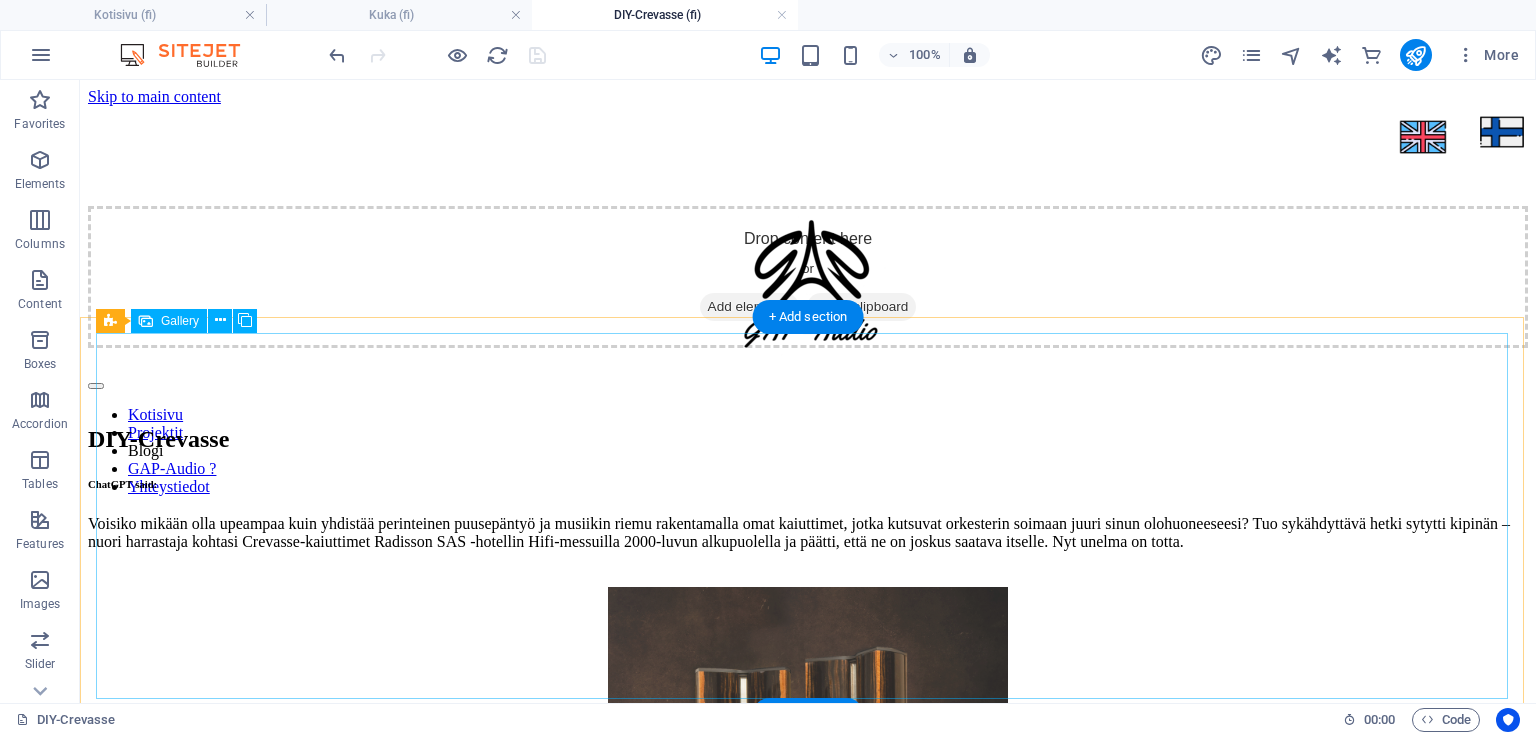 scroll, scrollTop: 972, scrollLeft: 0, axis: vertical 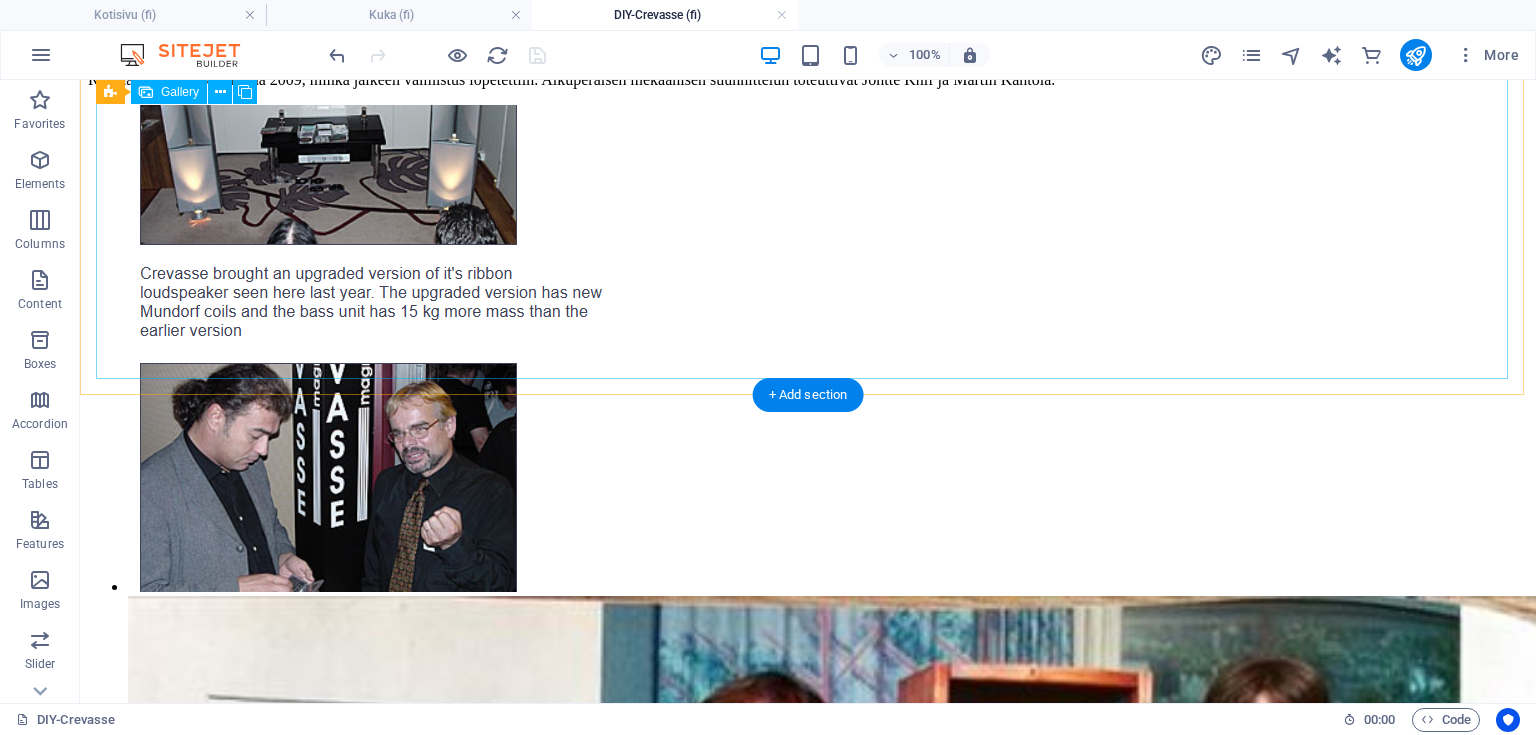 click at bounding box center (528, 1326) 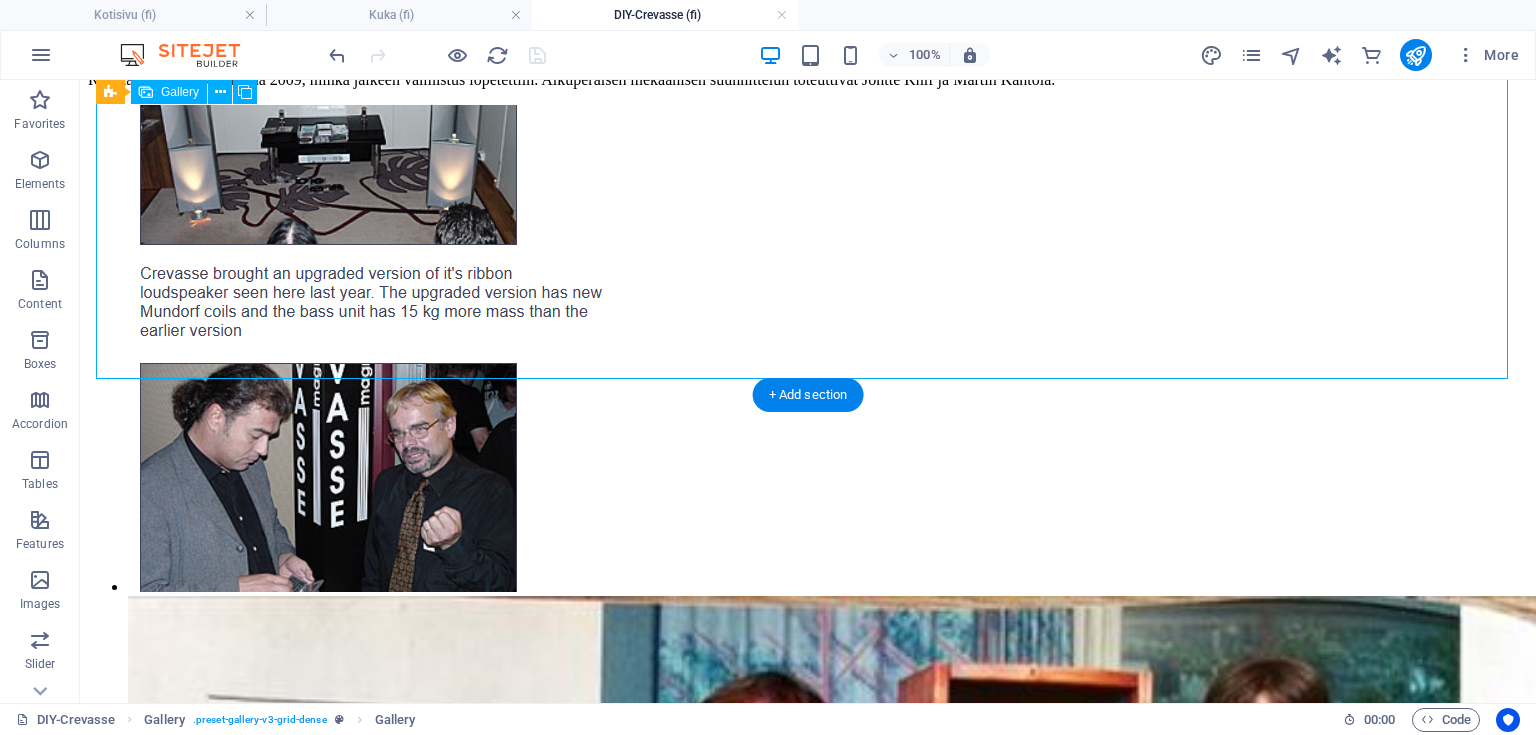 click at bounding box center [528, 1326] 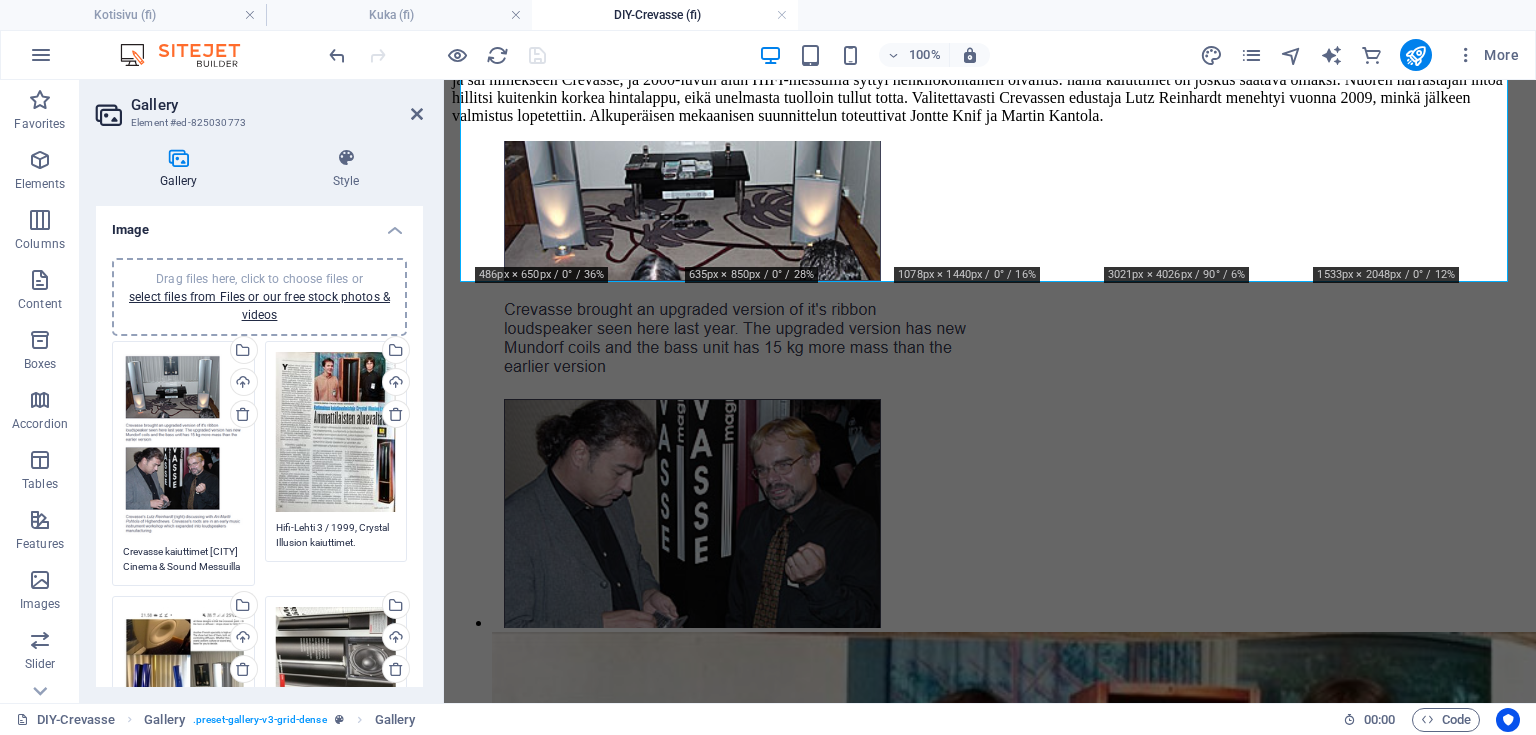 scroll, scrollTop: 1318, scrollLeft: 0, axis: vertical 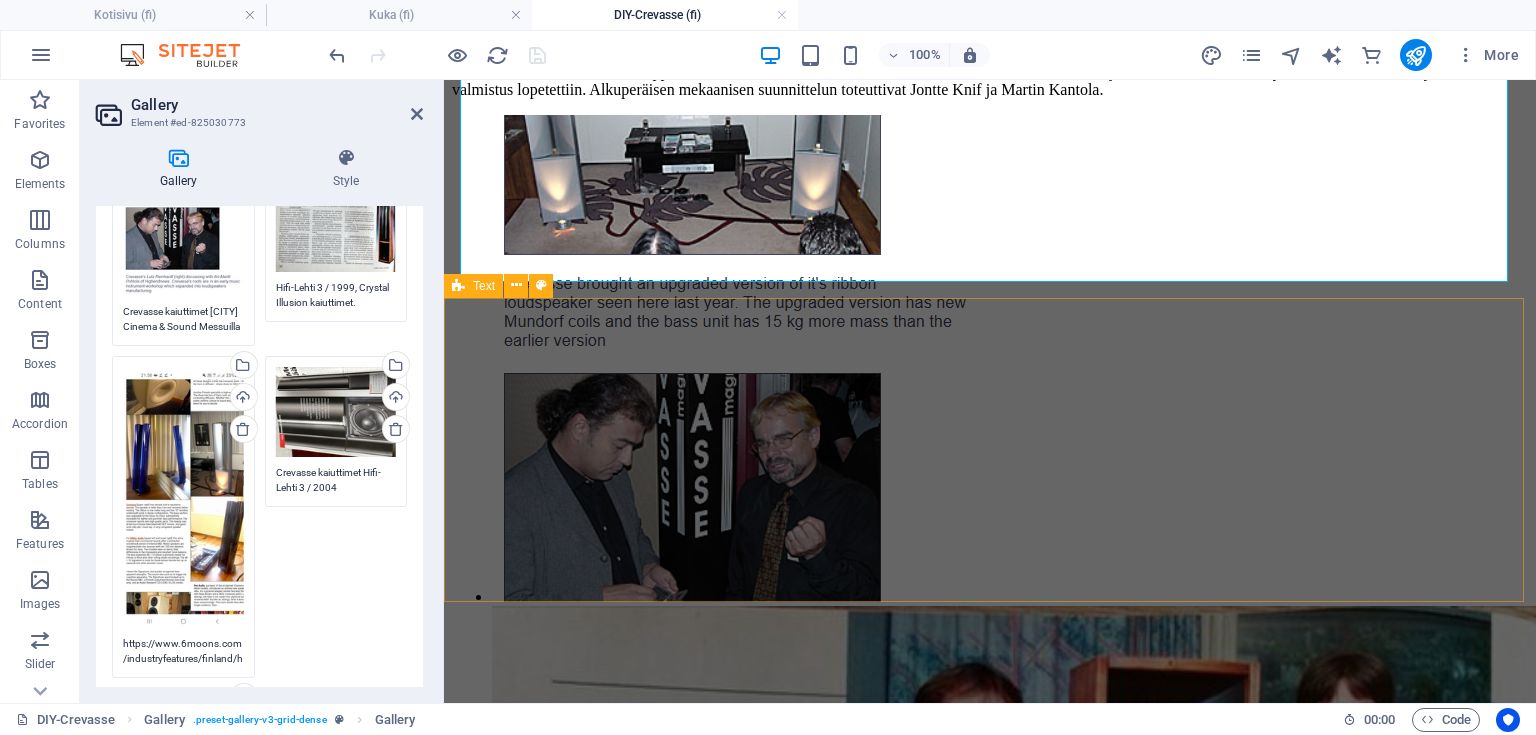 click on "Projekti aloitettiin perehtymällä siihen, miksi ja miten kyseinen kaiutinrakenne aikoinaan oli suunniteltu ja voisiko siinä olla vielä kehittämisen varaa. Tavoitteena ei ollut kopioida alkuperäistä ratkaisua, vaan kehittää sitä eteenpäin omista lähtökohdista käsin. Haluttiin tietoisesti välttää helpoimmat ratkaisut ja etsiä kokonaisuus, joka miellyttäisi sekä äänellisesti että visuaalisesti. Kiitos [PERSON]ille, joka projektin alkuvaiheessa valotti Crevasse-kaiuttimessa käytettyä ideaa ja auttoi hahmottamaan sen taustalla olevaa suunnittelufilosofiaa." at bounding box center (990, 5017) 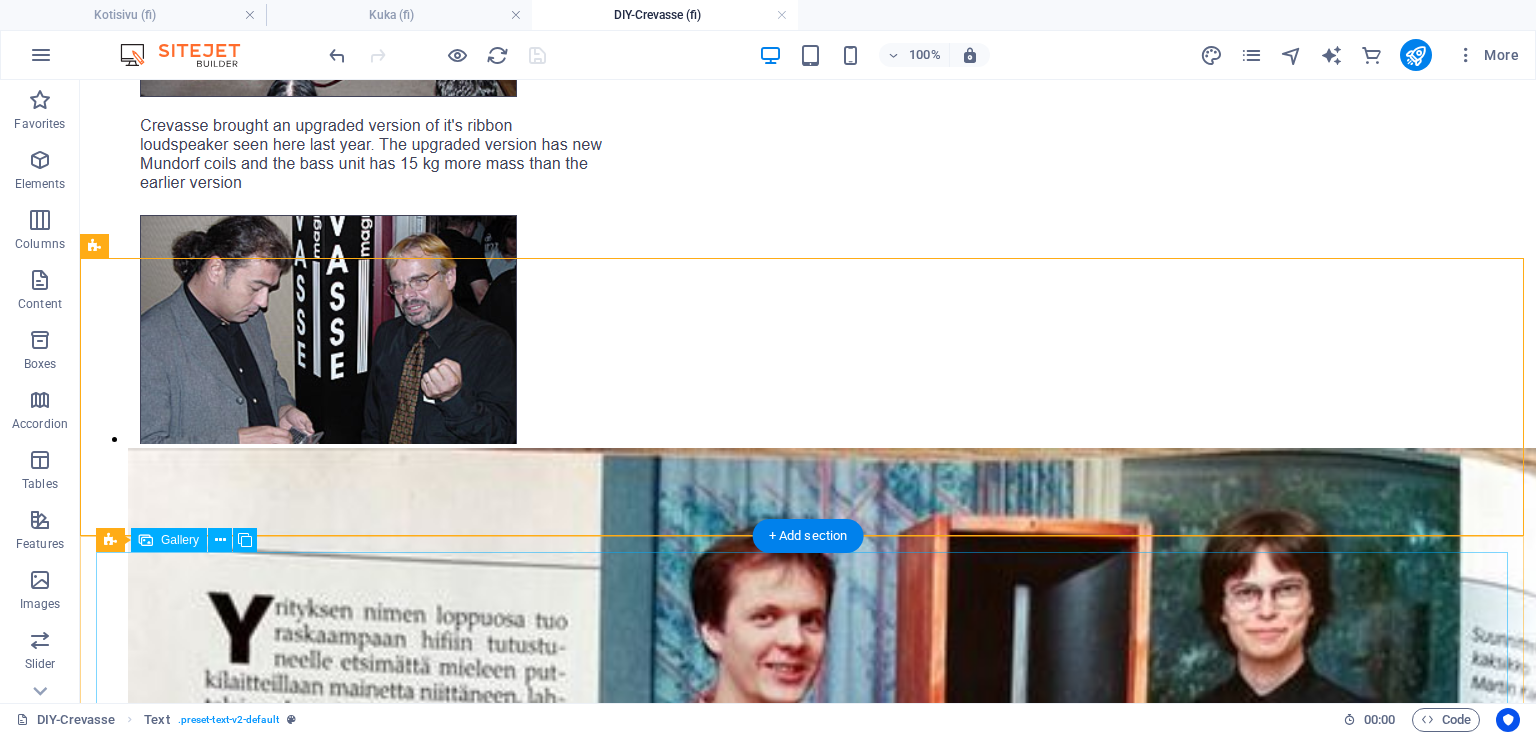 scroll, scrollTop: 1452, scrollLeft: 0, axis: vertical 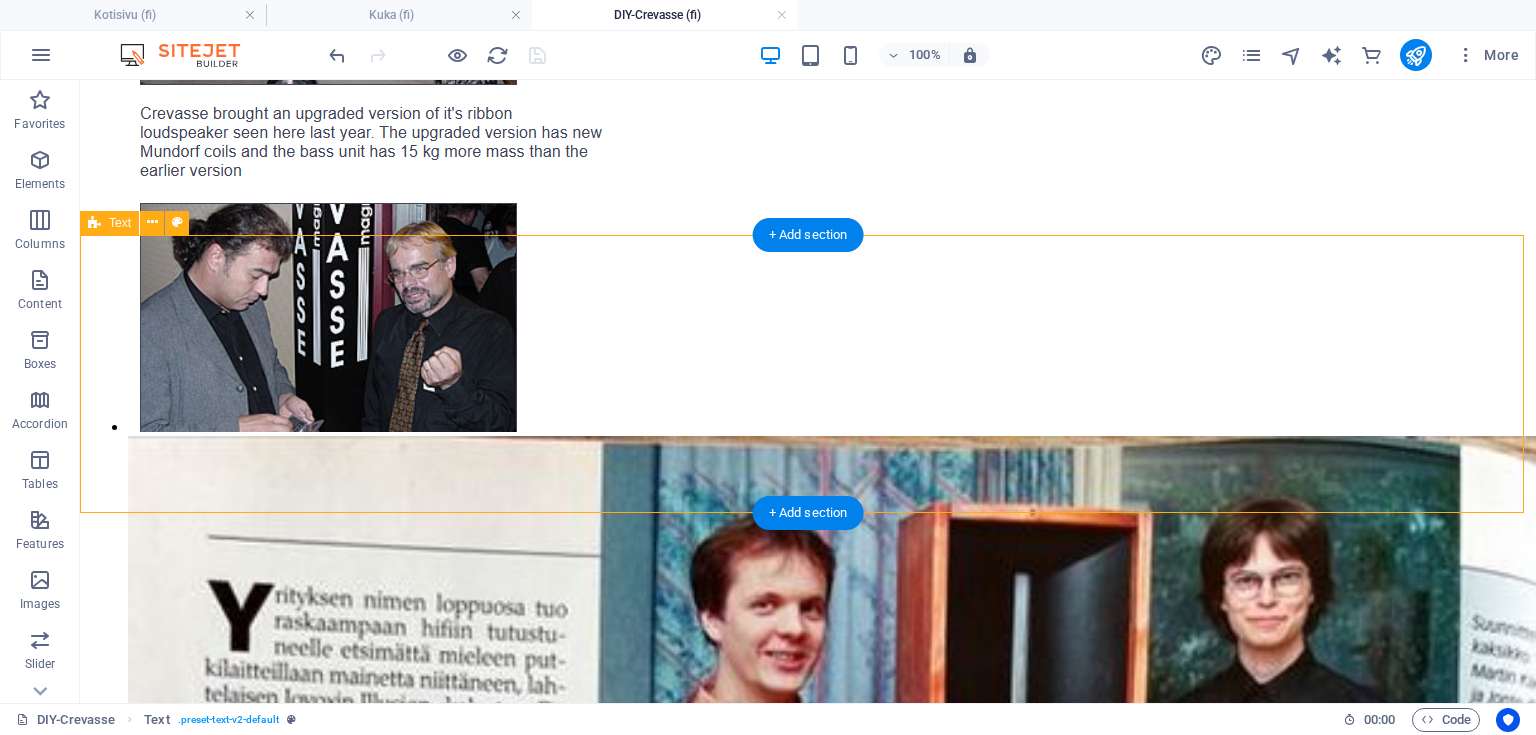 click on "Projekti aloitettiin perehtymällä siihen, miksi ja miten kyseinen kaiutinrakenne aikoinaan oli suunniteltu ja voisiko siinä olla vielä kehittämisen varaa. Tavoitteena ei ollut kopioida alkuperäistä ratkaisua, vaan kehittää sitä eteenpäin omista lähtökohdista käsin. Haluttiin tietoisesti välttää helpoimmat ratkaisut ja etsiä kokonaisuus, joka miellyttäisi sekä äänellisesti että visuaalisesti. Kiitos [PERSON]ille, joka projektin alkuvaiheessa valotti Crevasse-kaiuttimessa käytettyä ideaa ja auttoi hahmottamaan sen taustalla olevaa suunnittelufilosofiaa." at bounding box center [808, 5930] 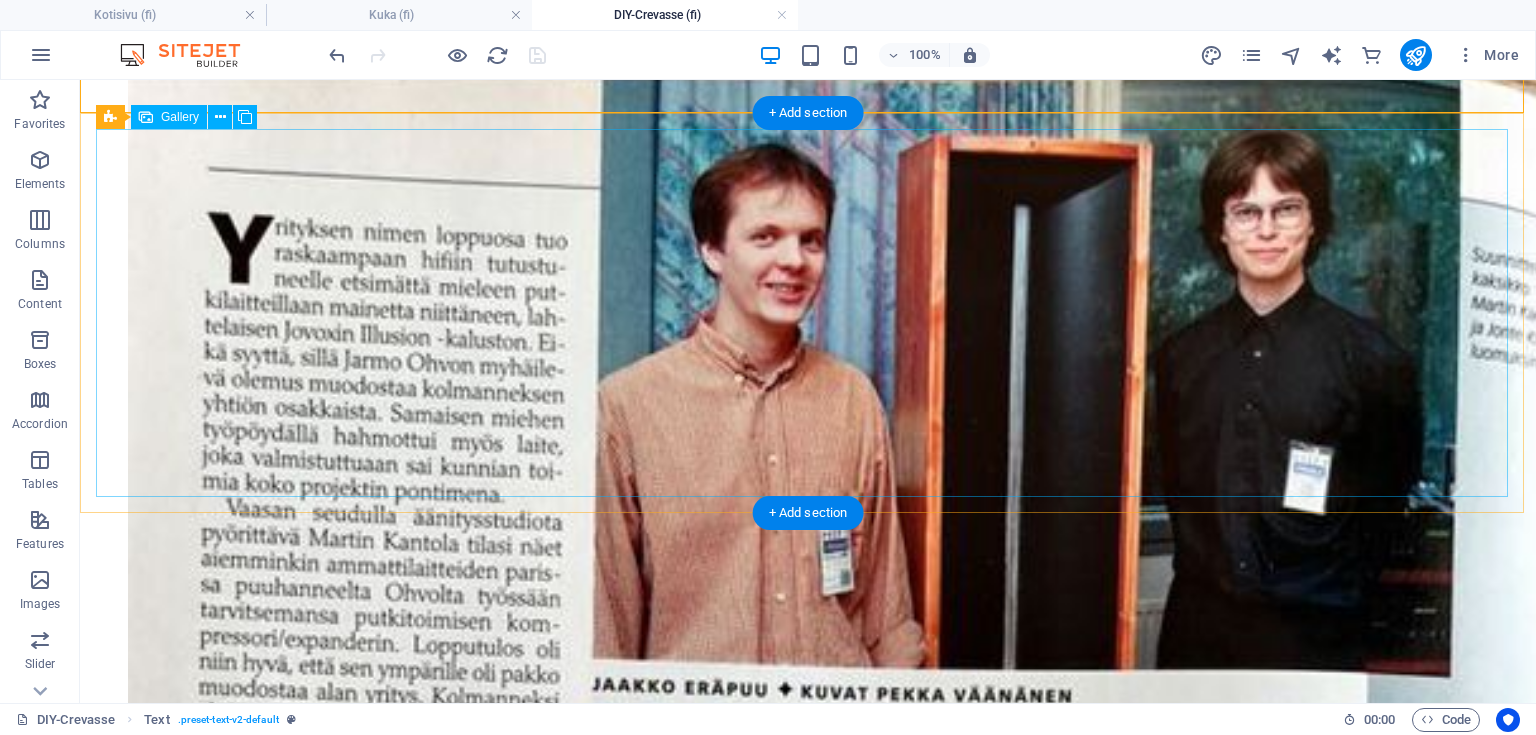 scroll, scrollTop: 1852, scrollLeft: 0, axis: vertical 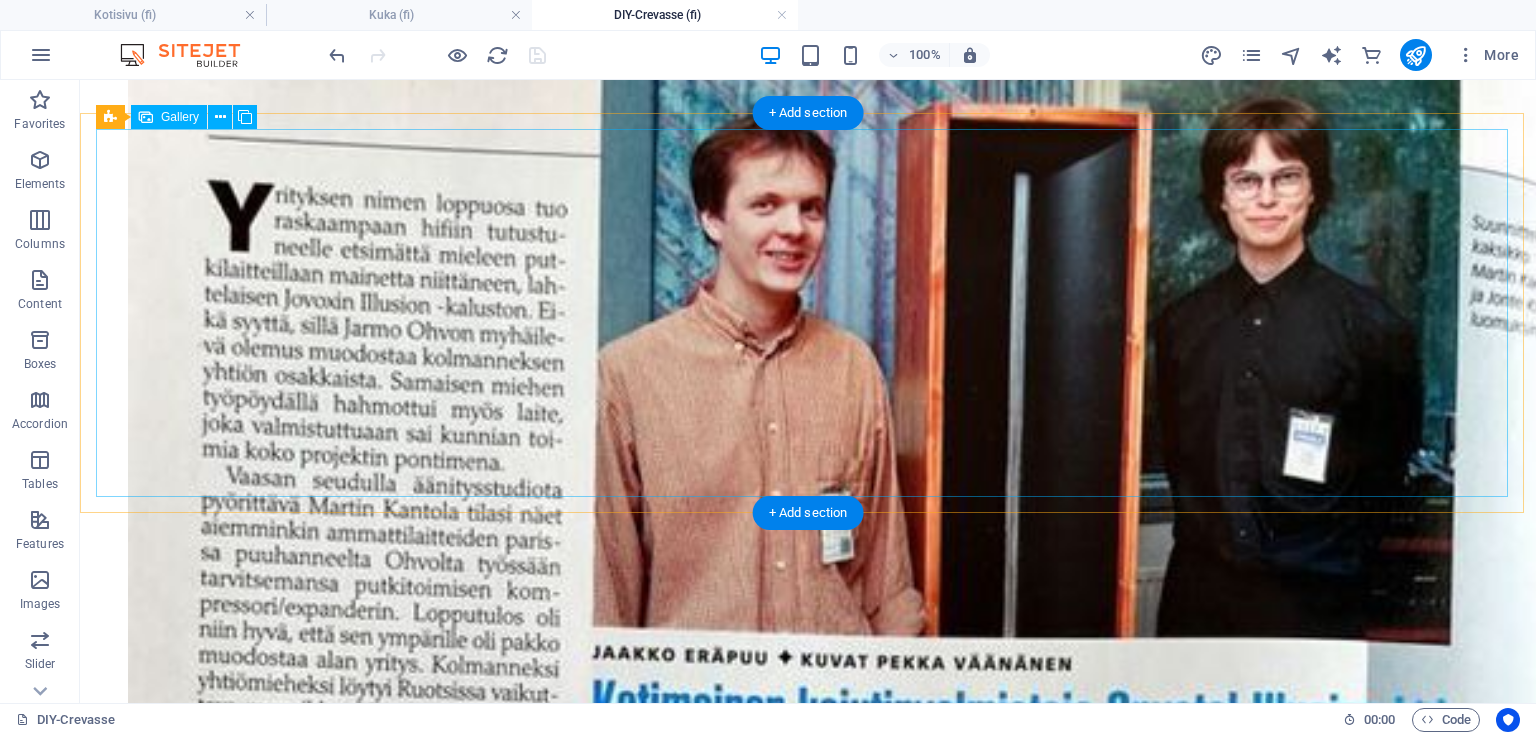 click 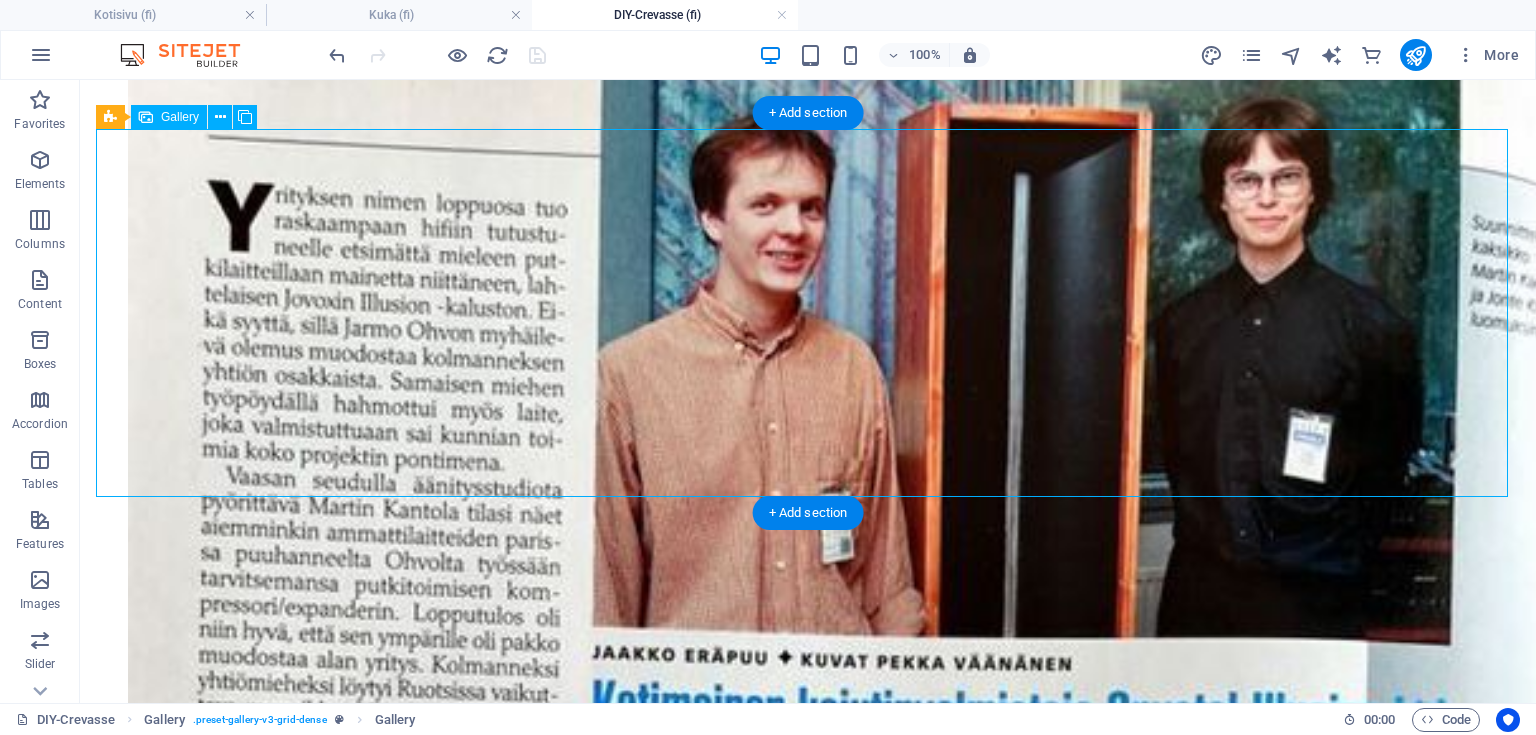 click 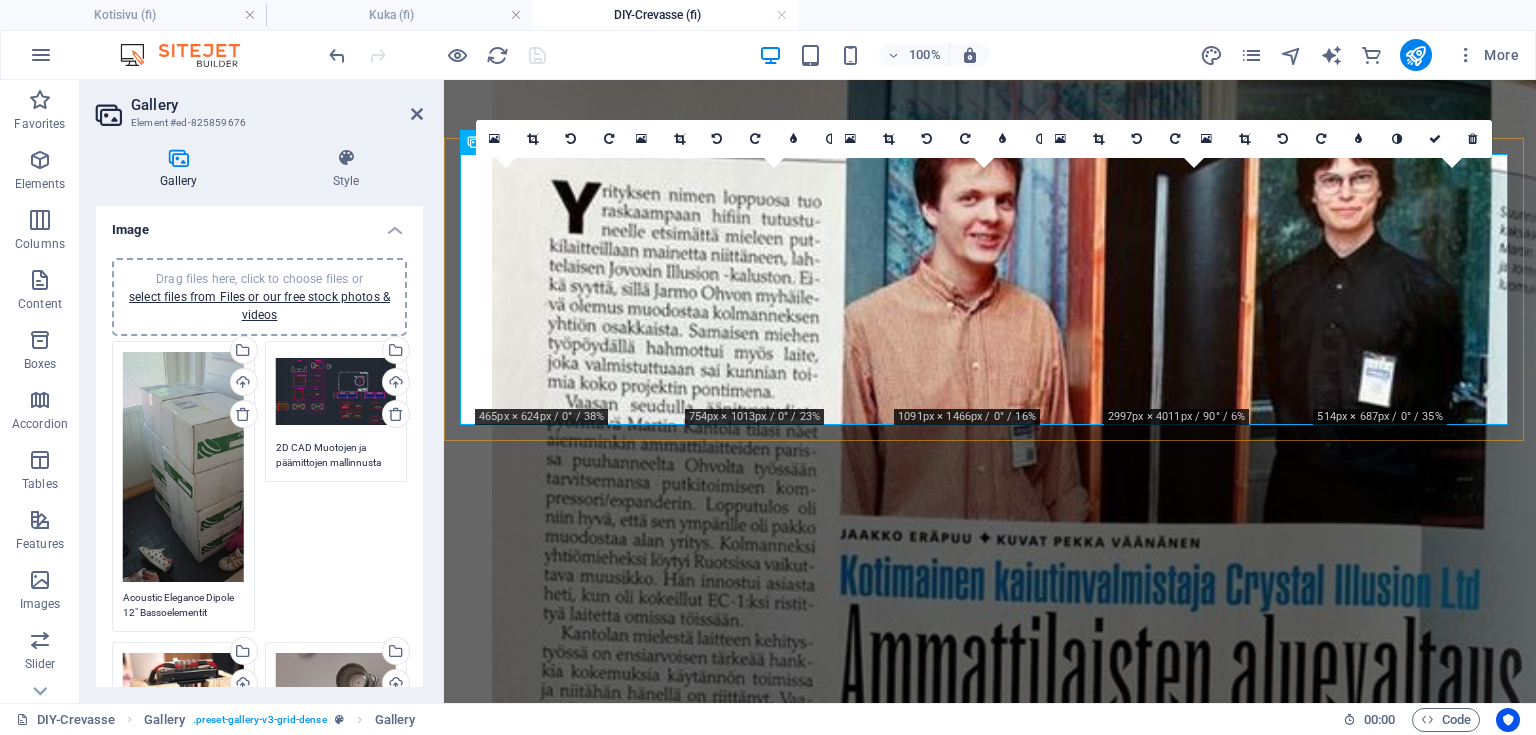 scroll, scrollTop: 1781, scrollLeft: 0, axis: vertical 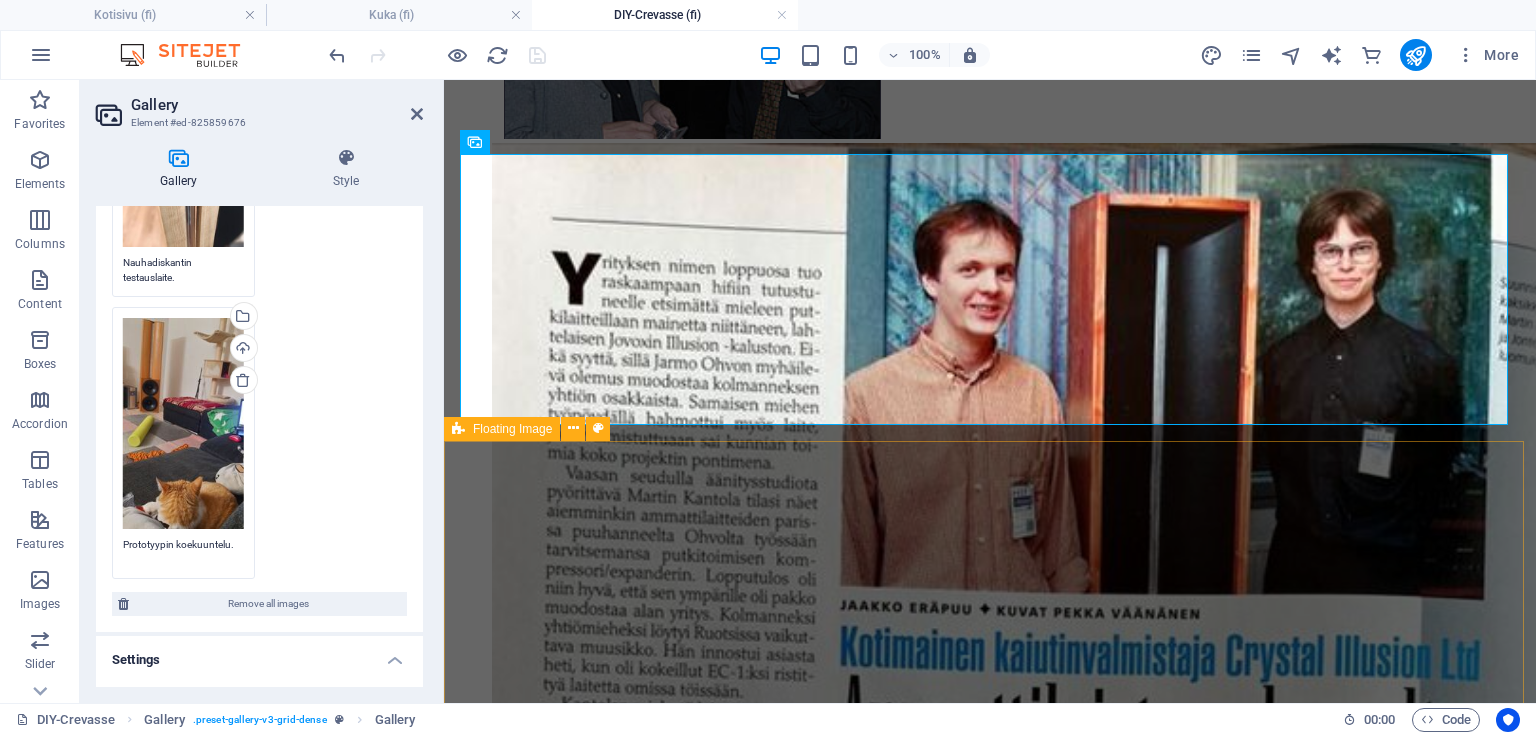 click on "Aluksi kaiuttimista rakennettiin prototyyppiversiot, joiden avulla voitiin kriittisesti tarkastella rakenteellisia, visuaalisia ja teknisiä ratkaisuja. Samalla testattiin useita erilaisia nauhadiskantin materiaalivaihtoehtoja. Nauhamateriaaleja metsästettiin kirjaimellisesti ympäri maailmaa, ja prototyyppinauhoja valmistui kymmeniä, kunnes löytyi oikea yhdistelmä painoa, impedanssia ja sisäistä vaimennusta, eli materiaalin kykyä vaimentaa ei-toivottua jälkisointia ja resonansseja. Lopulliseksi valitun nauhan paino jäi metrin pituudella hieman alle yhden gramman, ja impedanssi asettui jakosuodattimen kanssa noin 4 ohmin tasolle." at bounding box center (990, 8846) 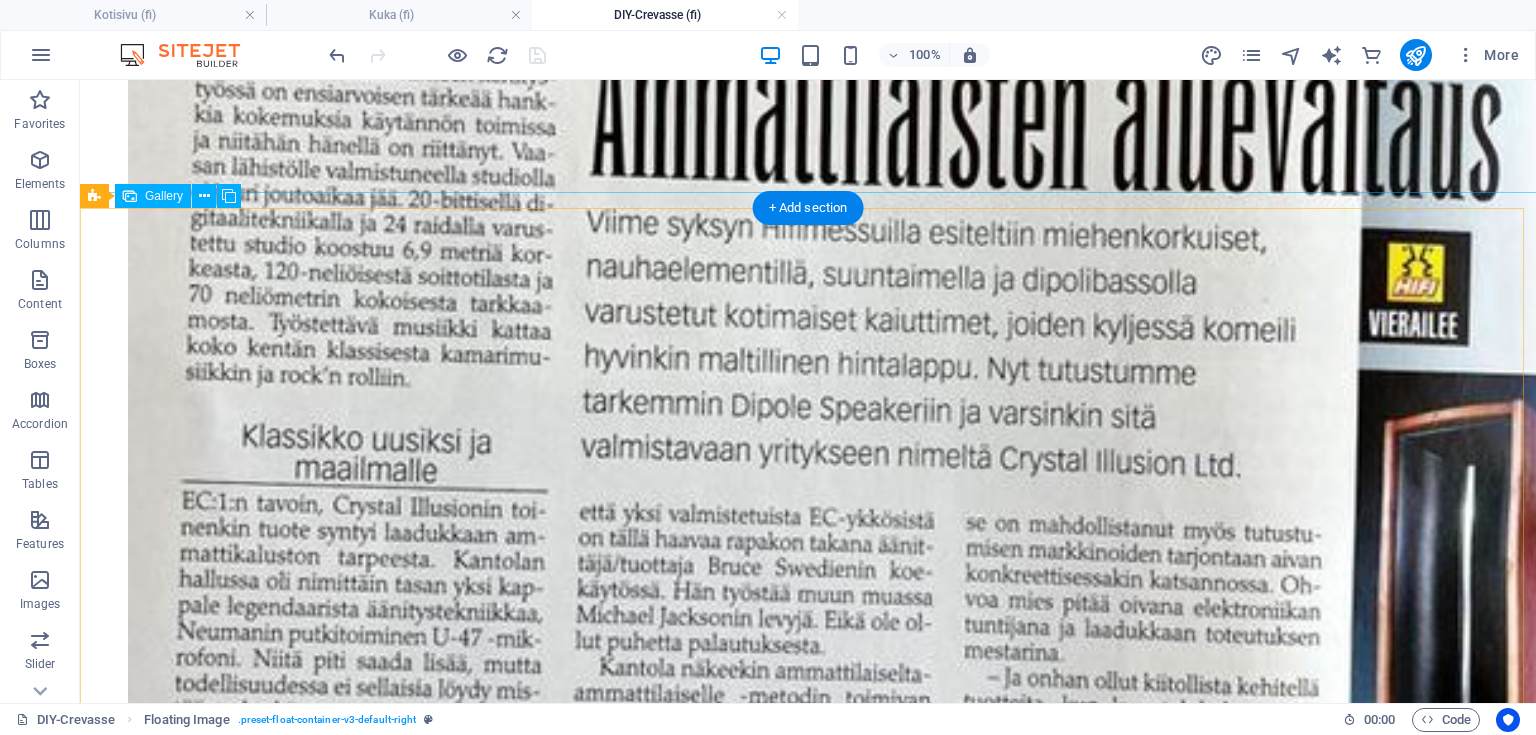 scroll, scrollTop: 2652, scrollLeft: 0, axis: vertical 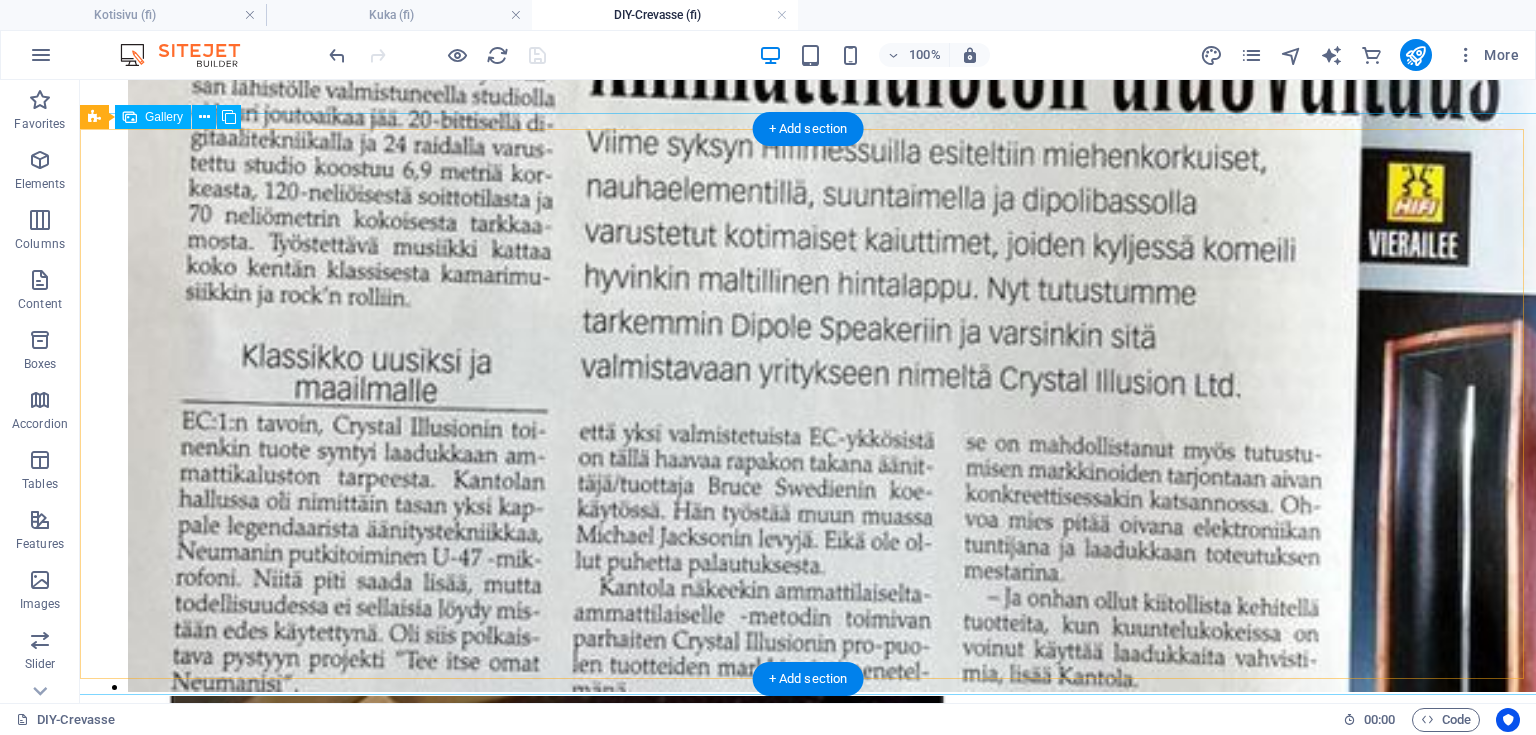 click at bounding box center (398, 10392) 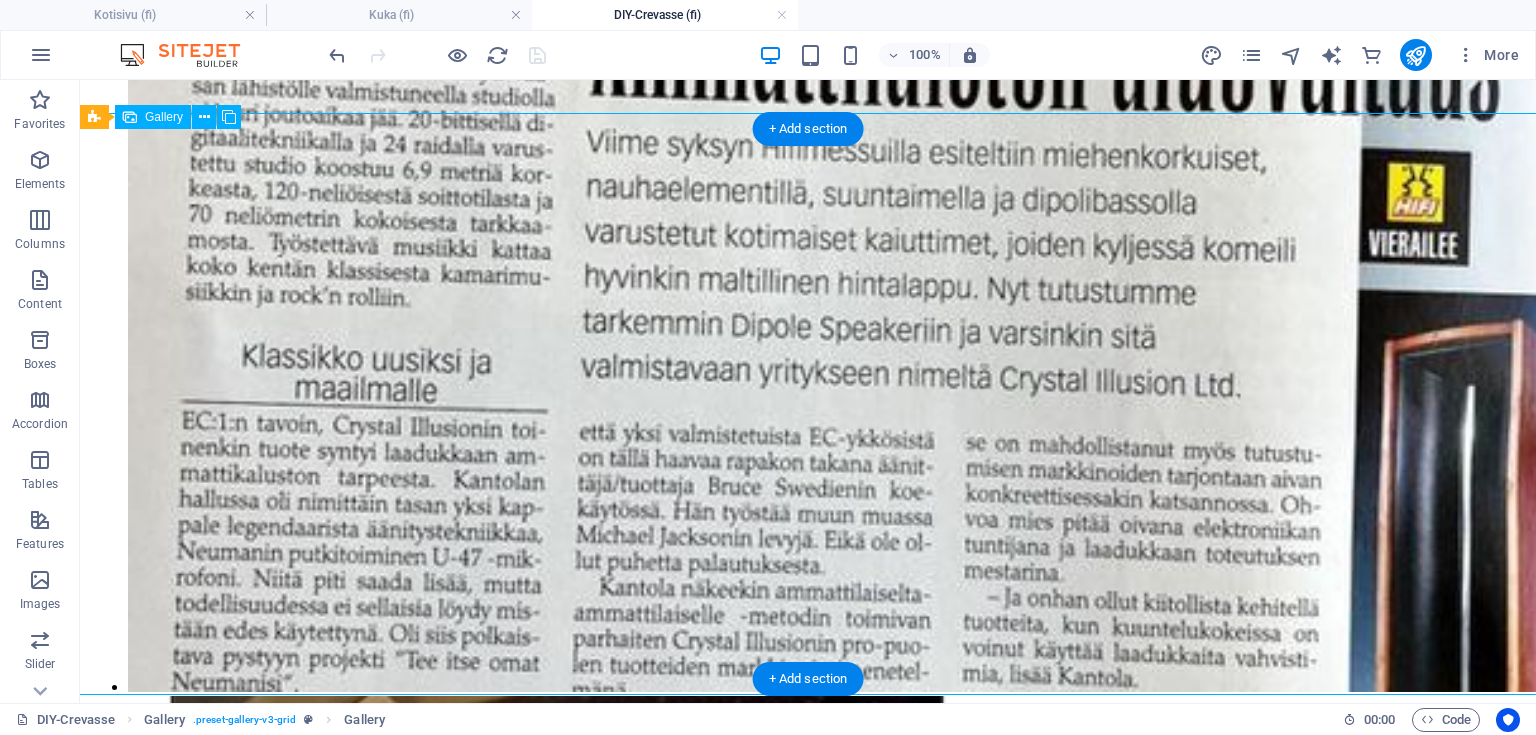 click at bounding box center (398, 10392) 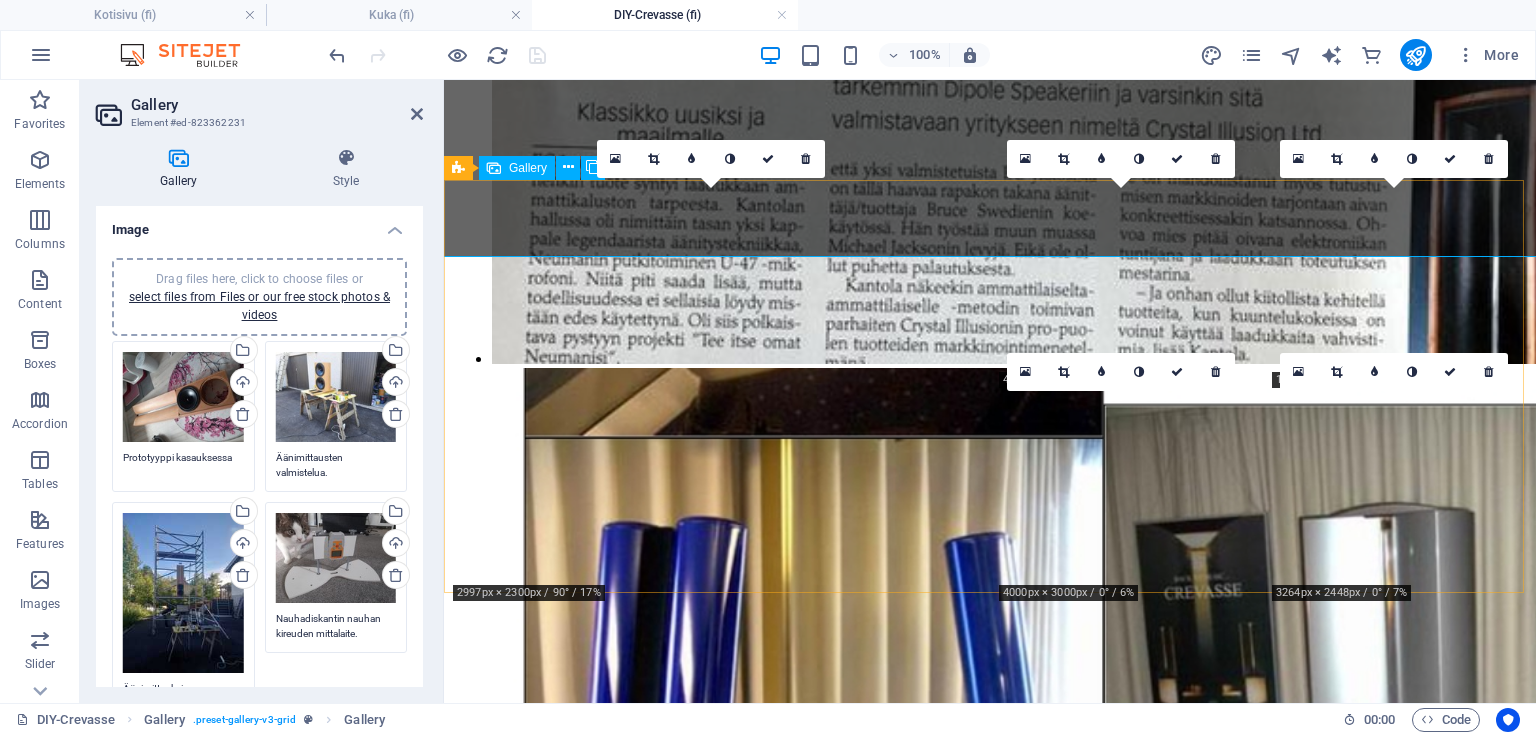 scroll, scrollTop: 2509, scrollLeft: 0, axis: vertical 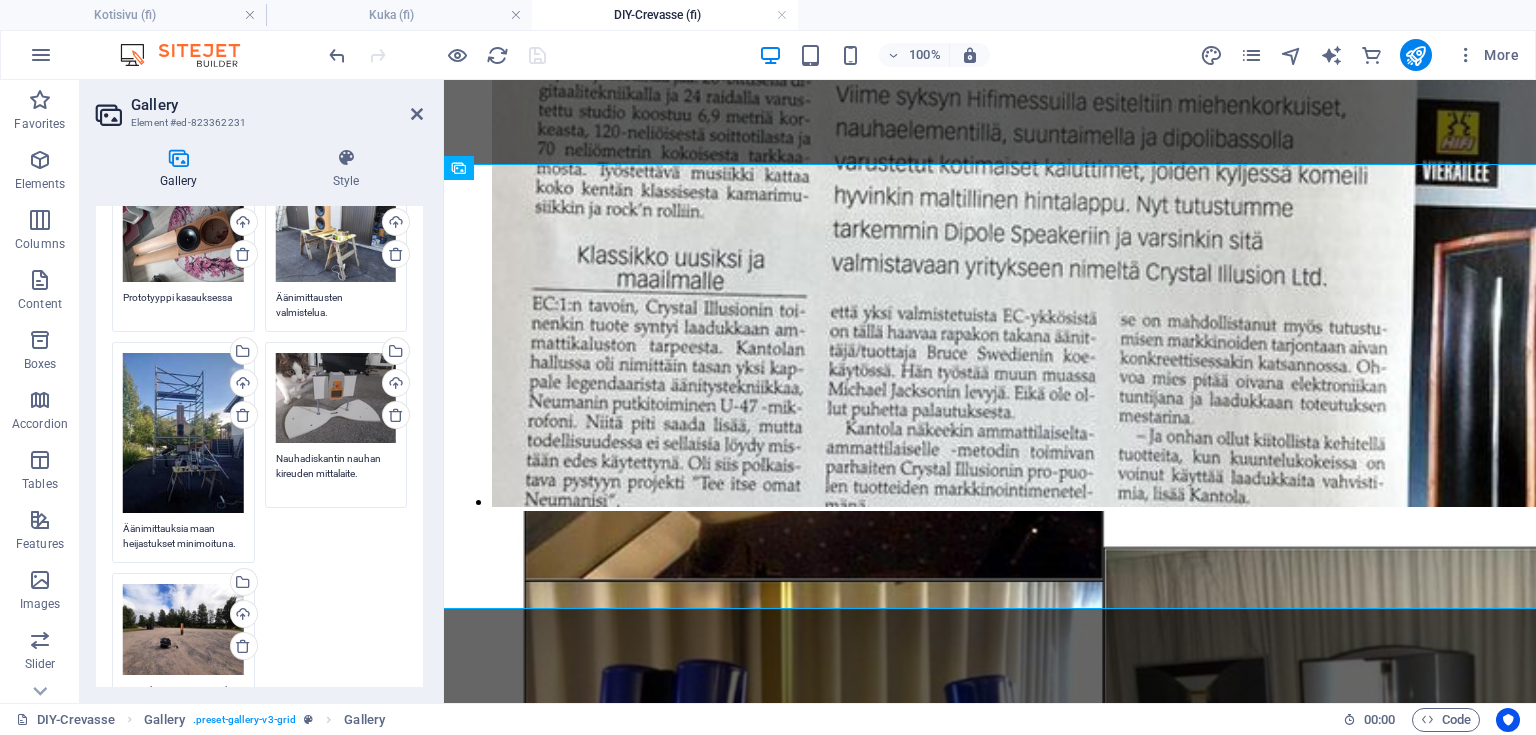 click on "Nauhadiskantin nauhan kireuden mittalaite." at bounding box center (336, 473) 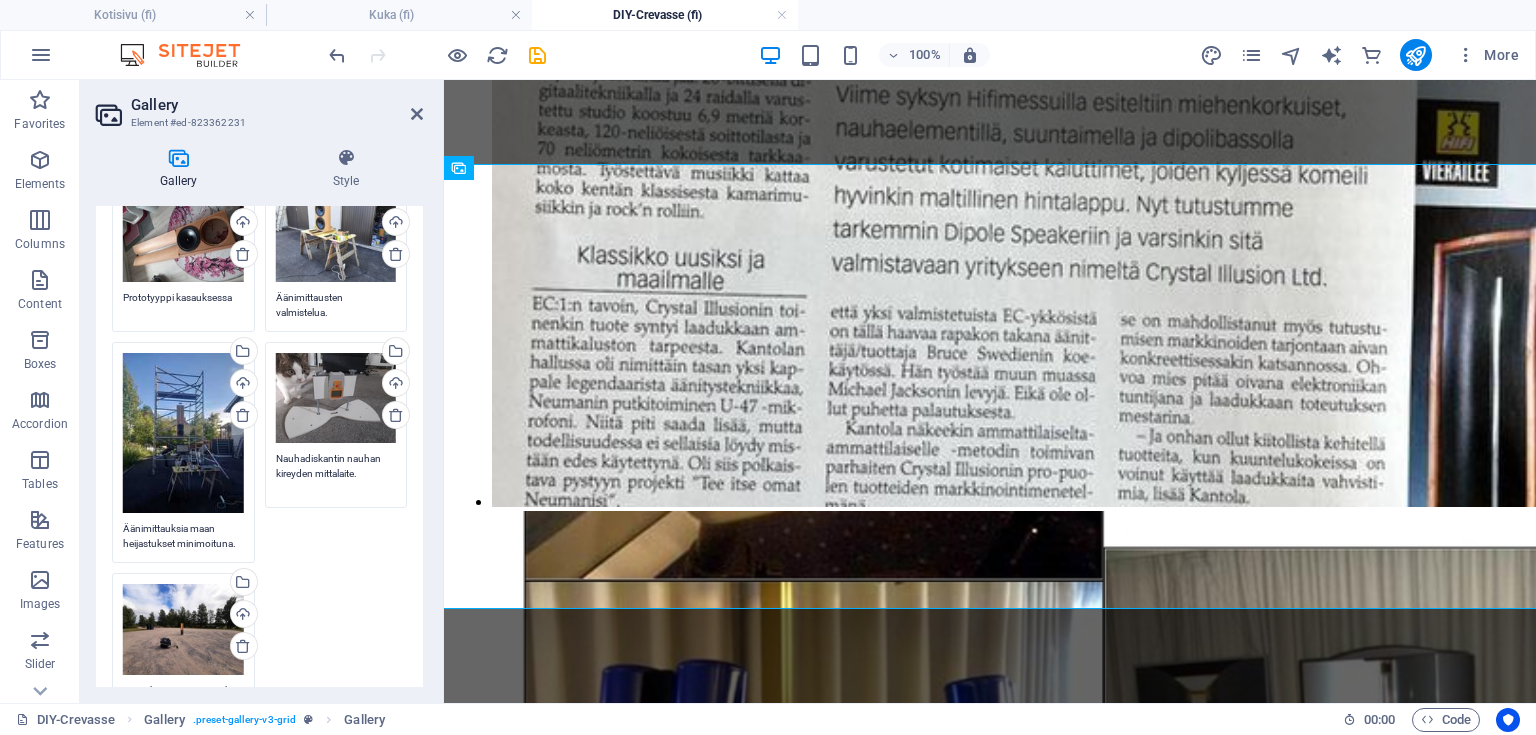scroll, scrollTop: 240, scrollLeft: 0, axis: vertical 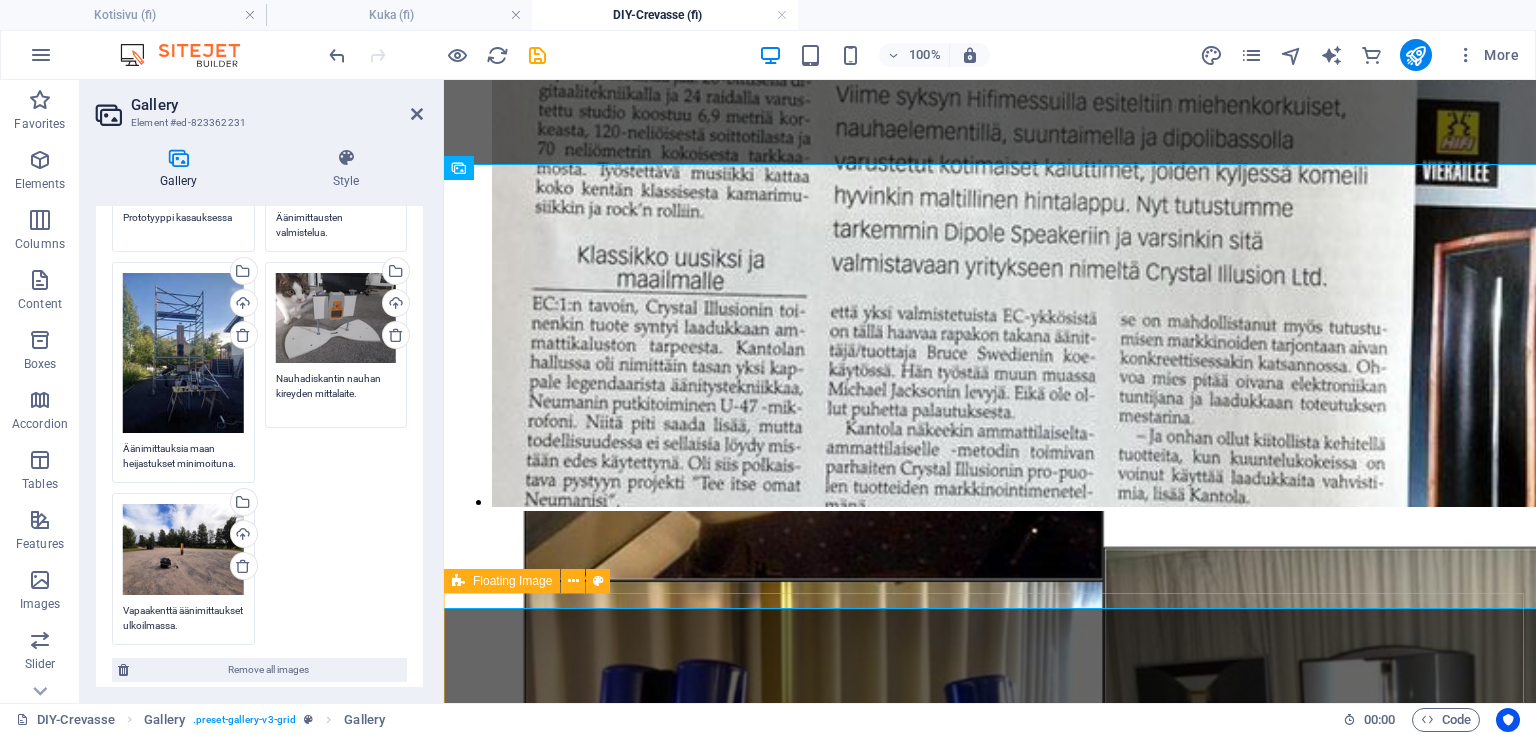 type on "Nauhadiskantin nauhan kireyden mittalaite." 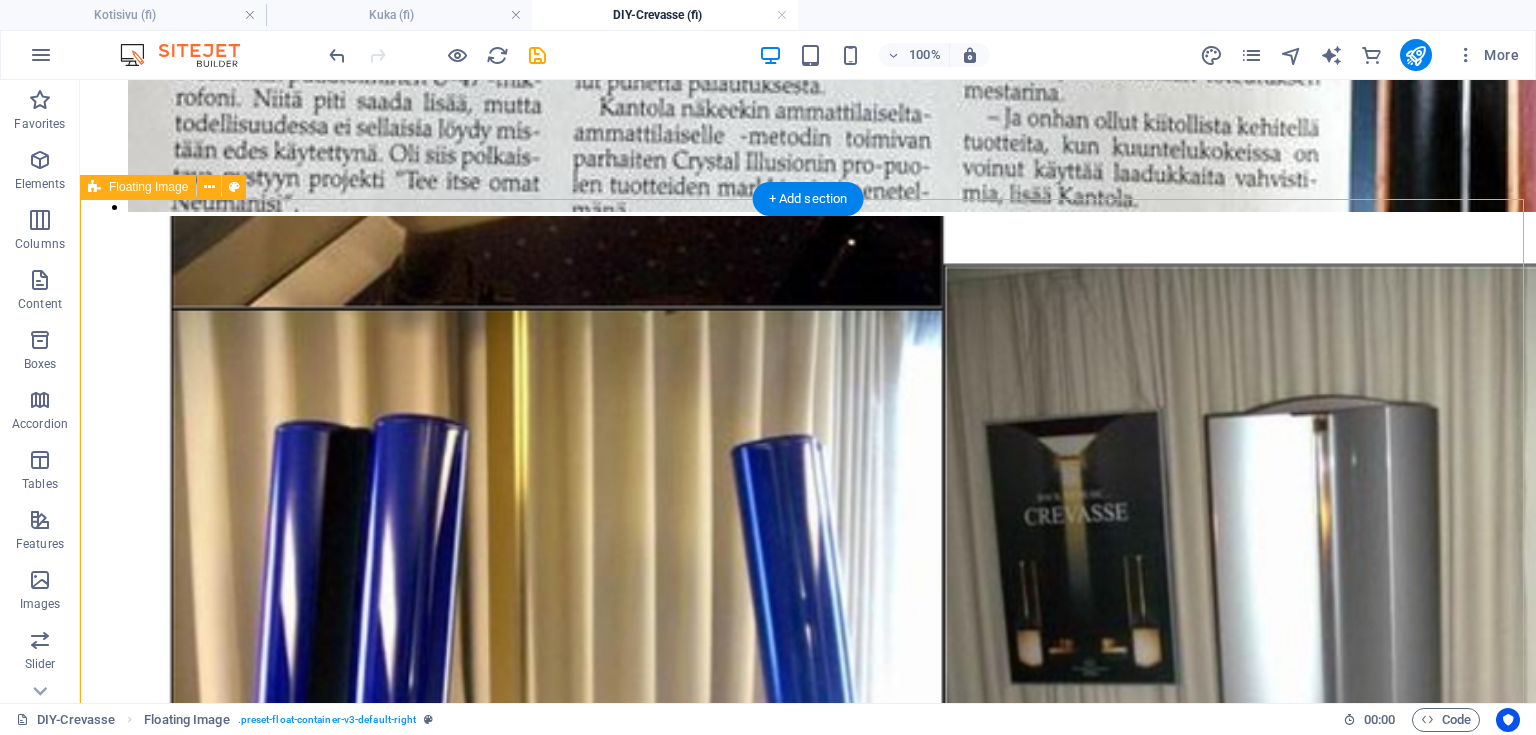 scroll, scrollTop: 3212, scrollLeft: 0, axis: vertical 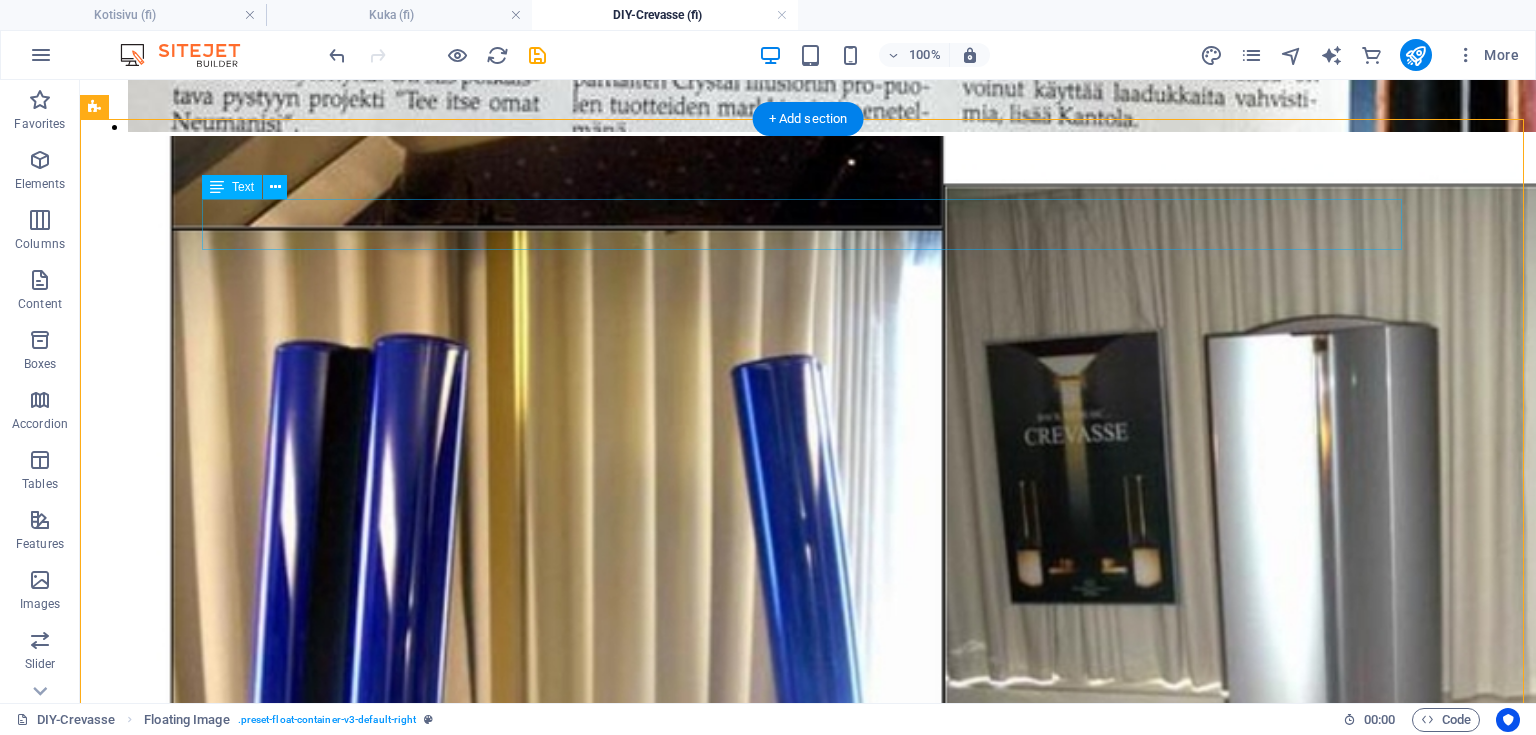 click on "Prototyyppien avulla saatiin myös tuotettua kaiuttimesta tarkka 3D-malli, jonka avulla pystyttiin varmistamaan kaikkien yksityiskohtien toimivuus ennen lopullista rakentamista" at bounding box center [808, 13076] 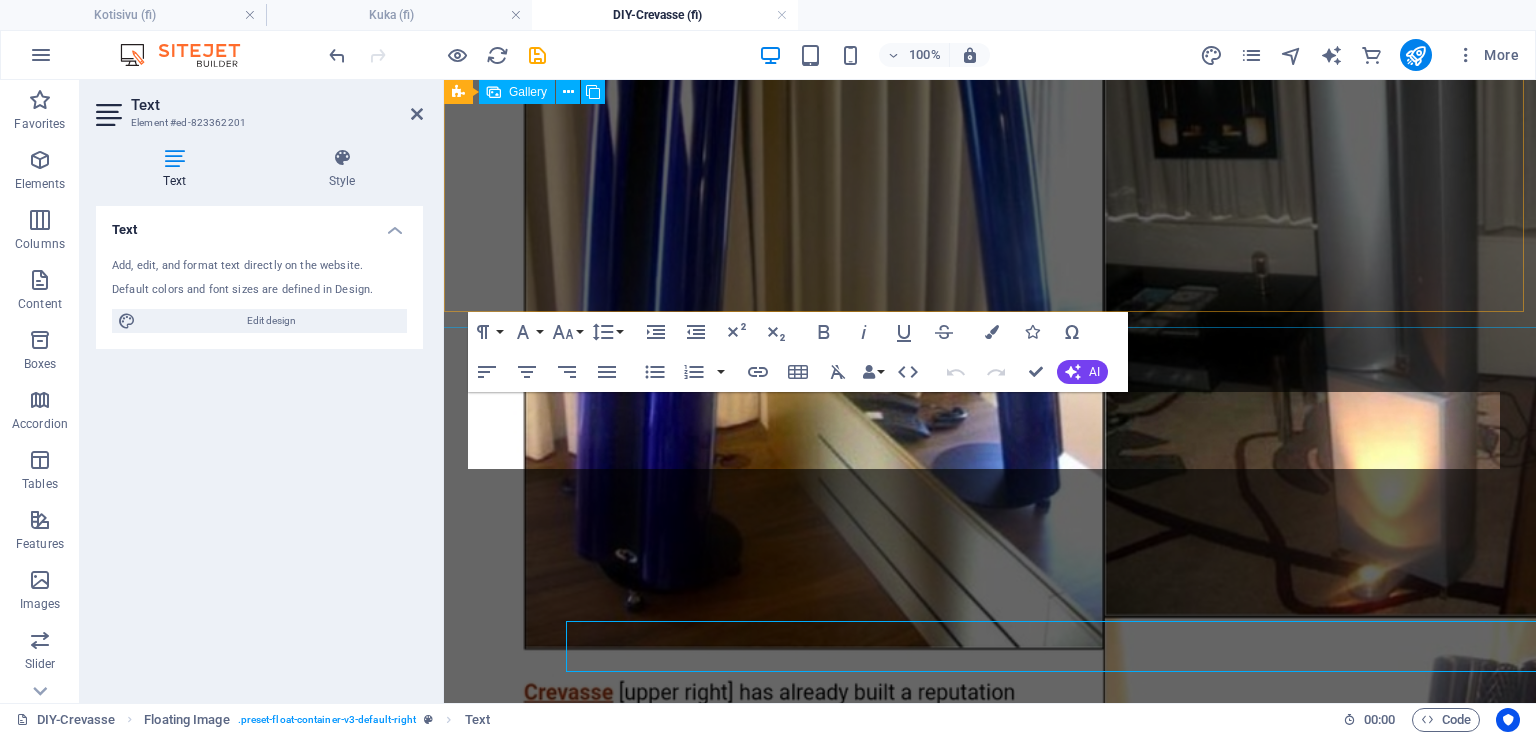 scroll, scrollTop: 2791, scrollLeft: 0, axis: vertical 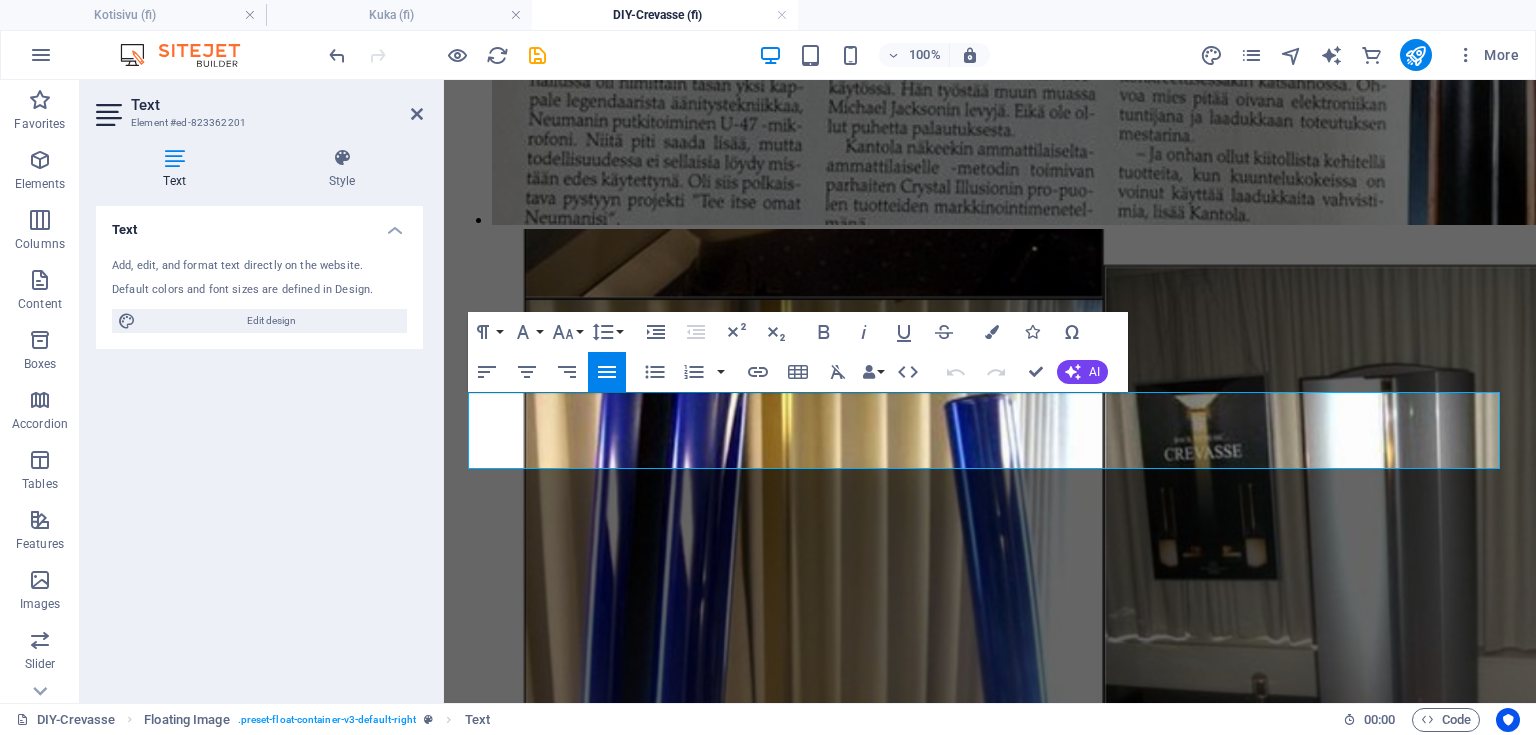 drag, startPoint x: 859, startPoint y: 453, endPoint x: 328, endPoint y: 371, distance: 537.2941 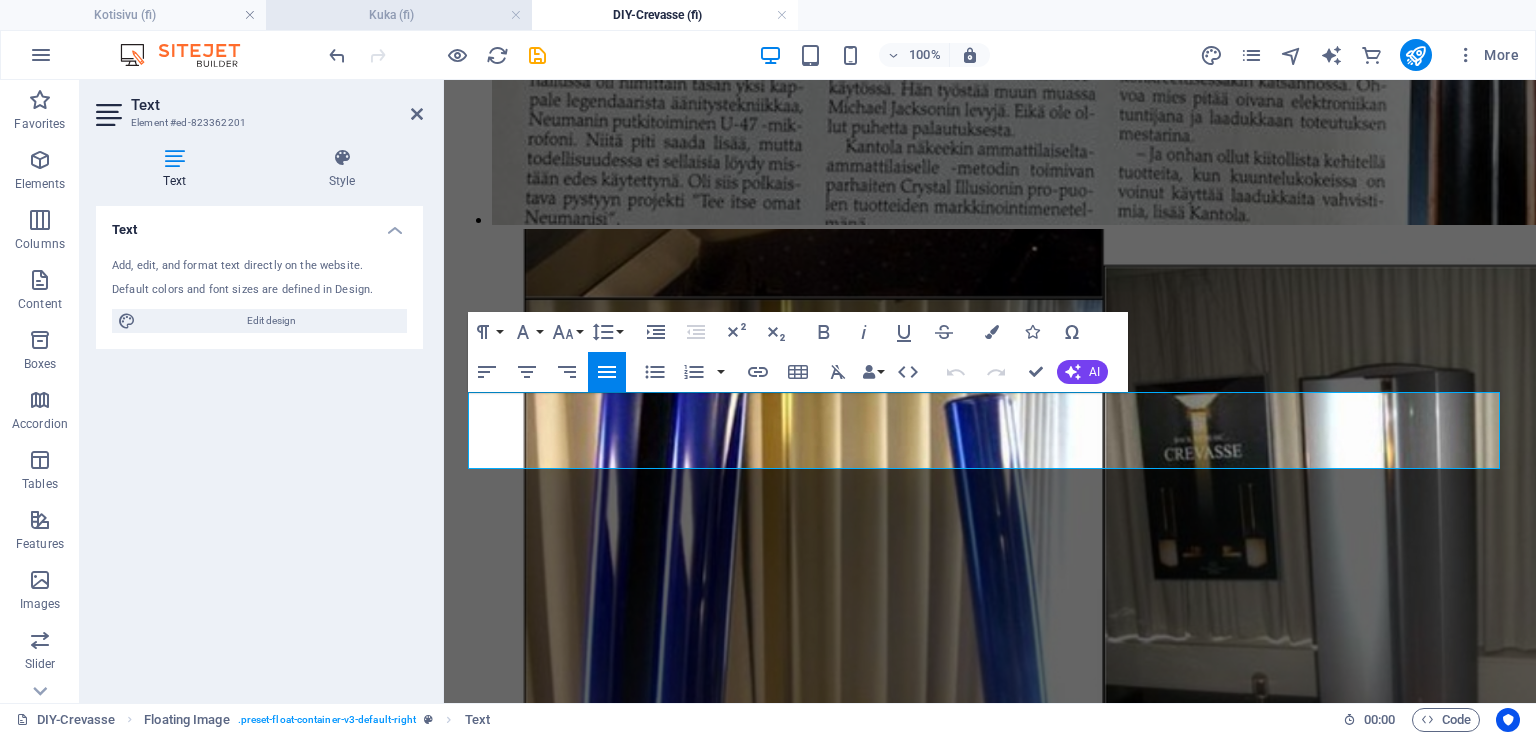 copy on "Prototyyppien avulla saatiin myös tuotettua kaiuttimesta tarkka 3D-malli, jonka avulla pystyttiin varmistamaan kaikkien yksityiskohtien toimivuus ennen lopullista rakentamista" 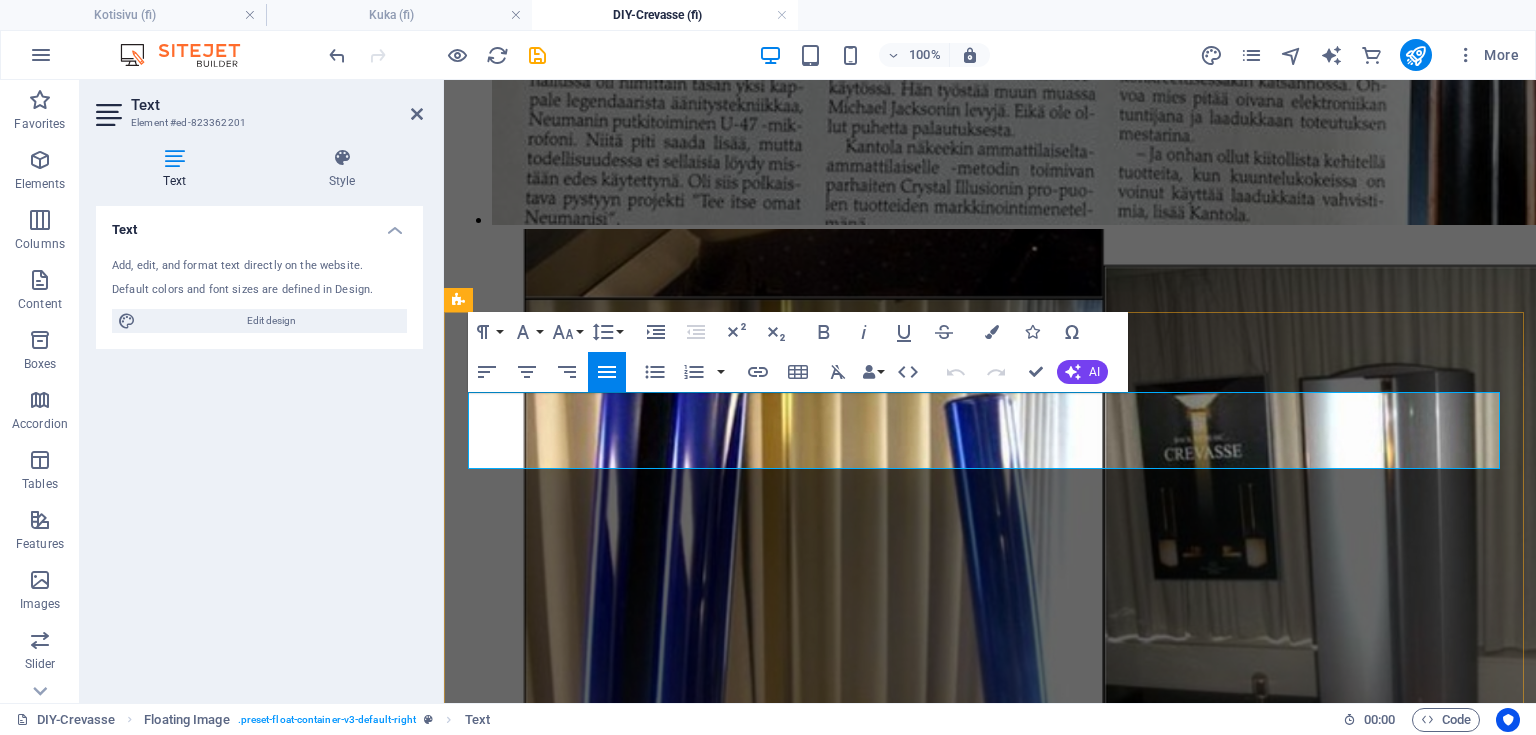 click on "Prototyyppien avulla saatiin myös tuotettua kaiuttimesta tarkka 3D-malli, jonka avulla pystyttiin varmistamaan kaikkien yksityiskohtien toimivuus ennen lopullista rakentamista" at bounding box center (990, 11494) 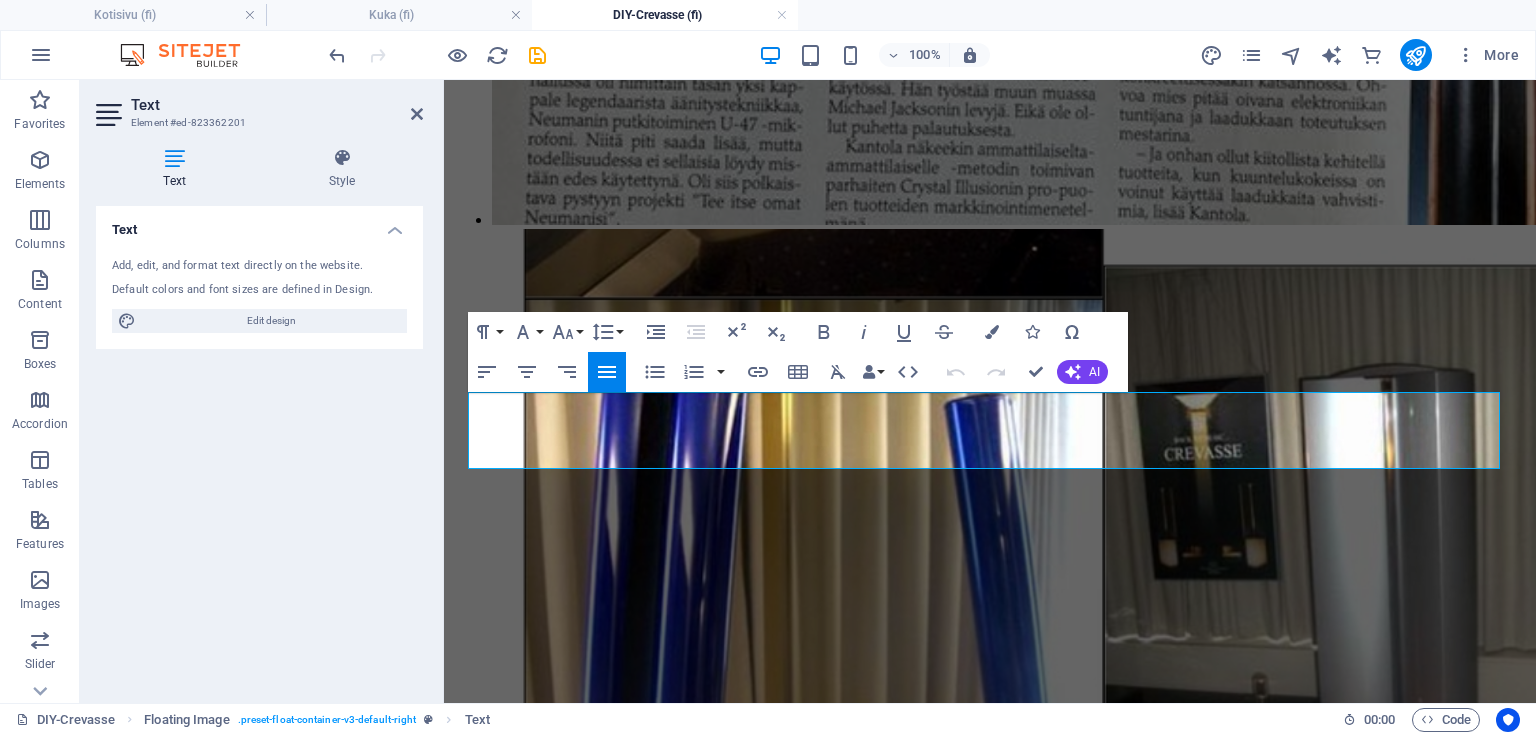 drag, startPoint x: 442, startPoint y: 416, endPoint x: 316, endPoint y: 377, distance: 131.89769 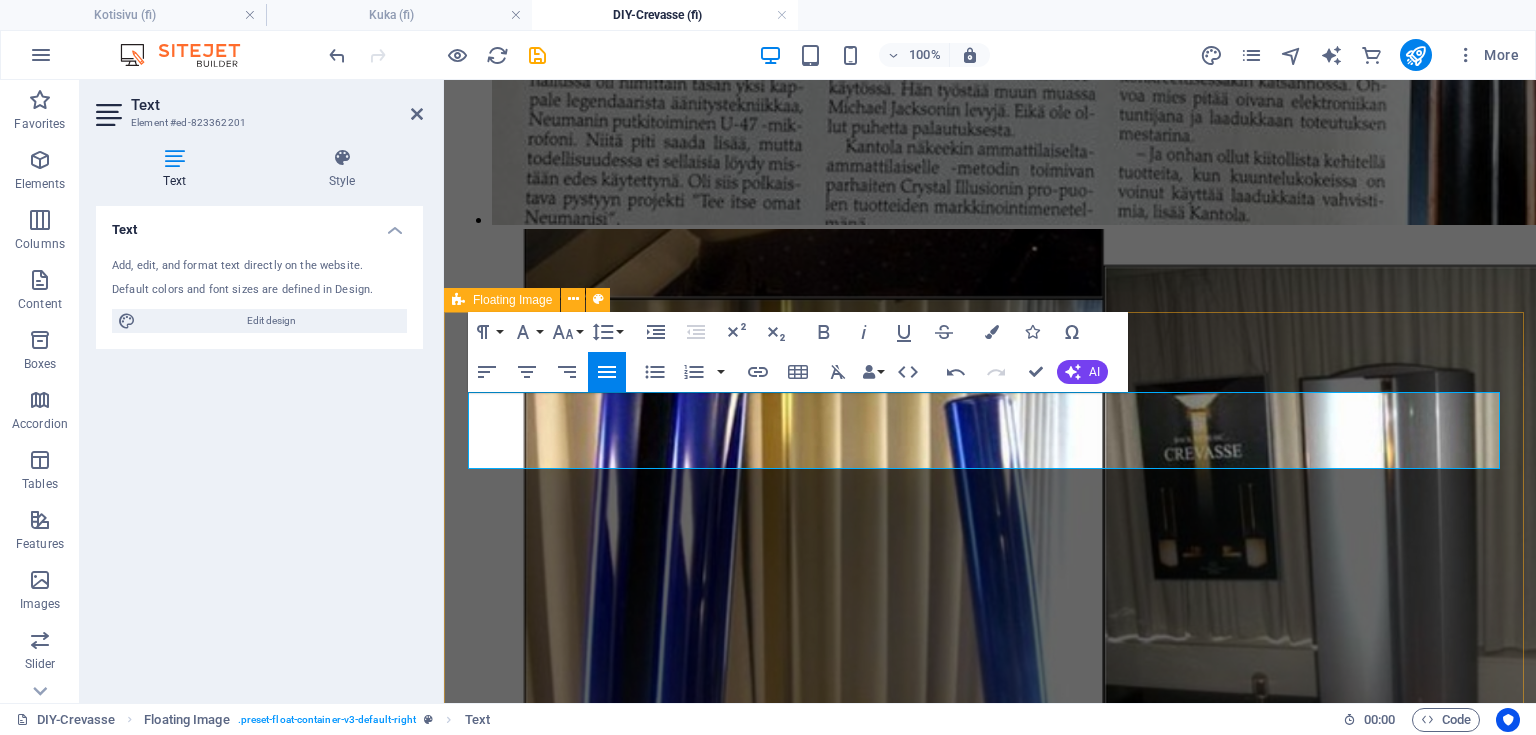 click on "3D-Mallinnettut kaiuttimet Prototyyppien avulla hiottiin sekä rakenne että visuaaliset ratkaisut kohdilleen, ja ne mallinnettiin tarkaksi 3D-malliksi, jota hyödynnettiin varsinaisten kaiuttimien rakentamisessa." at bounding box center [990, 10876] 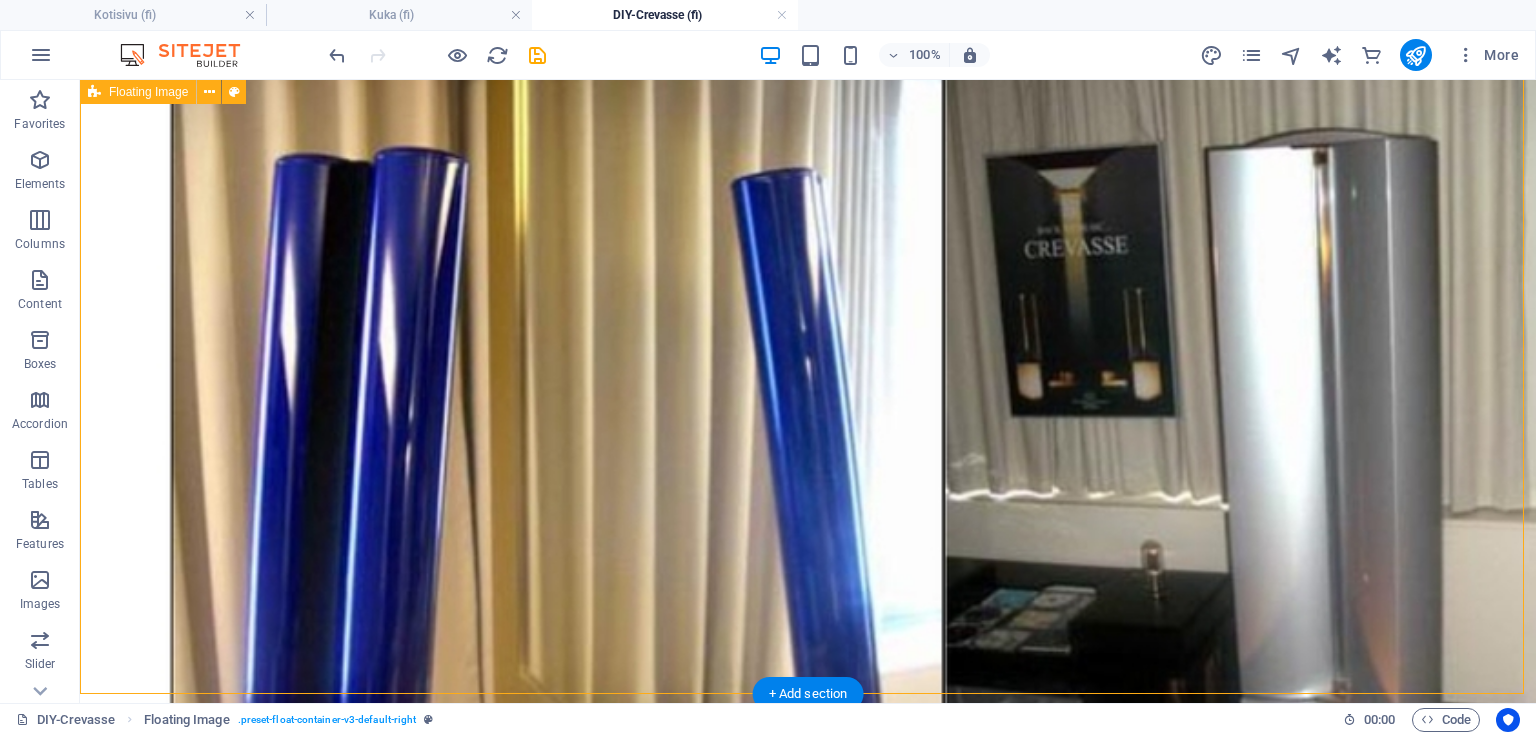 scroll, scrollTop: 3340, scrollLeft: 0, axis: vertical 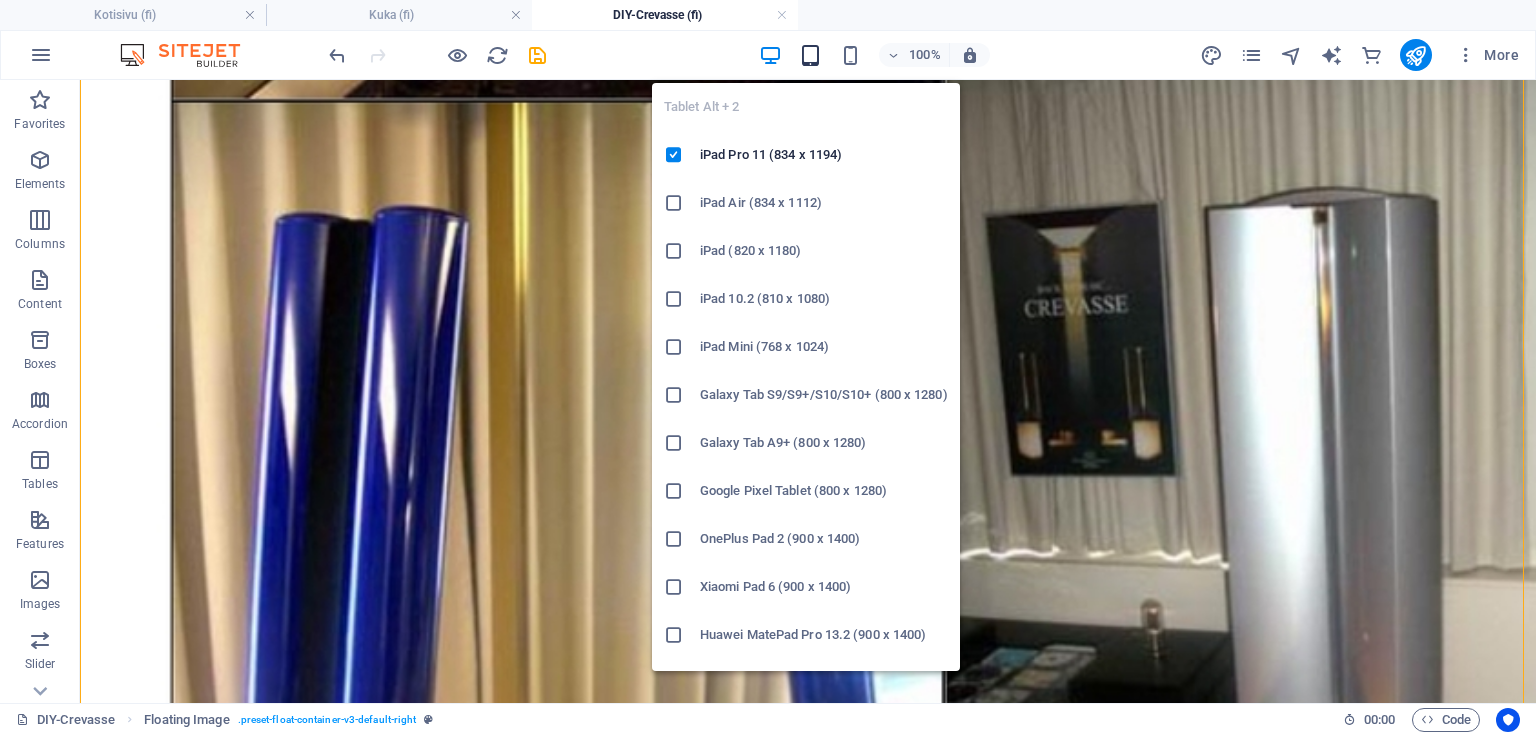 click on "Tablet Alt + 2 iPad Pro 11 (834 x 1194) iPad Air (834 x 1112) iPad (820 x 1180) iPad 10.2 (810 x 1080) iPad Mini (768 x 1024) Galaxy Tab S9/S9+/S10/S10+ (800 x 1280) Galaxy Tab A9+ (800 x 1280) Google Pixel Tablet (800 x 1280) OnePlus Pad 2 (900 x 1400) Xiaomi Pad 6 (900 x 1400) Huawei MatePad Pro 13.2 (900 x 1400) Huawei MatePad mini (600 x 1024) Fire HD 10 (800 x 1280) Fire HD 8 (600 x 1024)" at bounding box center [806, 369] 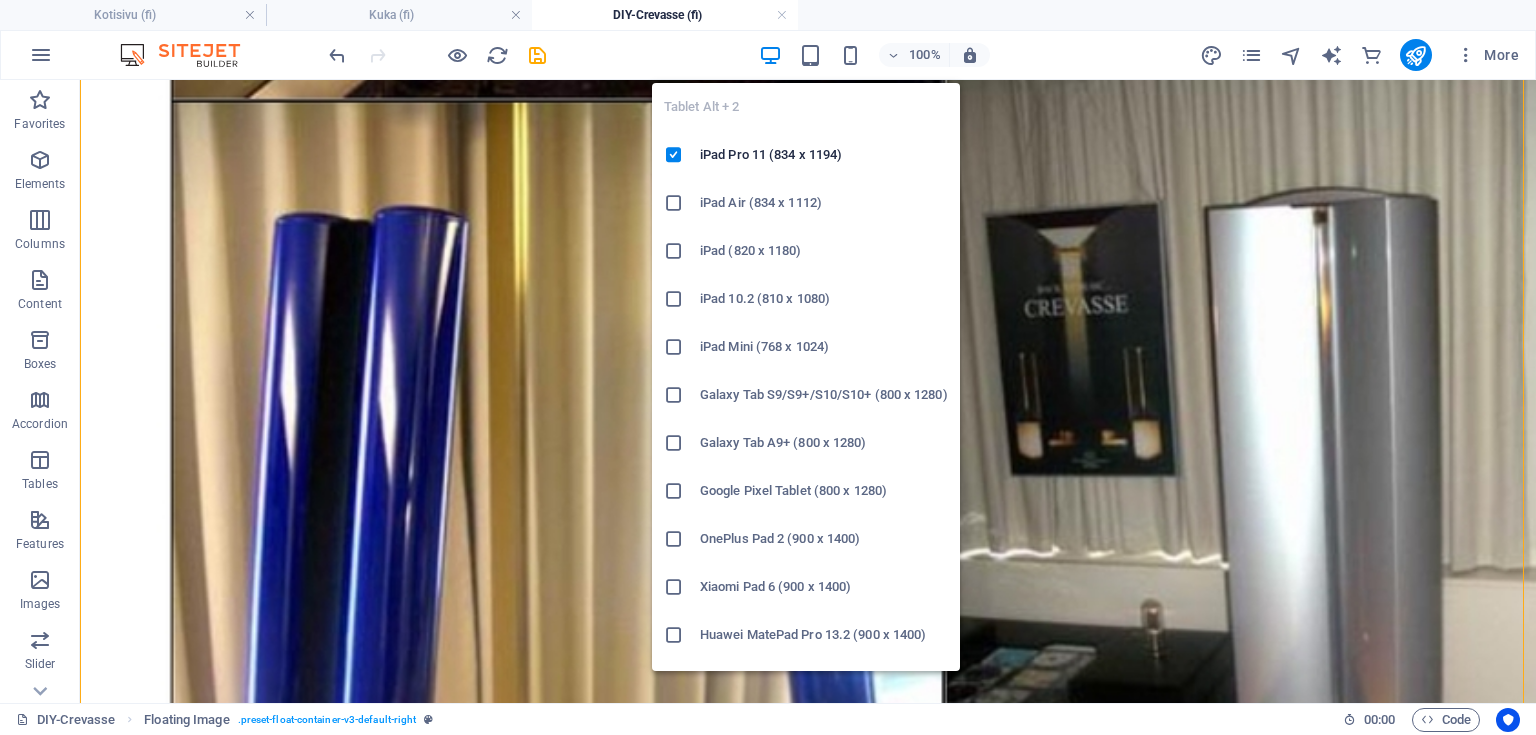 click on "Tablet Alt + 2 iPad Pro 11 (834 x 1194) iPad Air (834 x 1112) iPad (820 x 1180) iPad 10.2 (810 x 1080) iPad Mini (768 x 1024) Galaxy Tab S9/S9+/S10/S10+ (800 x 1280) Galaxy Tab A9+ (800 x 1280) Google Pixel Tablet (800 x 1280) OnePlus Pad 2 (900 x 1400) Xiaomi Pad 6 (900 x 1400) Huawei MatePad Pro 13.2 (900 x 1400) Huawei MatePad mini (600 x 1024) Fire HD 10 (800 x 1280) Fire HD 8 (600 x 1024)" at bounding box center (806, 369) 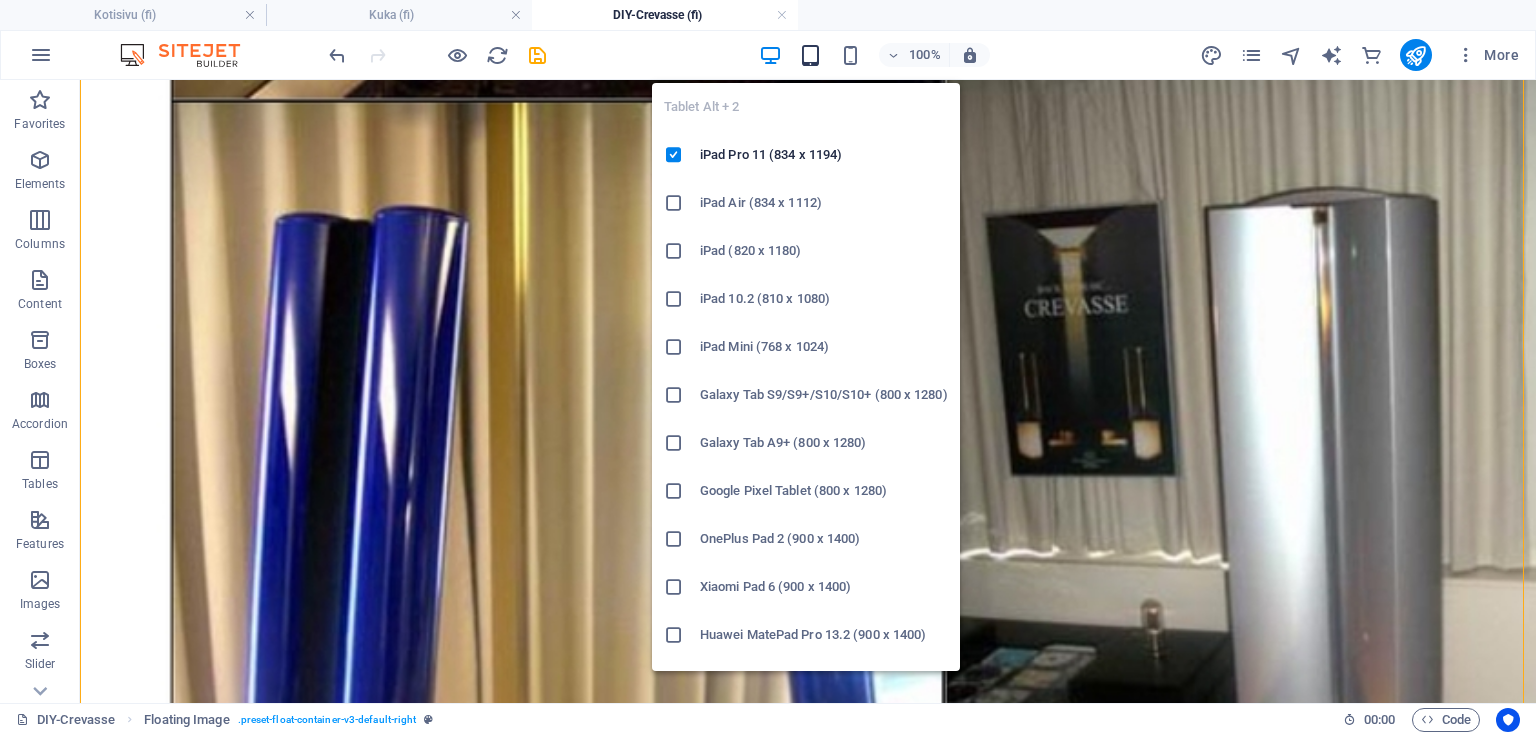 click at bounding box center (810, 55) 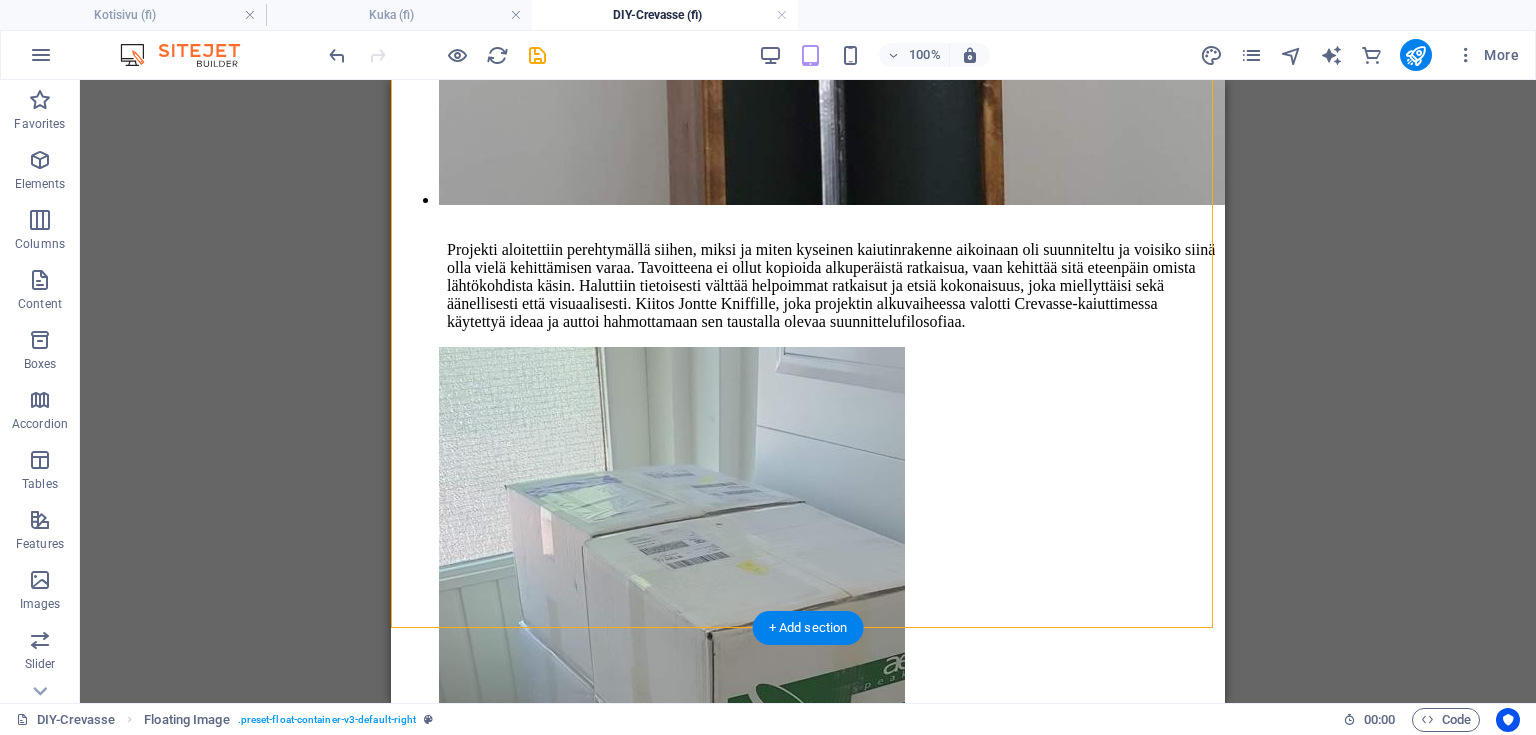 scroll, scrollTop: 5441, scrollLeft: 0, axis: vertical 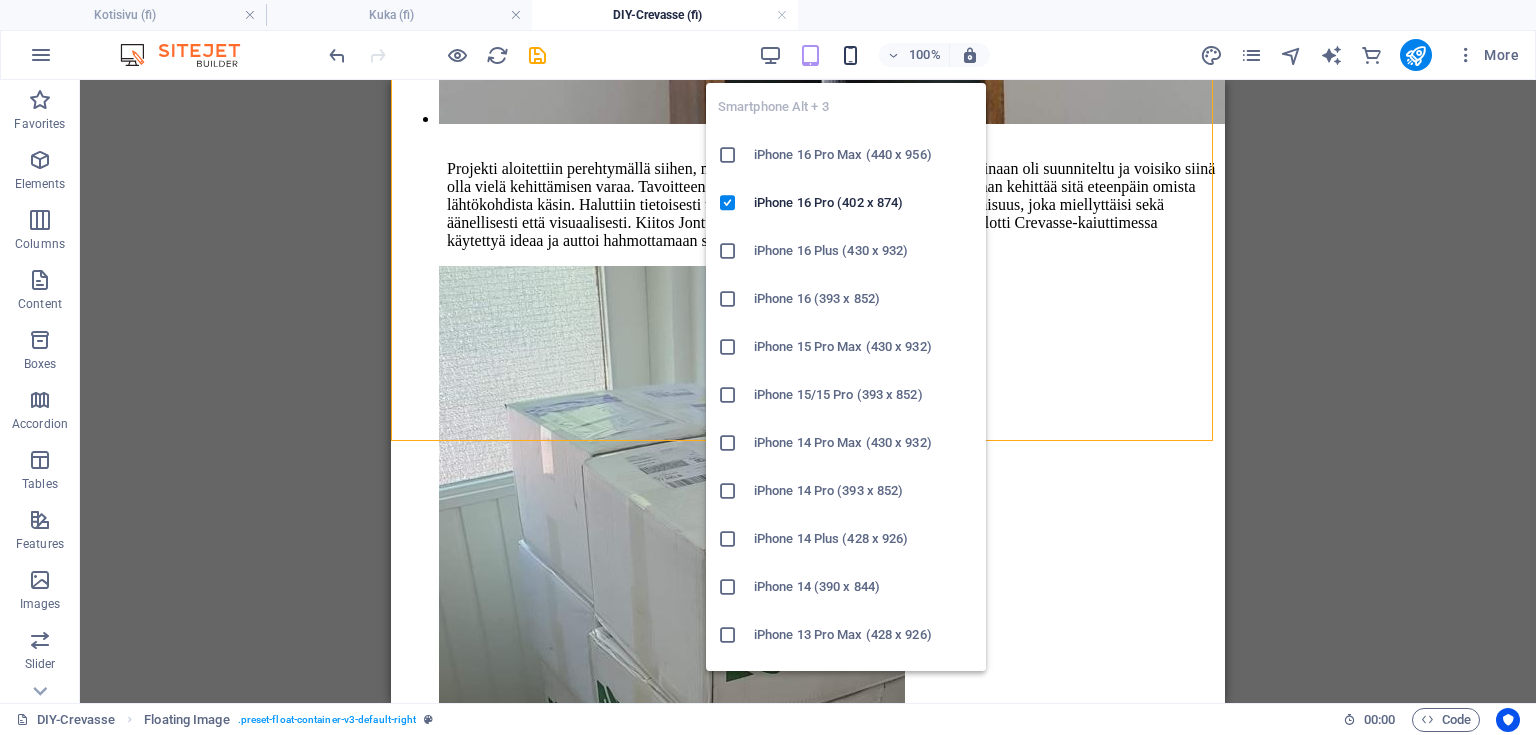click at bounding box center (850, 55) 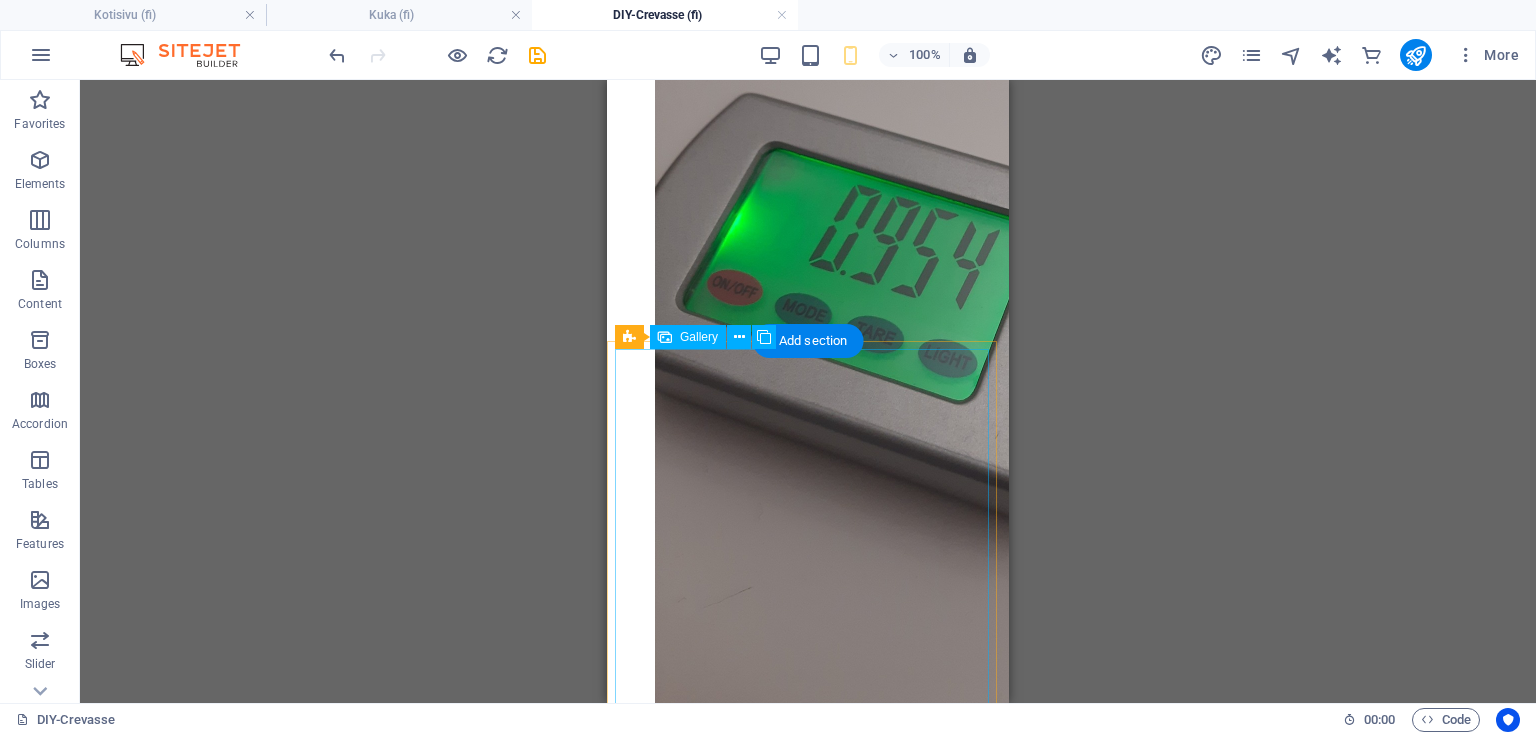 scroll, scrollTop: 6206, scrollLeft: 0, axis: vertical 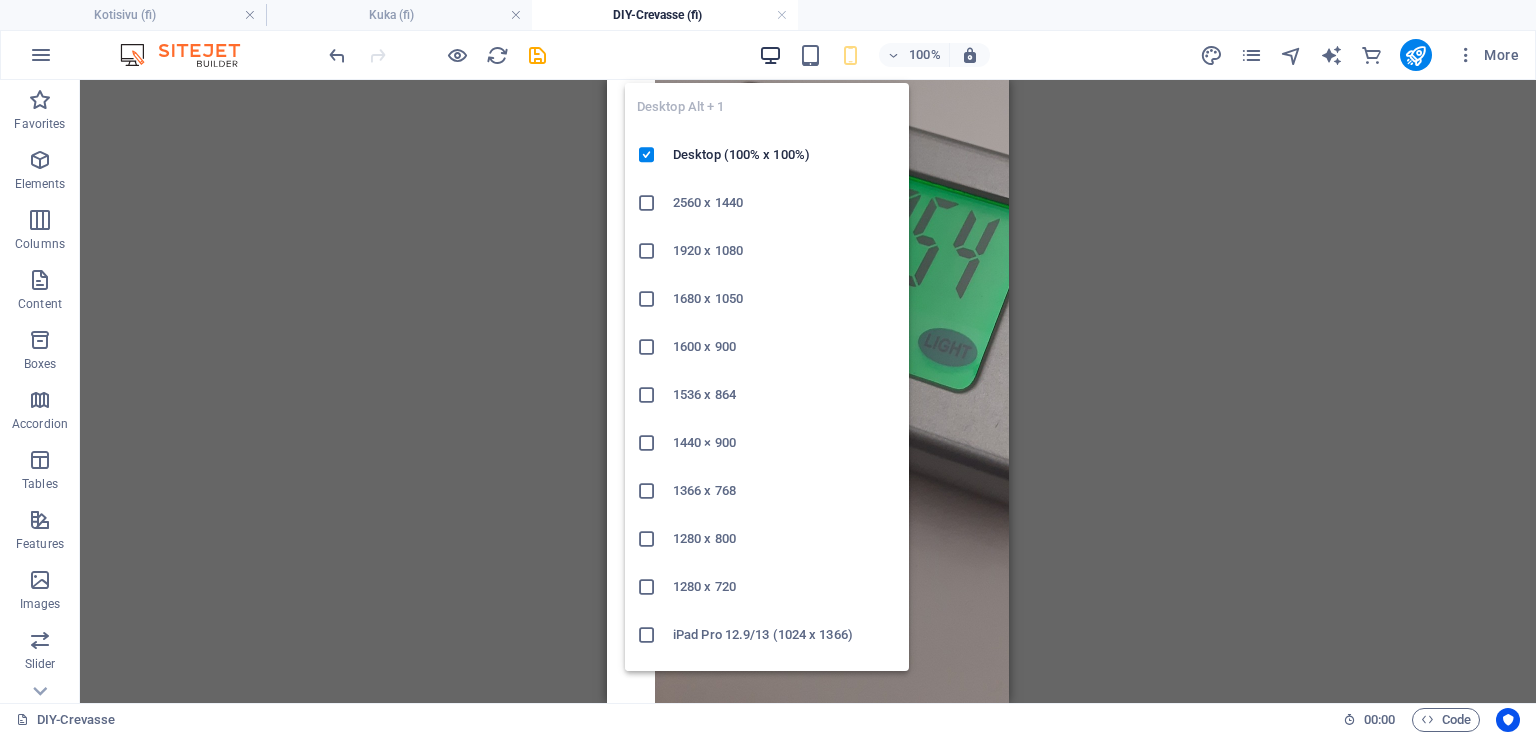 click at bounding box center (770, 55) 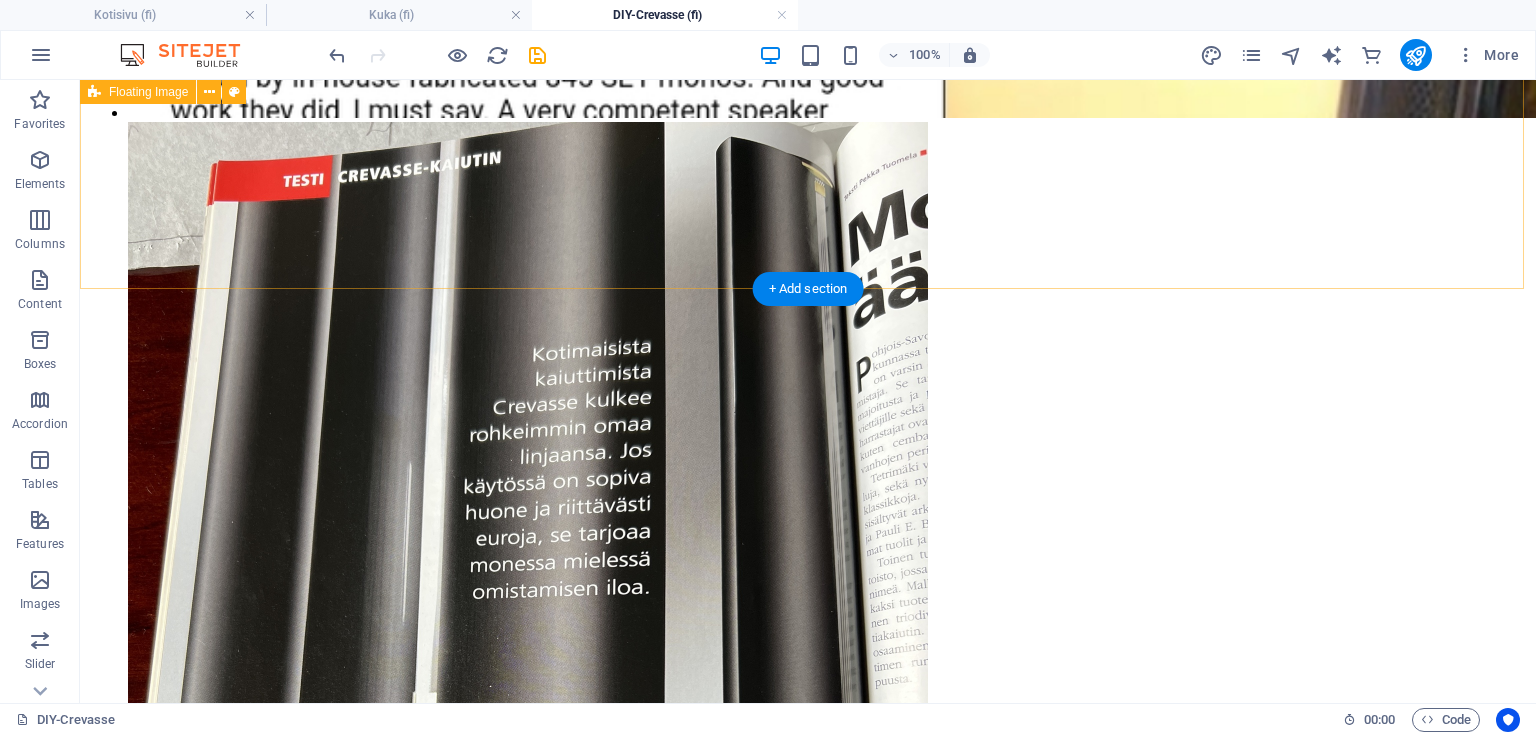 scroll, scrollTop: 4846, scrollLeft: 0, axis: vertical 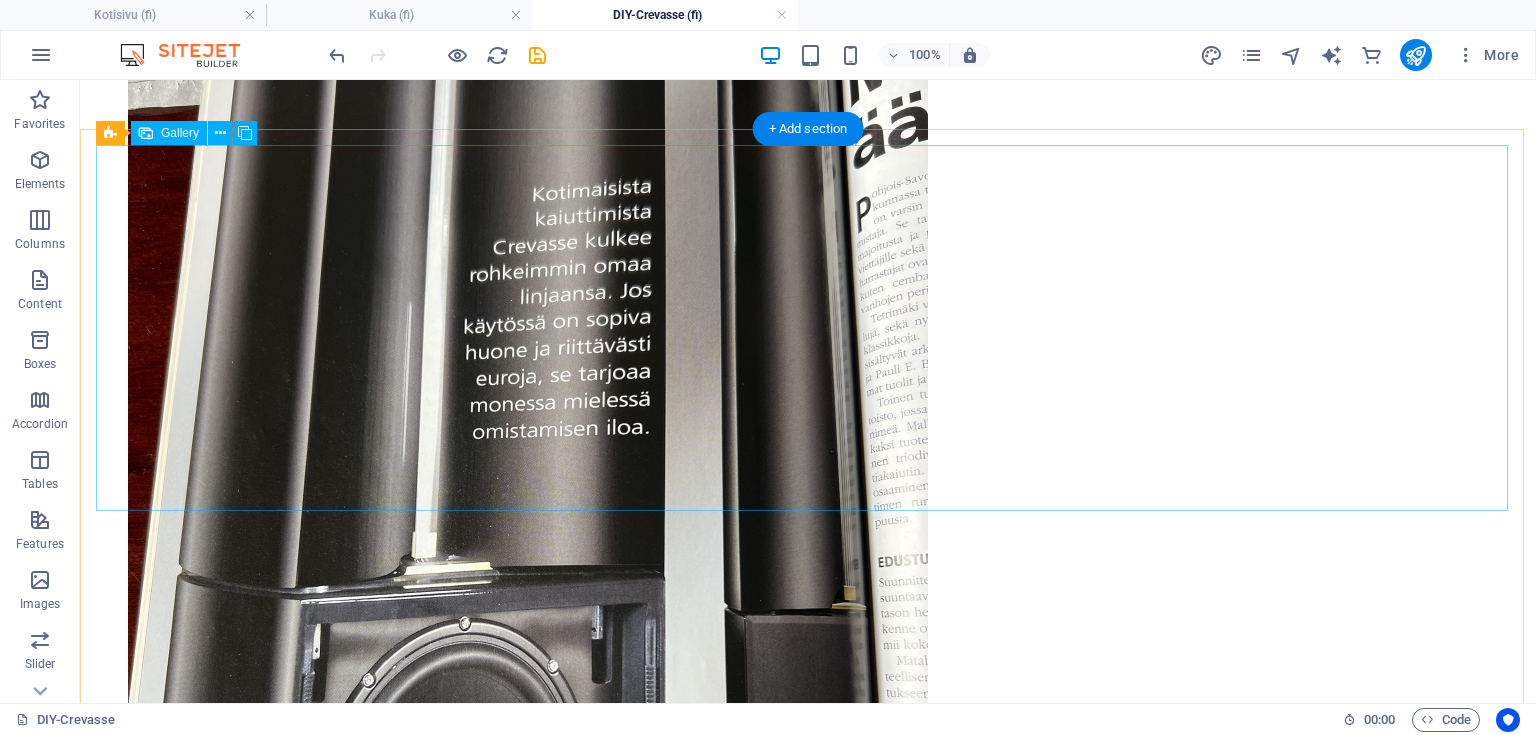 click at bounding box center [528, 18141] 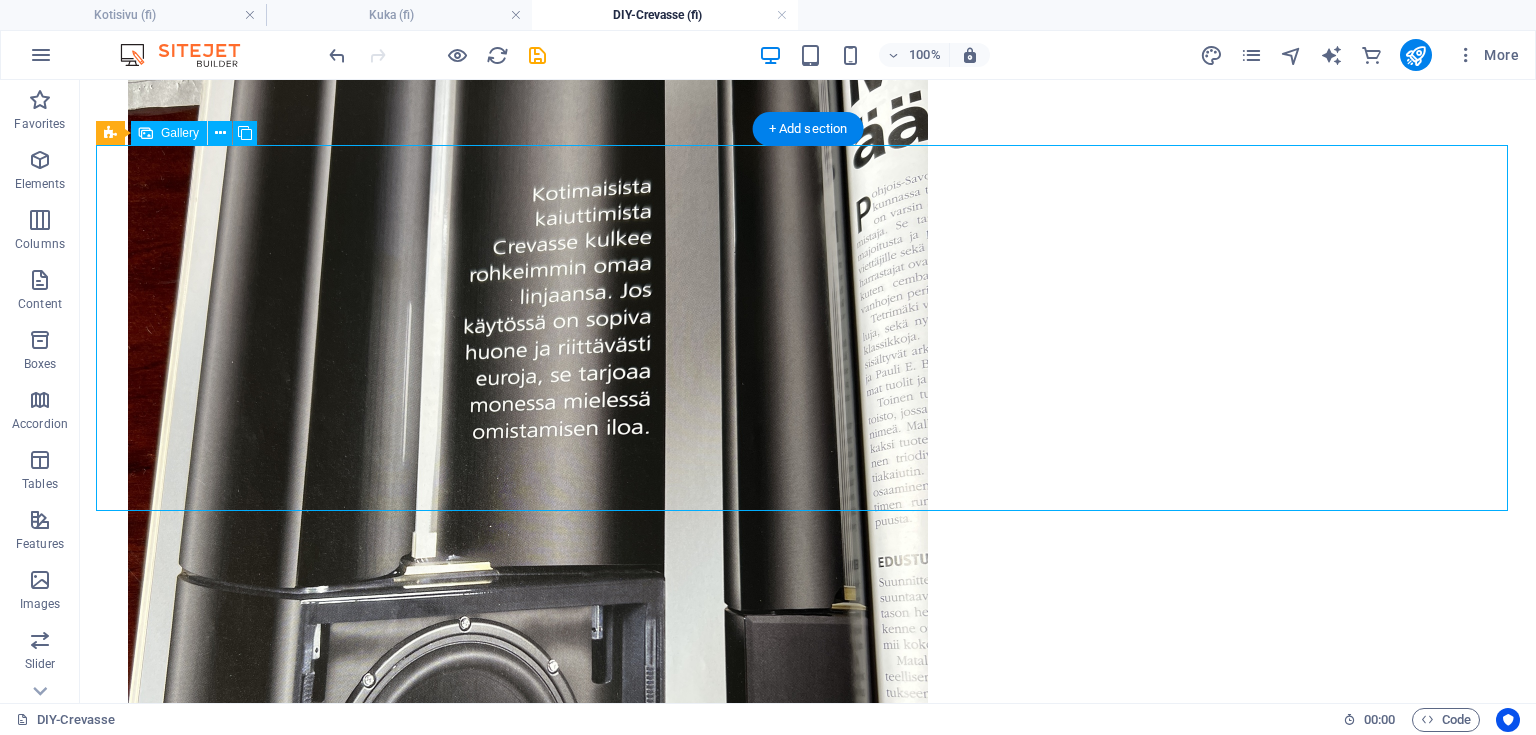 click at bounding box center [528, 18141] 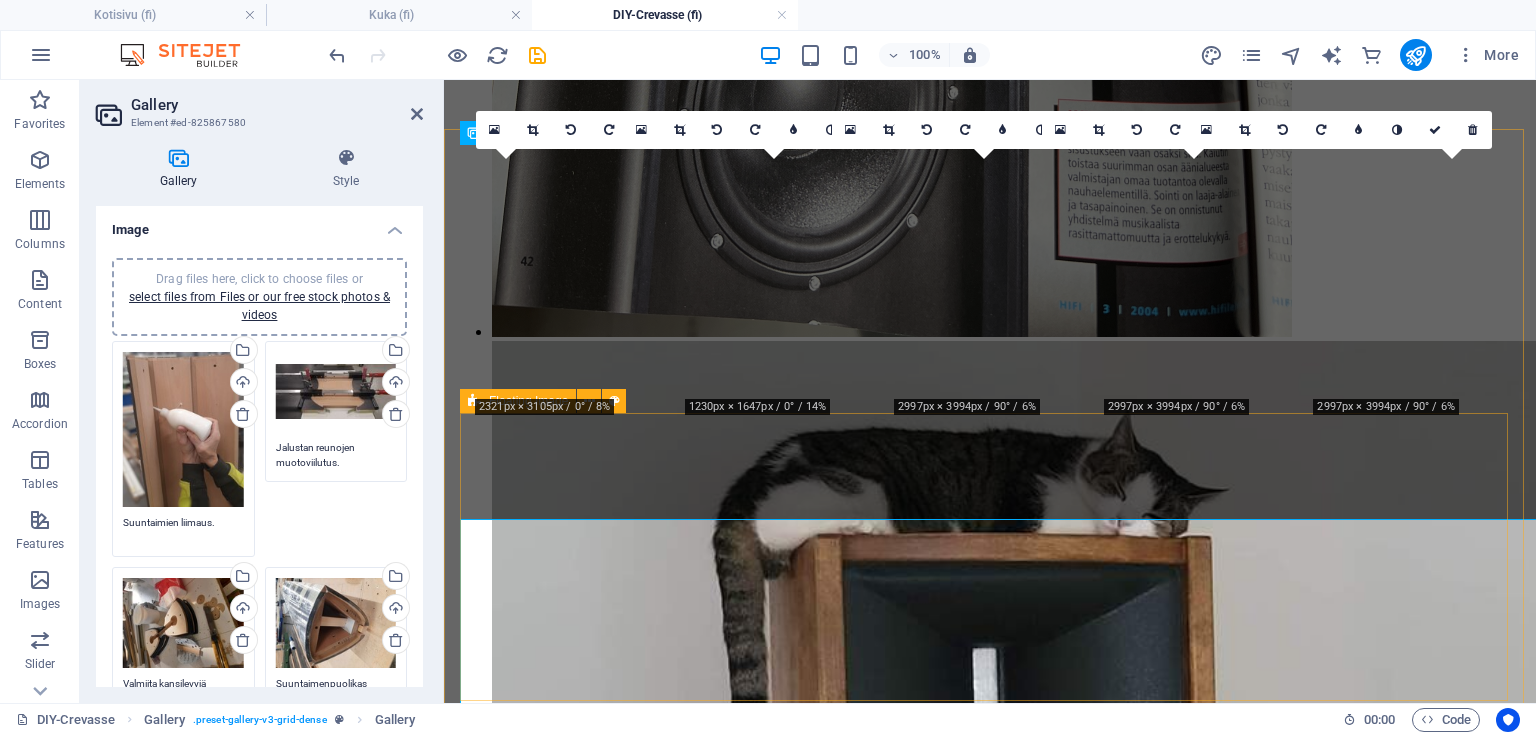 scroll, scrollTop: 4472, scrollLeft: 0, axis: vertical 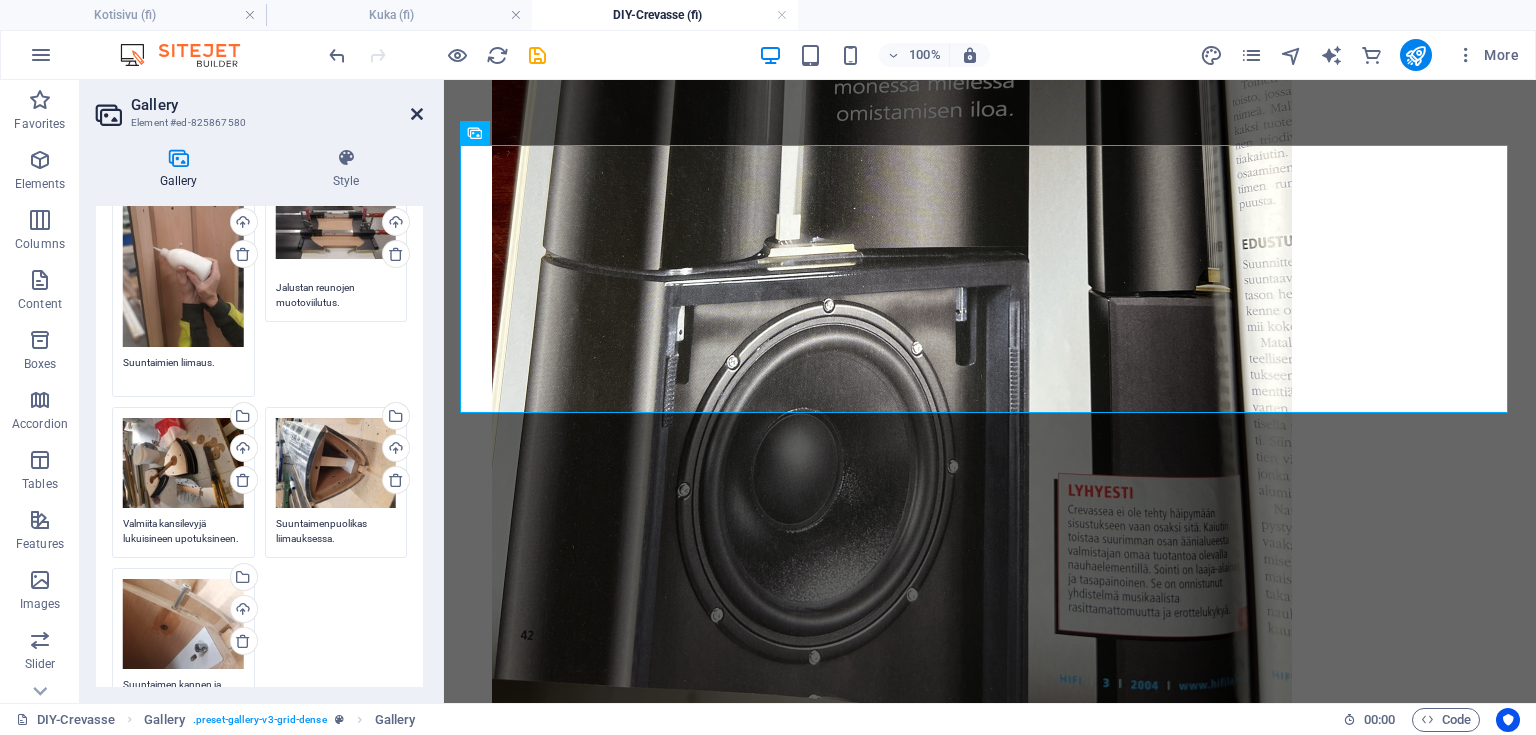 click at bounding box center (417, 114) 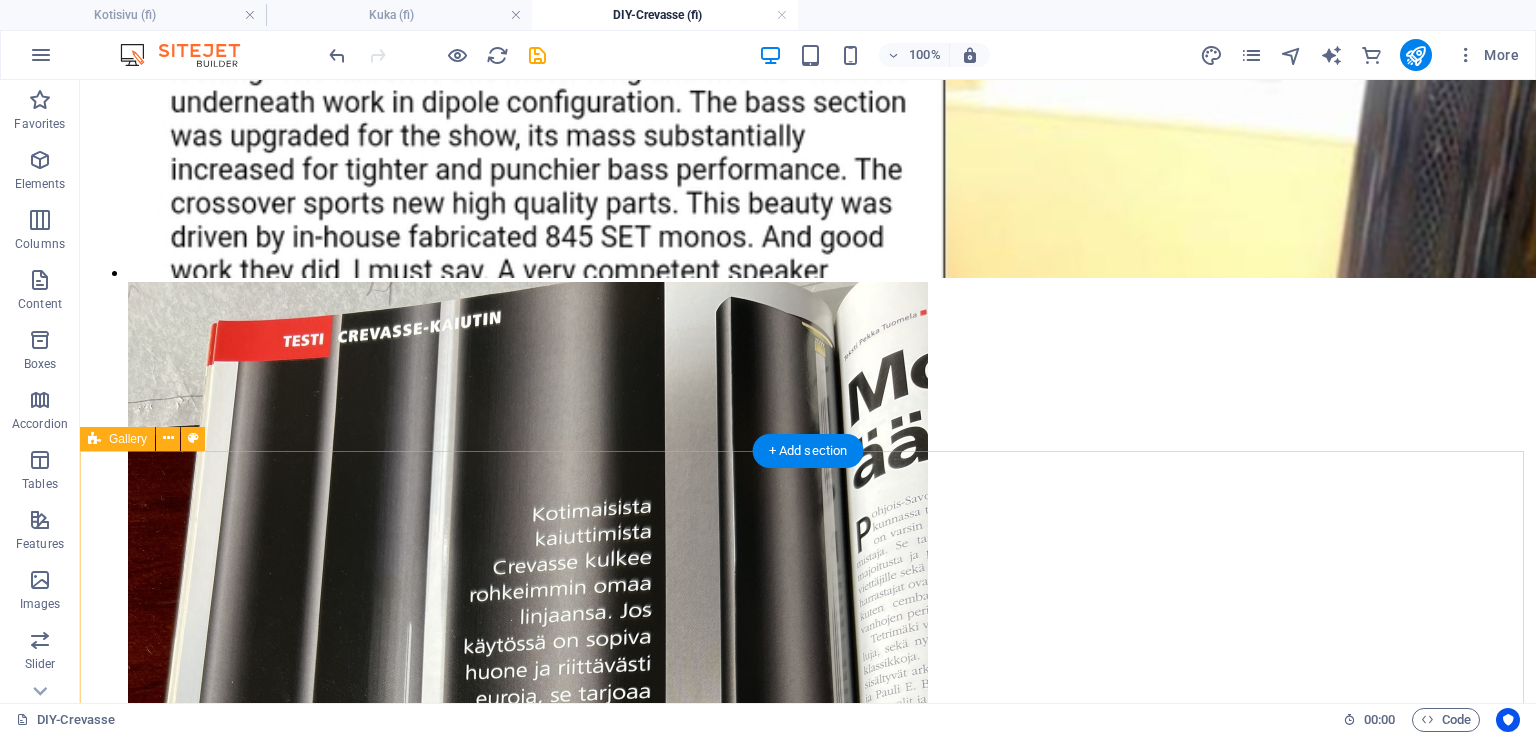 scroll, scrollTop: 4286, scrollLeft: 0, axis: vertical 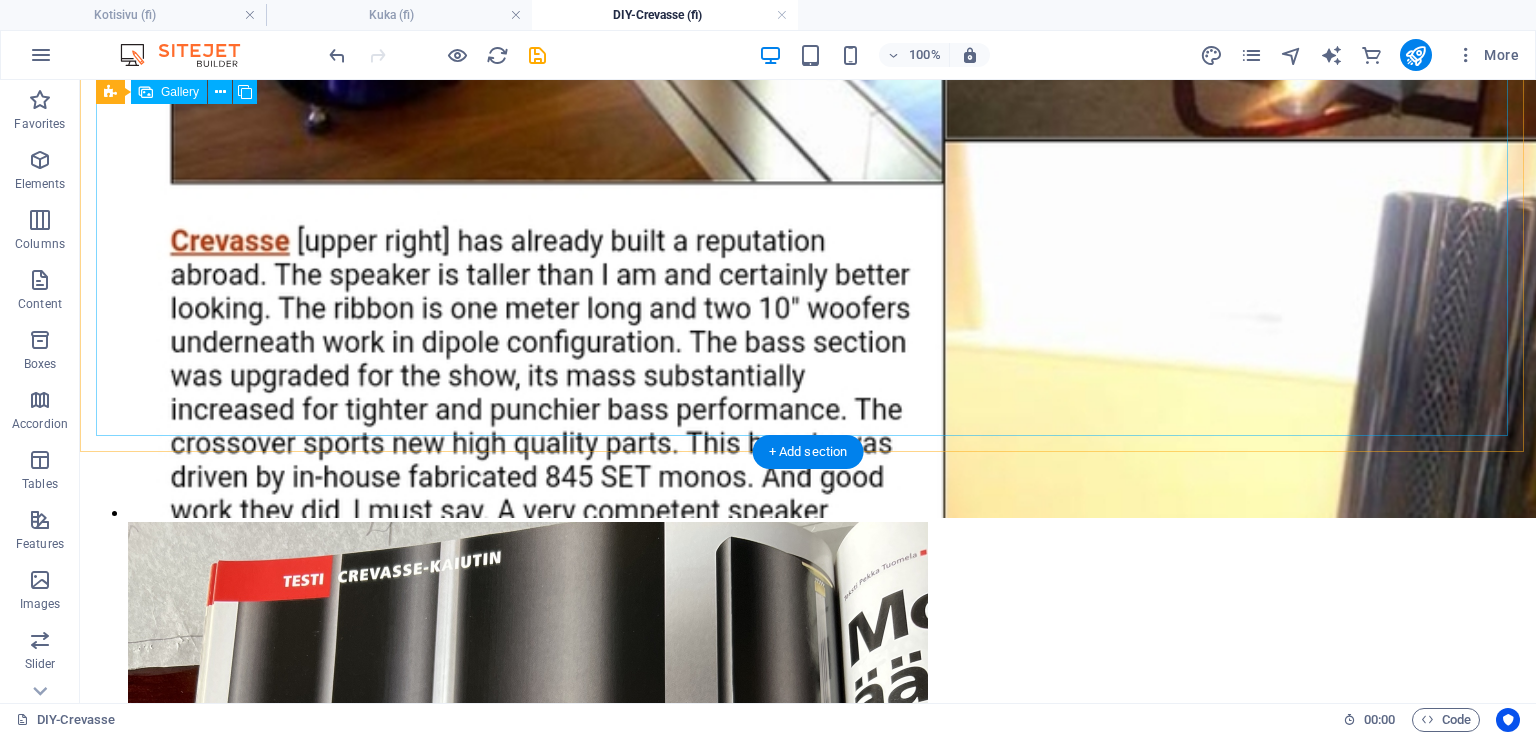 click at bounding box center [528, 14376] 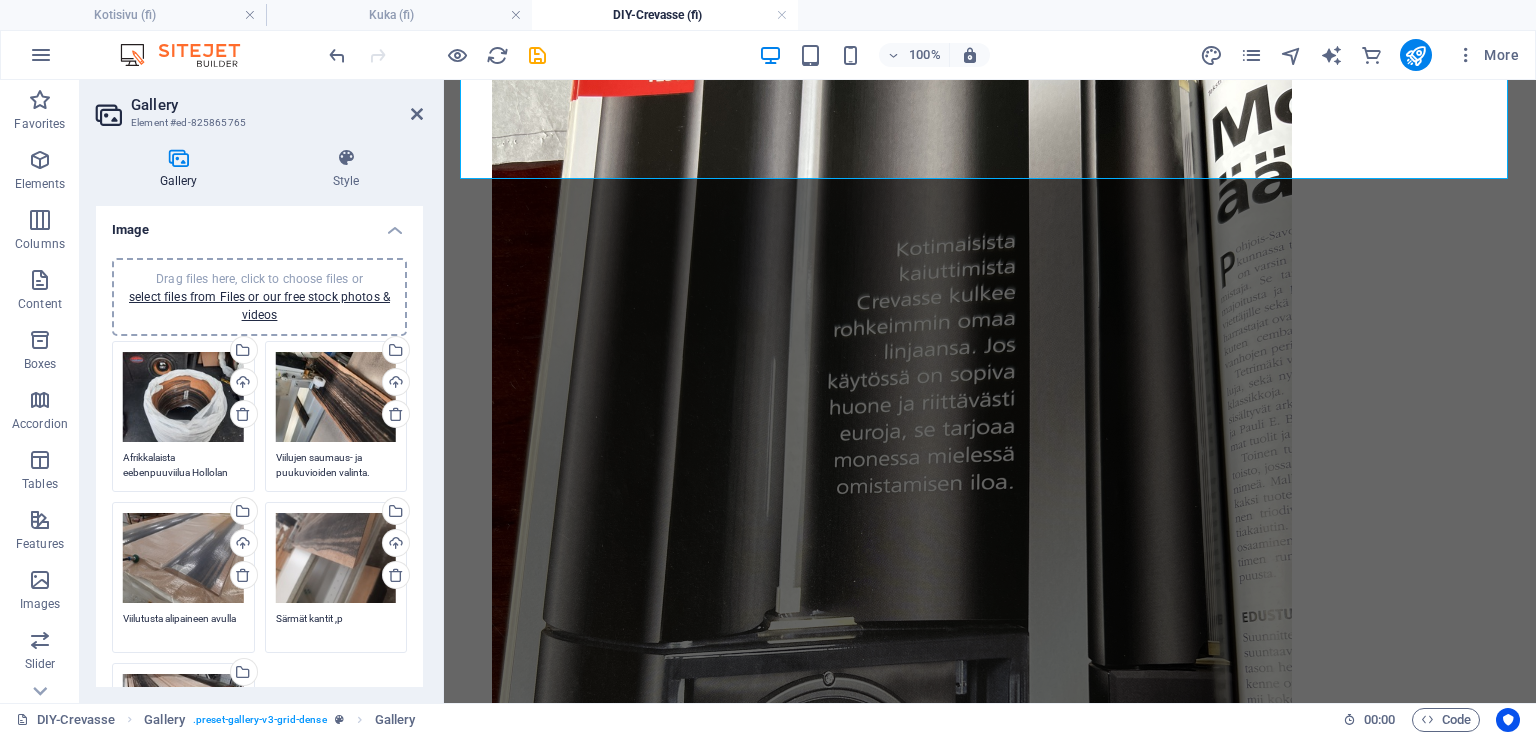 scroll, scrollTop: 4169, scrollLeft: 0, axis: vertical 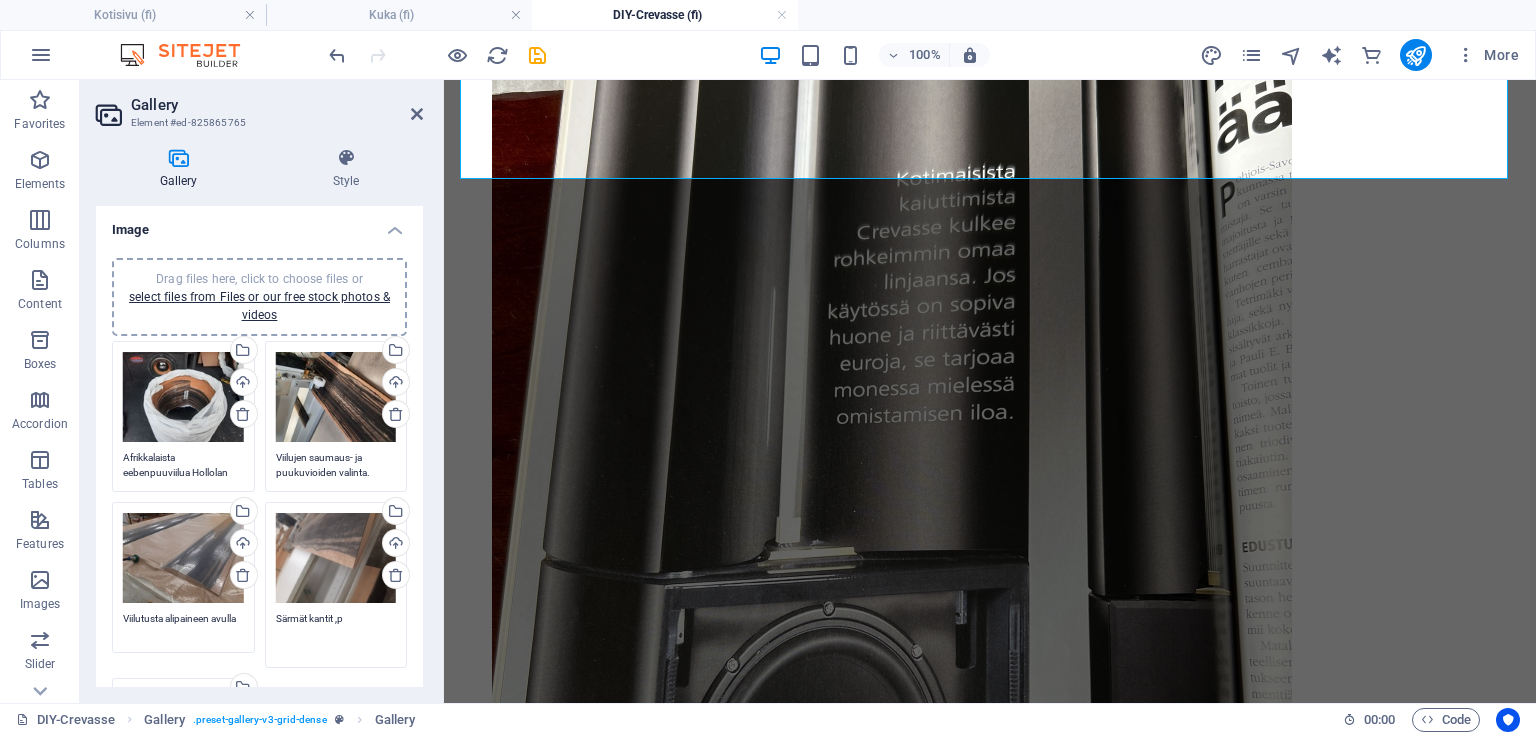 drag, startPoint x: 365, startPoint y: 610, endPoint x: 280, endPoint y: 609, distance: 85.00588 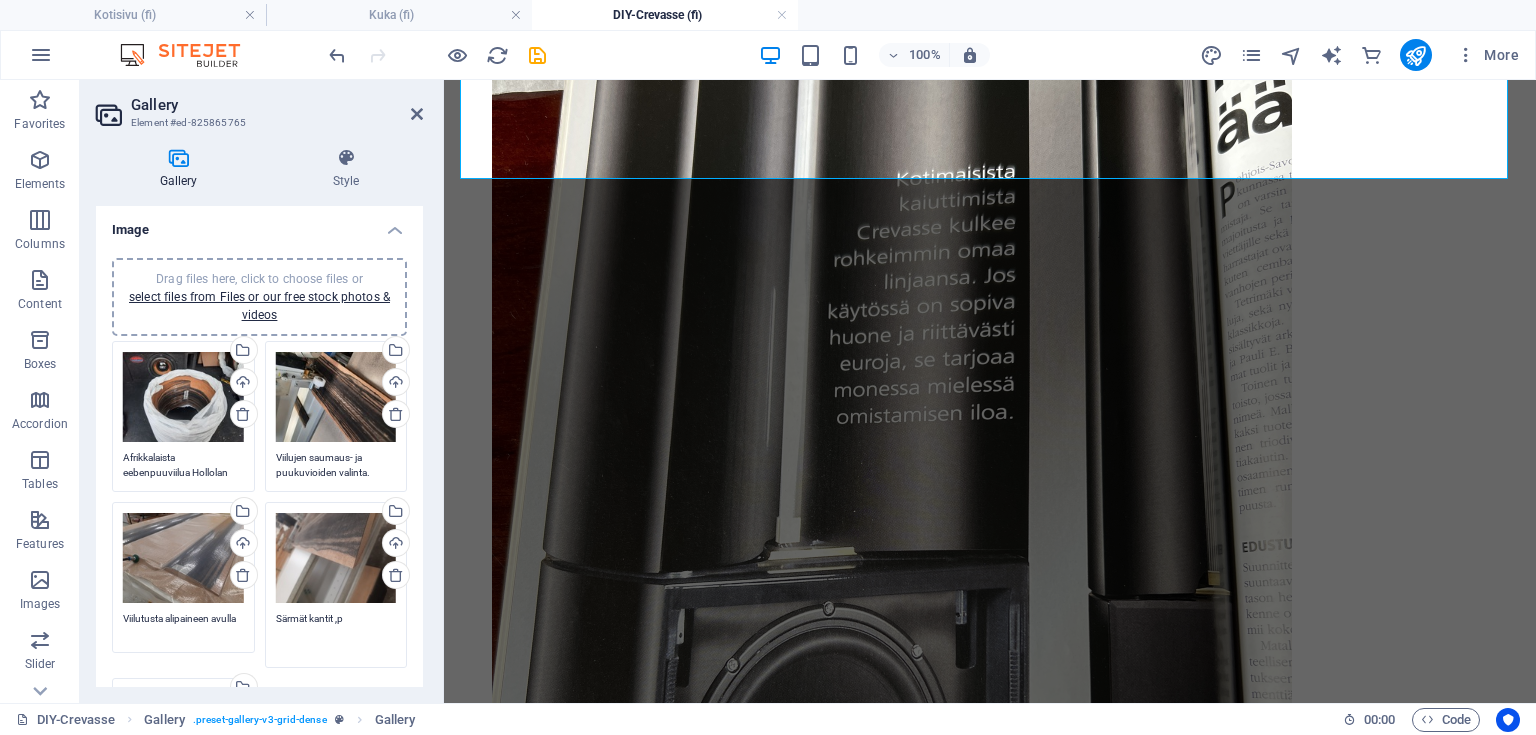type on "S" 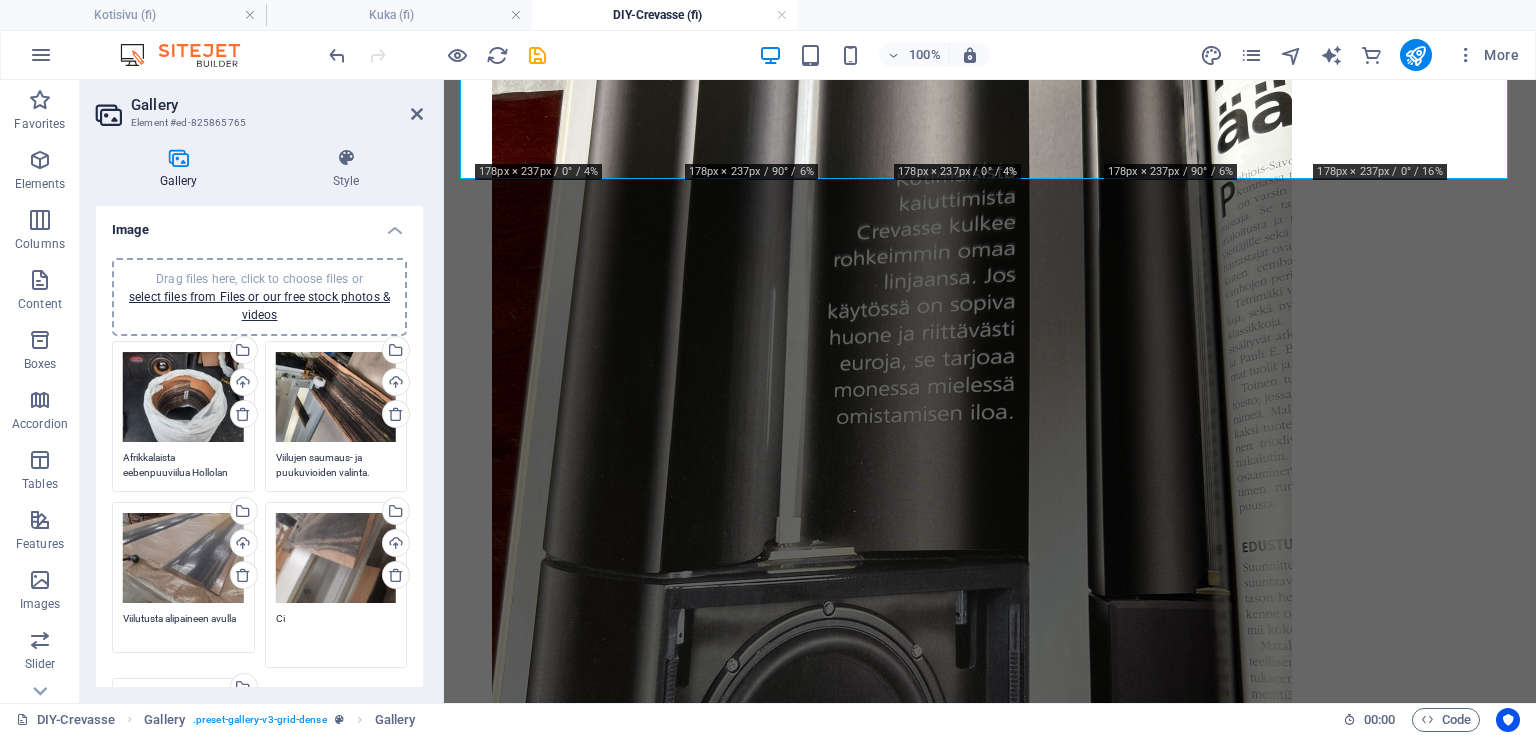 type on "C" 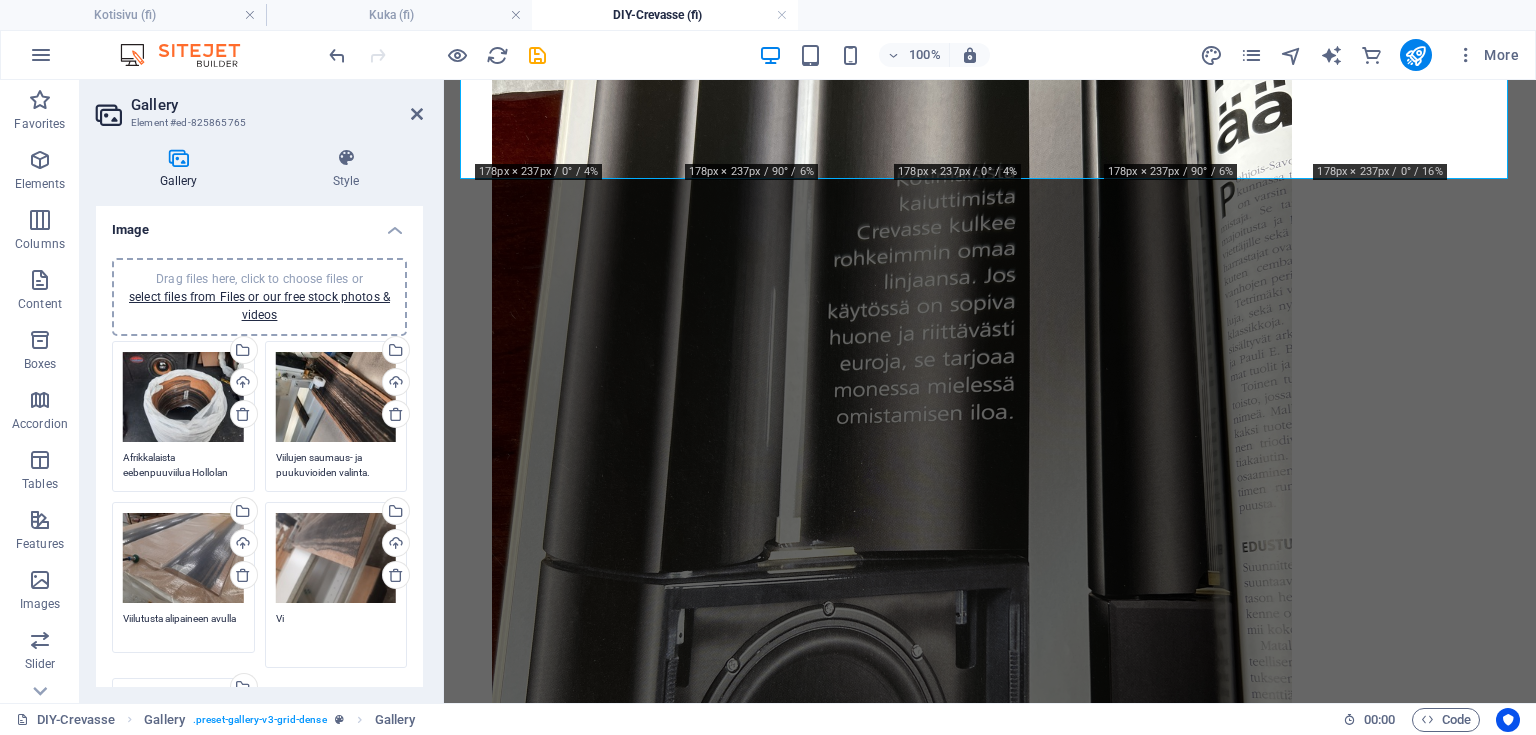 type on "V" 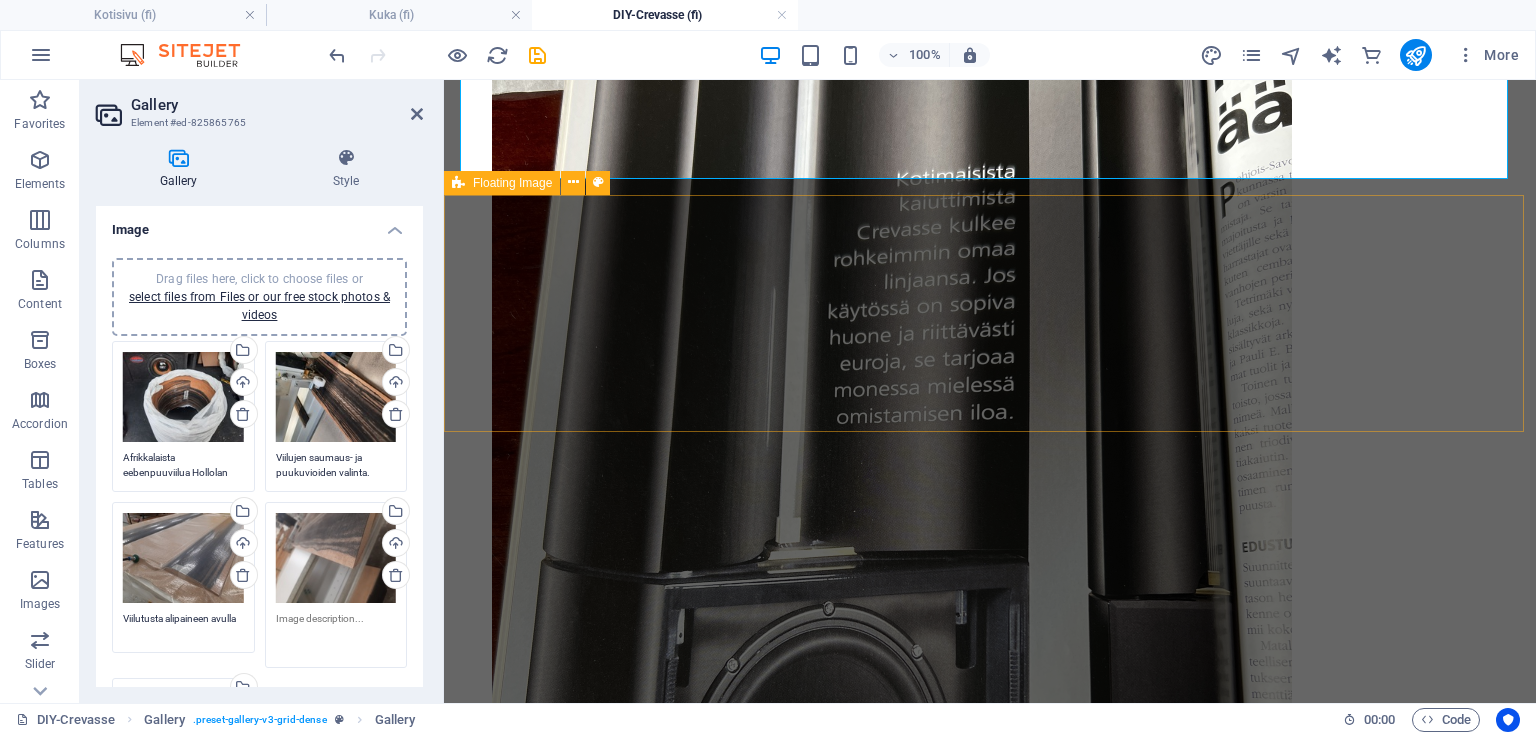 type 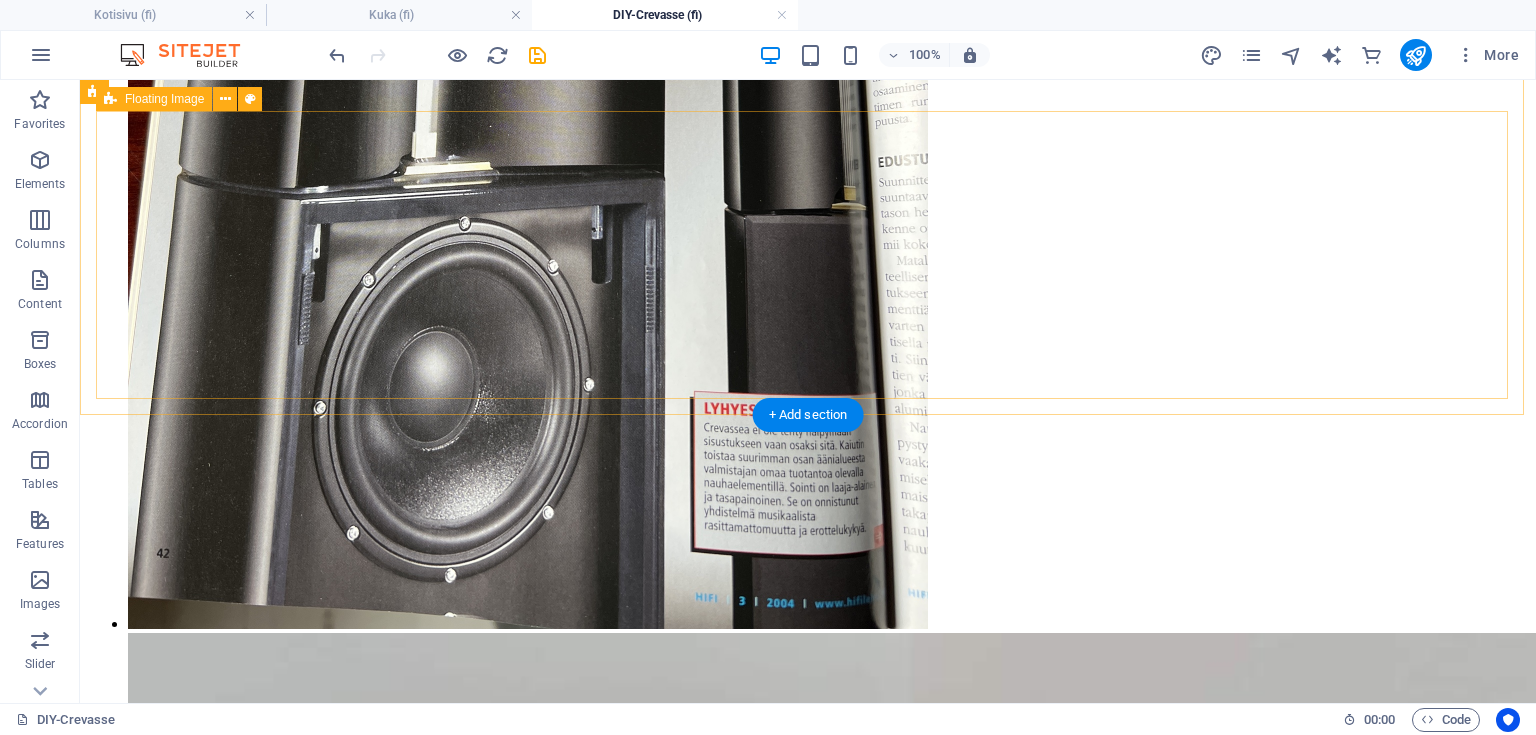 scroll, scrollTop: 5326, scrollLeft: 0, axis: vertical 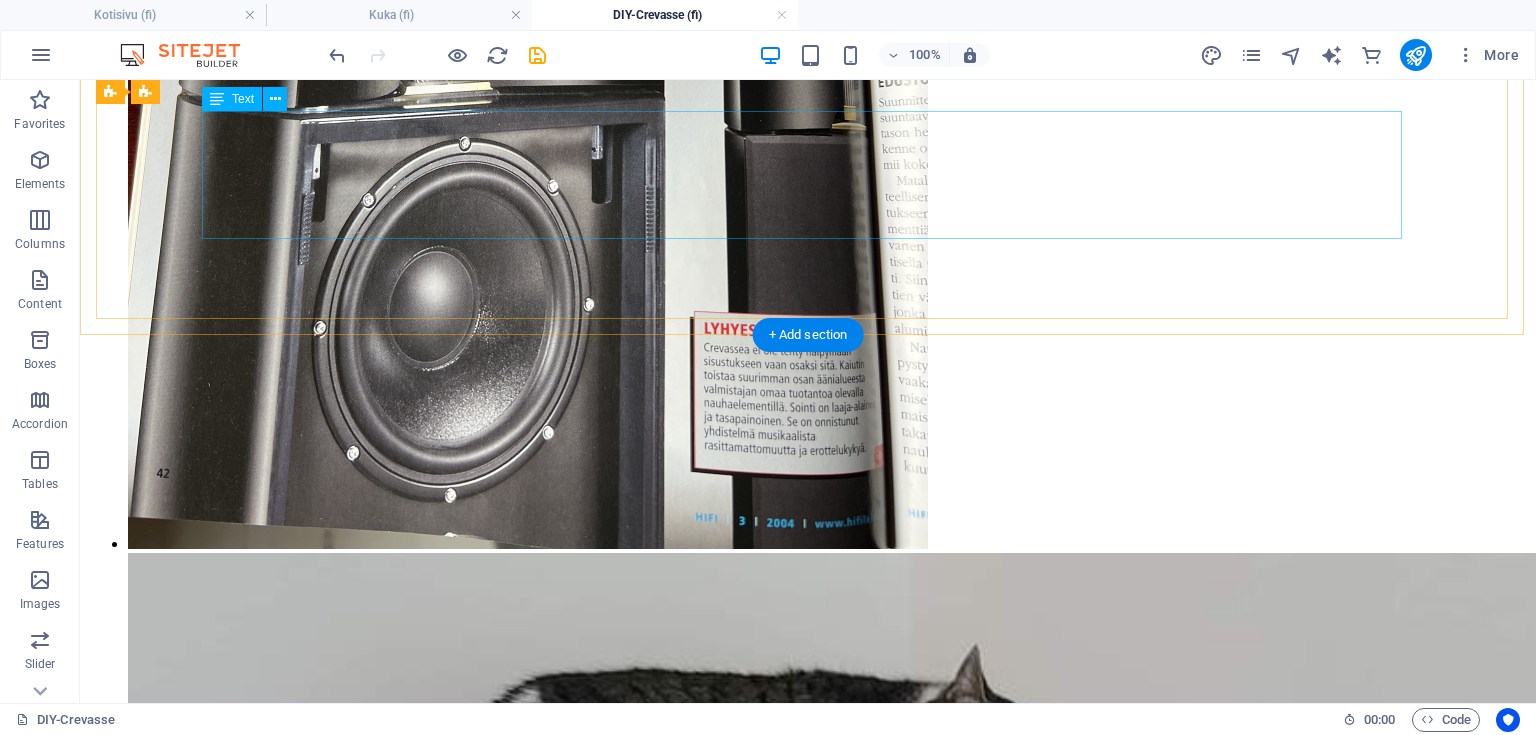 click on "Kun suuntaimet oli saatu liimattua rakennettiin niille kuljetus ja maalaustuet. Suuntaimien päihin ajettiin vanerista väliaikaiset laipat jotka kiinnitettiin kuusiokolopulteilla liimattuihin tappimuttereihin. Päätylaippojen läpi pujotettiin mäntyrima joka lukittiin puutapeilla molemmista päistä. Maalaustuki toimi kannakkeena pukeilla välihionnassa ja myös piti kappaleet pystyssä kuivatustelineessään suuntaimien kasaukseen asti. Välihionta suoritettiin Festoolin 150mm epäkeskohiomakoneella paperikarkeuksilla p120-p240" at bounding box center [808, 21440] 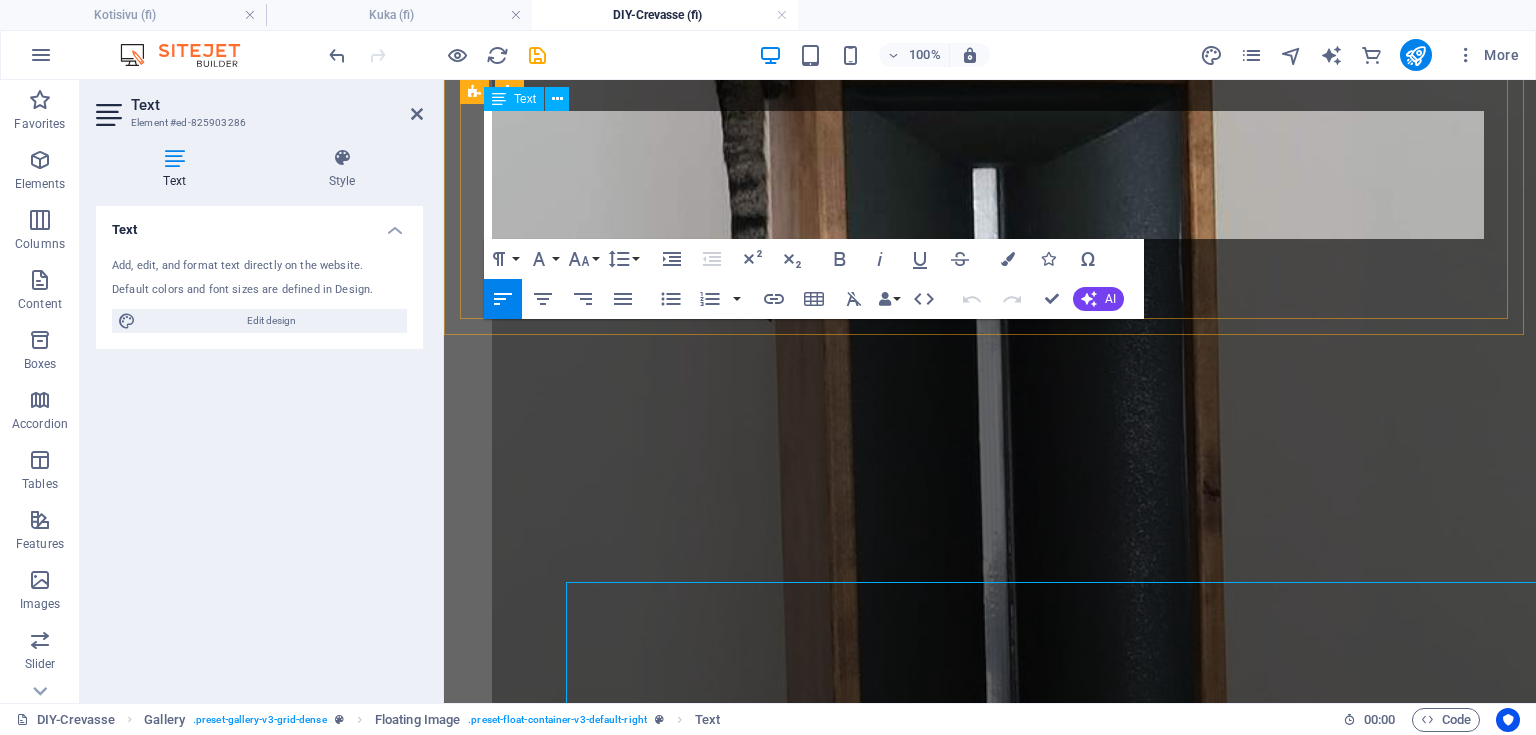 scroll, scrollTop: 4855, scrollLeft: 0, axis: vertical 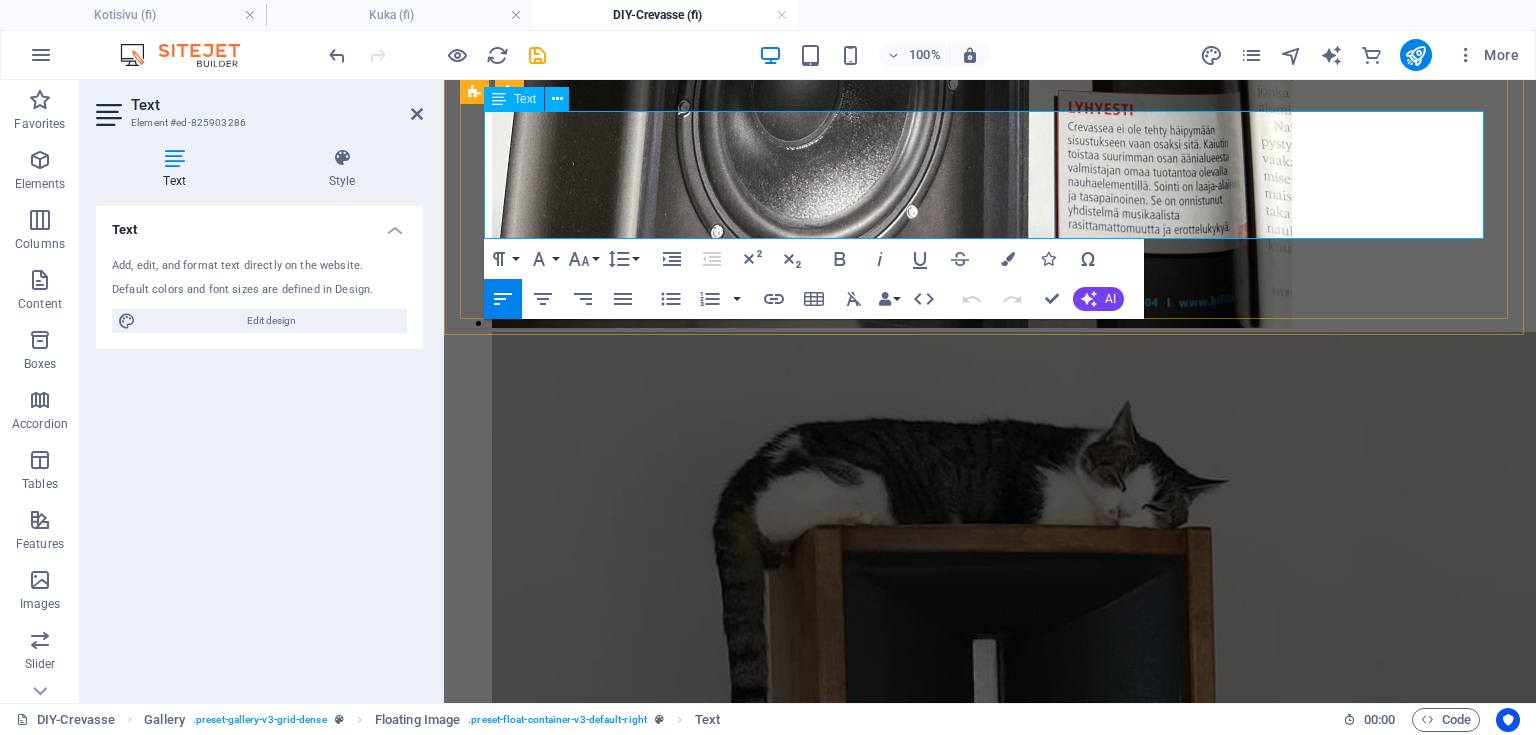 drag, startPoint x: 519, startPoint y: 225, endPoint x: 1287, endPoint y: 237, distance: 768.09375 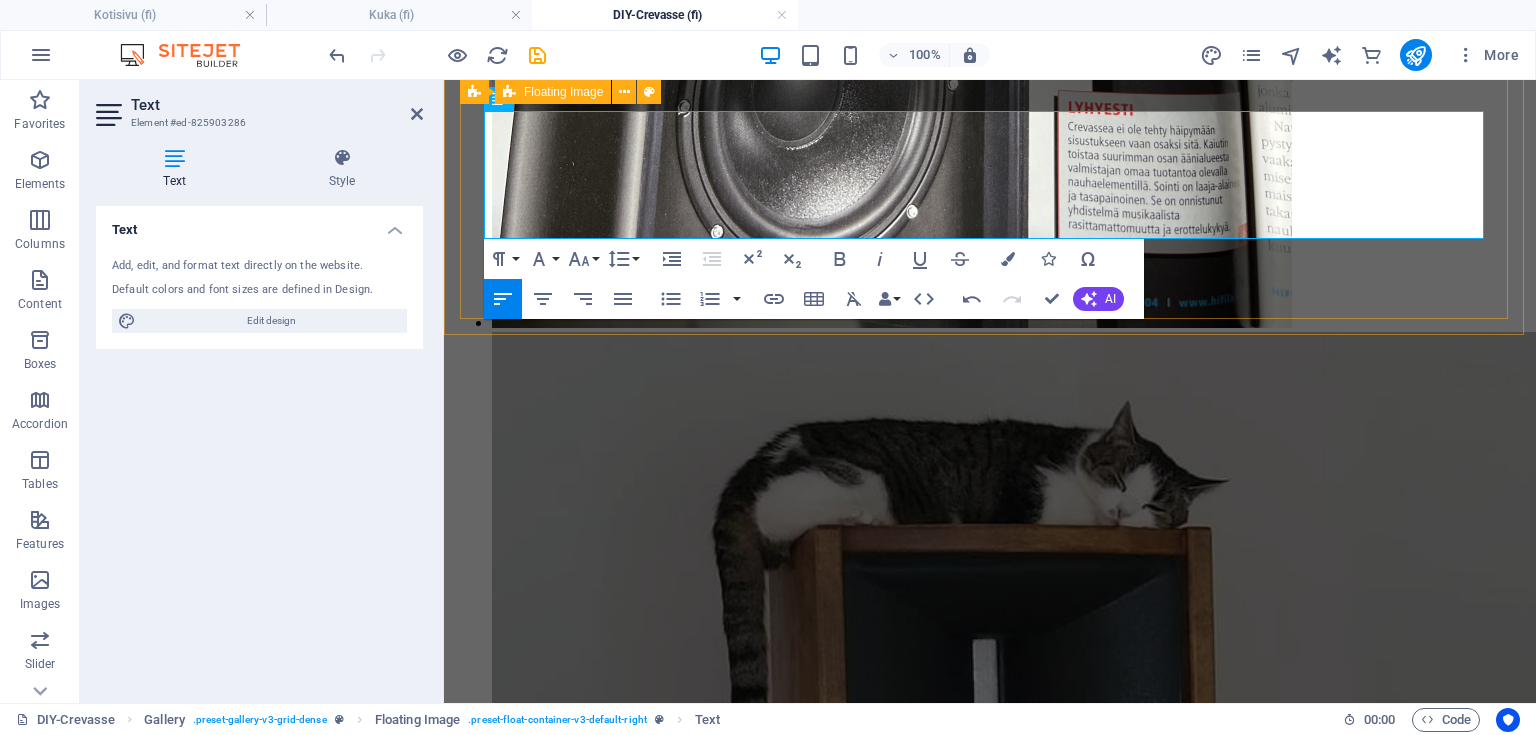 click on "Kun suuntaimet oli saatu liimattua rakennettiin niille kuljetus ja maalaustuet. Suuntaimien päihin ajettiin vanerista väliaikaiset laipat jotka kiinnitettiin kuusiokolopulteilla liimattuihin tappimuttereihin. Päätylaippojen läpi pujotettiin mäntyrima joka lukittiin puutapeilla molemmista päistä. Maalaustuki toimi kannakkeena pukeilla välihionnassa ja myös piti kappaleet pystyssä kuivatustelineessään suuntaimien kasaukseen asti." at bounding box center (990, 19321) 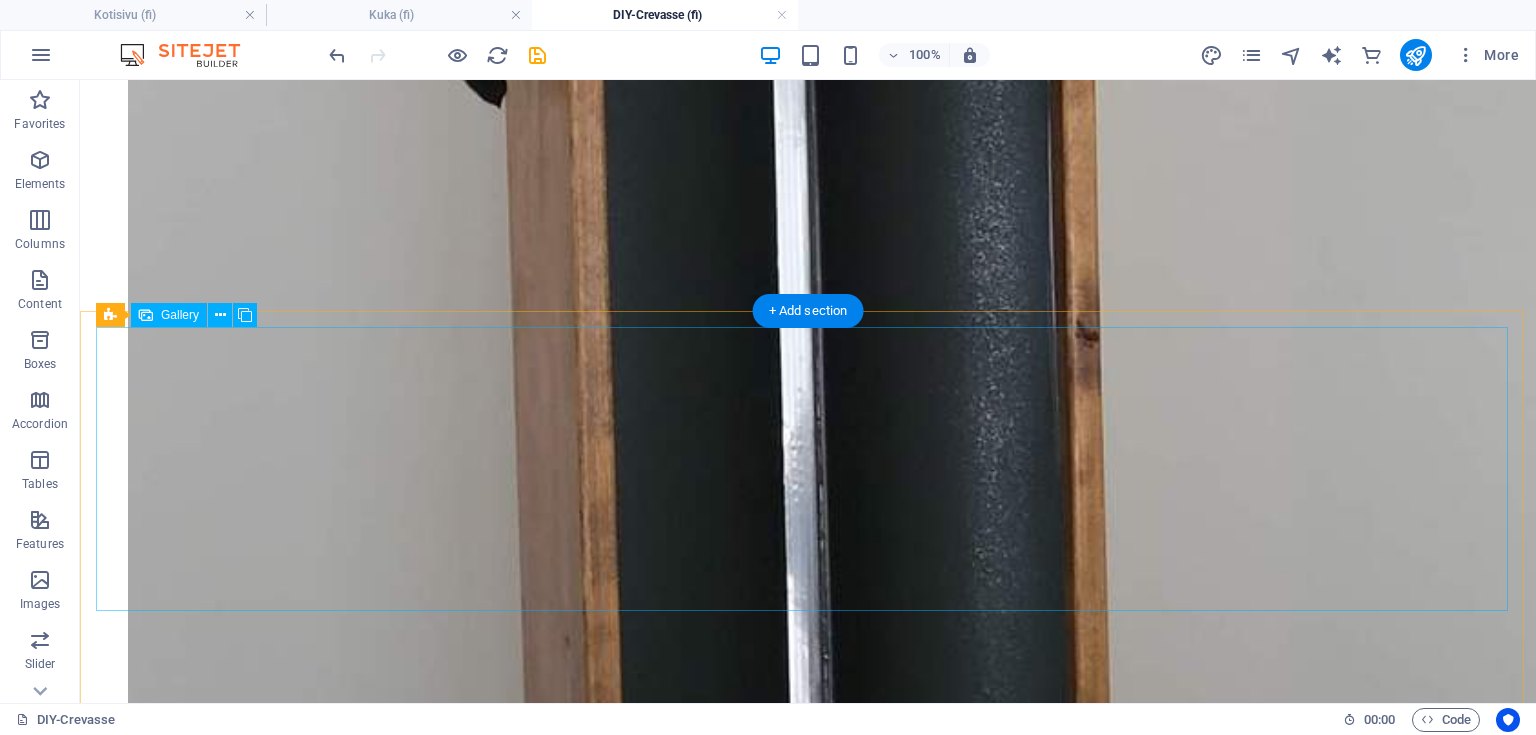 scroll, scrollTop: 6366, scrollLeft: 0, axis: vertical 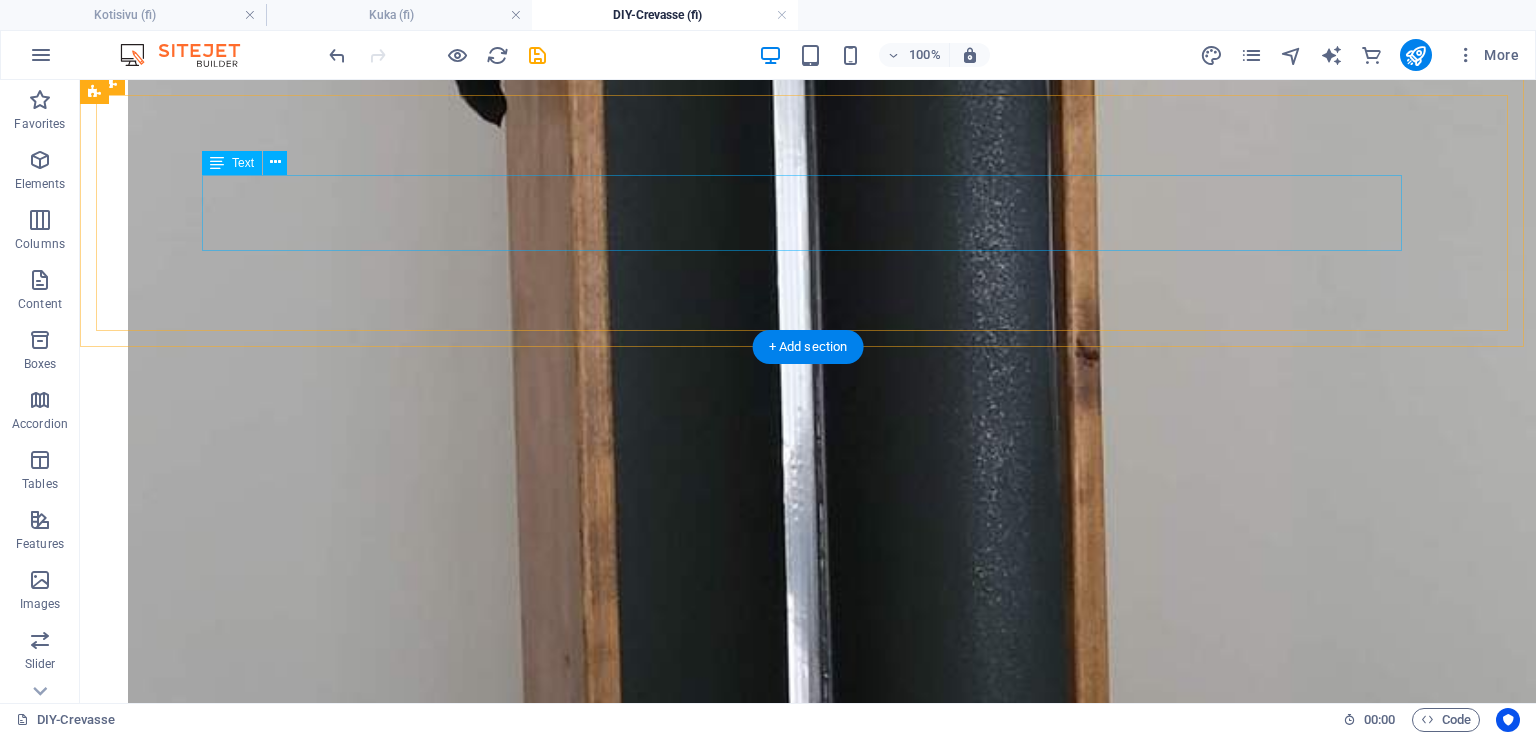 click on "Bassokotelon etulevyt, kannet ja pohjat valmistettiin laminaattipintaisesta koivuvanerista. Laminaatiksi valittiin Formican mattamusta Fenix nanolaminaatti. Osat työstettiin CNC työstökeskuksella ja samalla niihin upotettiin laminaatin alle magneetit pitämään bassokotelon tulevat kangaskehikot paikoillaan ilman, että laminaatin pinnassa on mitään näkyviä muovinastoja. Bassoelementin kiinnitys toteutettiin messinkisillä m5 kierteisillä insertti muttereilla." at bounding box center (808, 28943) 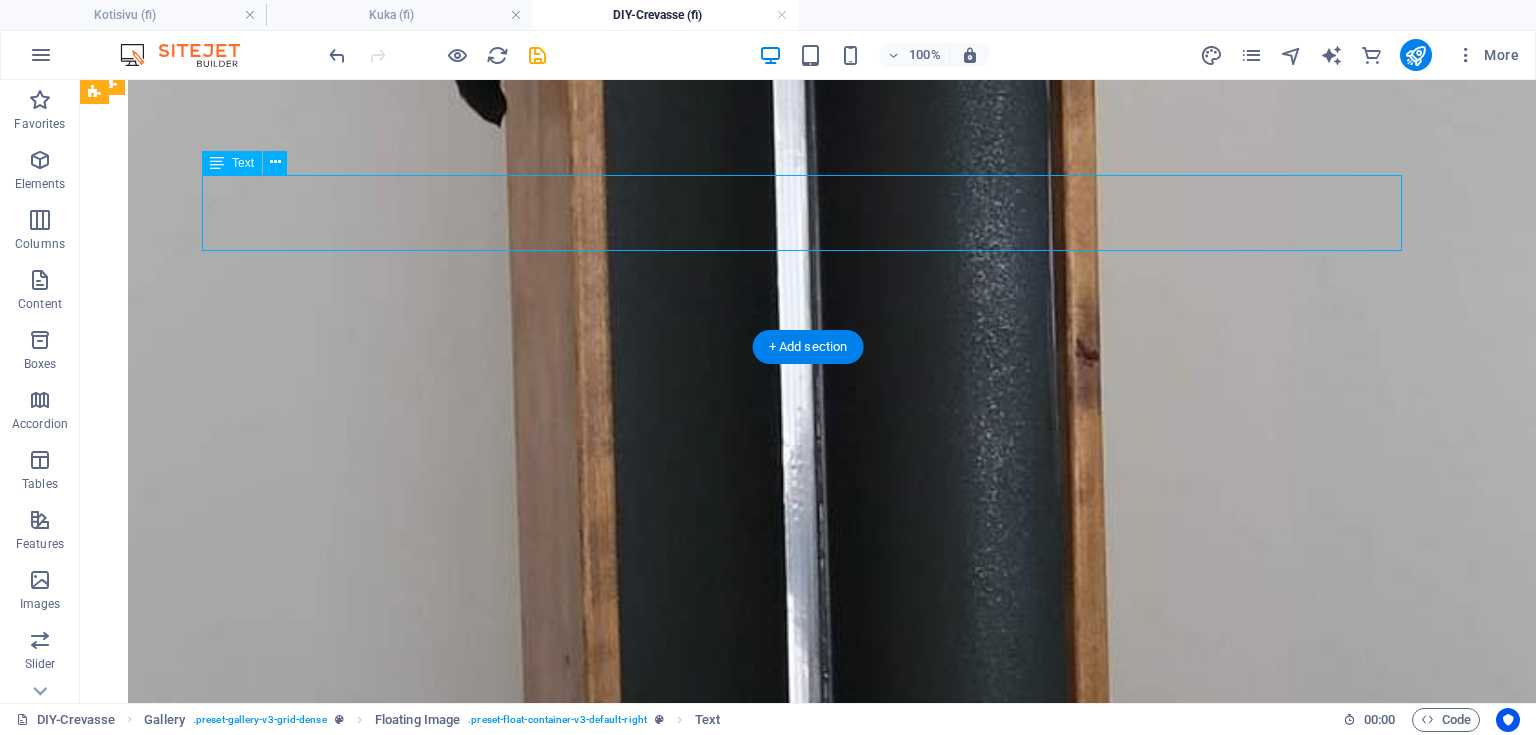 click on "Bassokotelon etulevyt, kannet ja pohjat valmistettiin laminaattipintaisesta koivuvanerista. Laminaatiksi valittiin Formican mattamusta Fenix nanolaminaatti. Osat työstettiin CNC työstökeskuksella ja samalla niihin upotettiin laminaatin alle magneetit pitämään bassokotelon tulevat kangaskehikot paikoillaan ilman, että laminaatin pinnassa on mitään näkyviä muovinastoja. Bassoelementin kiinnitys toteutettiin messinkisillä m5 kierteisillä insertti muttereilla." at bounding box center (808, 28943) 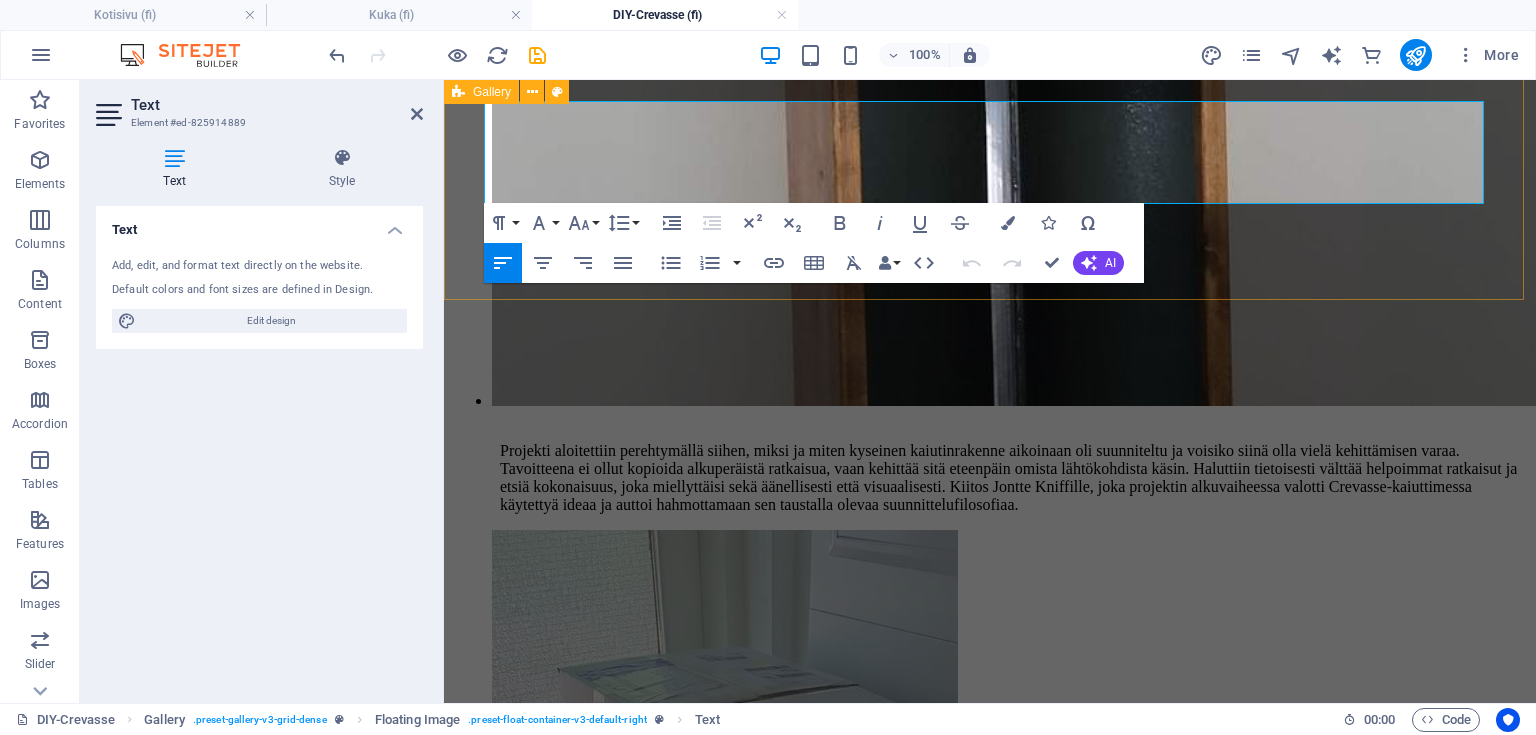 drag, startPoint x: 1091, startPoint y: 191, endPoint x: 448, endPoint y: 133, distance: 645.61053 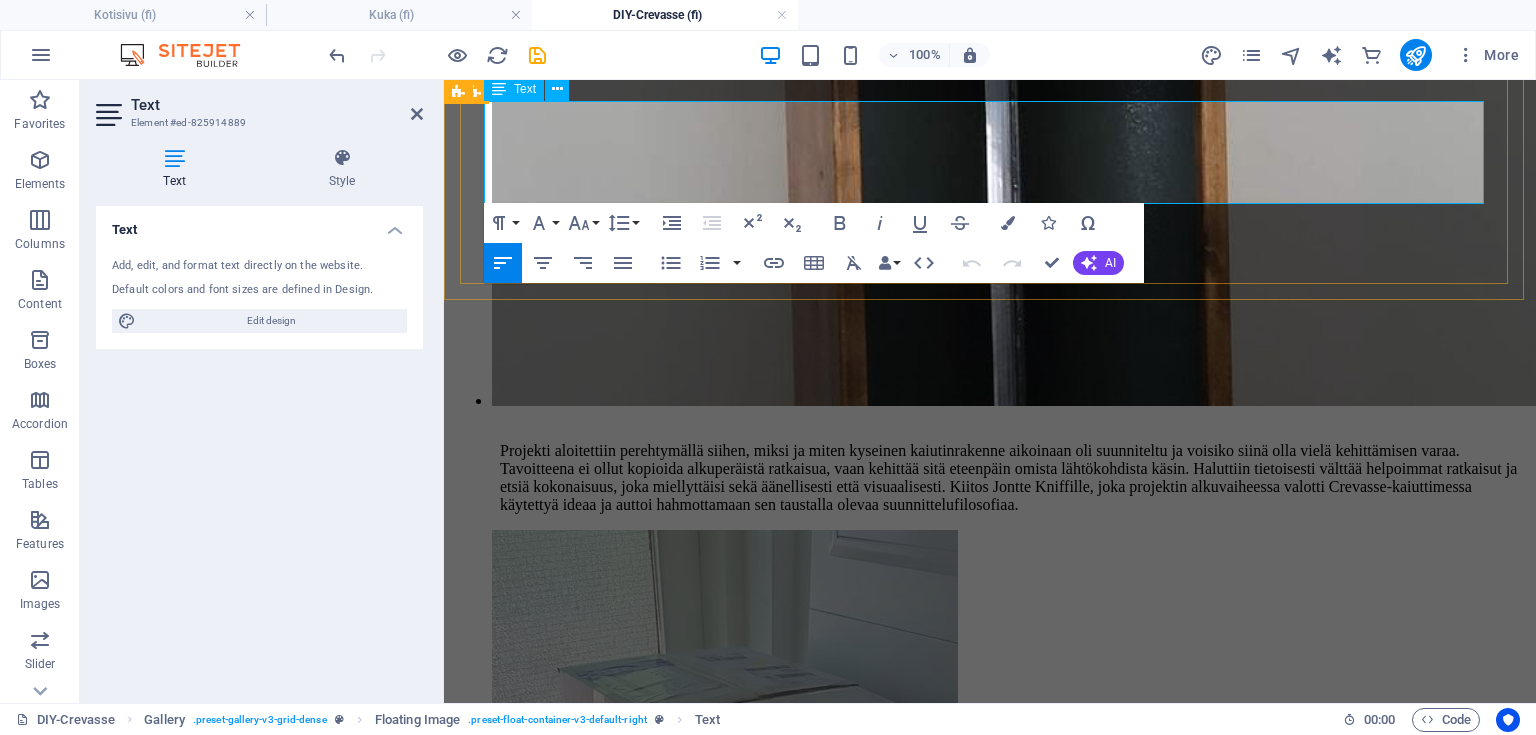 click on "Bassokotelon etulevyt, kannet ja pohjat valmistettiin laminaattipintaisesta koivuvanerista. Laminaatiksi valittiin Formican mattamusta Fenix nanolaminaatti. Osat työstettiin CNC työstökeskuksella ja samalla niihin upotettiin laminaatin alle magneetit pitämään bassokotelon tulevat kangaskehikot paikoillaan ilman, että laminaatin pinnassa on mitään näkyviä muovinastoja. Bassoelementin kiinnitys toteutettiin messinkisillä m5 kierteisillä insertti muttereilla." at bounding box center [990, 26042] 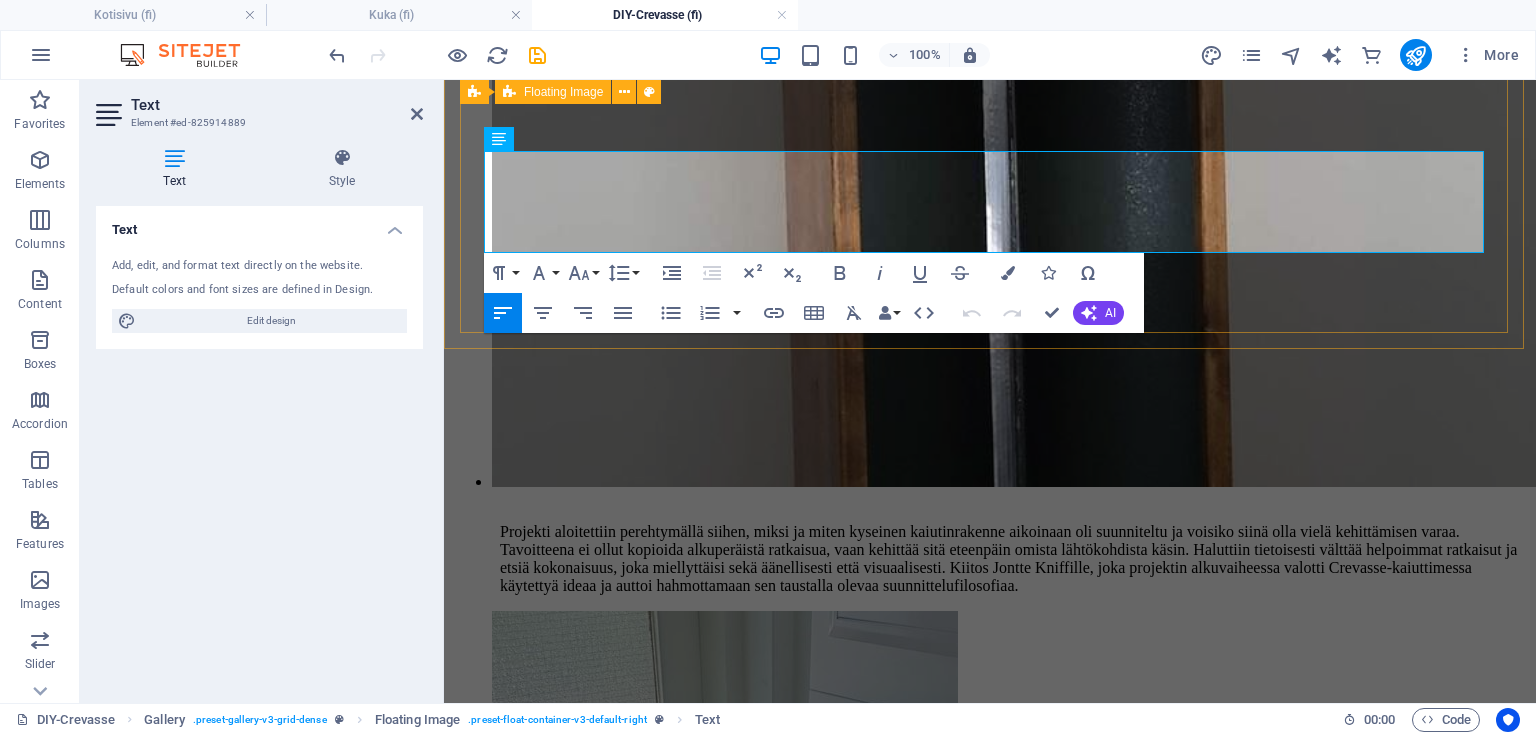 drag, startPoint x: 1005, startPoint y: 188, endPoint x: 467, endPoint y: 89, distance: 547.0329 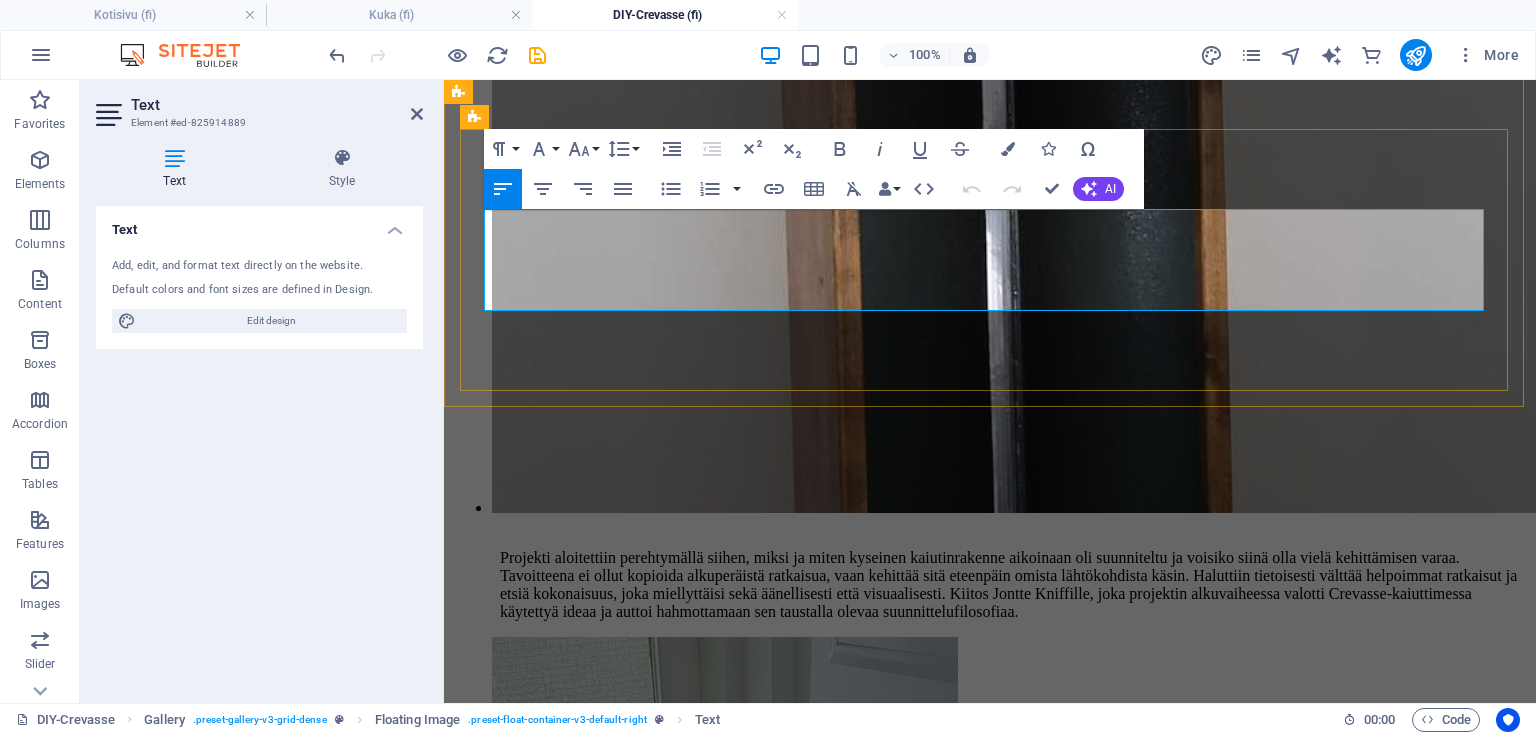 click on "Bassokotelon etulevyt, kannet ja pohjat valmistettiin laminaattipintaisesta koivuvanerista. Laminaatiksi valittiin Formican mattamusta Fenix nanolaminaatti. Osat työstettiin CNC työstökeskuksella ja samalla niihin upotettiin laminaatin alle magneetit pitämään bassokotelon tulevat kangaskehikot paikoillaan ilman, että laminaatin pinnassa on mitään näkyviä muovinastoja. Bassoelementin kiinnitys toteutettiin messinkisillä m5 kierteisillä insertti muttereilla." at bounding box center (990, 26149) 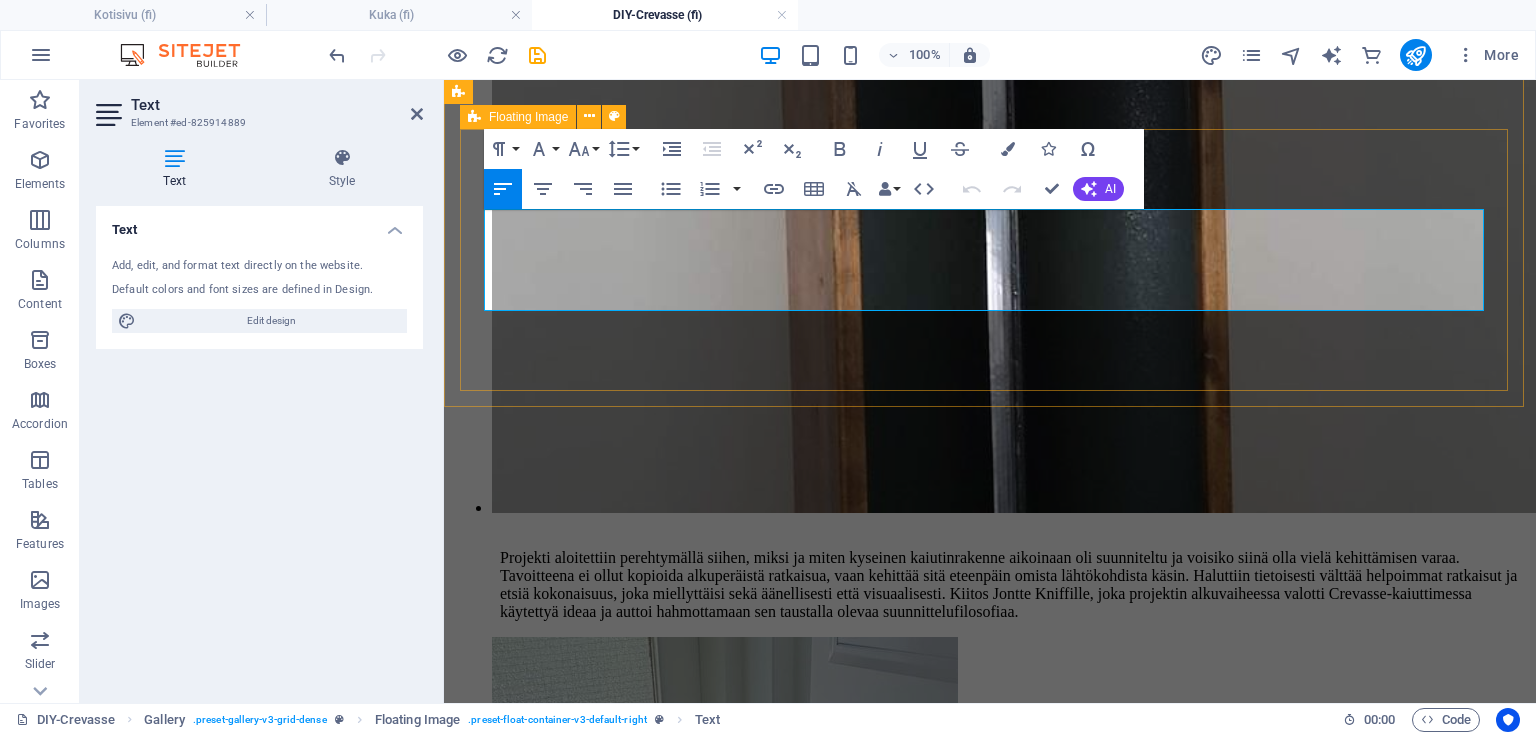 click on "Bassokotelon etulevyt, kannet ja pohjat valmistettiin laminaattipintaisesta koivuvanerista. Laminaatiksi valittiin Formican mattamusta Fenix nanolaminaatti. Osat työstettiin CNC työstökeskuksella ja samalla niihin upotettiin laminaatin alle magneetit pitämään bassokotelon tulevat kangaskehikot paikoillaan ilman, että laminaatin pinnassa on mitään näkyviä muovinastoja. Bassoelementin kiinnitys toteutettiin messinkisillä m5 kierteisillä insertti muttereilla." at bounding box center [990, 26149] 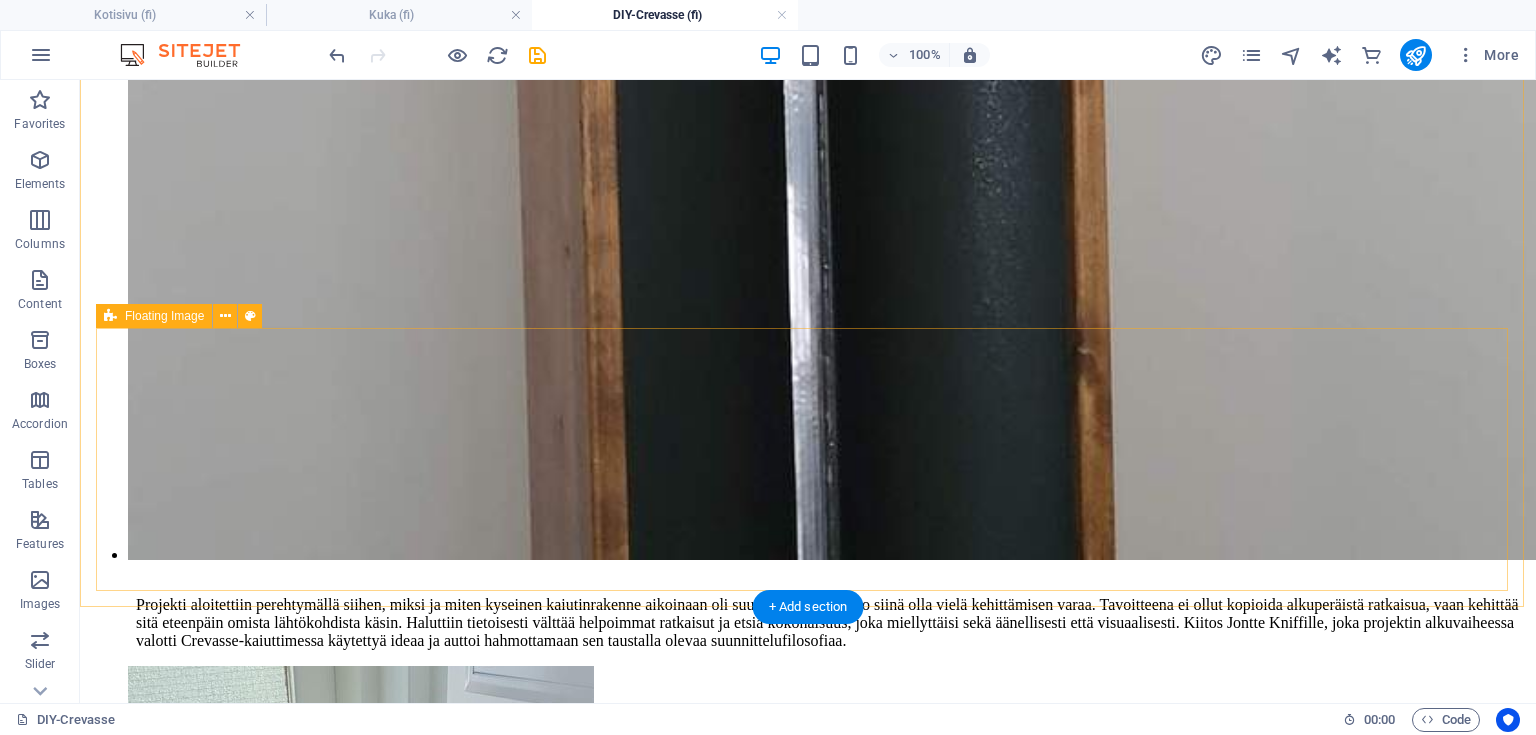 scroll, scrollTop: 6892, scrollLeft: 0, axis: vertical 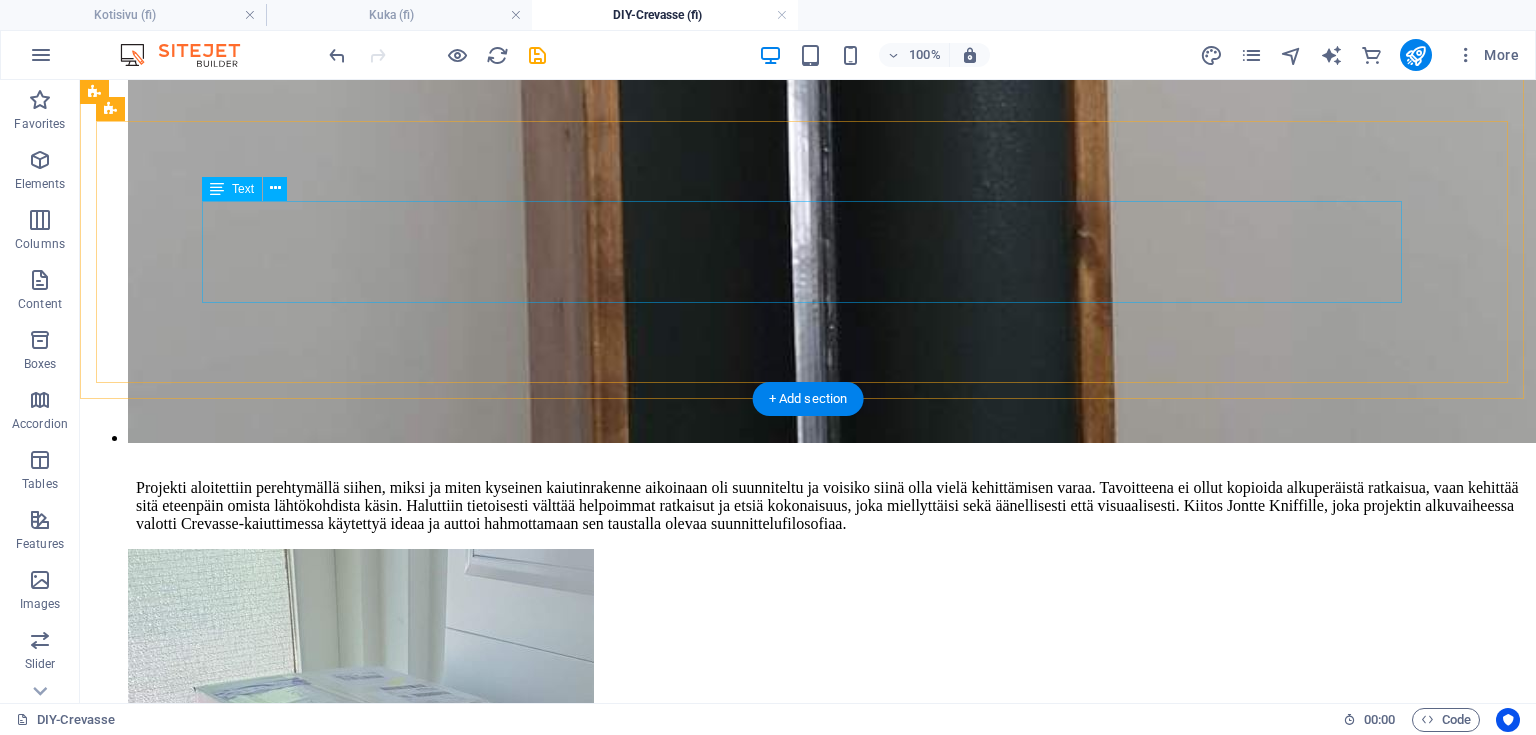 drag, startPoint x: 415, startPoint y: 231, endPoint x: 417, endPoint y: 243, distance: 12.165525 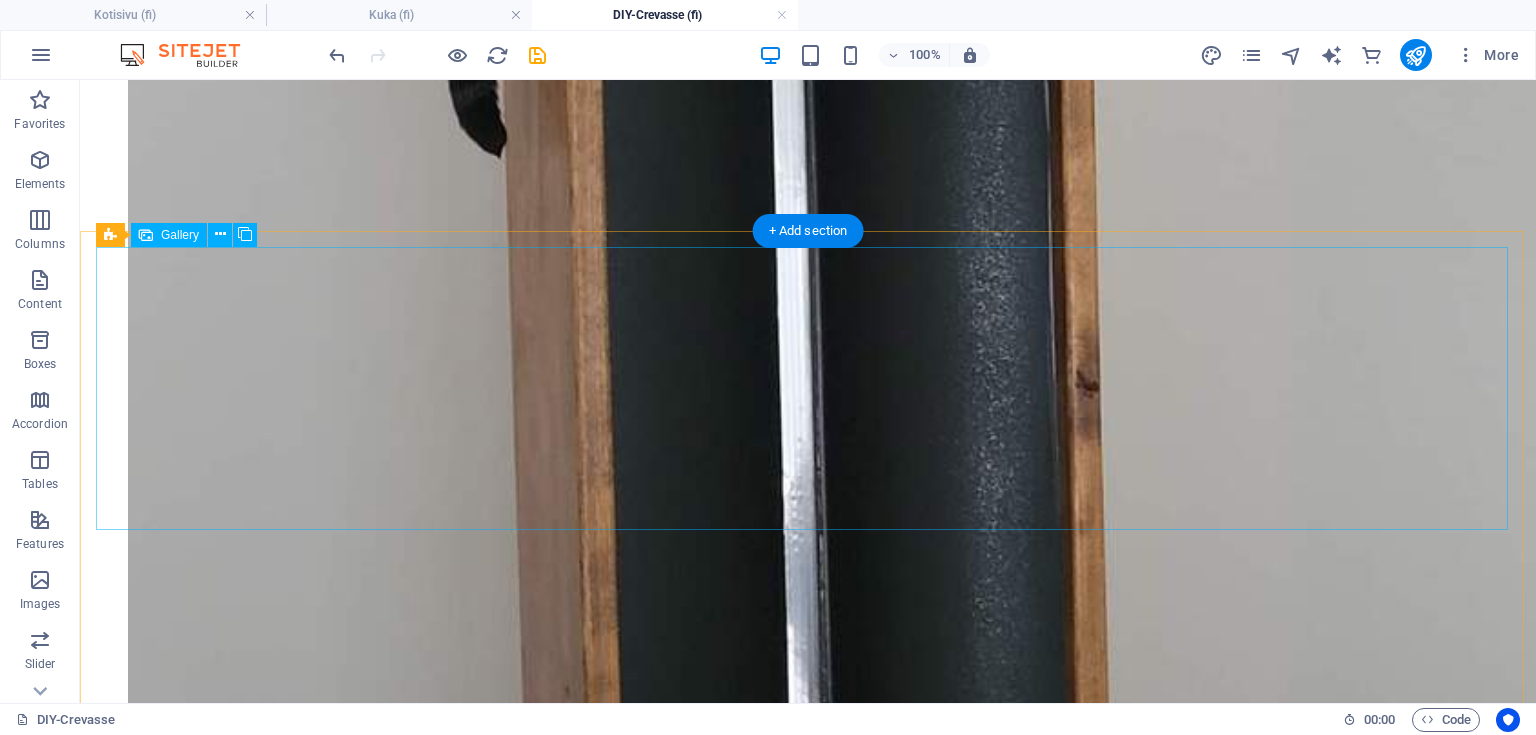 scroll, scrollTop: 6332, scrollLeft: 0, axis: vertical 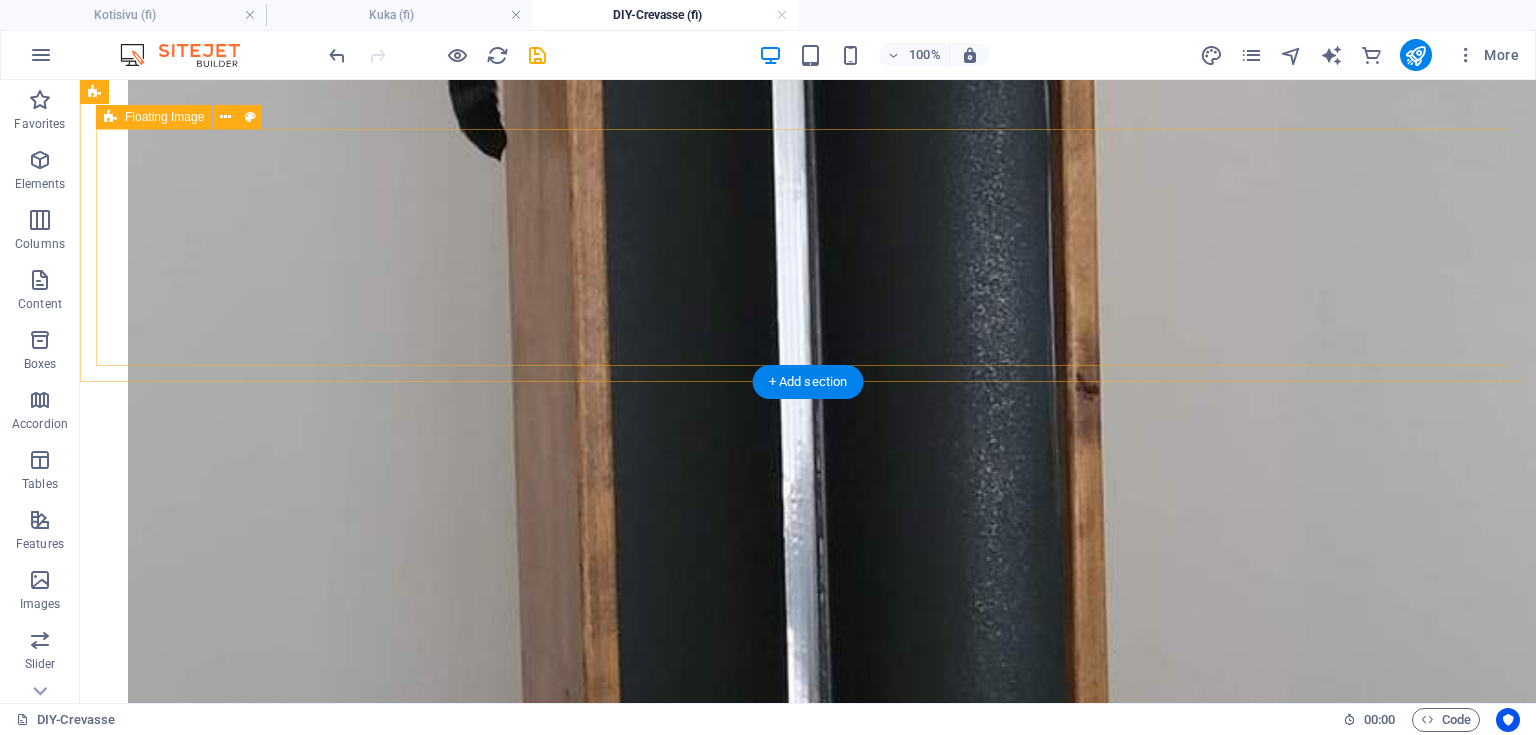 click on "Bassokotelon etulevyt, kannet ja pohjat valmistettiin laminaattipintaisesta koivuvanerista. Laminaatiksi valittiin Formican mattamusta Fenix nanolaminaatti. Osat työstettiin CNC työstökeskuksella ja samalla niihin upotettiin laminaatin alle magneetit pitämään bassokotelon tulevat kangaskehikot paikoillaan ilman, että laminaatin pinnassa on mitään näkyviä muovinastoja. Bassoelementin kiinnitys toteutettiin messinkisillä m5 kierteisillä insertti muttereilla." at bounding box center [808, 28977] 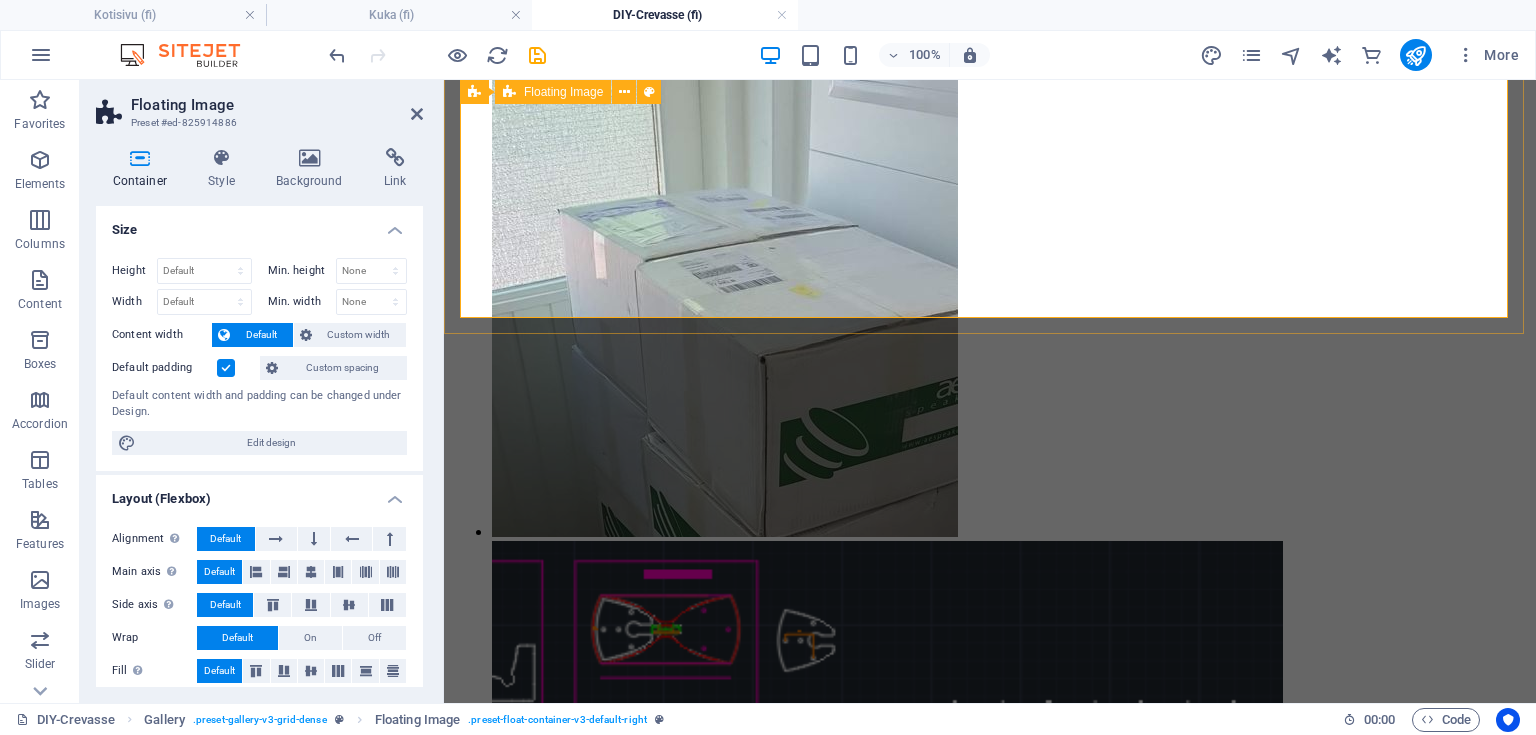 scroll, scrollTop: 5839, scrollLeft: 0, axis: vertical 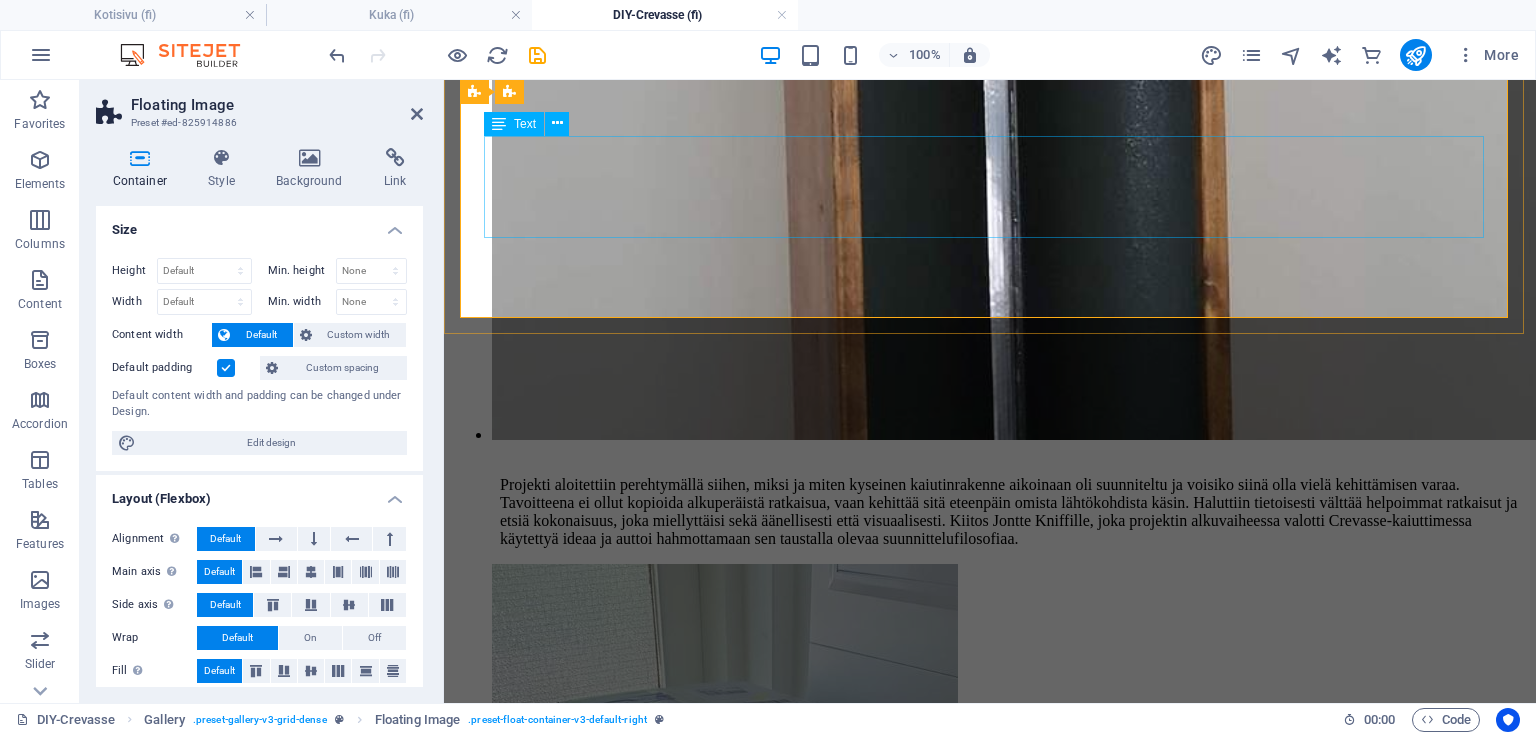 click on "Bassokotelon etulevyt, kannet ja pohjat valmistettiin laminaattipintaisesta koivuvanerista. Laminaatiksi valittiin Formican mattamusta Fenix nanolaminaatti. Osat työstettiin CNC työstökeskuksella ja samalla niihin upotettiin laminaatin alle magneetit pitämään bassokotelon tulevat kangaskehikot paikoillaan ilman, että laminaatin pinnassa on mitään näkyviä muovinastoja. Bassoelementin kiinnitys toteutettiin messinkisillä m5 kierteisillä insertti muttereilla." at bounding box center [990, 26076] 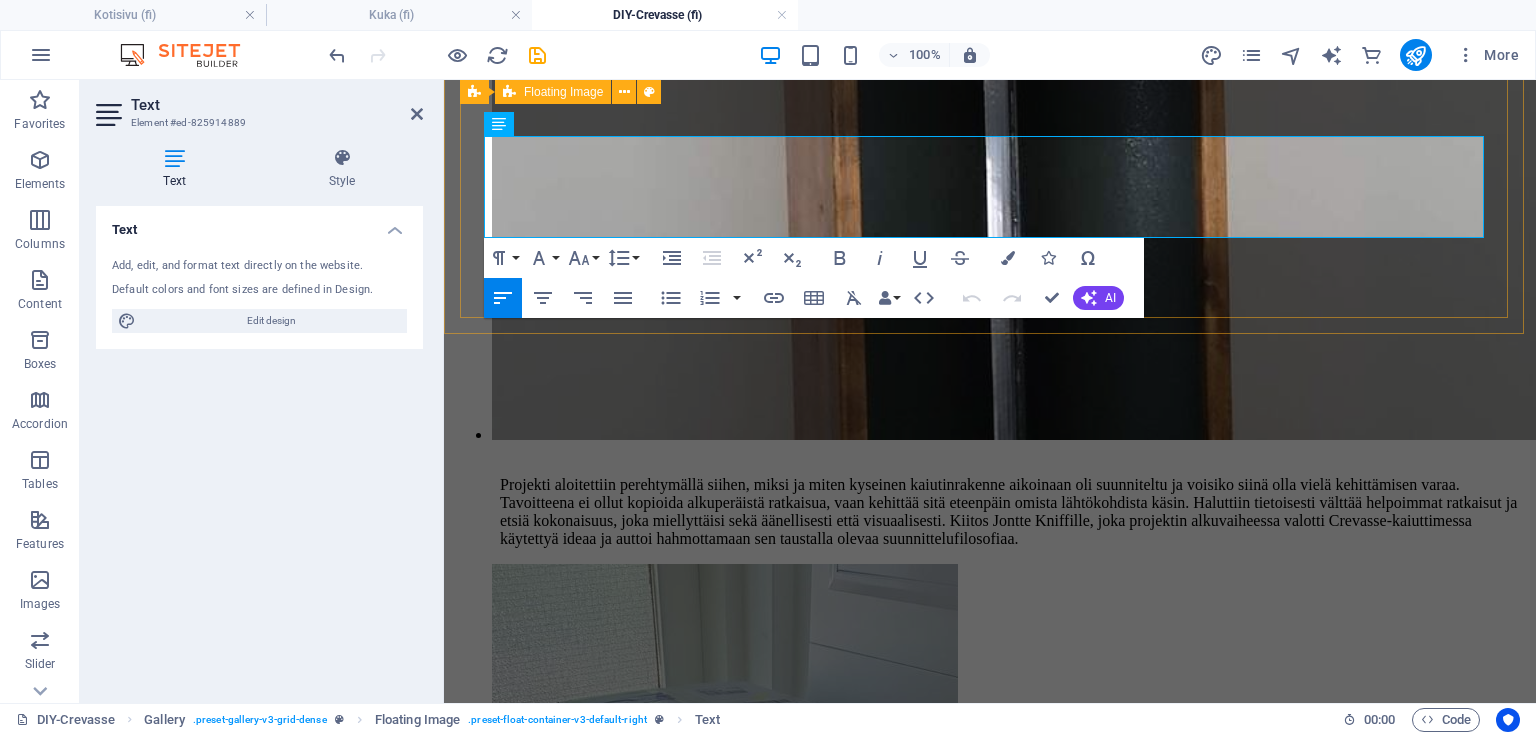 drag, startPoint x: 1000, startPoint y: 227, endPoint x: 467, endPoint y: 160, distance: 537.1946 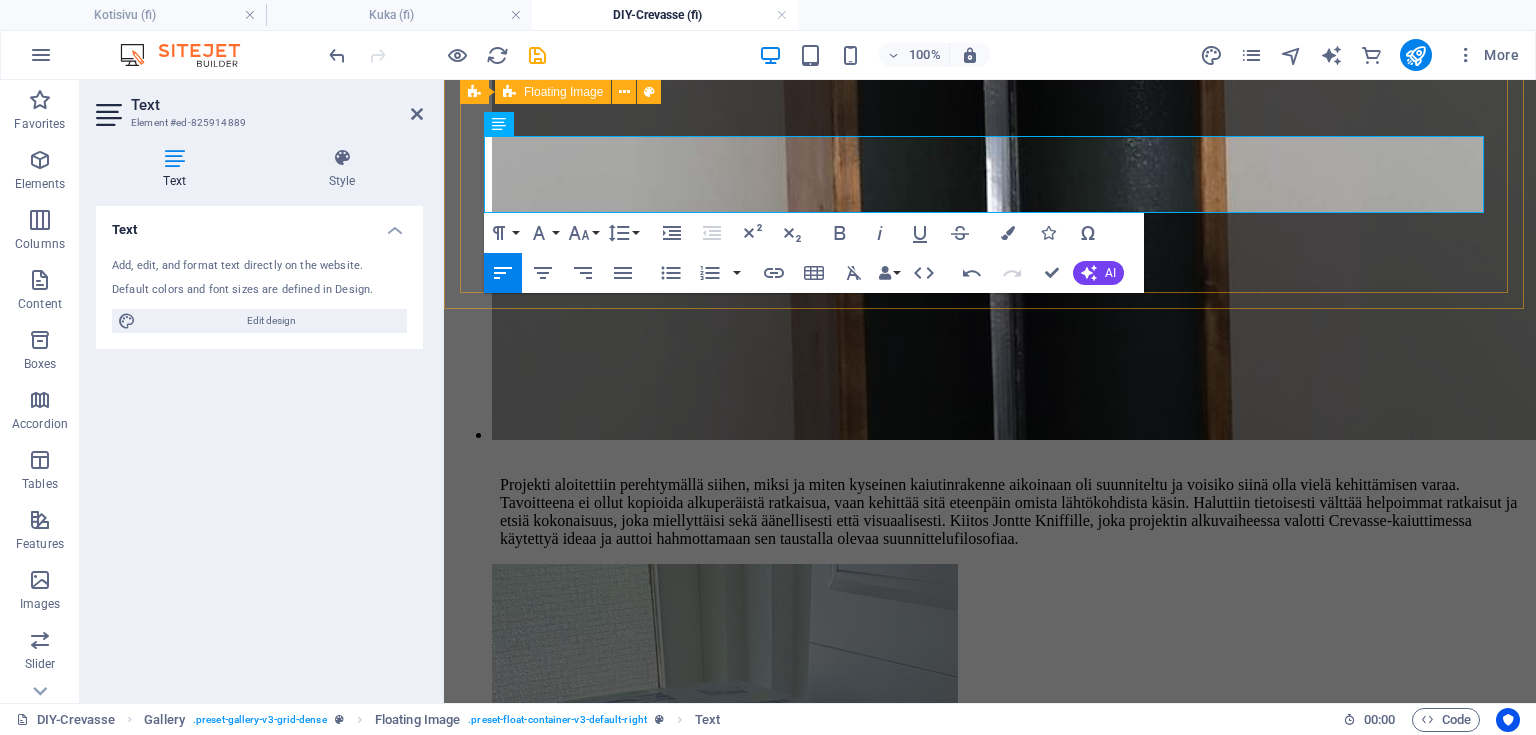 click on "Kaiuttimiin tehtiin lisäksi tyylinsä mukaiset messinkiset terminaalikilvet, kuljetukseen räätälöidyt suojapussit sekä nauhadiskantin nauhalle omat säilytysrasiansa. Nauhadiskantin jakosuodatin puolestaan saatiin maidutettua suuntaimen sisään, jolloin bassokotelo säilyi siistinä ja kompaktina ilman ylimääräisiä ulkopuolisia komponentteja." at bounding box center (990, 26092) 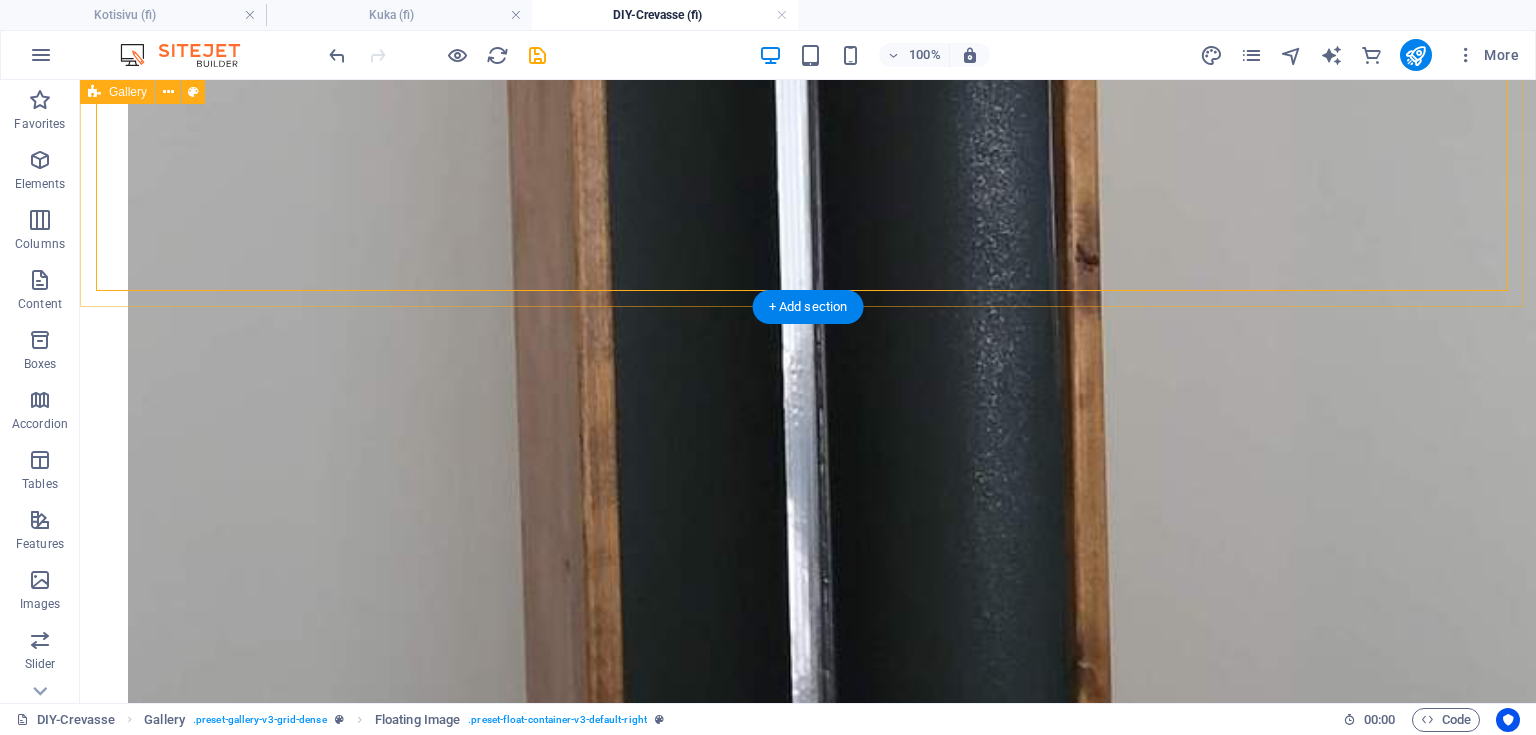 scroll, scrollTop: 6484, scrollLeft: 0, axis: vertical 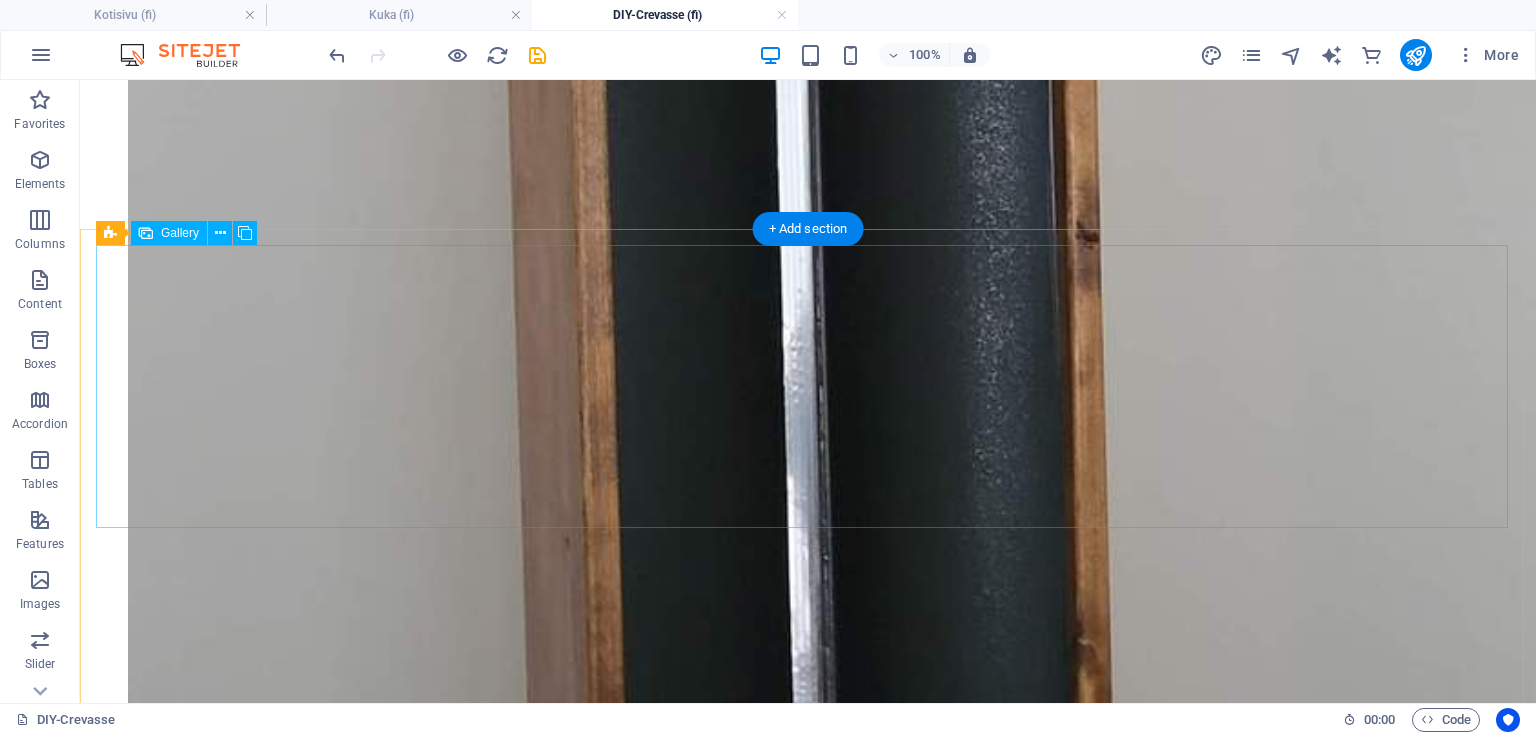 click at bounding box center (528, 30495) 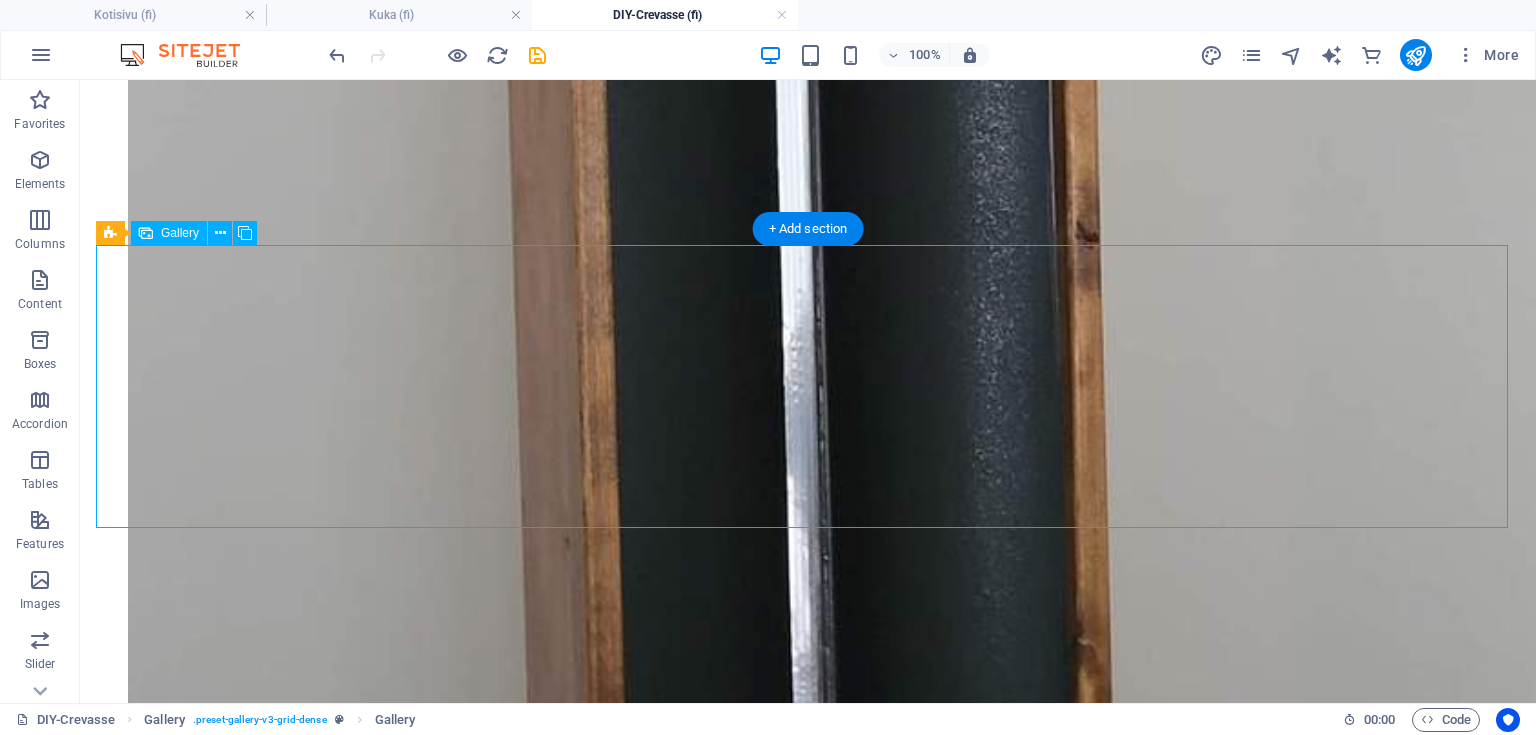 click at bounding box center (528, 30495) 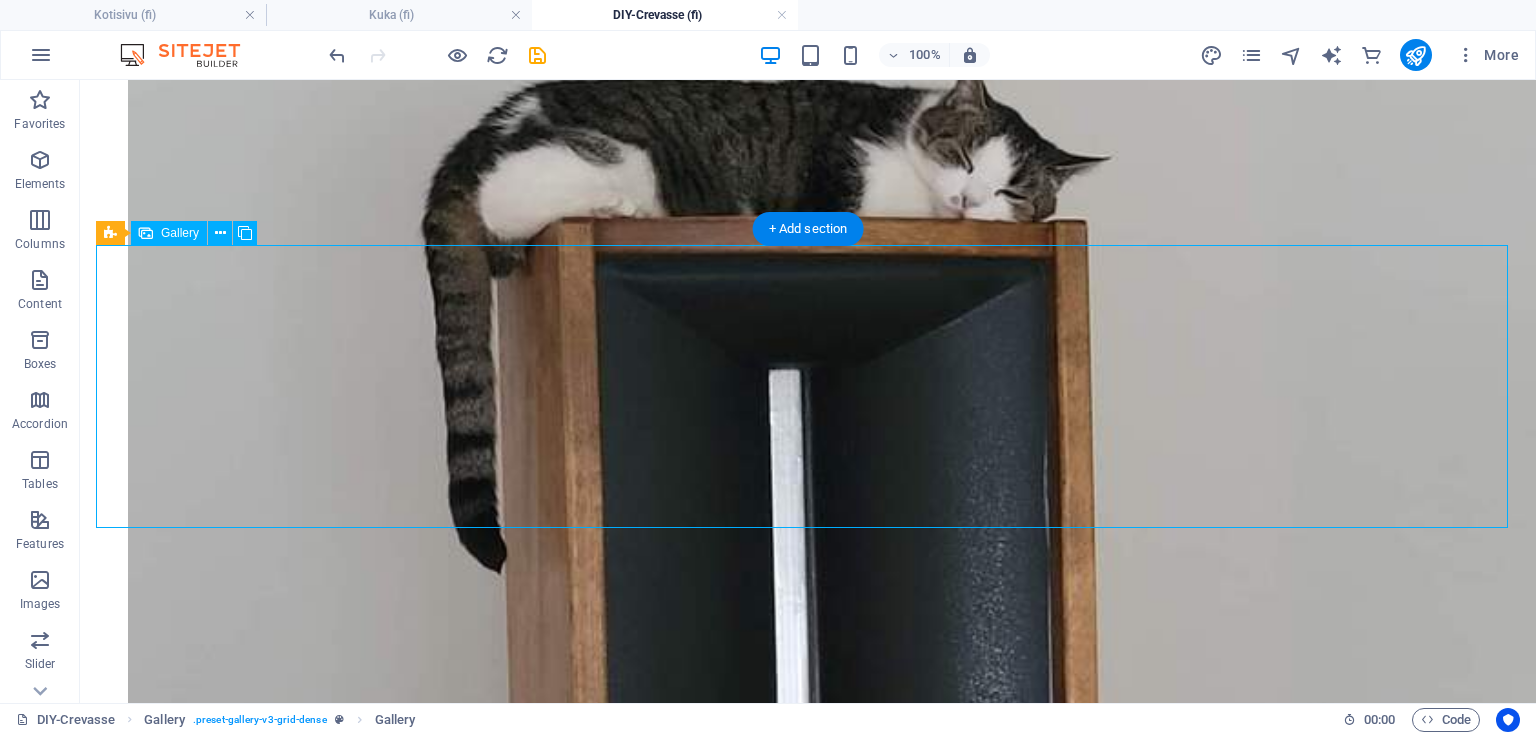 select on "4" 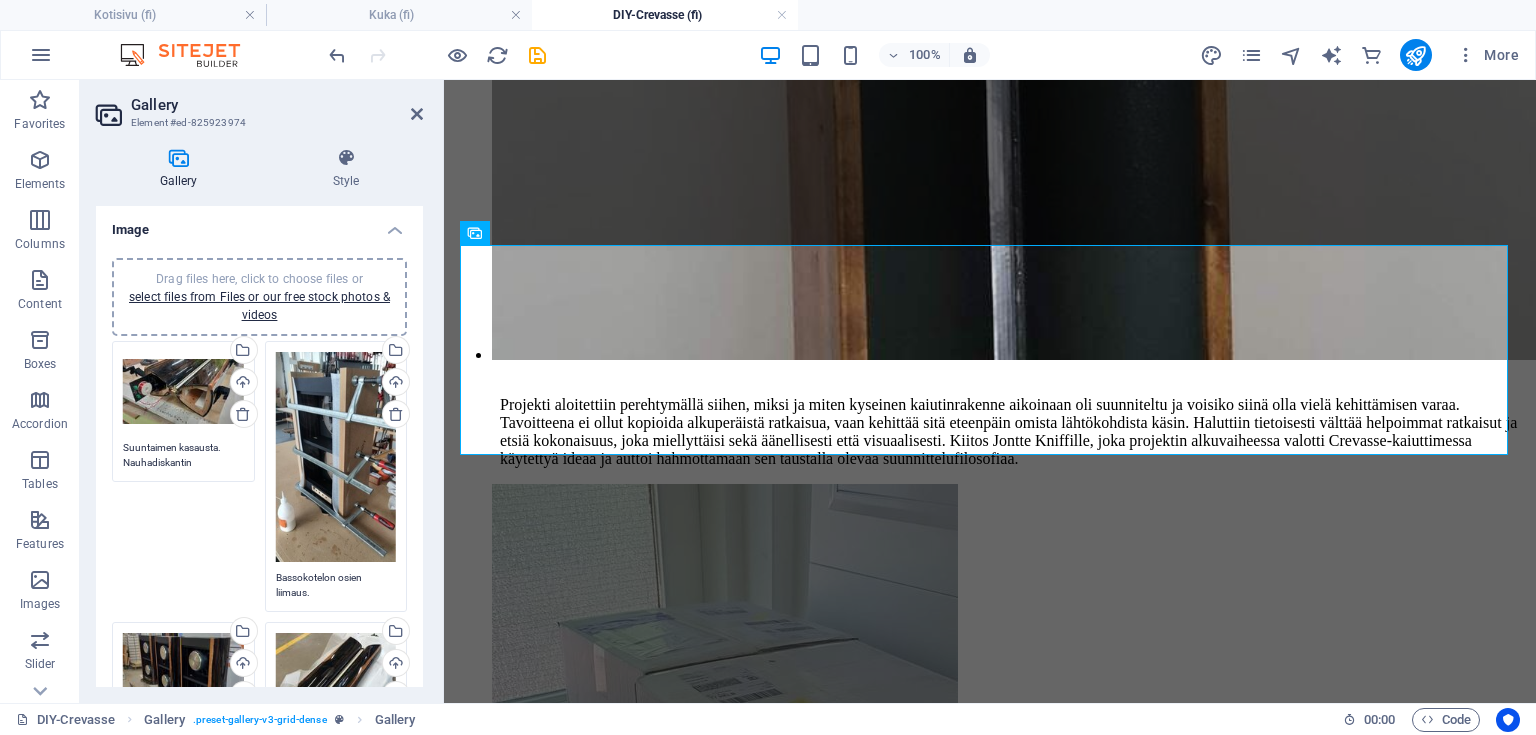 scroll, scrollTop: 29, scrollLeft: 0, axis: vertical 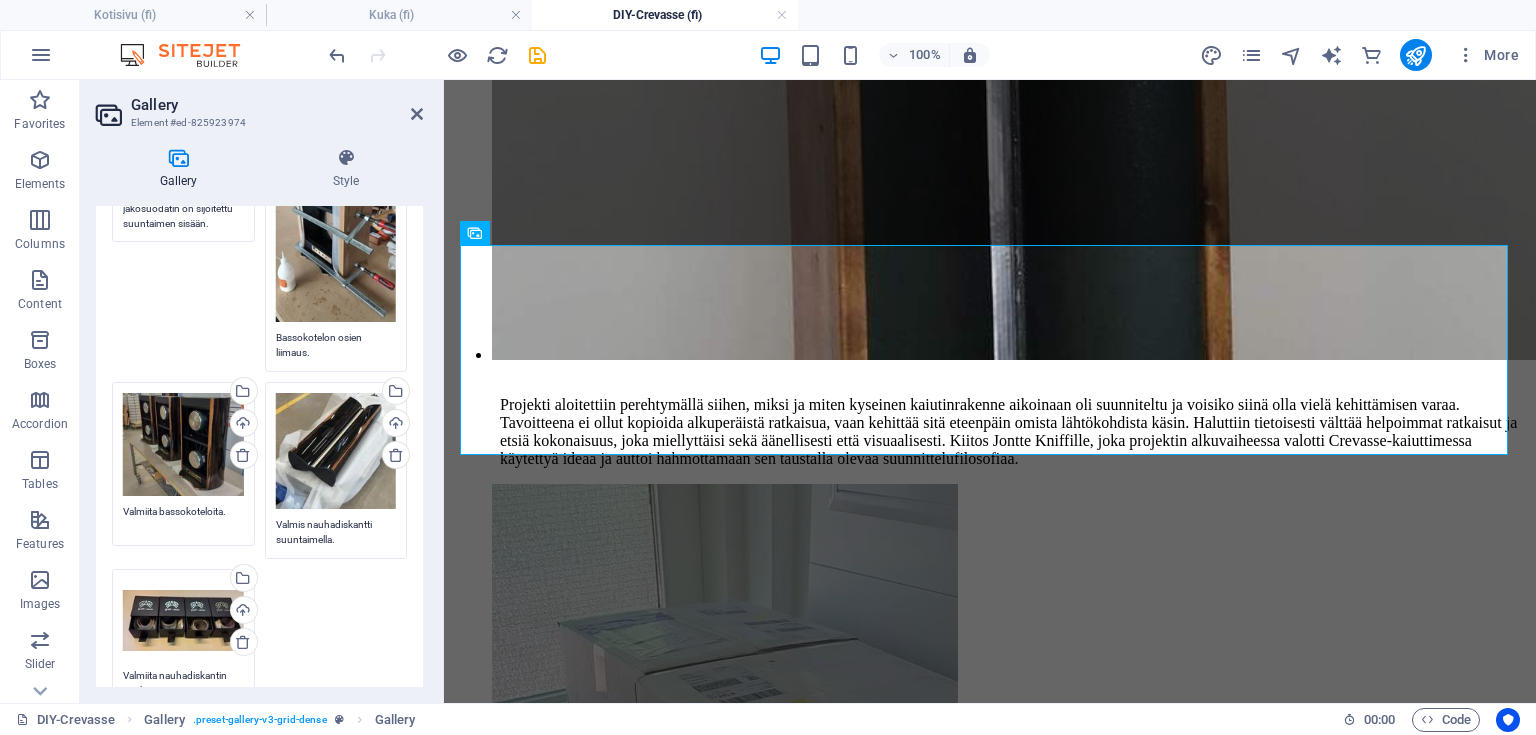 click on "Valmiita bassokoteloita." at bounding box center (183, 519) 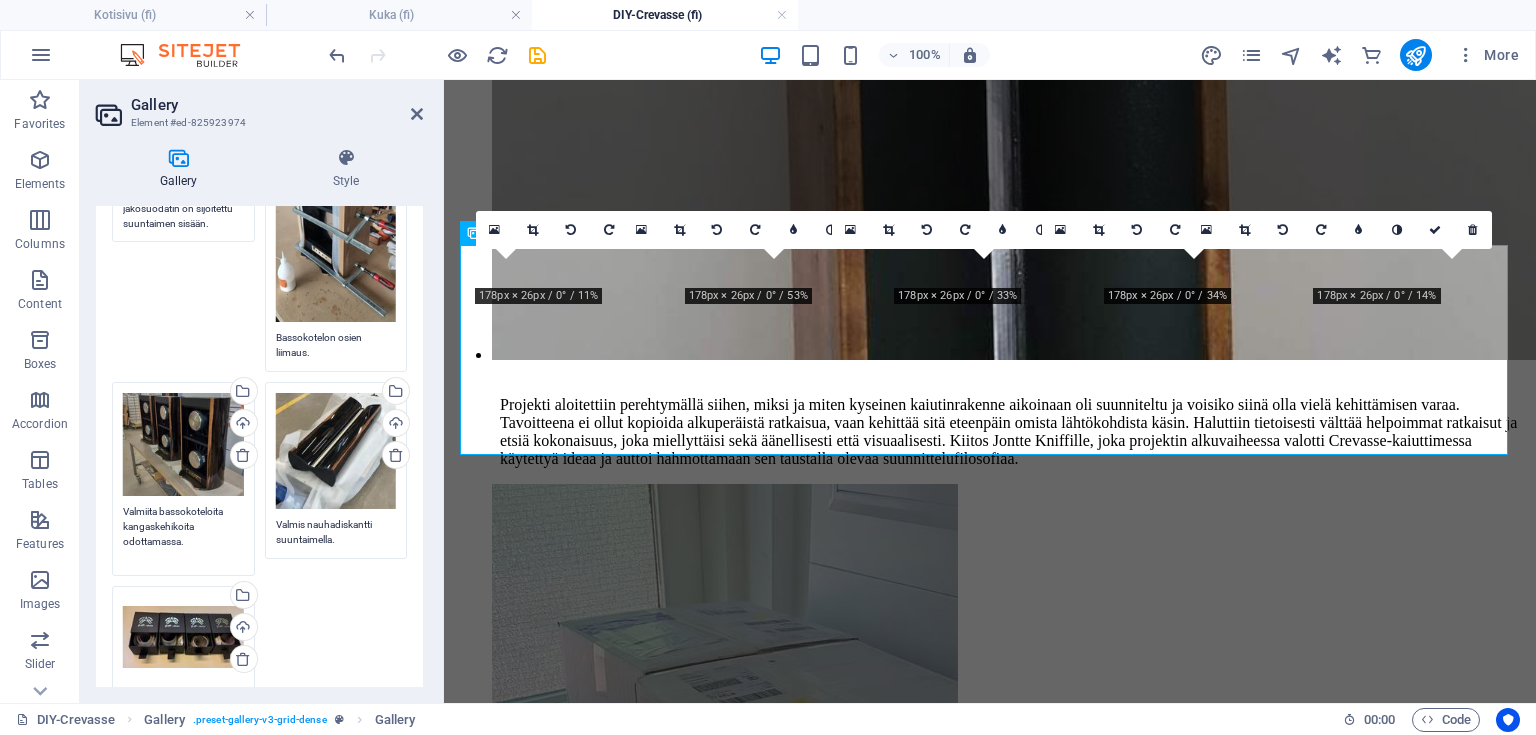 type on "Valmiita bassokoteloita kangaskehikoita odottamassa." 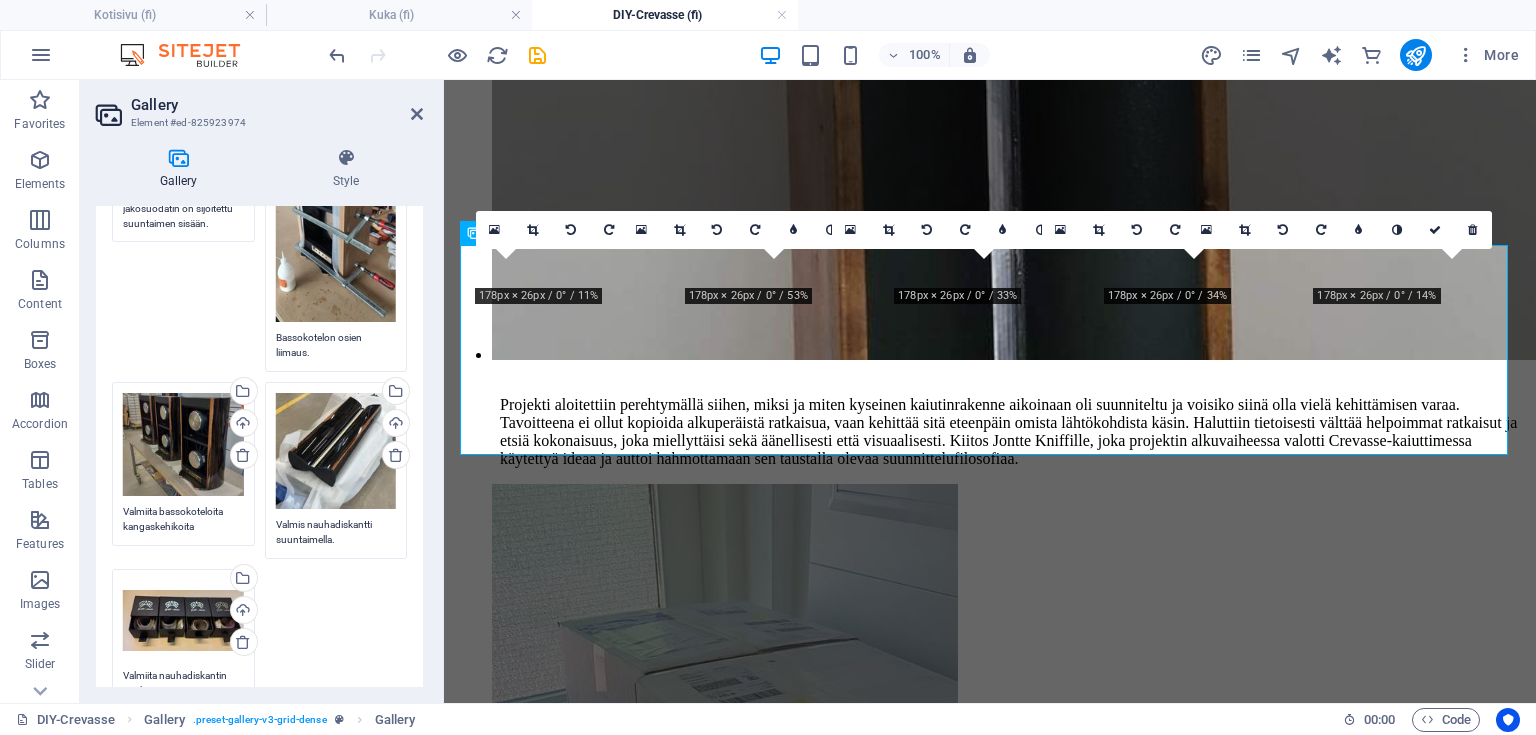 click on "Drag files here, click to choose files or select files from Files or our free stock photos & videos Select files from the file manager, stock photos, or upload file(s) Upload Suuntaimen kasausta.  Nauhadiskantin jakosuodatin on sijoitettu suuntaimen sisään. Drag files here, click to choose files or select files from Files or our free stock photos & videos Select files from the file manager, stock photos, or upload file(s) Upload Bassokotelon osien liimaus. Drag files here, click to choose files or select files from Files or our free stock photos & videos Select files from the file manager, stock photos, or upload file(s) Upload Valmiita bassokoteloita kangaskehikoita odottamassa. Drag files here, click to choose files or select files from Files or our free stock photos & videos Select files from the file manager, stock photos, or upload file(s) Upload Valmis nauhadiskantti suuntaimella. Drag files here, click to choose files or select files from Files or our free stock photos & videos Upload" at bounding box center [259, 406] 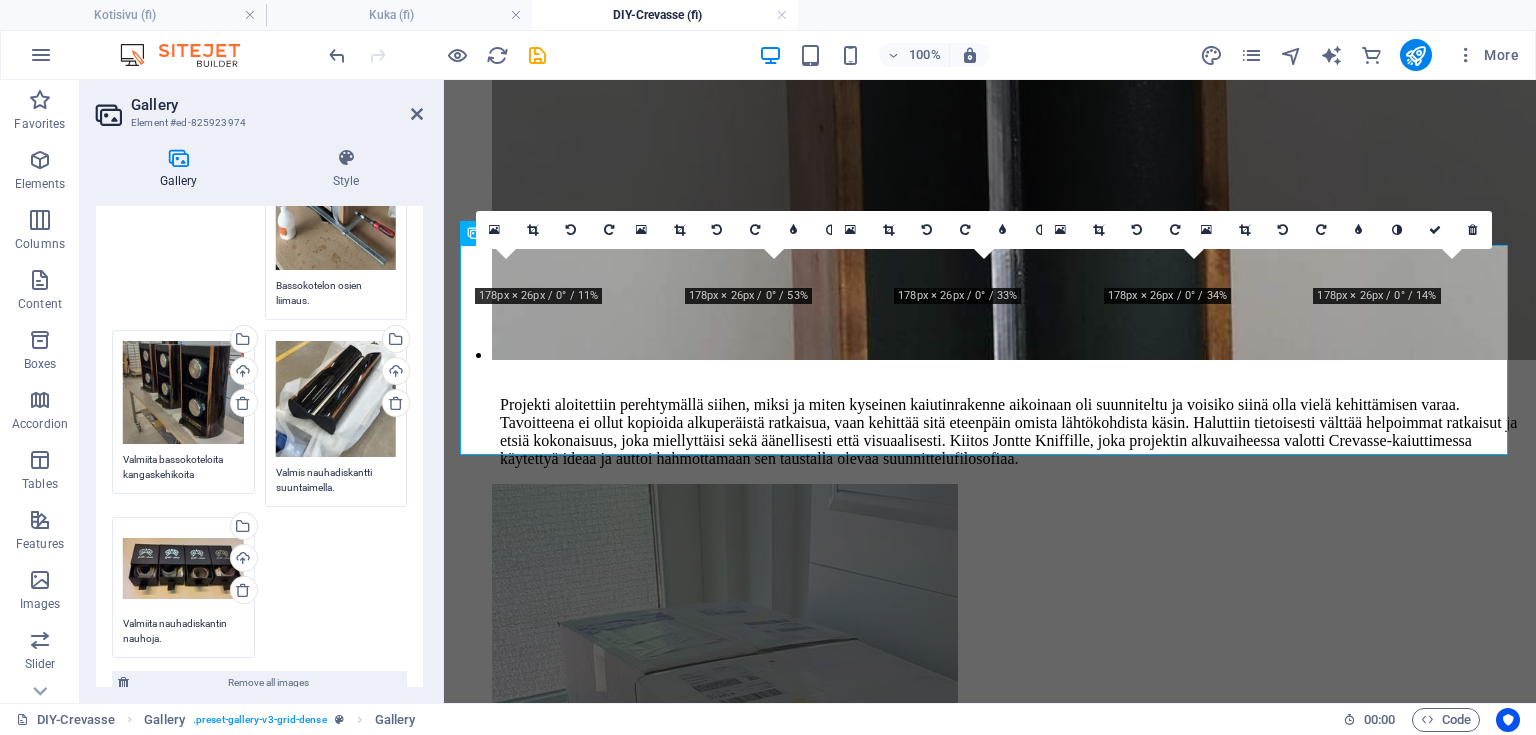 scroll, scrollTop: 320, scrollLeft: 0, axis: vertical 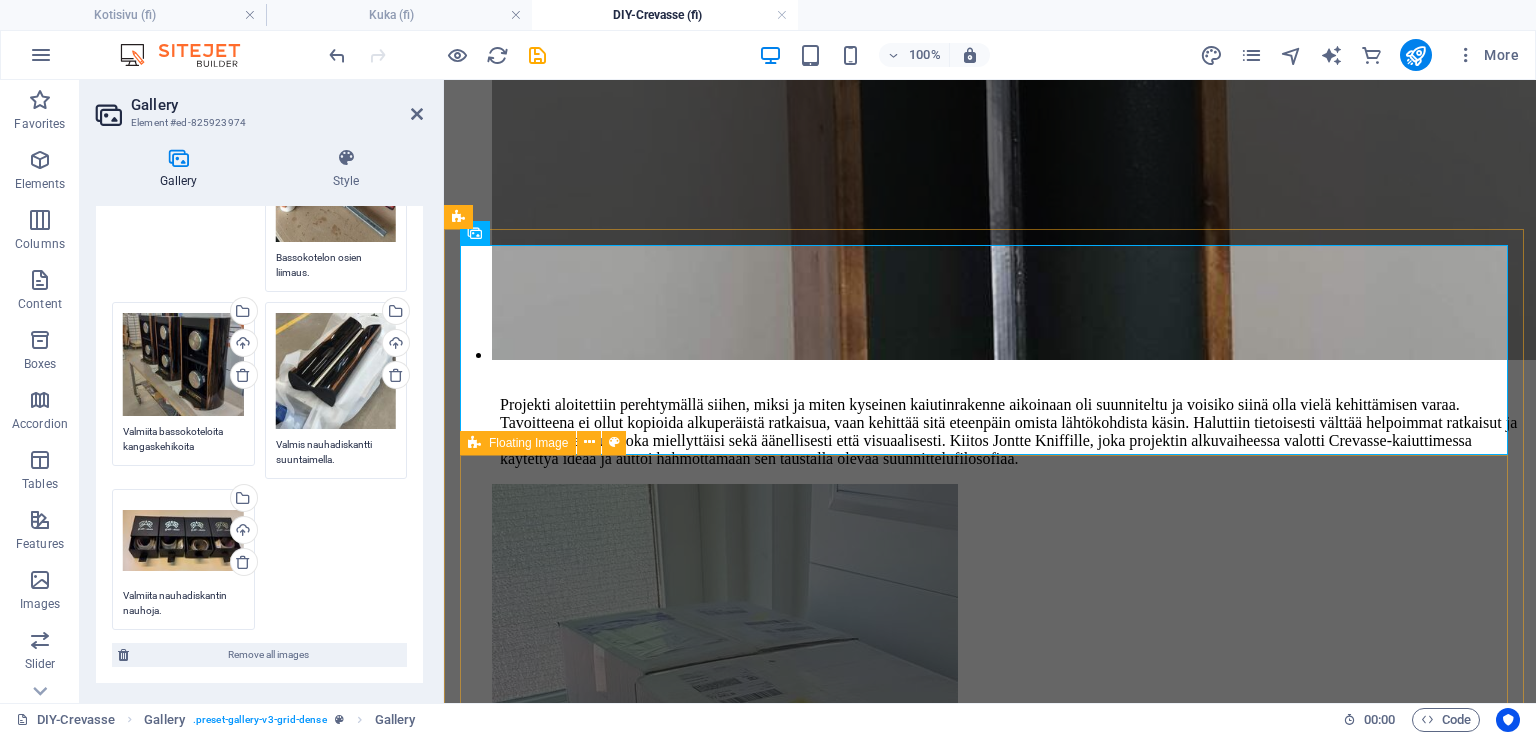 click on "Projekti vei meiltä kokonaisuudessaan noin kaksi vuotta, ja mikä olisikaan ollut parempi tapa päättää se, kuin päästä esittelemään kaiuttimia hifiharrastajien DIY-huoneessa Helsingin Highend 2025 -messuilla – yleisön ja samanhenkisten rakentelijoiden iloksi. Kaksi kaiutinparia valmistui kunnianosoituksena alkuperäiselle Crevasse-suunnittelulle – tarkoituksella kertaluonteisena projektina. Nauhadiskantit ja dipolibassot ovat silti jääneet pysyväksi osaksi kaiutinrakentamisen ydintä – niiden ympärille rakentuu jo uusia ideoita joita voit seurata tältä nettisivulta projektit osiosta." at bounding box center (990, 29388) 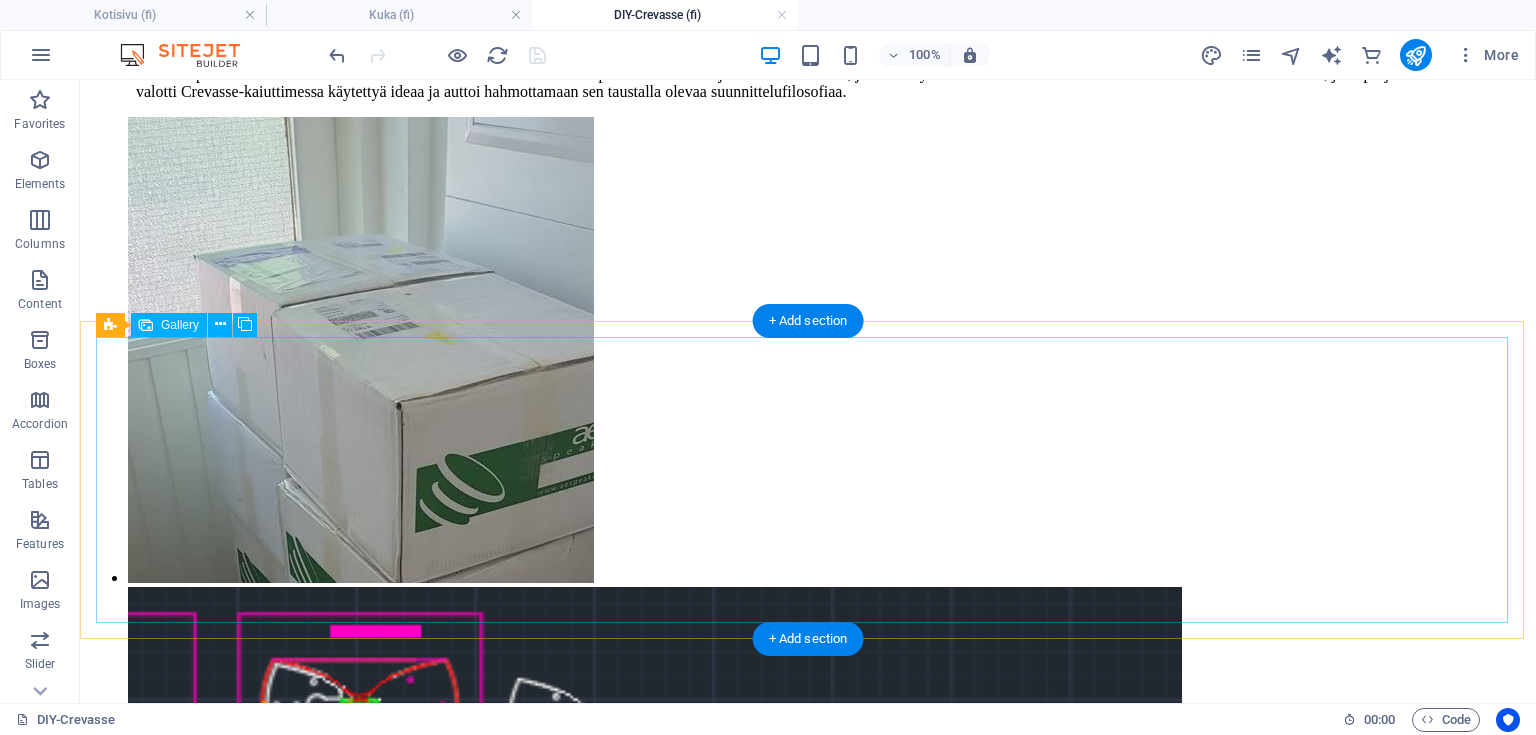 scroll, scrollTop: 7332, scrollLeft: 0, axis: vertical 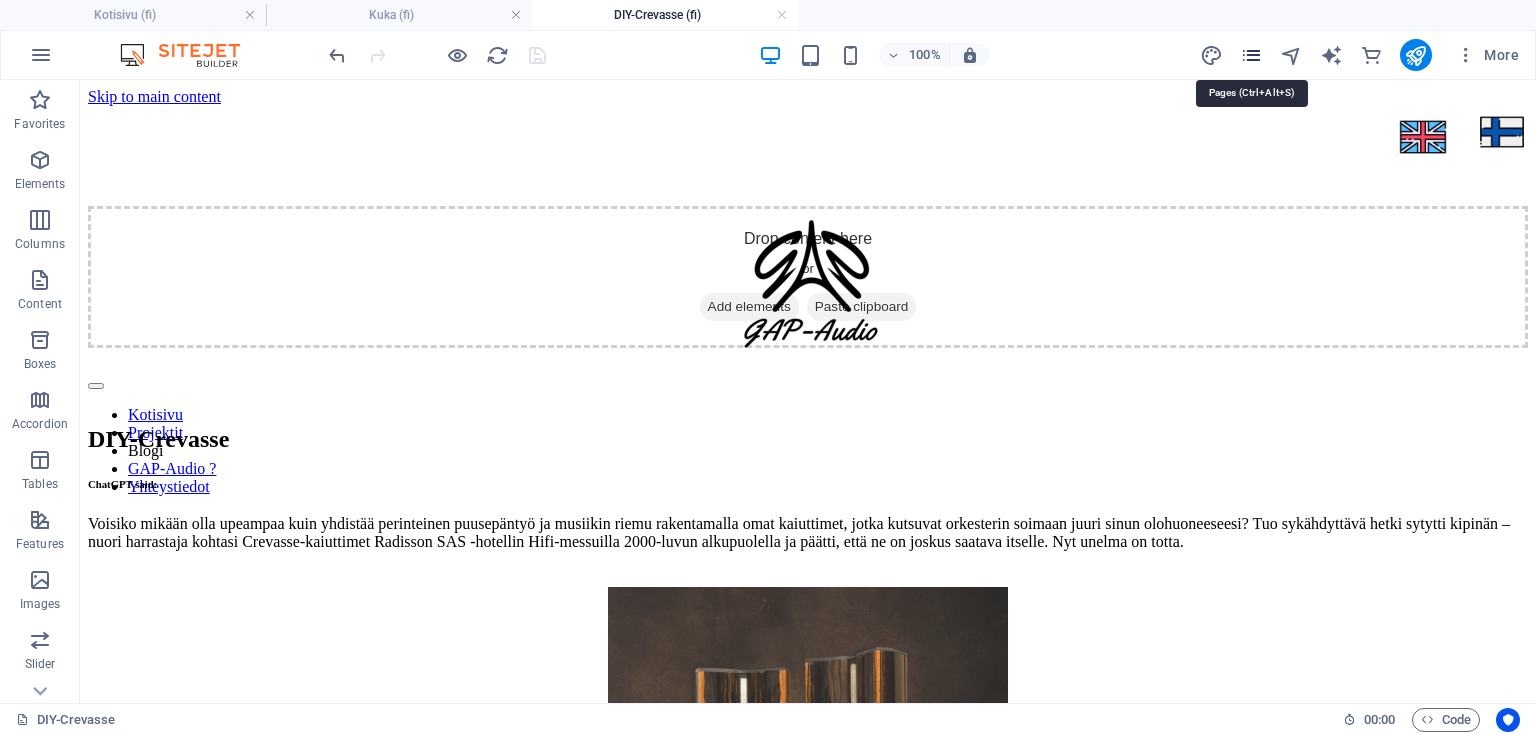 click at bounding box center (1251, 55) 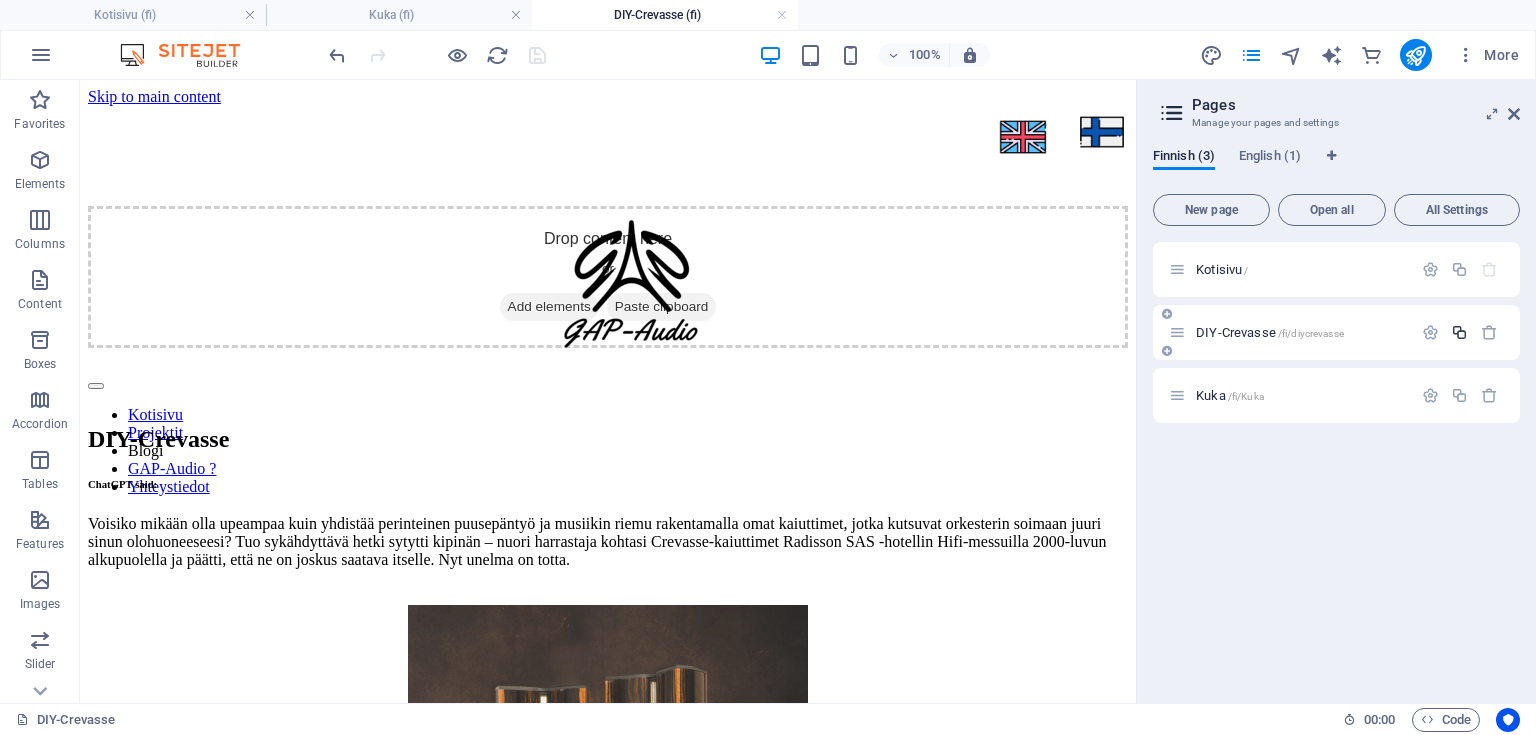 click at bounding box center [1459, 332] 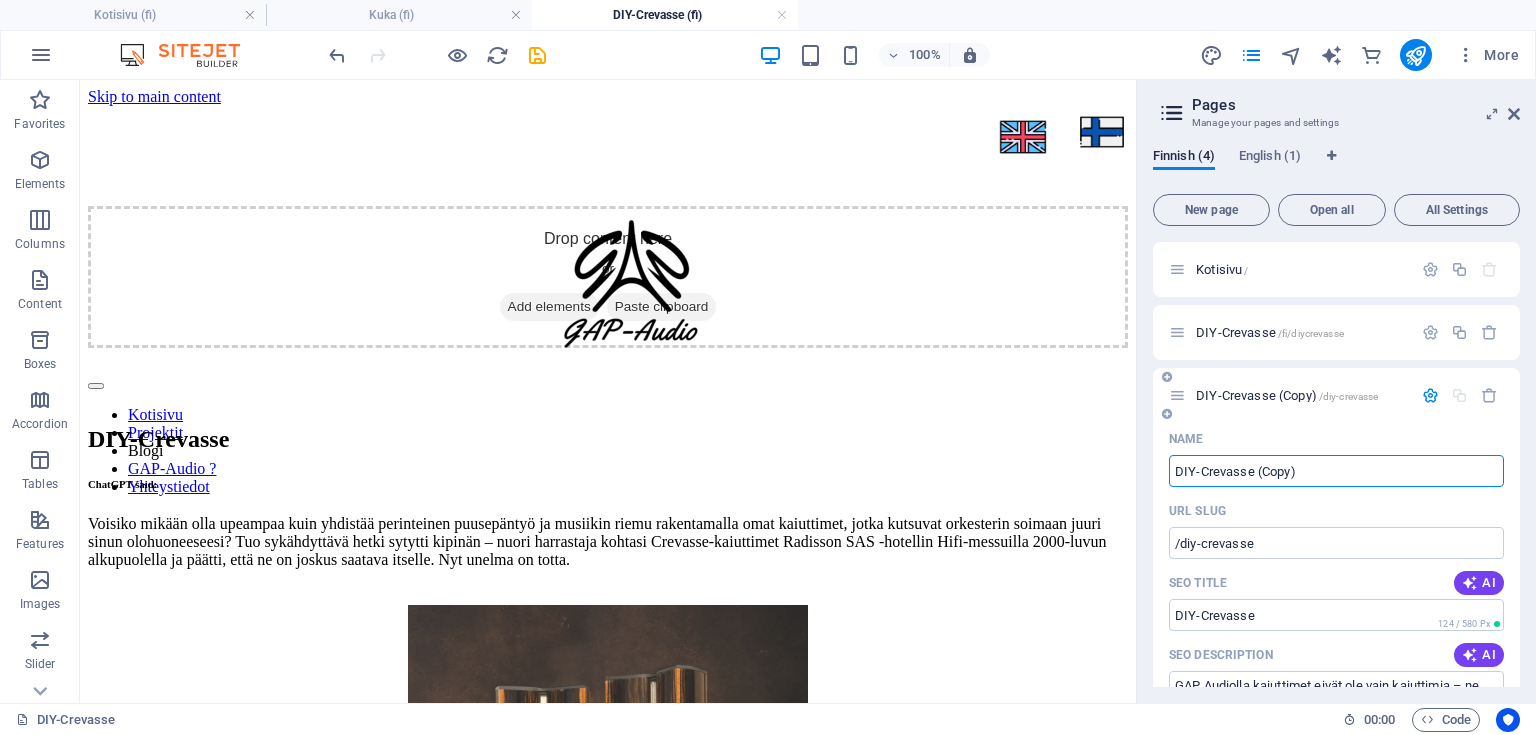 click on "DIY-Crevasse (Copy)" at bounding box center [1336, 471] 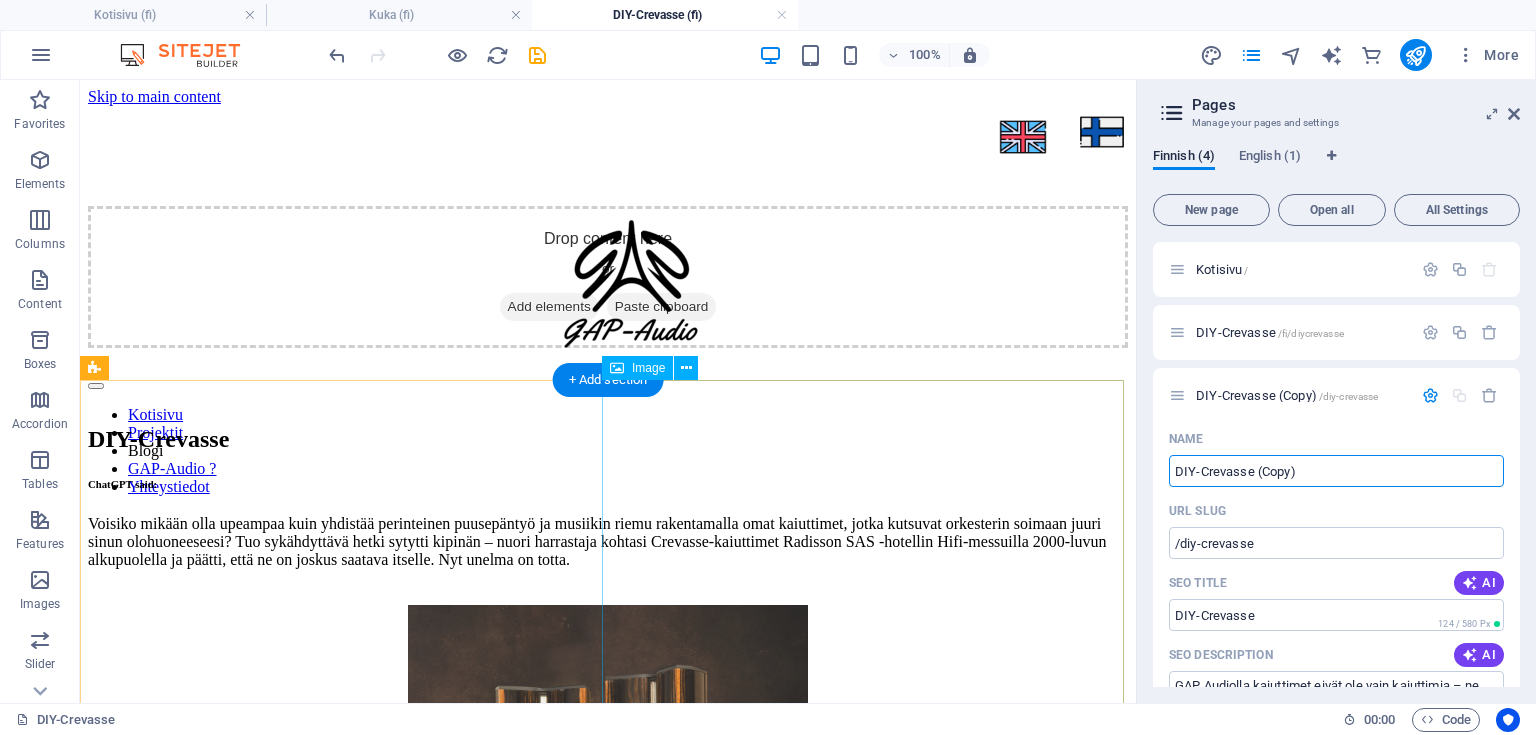drag, startPoint x: 1235, startPoint y: 556, endPoint x: 1284, endPoint y: 552, distance: 49.162994 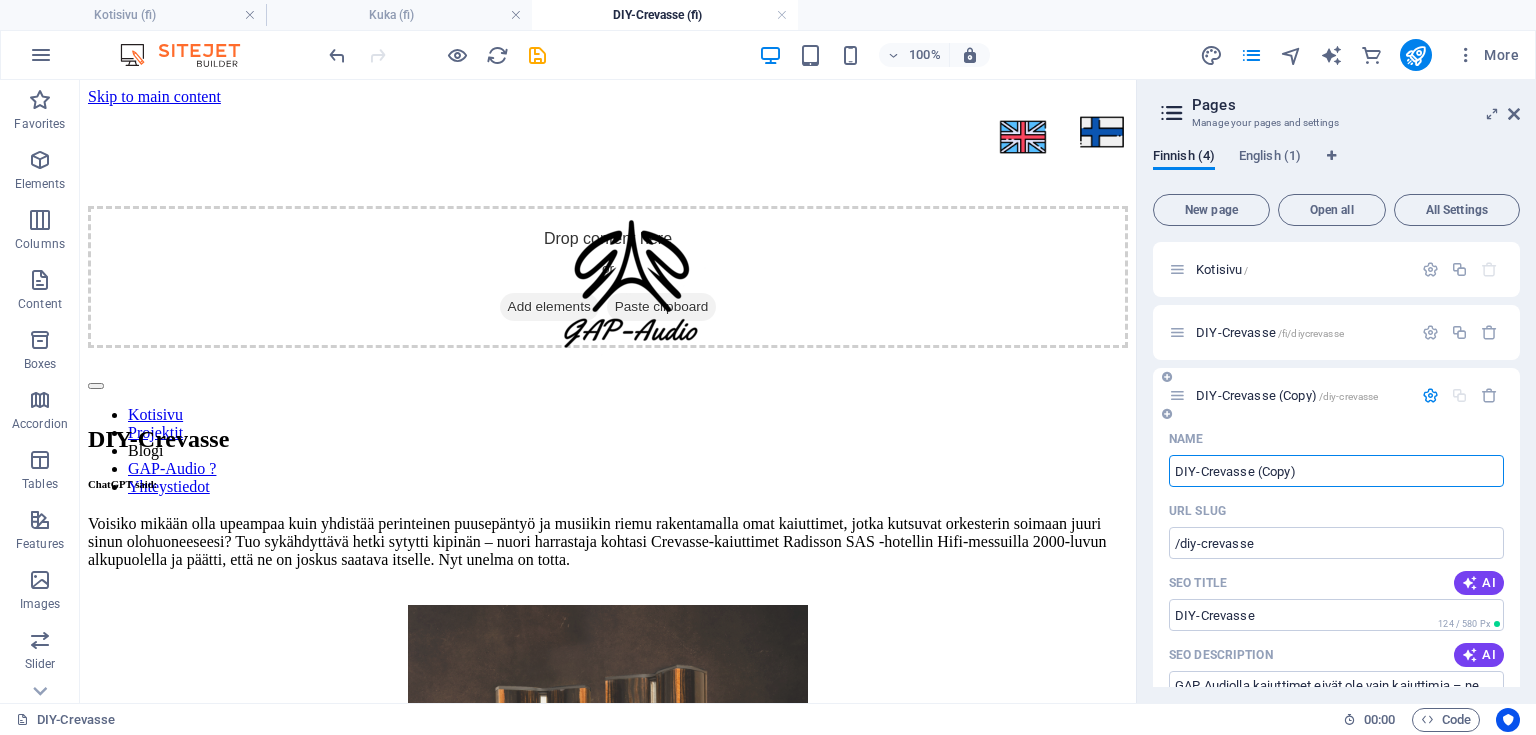 click on "DIY-Crevasse (Copy)" at bounding box center [1336, 471] 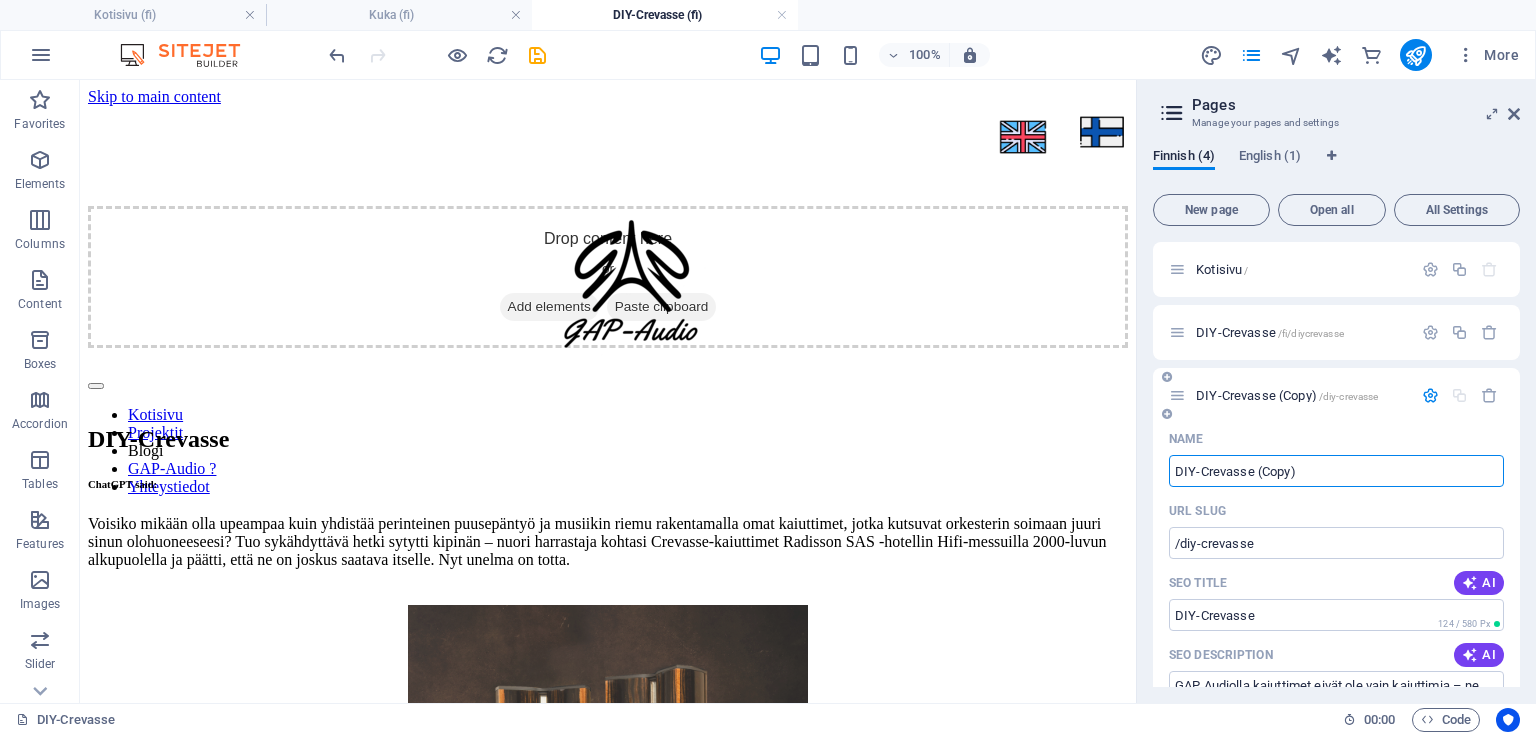 click on "DIY-Crevasse (Copy)" at bounding box center [1336, 471] 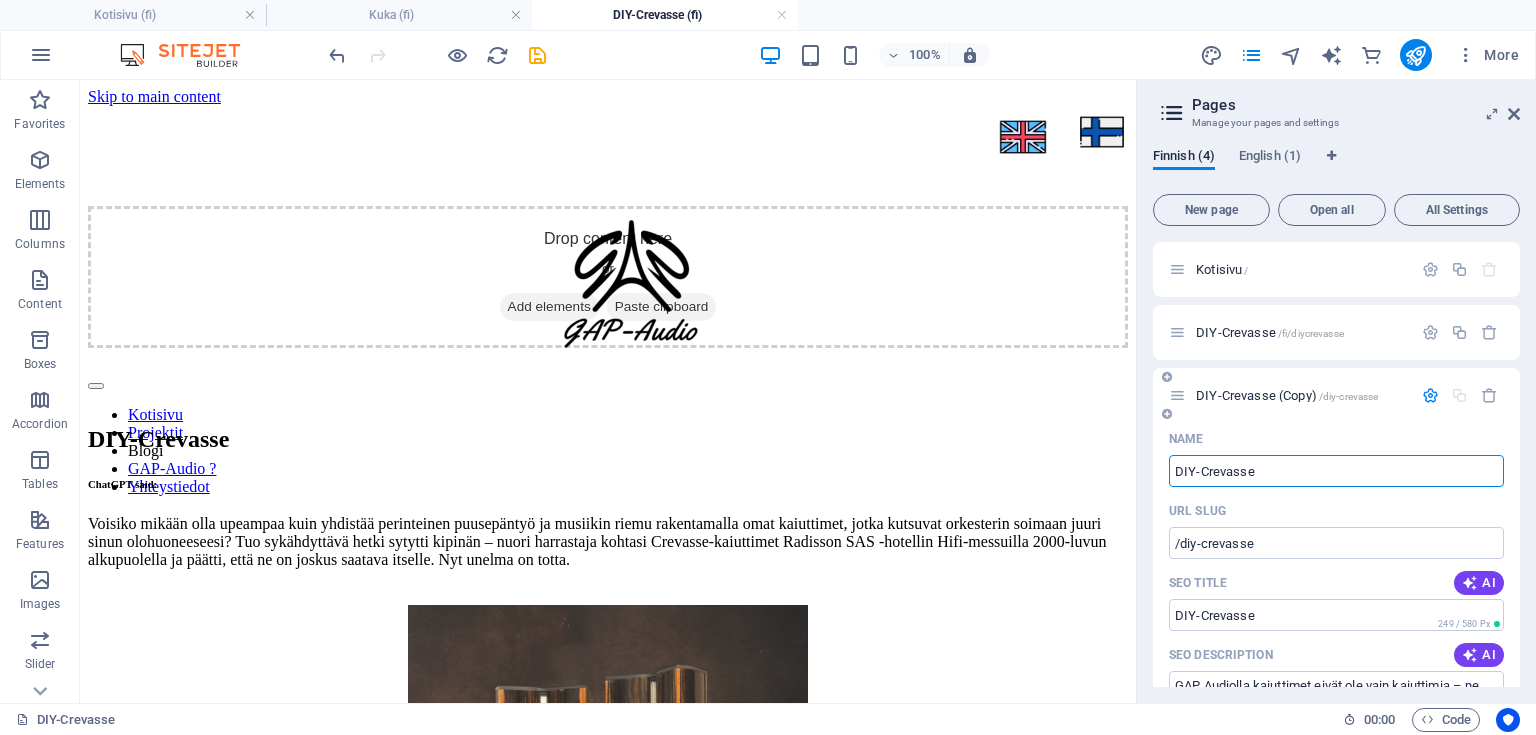 click on "/diy-crevasse" at bounding box center (1336, 543) 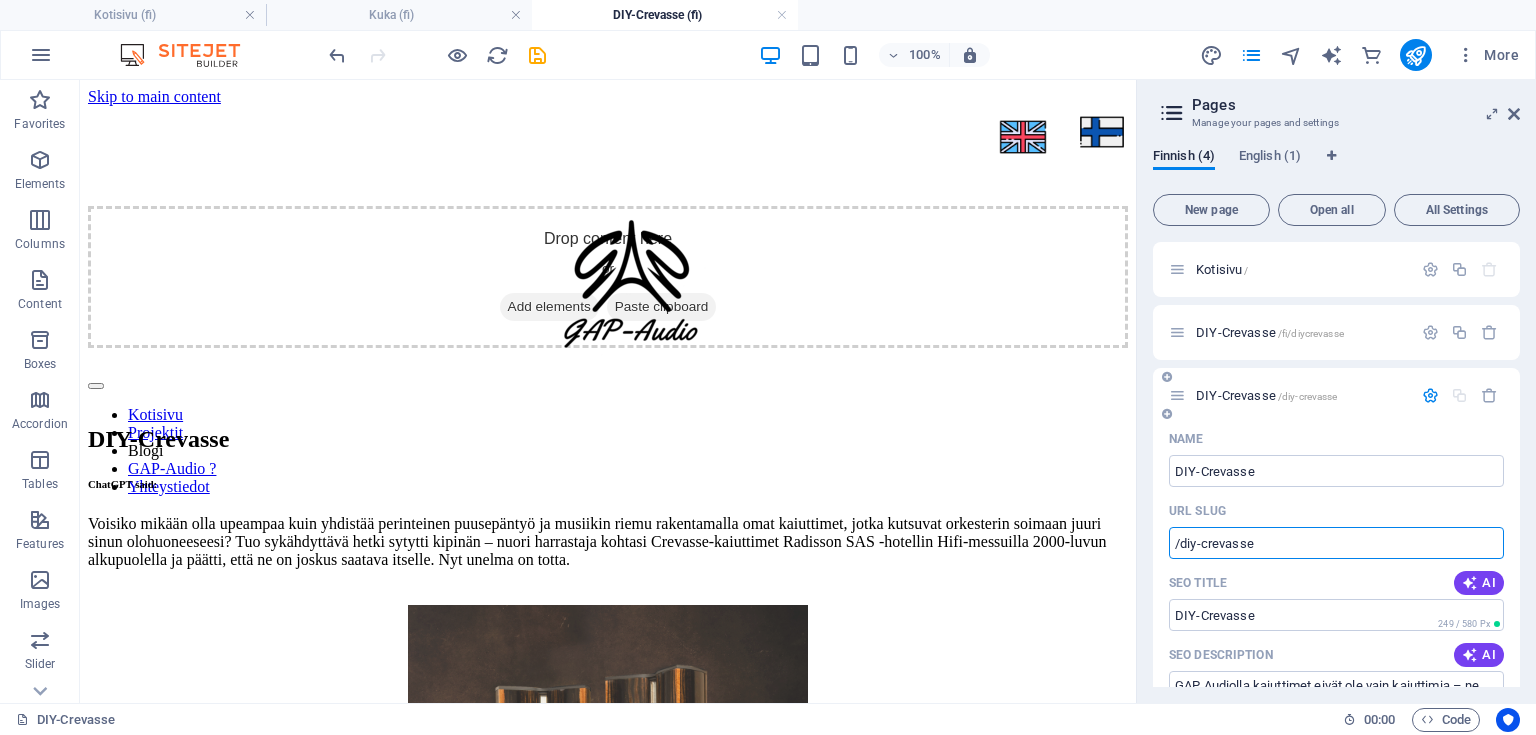 click on "/diy-crevasse" at bounding box center (1336, 543) 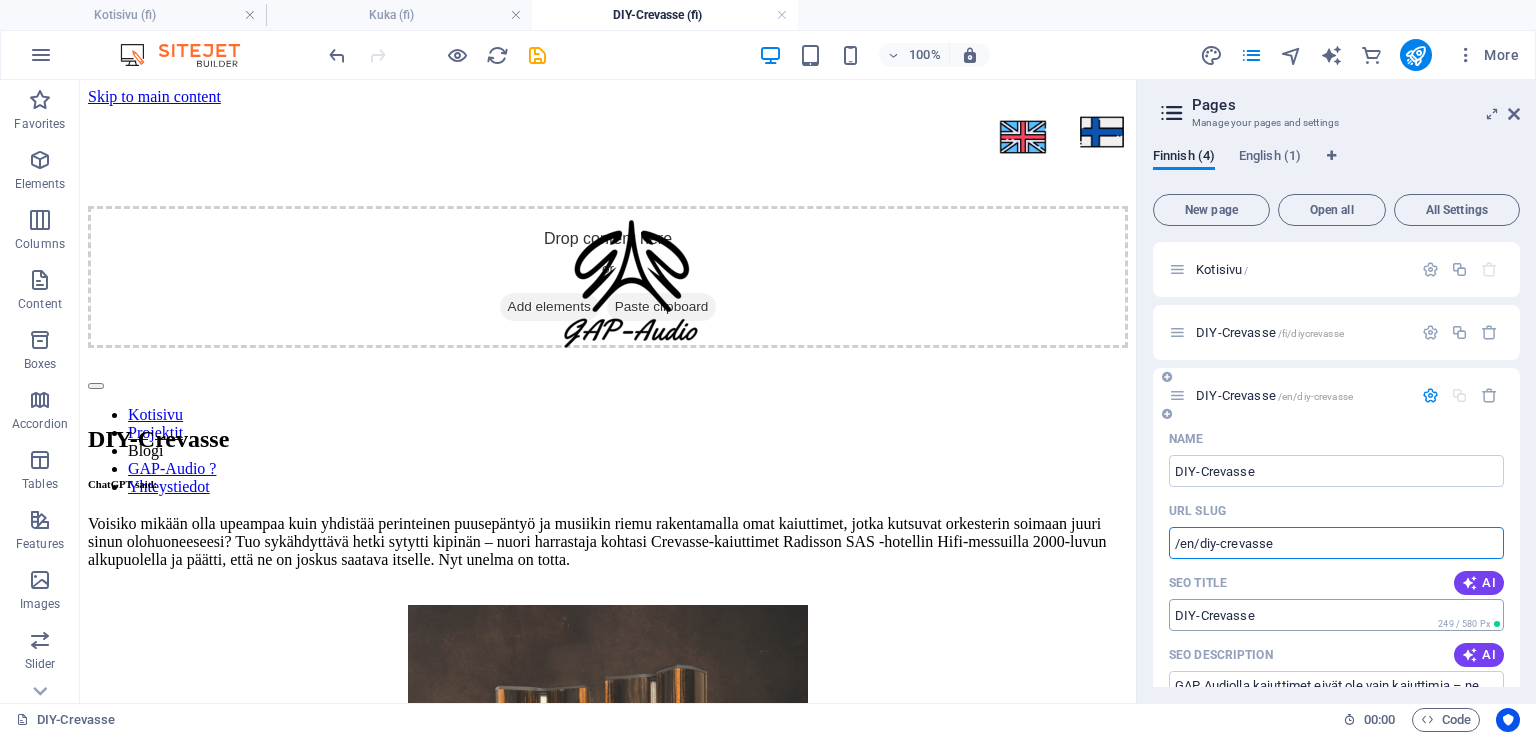type on "/en/diy-crevasse" 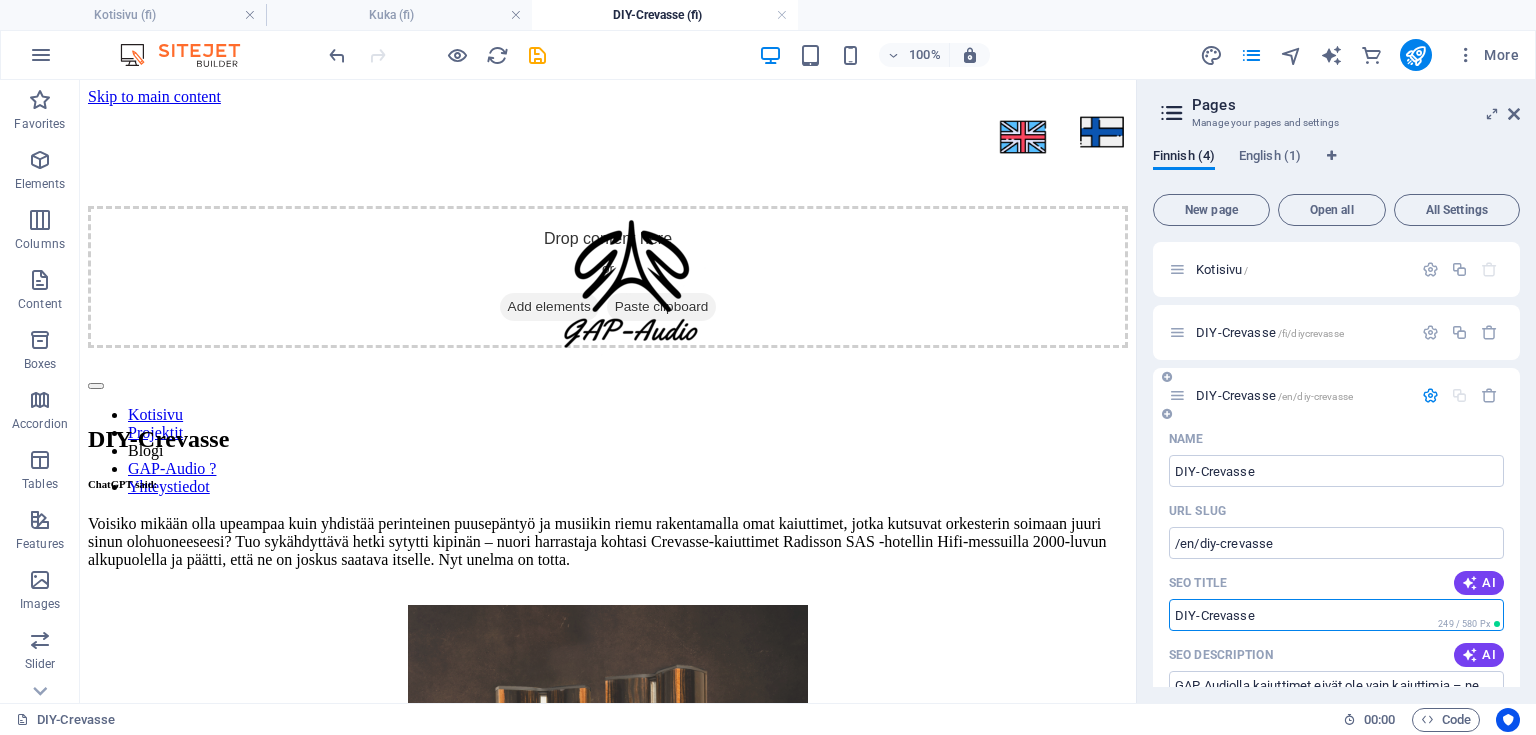 click on "DIY-Crevasse" at bounding box center (1336, 615) 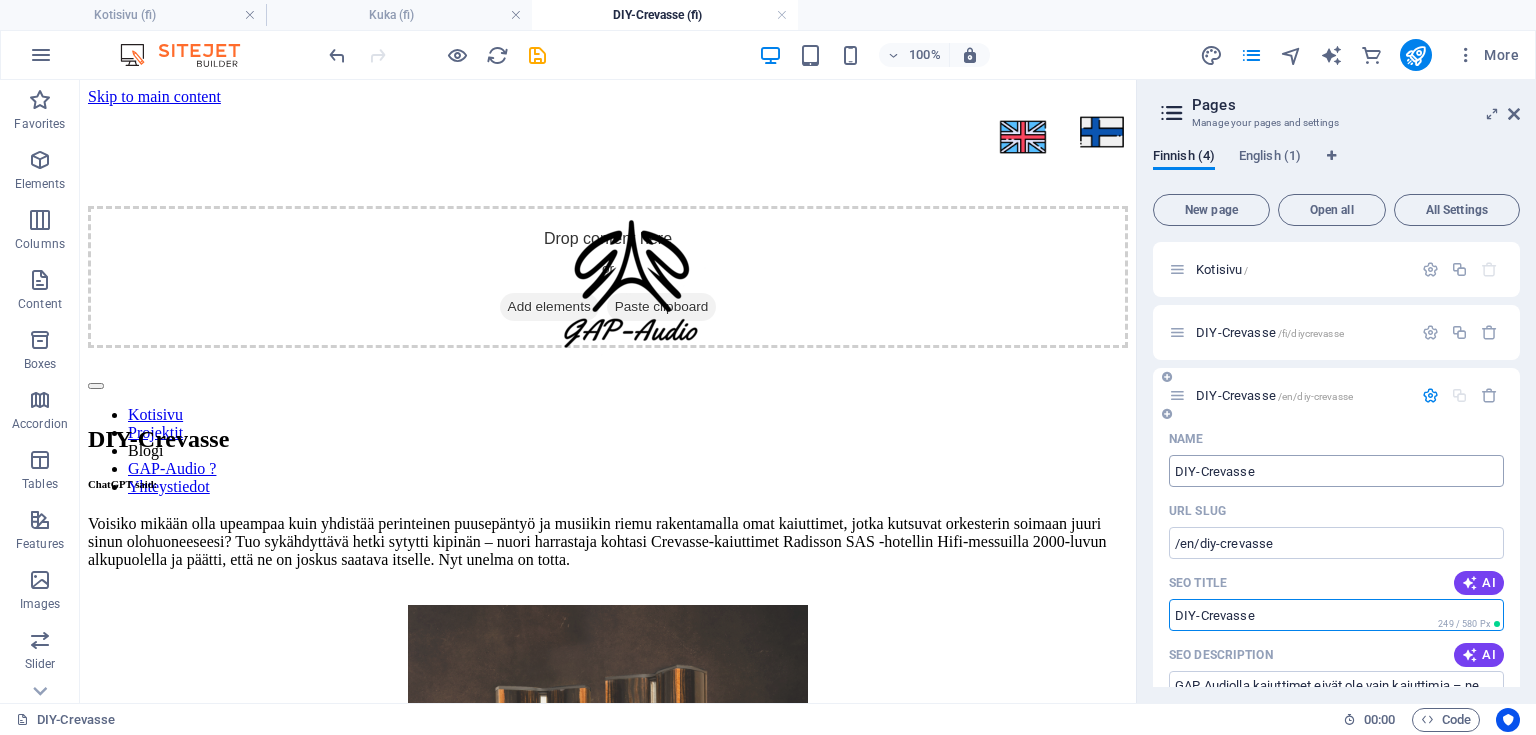 click on "DIY-Crevasse" at bounding box center (1336, 471) 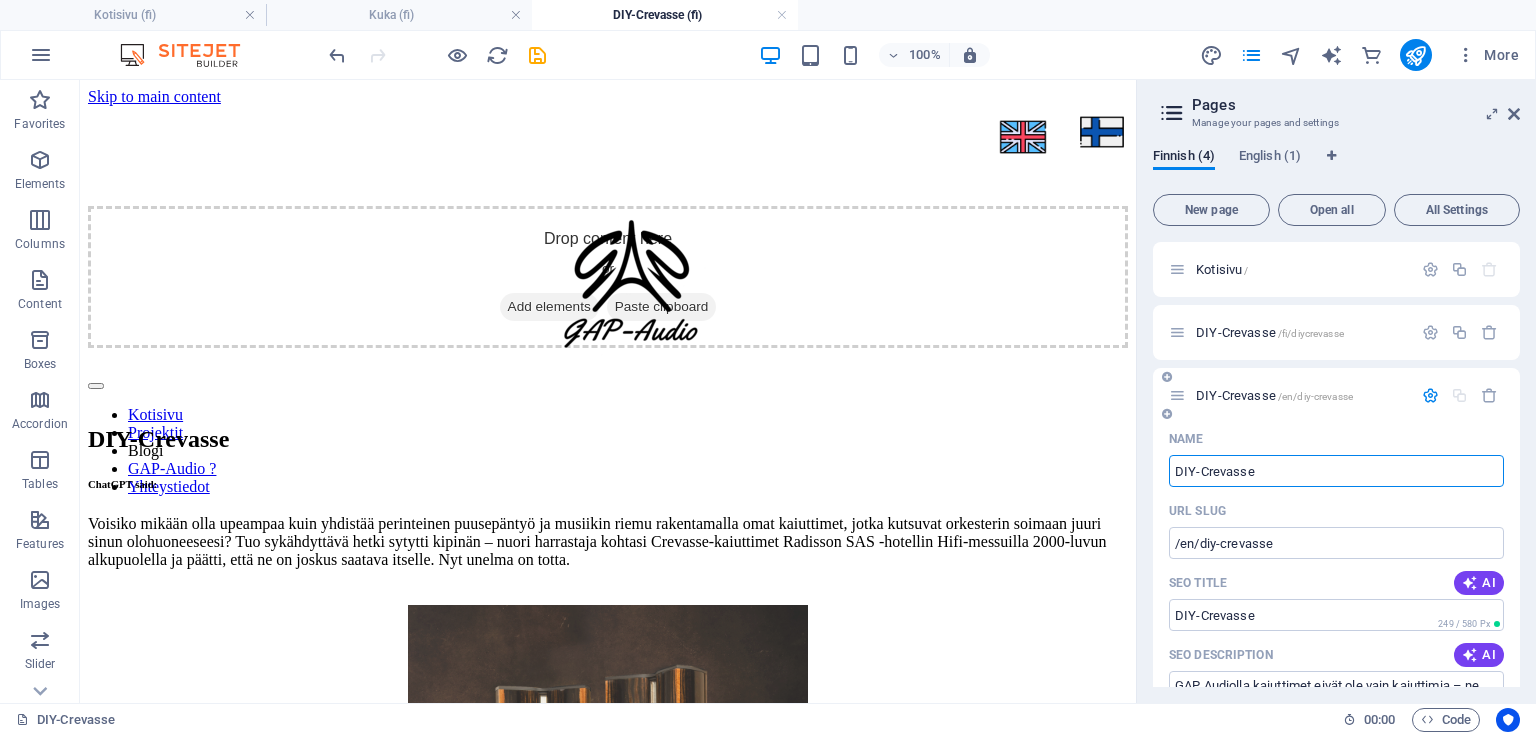 click on "DIY-Crevasse" at bounding box center [1336, 471] 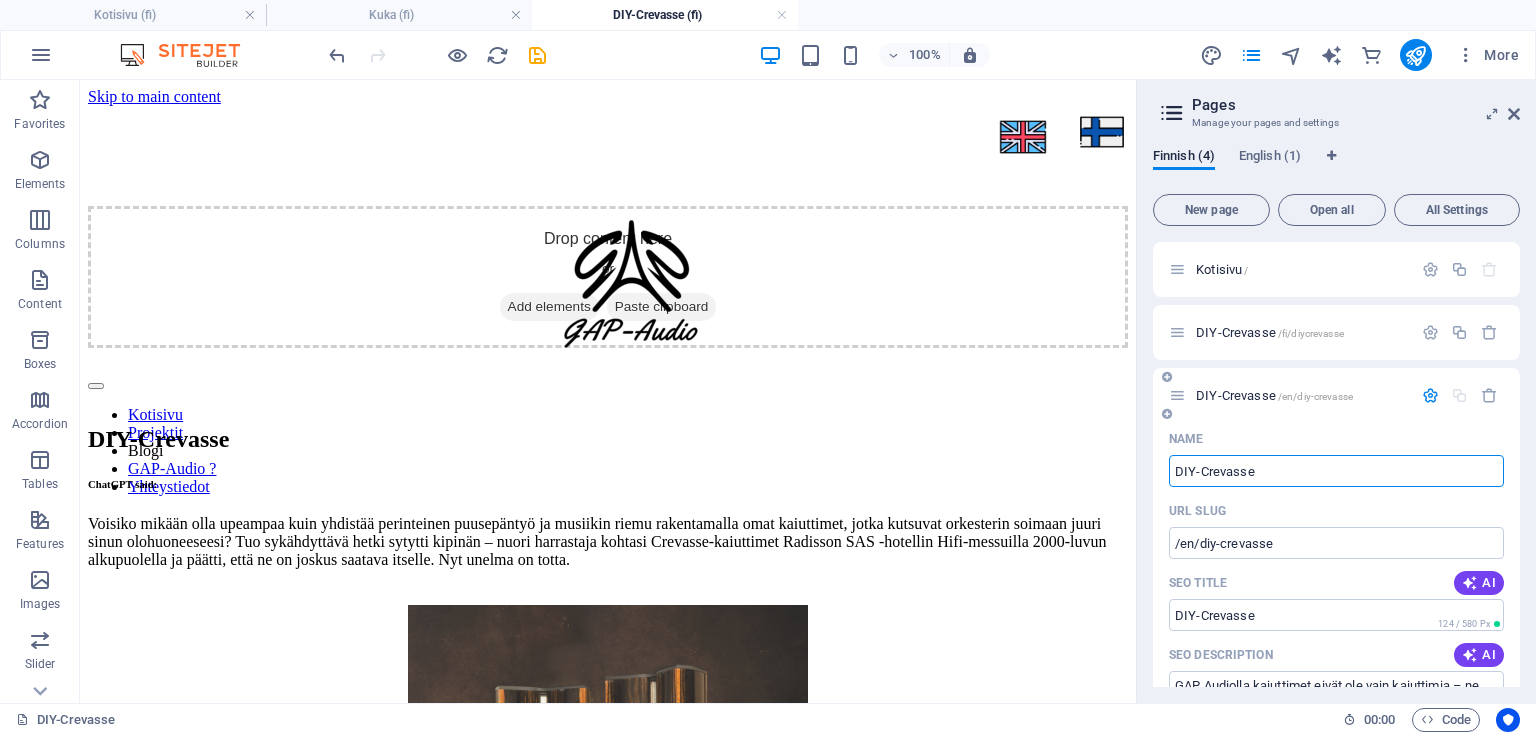 type on "DIY-Crevasse E" 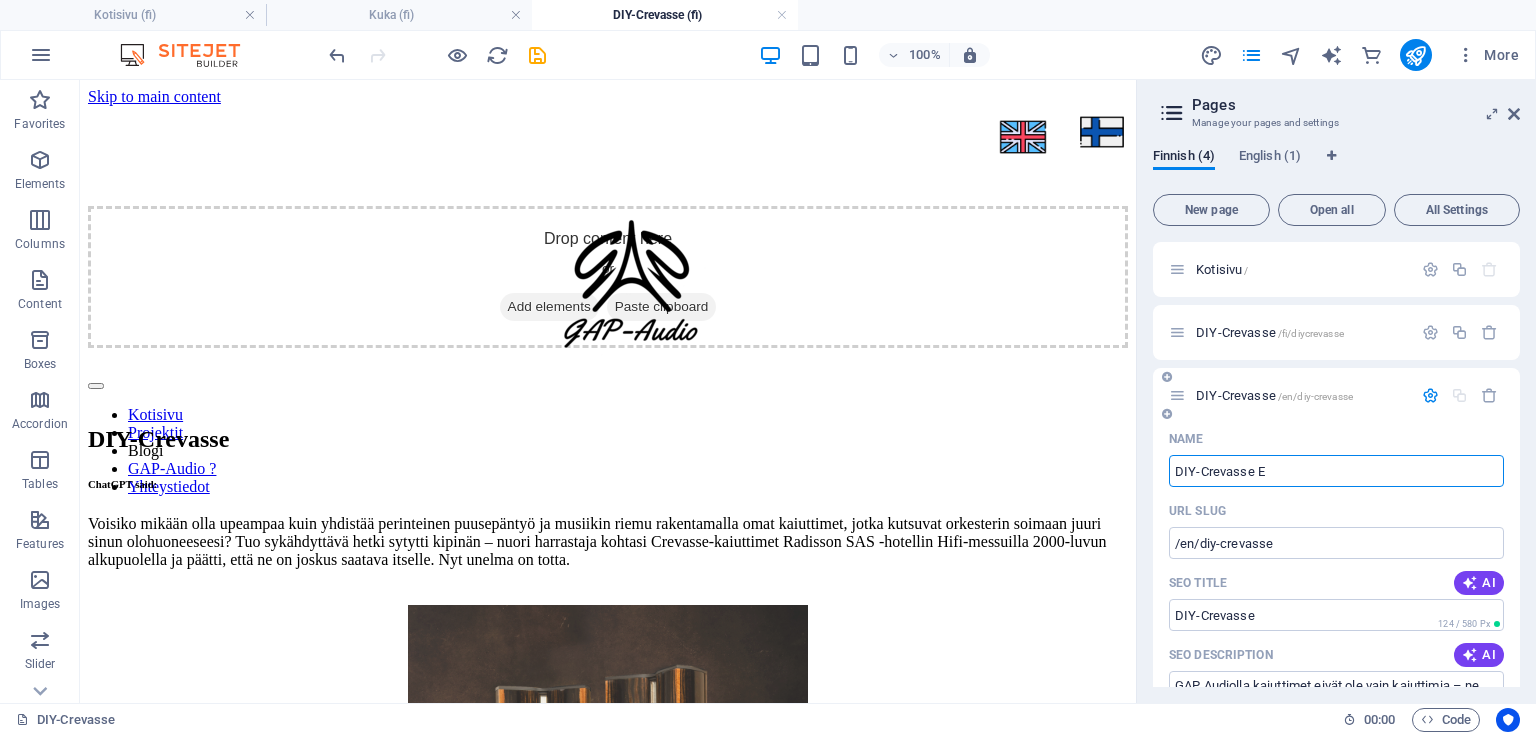 type on "DIY-Crevasse" 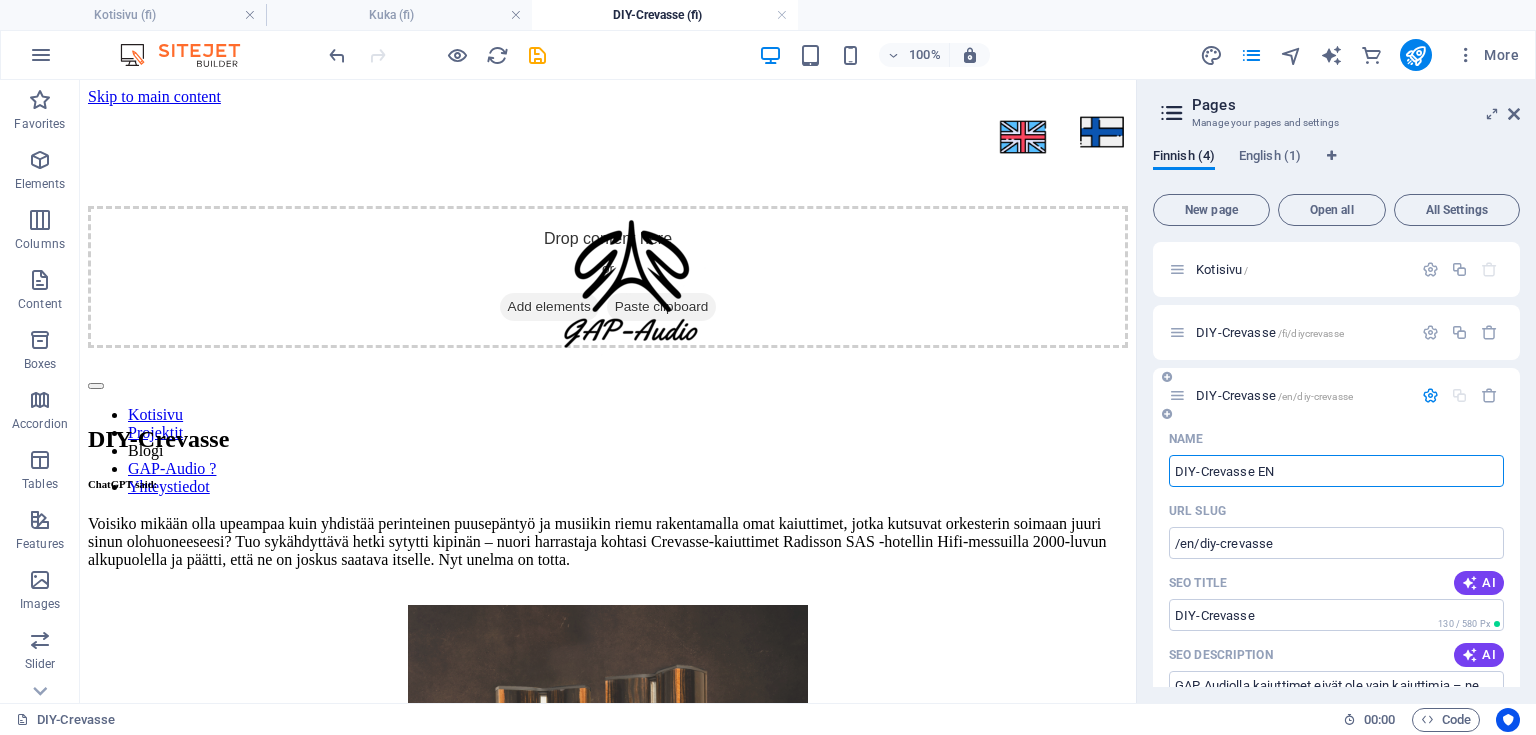 type on "DIY-Crevasse EN" 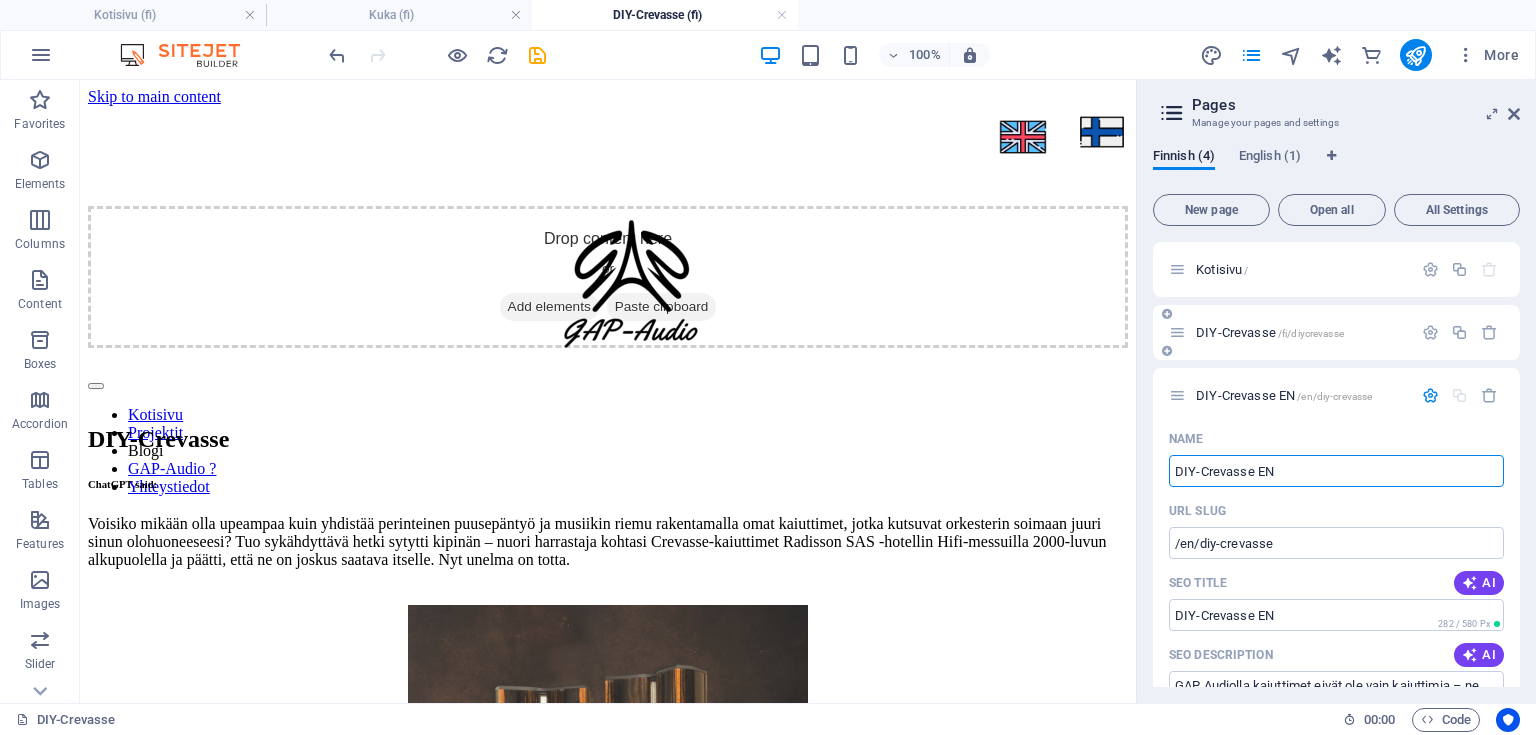 type on "DIY-Crevasse EN" 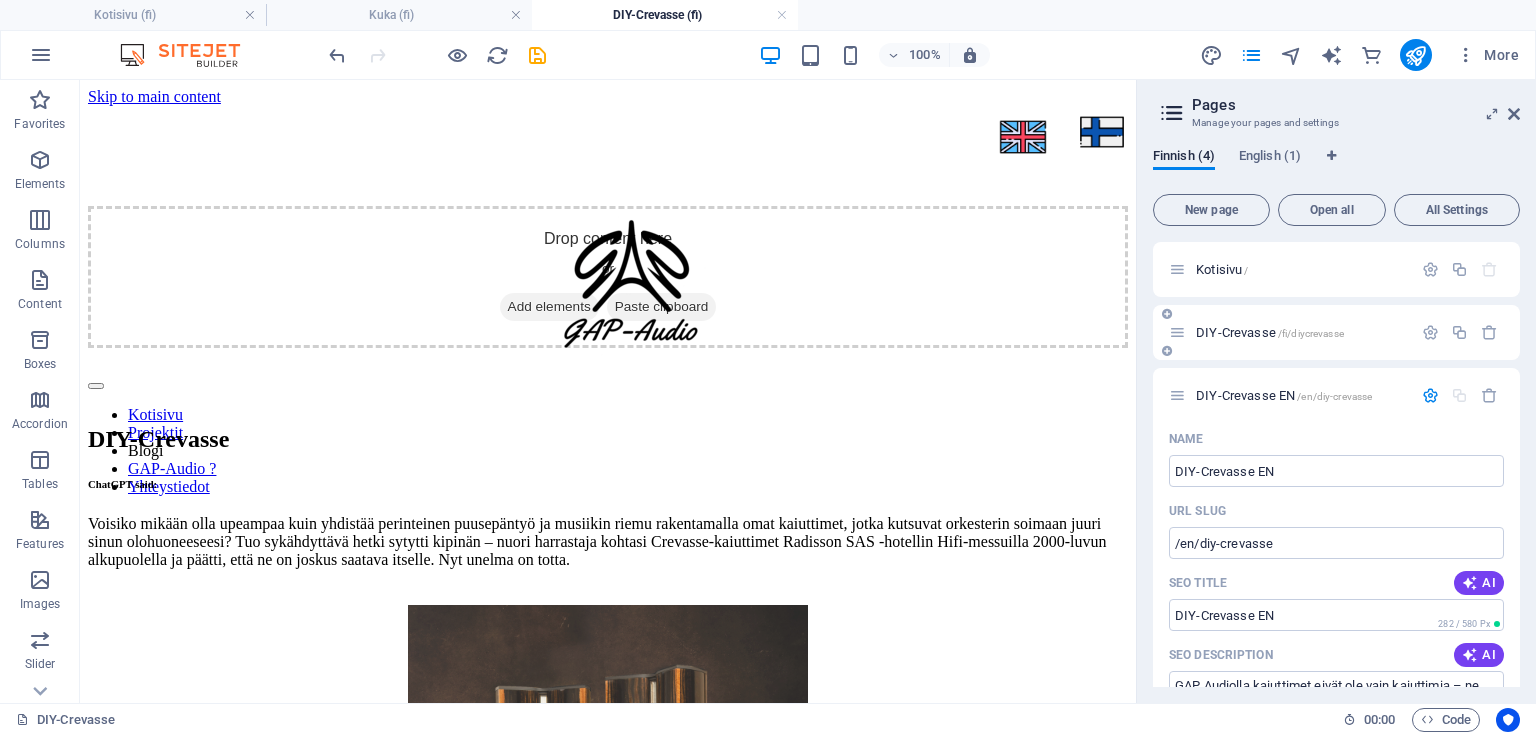 click on "DIY-Crevasse /fi/diycrevasse" at bounding box center (1336, 332) 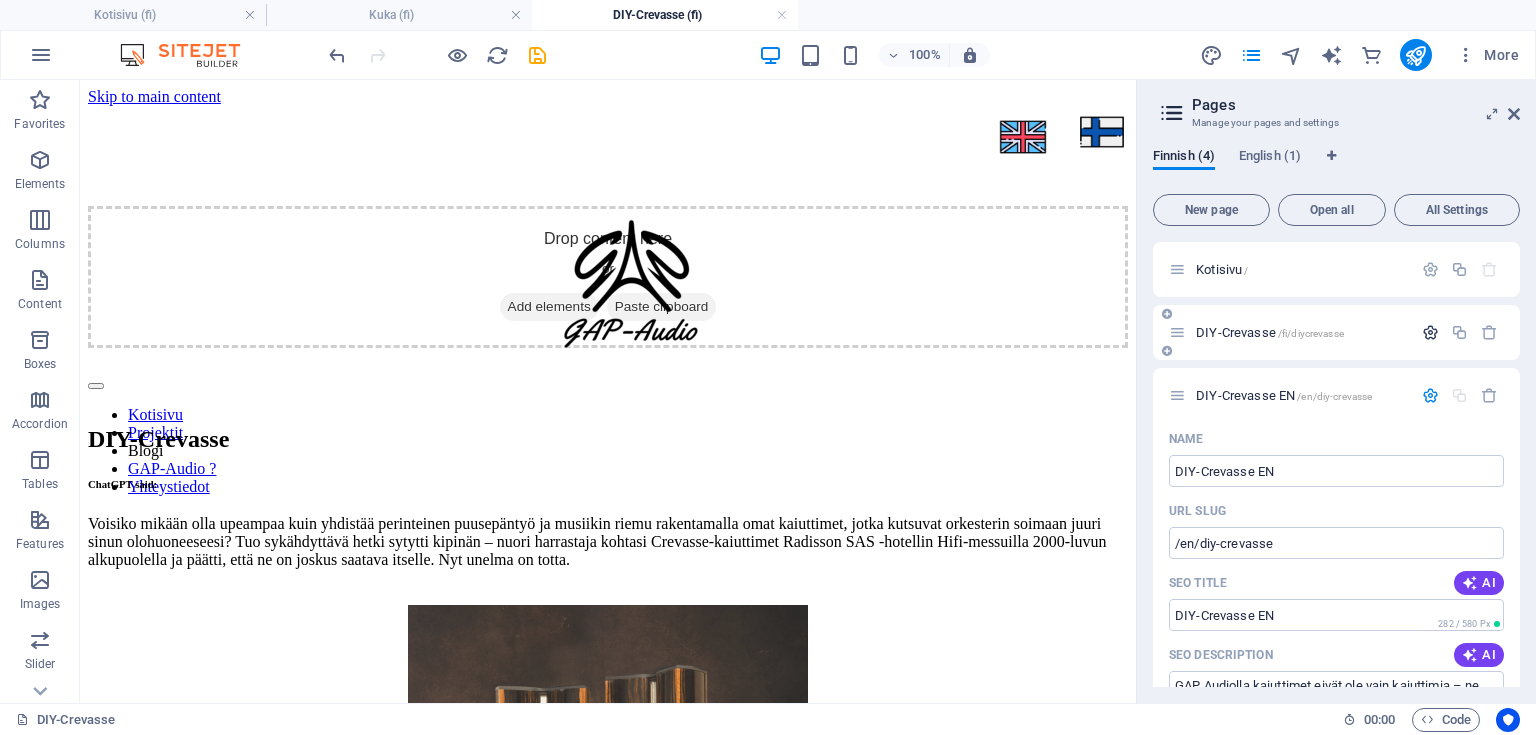 click at bounding box center (1430, 332) 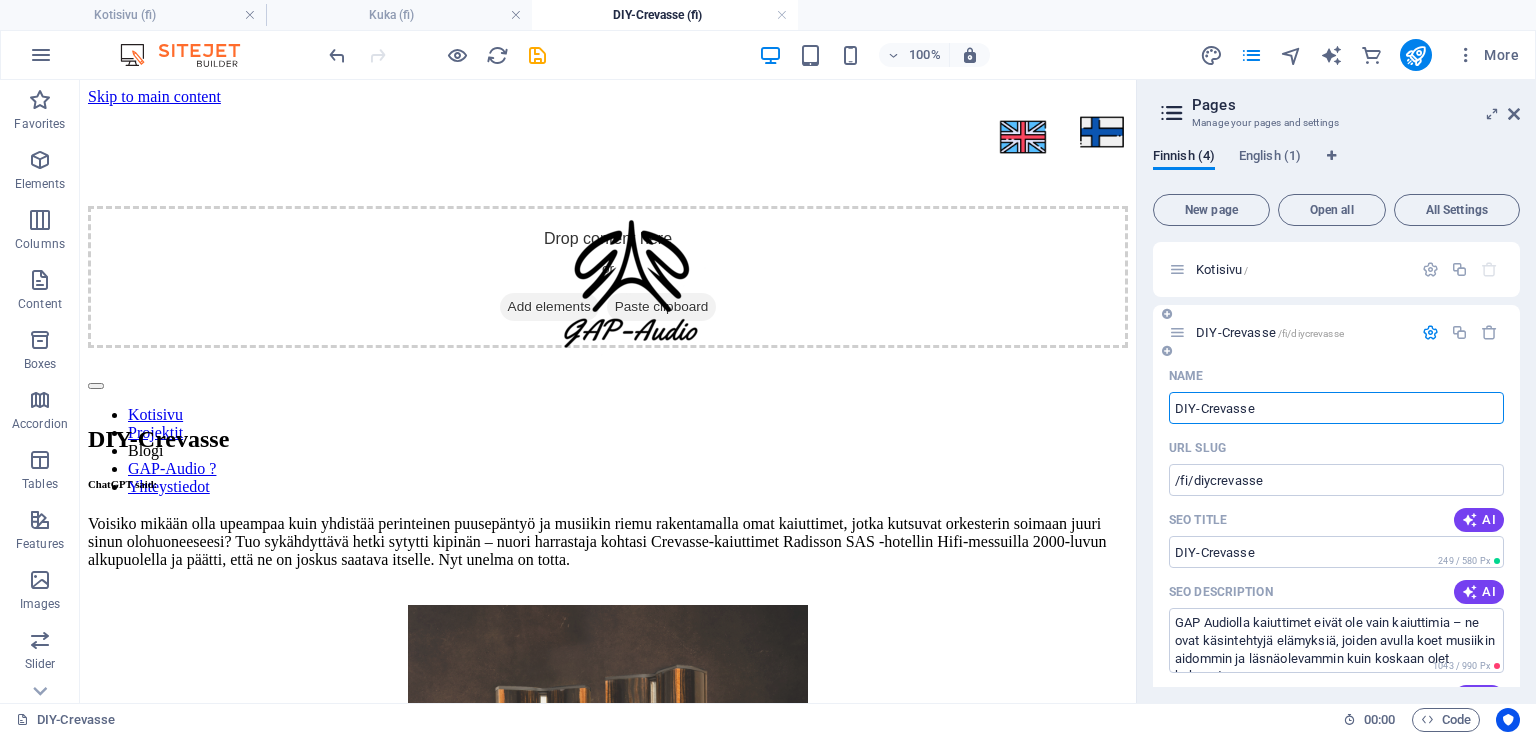click on "DIY-Crevasse" at bounding box center (1336, 408) 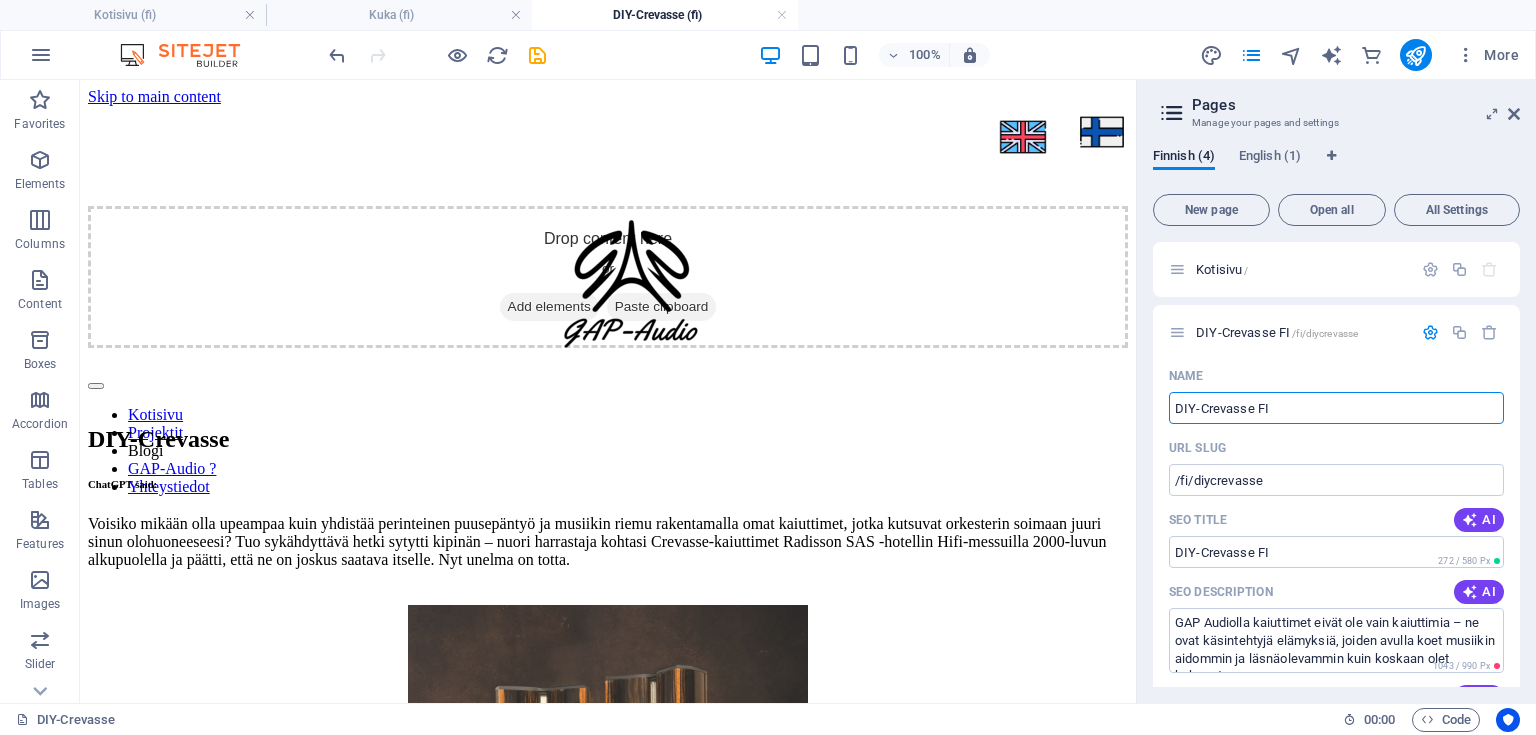 type on "DIY-Crevasse FI" 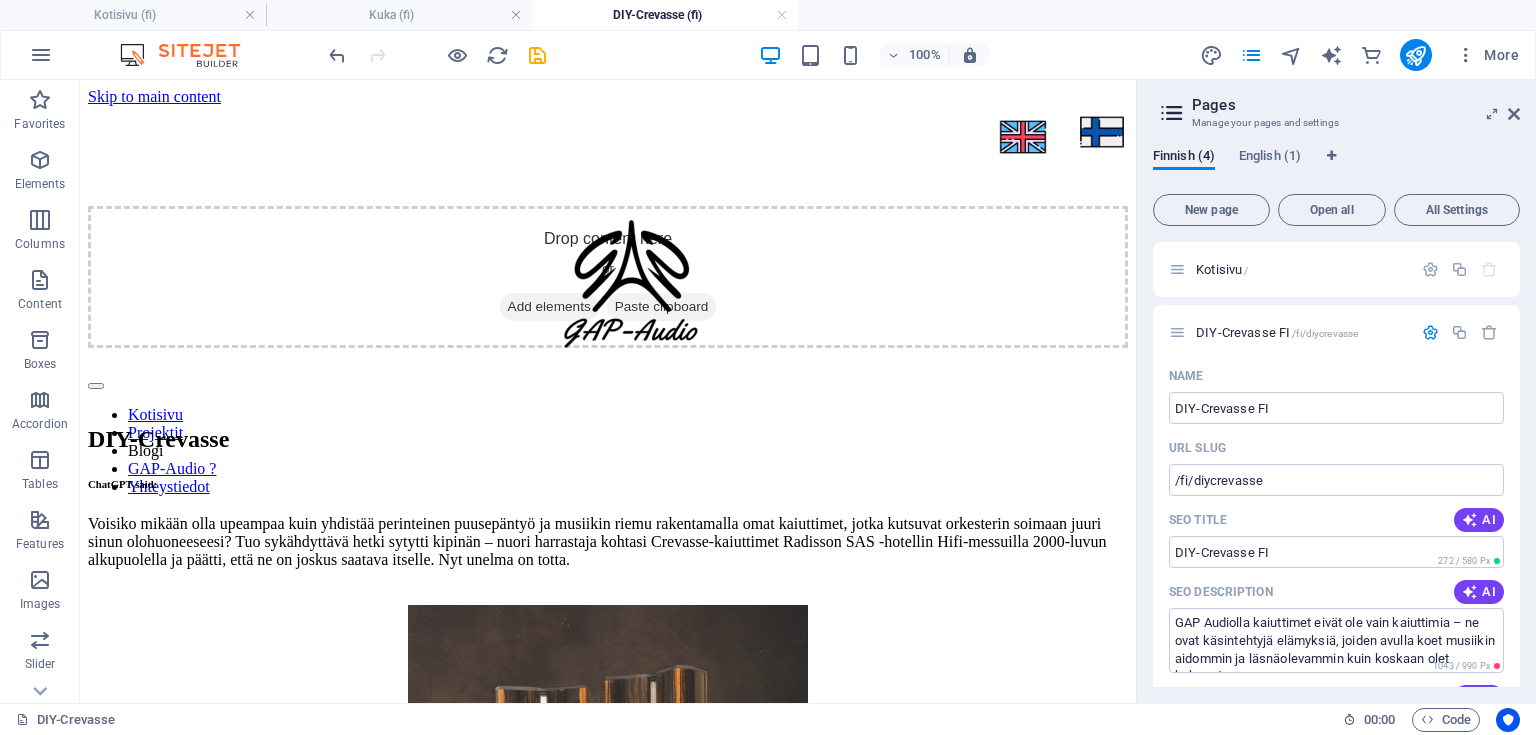 click on "Finnish (4) English (1) New page Open all All Settings Kotisivu / DIY-Crevasse FI /fi/diycrevasse Name DIY-Crevasse FI ​ URL SLUG /fi/diycrevasse ​ SEO Title AI DIY-Crevasse FI ​ 272 / 580 Px SEO Description AI GAP Audiolla kaiuttimet eivät ole vain kaiuttimia – ne ovat käsintehtyjä elämyksiä, joiden avulla koet musiikin aidommin ja läsnäolevammin kuin koskaan olet kokenut ​ 1043 / 990 Px SEO Keywords AI ribbon speakers, planar speakers, audiophile speakers, GAP Audio, high-end audio, nauhadiskantti, tasoelementti, kaiutin, Dipoli-basso, Dipoli ​ Settings Menu Noindex Preview Mobile Desktop www.example.com fi diycrevasse DIY-Crevasse FI - gap-audio.fi GAP Audiolla kaiuttimet eivät ole vain kaiuttimia – ne ovat käsintehtyjä elämyksiä, joiden avulla koet musiikin aidommin ja läsnäolevammin kuin koskaan olet kokenut Meta tags ​ Preview Image (Open Graph) Drag files here, click to choose files or select files from Files or our free stock photos & videos More Settings DIY-Crevasse EN" at bounding box center (1336, 417) 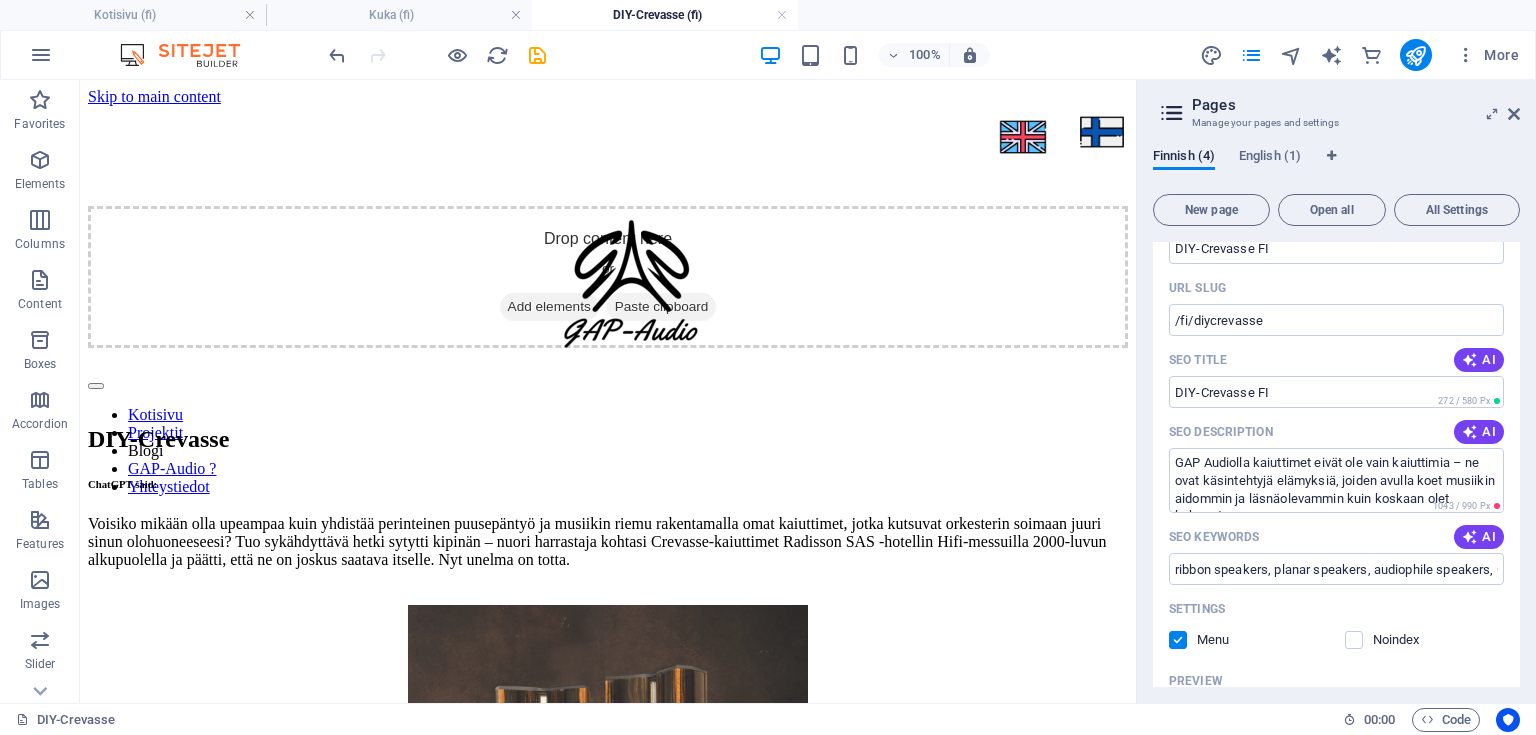 scroll, scrollTop: 320, scrollLeft: 0, axis: vertical 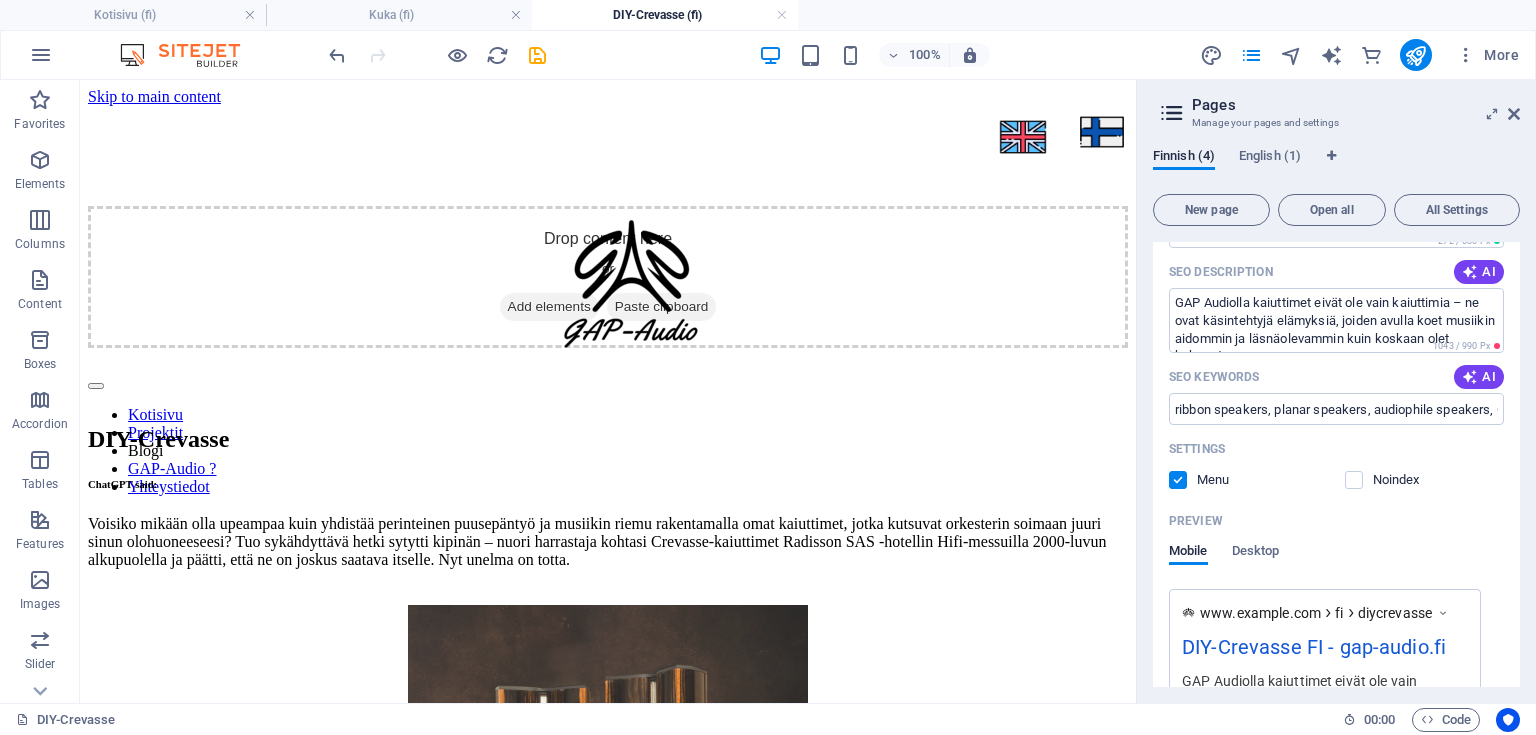 click on "Finnish (4) English (1)" at bounding box center (1336, 167) 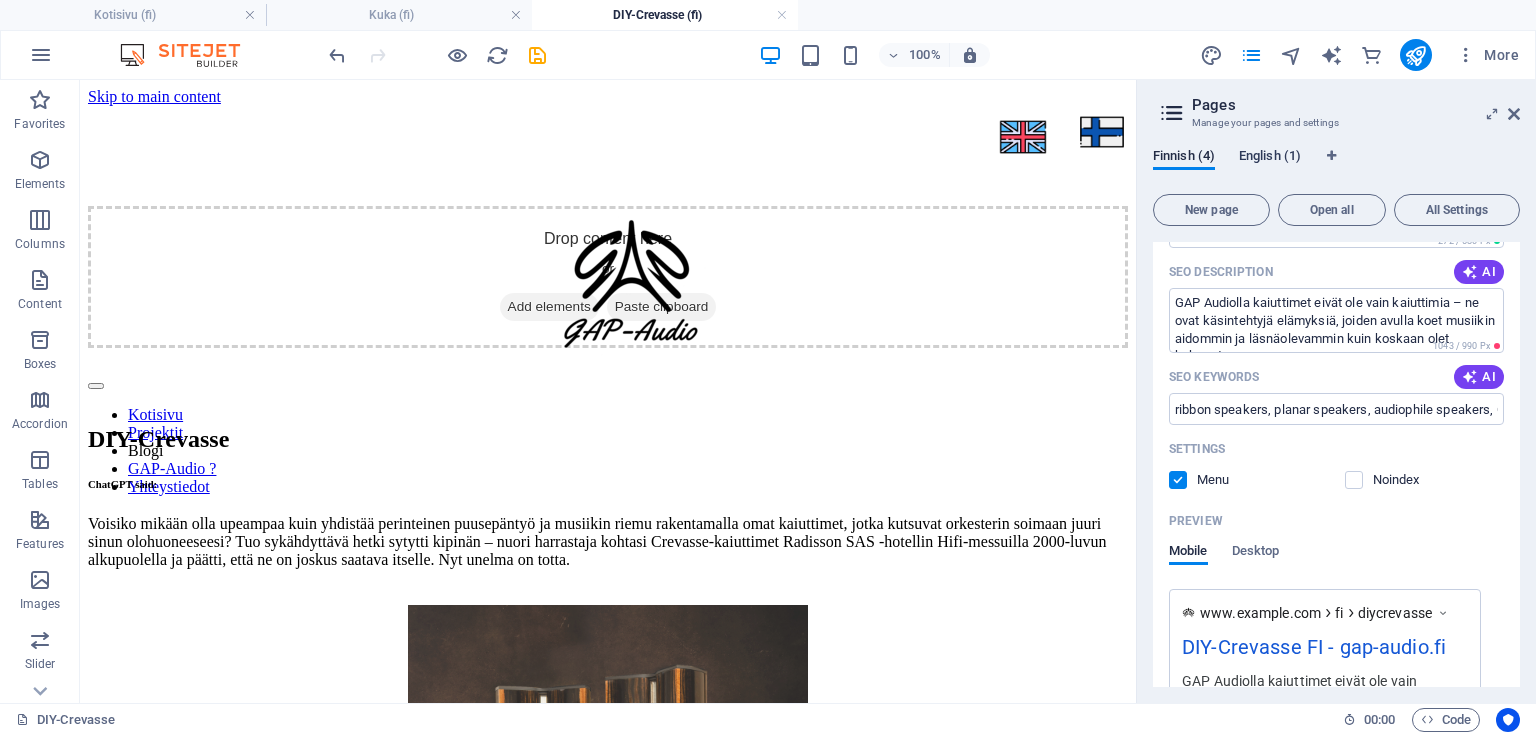 click on "English (1)" at bounding box center [1270, 158] 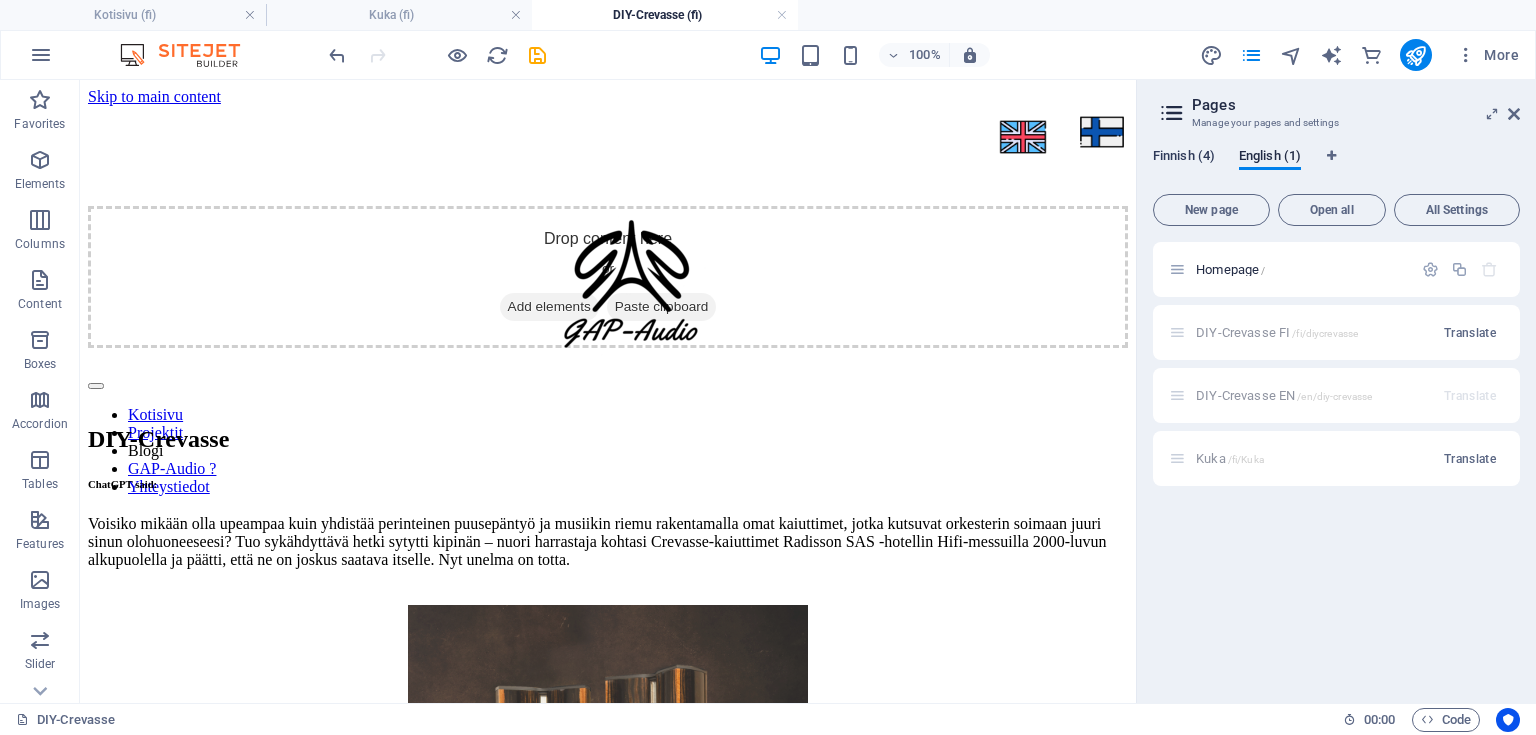 click on "Finnish (4)" at bounding box center [1184, 158] 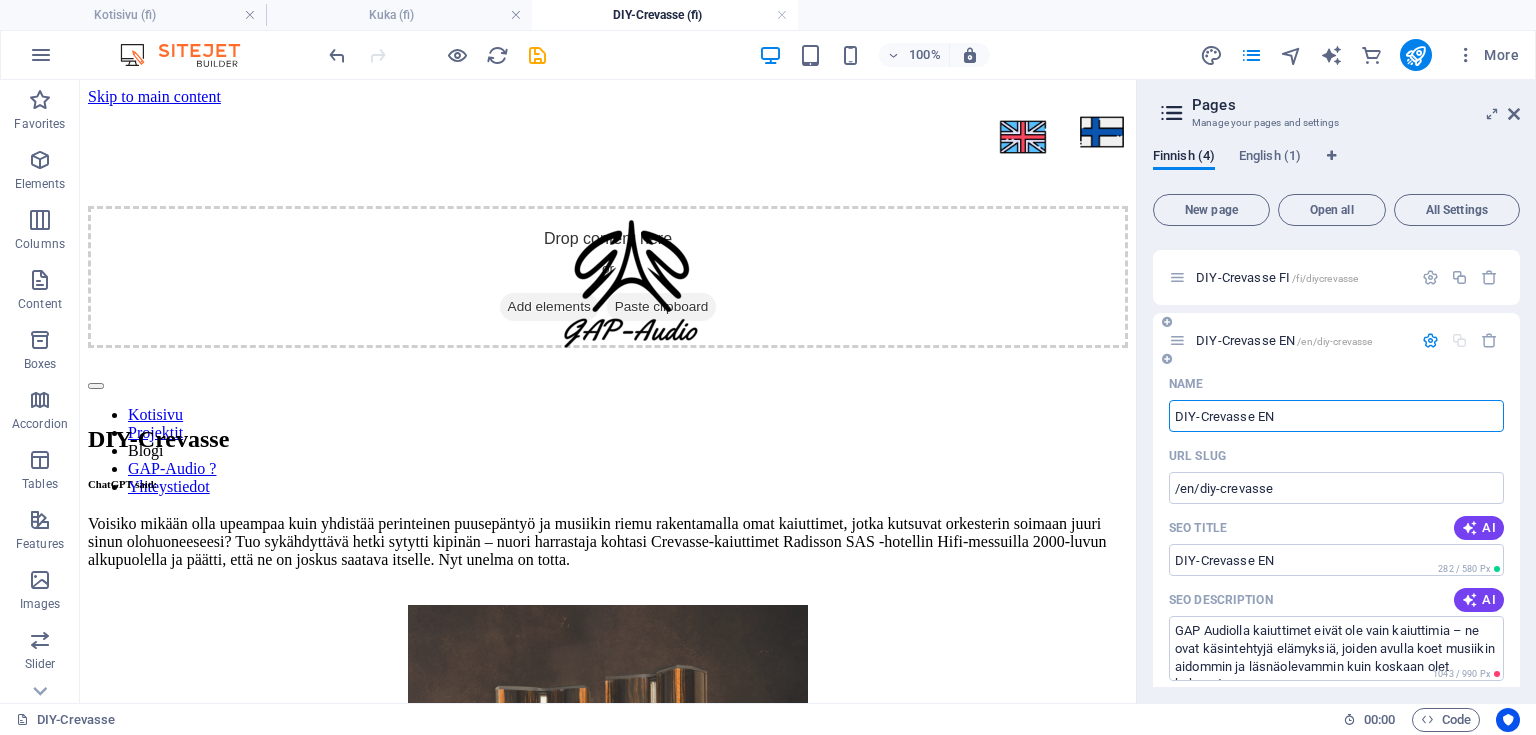 scroll, scrollTop: 80, scrollLeft: 0, axis: vertical 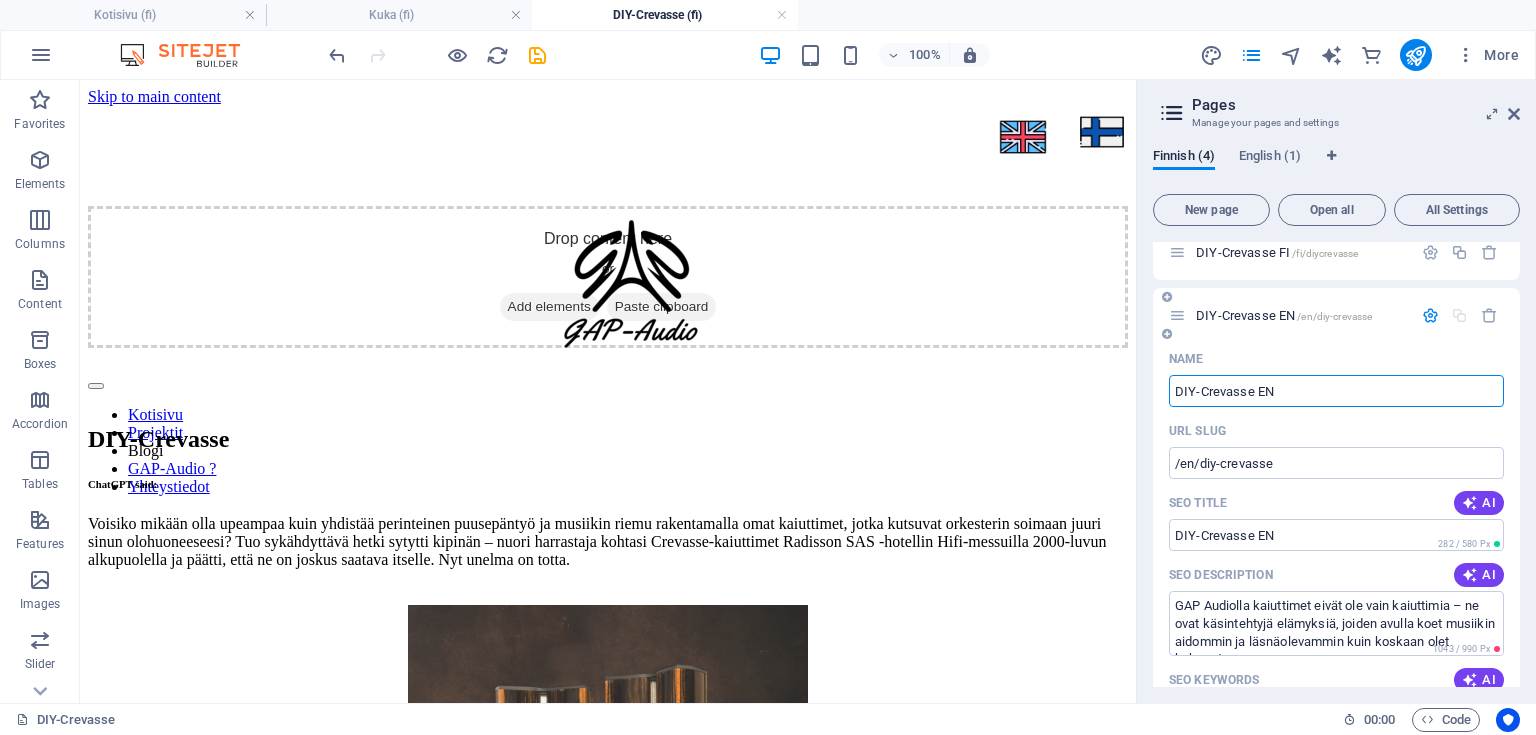 click on "gap-audio.fi Kotisivu (fi) Kuka (fi) DIY-Crevasse (fi) Favorites Elements Columns Content Boxes Accordion Tables Features Images Slider Header Footer Forms Marketing Collections Commerce
H3   Cards   Container   Placeholder   Container   Text   Container   Container   Text   H3   Image   Placeholder   Container   Logo   Menu Bar   Container   Container   Image   Image   Placeholder   Container   Image   H3   Text   Container   Image   HTML 100% More Kotisivu 00 : 00 Code Favorites Elements Columns Content Boxes Accordion Tables Features Images Slider Header Footer Forms Marketing Collections Commerce
Drag and drop a file to add it
Container   H2   Text image overlap   Container   Image   Placeholder   Container   Text   Text   Text   Gallery   Gallery   Gallery   Spacer   Text   Text   Spacer   Gallery   Gallery   Text   Floating Image   Placeholder   Gallery   Gallery   Image       Gallery" at bounding box center [768, 367] 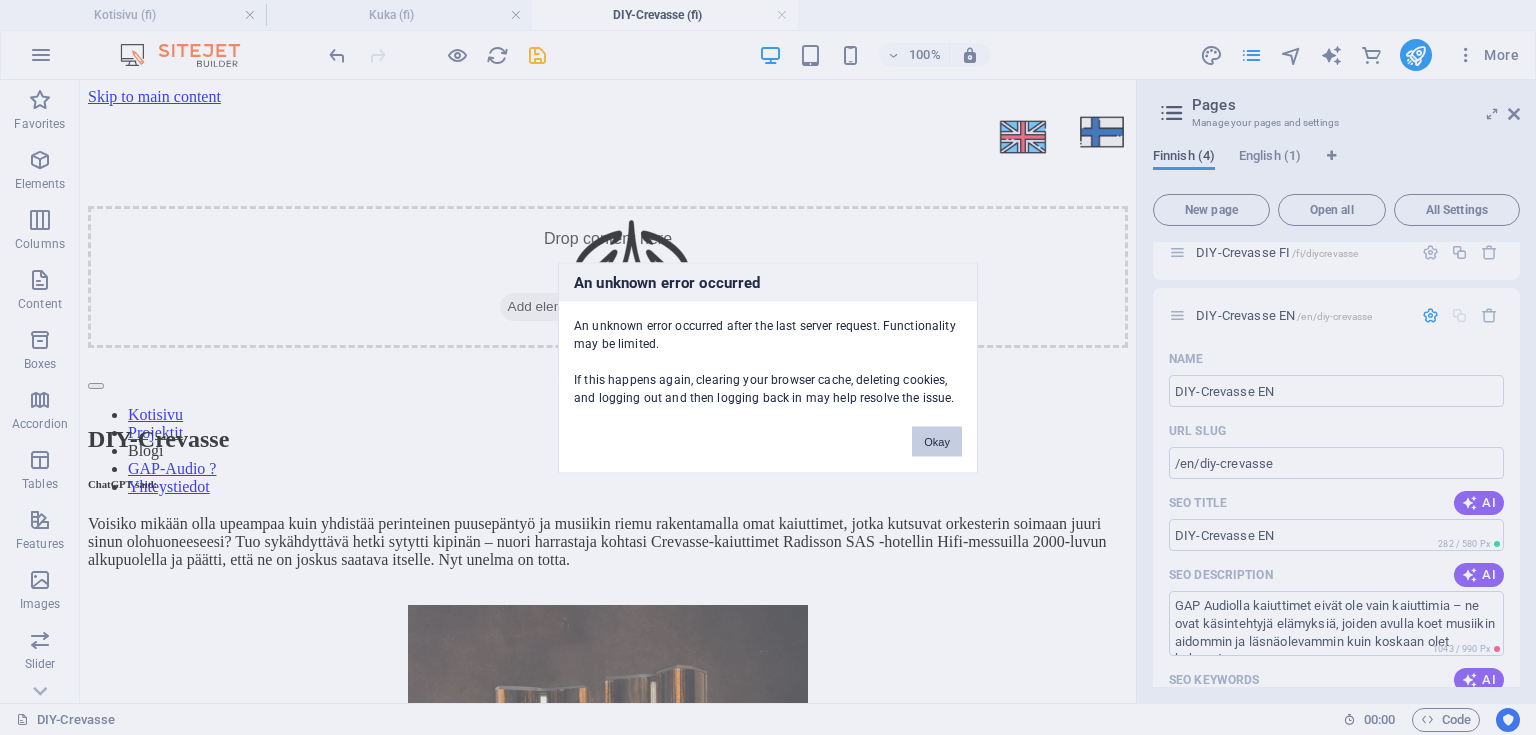 click on "Okay" at bounding box center [937, 441] 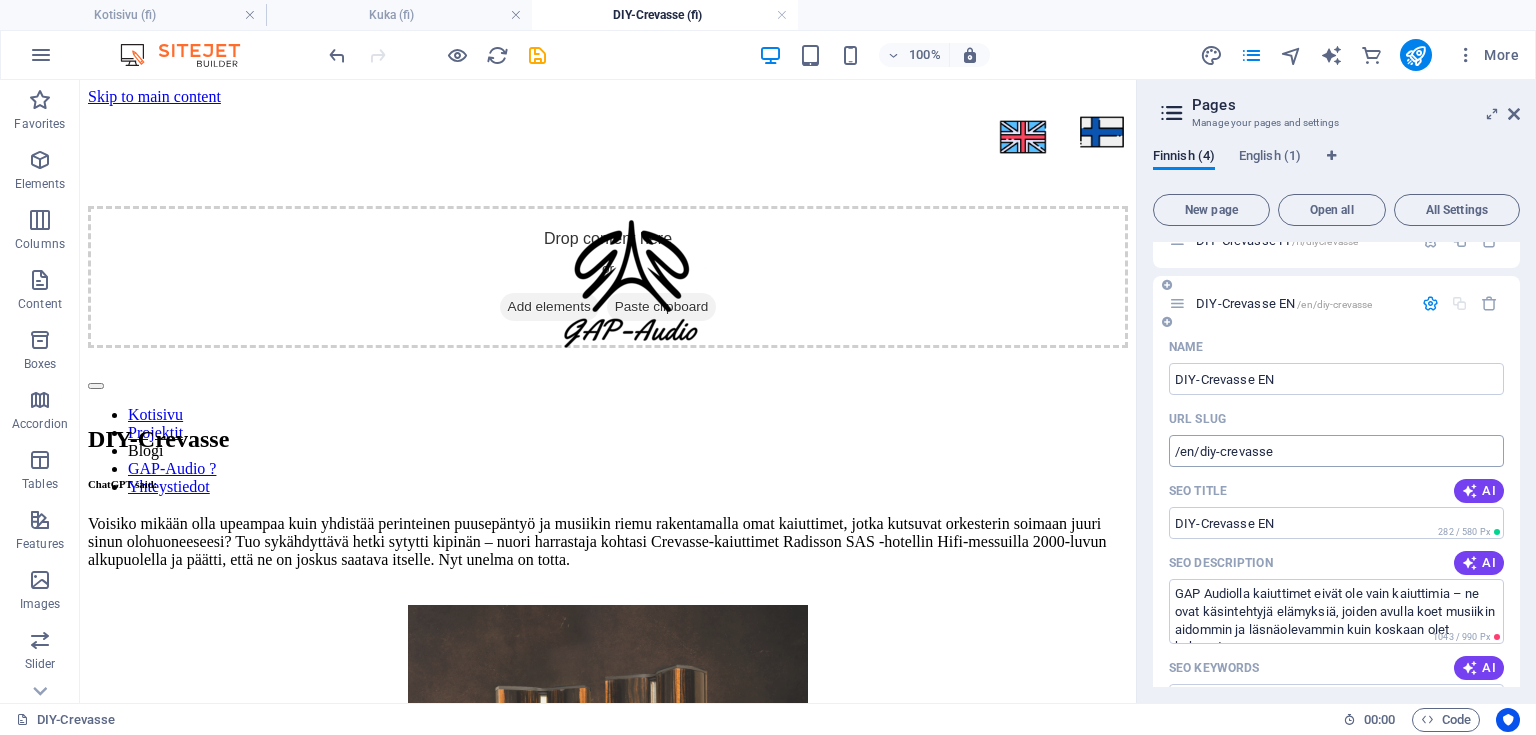 scroll, scrollTop: 160, scrollLeft: 0, axis: vertical 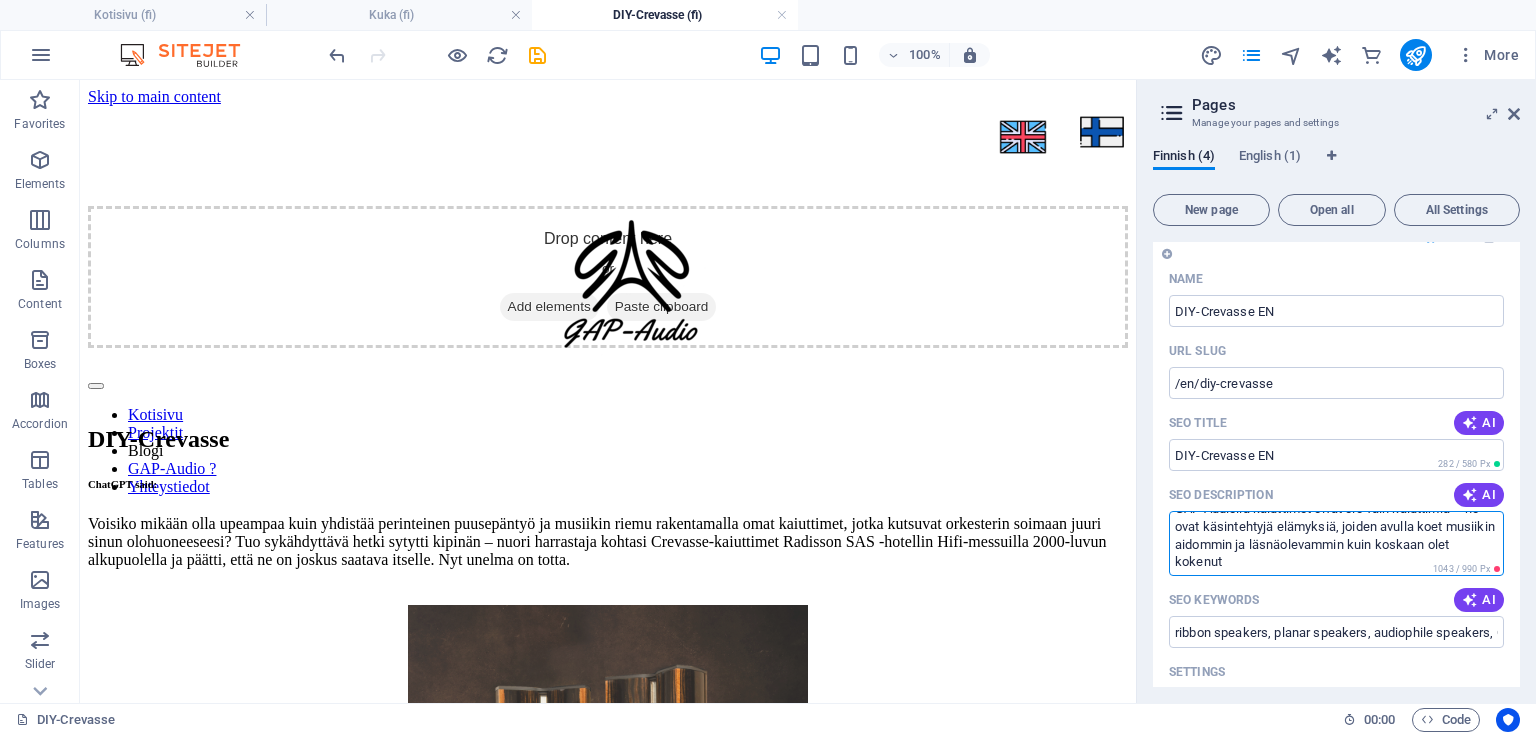 drag, startPoint x: 1177, startPoint y: 524, endPoint x: 1348, endPoint y: 574, distance: 178.16003 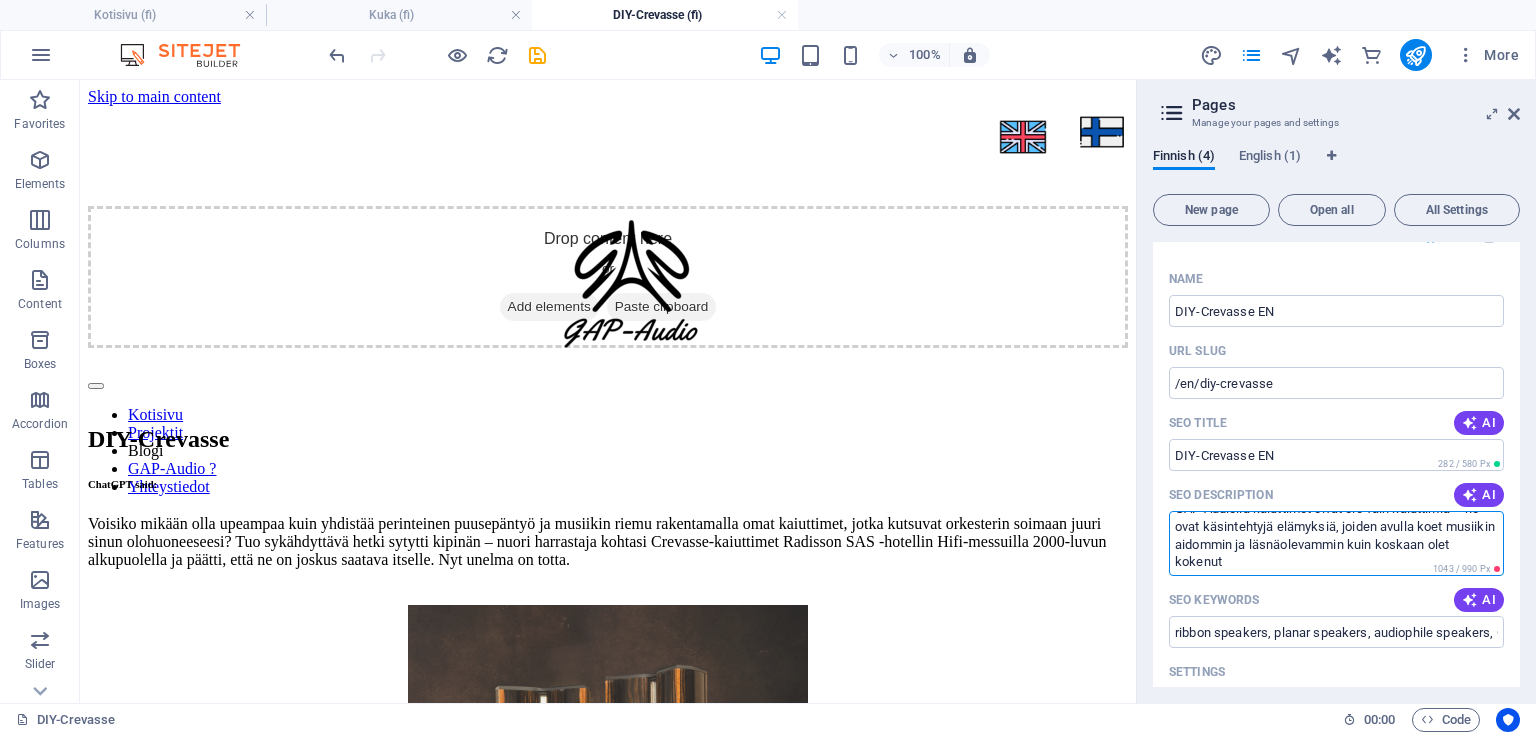 scroll, scrollTop: 0, scrollLeft: 0, axis: both 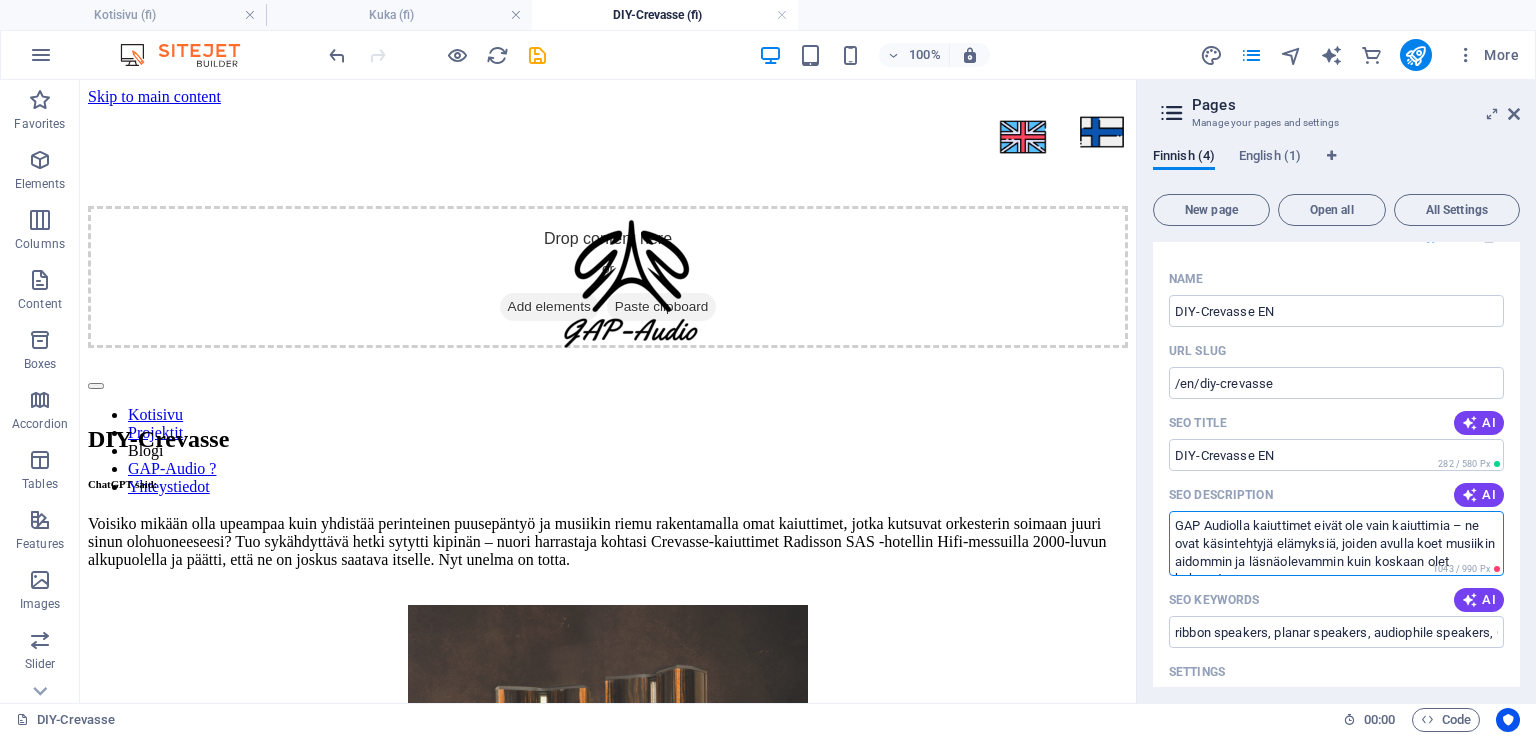 drag, startPoint x: 1234, startPoint y: 608, endPoint x: 1128, endPoint y: 501, distance: 150.6154 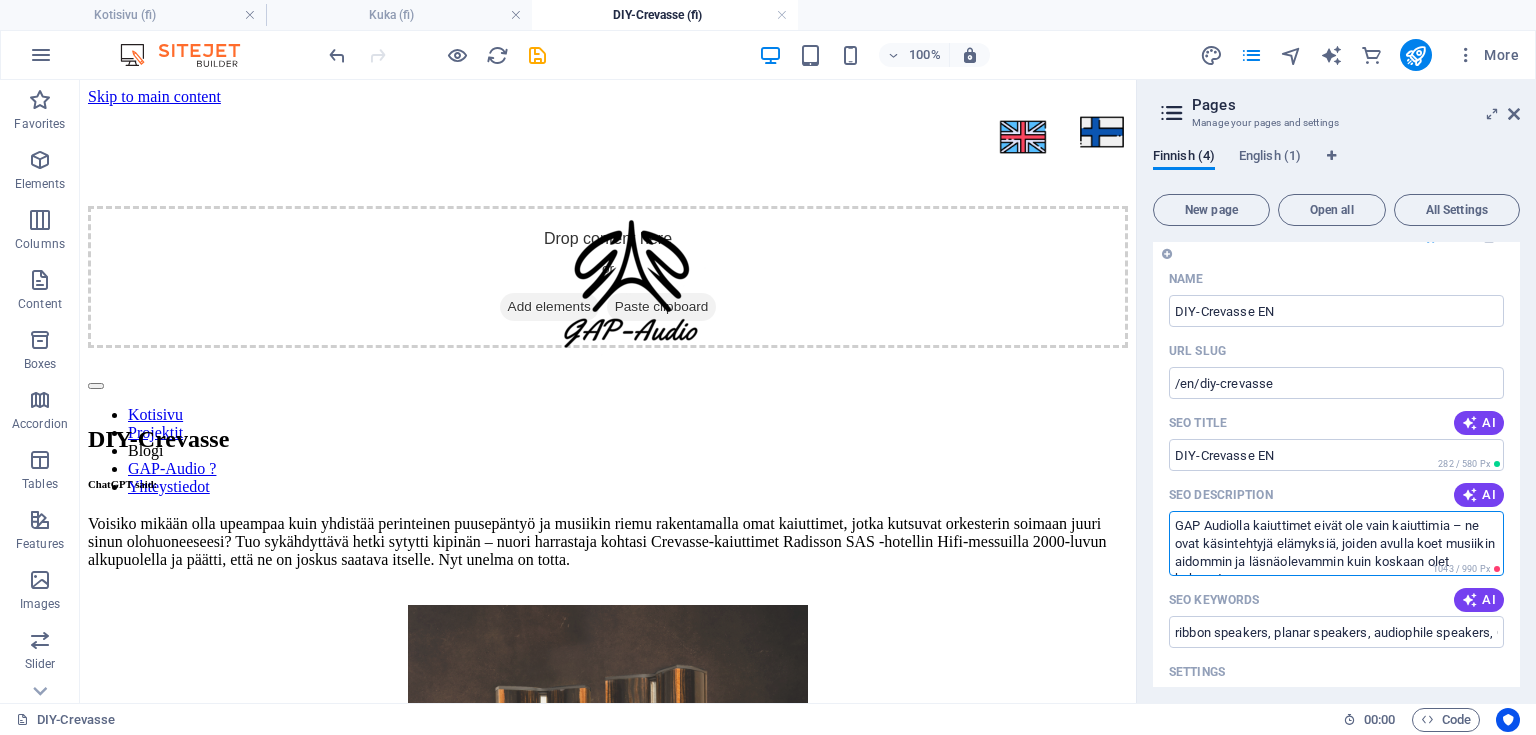 paste on "At GAP Audio, speakers aren’t just speakers—they are handcrafted experiences that let you feel music more authentically and more immersively than you ever have before.
Ask ChatGPT" 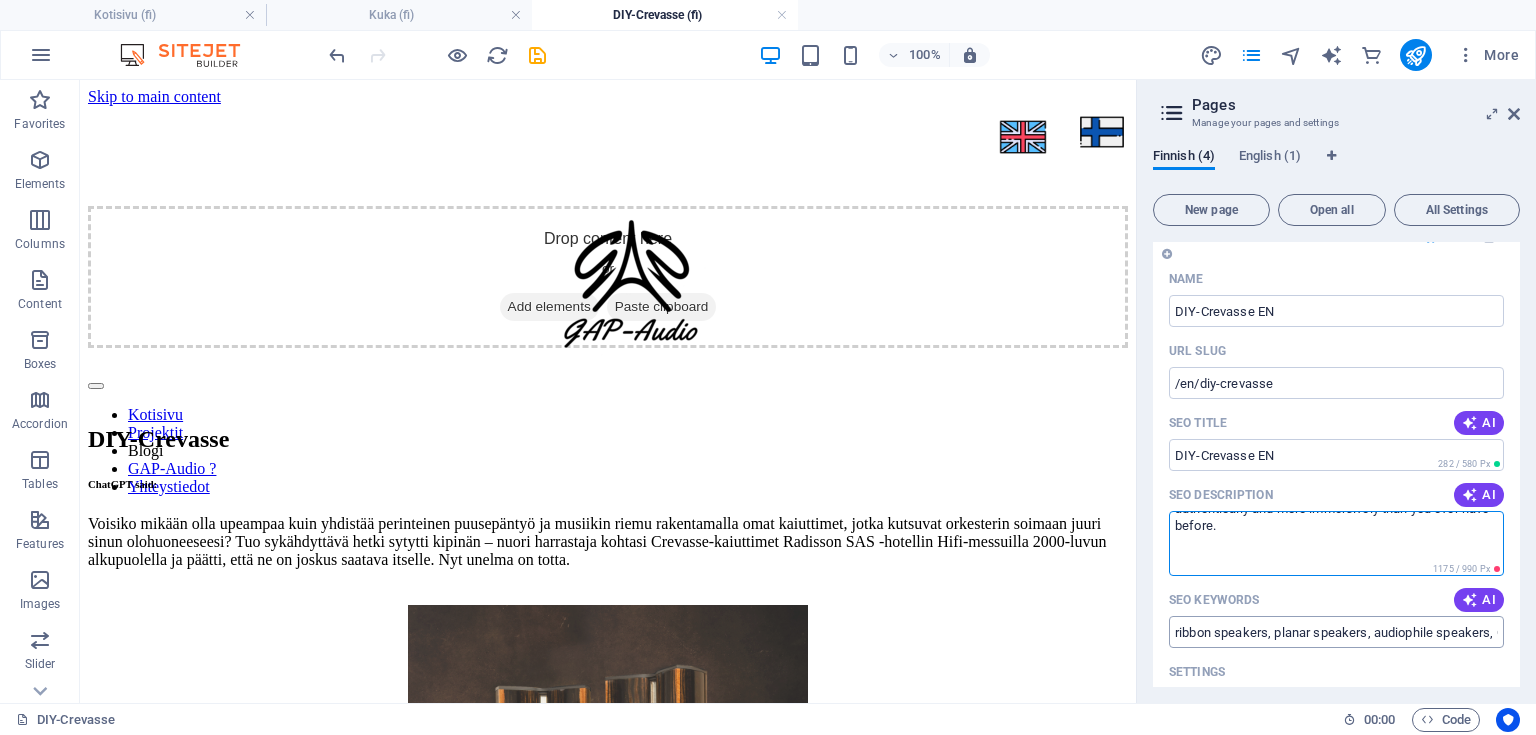scroll, scrollTop: 213, scrollLeft: 0, axis: vertical 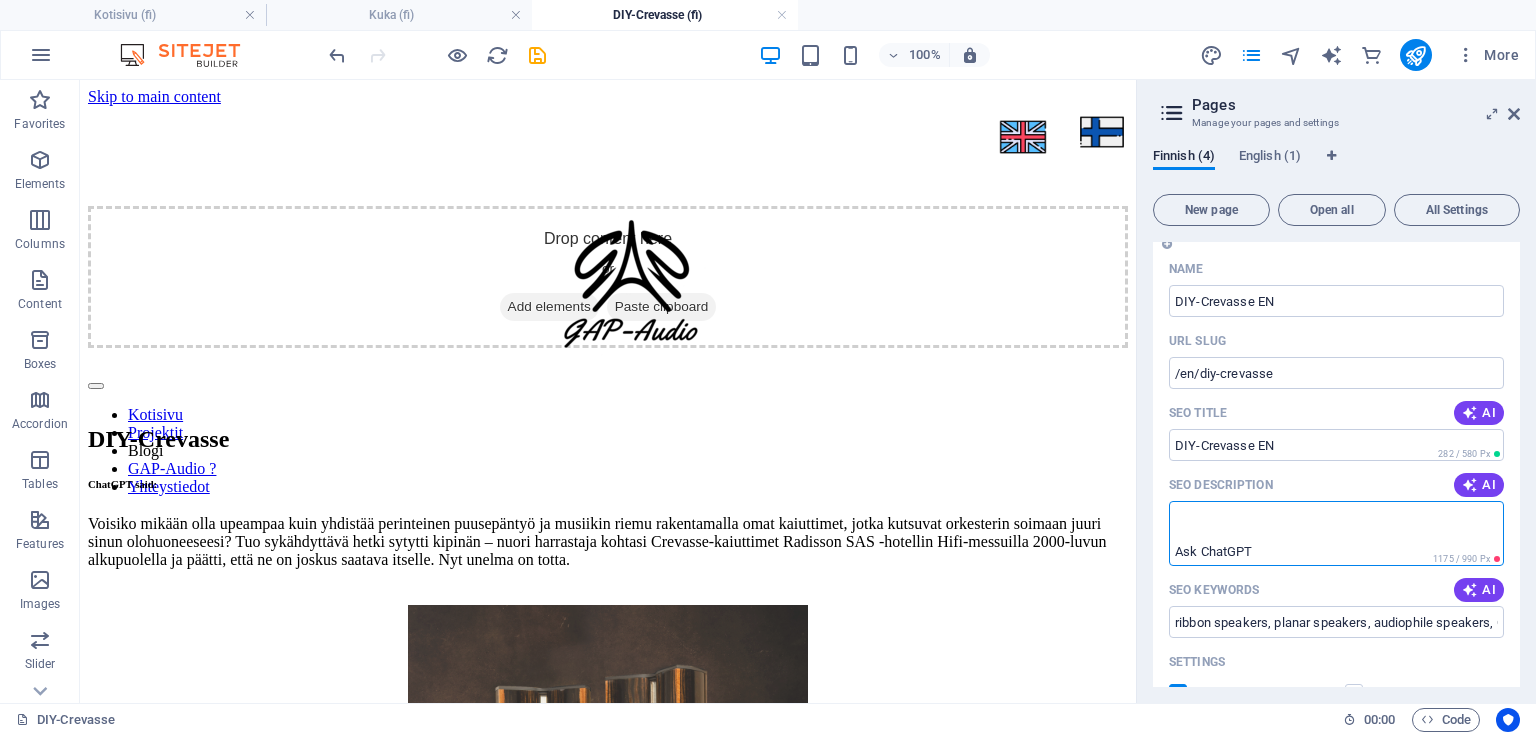 drag, startPoint x: 1201, startPoint y: 540, endPoint x: 1283, endPoint y: 671, distance: 154.54773 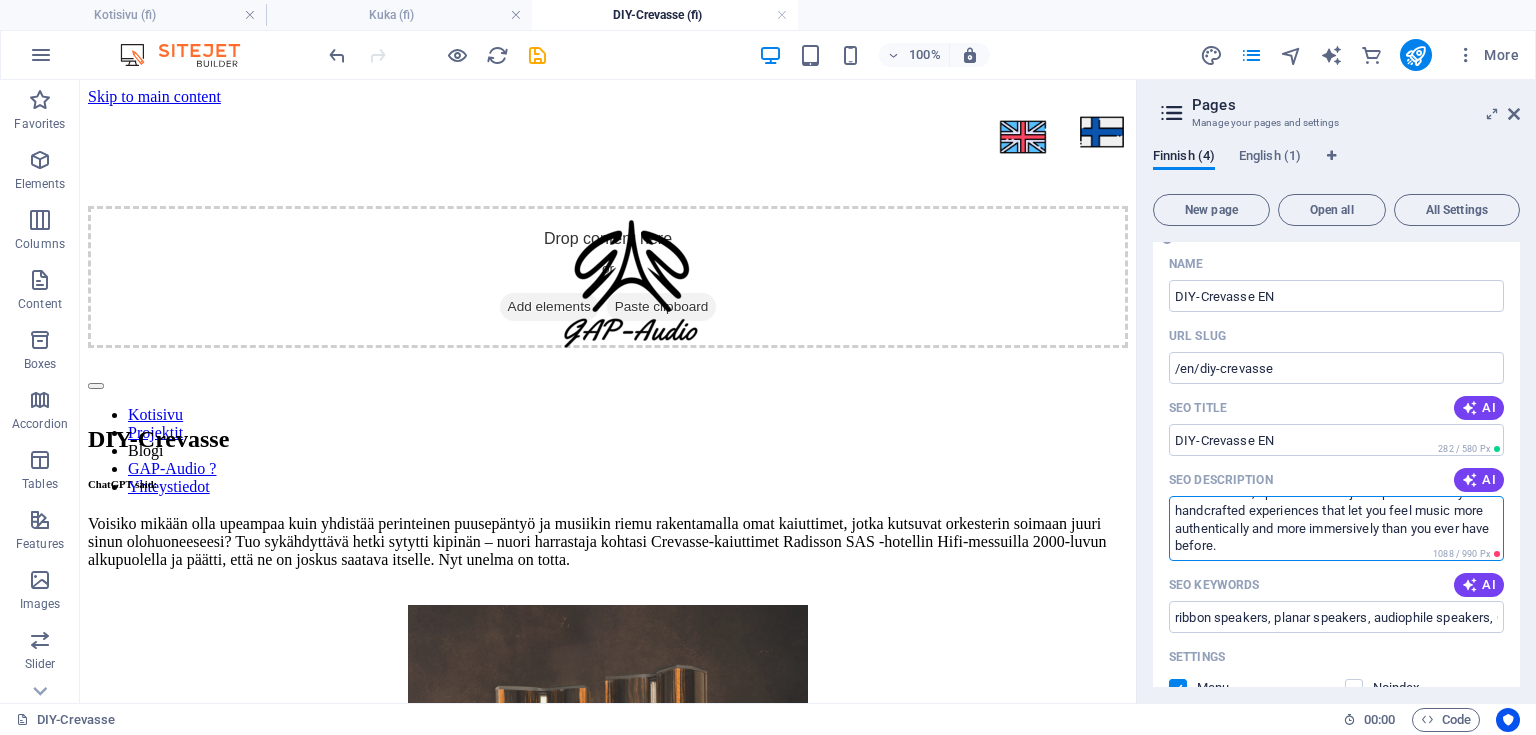 scroll, scrollTop: 17, scrollLeft: 0, axis: vertical 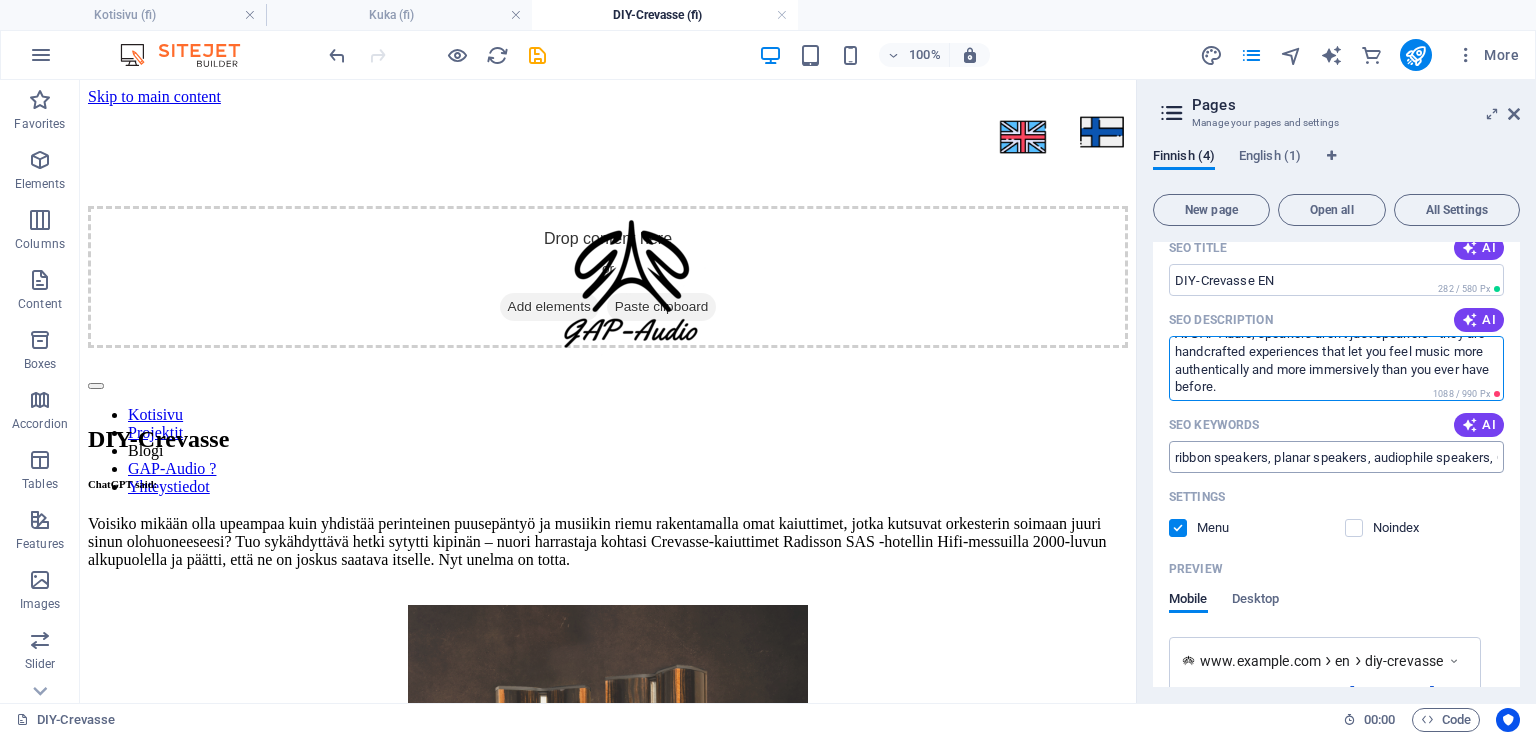 type on "At GAP Audio, speakers aren’t just speakers—they are handcrafted experiences that let you feel music more authentically and more immersively than you ever have before." 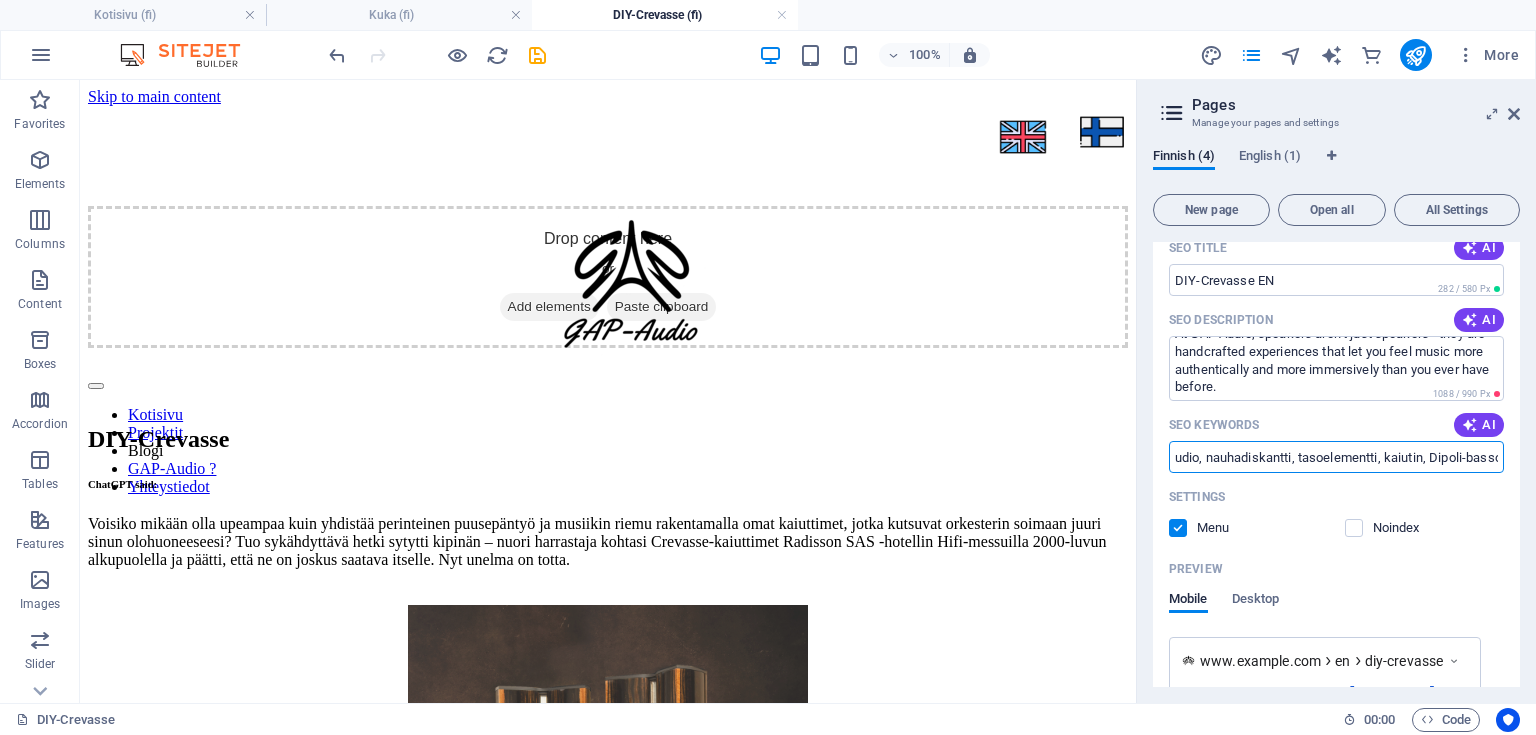 drag, startPoint x: 1275, startPoint y: 460, endPoint x: 1517, endPoint y: 445, distance: 242.46443 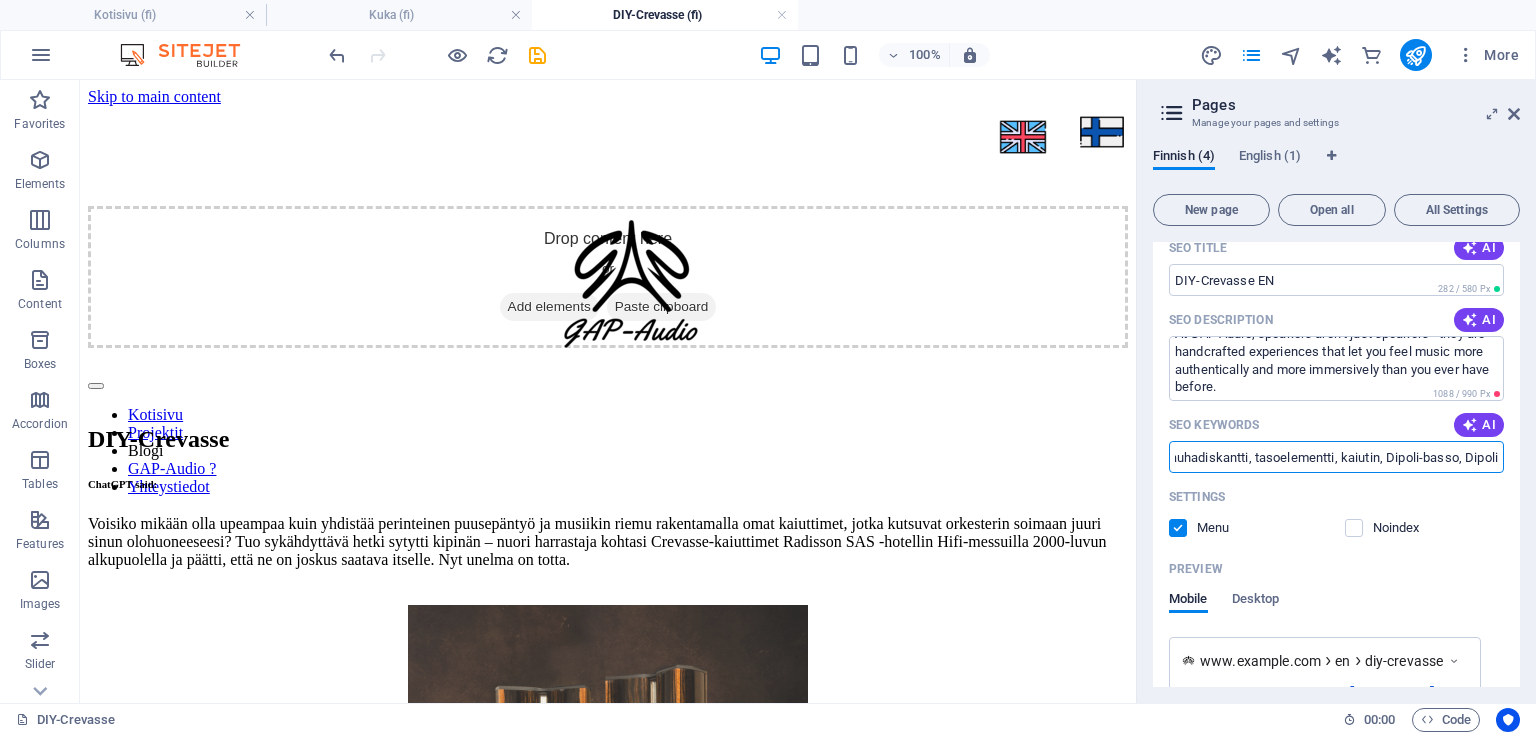 click on "Settings" at bounding box center (1336, 497) 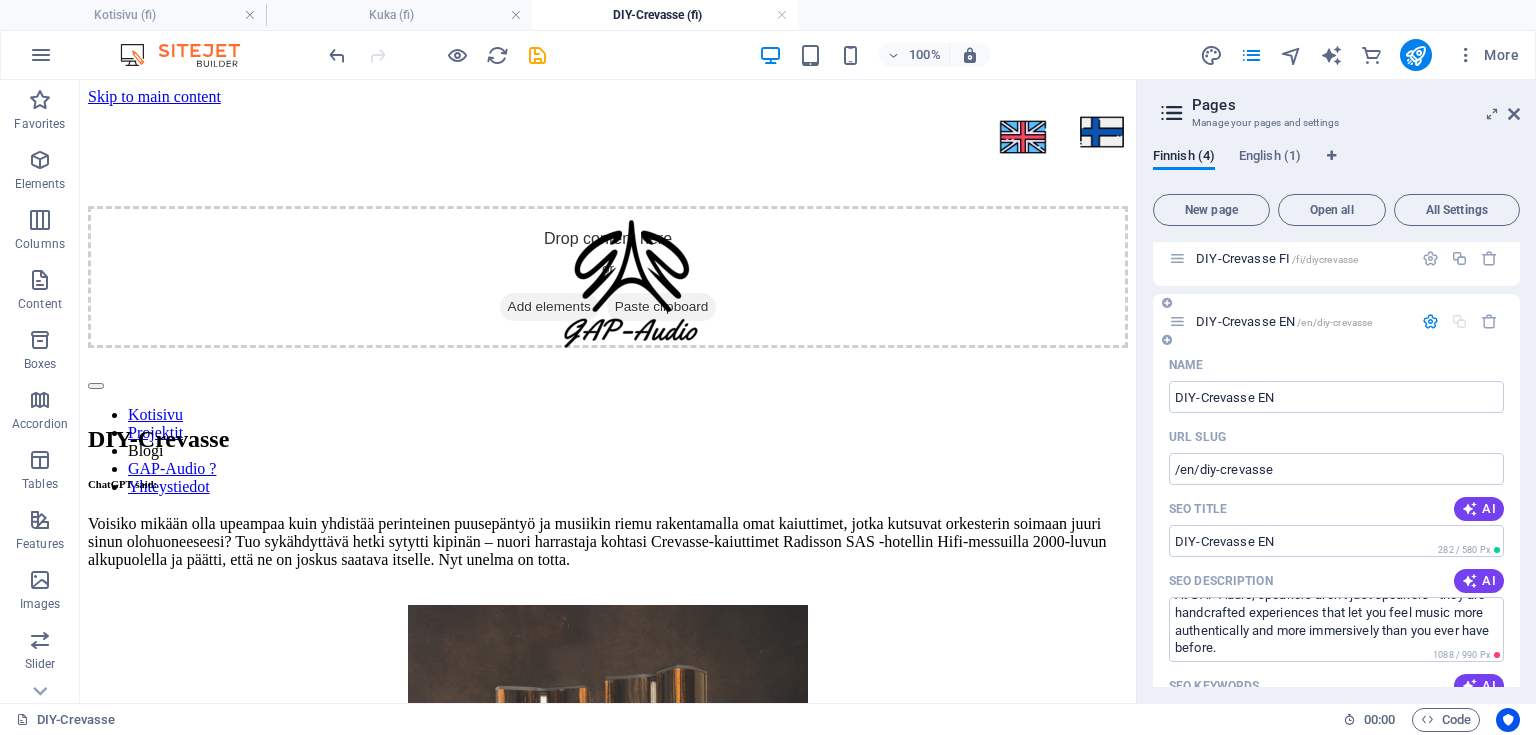 scroll, scrollTop: 0, scrollLeft: 0, axis: both 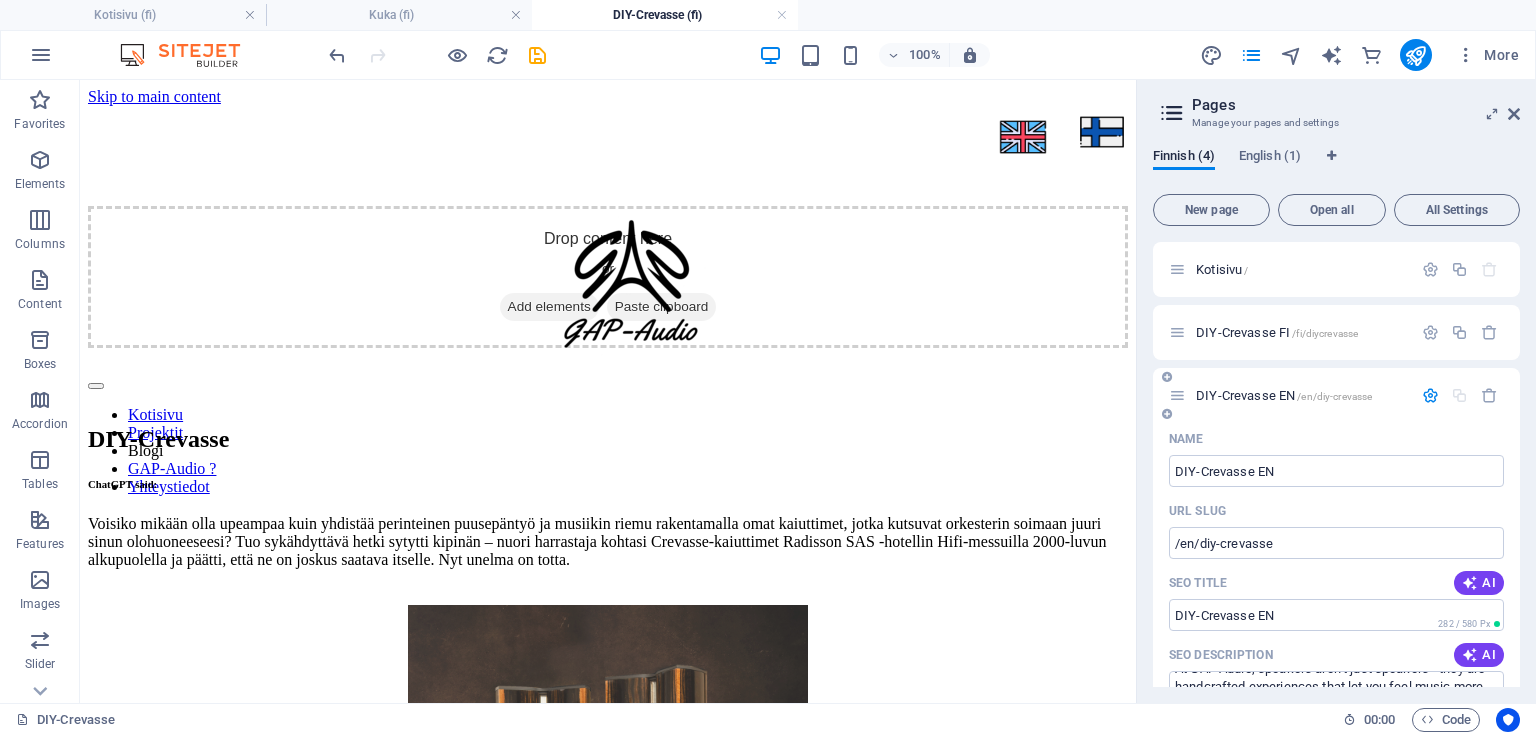 click on "DIY-Crevasse EN /en/diy-crevasse" at bounding box center (1284, 395) 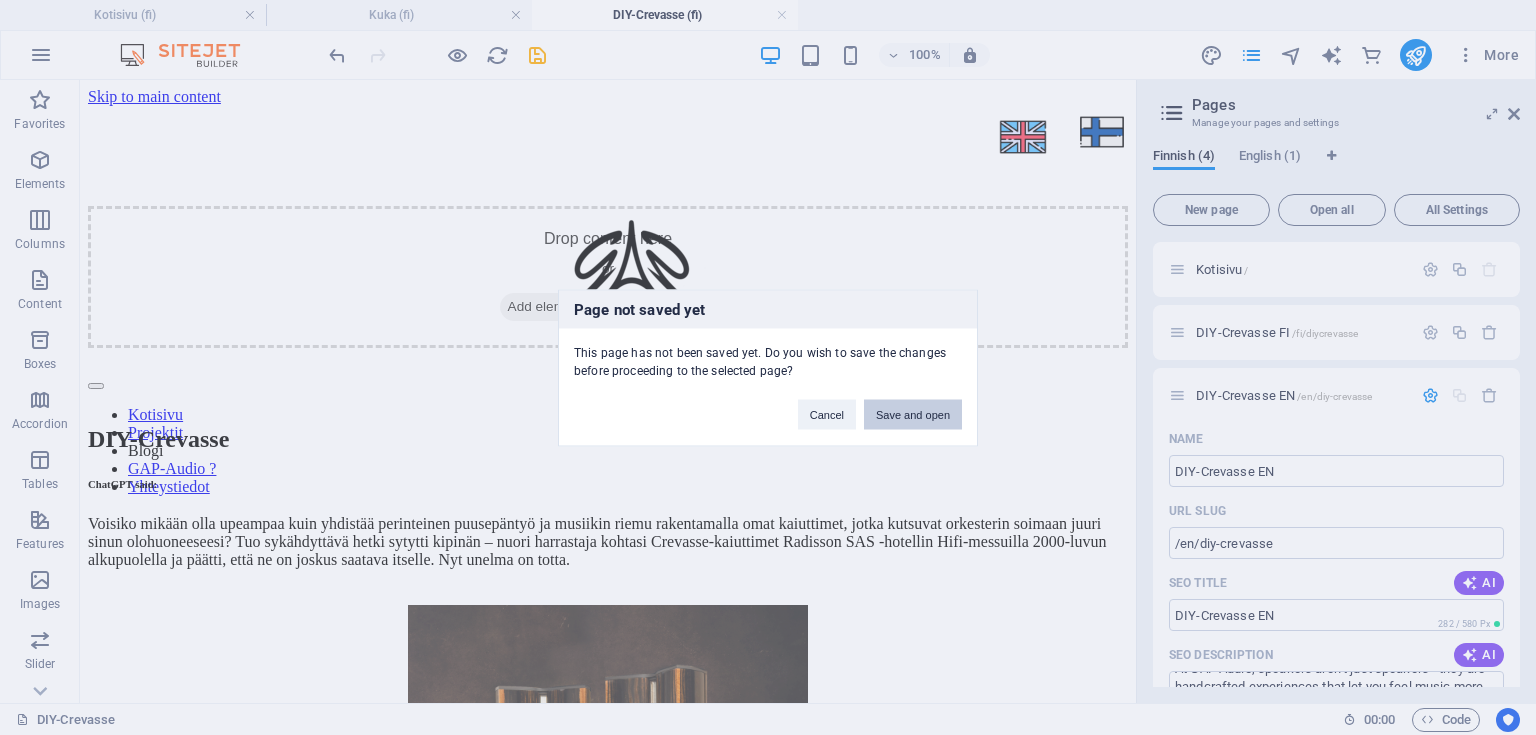 click on "Save and open" at bounding box center [913, 414] 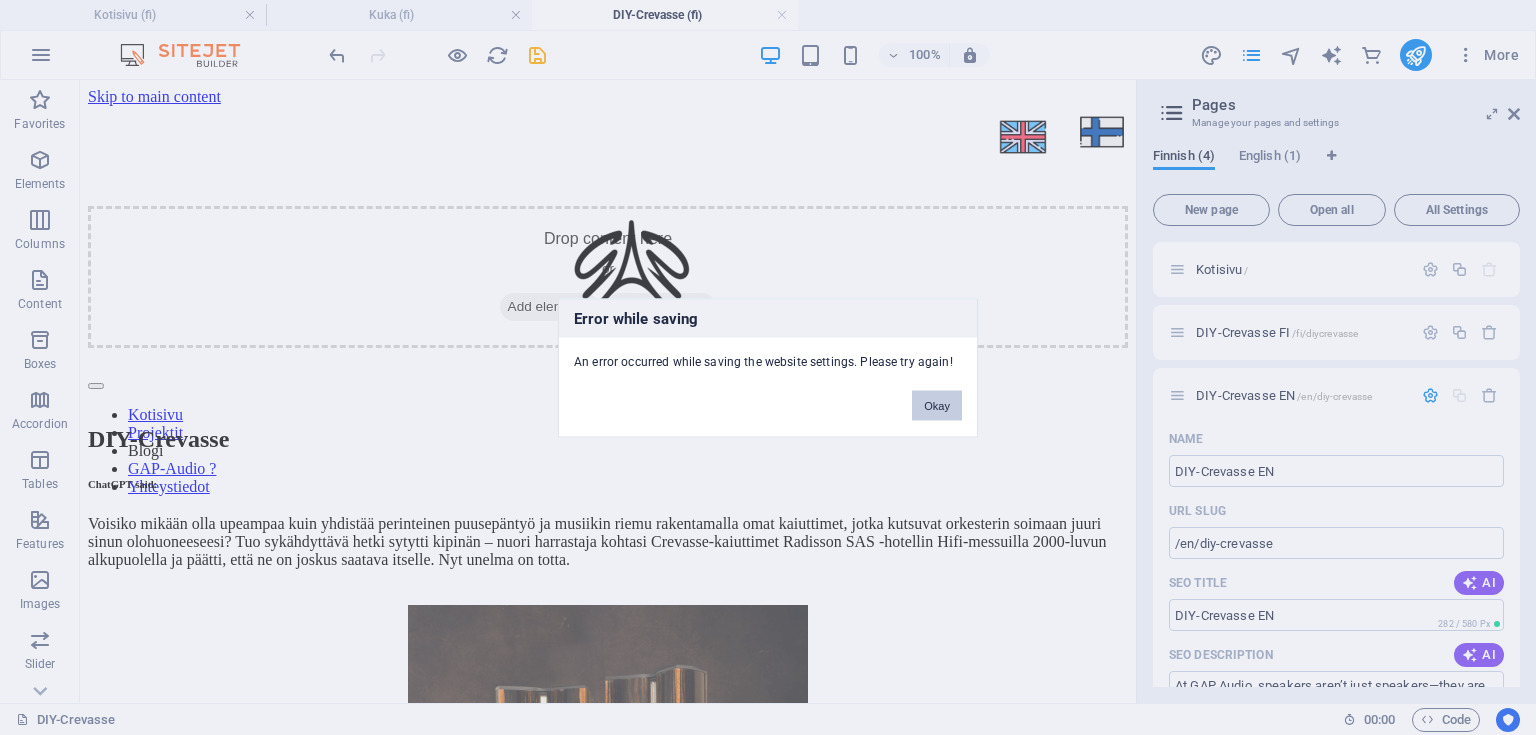 click on "Okay" at bounding box center (937, 405) 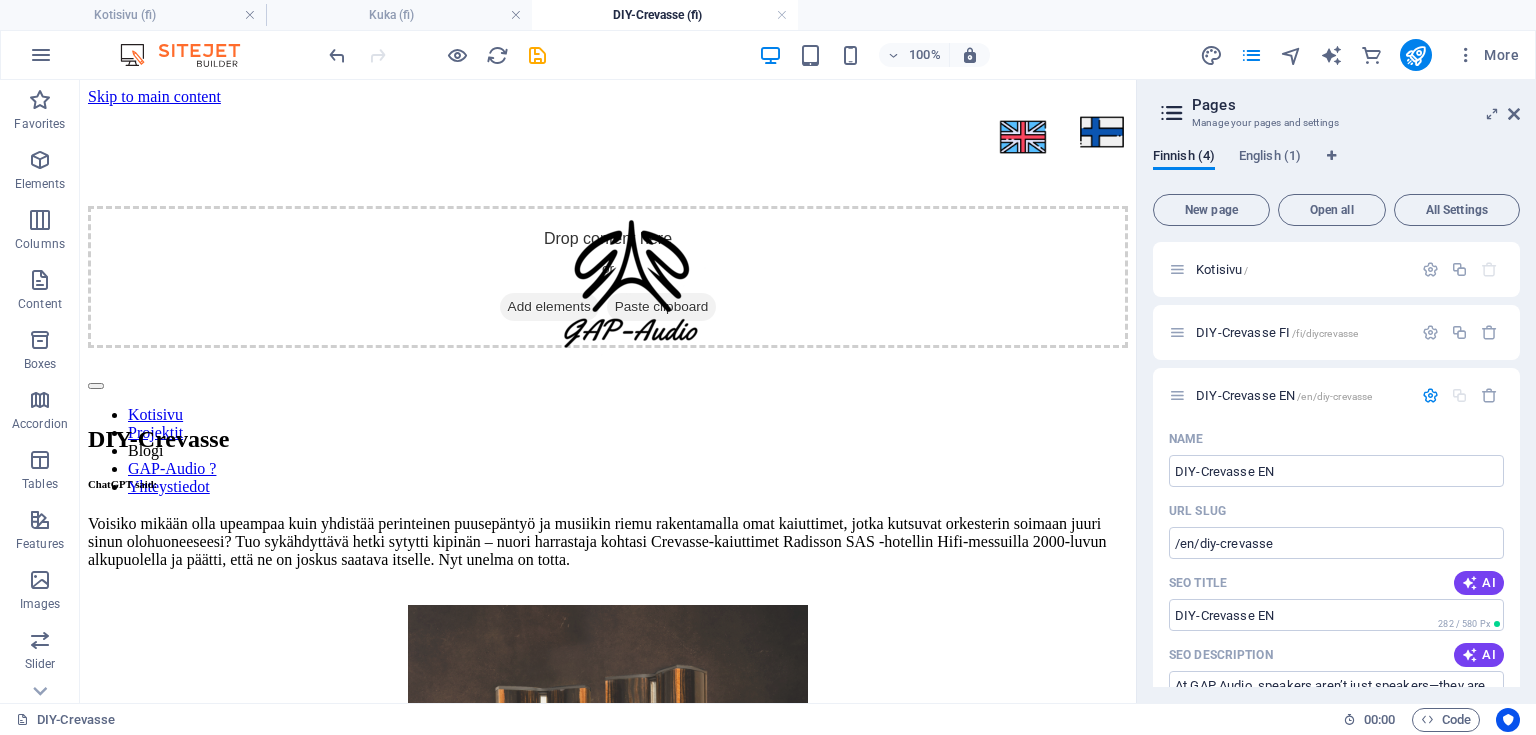 click on "Pages" at bounding box center (1356, 105) 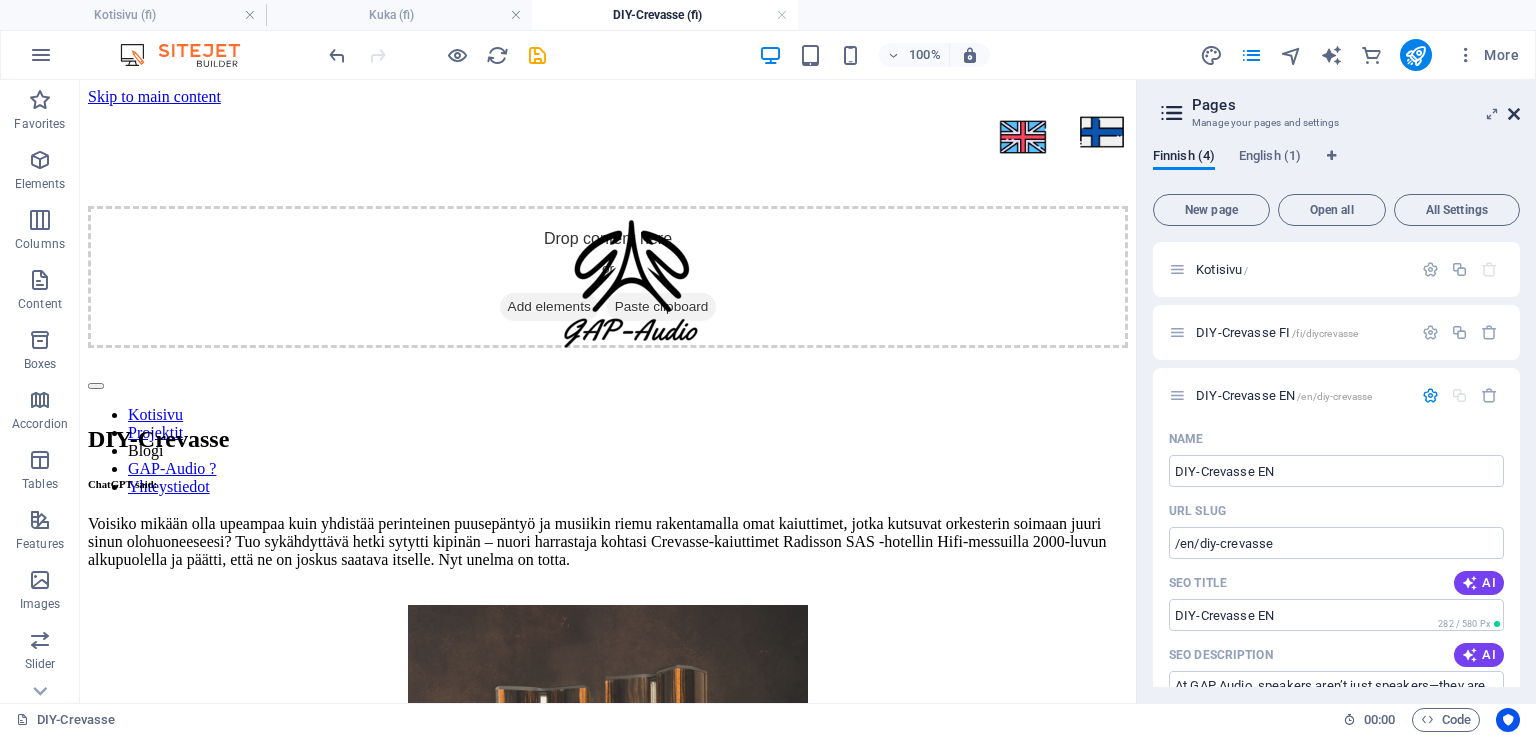 click at bounding box center [1514, 114] 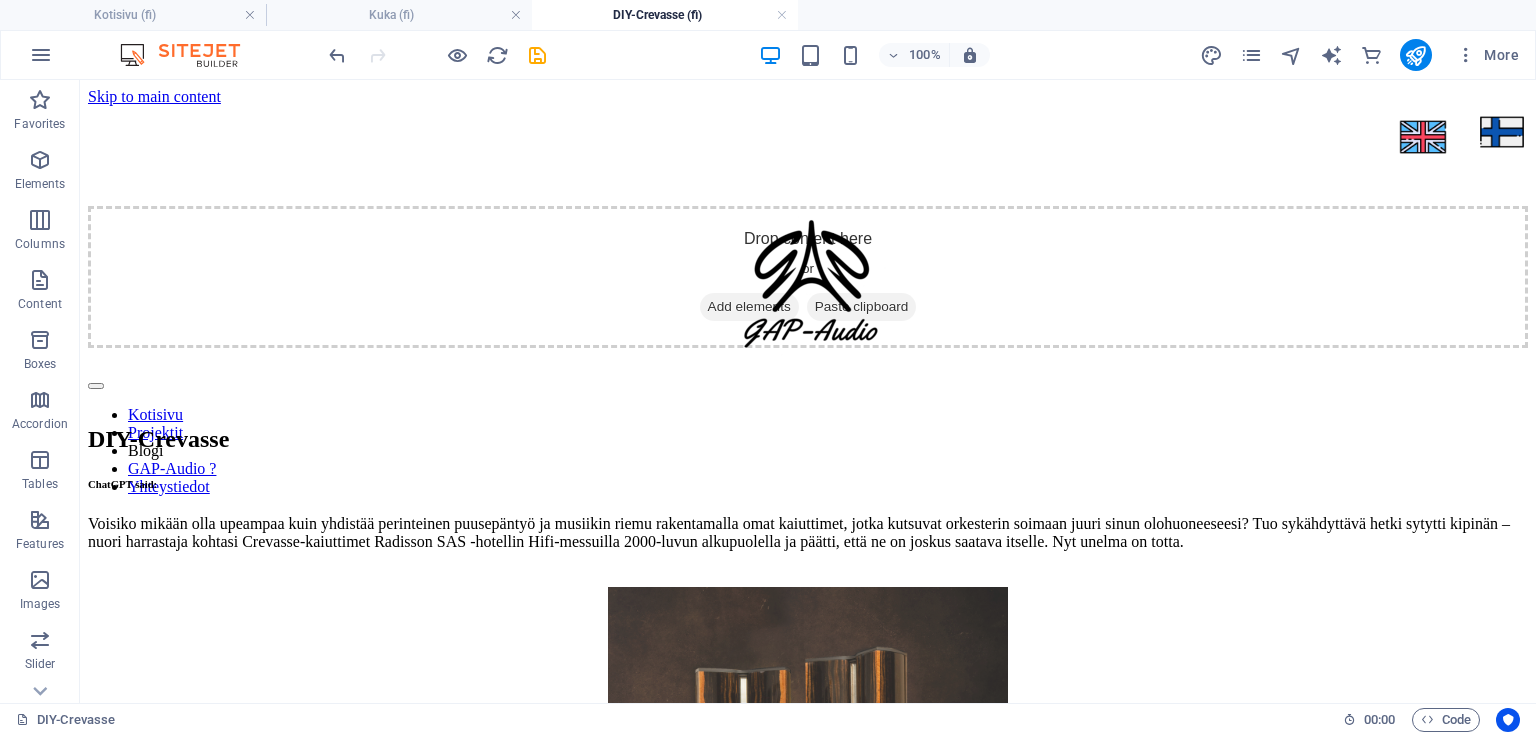 click on "100% More" at bounding box center (926, 55) 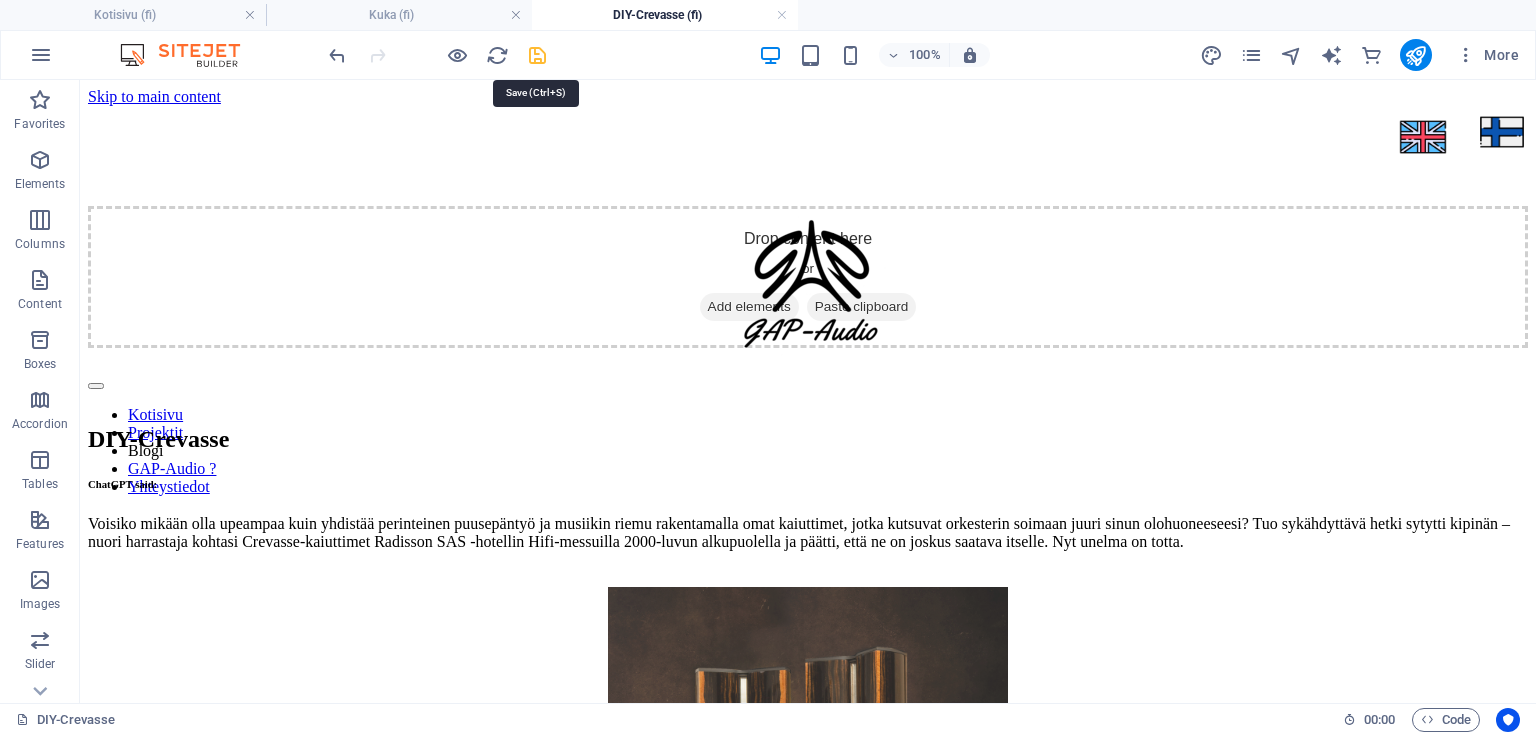 drag, startPoint x: 540, startPoint y: 54, endPoint x: 622, endPoint y: 183, distance: 152.85614 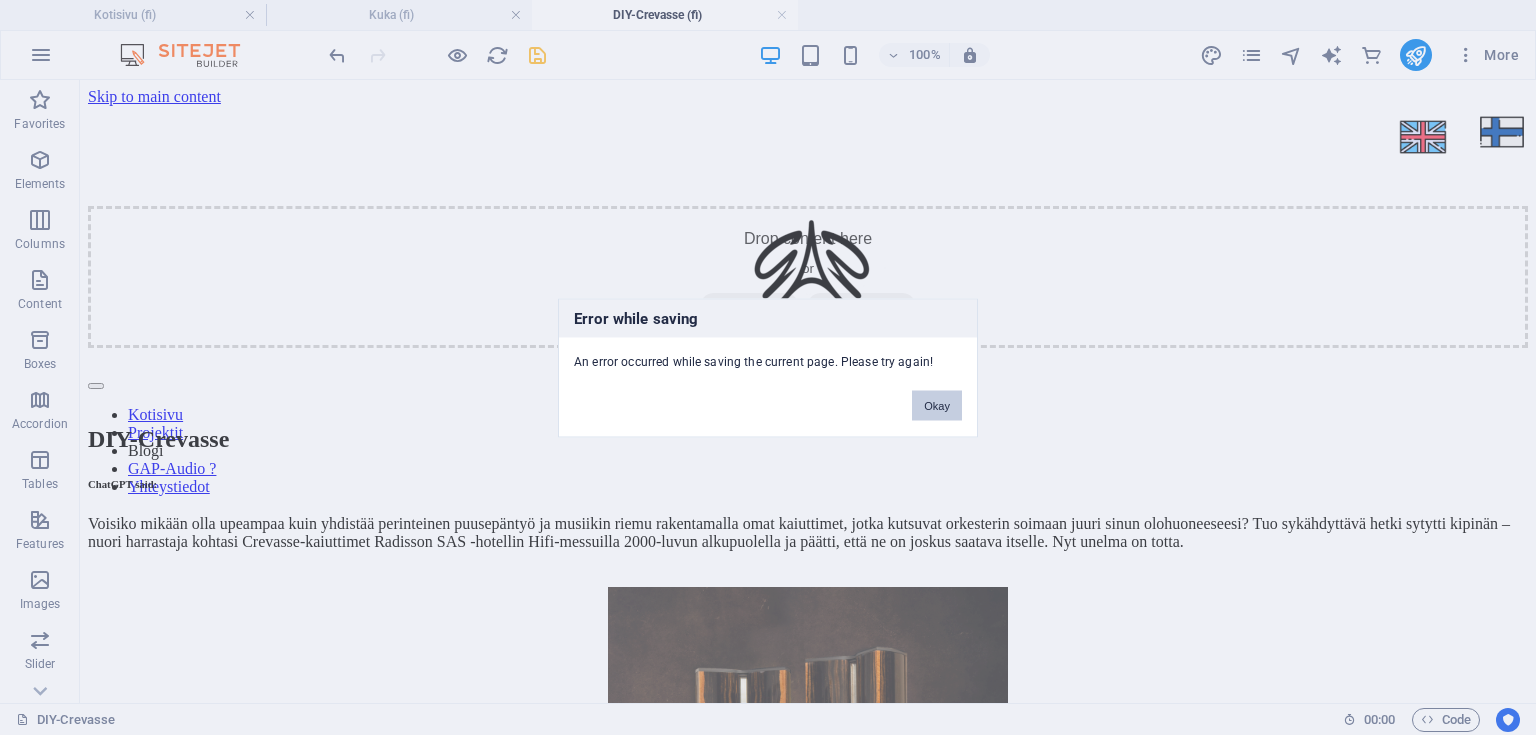 click on "Okay" at bounding box center (937, 405) 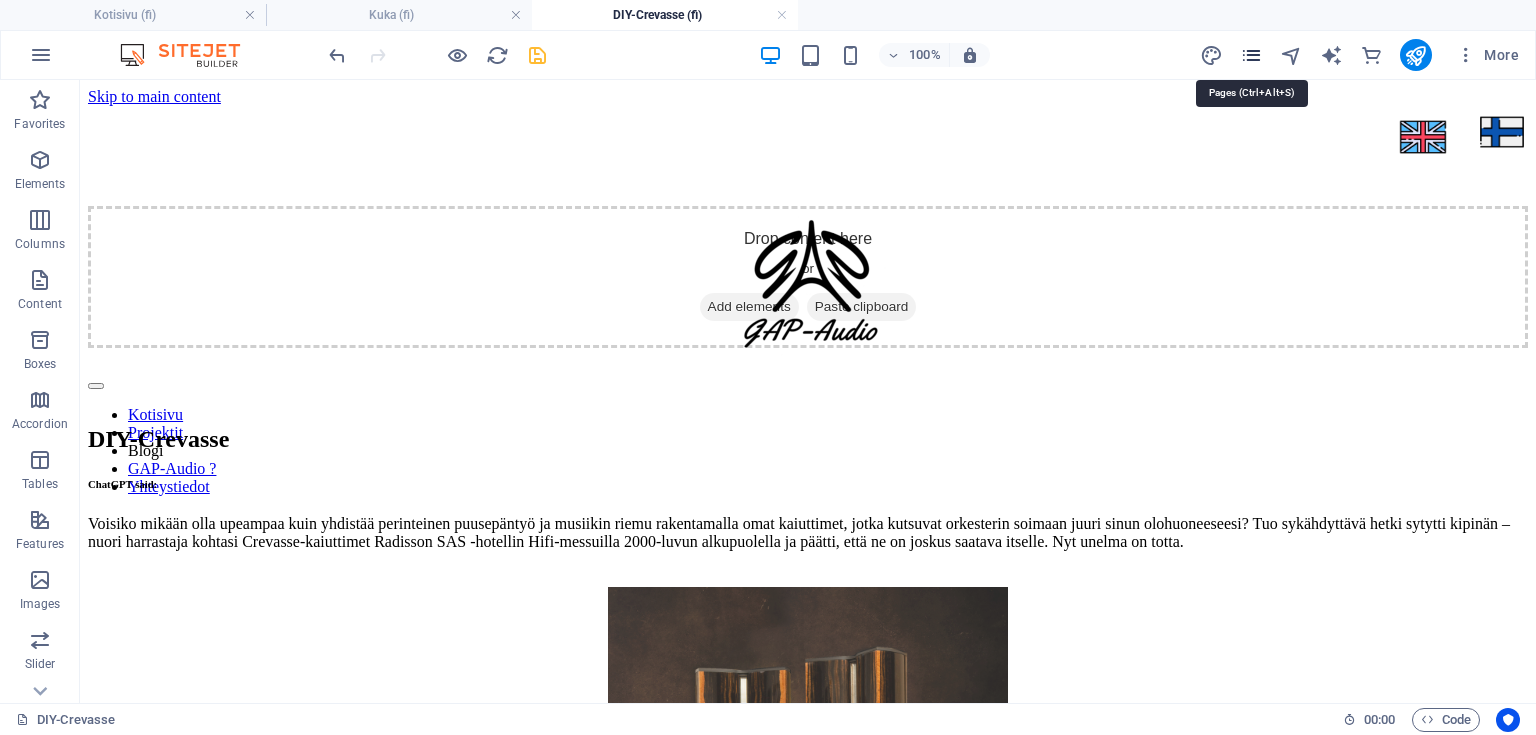 click at bounding box center [1251, 55] 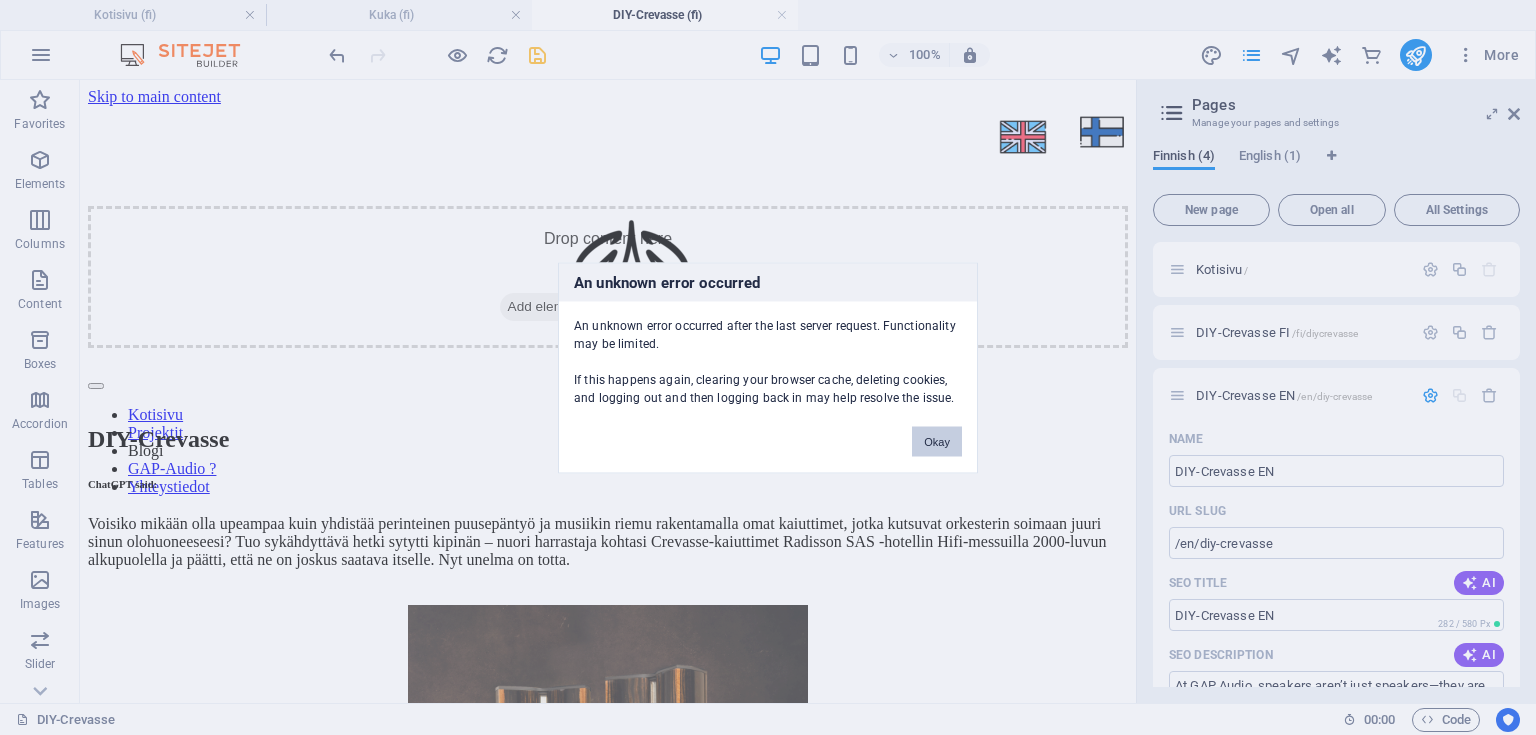 click on "Okay" at bounding box center (937, 441) 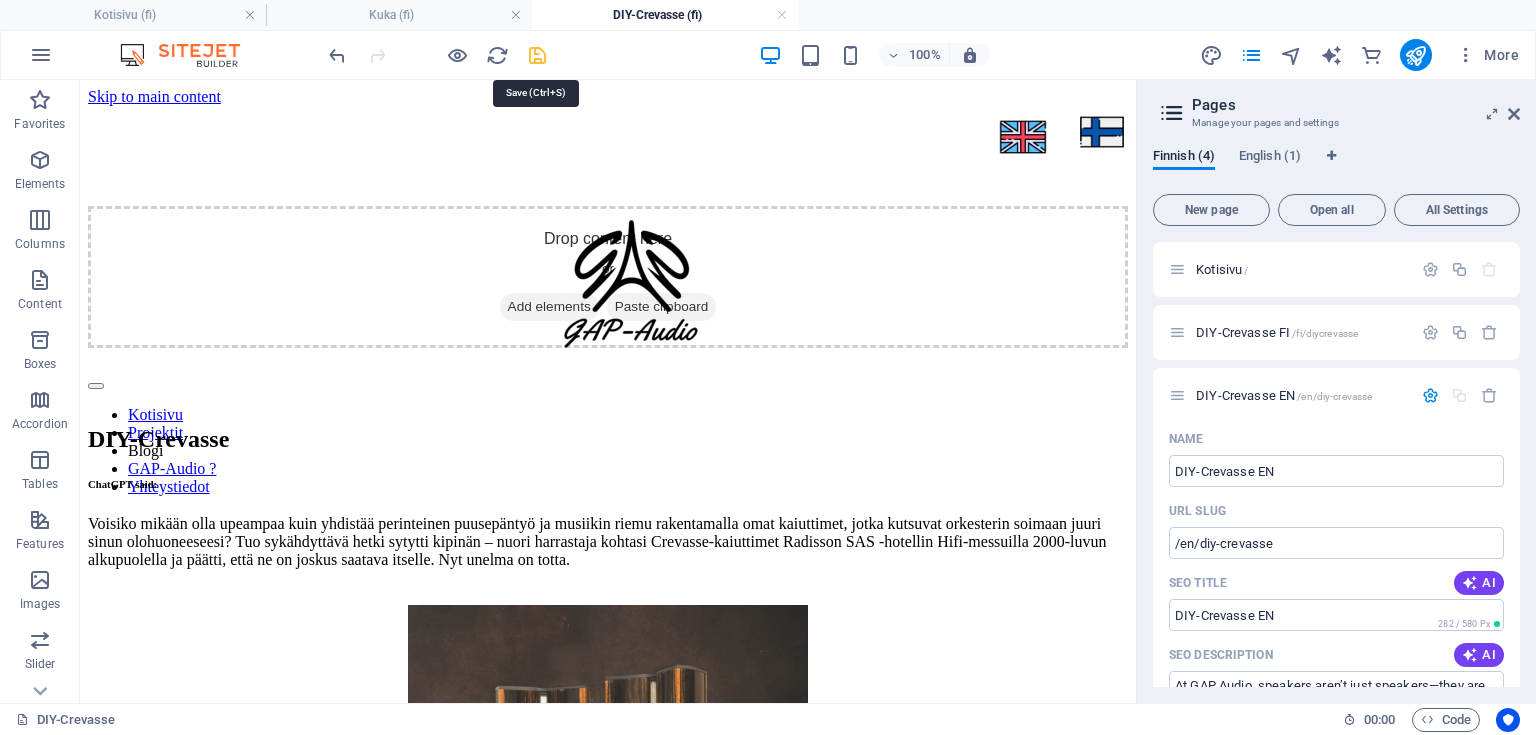 drag, startPoint x: 528, startPoint y: 53, endPoint x: 700, endPoint y: 186, distance: 217.42355 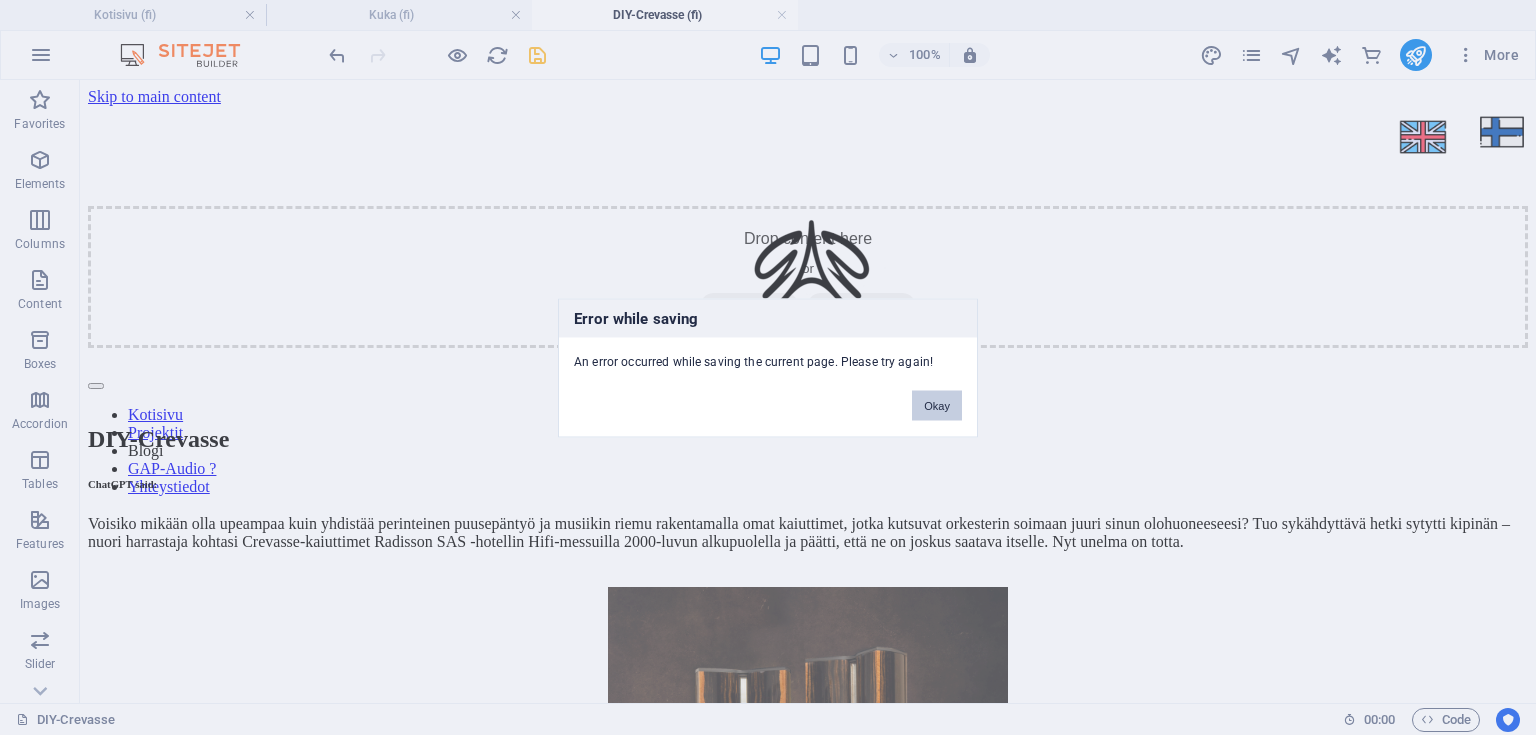 click on "Okay" at bounding box center [937, 405] 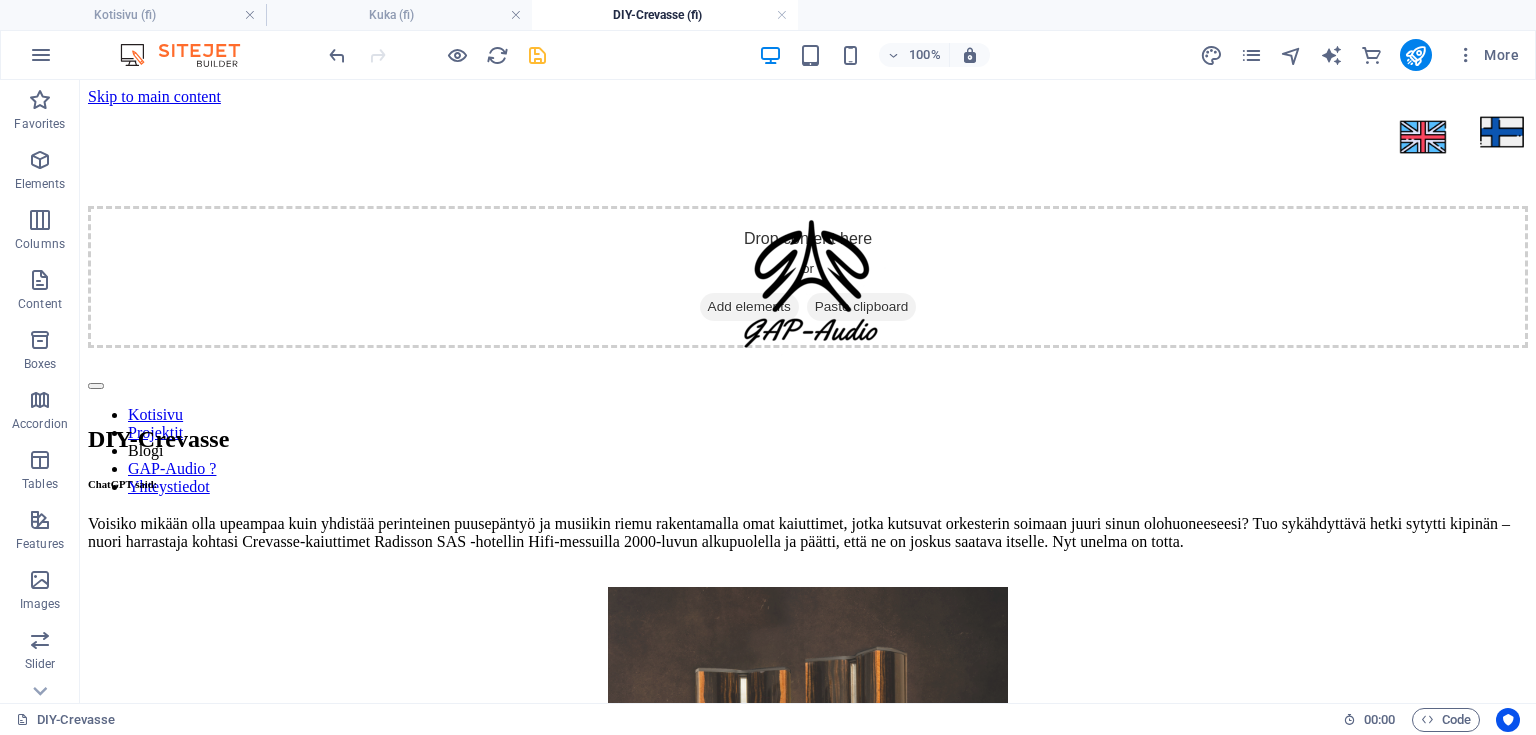 click on "More" at bounding box center [1363, 55] 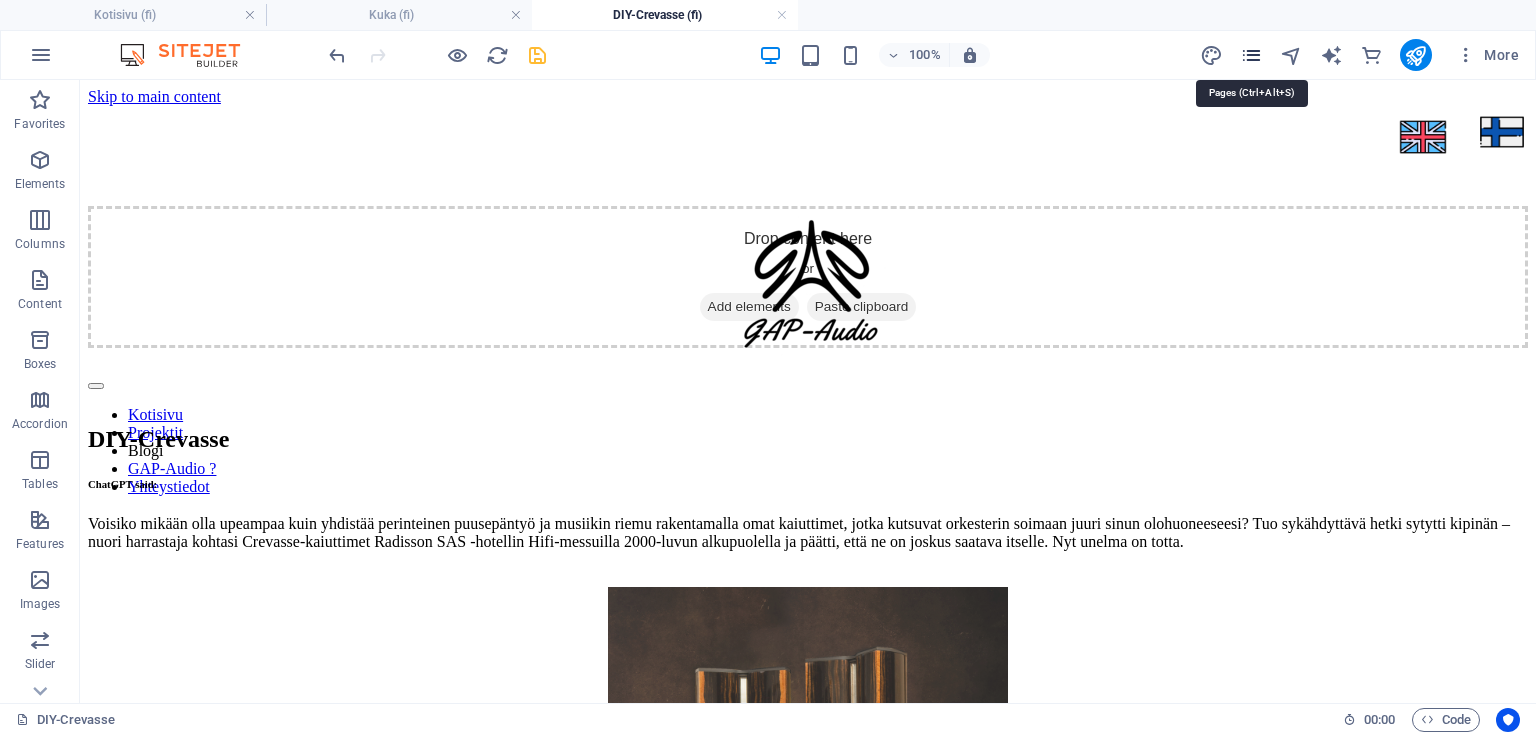 click at bounding box center [1251, 55] 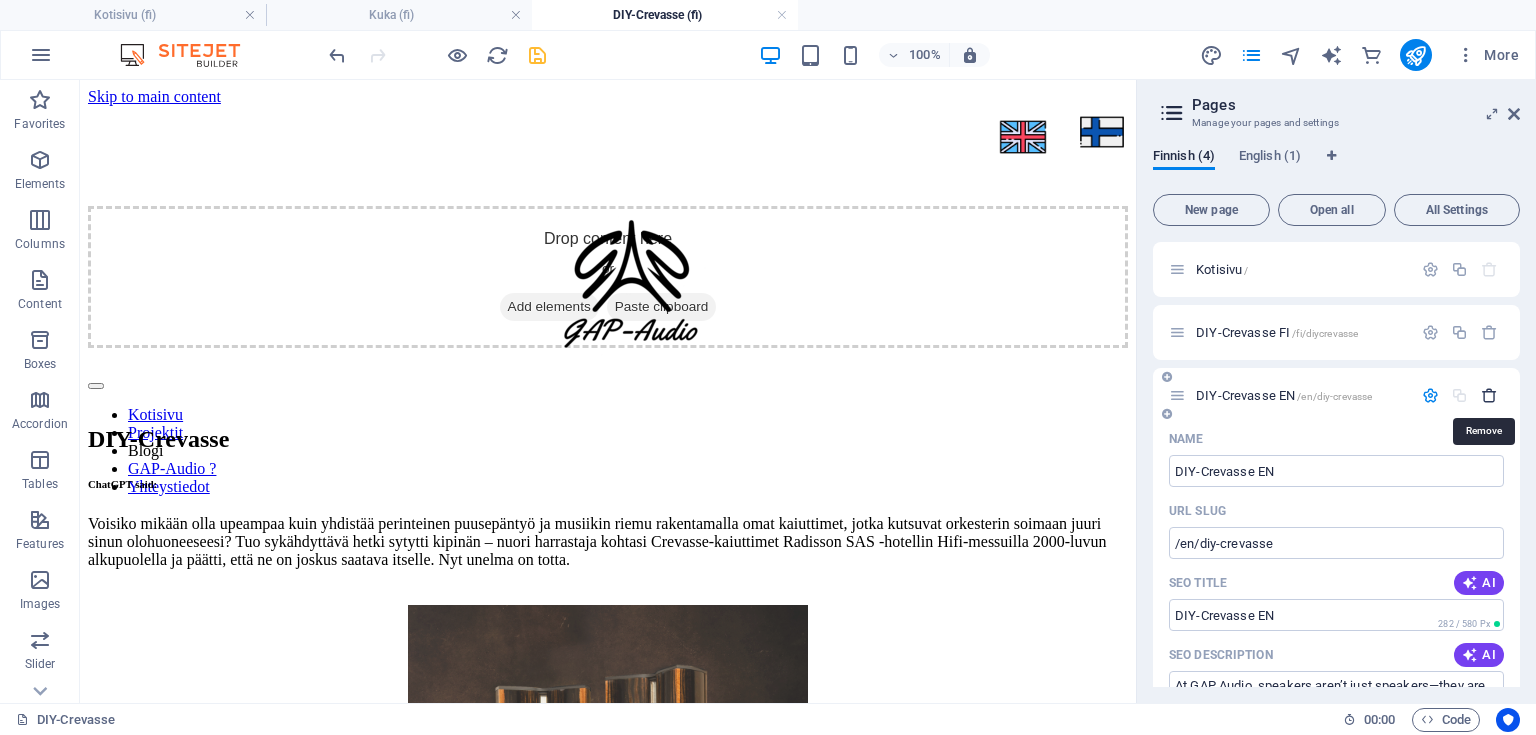click at bounding box center [1489, 395] 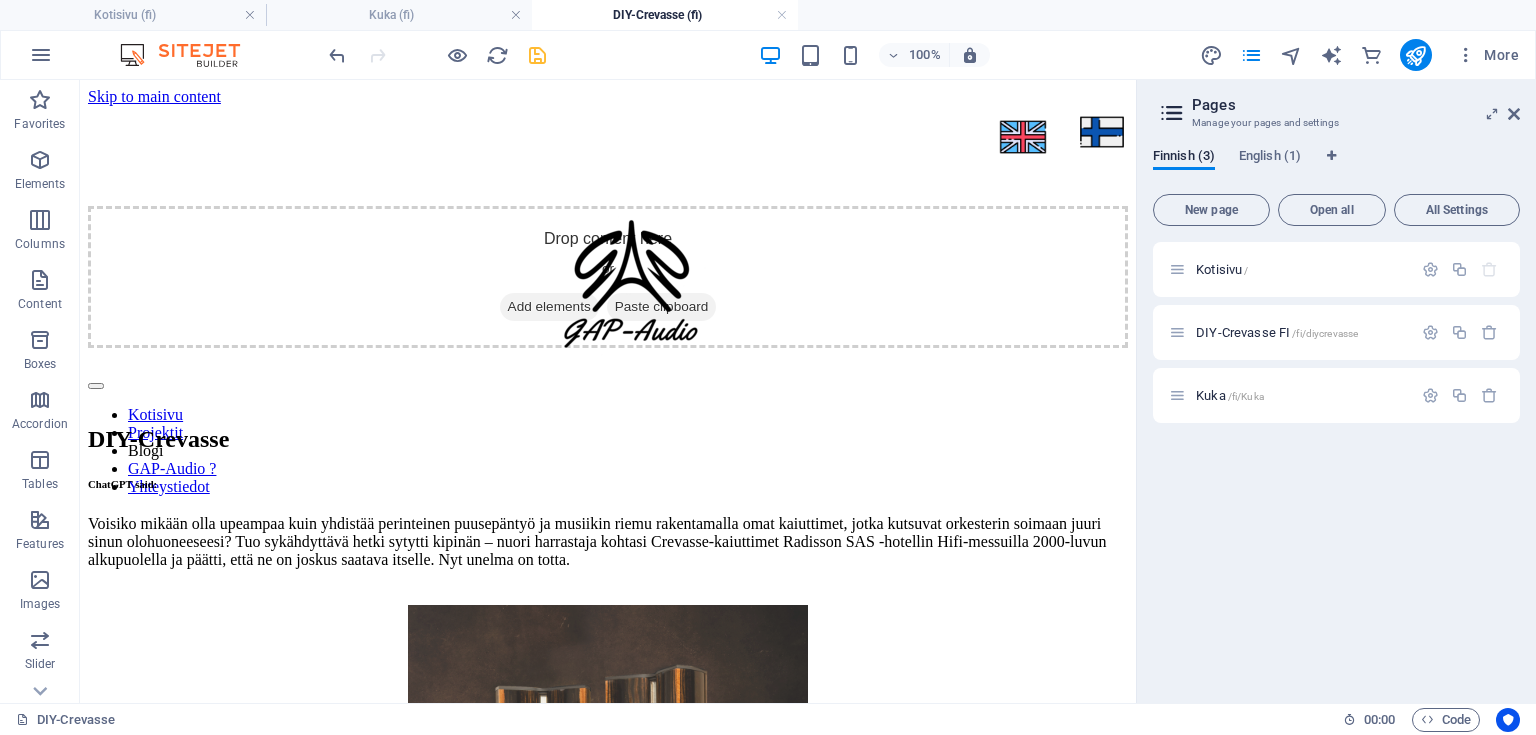 click on "100% More" at bounding box center [768, 55] 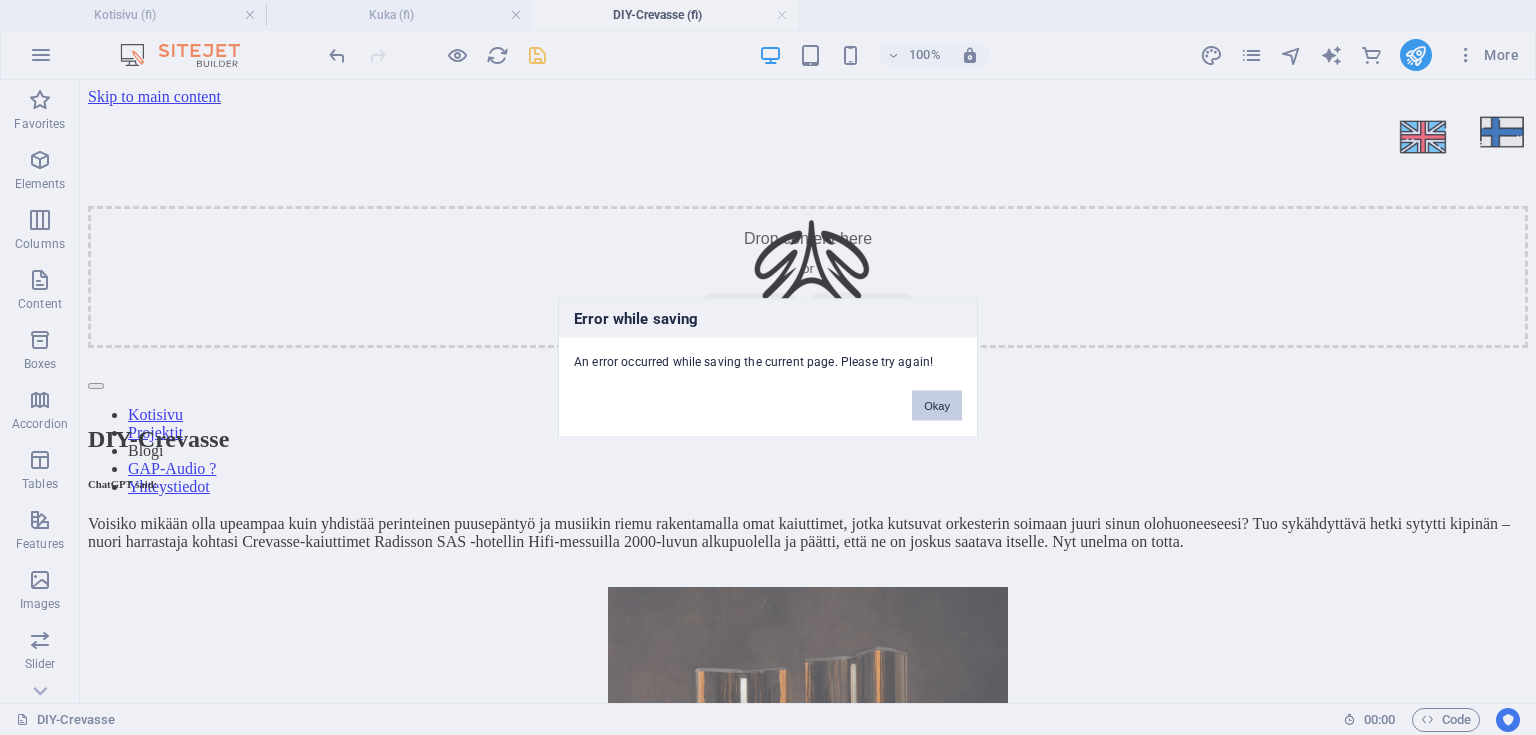 click on "Okay" at bounding box center (937, 405) 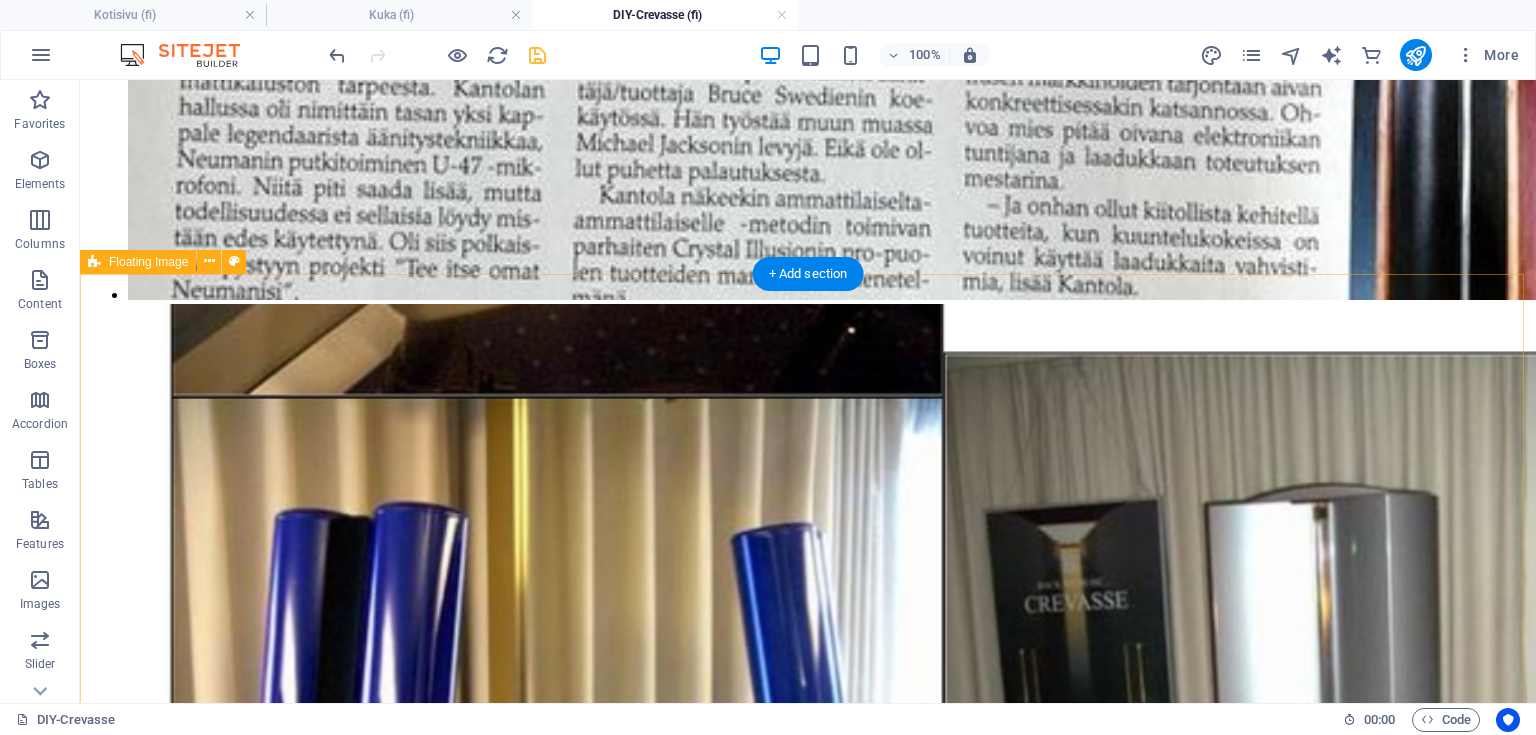 scroll, scrollTop: 3040, scrollLeft: 0, axis: vertical 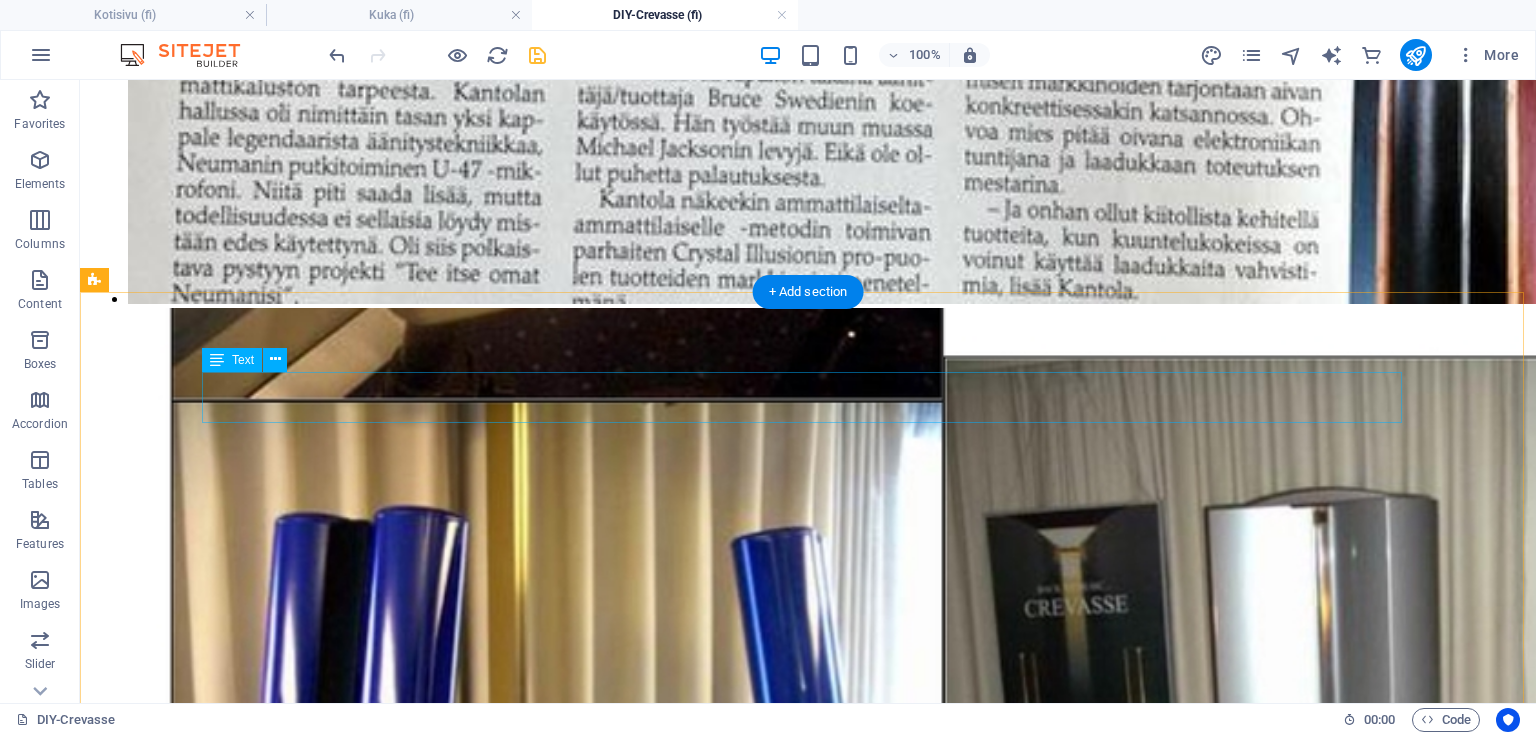 click on "Prototyyppien avulla hiottiin sekä rakenne että visuaaliset ratkaisut kohdilleen, ja ne mallinnettiin tarkaksi 3D-malliksi, jota hyödynnettiin varsinaisten kaiuttimien rakentamisessa." at bounding box center (808, 13248) 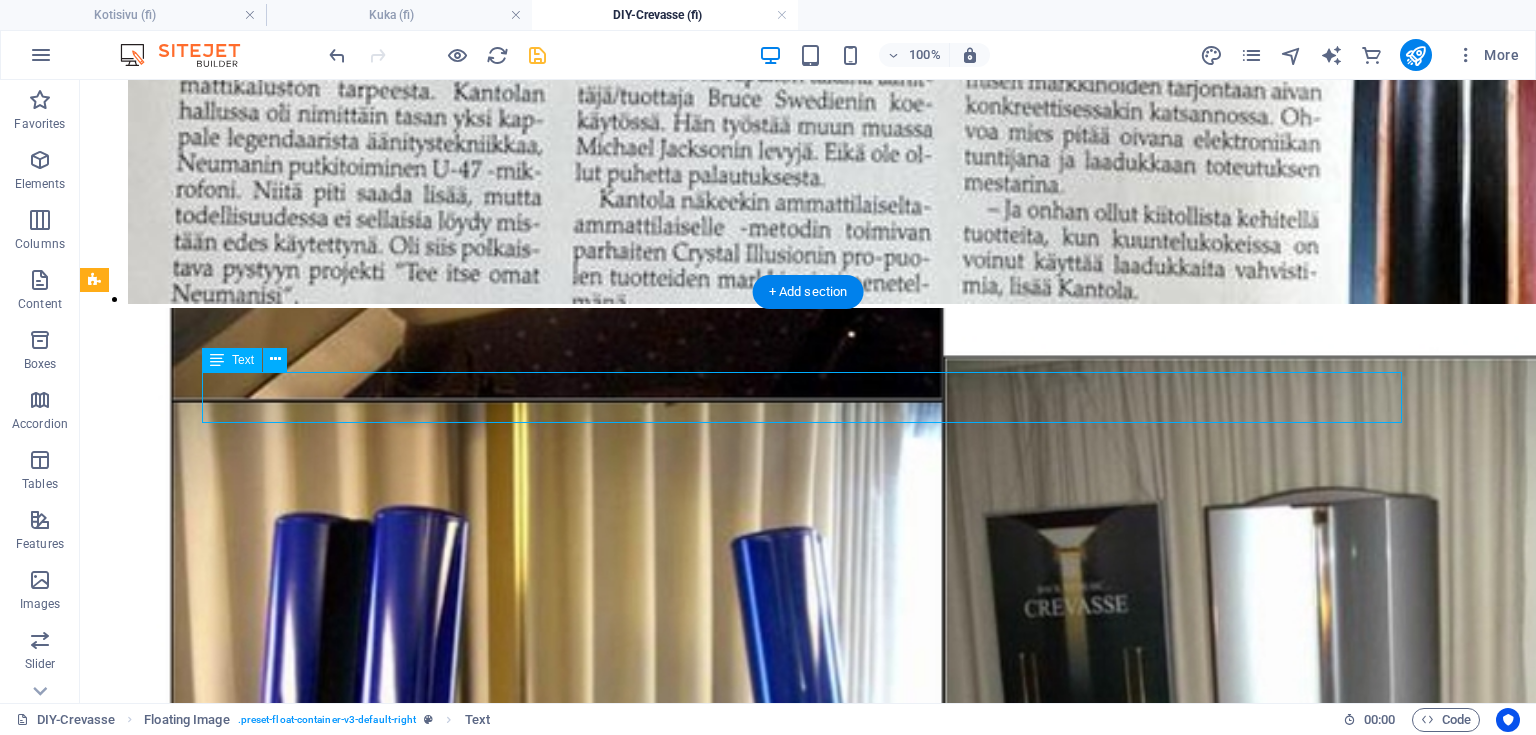click on "Prototyyppien avulla hiottiin sekä rakenne että visuaaliset ratkaisut kohdilleen, ja ne mallinnettiin tarkaksi 3D-malliksi, jota hyödynnettiin varsinaisten kaiuttimien rakentamisessa." at bounding box center (808, 13248) 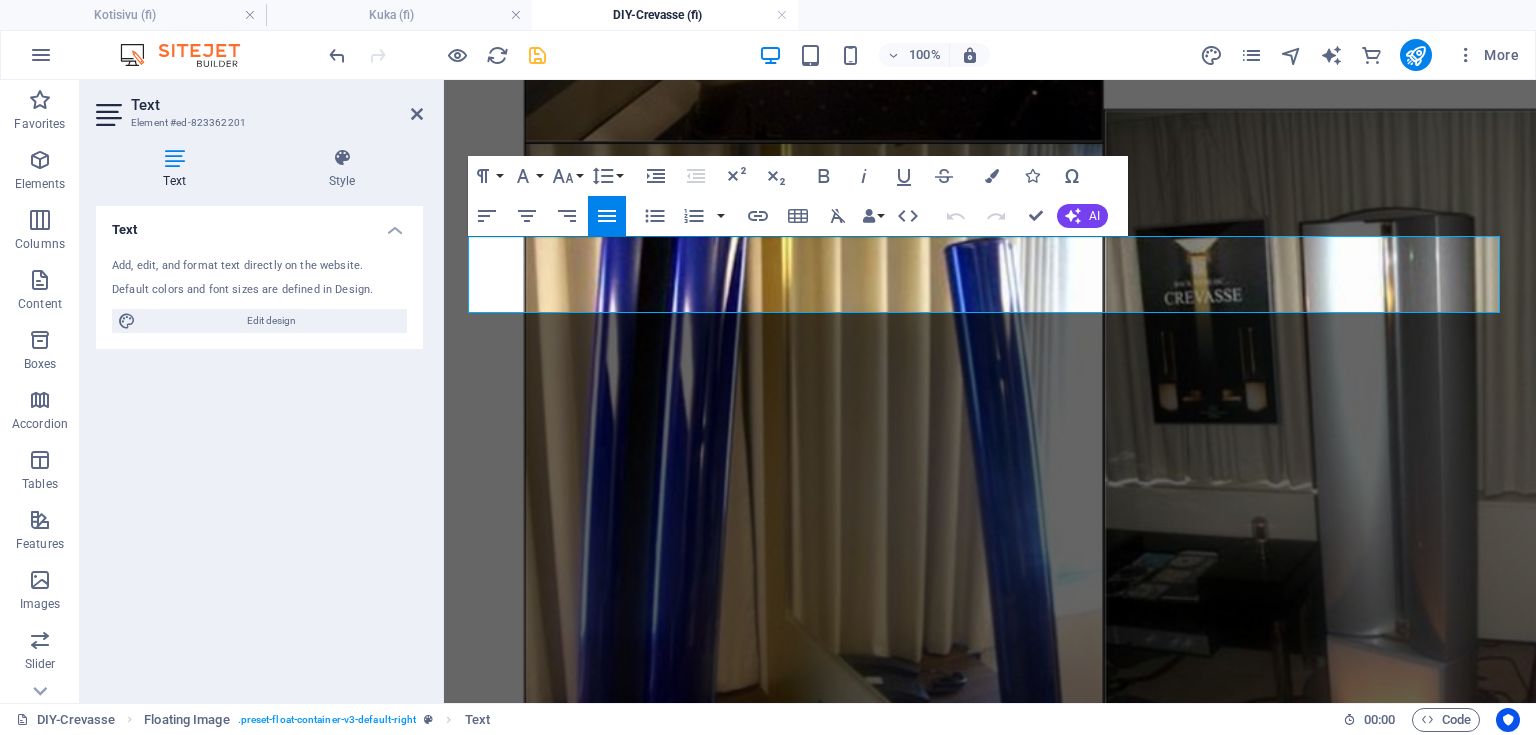 drag, startPoint x: 598, startPoint y: 306, endPoint x: 377, endPoint y: 216, distance: 238.62314 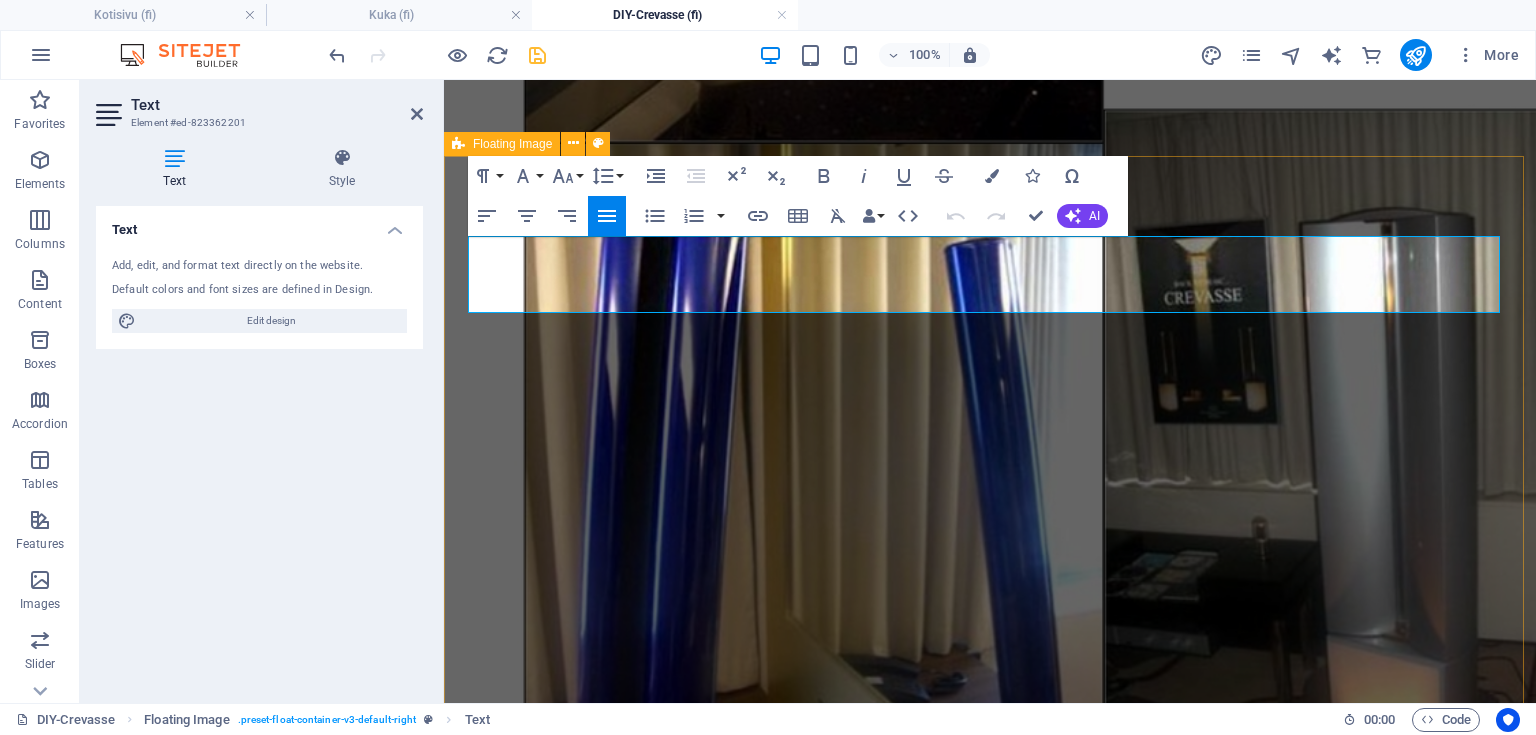 click on "3D-Mallinnettut kaiuttimet Prototyyppien avulla hiottiin sekä rakenne että visuaaliset ratkaisut kohdilleen, ja ne mallinnettiin tarkaksi 3D-malliksi, jota hyödynnettiin varsinaisten kaiuttimien rakentamisessa." at bounding box center [990, 10720] 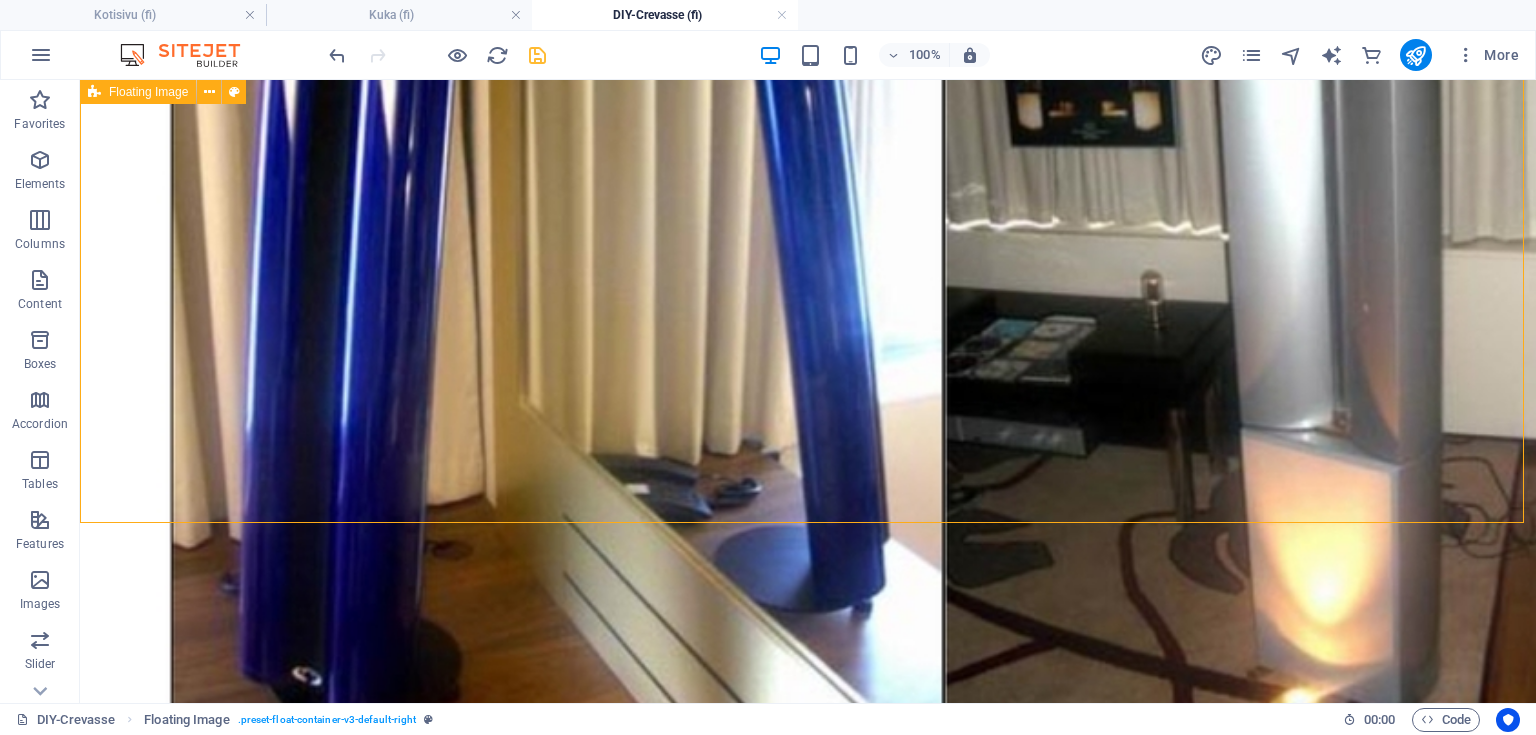 scroll, scrollTop: 3816, scrollLeft: 0, axis: vertical 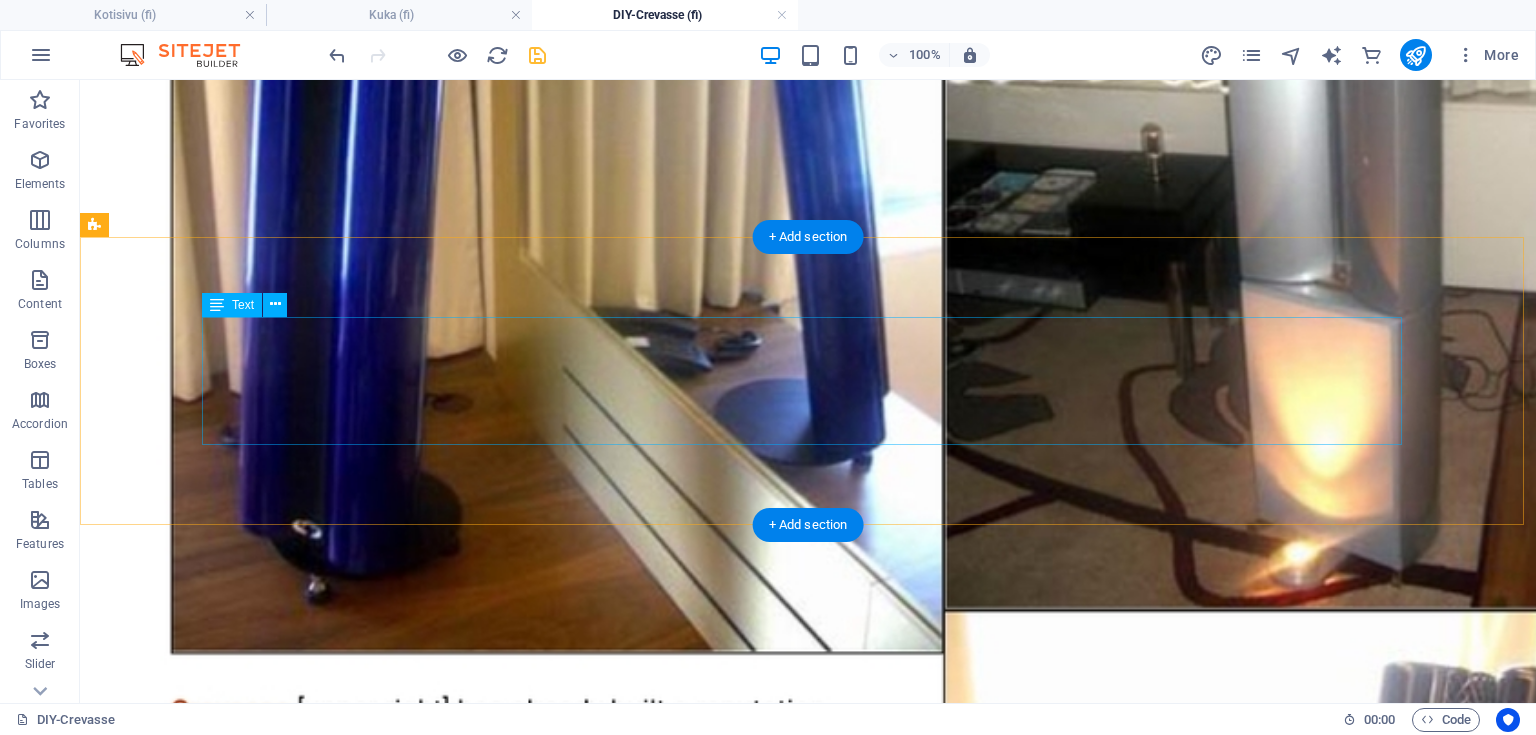click on "Myös kaiuttimien kotelomateriaalin valinta vaati huolellista harkintaa, sillä maalattu pinta ei tullut kyseeseen. Onneksi Hollolan Viilu ja Laminaatti Oy:n valikoimaa ja varastoa penkoessa löytyi yksi nippu leikattua afrikkalaista eebenpuuviilua, joka osoittautui visuaalisesti juuri oikeaksi valinnaksi ja jotta tämän kauniin puumateriaalin kaikki sävyt saatiin esiin, kaiuttimet viimeisteltiin yhdeksällä kerroksella kirkaslakkaa. Bassokotelon etulevyt puolestaan päällystettiin nanolaminaatilla, jonka ansiosta pinnasta saatiin mattapintainen mutta samalla erittäin kestävä. Myös yksityiskohtiin, kuten kangaskehikoiden kiinnitykseen, panostettiin: ne kiinnittyvät magneeteilla, jotka on piilotettu pintamateriaalin alle, jotta ulkoasu säilyy mahdollisimman siistinä ja viimeisteltynä." at bounding box center (808, 12533) 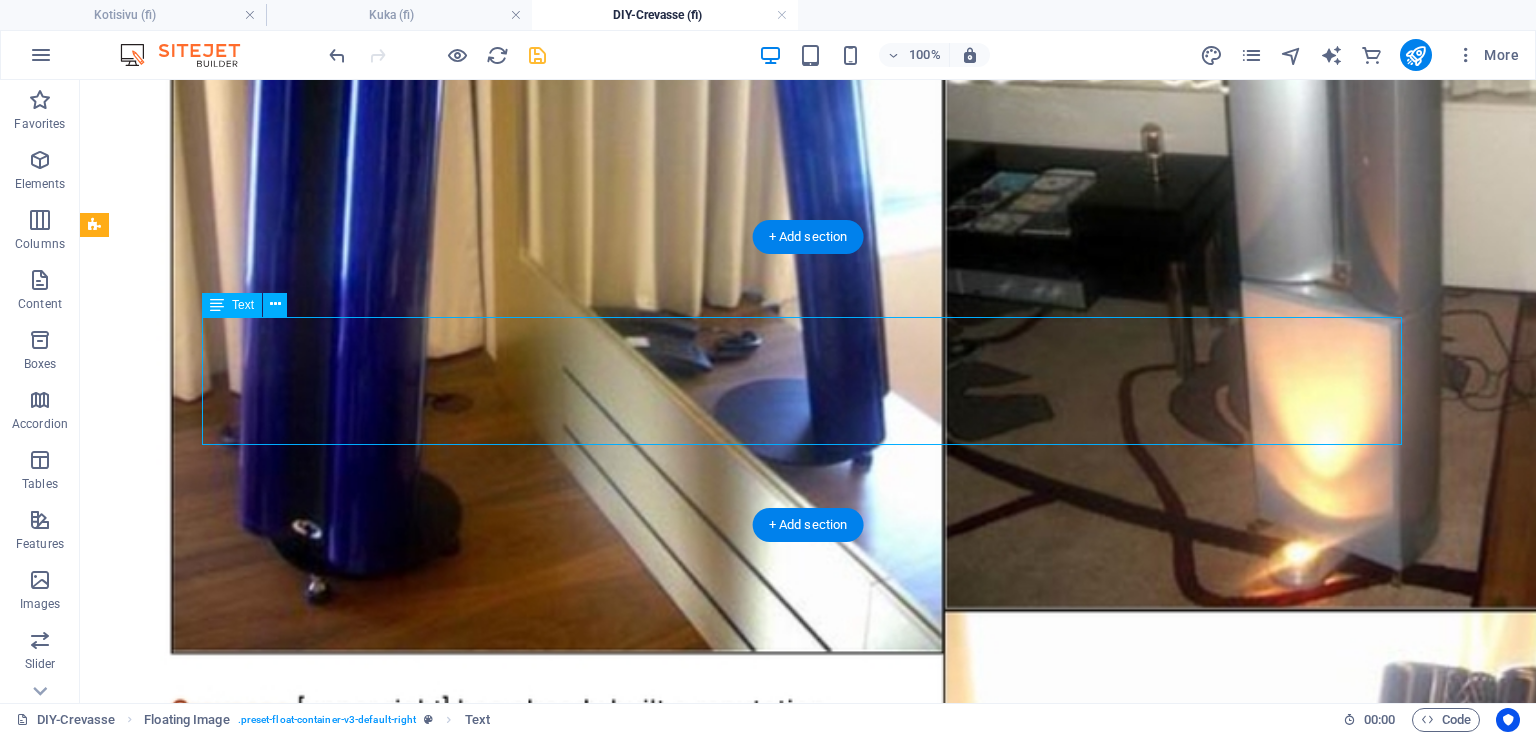 click on "Myös kaiuttimien kotelomateriaalin valinta vaati huolellista harkintaa, sillä maalattu pinta ei tullut kyseeseen. Onneksi Hollolan Viilu ja Laminaatti Oy:n valikoimaa ja varastoa penkoessa löytyi yksi nippu leikattua afrikkalaista eebenpuuviilua, joka osoittautui visuaalisesti juuri oikeaksi valinnaksi ja jotta tämän kauniin puumateriaalin kaikki sävyt saatiin esiin, kaiuttimet viimeisteltiin yhdeksällä kerroksella kirkaslakkaa. Bassokotelon etulevyt puolestaan päällystettiin nanolaminaatilla, jonka ansiosta pinnasta saatiin mattapintainen mutta samalla erittäin kestävä. Myös yksityiskohtiin, kuten kangaskehikoiden kiinnitykseen, panostettiin: ne kiinnittyvät magneeteilla, jotka on piilotettu pintamateriaalin alle, jotta ulkoasu säilyy mahdollisimman siistinä ja viimeisteltynä." at bounding box center (808, 12533) 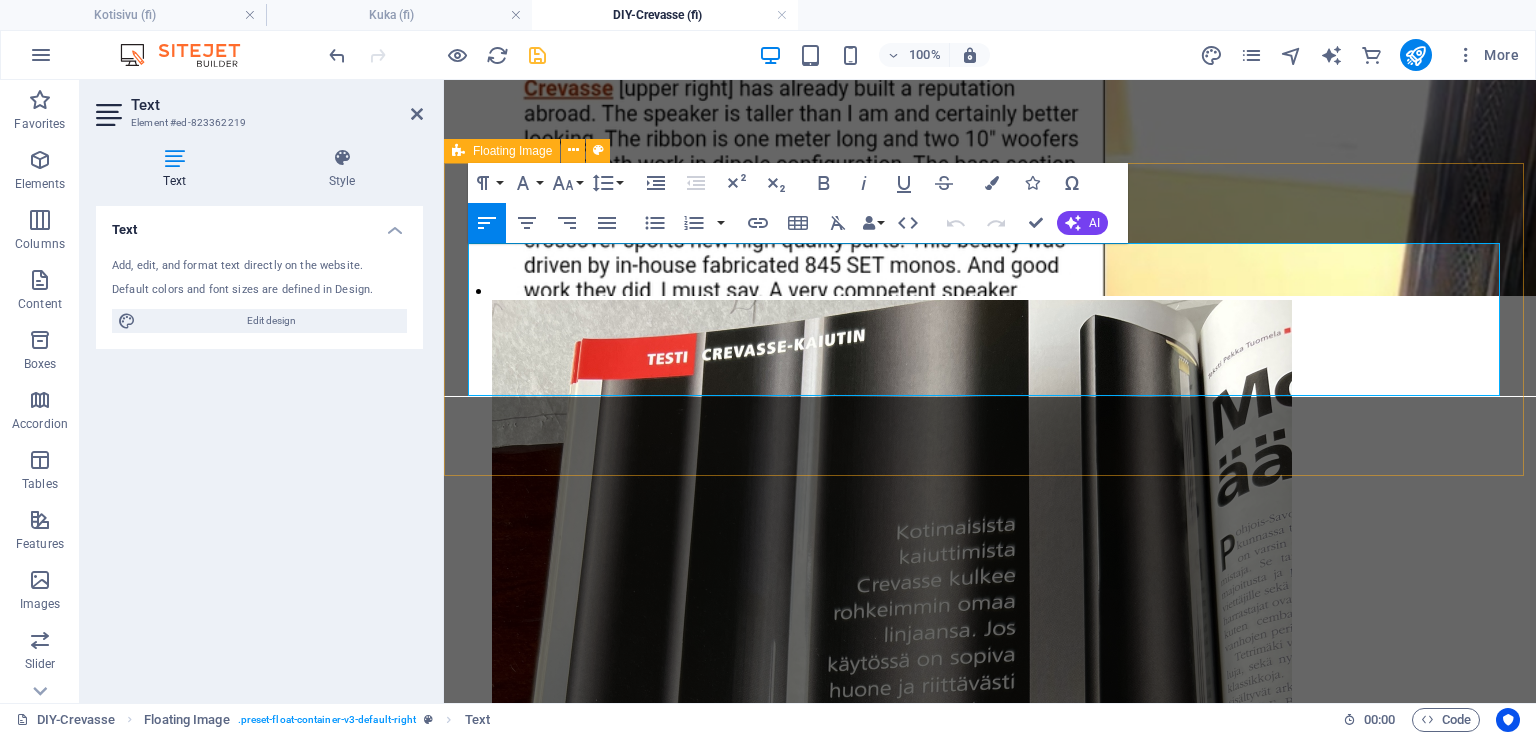 scroll, scrollTop: 3587, scrollLeft: 0, axis: vertical 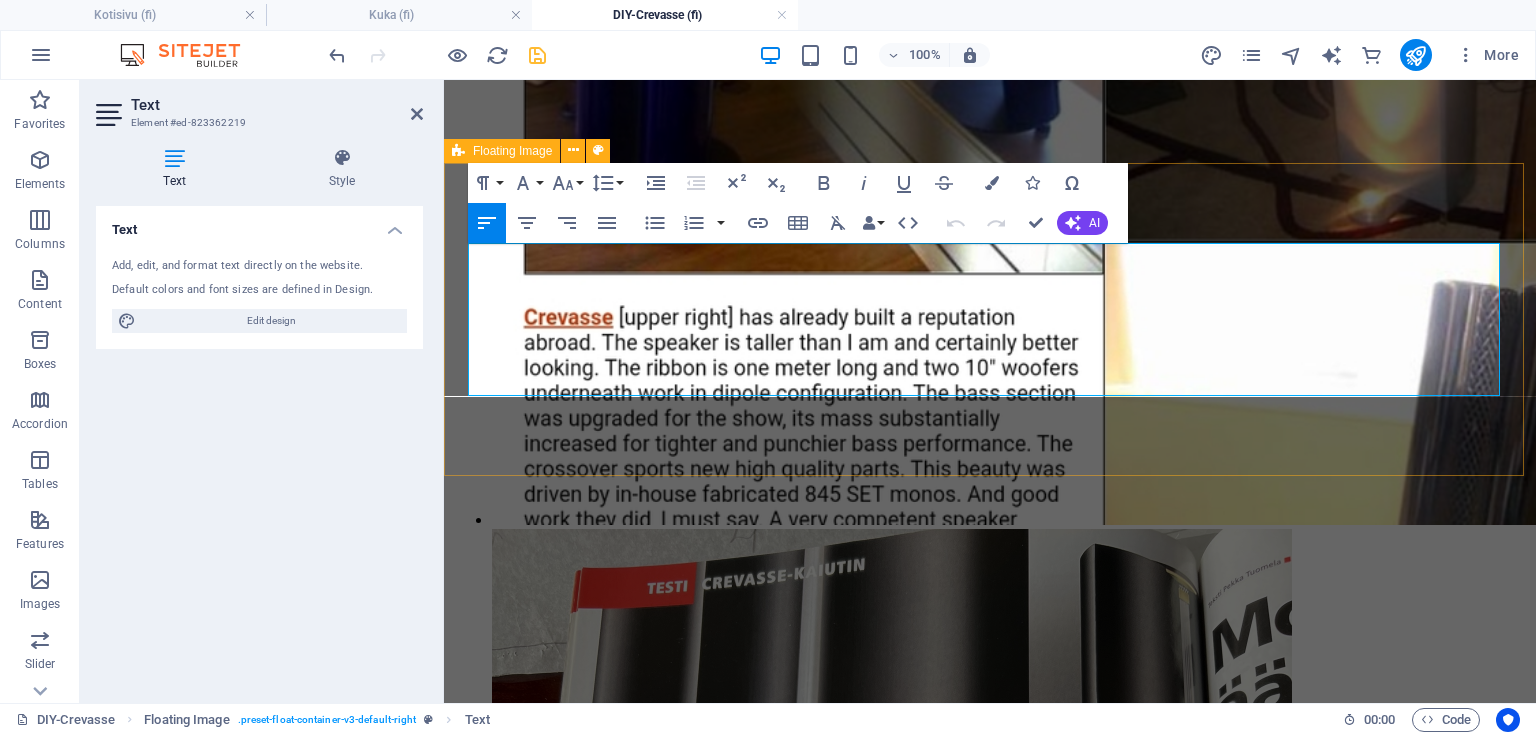 drag, startPoint x: 1126, startPoint y: 381, endPoint x: 448, endPoint y: 251, distance: 690.35065 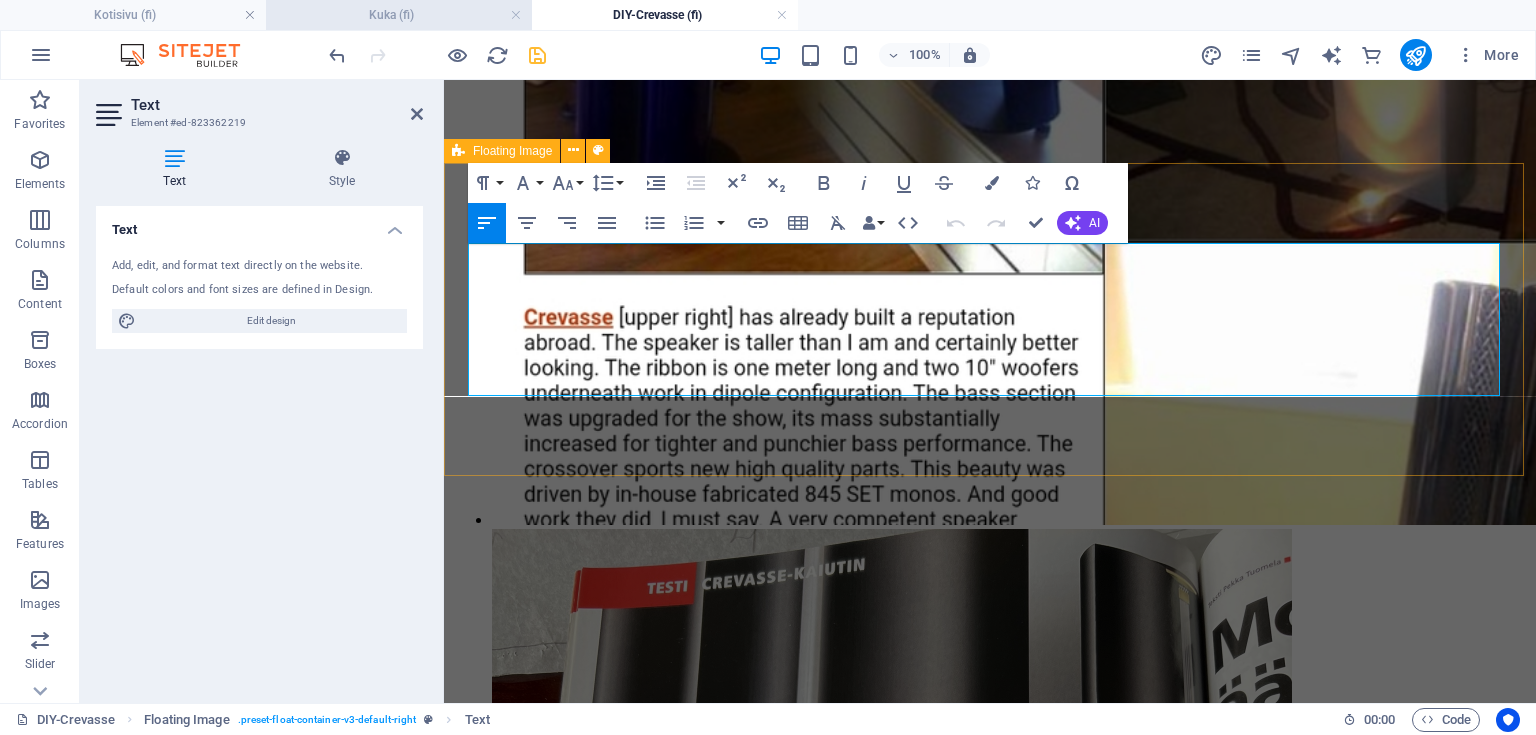 copy on "Myös kaiuttimien kotelomateriaalin valinta vaati huolellista harkintaa, sillä maalattu pinta ei tullut kyseeseen. Onneksi Hollolan Viilu ja Laminaatti Oy:n valikoimaa ja varastoa penkoessa löytyi yksi nippu leikattua afrikkalaista eebenpuuviilua, joka osoittautui visuaalisesti juuri oikeaksi valinnaksi ja jotta tämän kauniin puumateriaalin kaikki sävyt saatiin esiin, kaiuttimet viimeisteltiin yhdeksällä kerroksella kirkaslakkaa. Bassokotelon etulevyt puolestaan päällystettiin nanolaminaatilla, jonka ansiosta pinnasta saatiin mattapintainen mutta samalla erittäin kestävä. Myös yksityiskohtiin, kuten kangaskehikoiden kiinnitykseen, panostettiin: ne kiinnittyvät magneeteilla, jotka on piilotettu pintamateriaalin alle, jotta ulkoasu säilyy mahdollisimman siistinä ja viimeisteltynä." 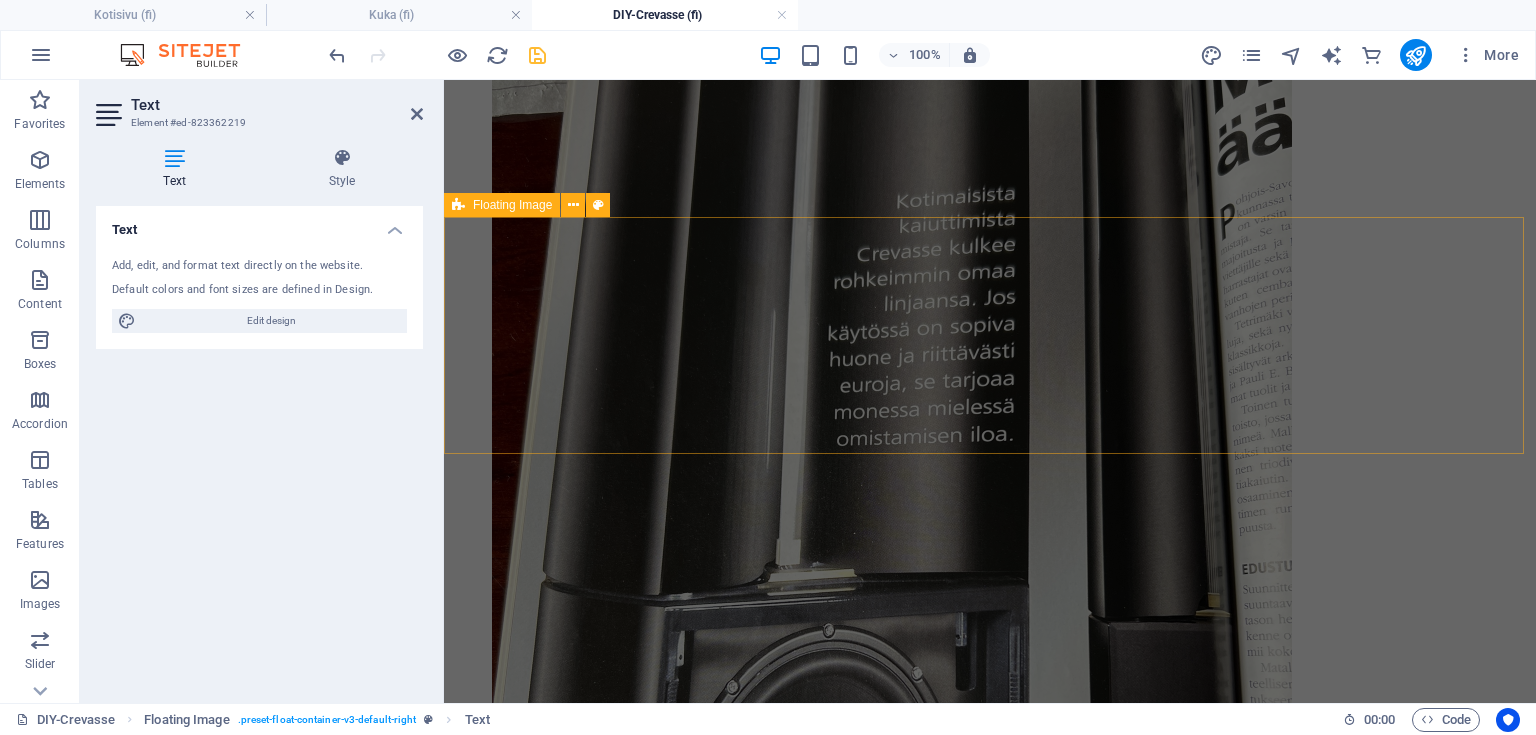 click on "Kaiuttimen rakenne suunniteltiin samalla myös helpoksi kuljettaa, sillä kokonaispaino on noin 80 kiloa ja rakenne kookas. Tämän vuoksi kiinnitettiin erityistä huomiota käsiteltävyyteen. Yläosan suuntain päätettiin toteuttaa helposti irrotettavaksi sormiruuvien ja pikaliittimien avulla, mikä helpottaa kaiuttimen purkamista ja kokoamista esimerkiksi siirtojen tai huollon yhteydessä." at bounding box center [990, 15151] 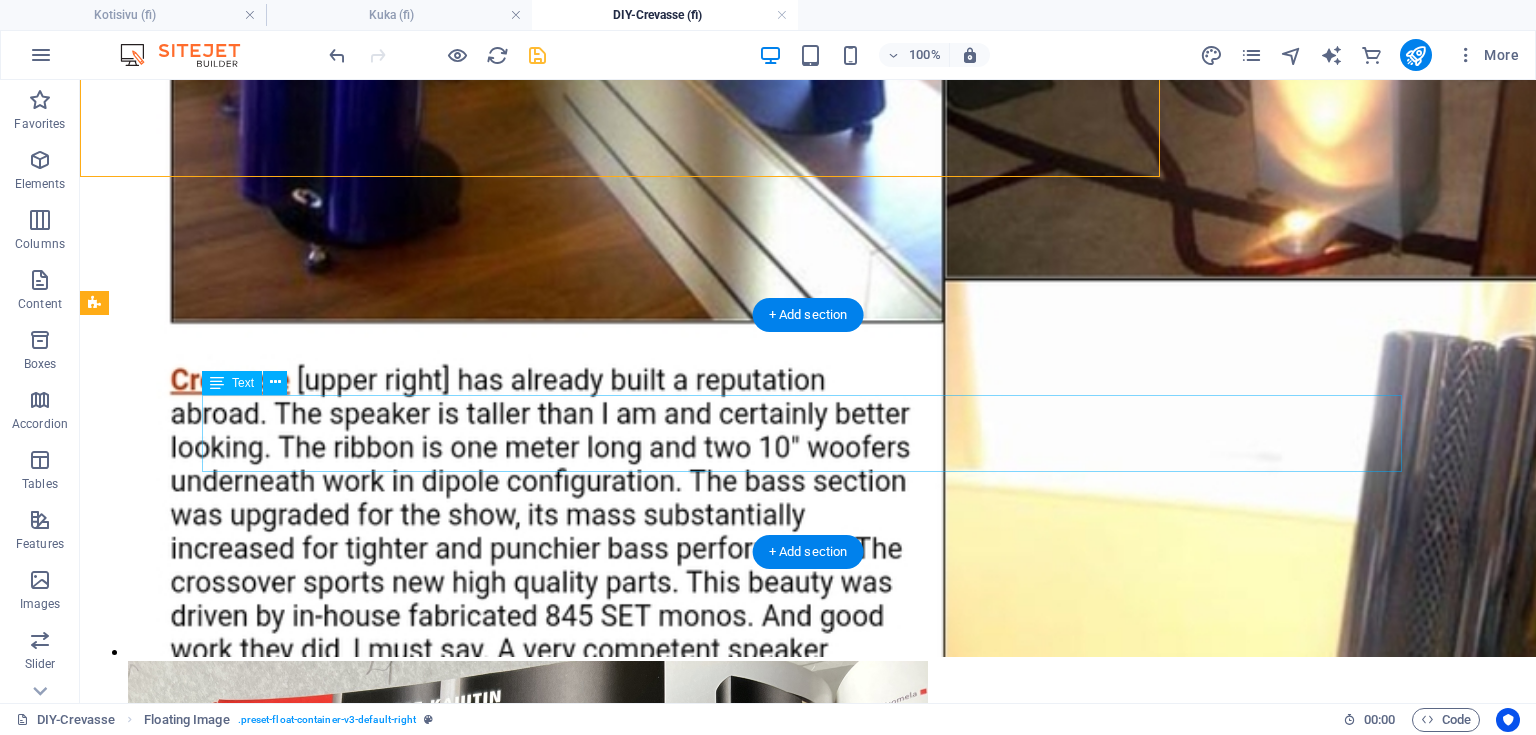 scroll, scrollTop: 4424, scrollLeft: 0, axis: vertical 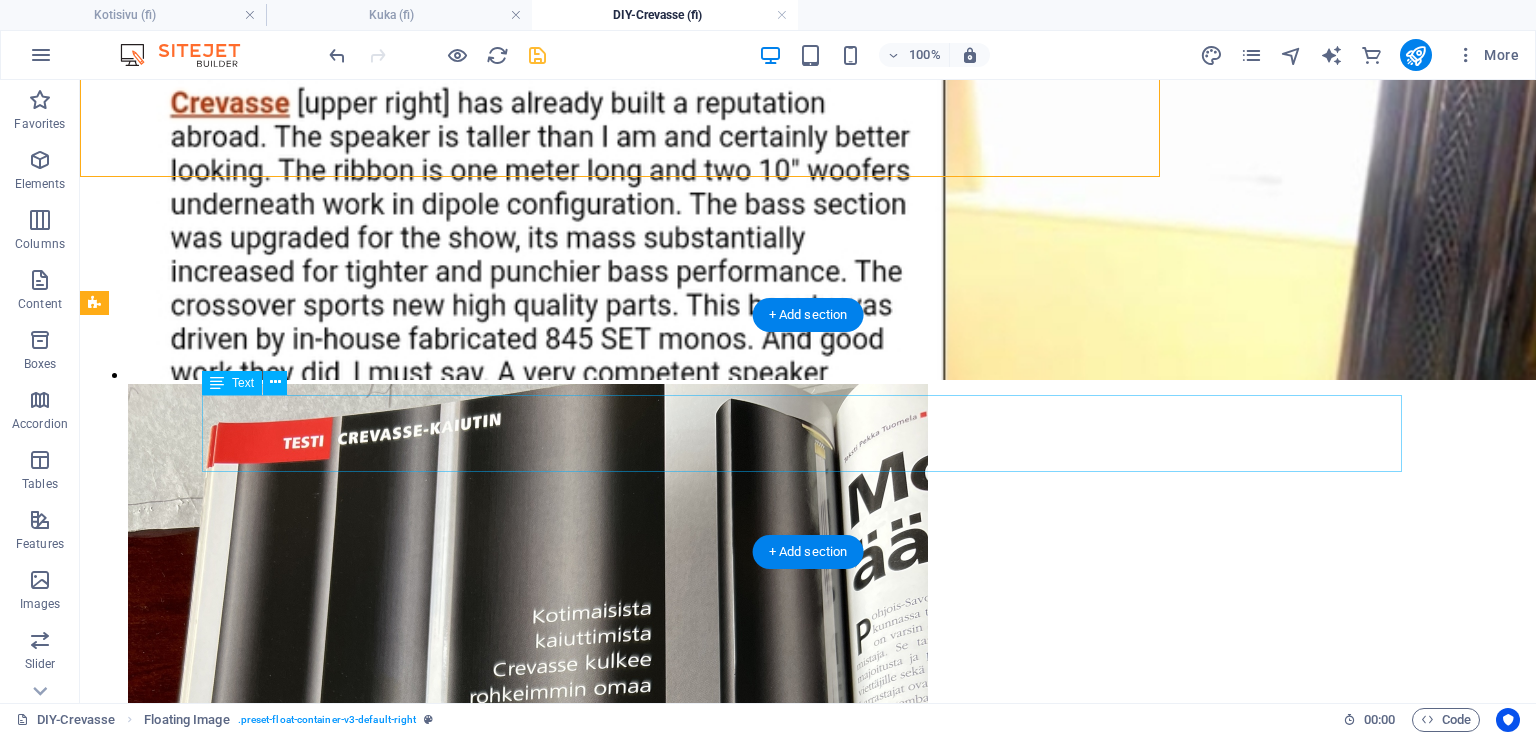 click on "Kaiuttimen rakenne suunniteltiin samalla myös helpoksi kuljettaa, sillä kokonaispaino on noin 80 kiloa ja rakenne kookas. Tämän vuoksi kiinnitettiin erityistä huomiota käsiteltävyyteen. Yläosan suuntain päätettiin toteuttaa helposti irrotettavaksi sormiruuvien ja pikaliittimien avulla, mikä helpottaa kaiuttimen purkamista ja kokoamista esimerkiksi siirtojen tai huollon yhteydessä." at bounding box center [808, 17205] 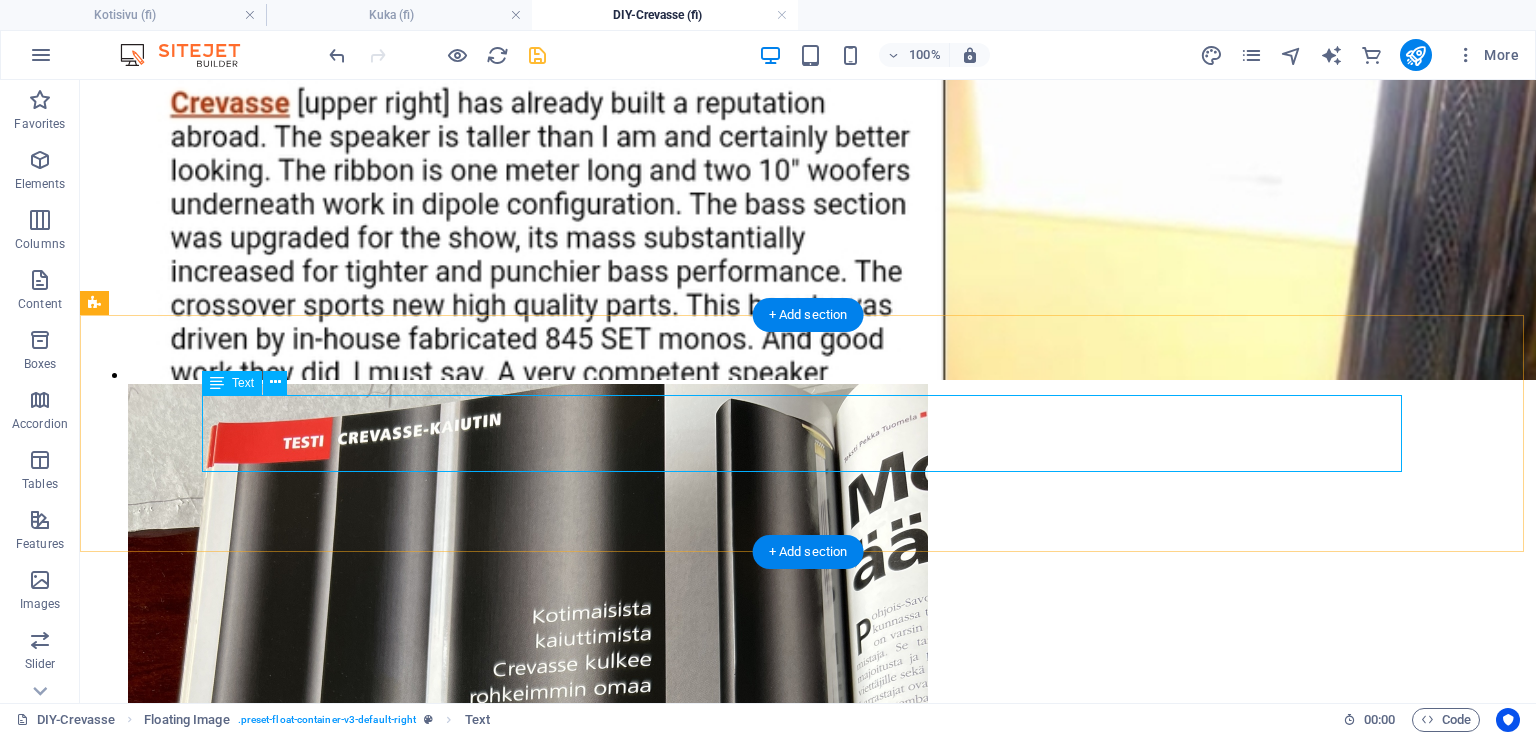click on "Kaiuttimen rakenne suunniteltiin samalla myös helpoksi kuljettaa, sillä kokonaispaino on noin 80 kiloa ja rakenne kookas. Tämän vuoksi kiinnitettiin erityistä huomiota käsiteltävyyteen. Yläosan suuntain päätettiin toteuttaa helposti irrotettavaksi sormiruuvien ja pikaliittimien avulla, mikä helpottaa kaiuttimen purkamista ja kokoamista esimerkiksi siirtojen tai huollon yhteydessä." at bounding box center (808, 17205) 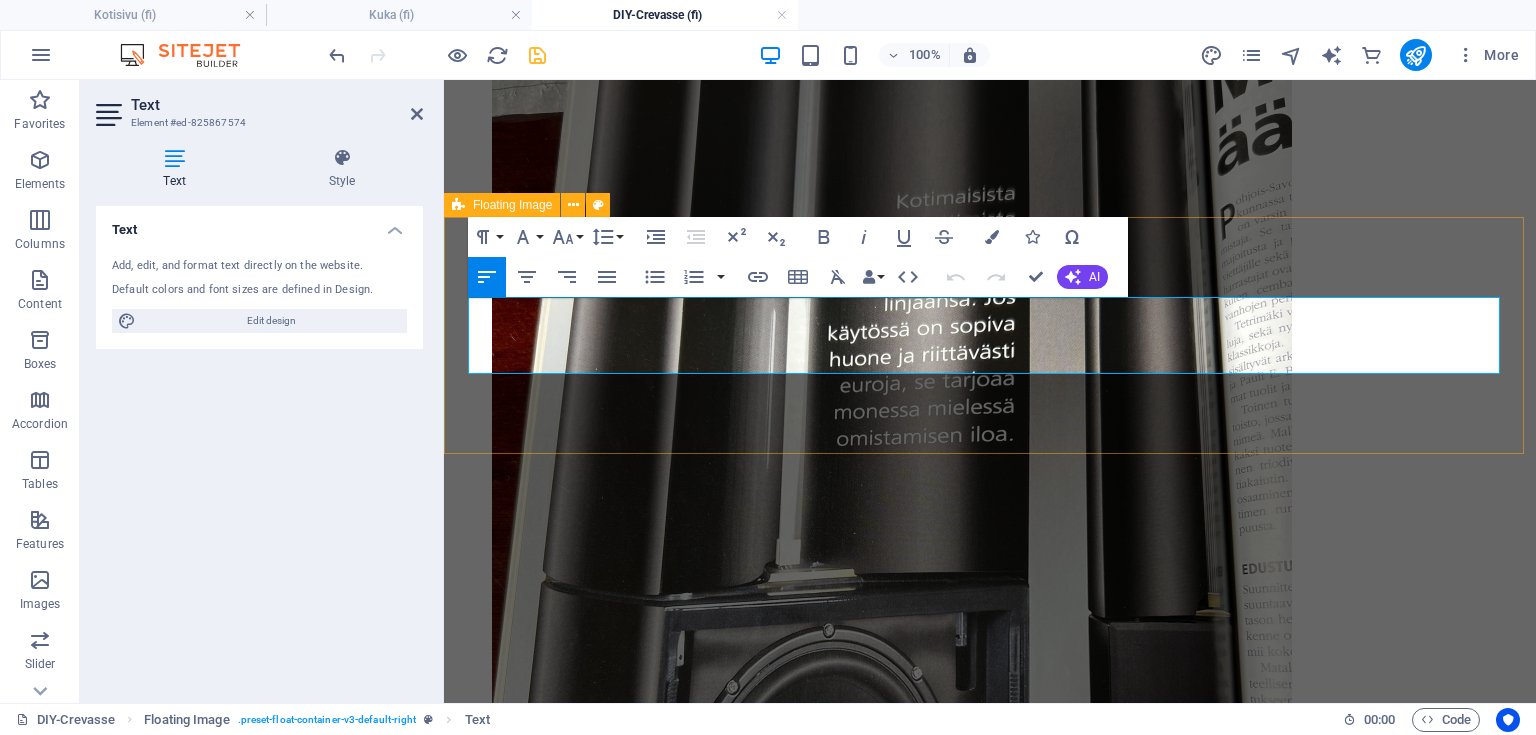 drag, startPoint x: 1243, startPoint y: 376, endPoint x: 1606, endPoint y: 372, distance: 363.02203 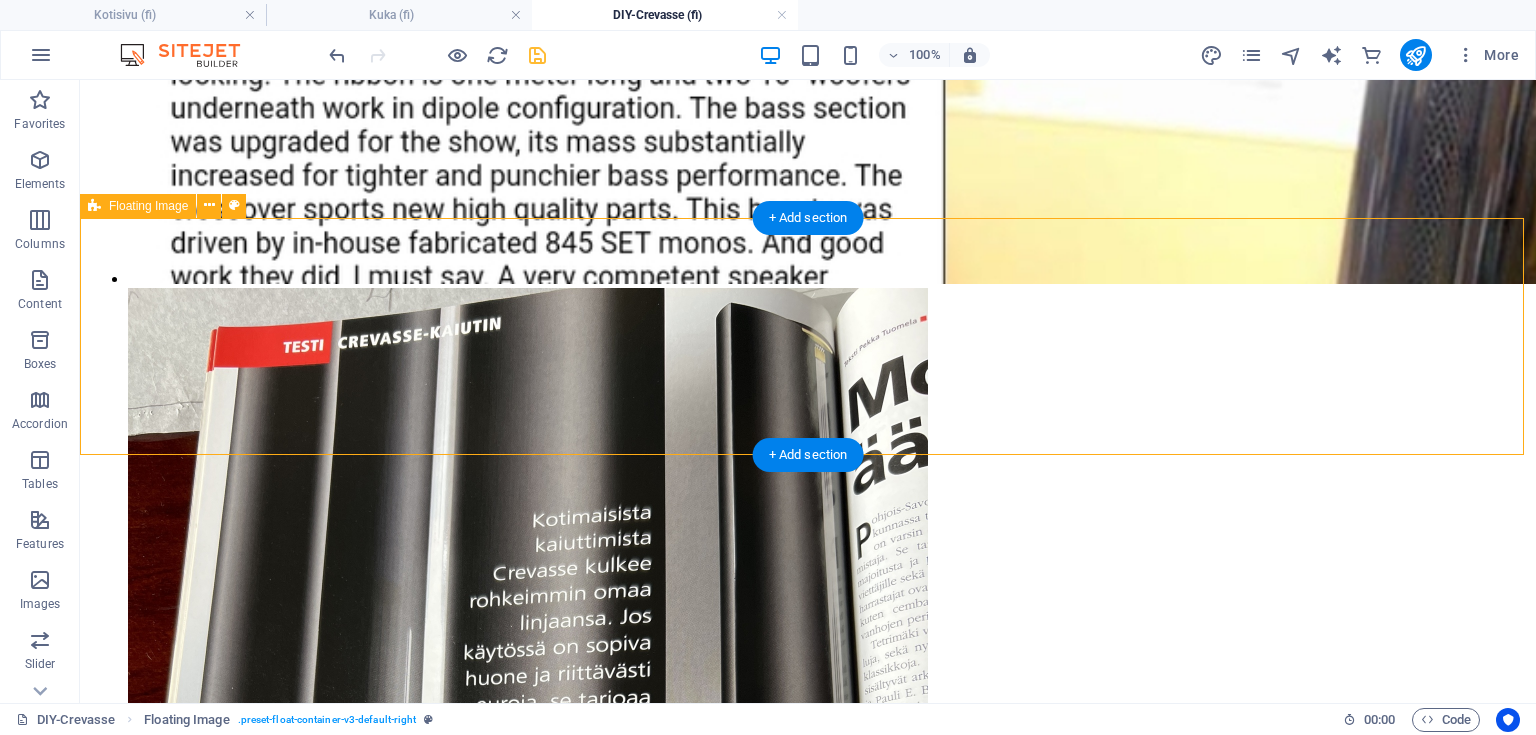 click on "Kaiuttimen rakenne suunniteltiin samalla myös helpoksi kuljettaa, sillä kokonaispaino on noin 80 kiloa ja rakenne kookas. Tämän vuoksi kiinnitettiin erityistä huomiota käsiteltävyyteen. Yläosan suuntain päätettiin toteuttaa helposti irrotettavaksi sormiruuvien ja pikaliittimien avulla, mikä helpottaa kaiuttimen purkamista ja kokoamista esimerkiksi siirtojen tai huollon yhteydessä." at bounding box center (808, 17109) 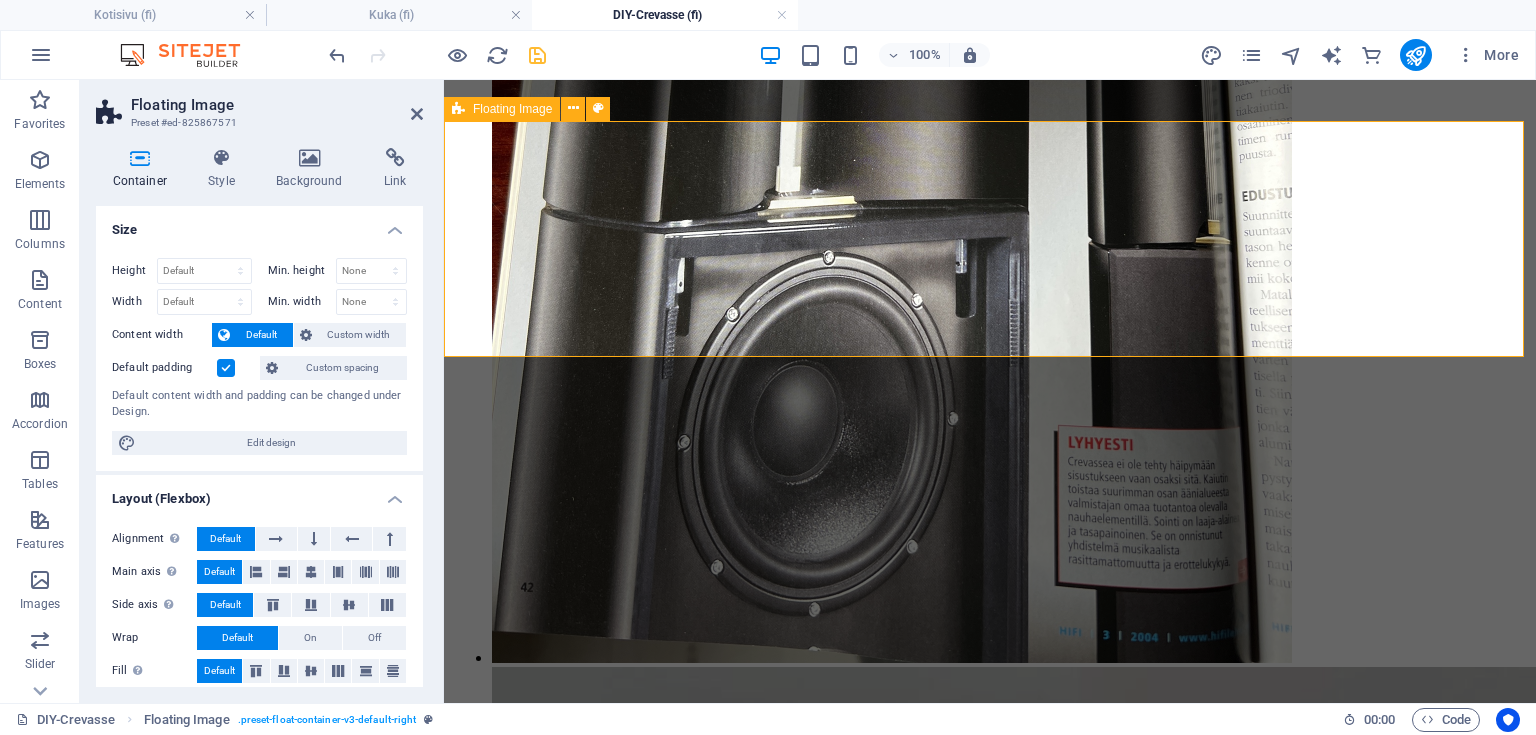 scroll, scrollTop: 4244, scrollLeft: 0, axis: vertical 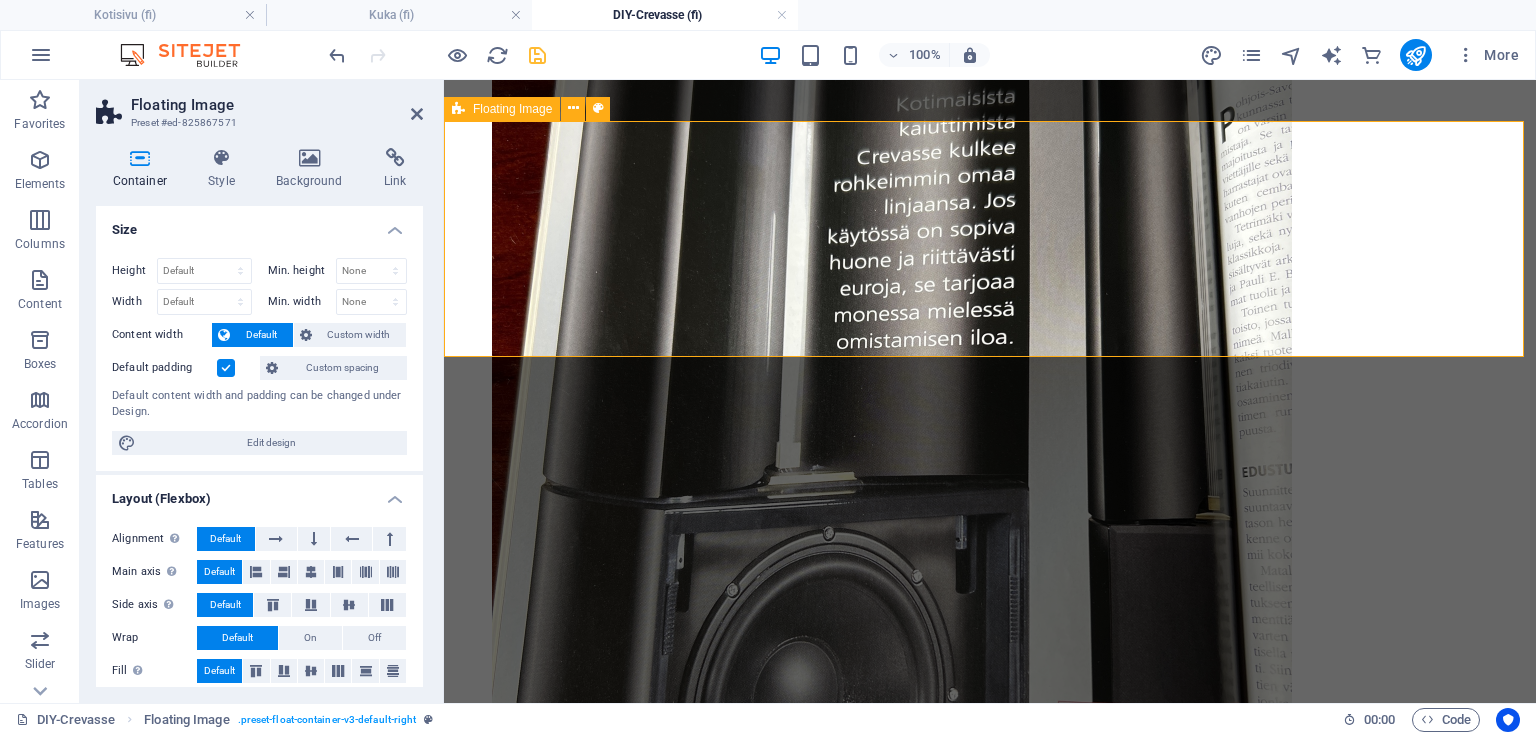 click on "Kaiuttimen rakenne suunniteltiin samalla myös helpoksi kuljettaa, sillä kokonaispaino on noin 80 kiloa ja rakenne kookas. Tämän vuoksi kiinnitettiin erityistä huomiota käsiteltävyyteen. Yläosan suuntain päätettiin toteuttaa helposti irrotettavaksi sormiruuvien ja pikaliittimien avulla, mikä helpottaa kaiuttimen purkamista ja kokoamista esimerkiksi siirtojen tai huollon yhteydessä." at bounding box center [990, 15054] 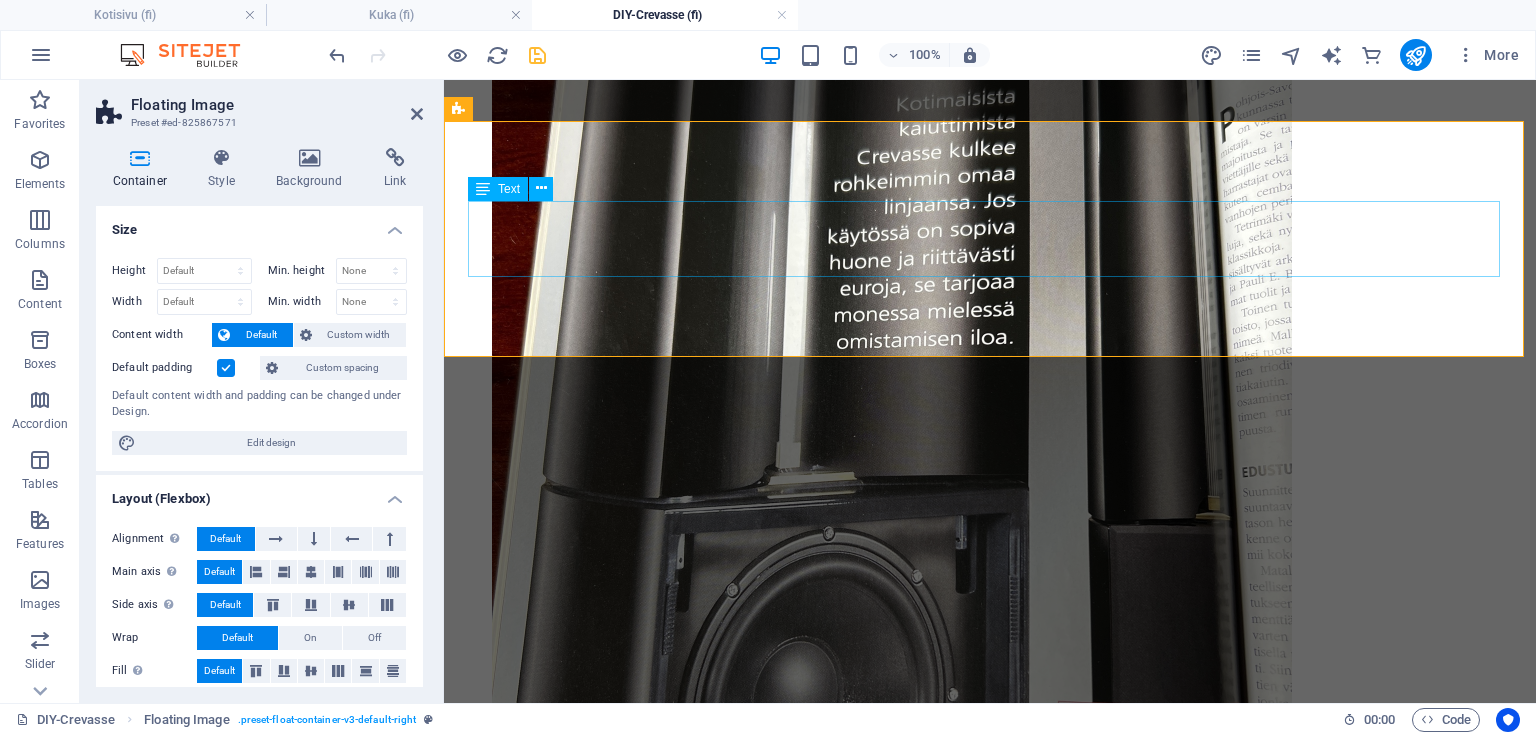 click on "Kaiuttimen rakenne suunniteltiin samalla myös helpoksi kuljettaa, sillä kokonaispaino on noin 80 kiloa ja rakenne kookas. Tämän vuoksi kiinnitettiin erityistä huomiota käsiteltävyyteen. Yläosan suuntain päätettiin toteuttaa helposti irrotettavaksi sormiruuvien ja pikaliittimien avulla, mikä helpottaa kaiuttimen purkamista ja kokoamista esimerkiksi siirtojen tai huollon yhteydessä." at bounding box center [990, 15054] 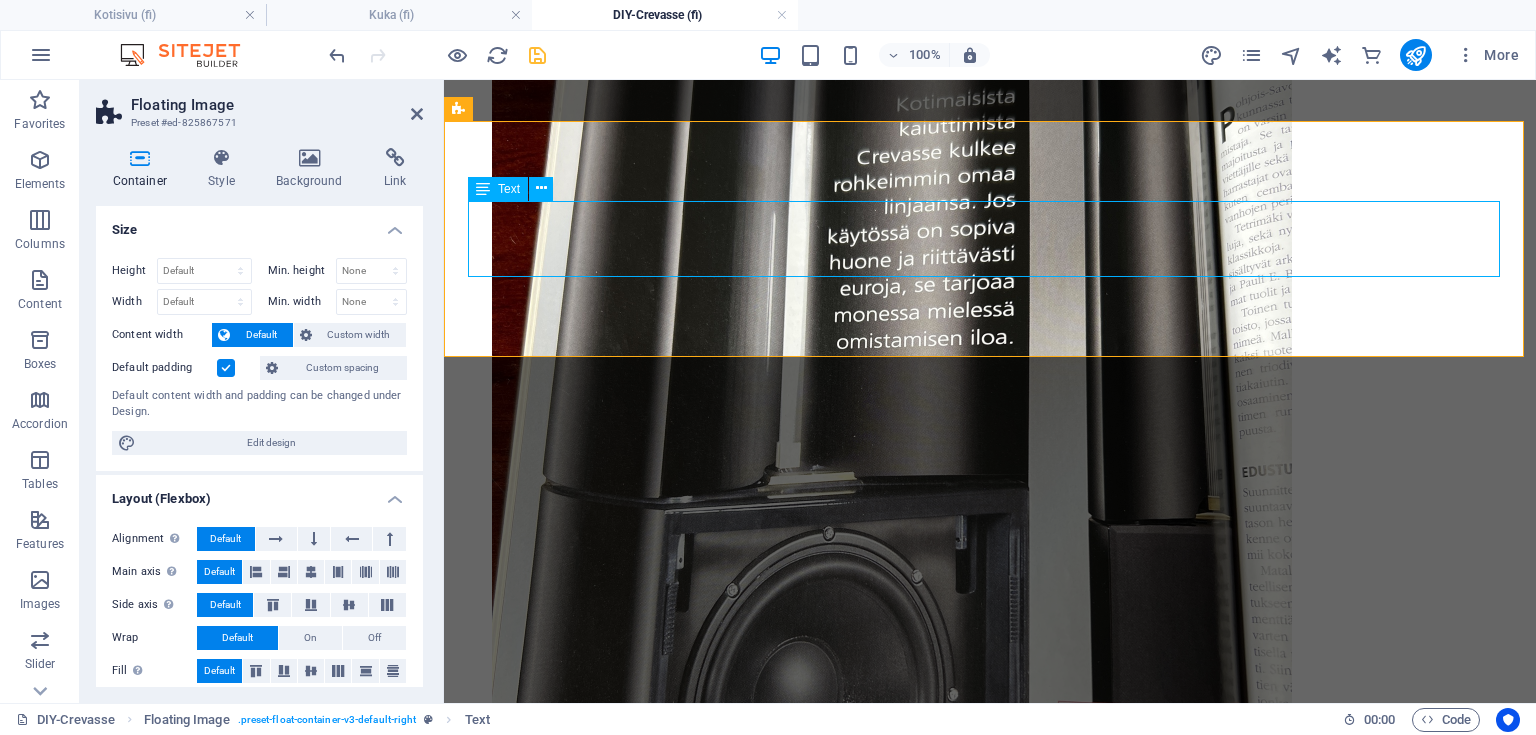 click on "Kaiuttimen rakenne suunniteltiin samalla myös helpoksi kuljettaa, sillä kokonaispaino on noin 80 kiloa ja rakenne kookas. Tämän vuoksi kiinnitettiin erityistä huomiota käsiteltävyyteen. Yläosan suuntain päätettiin toteuttaa helposti irrotettavaksi sormiruuvien ja pikaliittimien avulla, mikä helpottaa kaiuttimen purkamista ja kokoamista esimerkiksi siirtojen tai huollon yhteydessä." at bounding box center (990, 15054) 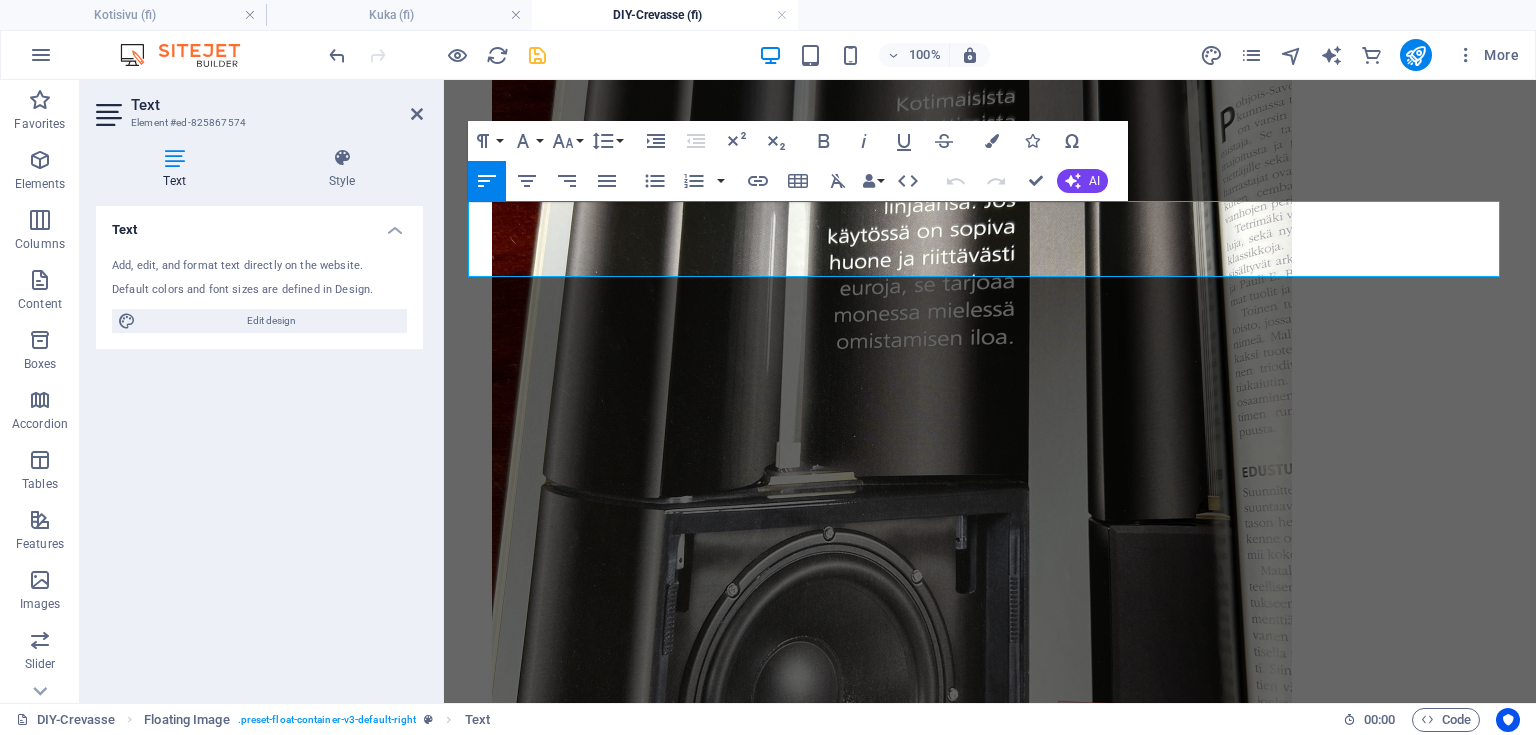 drag, startPoint x: 1239, startPoint y: 267, endPoint x: 393, endPoint y: 213, distance: 847.7217 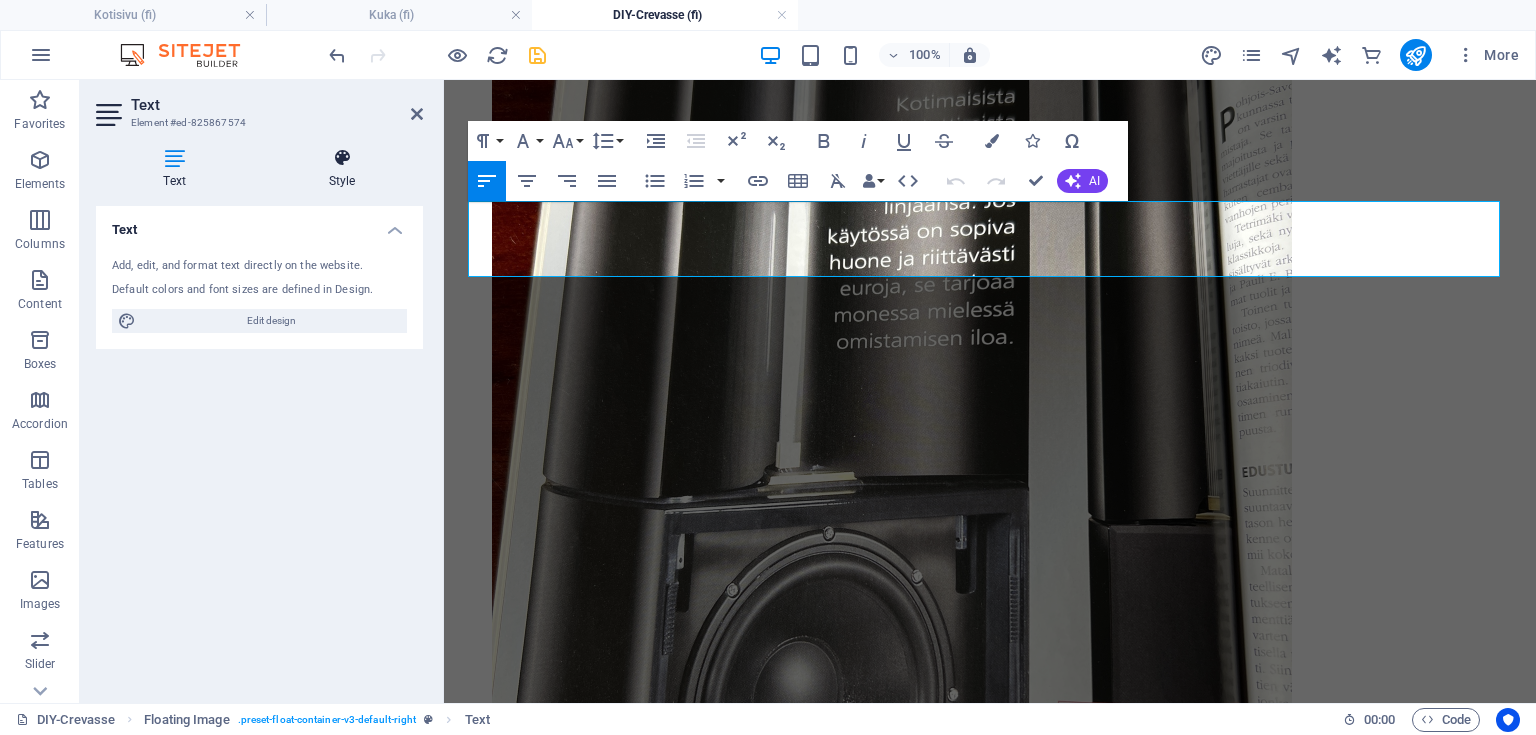 copy on "Kaiuttimen rakenne suunniteltiin samalla myös helpoksi kuljettaa, sillä kokonaispaino on noin 80 kiloa ja rakenne kookas. Tämän vuoksi kiinnitettiin erityistä huomiota käsiteltävyyteen. Yläosan suuntain päätettiin toteuttaa helposti irrotettavaksi sormiruuvien ja pikaliittimien avulla, mikä helpottaa kaiuttimen purkamista ja kokoamista esimerkiksi siirtojen tai huollon yhteydessä." 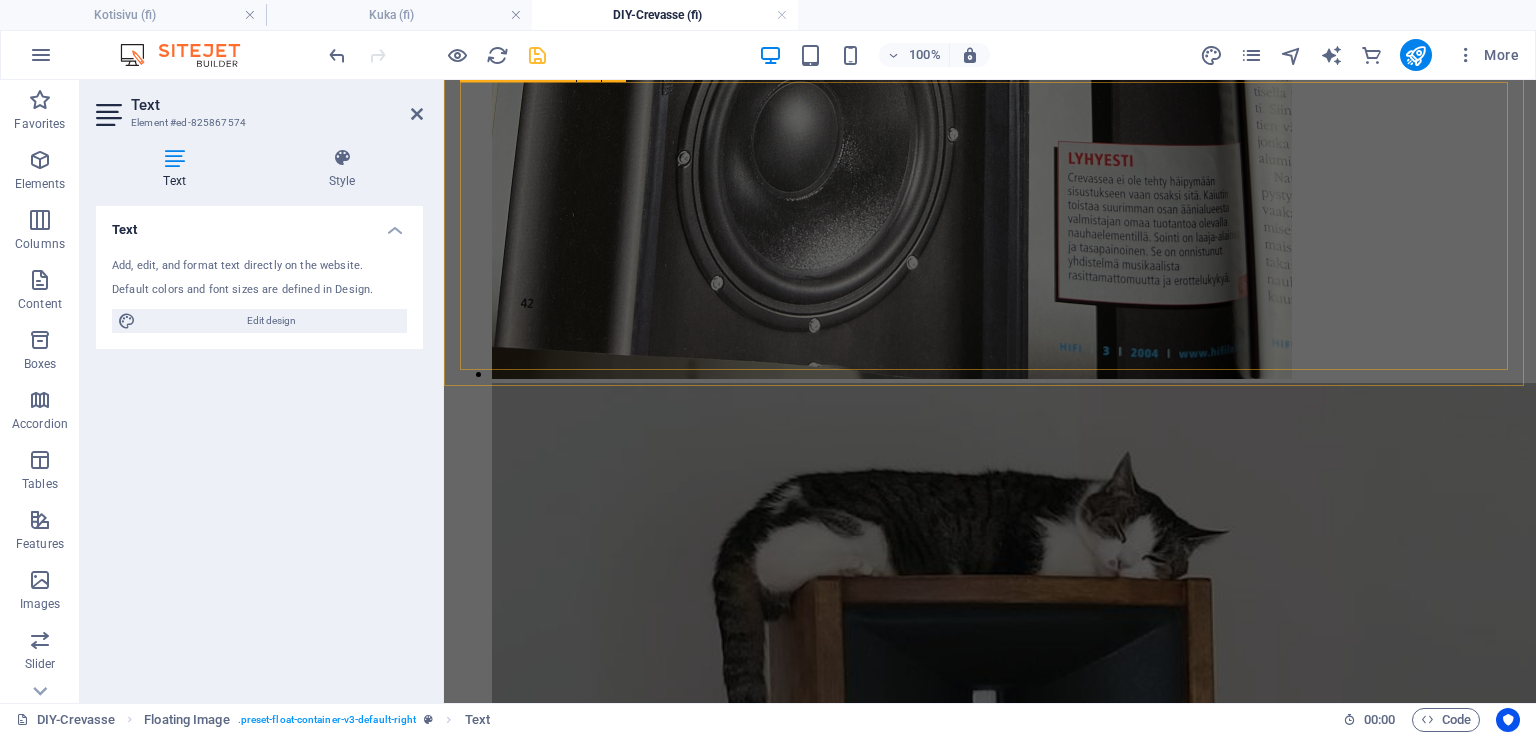 click on "Kun suuntaimet oli saatu liimattua rakennettiin niille kuljetus ja maalaustuet. Suuntaimien päihin ajettiin vanerista väliaikaiset laipat jotka kiinnitettiin kuusiokolopulteilla liimattuihin tappimuttereihin. Päätylaippojen läpi pujotettiin mäntyrima joka lukittiin puutapeilla molemmista päistä. Maalaustuki toimi kannakkeena pukeilla välihionnassa ja myös piti kappaleet pystyssä kuivatustelineessään suuntaimien kasaukseen asti." at bounding box center (990, 19372) 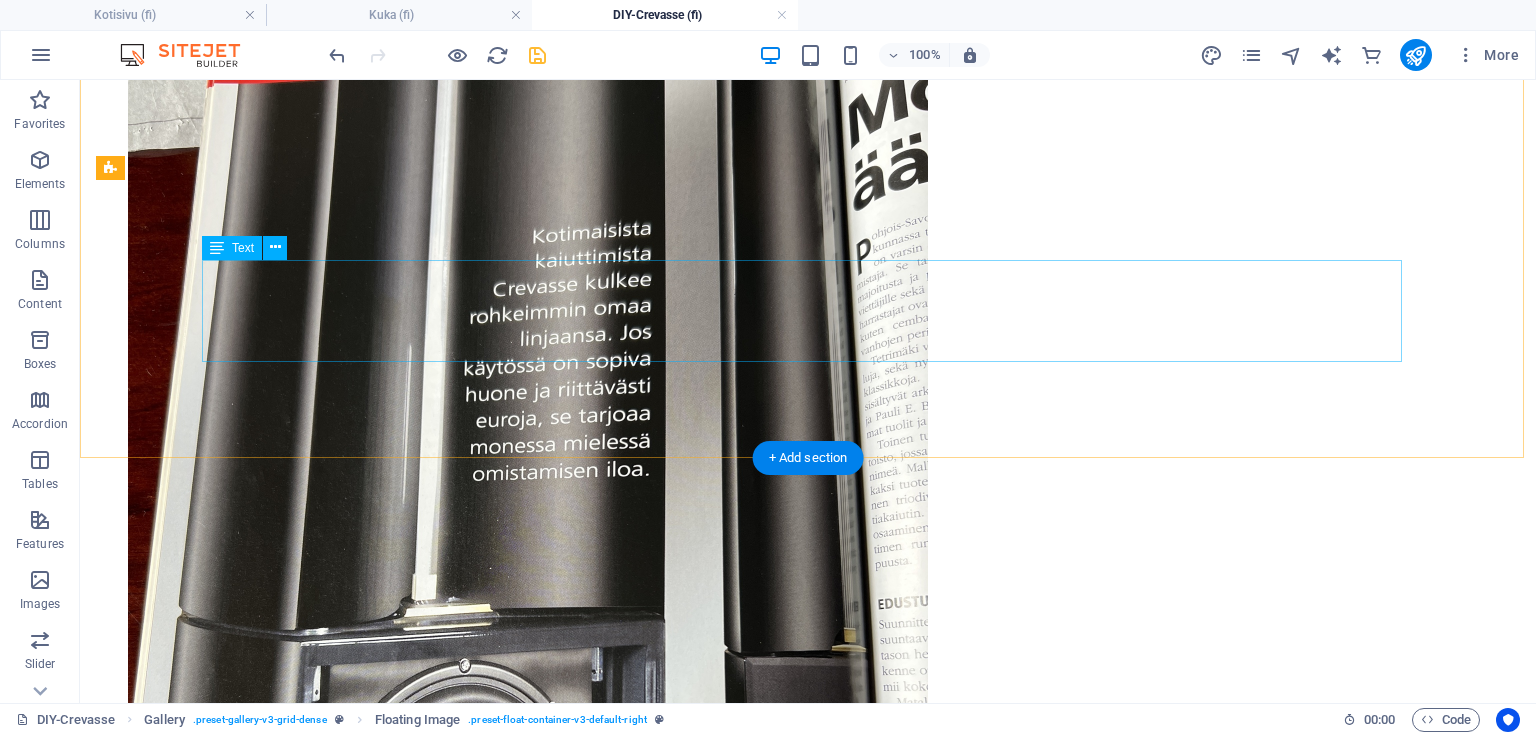 scroll, scrollTop: 5177, scrollLeft: 0, axis: vertical 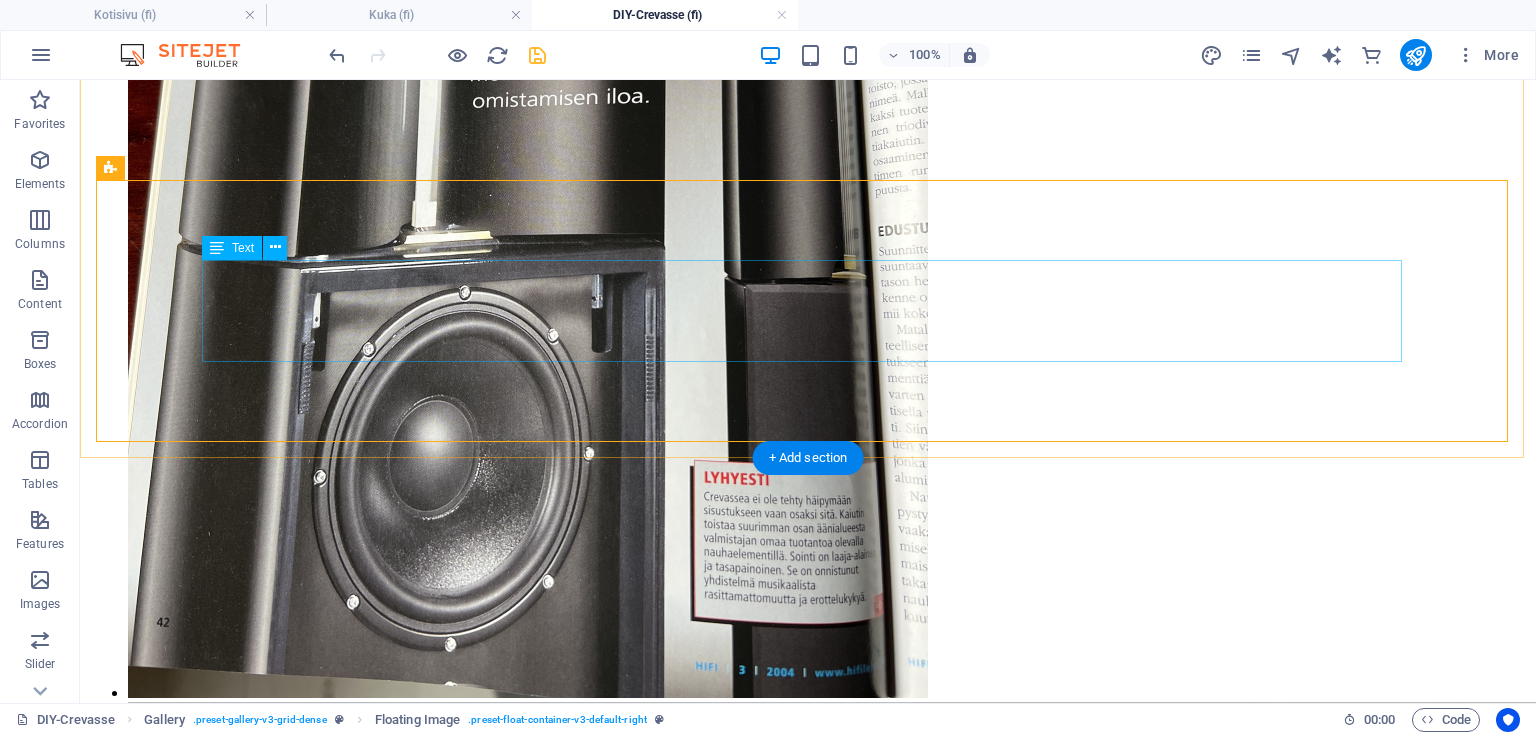 click on "Kun suuntaimet oli saatu liimattua rakennettiin niille kuljetus ja maalaustuet. Suuntaimien päihin ajettiin vanerista väliaikaiset laipat jotka kiinnitettiin kuusiokolopulteilla liimattuihin tappimuttereihin. Päätylaippojen läpi pujotettiin mäntyrima joka lukittiin puutapeilla molemmista päistä. Maalaustuki toimi kannakkeena pukeilla välihionnassa ja myös piti kappaleet pystyssä kuivatustelineessään suuntaimien kasaukseen asti." at bounding box center [808, 21580] 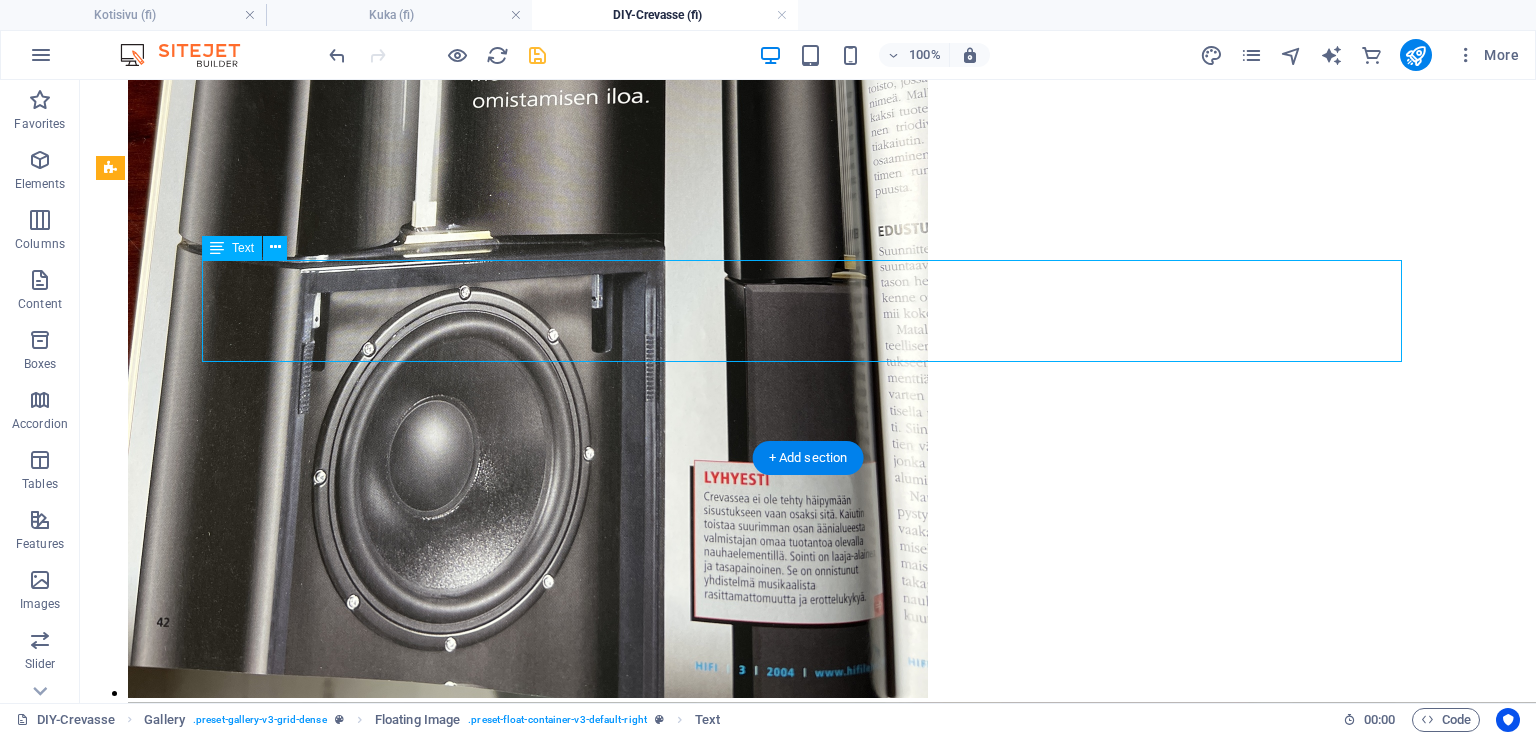 click on "Kun suuntaimet oli saatu liimattua rakennettiin niille kuljetus ja maalaustuet. Suuntaimien päihin ajettiin vanerista väliaikaiset laipat jotka kiinnitettiin kuusiokolopulteilla liimattuihin tappimuttereihin. Päätylaippojen läpi pujotettiin mäntyrima joka lukittiin puutapeilla molemmista päistä. Maalaustuki toimi kannakkeena pukeilla välihionnassa ja myös piti kappaleet pystyssä kuivatustelineessään suuntaimien kasaukseen asti." at bounding box center [808, 21580] 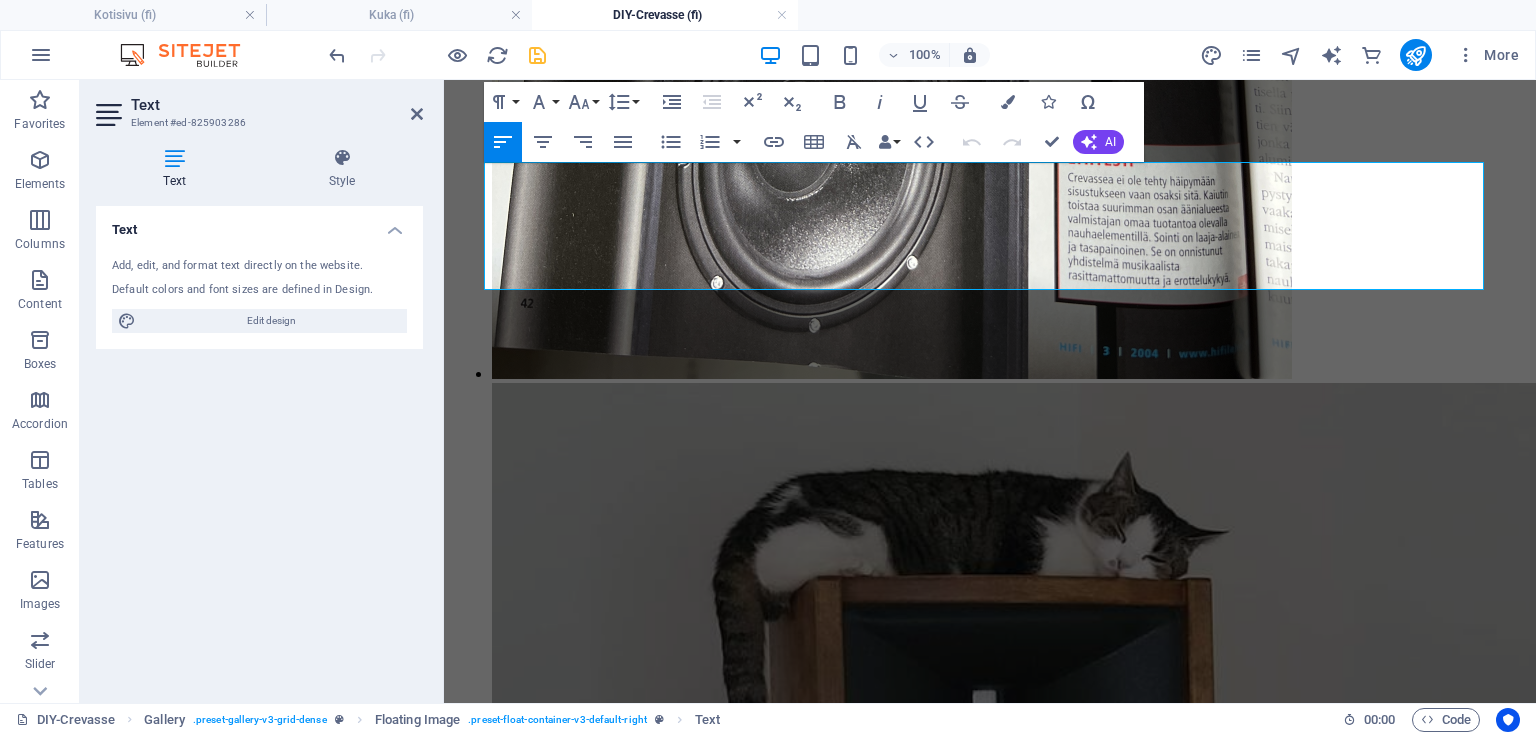 drag, startPoint x: 929, startPoint y: 284, endPoint x: 786, endPoint y: 85, distance: 245.05101 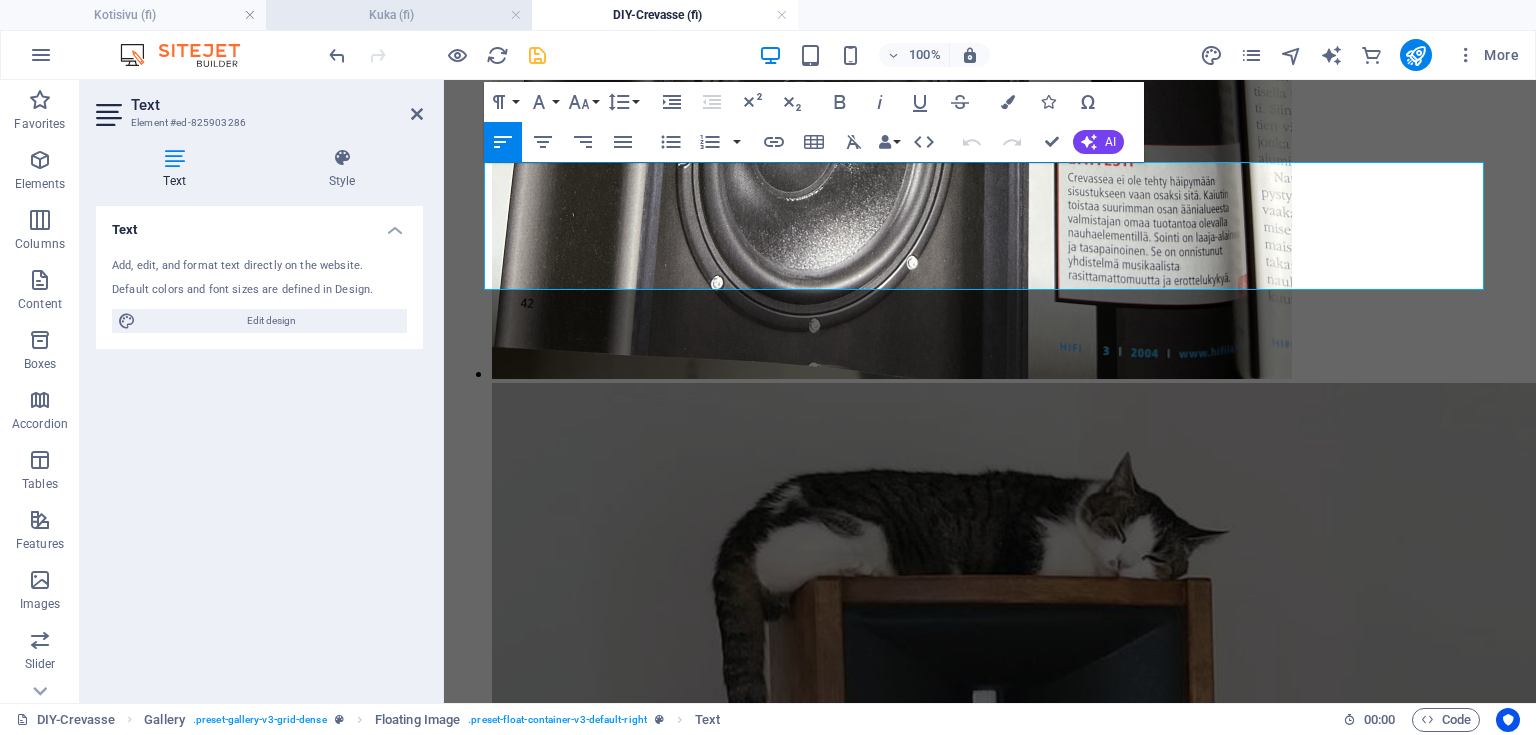 copy on "Kun suuntaimet oli saatu liimattua rakennettiin niille kuljetus ja maalaustuet. Suuntaimien päihin ajettiin vanerista väliaikaiset laipat jotka kiinnitettiin kuusiokolopulteilla liimattuihin tappimuttereihin. Päätylaippojen läpi pujotettiin mäntyrima joka lukittiin puutapeilla molemmista päistä. Maalaustuki toimi kannakkeena pukeilla välihionnassa ja myös piti kappaleet pystyssä kuivatustelineessään suuntaimien kasaukseen asti." 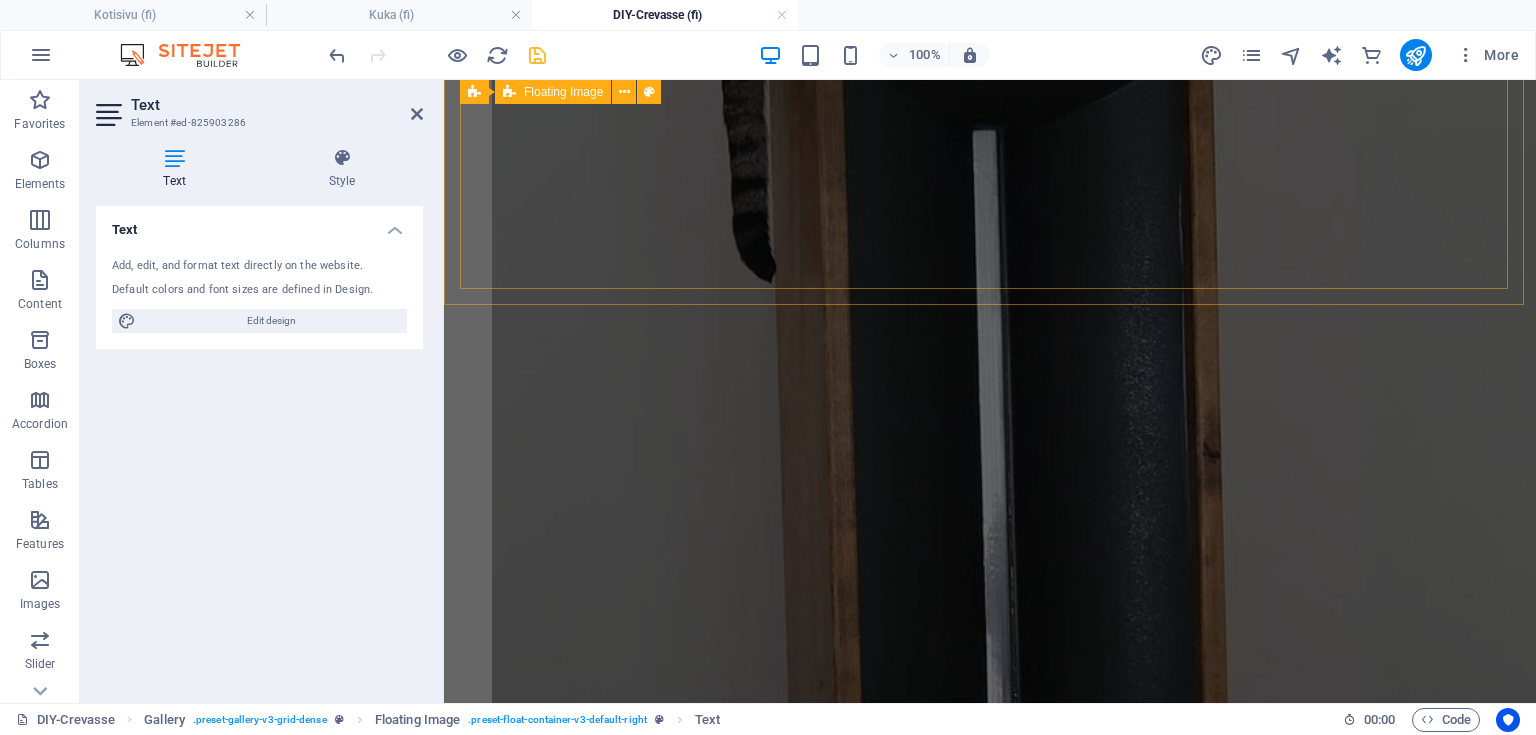 click on "Jakosuodattimet rakennettiin piirilevylle (PCB), ja nauhadiskantin jakosuodattimessa käytettiin Mundorfin ilmasydämisiä keloja sekä Jantzenin 400V muovikondensaattoreita. Basso puollella hyödynnettiin vähäisen tilan vuoksi Mundorfin rautasydänkeloja ja NP-elektrolyyttikondensaattoreita." at bounding box center (990, 23198) 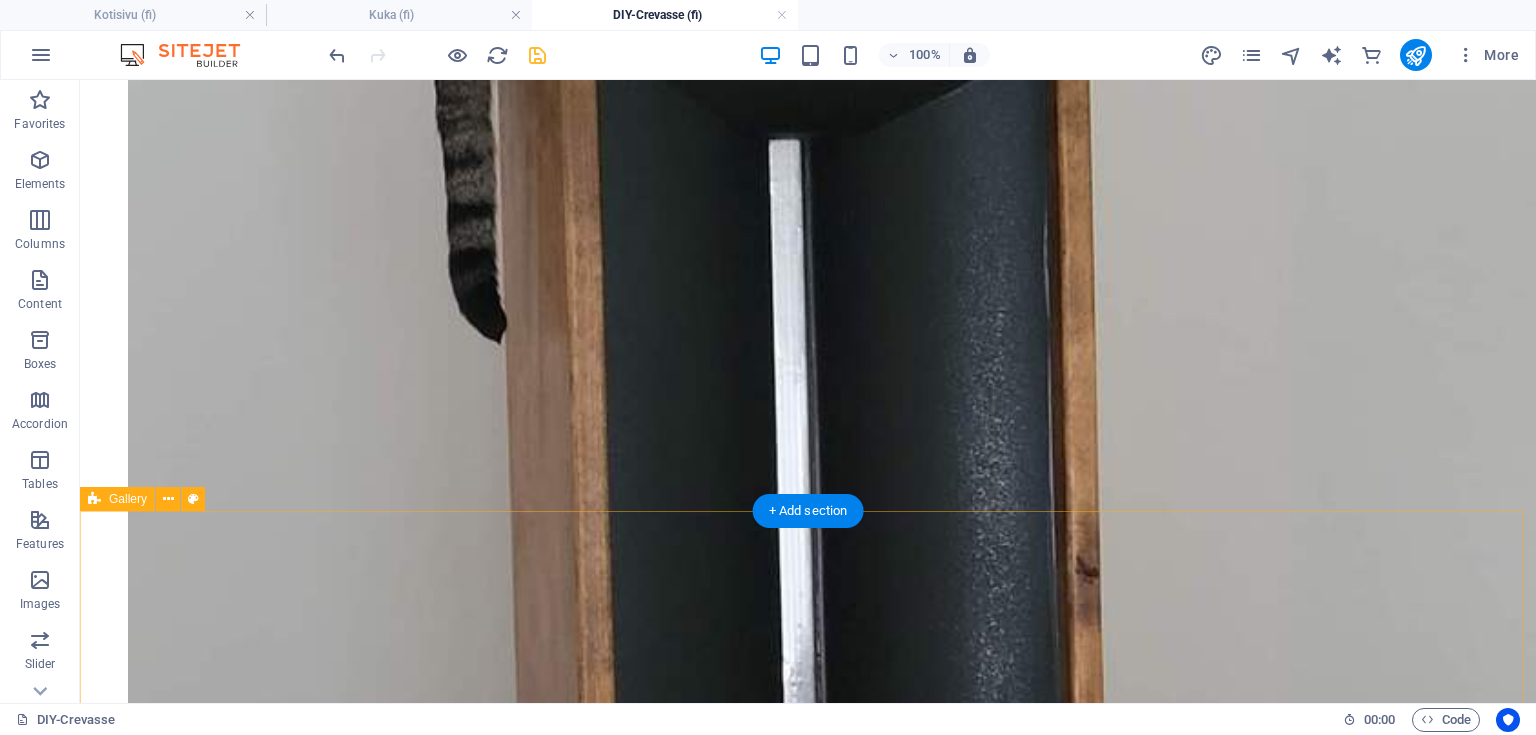 scroll, scrollTop: 6202, scrollLeft: 0, axis: vertical 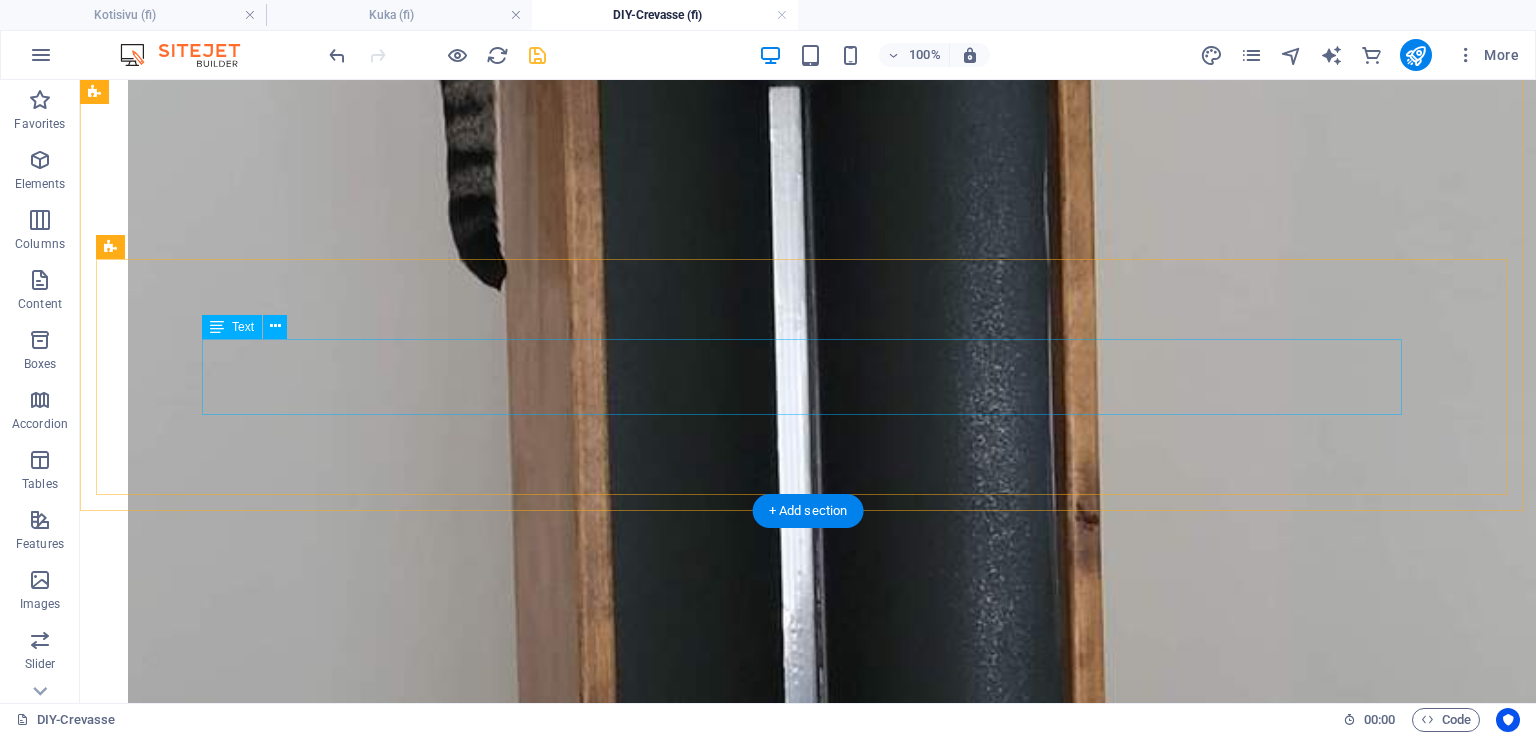 click on "Kaiuttimiin tehtiin lisäksi tyylinsä mukaiset messinkiset terminaalikilvet, kuljetukseen räätälöidyt suojapussit sekä nauhadiskantin nauhalle omat säilytysrasiansa. Nauhadiskantin jakosuodatin puolestaan saatiin maidutettua suuntaimen sisään, jolloin bassokotelo säilyi siistinä ja kompaktina ilman ylimääräisiä ulkopuolisia komponentteja." at bounding box center (808, 29114) 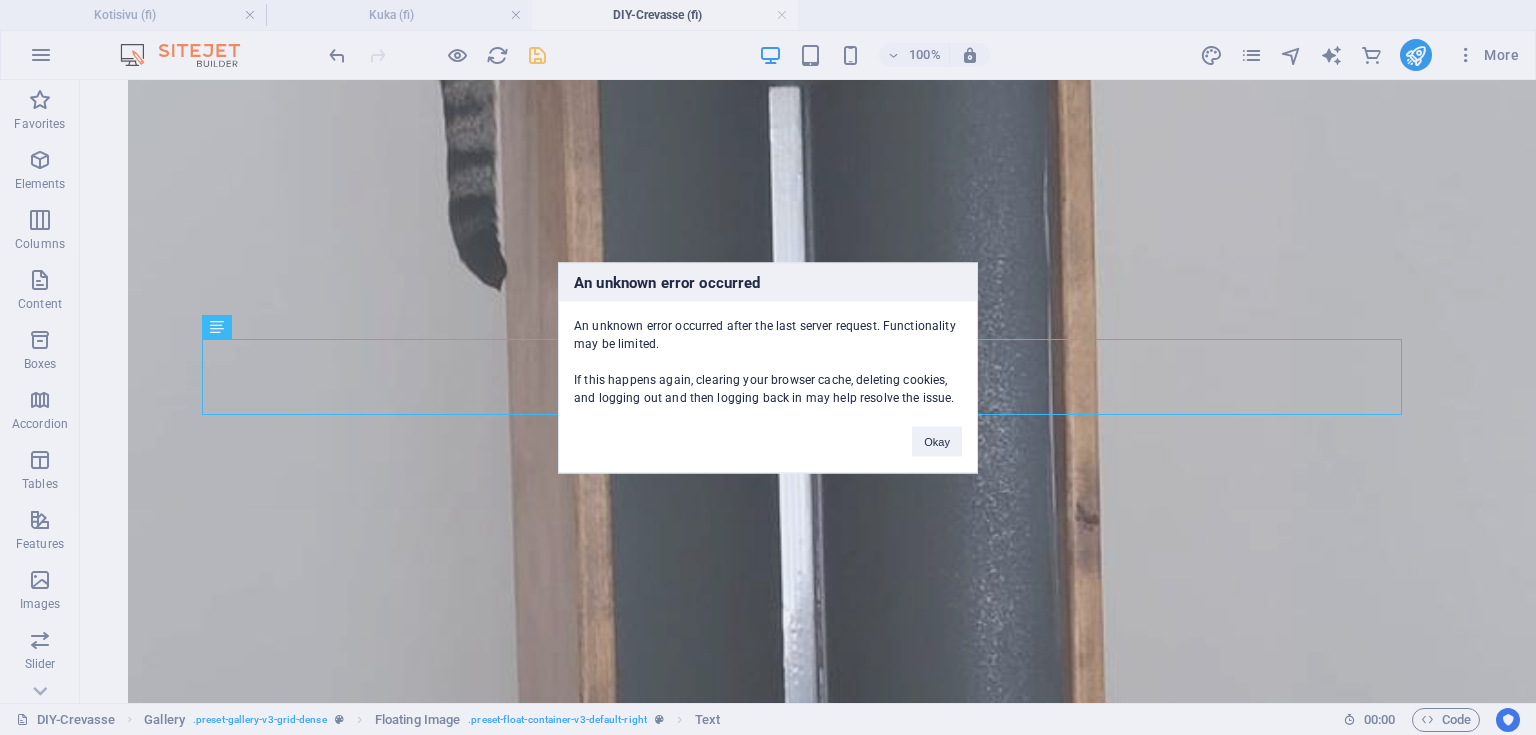 click on "An unknown error occurred An unknown error occurred after the last server request. Functionality may be limited.  If this happens again, clearing your browser cache, deleting cookies, and logging out and then logging back in may help resolve the issue. Okay" at bounding box center [768, 367] 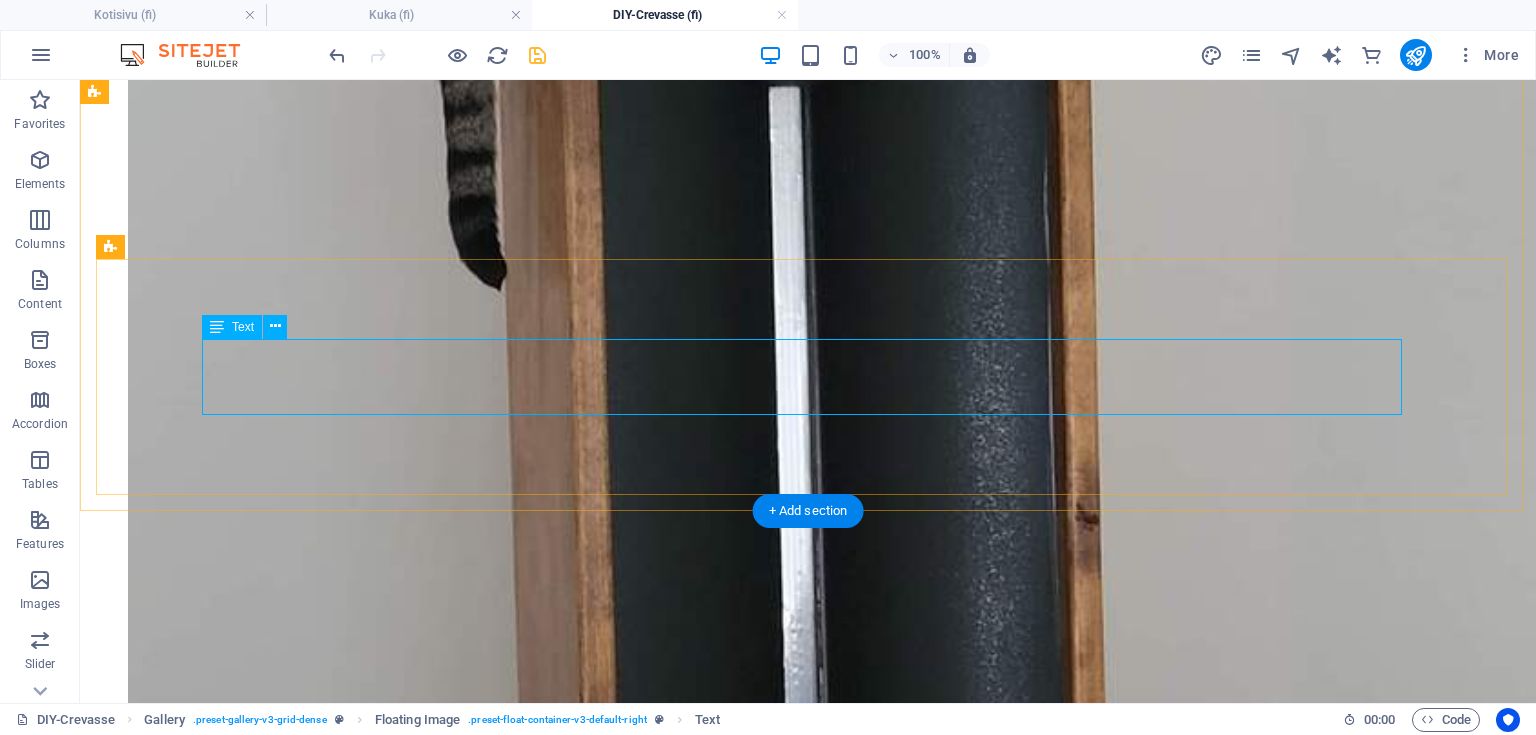 click on "Kaiuttimiin tehtiin lisäksi tyylinsä mukaiset messinkiset terminaalikilvet, kuljetukseen räätälöidyt suojapussit sekä nauhadiskantin nauhalle omat säilytysrasiansa. Nauhadiskantin jakosuodatin puolestaan saatiin maidutettua suuntaimen sisään, jolloin bassokotelo säilyi siistinä ja kompaktina ilman ylimääräisiä ulkopuolisia komponentteja." at bounding box center (808, 29114) 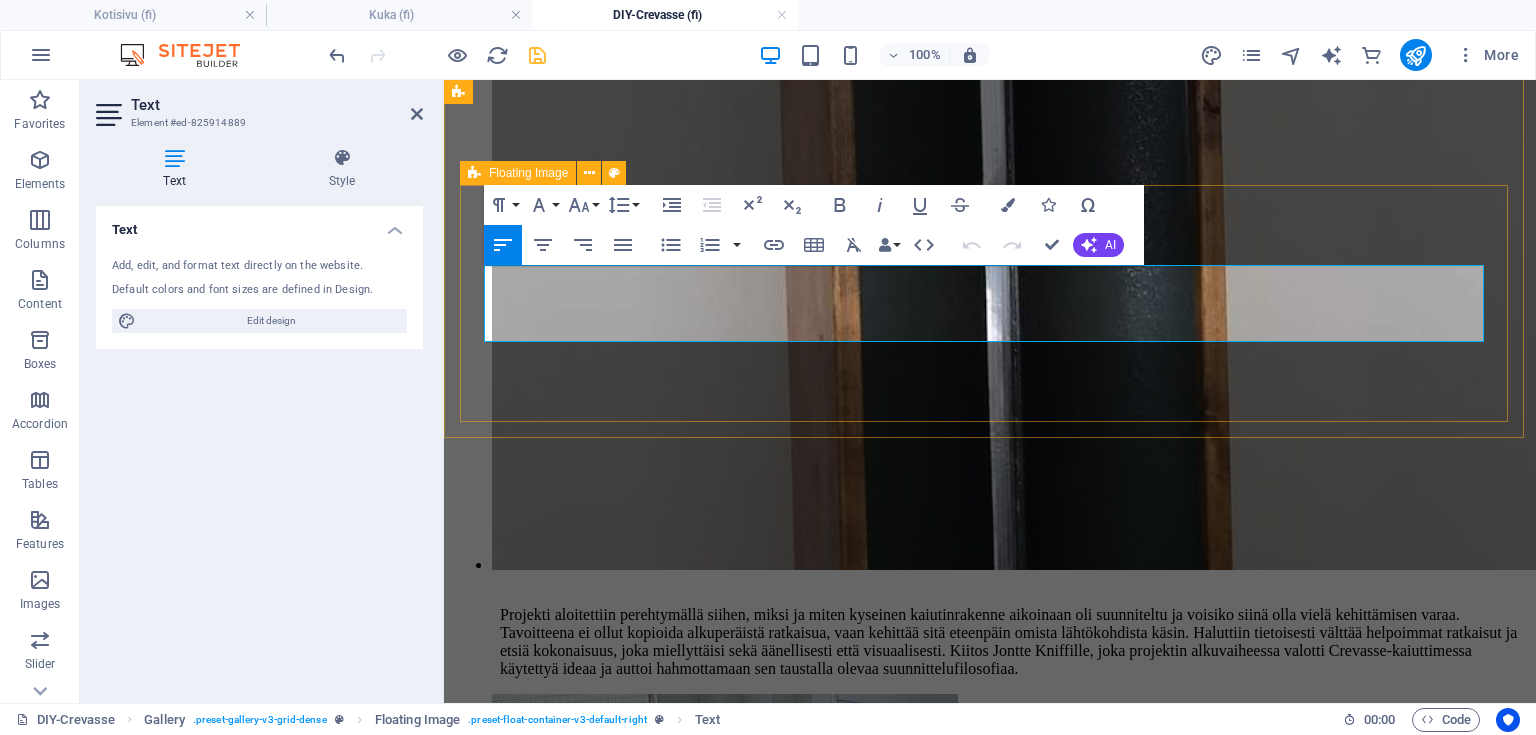 drag, startPoint x: 1077, startPoint y: 329, endPoint x: 480, endPoint y: 241, distance: 603.4509 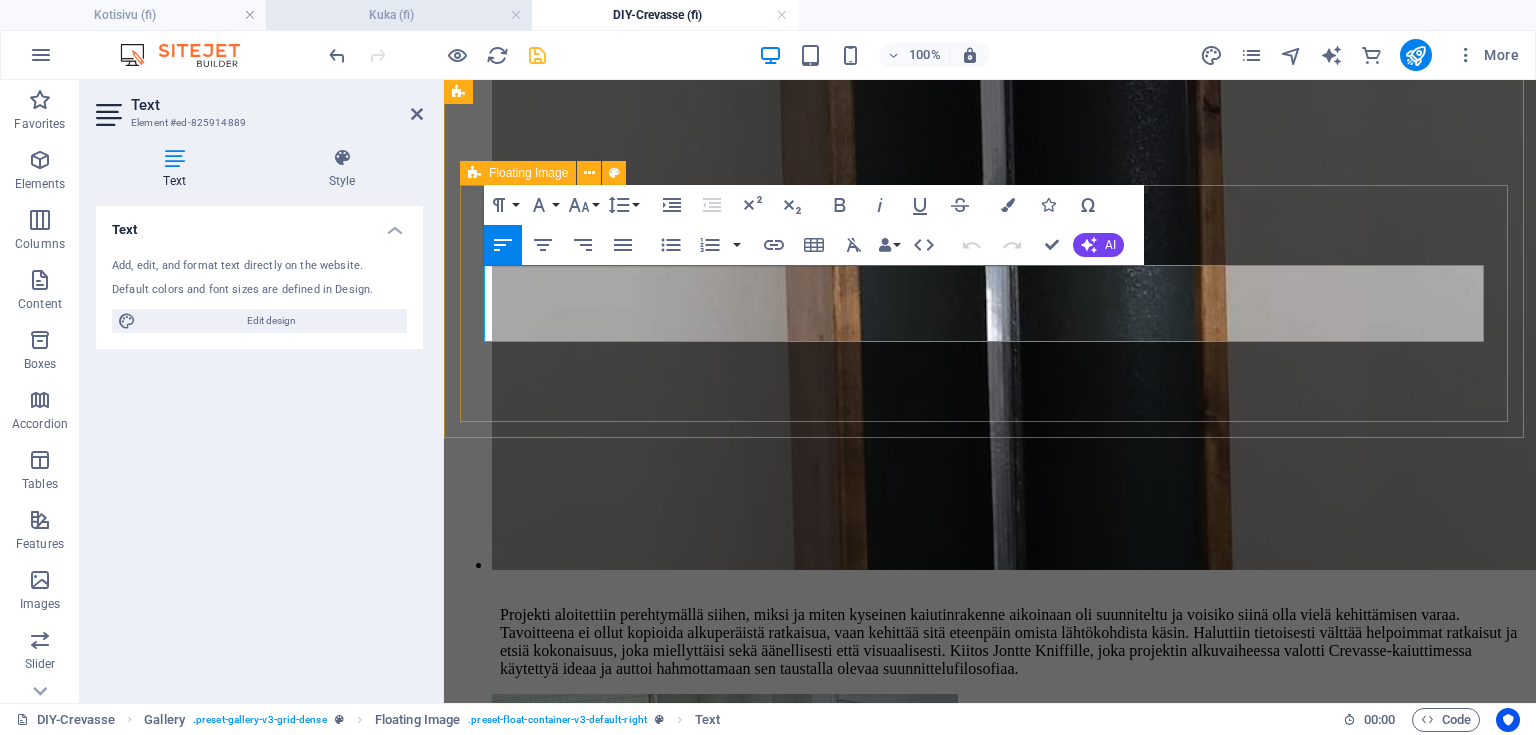 copy on "Kaiuttimiin tehtiin lisäksi tyylinsä mukaiset messinkiset terminaalikilvet, kuljetukseen räätälöidyt suojapussit sekä nauhadiskantin nauhalle omat säilytysrasiansa. Nauhadiskantin jakosuodatin puolestaan saatiin maidutettua suuntaimen sisään, jolloin bassokotelo säilyi siistinä ja kompaktina ilman ylimääräisiä ulkopuolisia komponentteja." 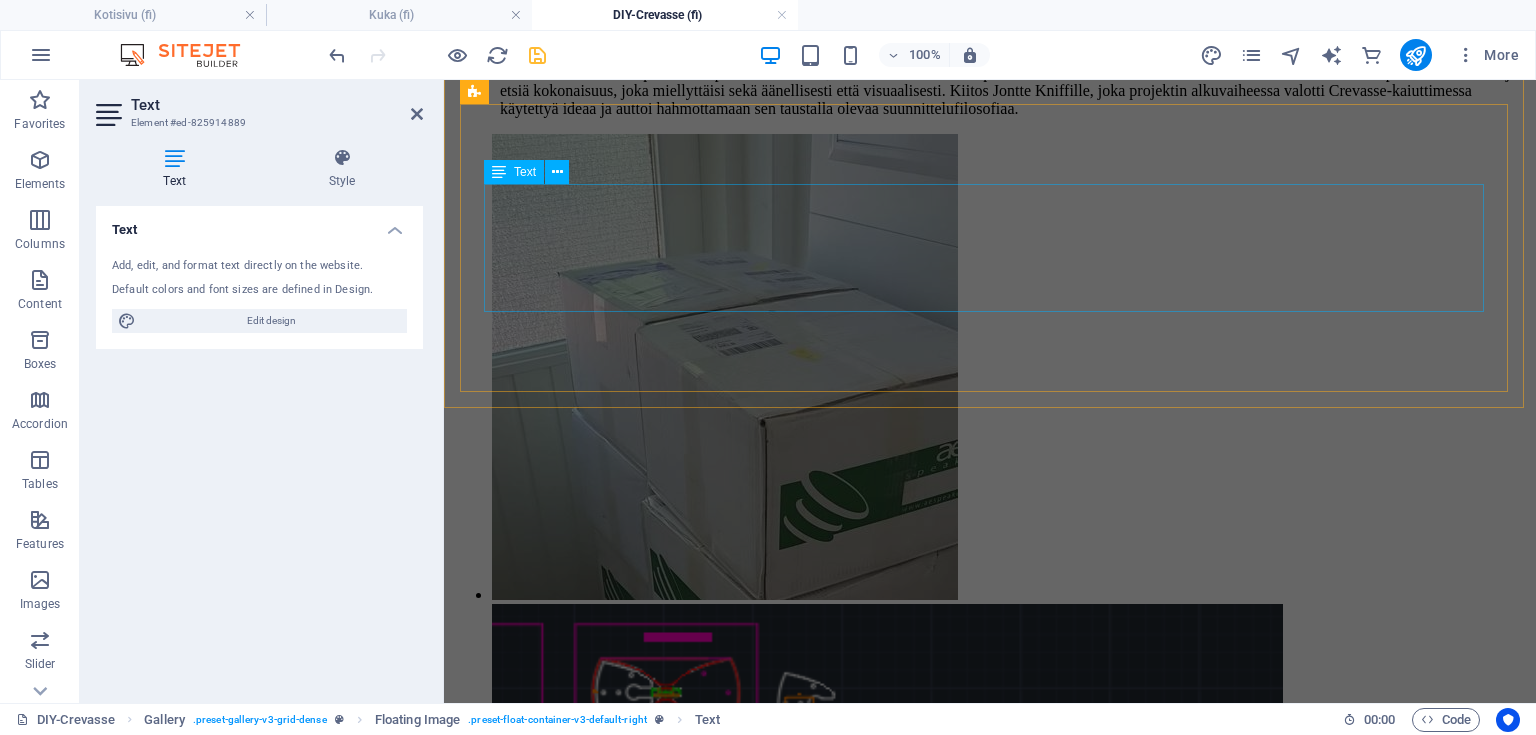 click on "Projekti vei meiltä kokonaisuudessaan noin kaksi vuotta, ja mikä olisikaan ollut parempi tapa päättää se, kuin päästä esittelemään kaiuttimia hifiharrastajien DIY-huoneessa Helsingin Highend 2025 -messuilla – yleisön ja samanhenkisten rakentelijoiden iloksi. Kaksi kaiutinparia valmistui kunnianosoituksena alkuperäiselle Crevasse-suunnittelulle – tarkoituksella kertaluonteisena projektina. Nauhadiskantit ja dipolibassot ovat silti jääneet pysyväksi osaksi kaiutinrakentamisen ydintä – niiden ympärille rakentuu jo uusia ideoita joita voit seurata tältä nettisivulta projektit osiosta." at bounding box center (990, 29038) 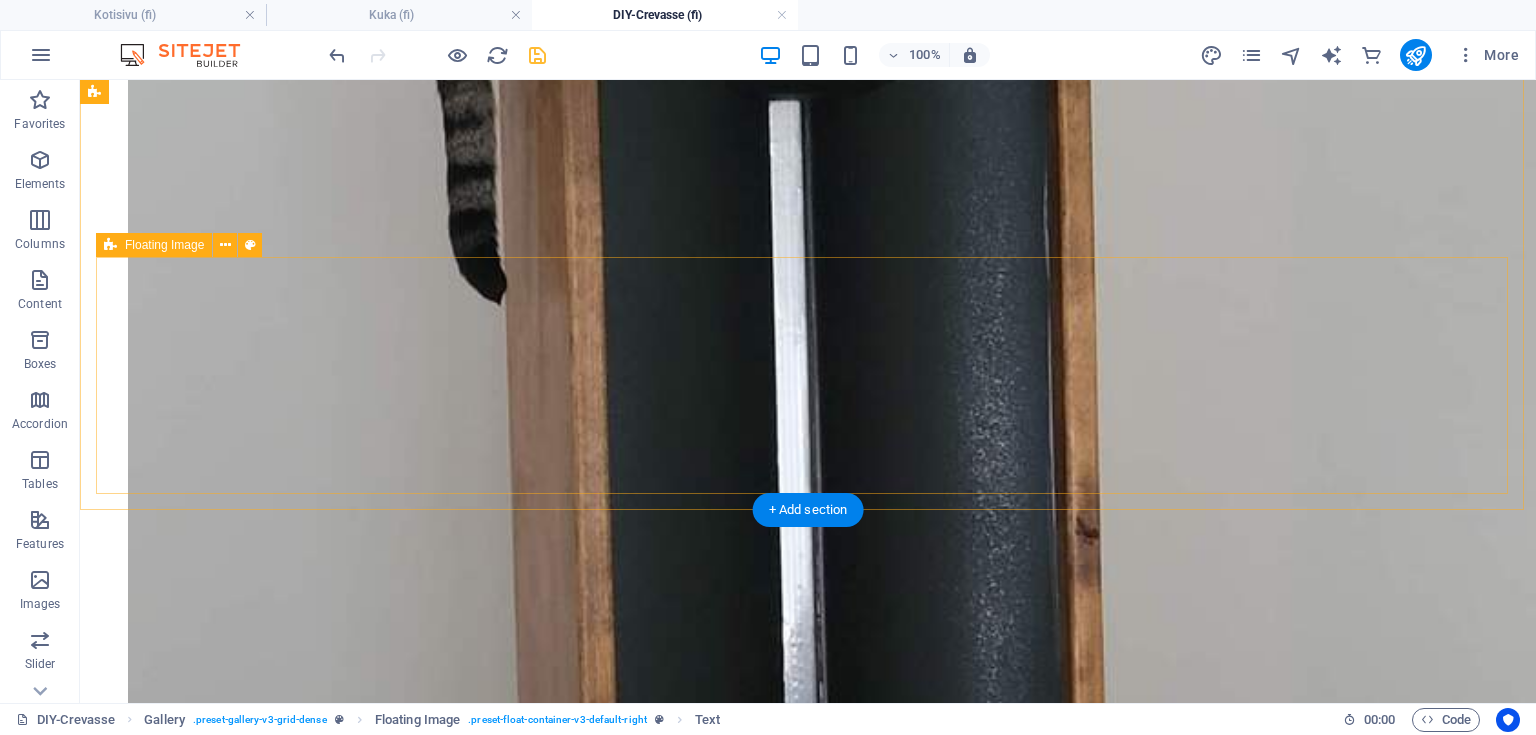 scroll, scrollTop: 6188, scrollLeft: 0, axis: vertical 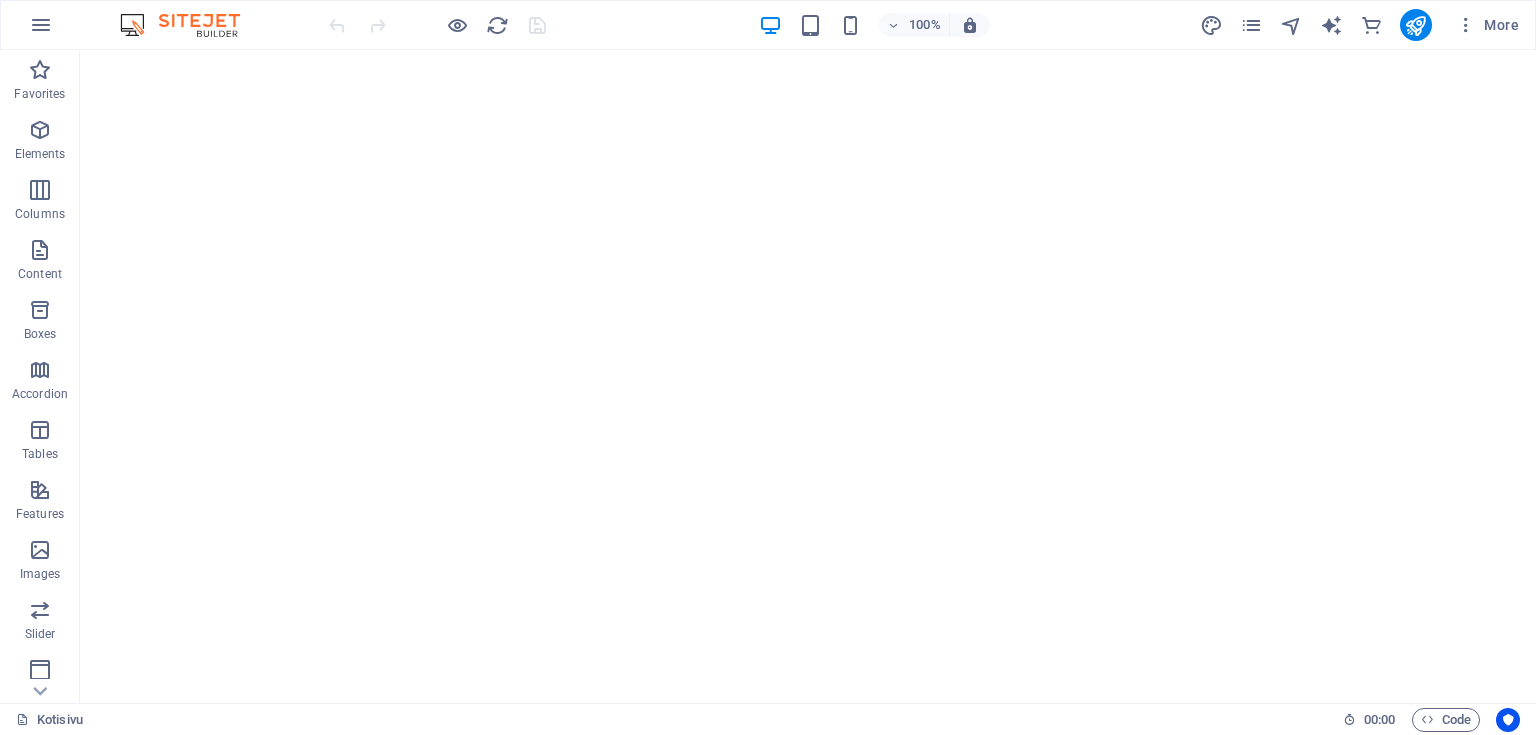click on "More" at bounding box center (1363, 25) 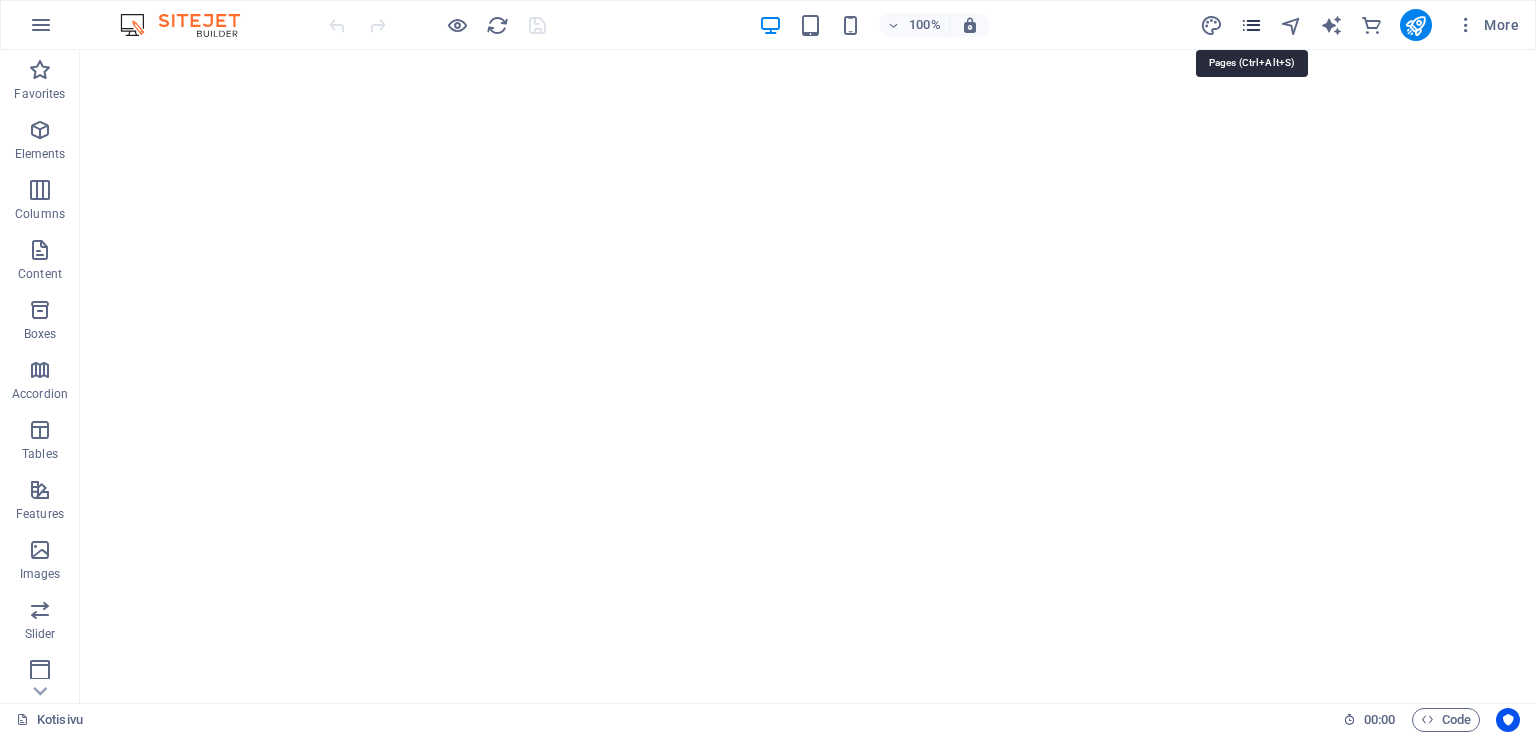 click at bounding box center (1251, 25) 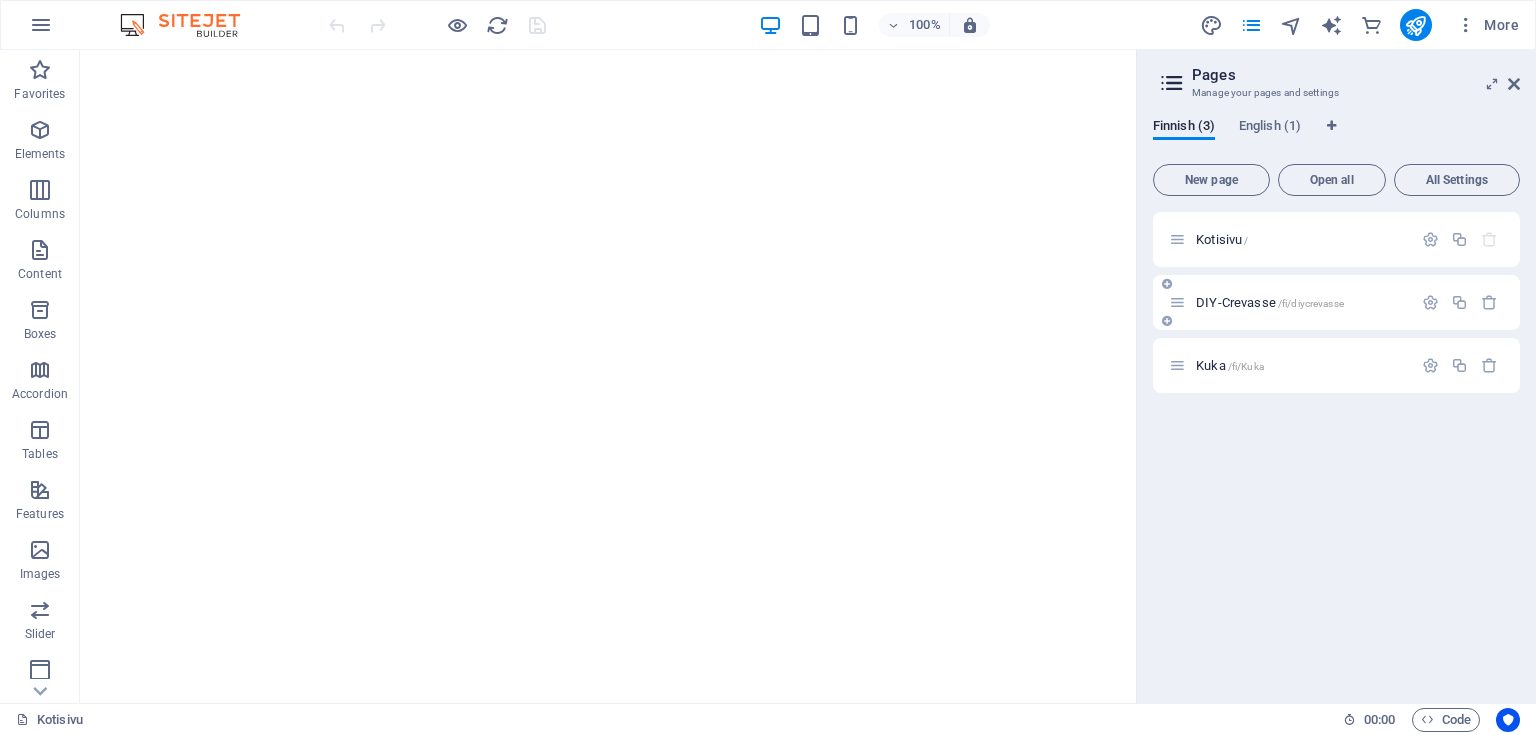 click on "DIY-Crevasse /fi/diycrevasse" at bounding box center (1290, 302) 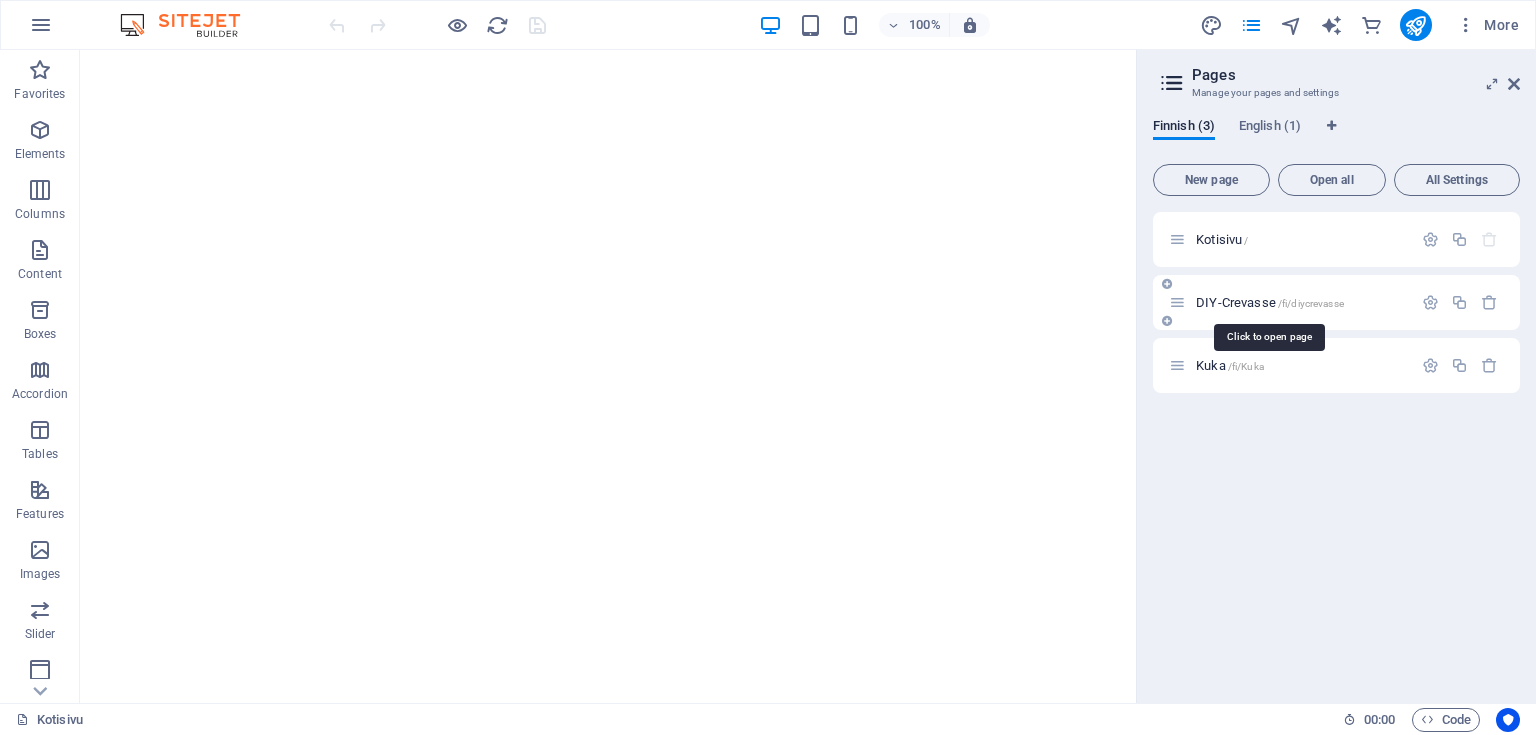 click on "DIY-Crevasse /fi/diycrevasse" at bounding box center (1270, 302) 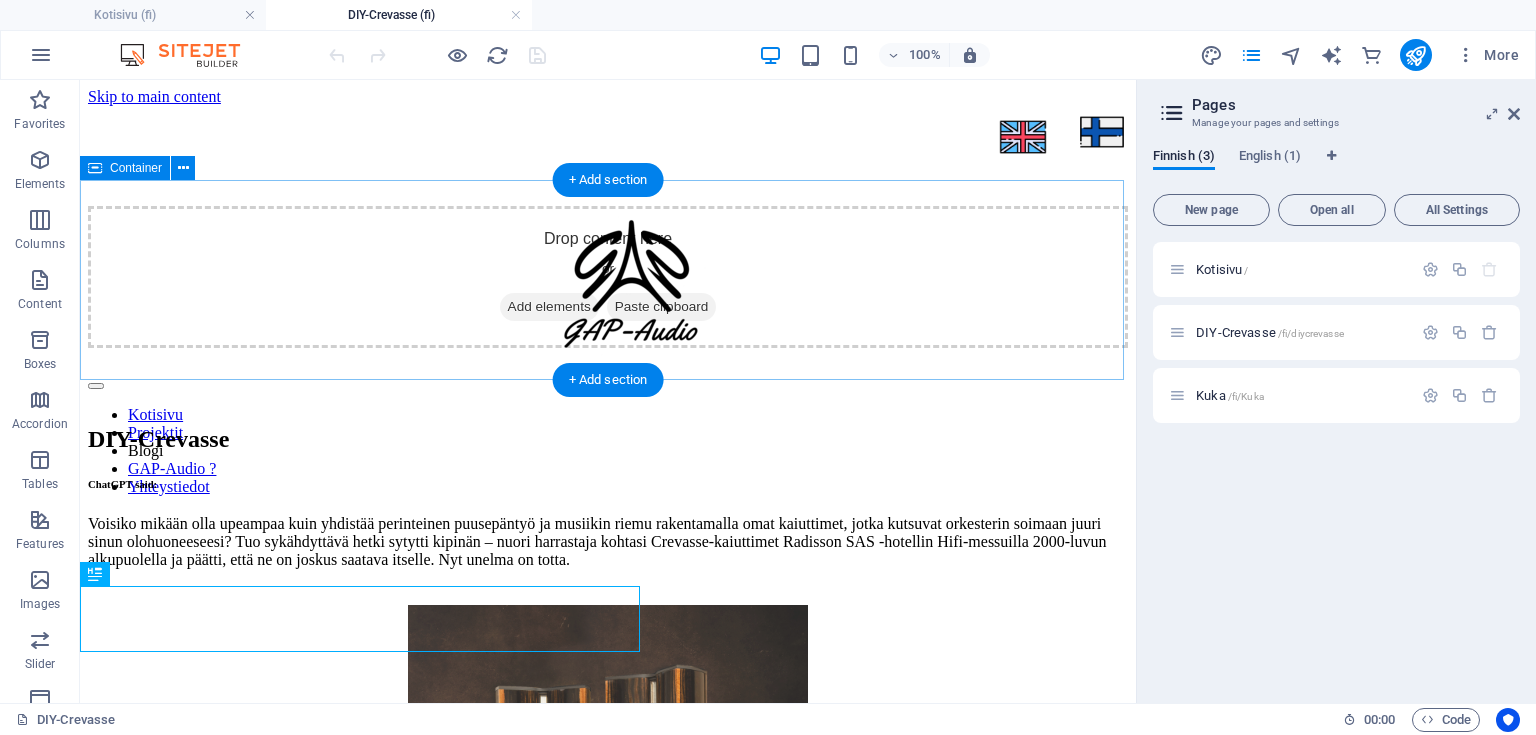 scroll, scrollTop: 0, scrollLeft: 0, axis: both 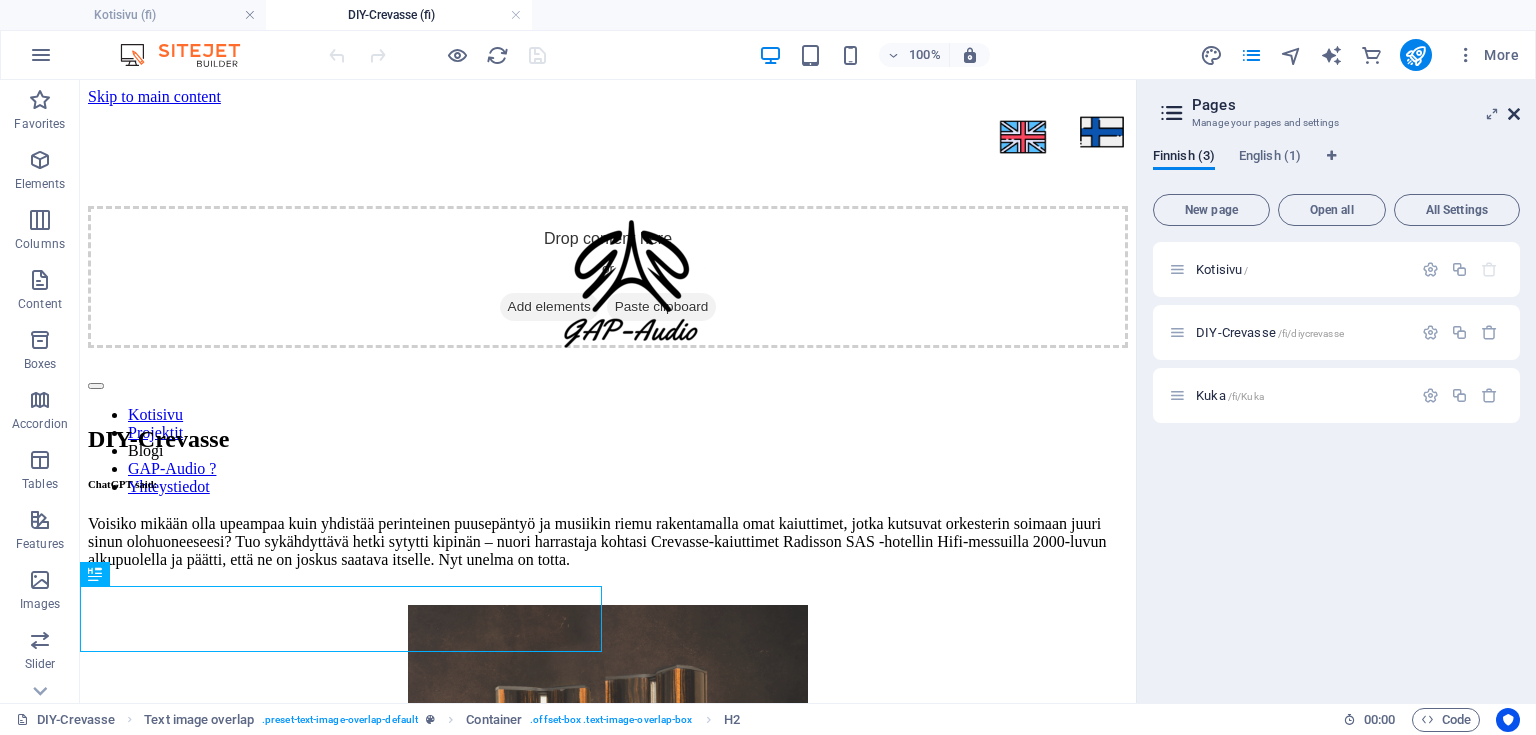 drag, startPoint x: 1515, startPoint y: 108, endPoint x: 1194, endPoint y: 64, distance: 324.00156 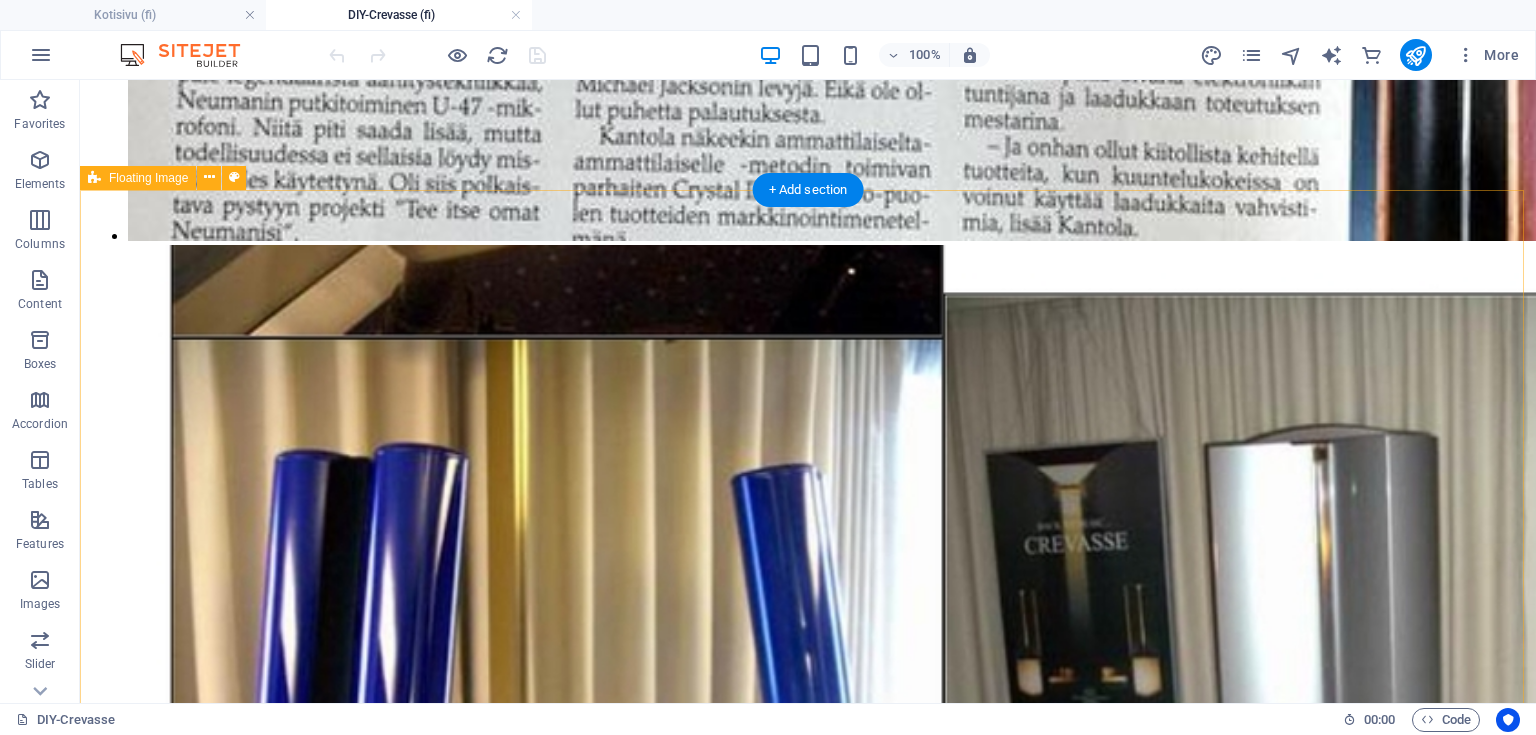 scroll, scrollTop: 3200, scrollLeft: 0, axis: vertical 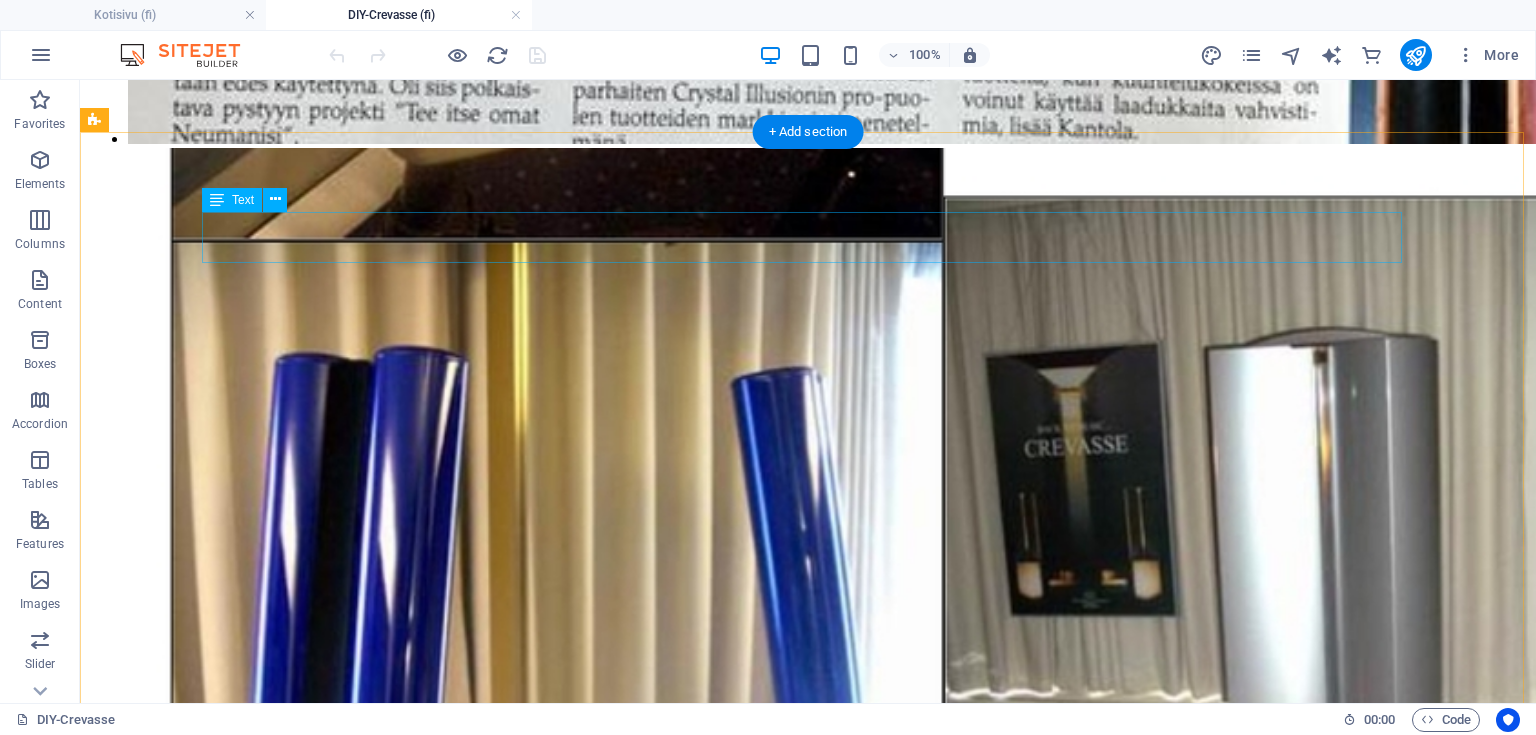 click on "Prototyyppien avulla hiottiin sekä rakenne että visuaaliset ratkaisut kohdilleen, ja ne mallinnettiin tarkaksi 3D-malliksi, jota hyödynnettiin varsinaisten kaiuttimien rakentamisessa." at bounding box center [808, 13088] 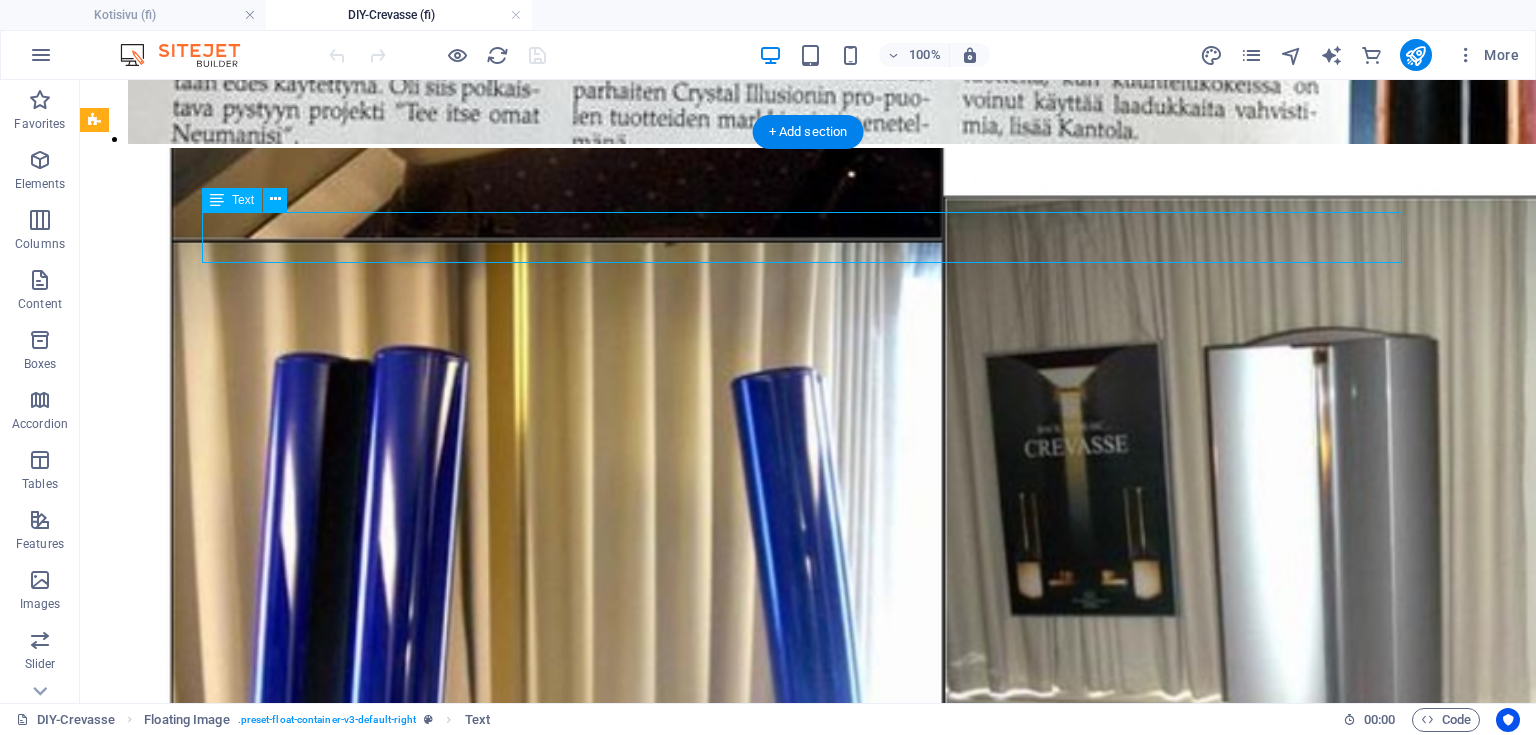 click on "Prototyyppien avulla hiottiin sekä rakenne että visuaaliset ratkaisut kohdilleen, ja ne mallinnettiin tarkaksi 3D-malliksi, jota hyödynnettiin varsinaisten kaiuttimien rakentamisessa." at bounding box center (808, 13088) 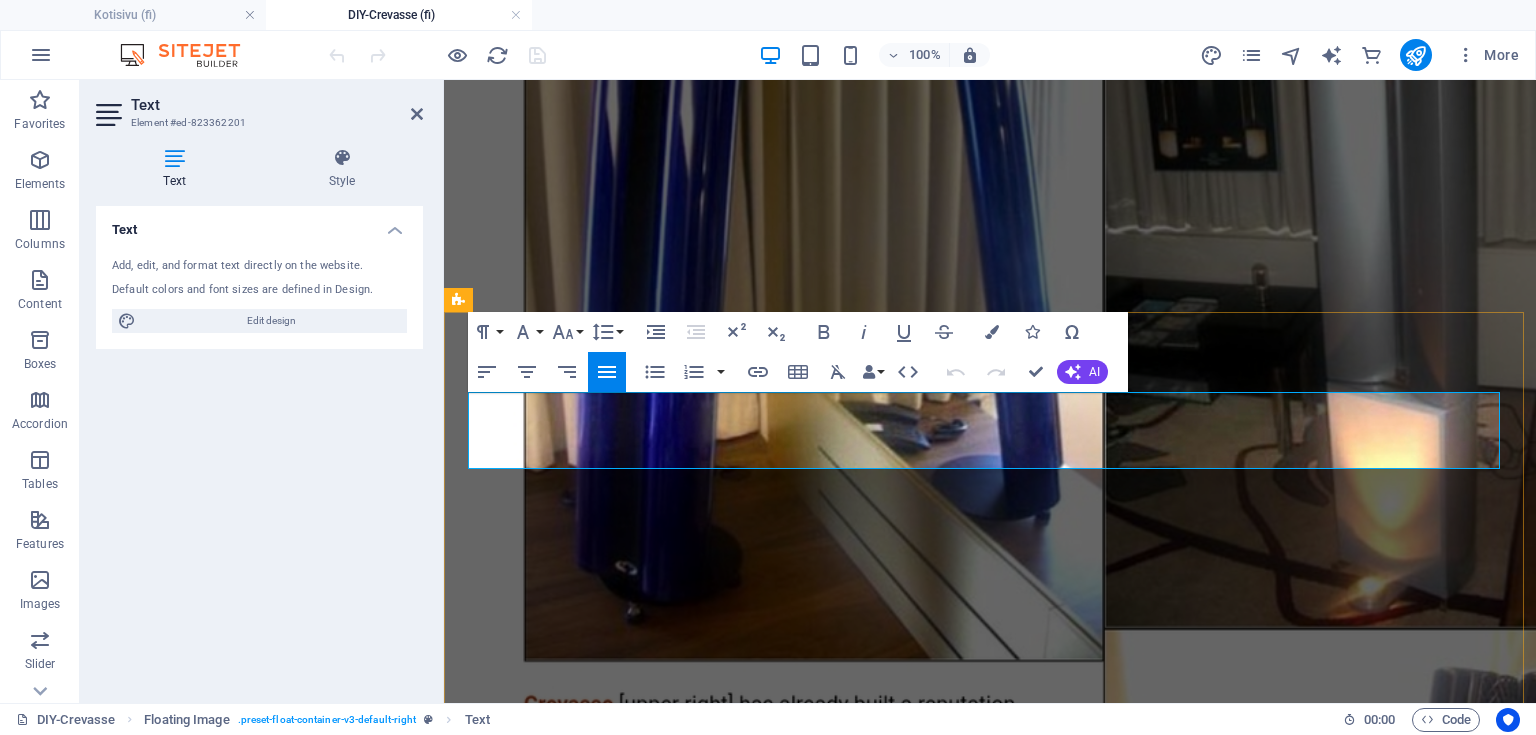 scroll, scrollTop: 2791, scrollLeft: 0, axis: vertical 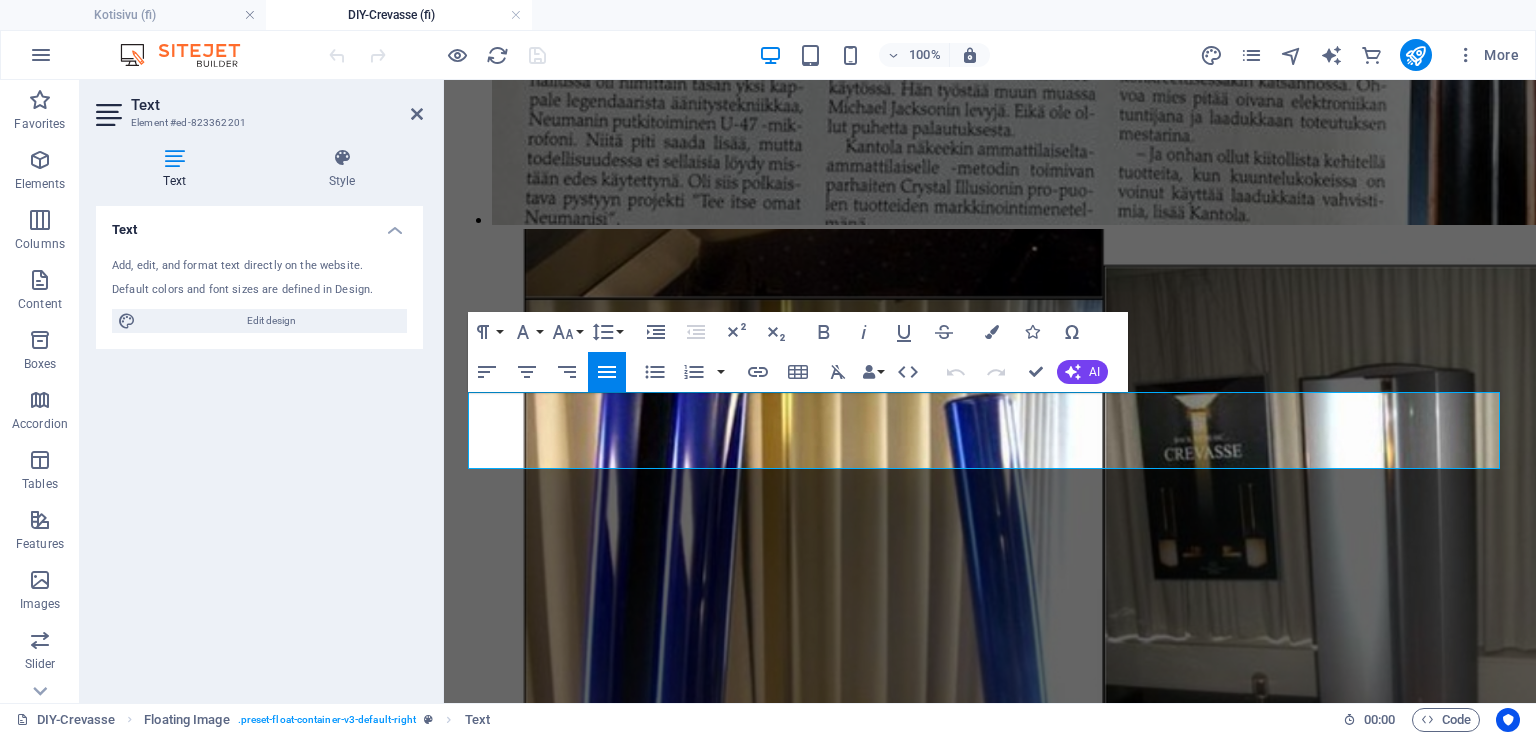 drag, startPoint x: 792, startPoint y: 453, endPoint x: 365, endPoint y: 408, distance: 429.36465 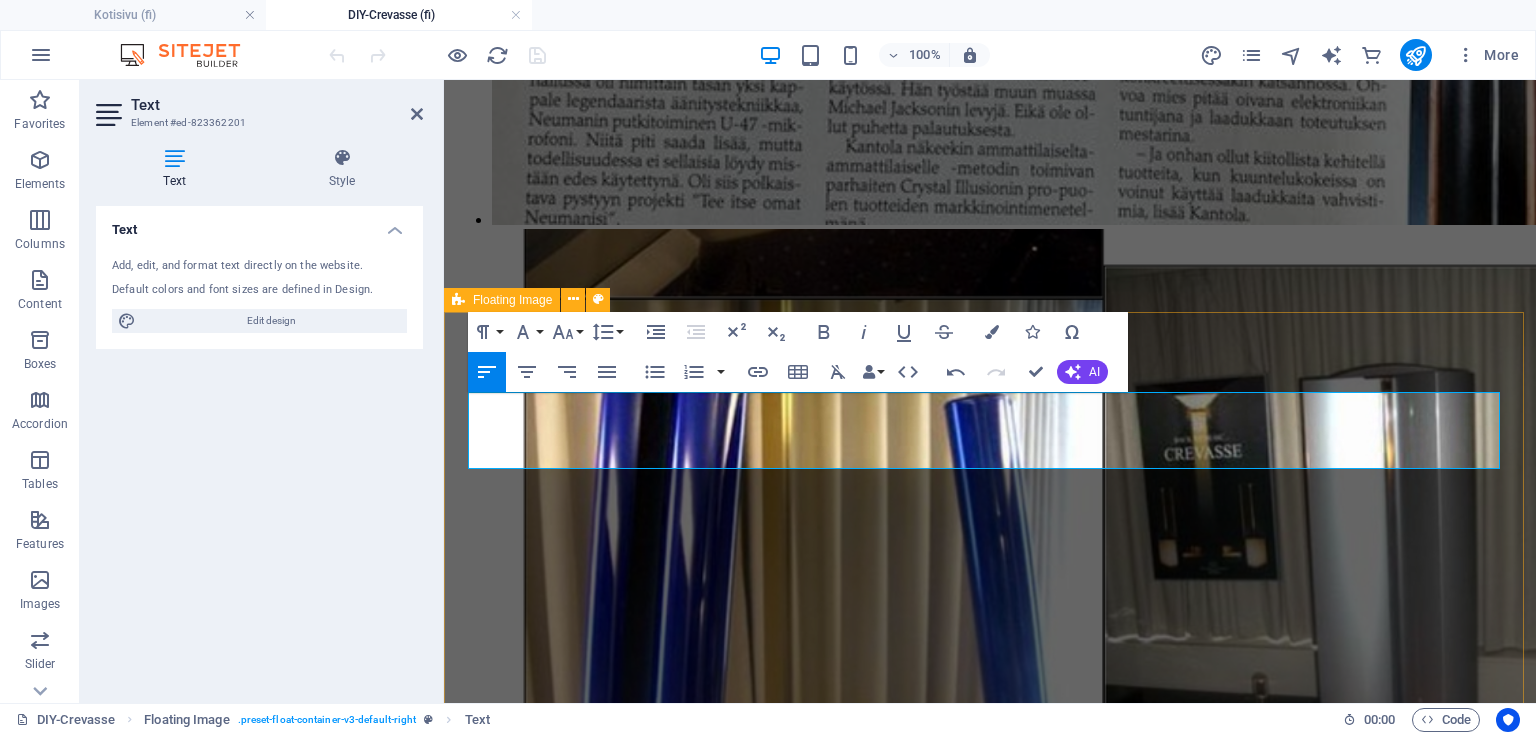 click on "3D-Mallinnettut kaiuttimet Prototyyppien avulla hiottiin sekä rakenne että visuaaliset ratkaisut kohdilleen, ja ne mallinnettiin tarkaksi 3D-malliksi, jota hyödynnettiin varsinaisten kaiuttimien rakentamisessa." at bounding box center [990, 10876] 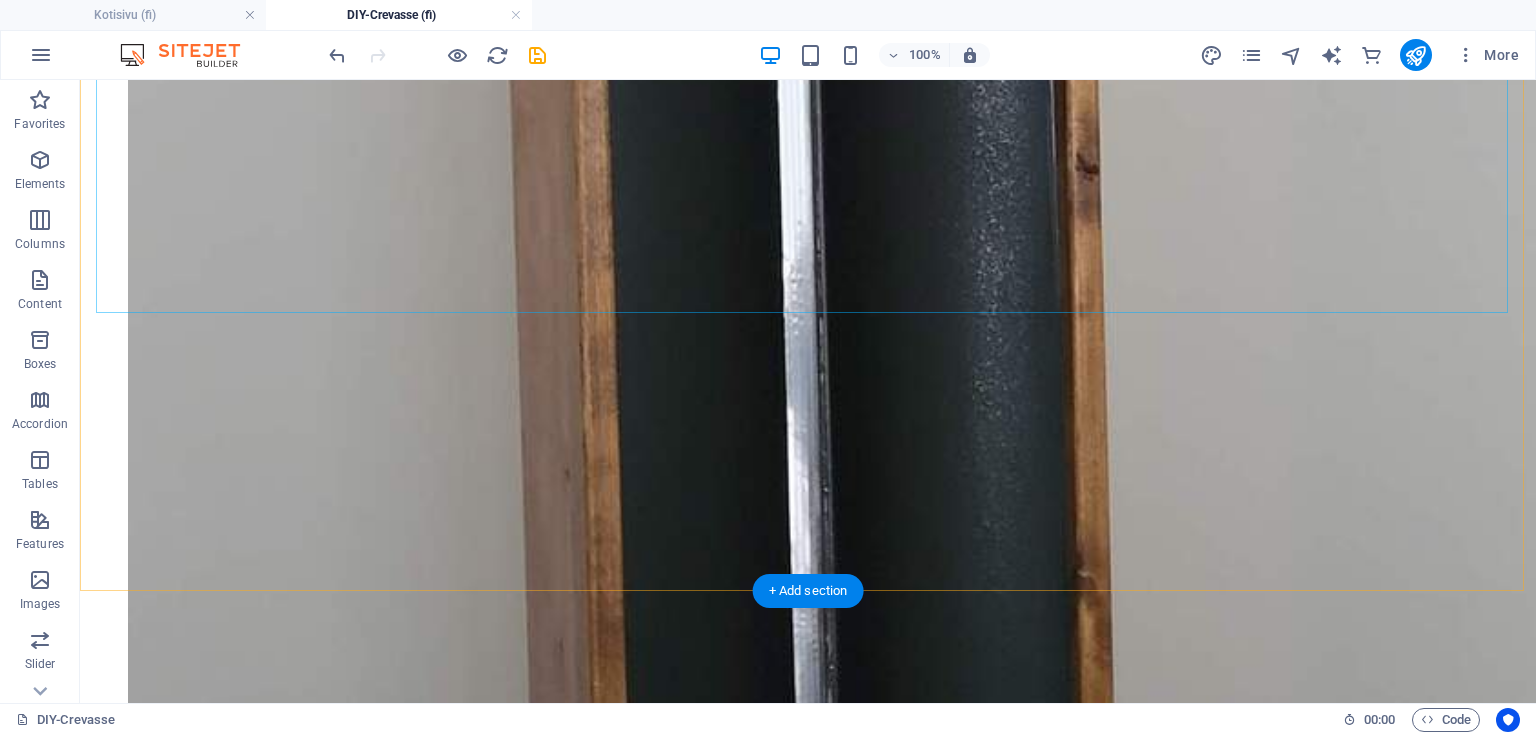 scroll, scrollTop: 6700, scrollLeft: 0, axis: vertical 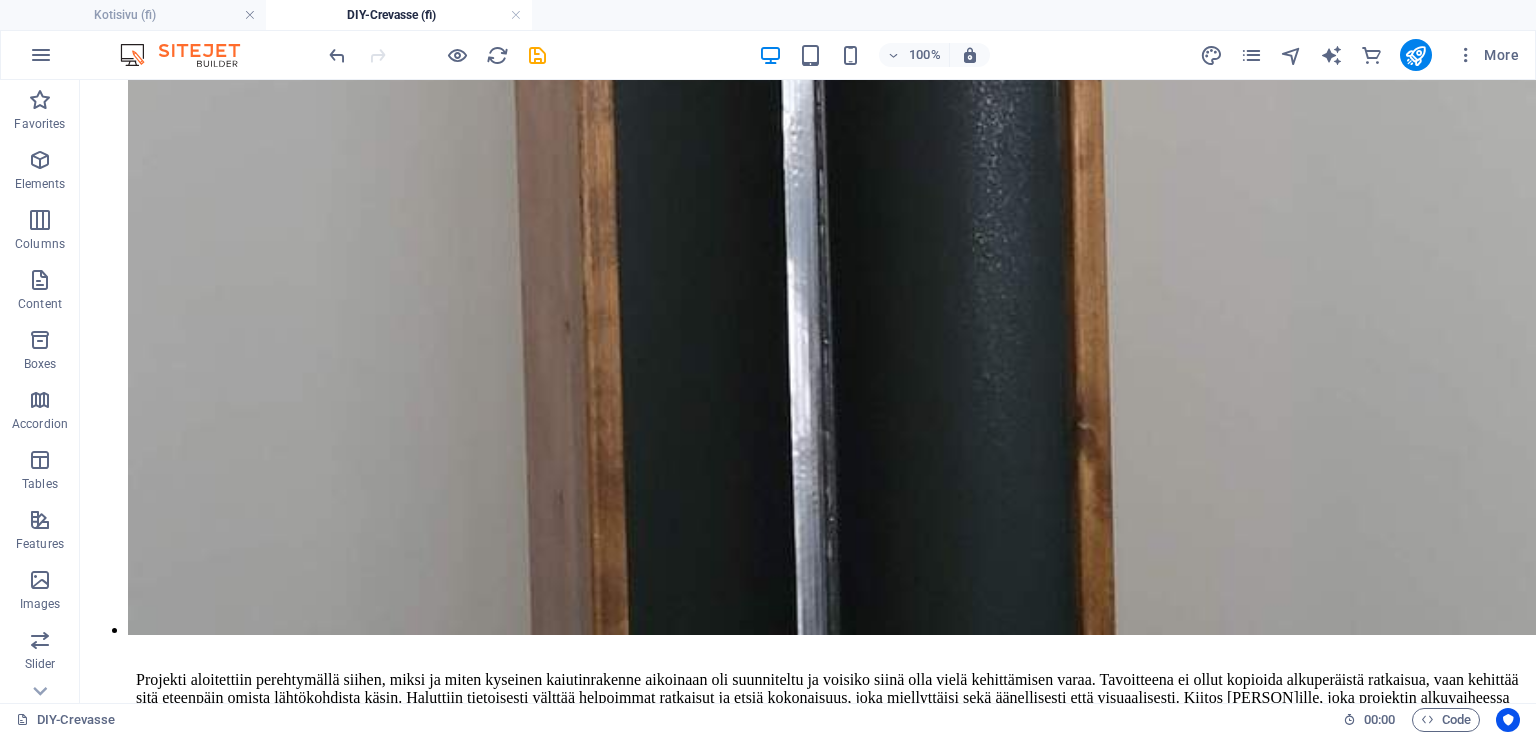 click at bounding box center [537, 55] 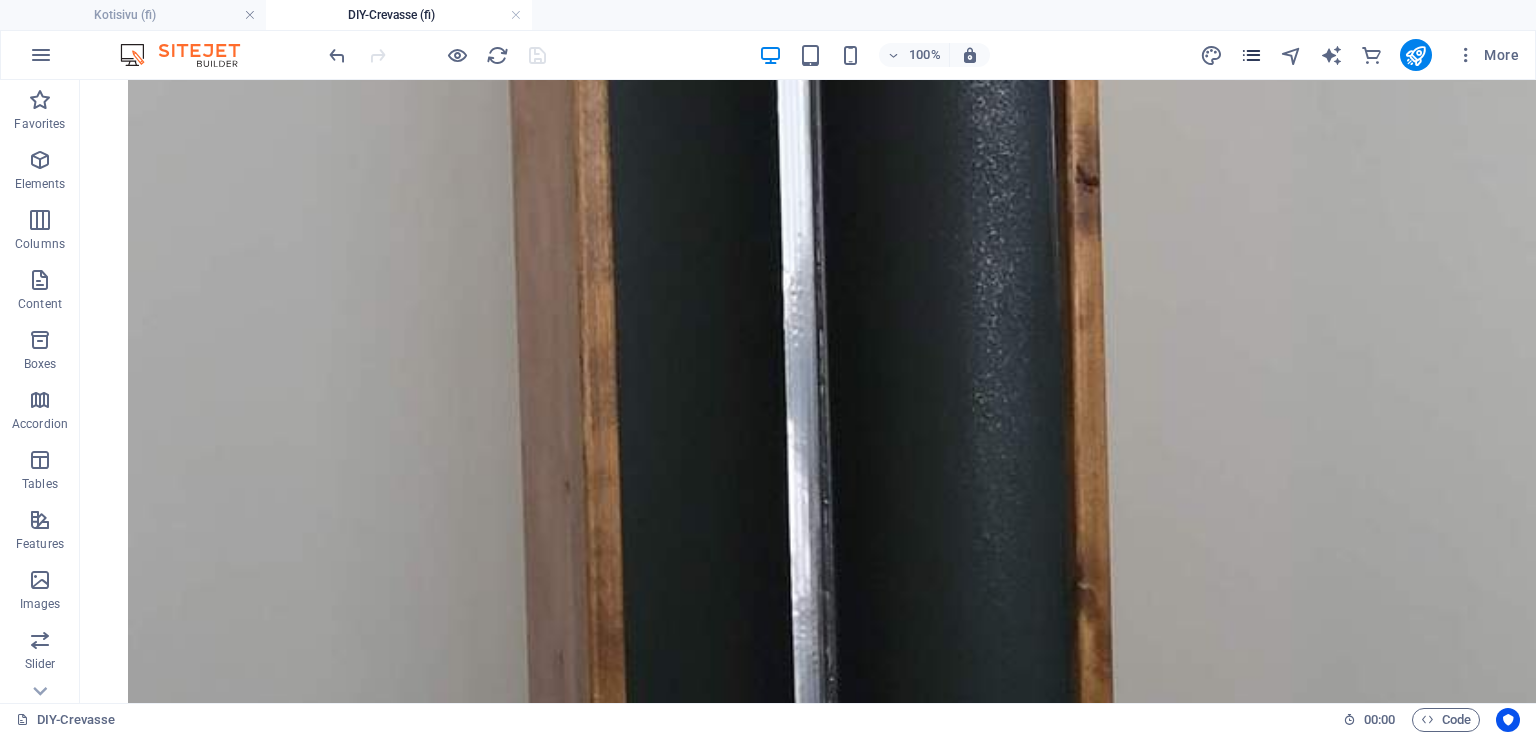click at bounding box center (1251, 55) 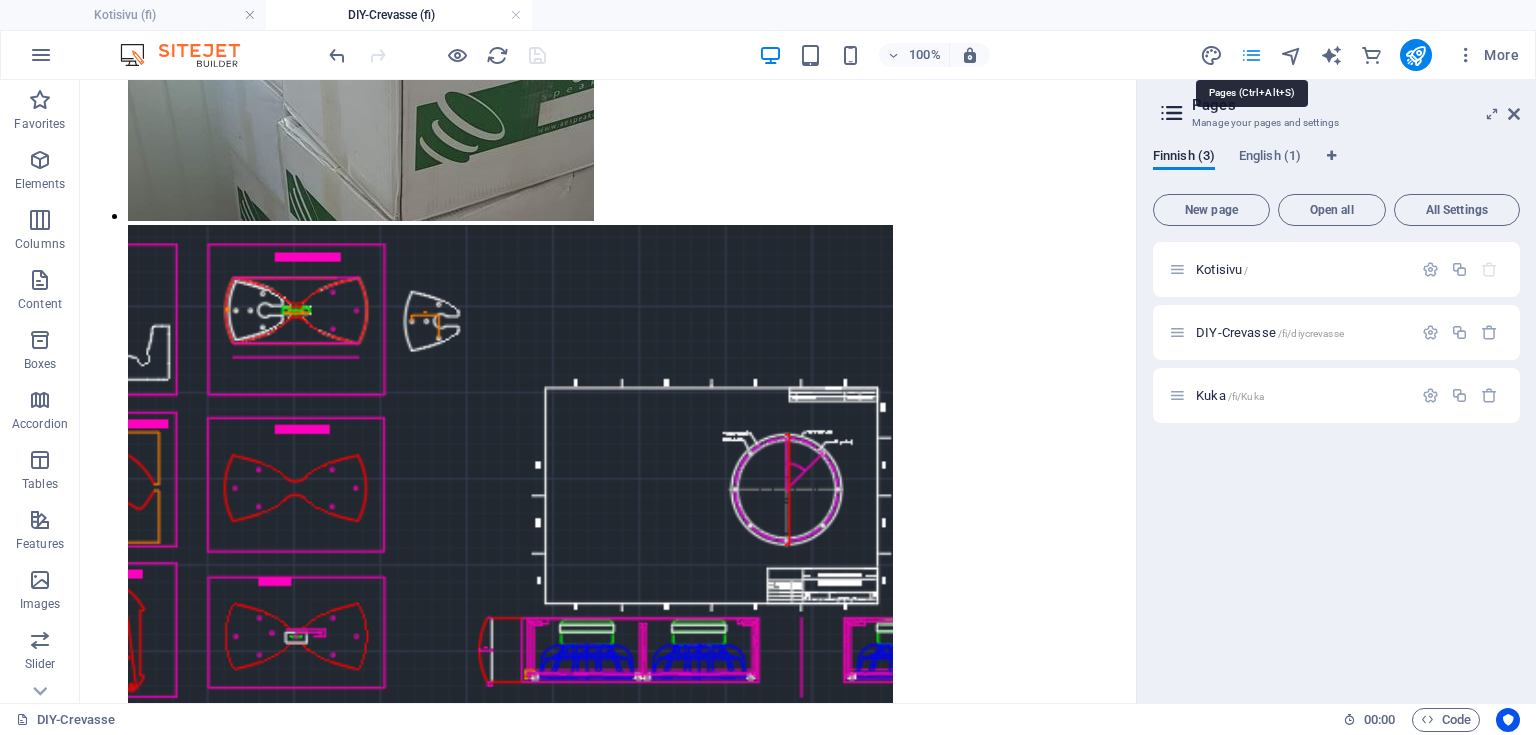 scroll, scrollTop: 5892, scrollLeft: 0, axis: vertical 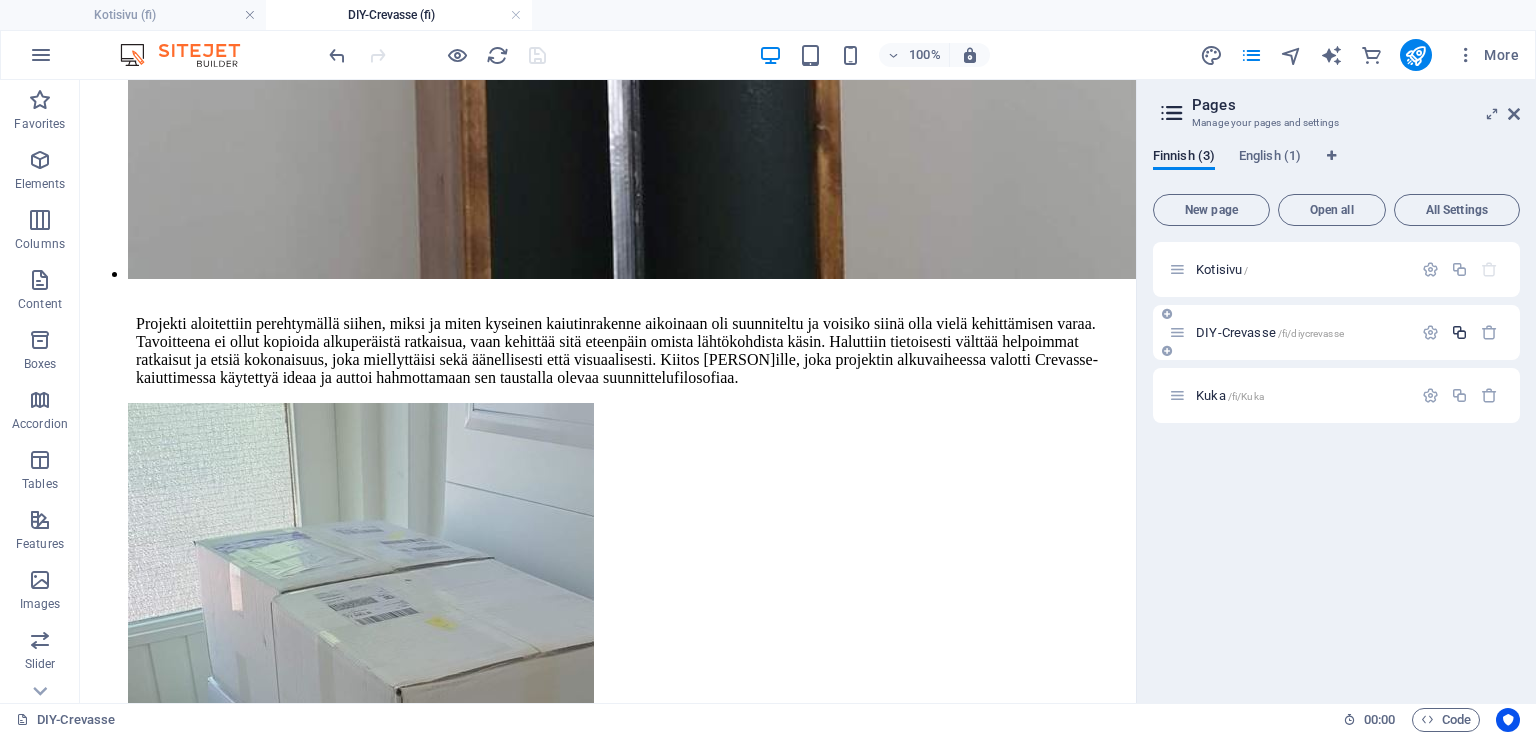 click at bounding box center [1459, 332] 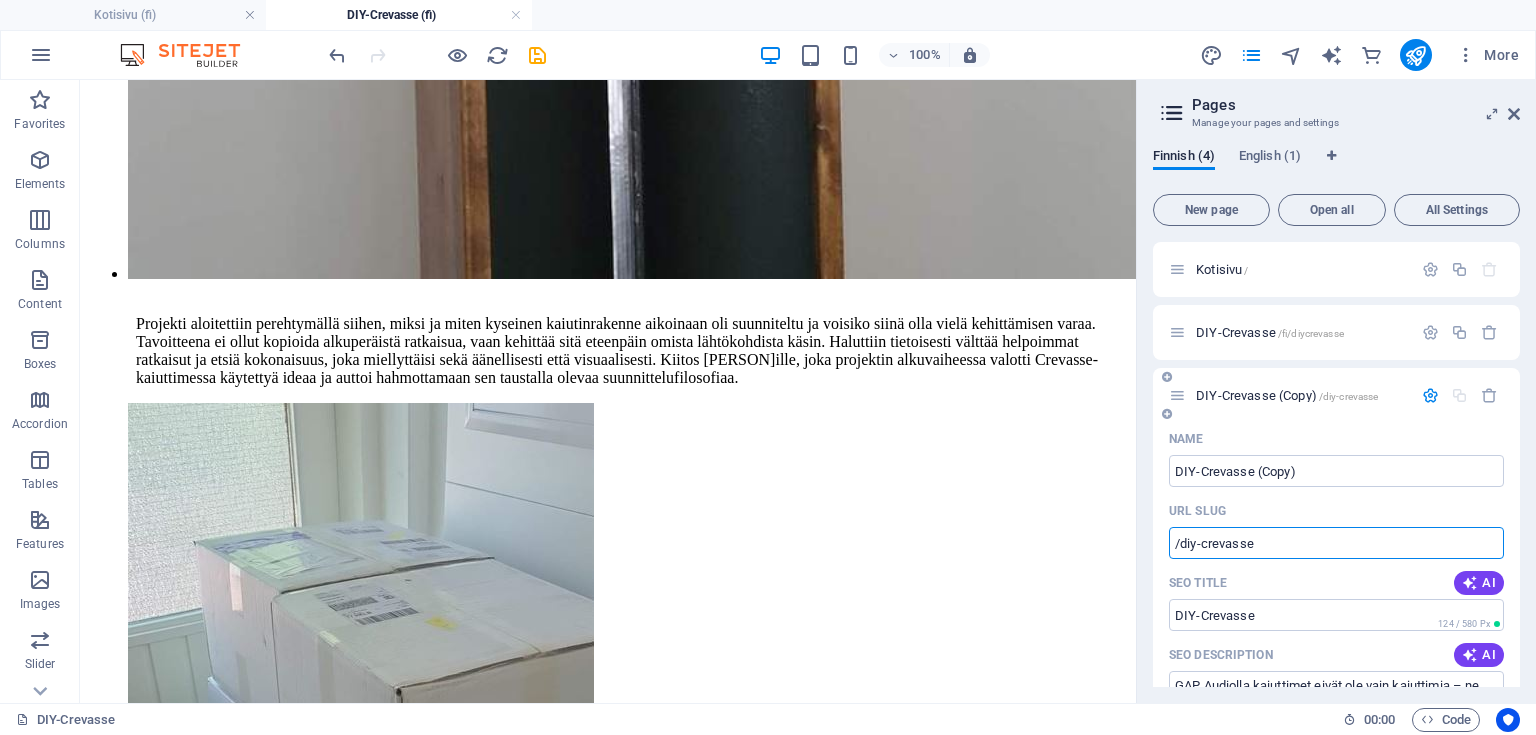 click on "/diy-crevasse" at bounding box center [1336, 543] 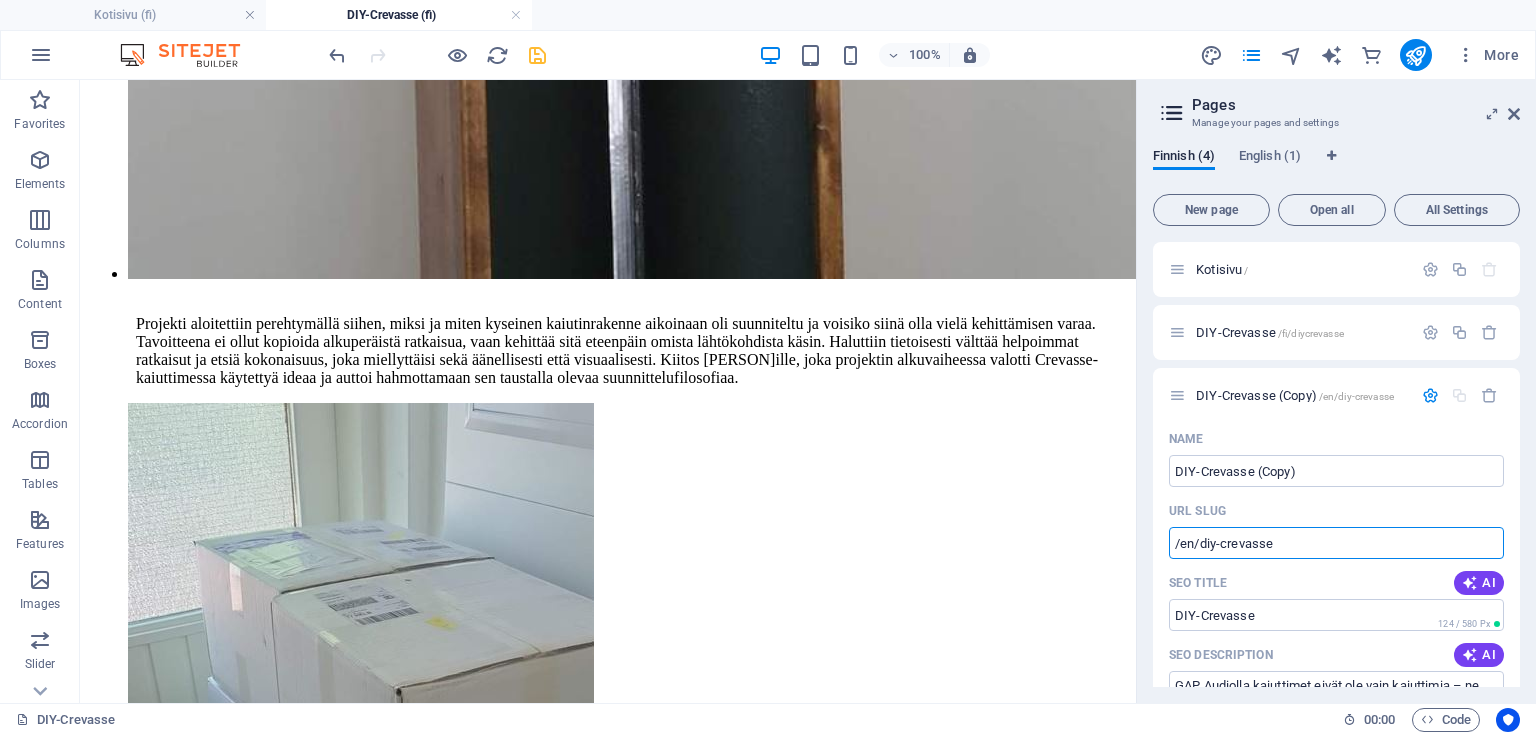 type on "/en/diy-crevasse" 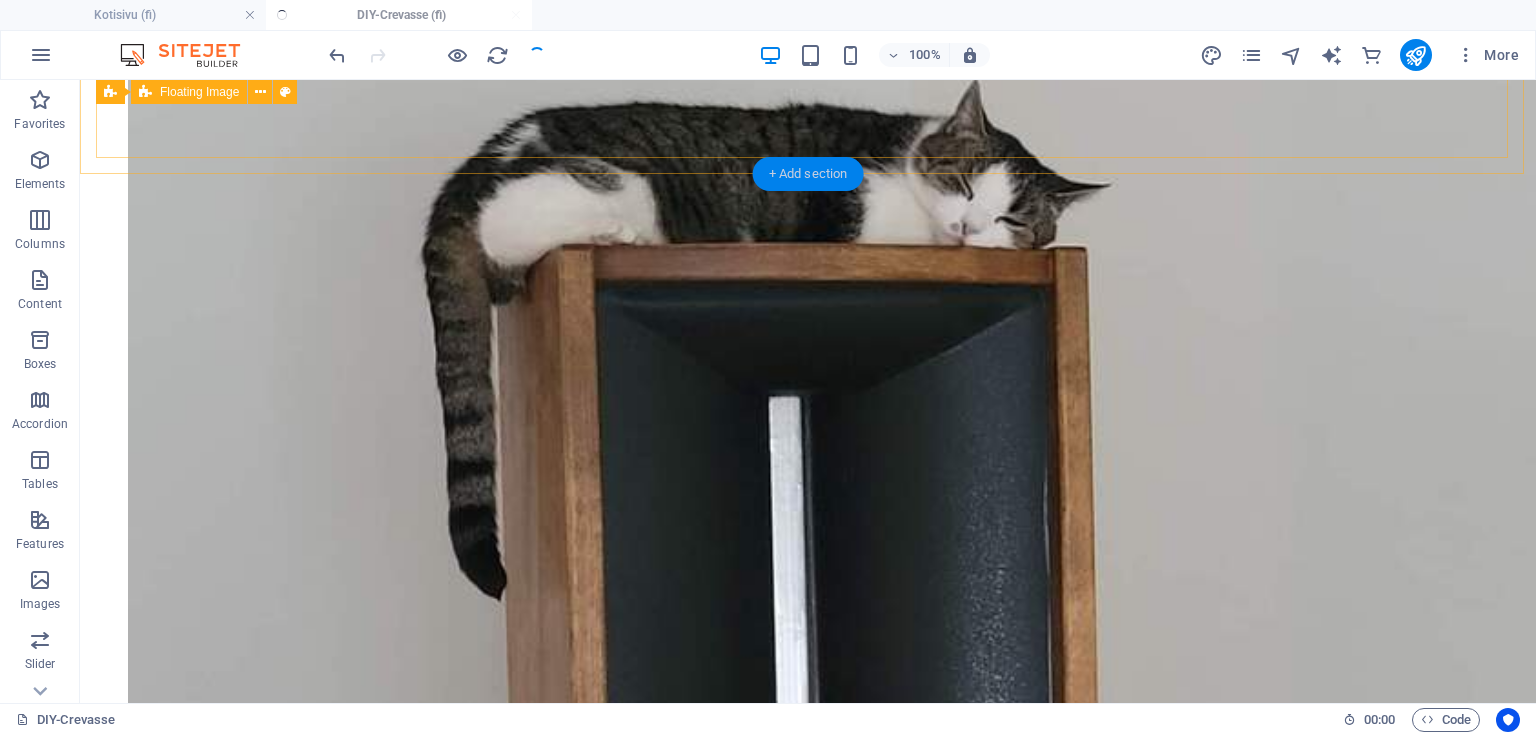 scroll, scrollTop: 6540, scrollLeft: 0, axis: vertical 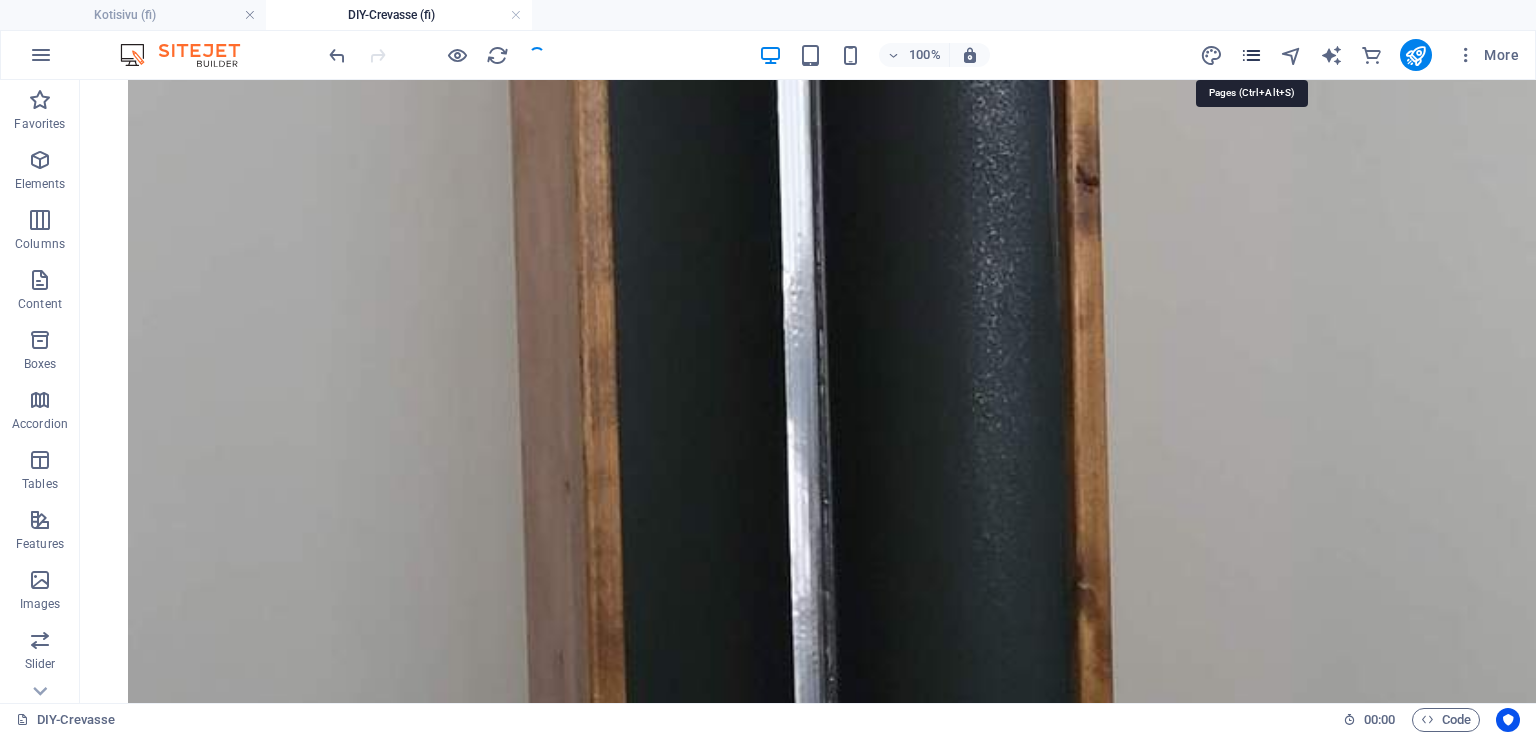 click at bounding box center [1251, 55] 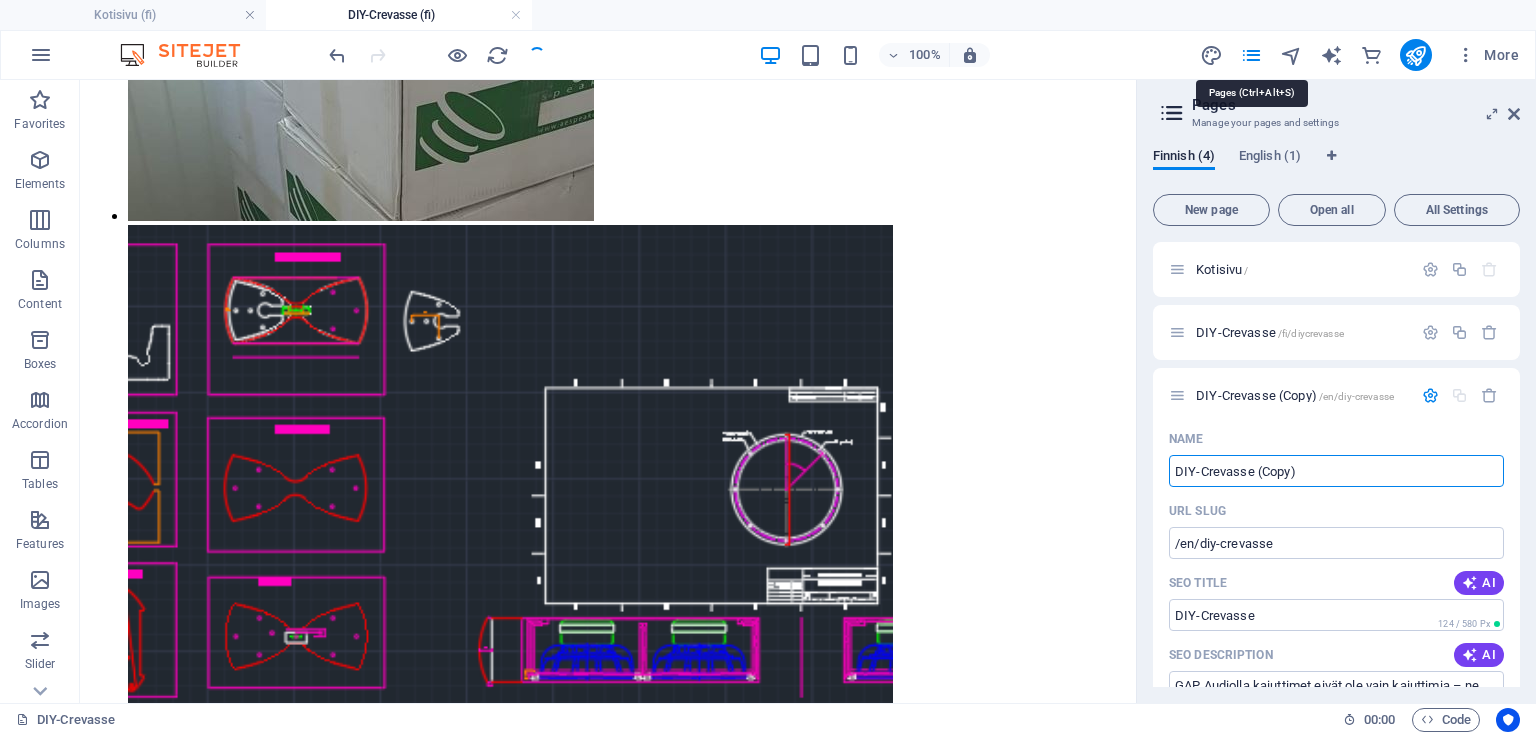 scroll, scrollTop: 5892, scrollLeft: 0, axis: vertical 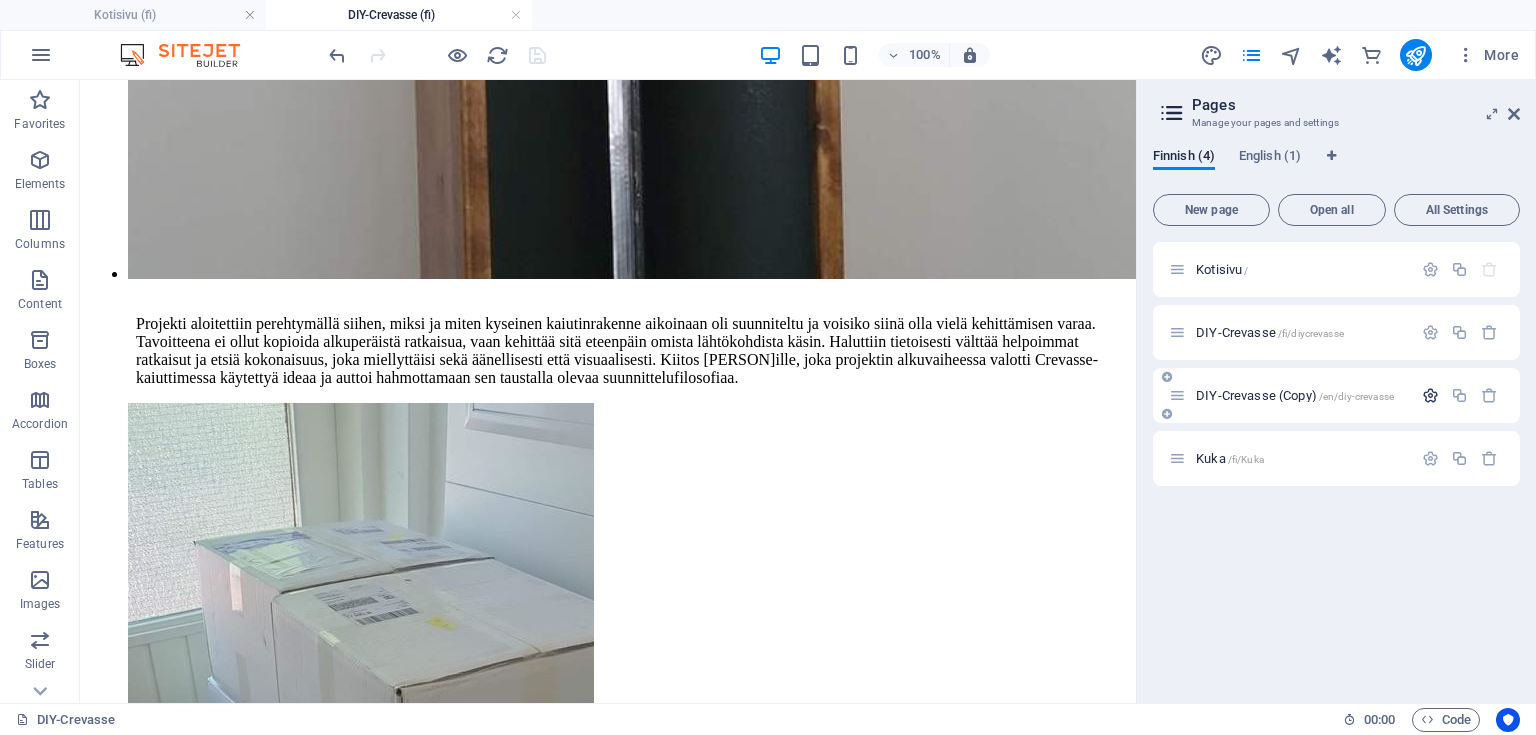 click at bounding box center [1430, 395] 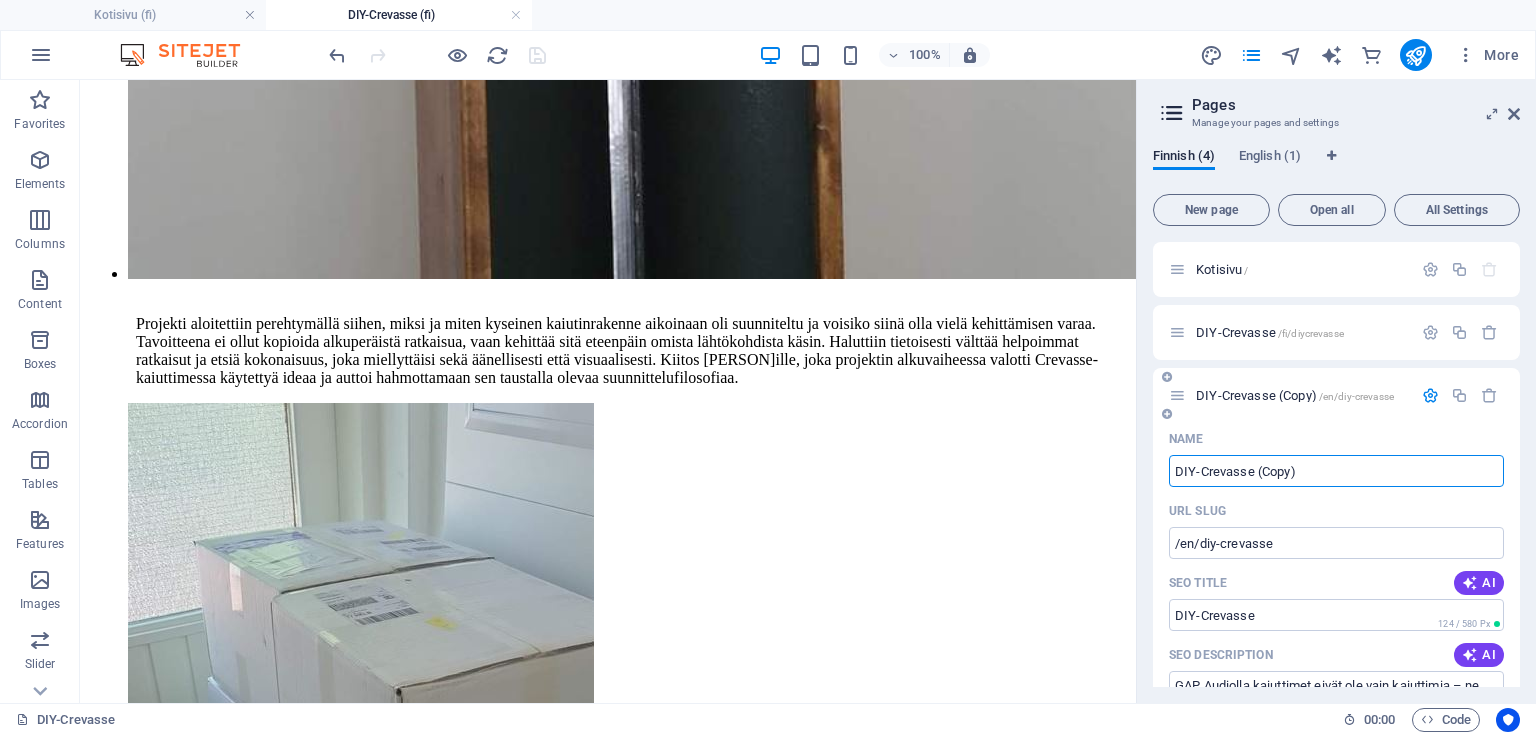 drag, startPoint x: 1309, startPoint y: 472, endPoint x: 1256, endPoint y: 480, distance: 53.600372 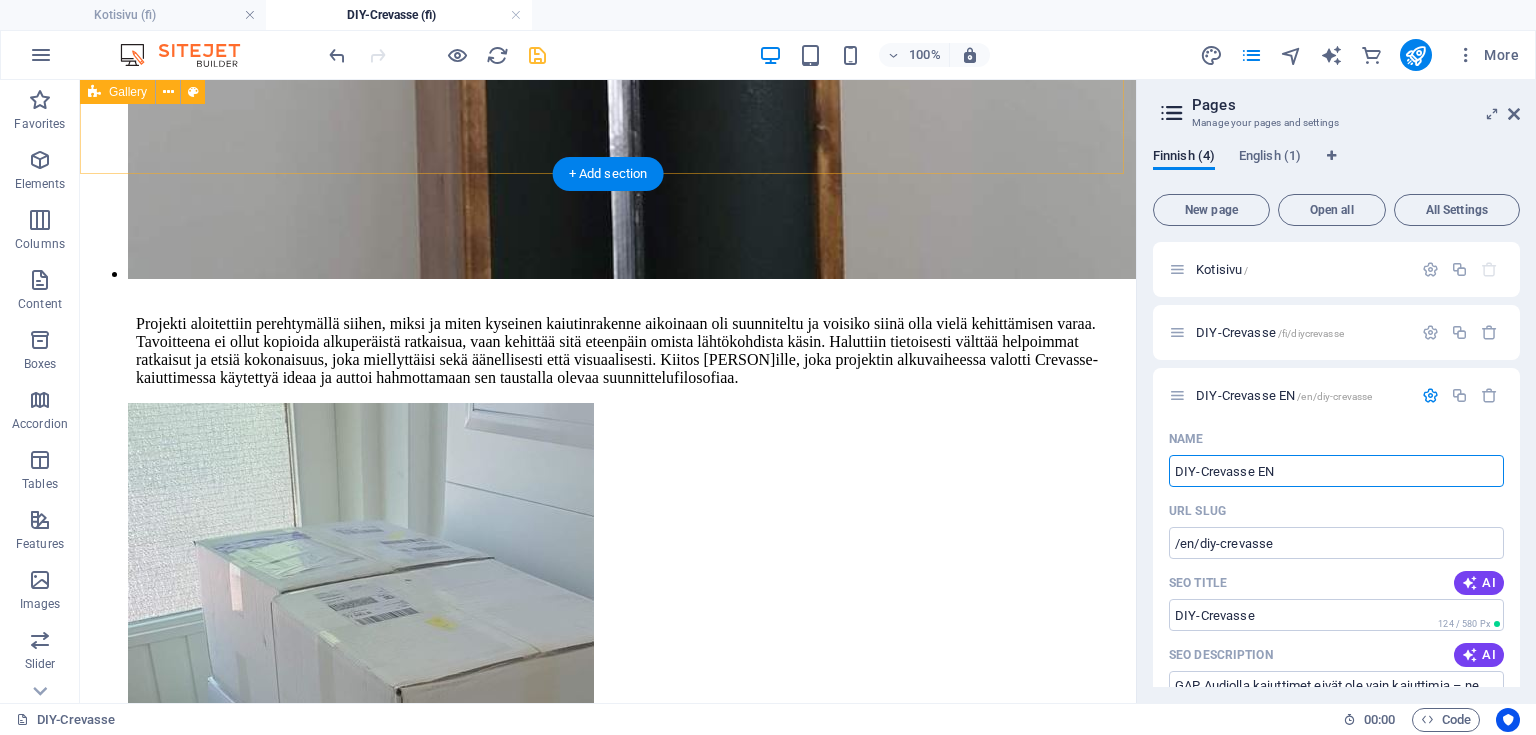 type on "DIY-Crevasse EN" 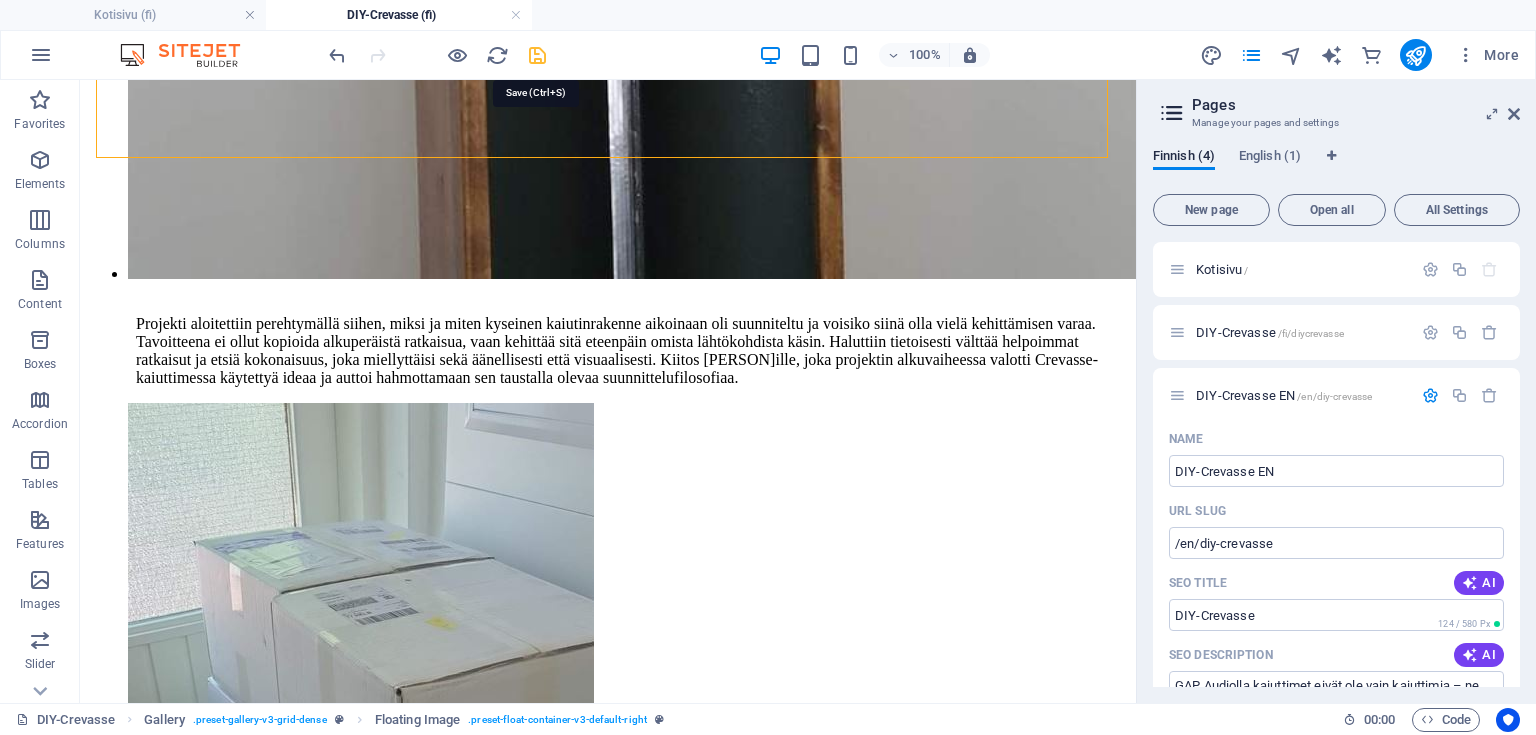 drag, startPoint x: 547, startPoint y: 58, endPoint x: 552, endPoint y: 12, distance: 46.270943 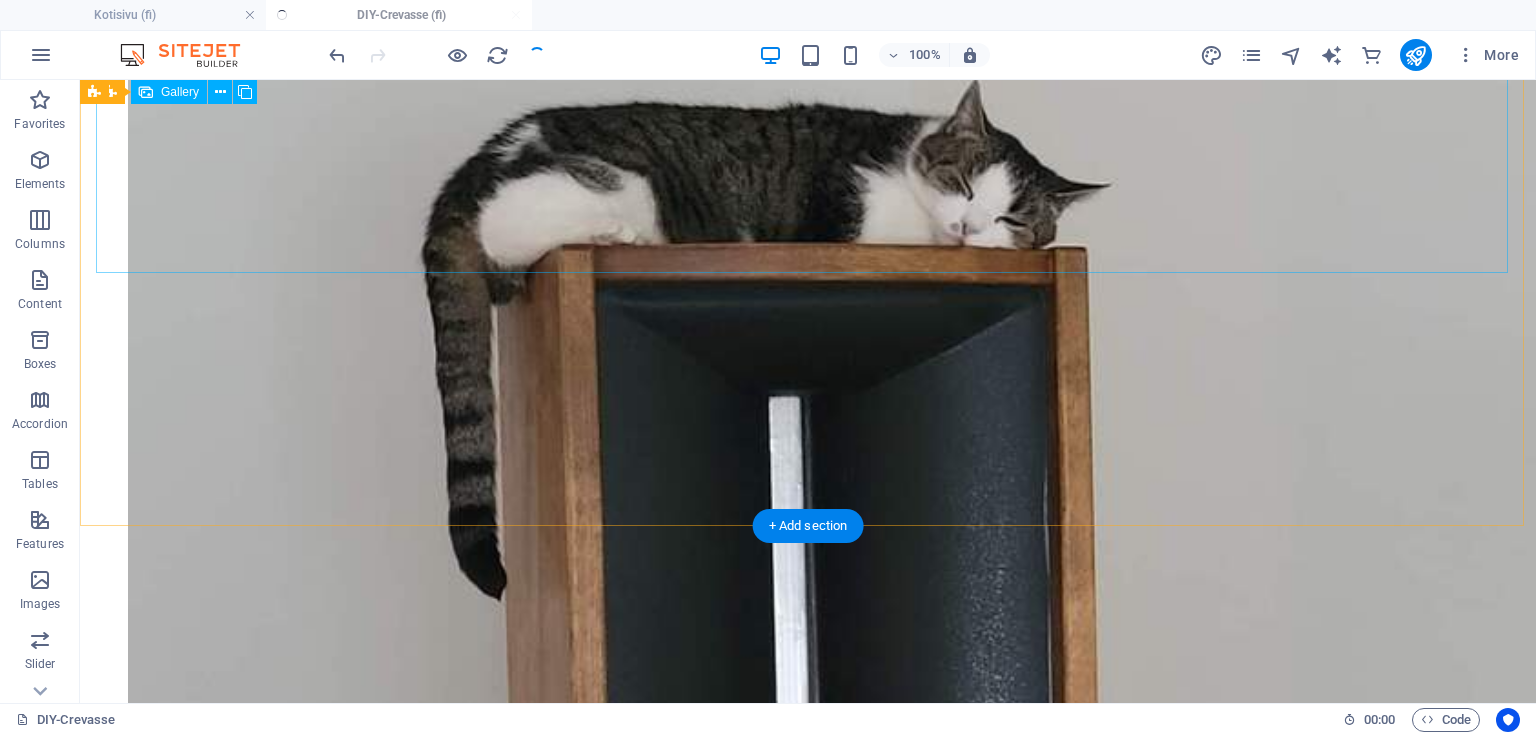 scroll, scrollTop: 6188, scrollLeft: 0, axis: vertical 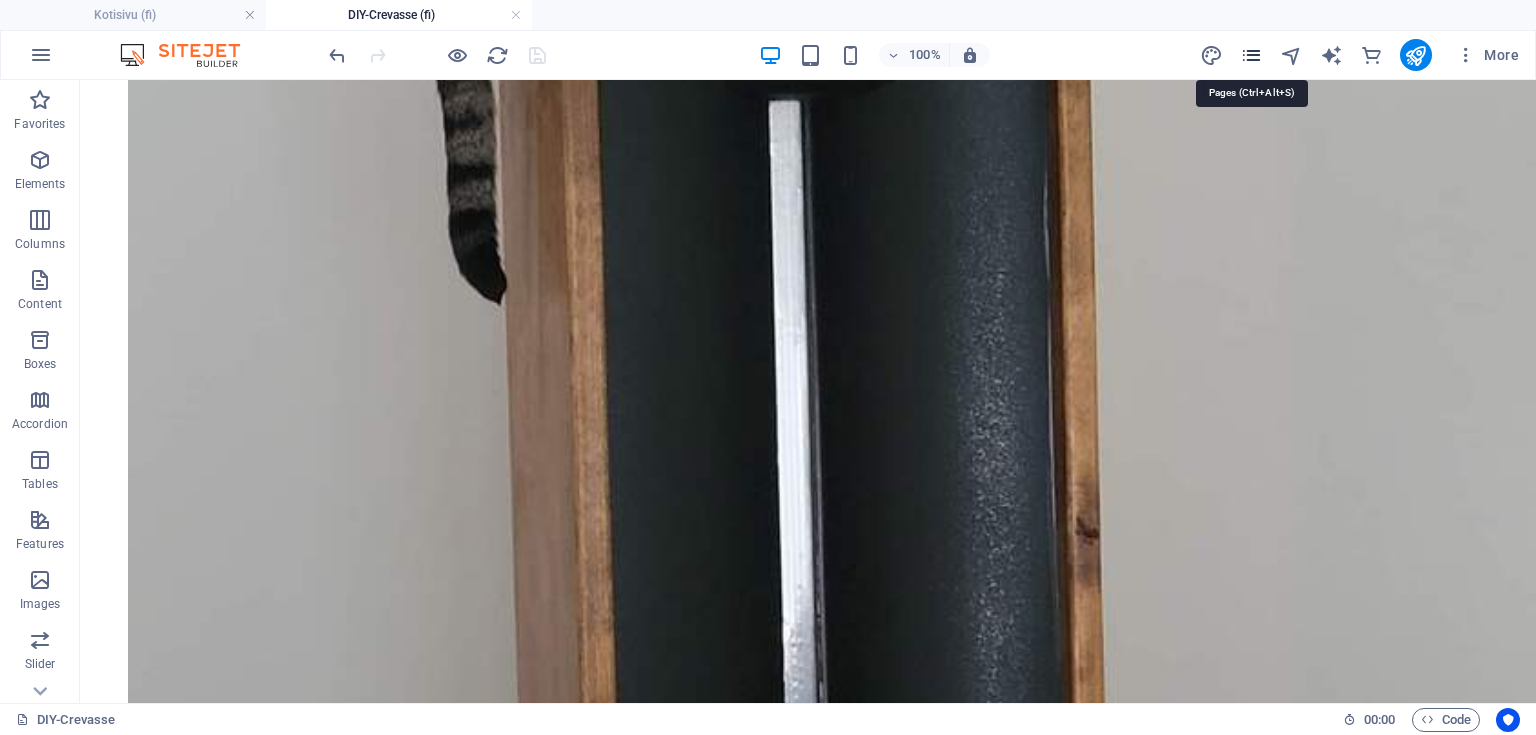 click at bounding box center [1251, 55] 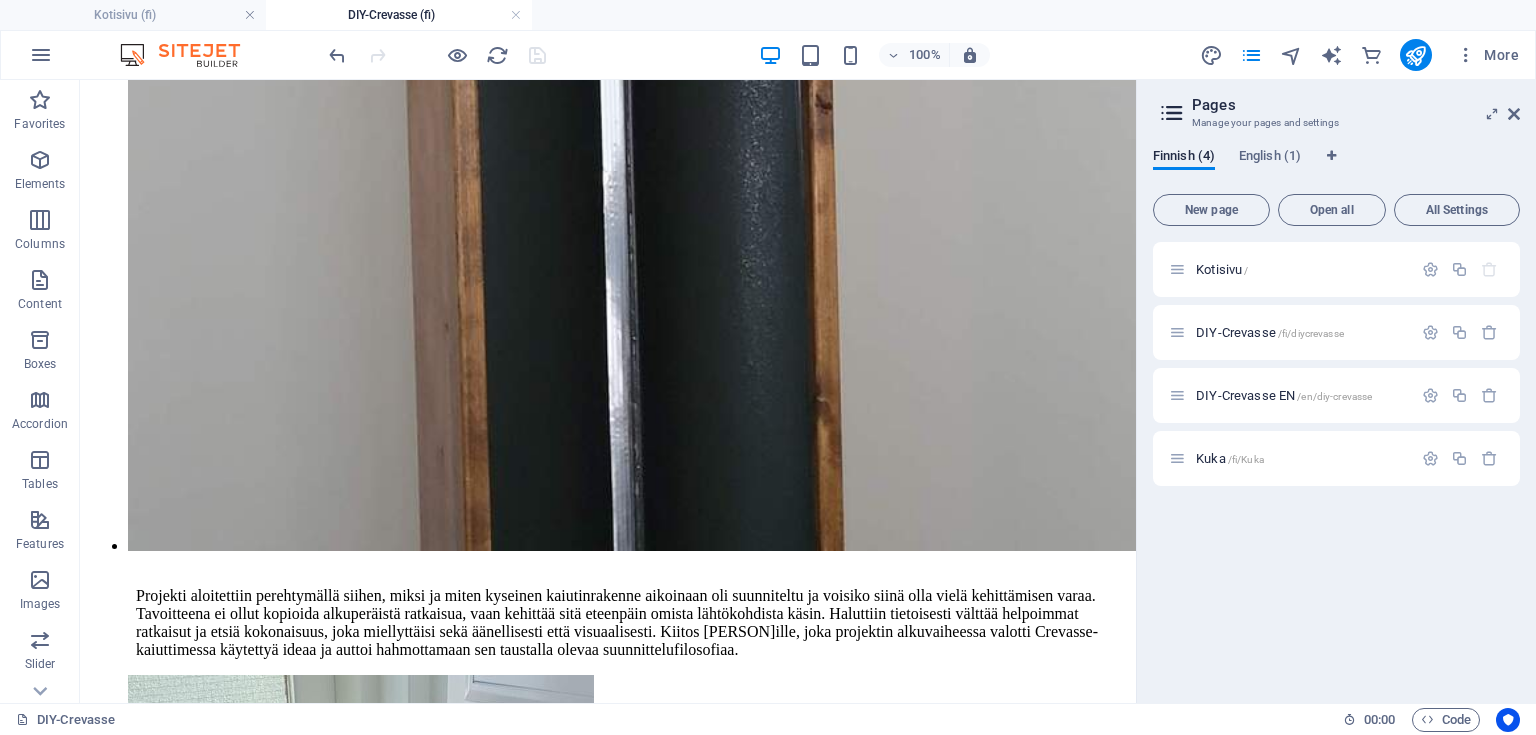 click on "DIY-Crevasse (fi)" at bounding box center (399, 15) 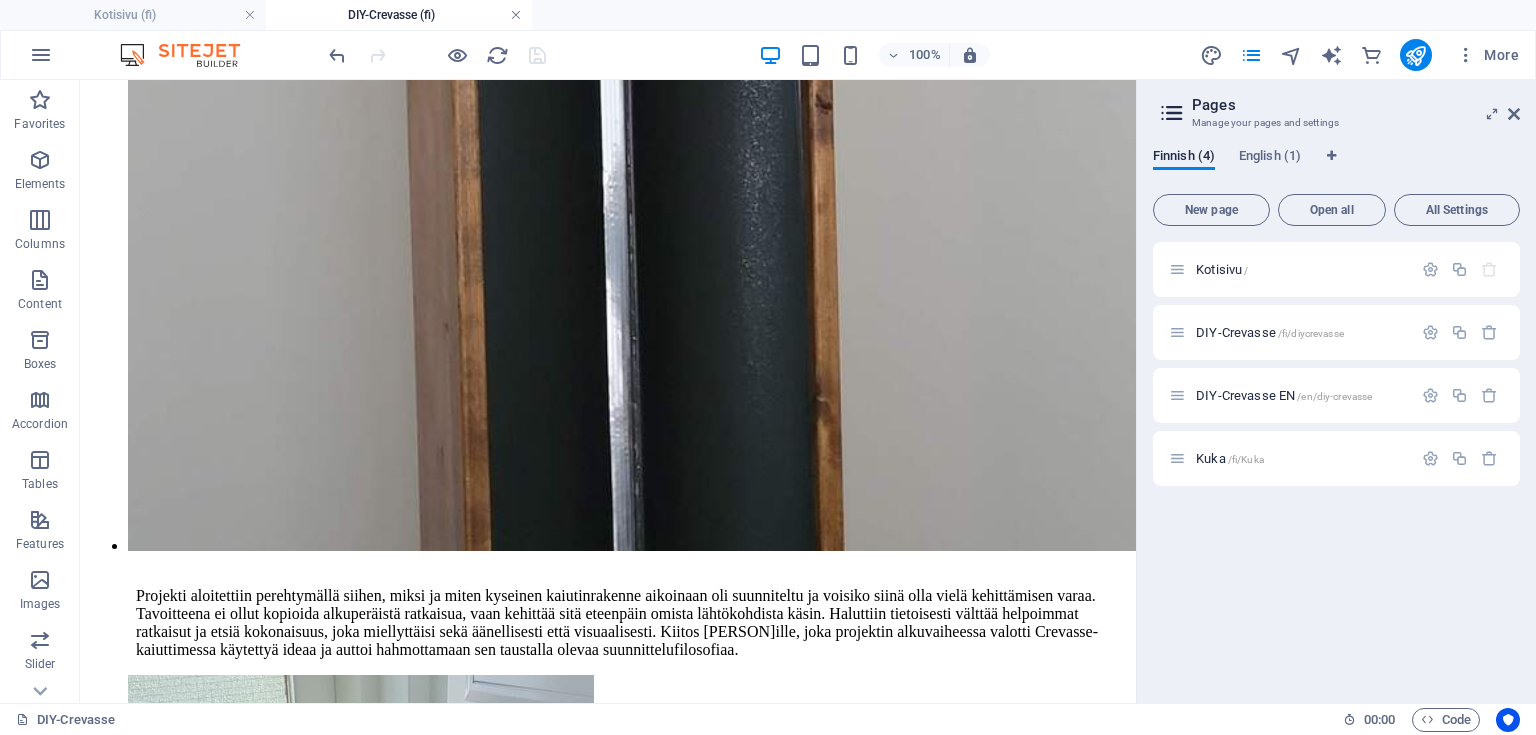 click at bounding box center [516, 15] 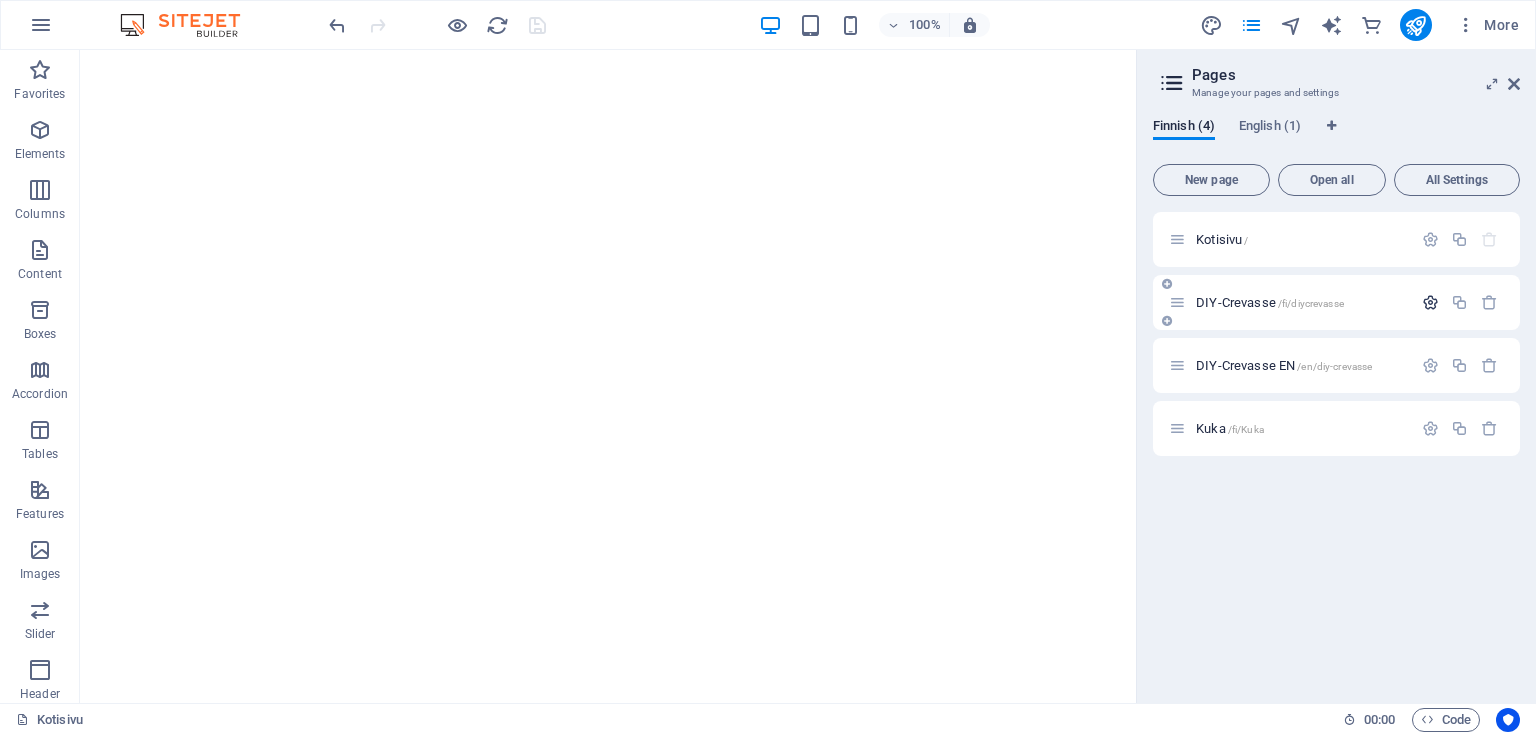click at bounding box center [1430, 302] 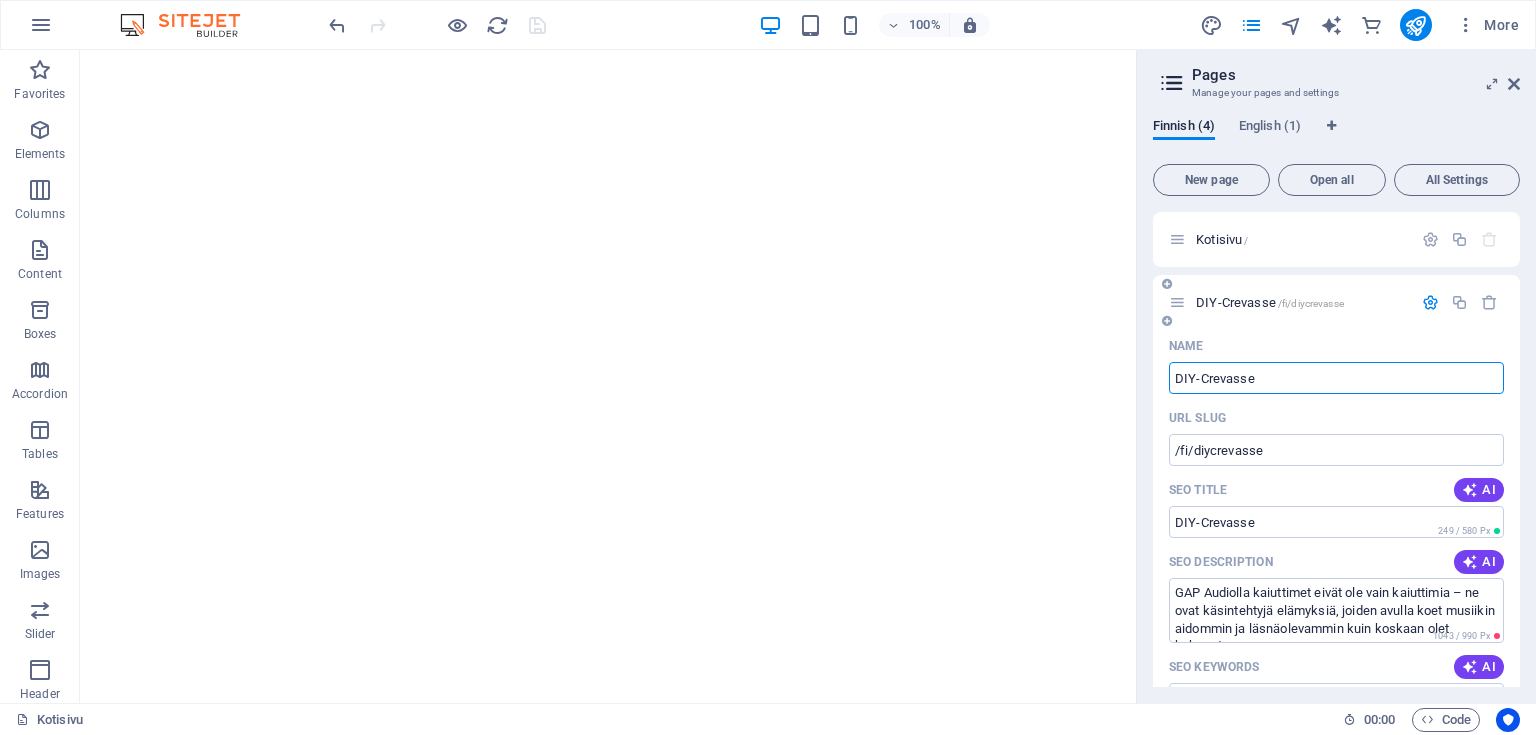 click on "DIY-Crevasse" at bounding box center [1336, 378] 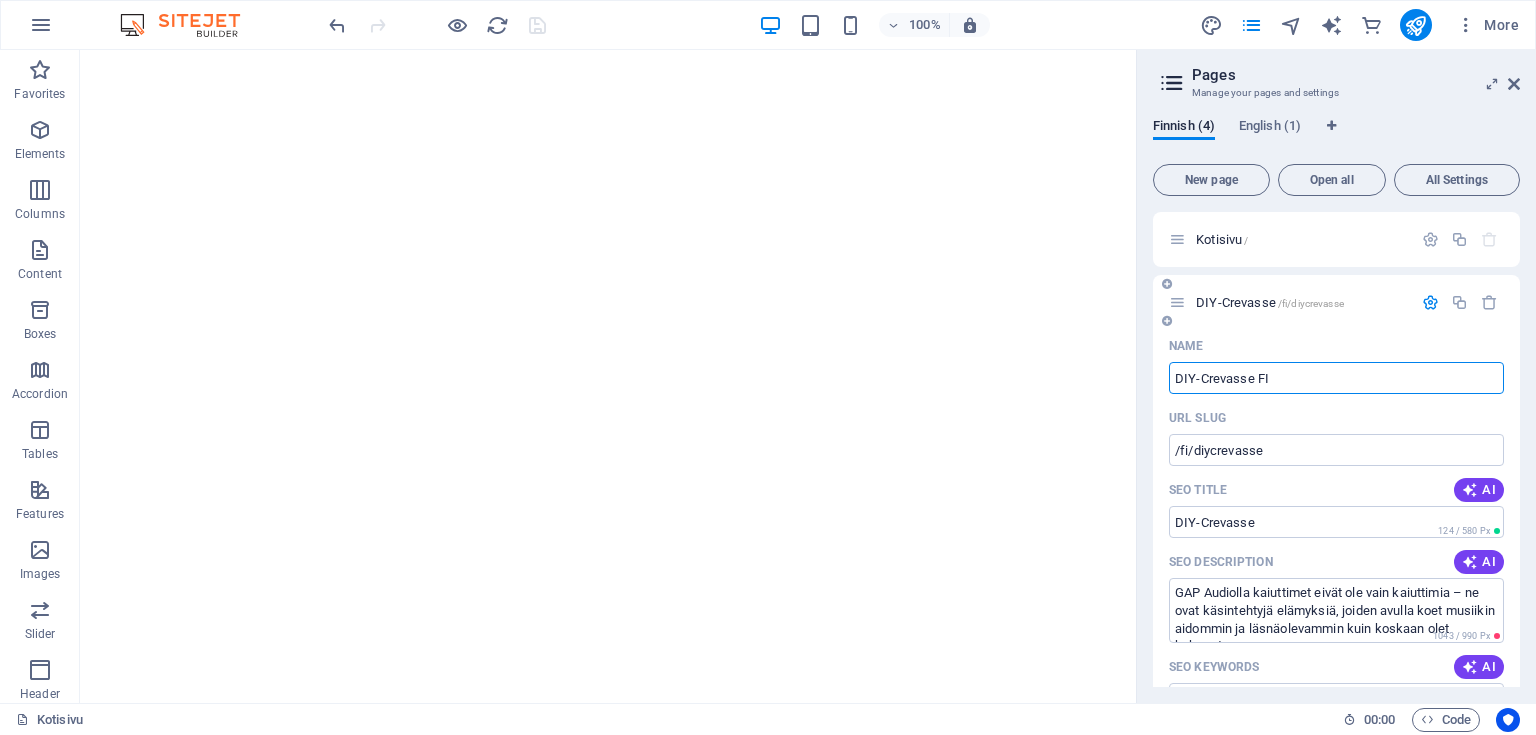 type on "DIY-Crevasse FI" 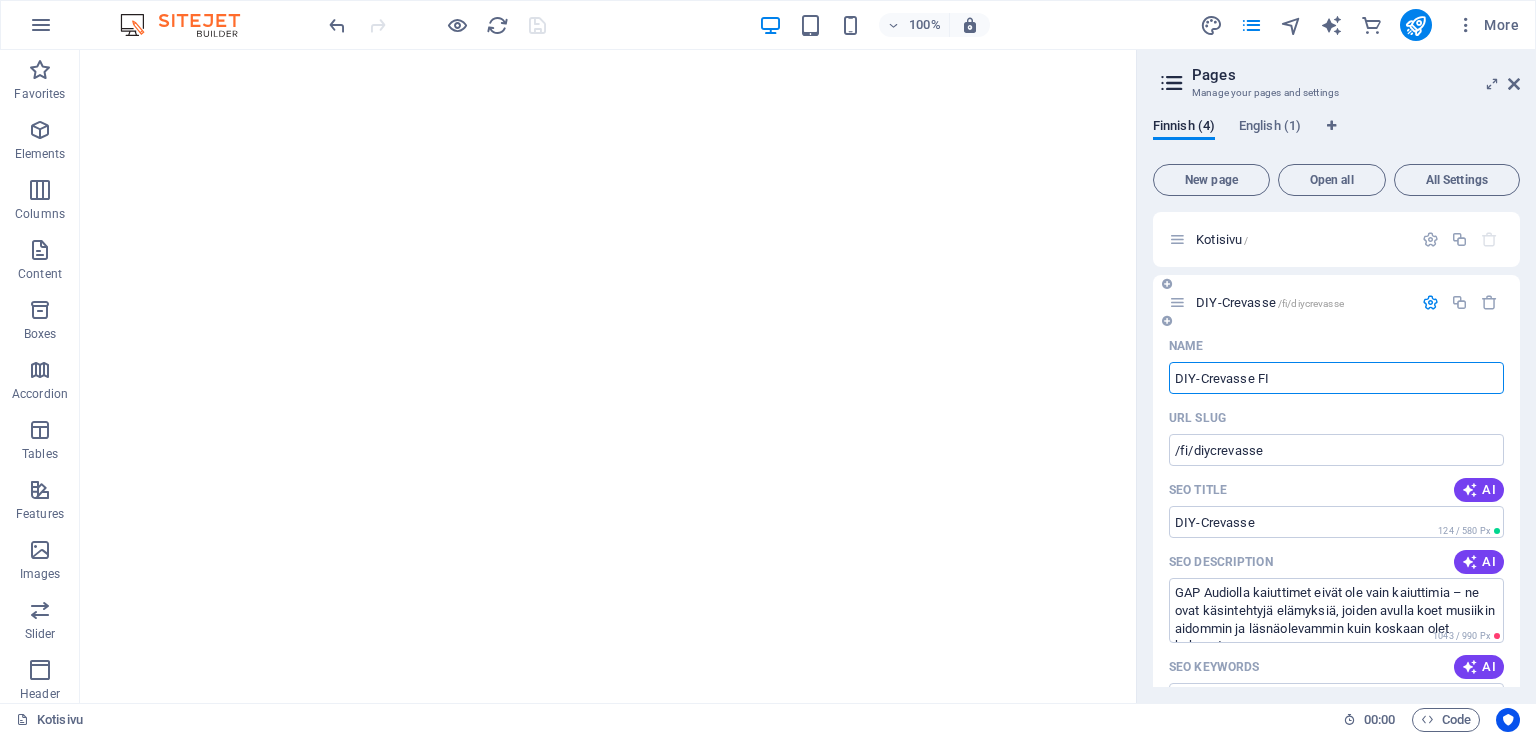 type on "DIY-Crevasse FI" 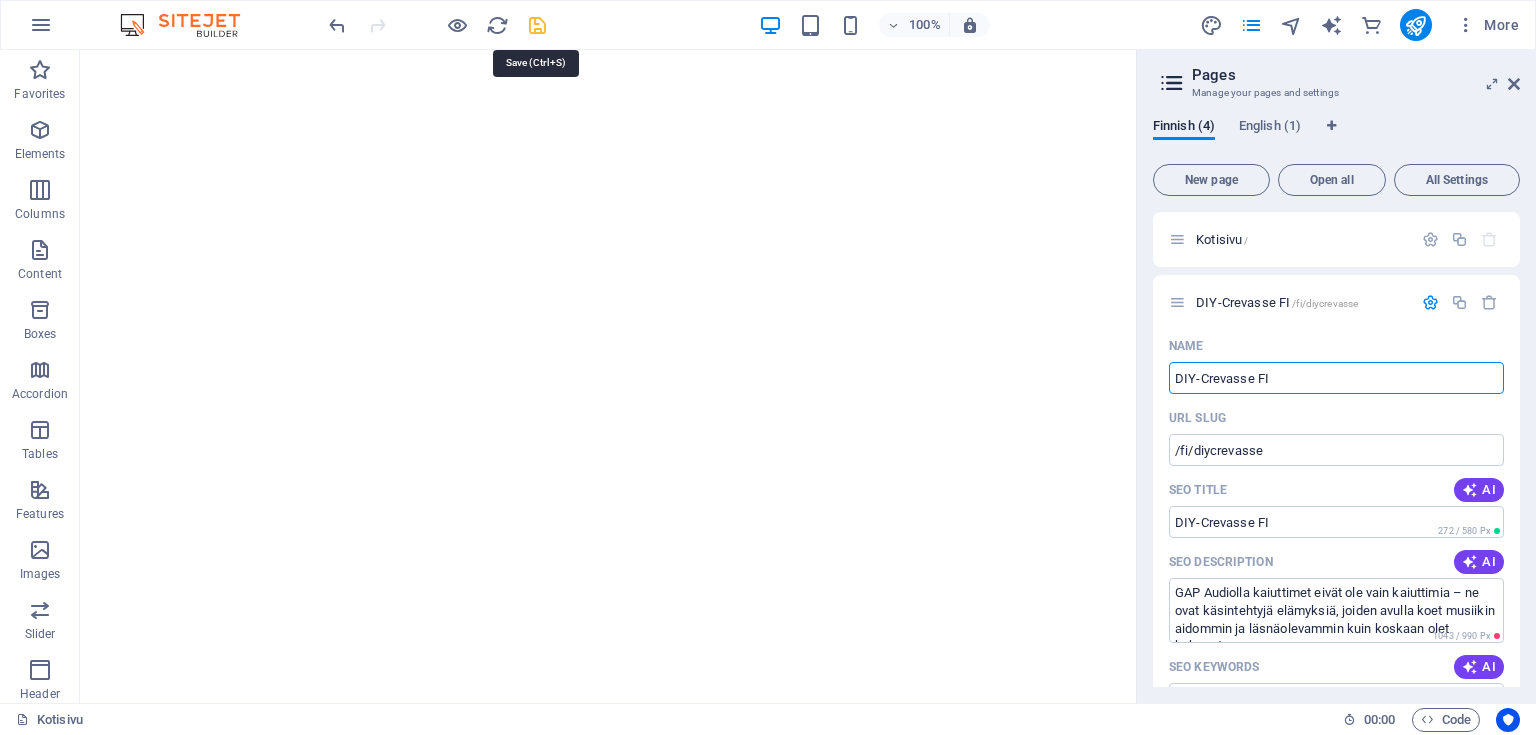 type on "DIY-Crevasse FI" 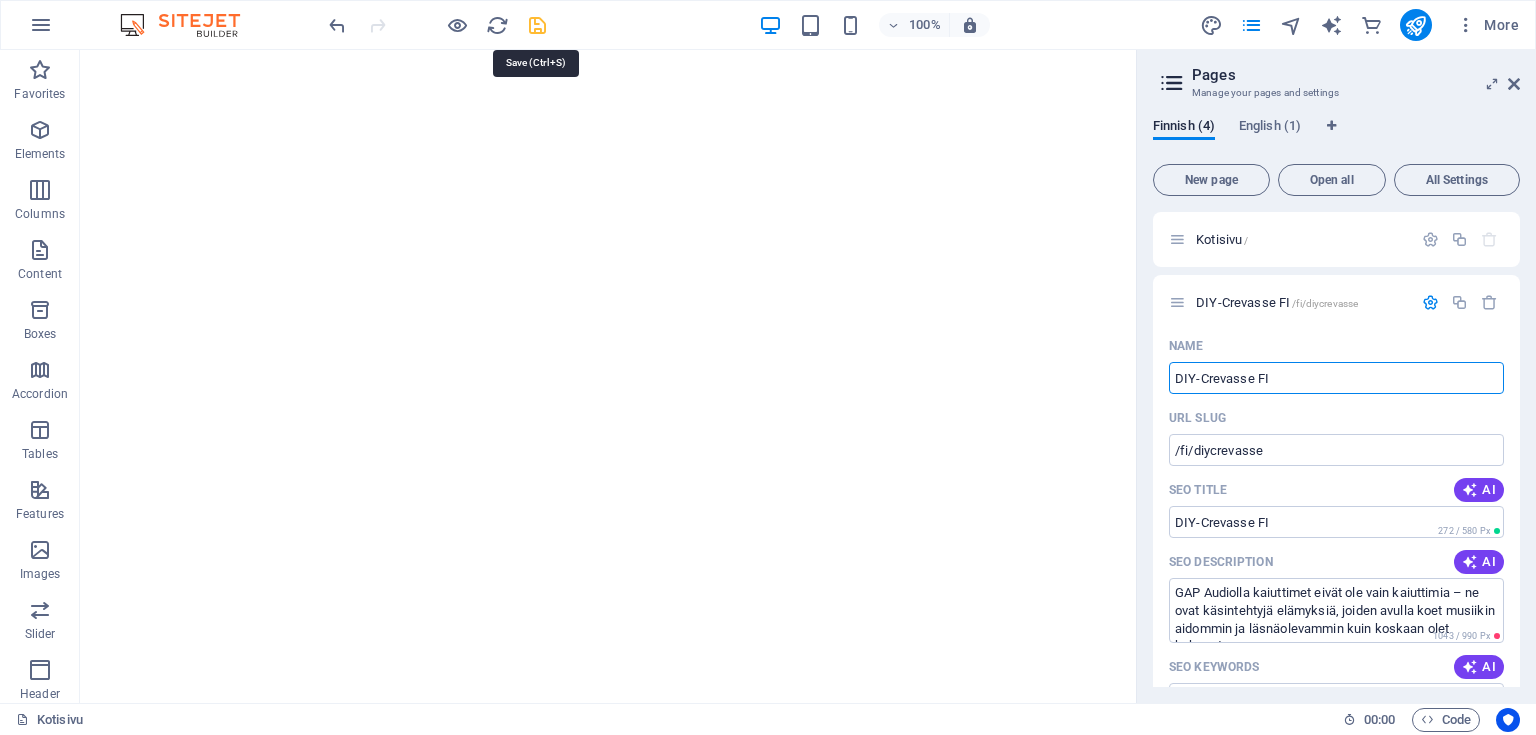 click at bounding box center (537, 25) 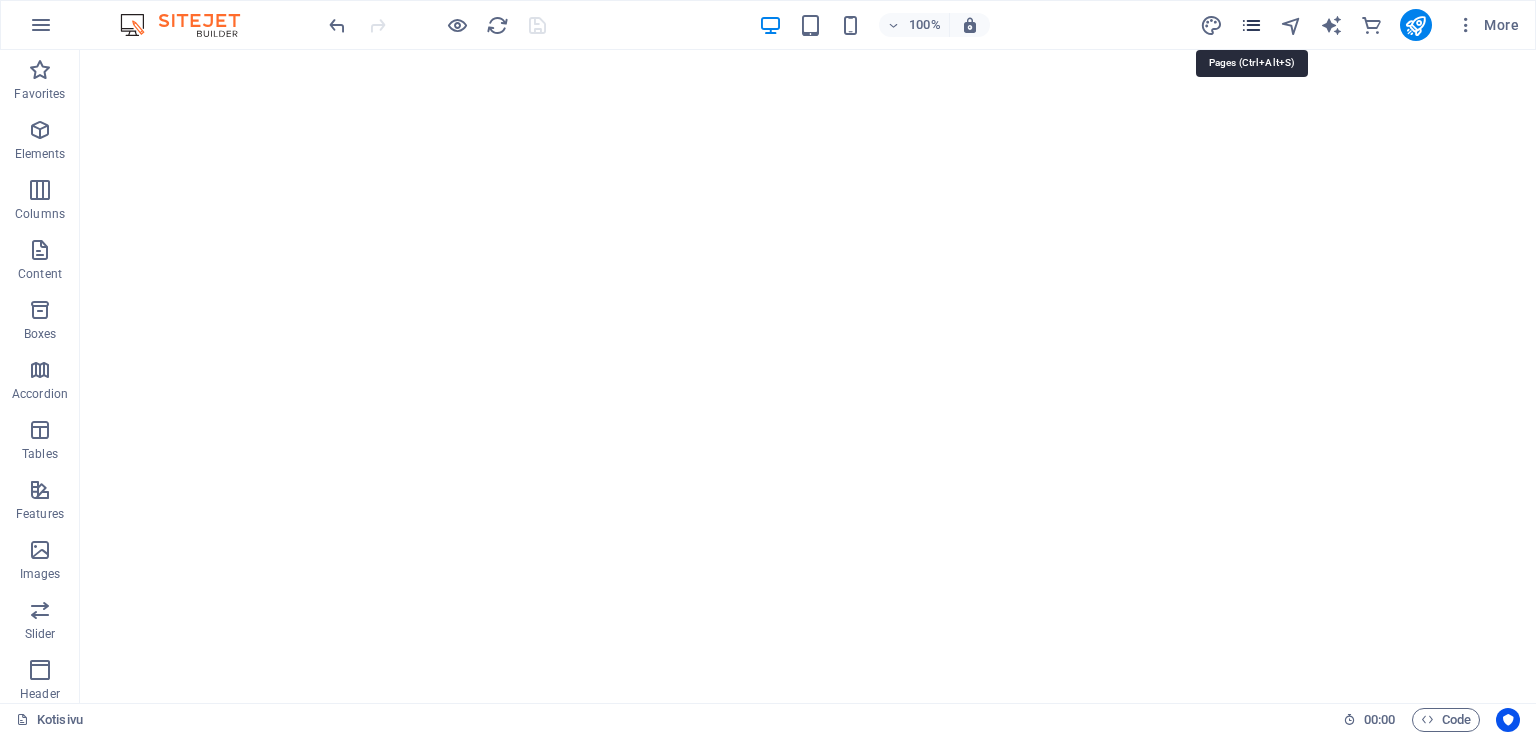 click at bounding box center (1251, 25) 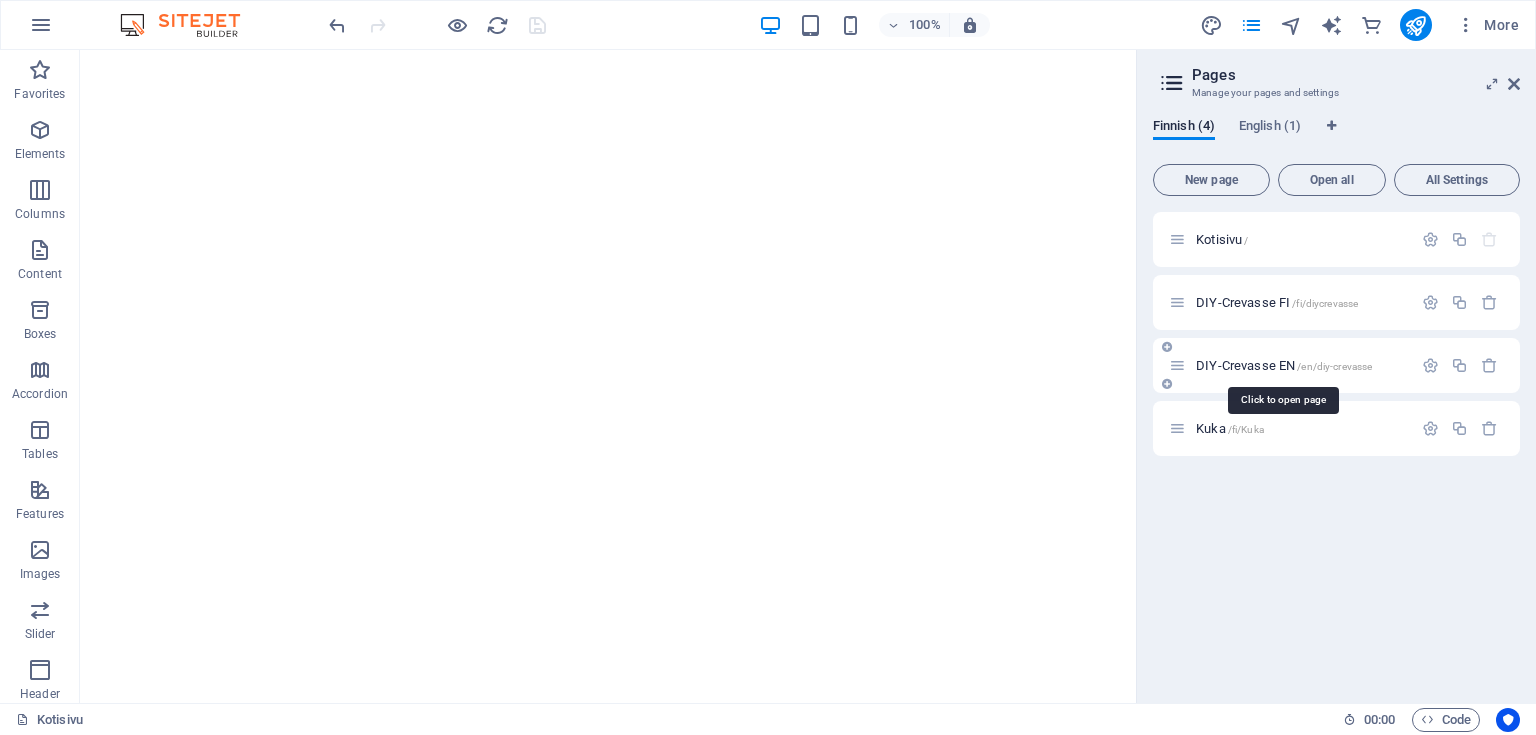 click on "DIY-Crevasse EN /en/diy-crevasse" at bounding box center (1284, 365) 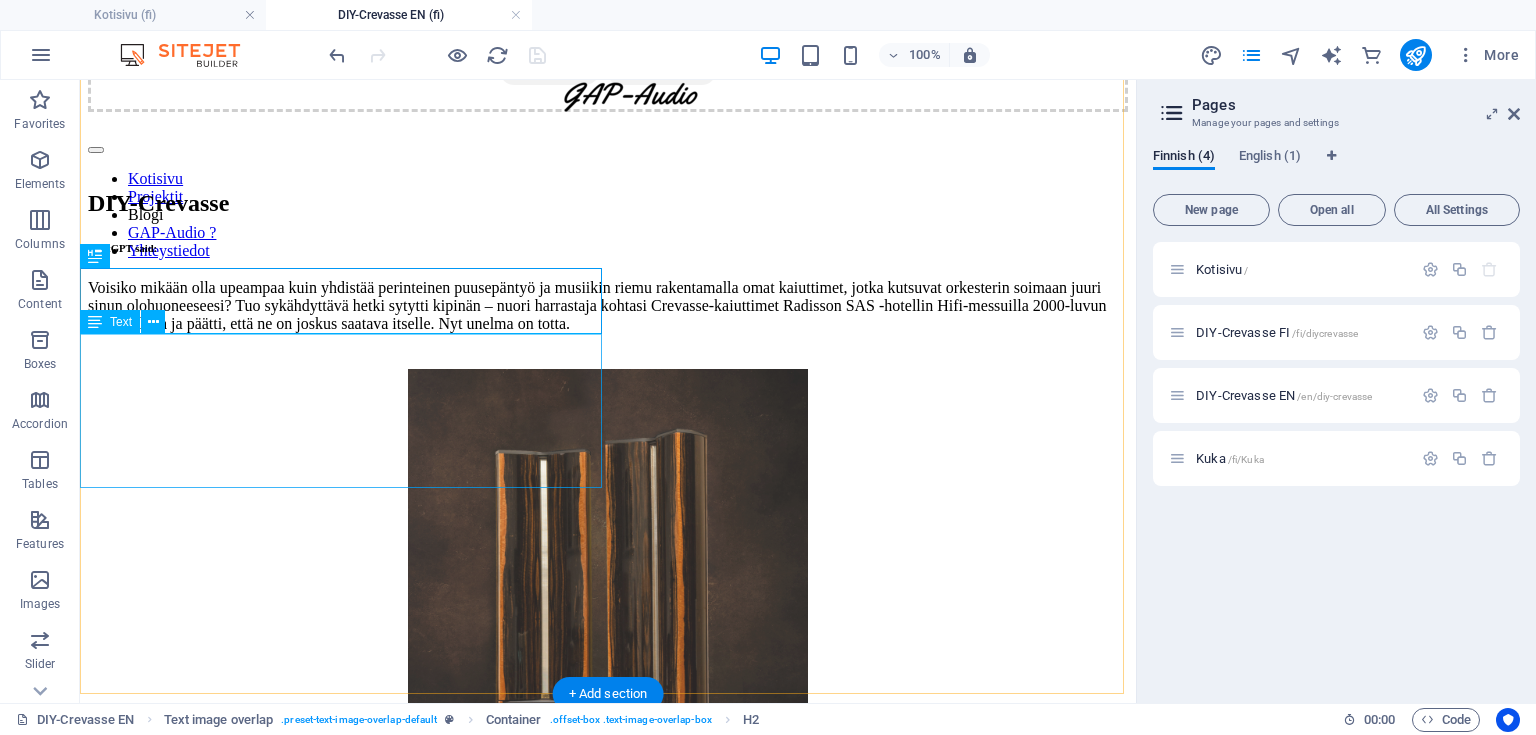 scroll, scrollTop: 320, scrollLeft: 0, axis: vertical 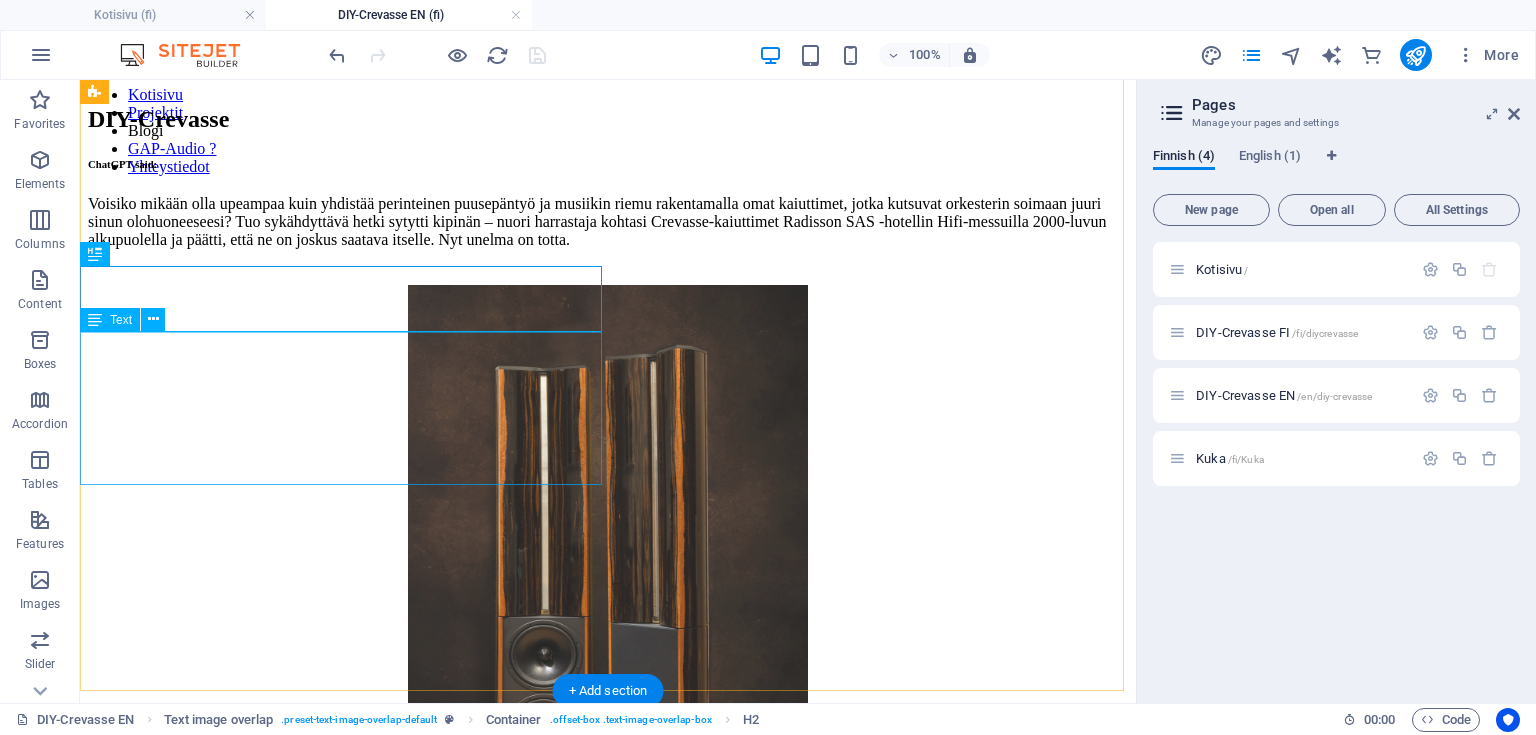 click on "ChatGPT said: Voisiko mikään olla upeampaa kuin yhdistää perinteinen puusepäntyö ja musiikin riemu rakentamalla omat kaiuttimet, jotka kutsuvat orkesterin soimaan juuri sinun olohuoneeseesi? Tuo sykähdyttävä hetki sytytti kipinän – nuori harrastaja kohtasi Crevasse-kaiuttimet Radisson SAS -hotellin Hifi-messuilla 2000-luvun alkupuolella ja päätti, että ne on joskus saatava itselle. Nyt unelma on totta." at bounding box center [608, 203] 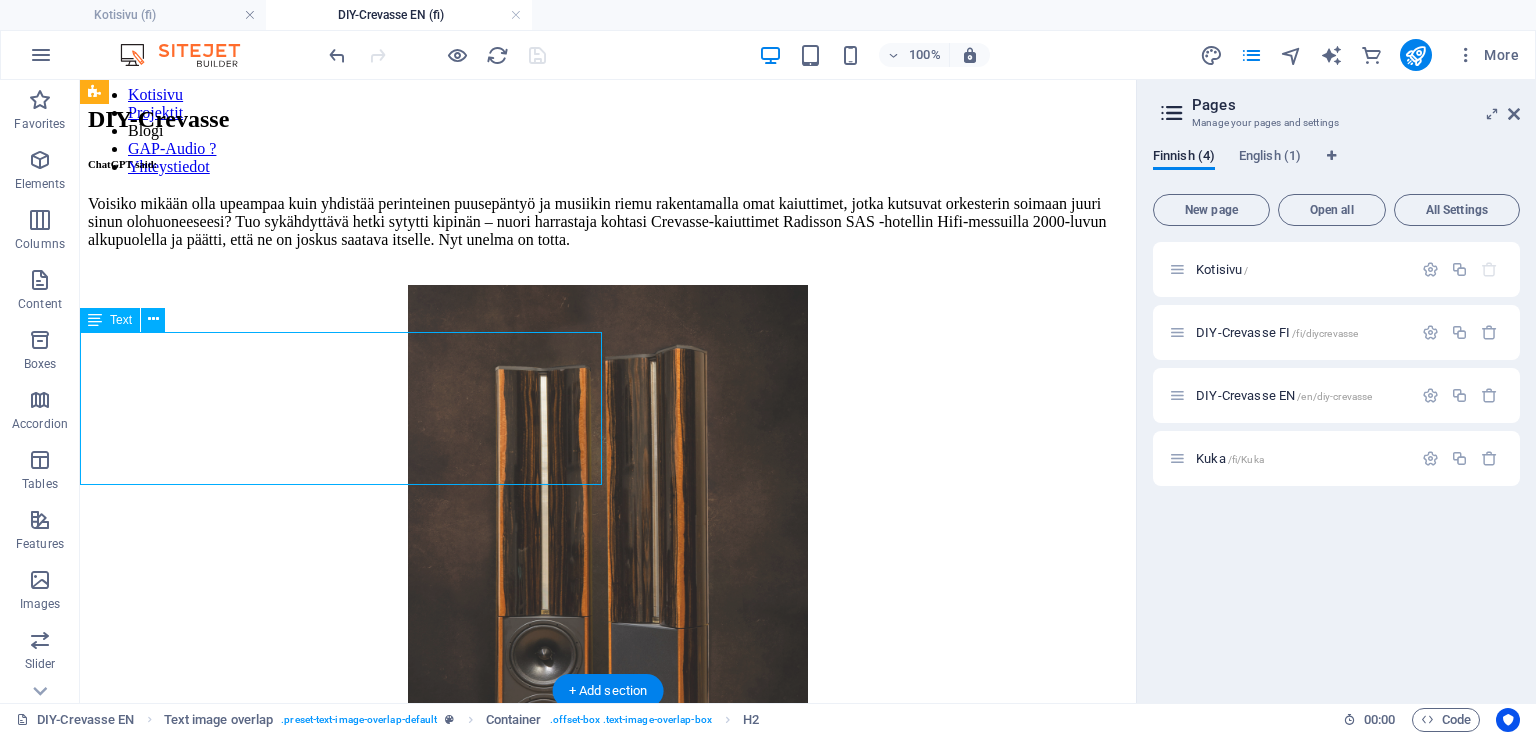 click on "ChatGPT said: Voisiko mikään olla upeampaa kuin yhdistää perinteinen puusepäntyö ja musiikin riemu rakentamalla omat kaiuttimet, jotka kutsuvat orkesterin soimaan juuri sinun olohuoneeseesi? Tuo sykähdyttävä hetki sytytti kipinän – nuori harrastaja kohtasi Crevasse-kaiuttimet Radisson SAS -hotellin Hifi-messuilla 2000-luvun alkupuolella ja päätti, että ne on joskus saatava itselle. Nyt unelma on totta." at bounding box center [608, 203] 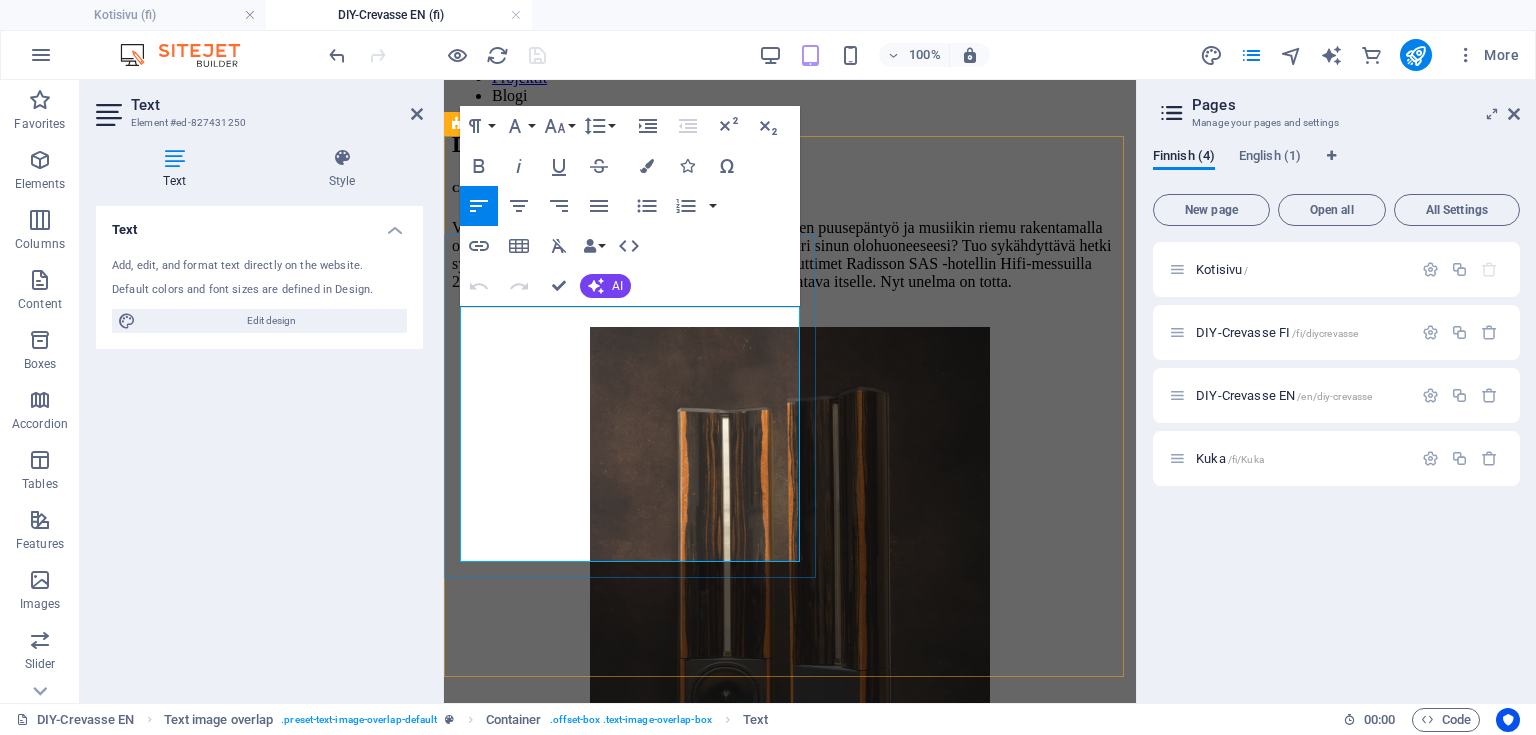 scroll, scrollTop: 268, scrollLeft: 0, axis: vertical 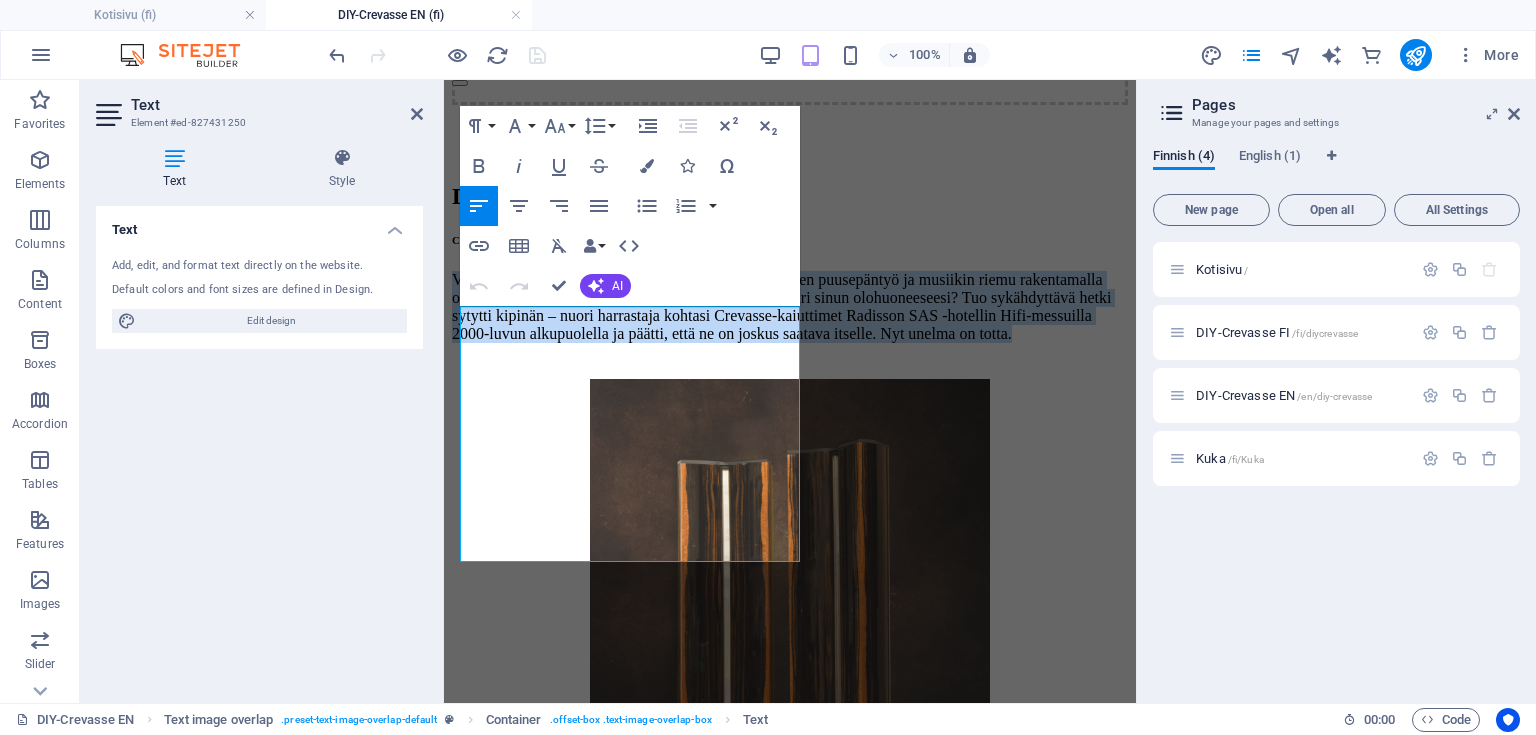 drag, startPoint x: 584, startPoint y: 556, endPoint x: 434, endPoint y: 291, distance: 304.5078 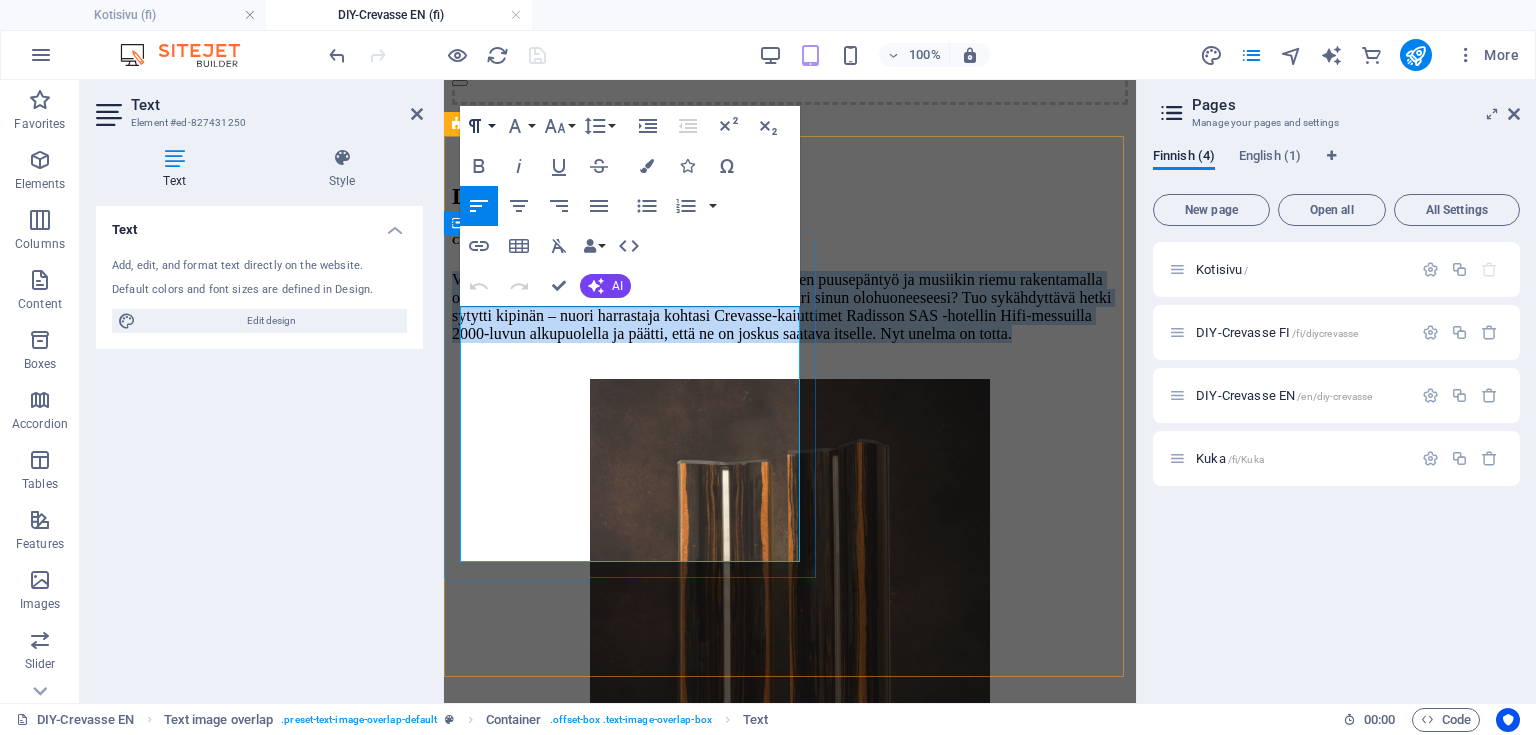 copy on "Voisiko mikään olla upeampaa kuin yhdistää perinteinen puusepäntyö ja musiikin riemu rakentamalla omat kaiuttimet, jotka kutsuvat orkesterin soimaan juuri sinun olohuoneeseesi? Tuo sykähdyttävä hetki sytytti kipinän – nuori harrastaja kohtasi Crevasse-kaiuttimet Radisson SAS -hotellin Hifi-messuilla 2000-luvun alkupuolella ja päätti, että ne on joskus saatava itselle. Nyt unelma on totta." 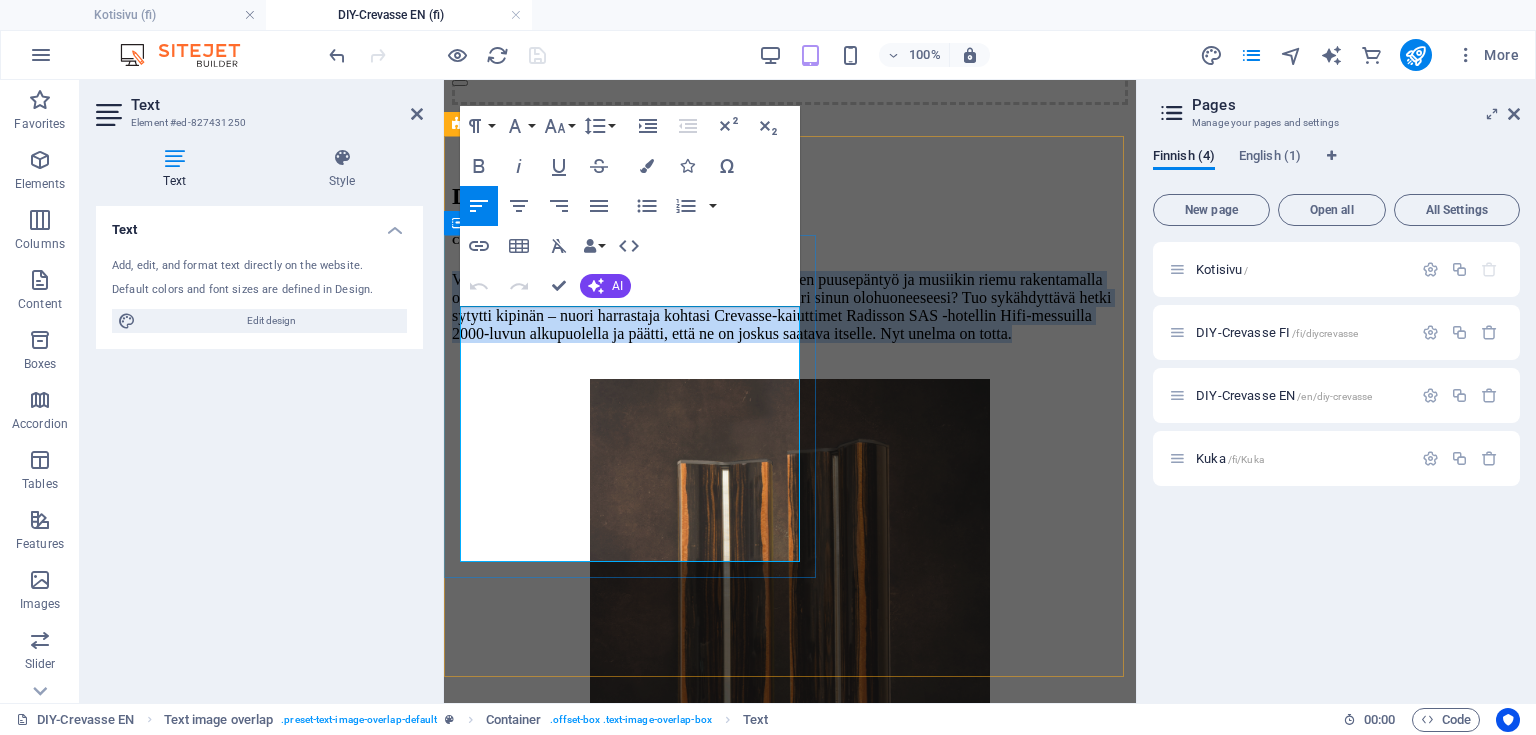 click on "Voisiko mikään olla upeampaa kuin yhdistää perinteinen puusepäntyö ja musiikin riemu rakentamalla omat kaiuttimet, jotka kutsuvat orkesterin soimaan juuri sinun olohuoneeseesi? Tuo sykähdyttävä hetki sytytti kipinän – nuori harrastaja kohtasi Crevasse-kaiuttimet Radisson SAS -hotellin Hifi-messuilla 2000-luvun alkupuolella ja päätti, että ne on joskus saatava itselle. Nyt unelma on totta." at bounding box center [790, 307] 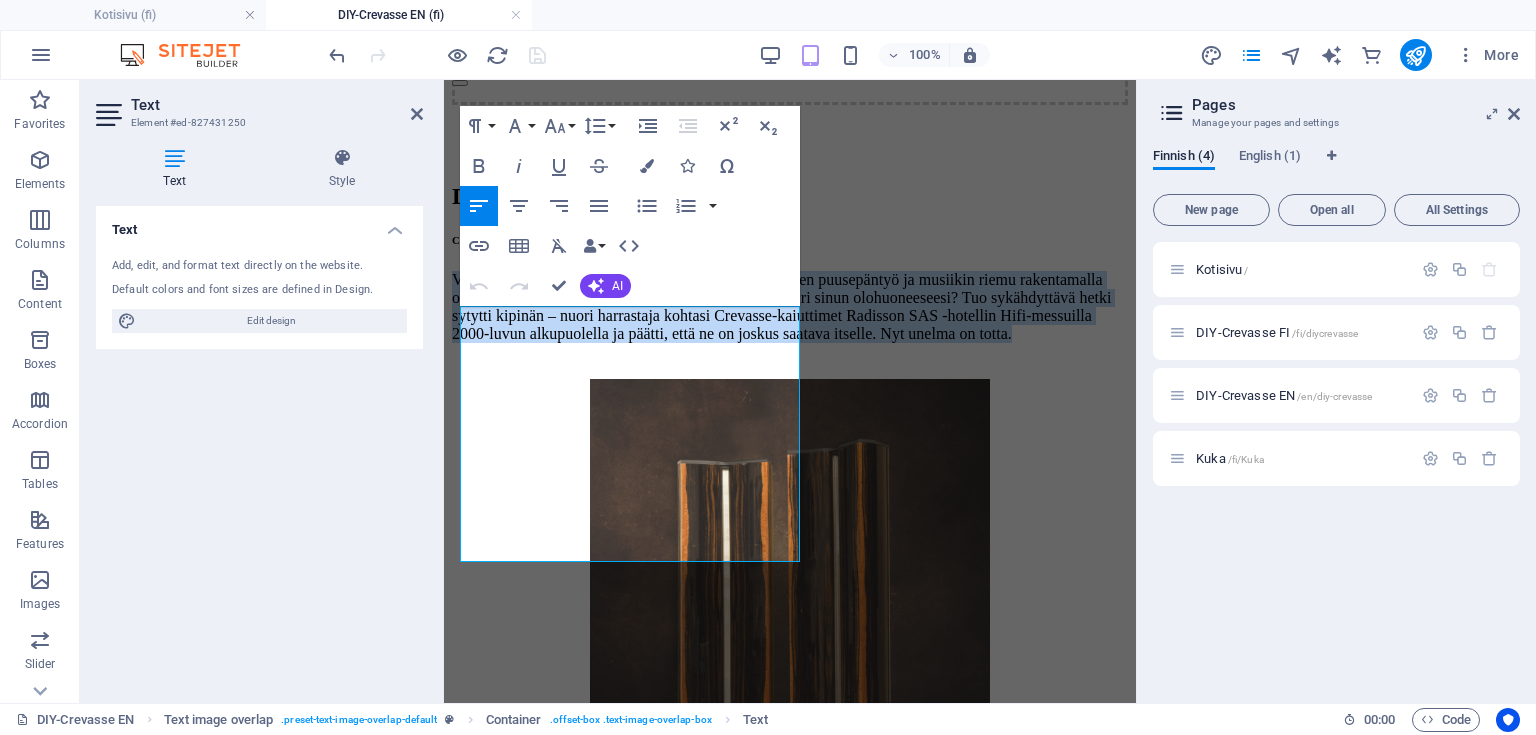 drag, startPoint x: 636, startPoint y: 558, endPoint x: 425, endPoint y: 322, distance: 316.57068 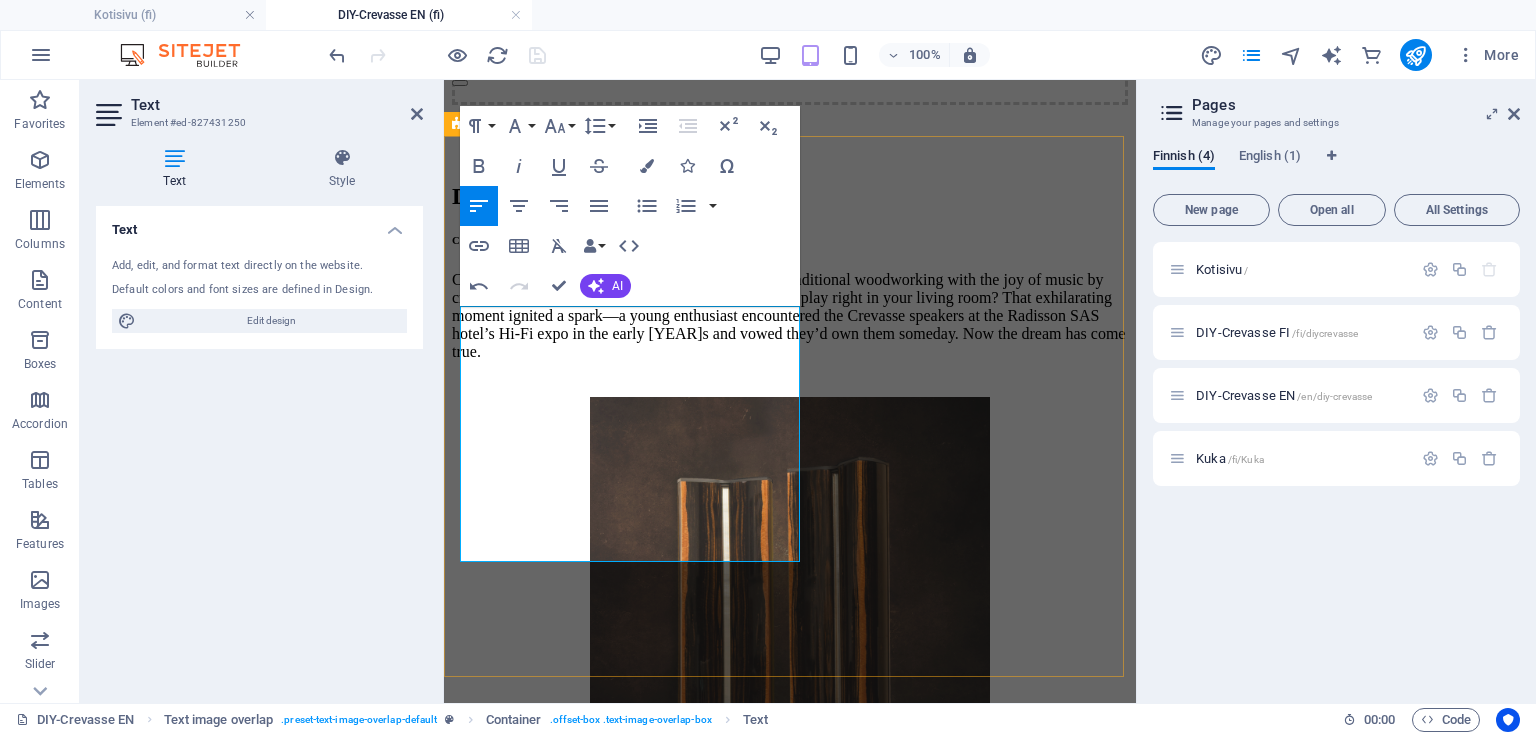 click on "DIY-Crevasse ChatGPT said: Could anything be more wonderful than combining traditional woodworking with the joy of music by crafting your own speakers that invite the orchestra to play right in your living room? That exhilarating moment ignited a spark—a young enthusiast encountered the Crevasse speakers at the Radisson SAS hotel’s Hi-Fi expo in the early [YEAR]s and vowed they’d own them someday. Now the dream has come true. Testi Testi" at bounding box center [790, 634] 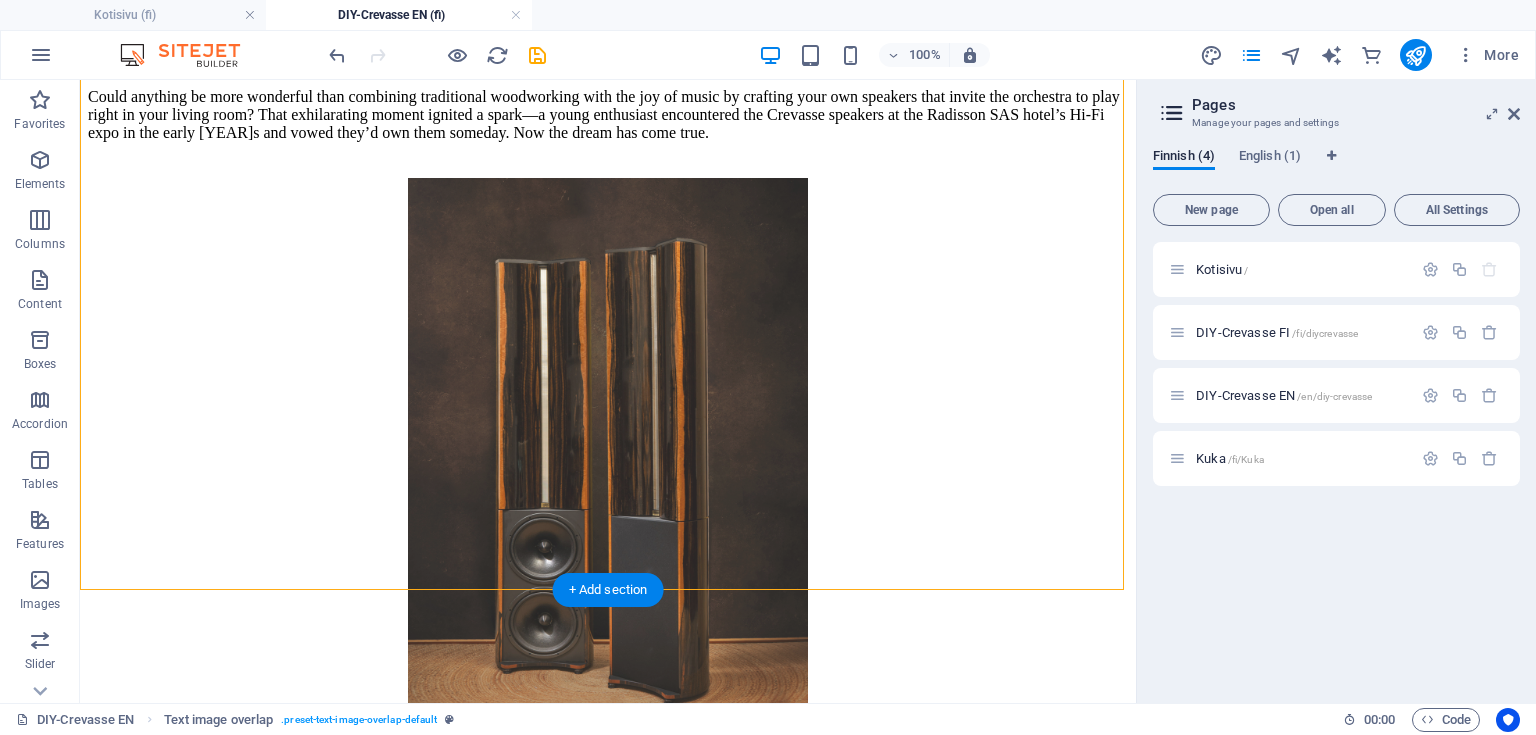 scroll, scrollTop: 428, scrollLeft: 0, axis: vertical 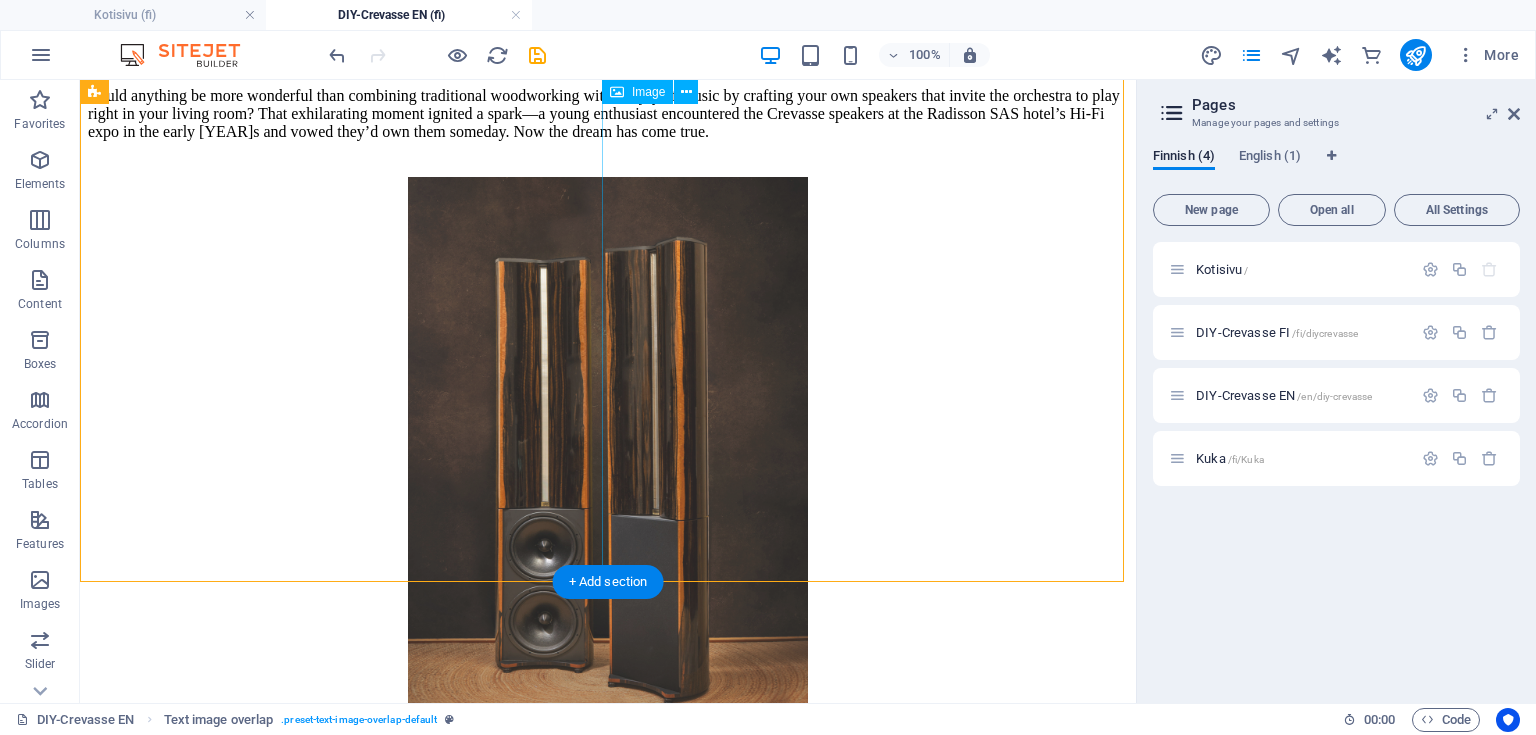 click on "Testi Testi" at bounding box center (608, 513) 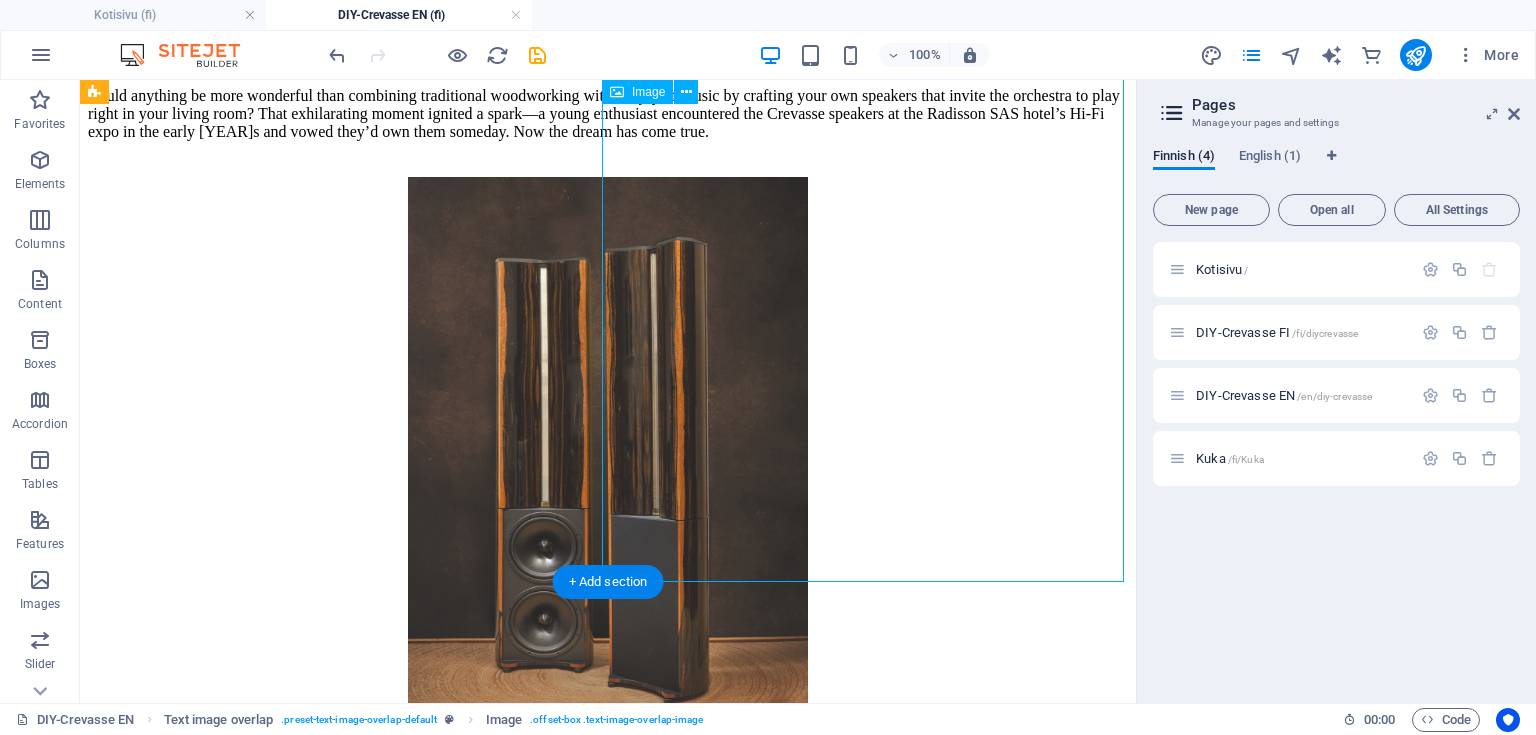 click on "Testi Testi" at bounding box center (608, 513) 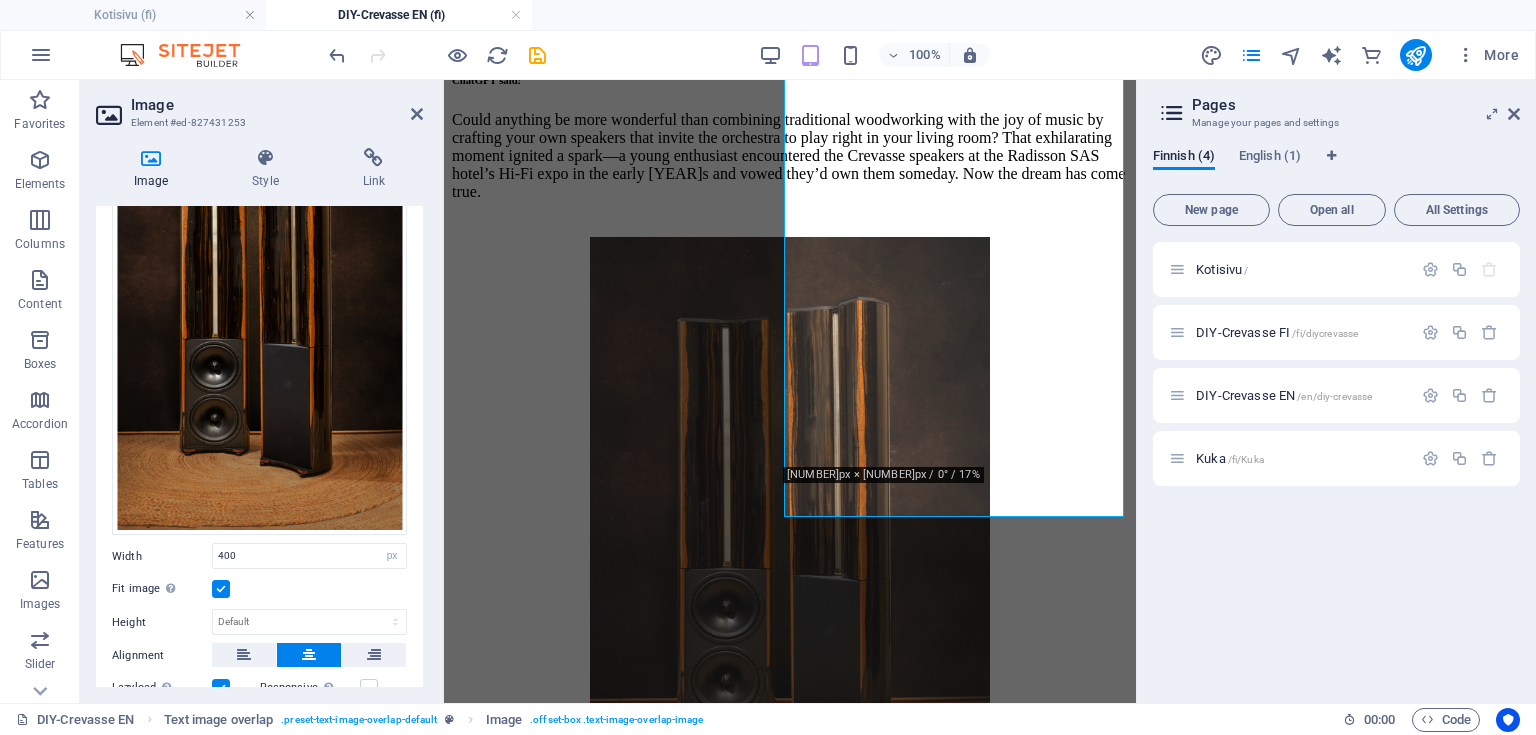scroll, scrollTop: 395, scrollLeft: 0, axis: vertical 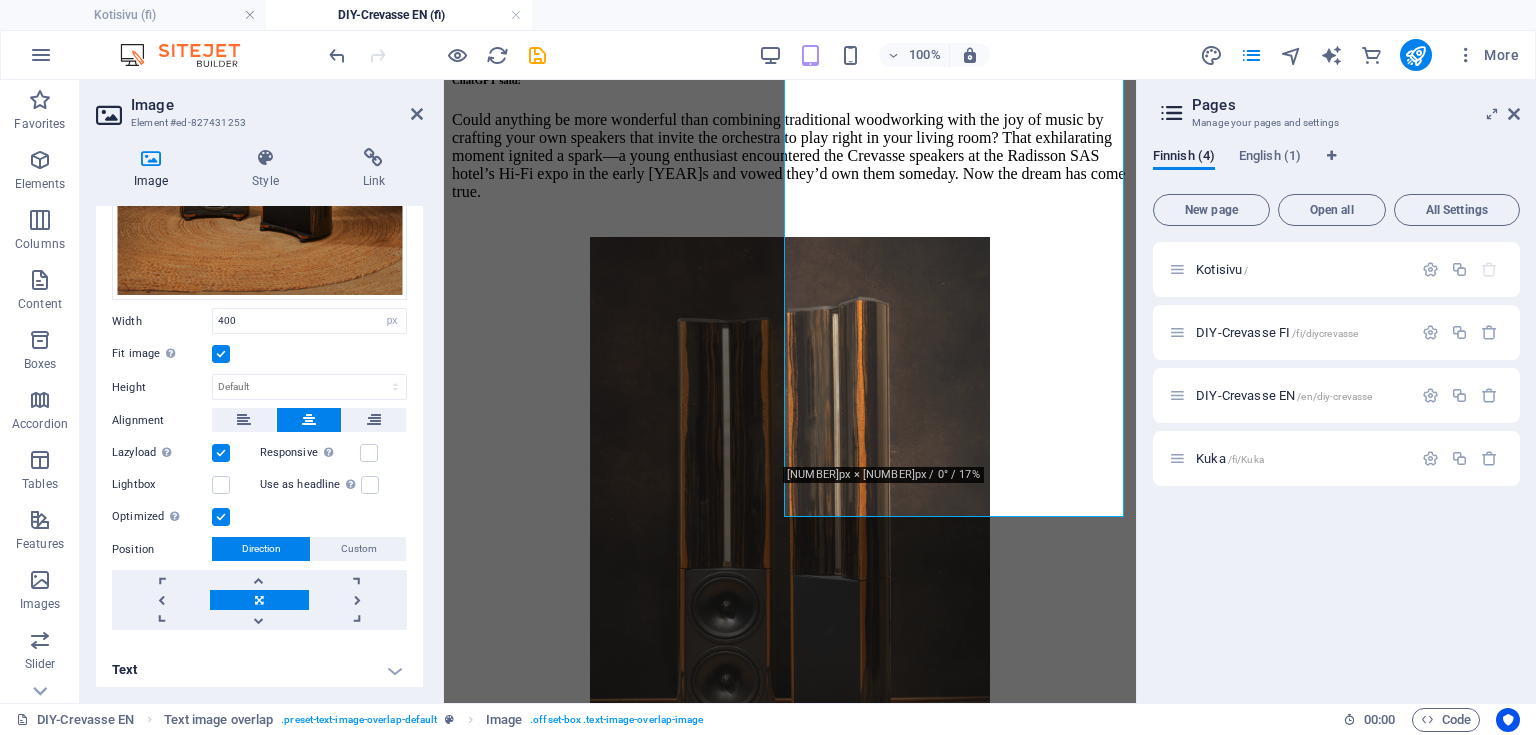 click on "Text" at bounding box center [259, 670] 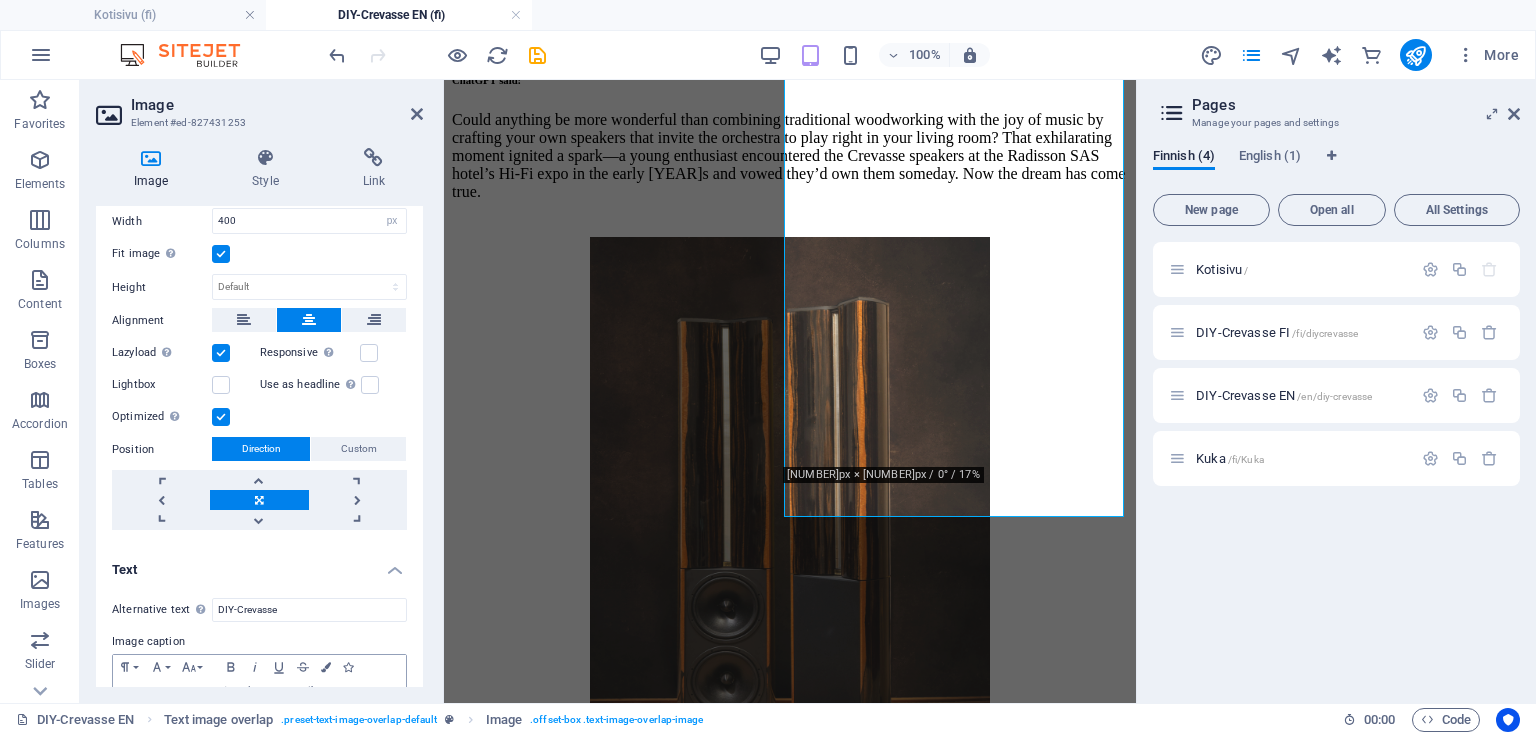 scroll, scrollTop: 583, scrollLeft: 0, axis: vertical 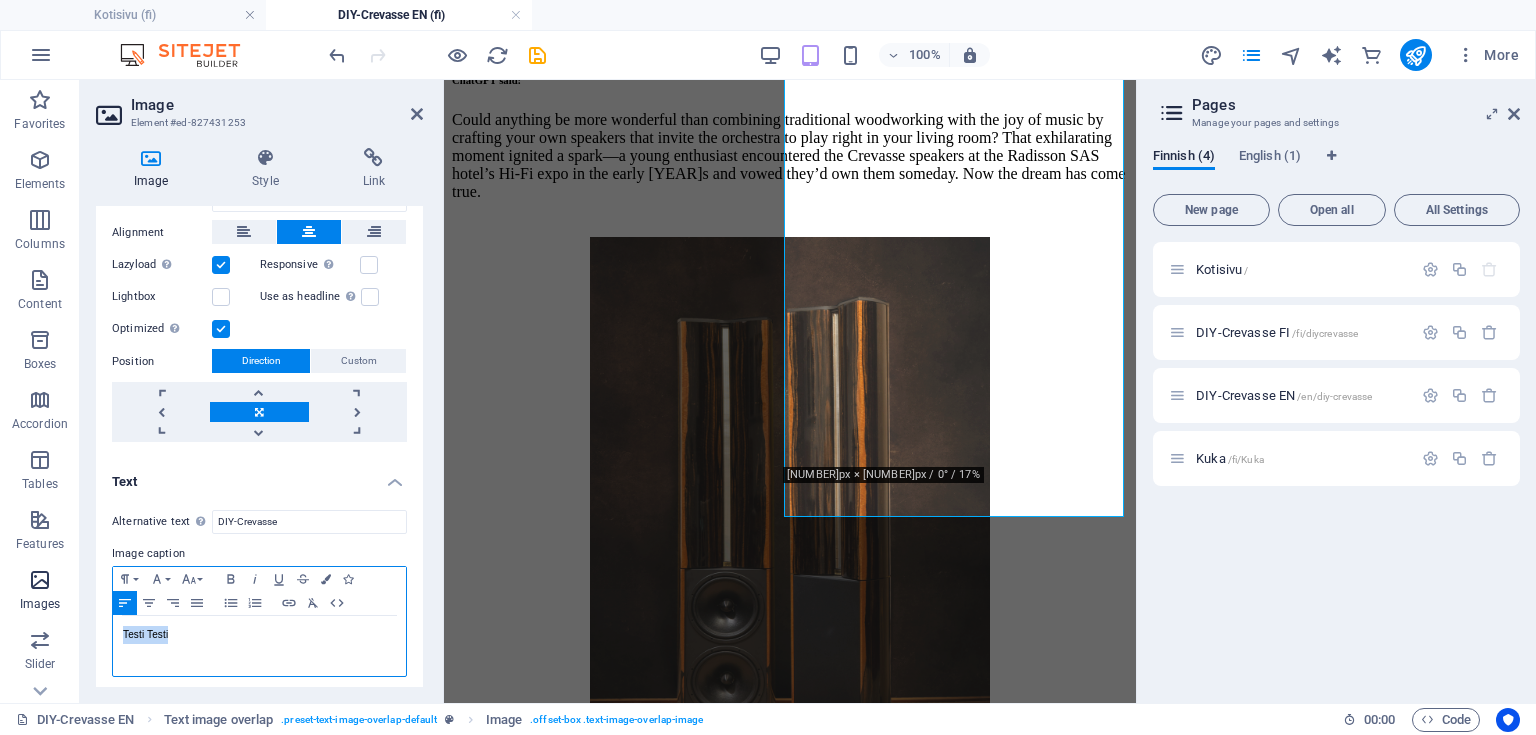 drag, startPoint x: 208, startPoint y: 633, endPoint x: 26, endPoint y: 605, distance: 184.14125 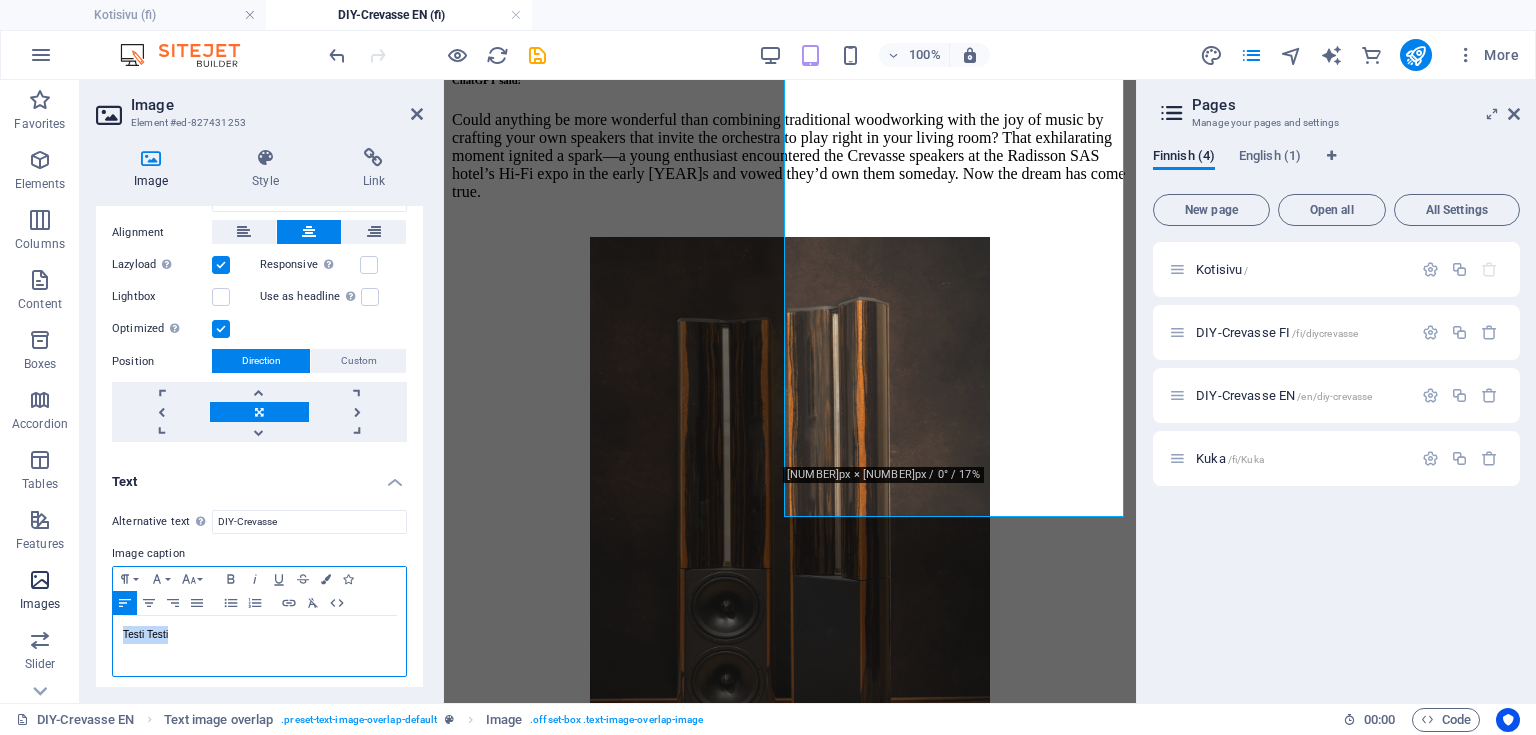 click on "Favorites Elements Columns Content Boxes Accordion Tables Features Images Slider Header Footer Forms Marketing Collections Commerce Image Element #[ID] Image Style Link Image Drag files here, click to choose files or select files from Files or our free stock photos & videos Select files from the file manager, stock photos, or upload file(s) Upload Width 400 Default auto px rem % em vh vw Fit image Automatically fit image to a fixed width and height Height Default auto px Alignment Lazyload Loading images after the page loads improves page speed. Responsive Automatically load retina image and smartphone optimized sizes. Lightbox Use as headline The image will be wrapped in an H1 headline tag. Useful for giving alternative text the weight of an H1 headline, e.g. for the logo. Leave unchecked if uncertain. Optimized Images are compressed to improve page speed. Position Direction Custom X offset 50 px rem % vh vw Y offset 50 px rem % vh vw Text Float No float Image left Image right Text Alternative text 8" at bounding box center [568, 391] 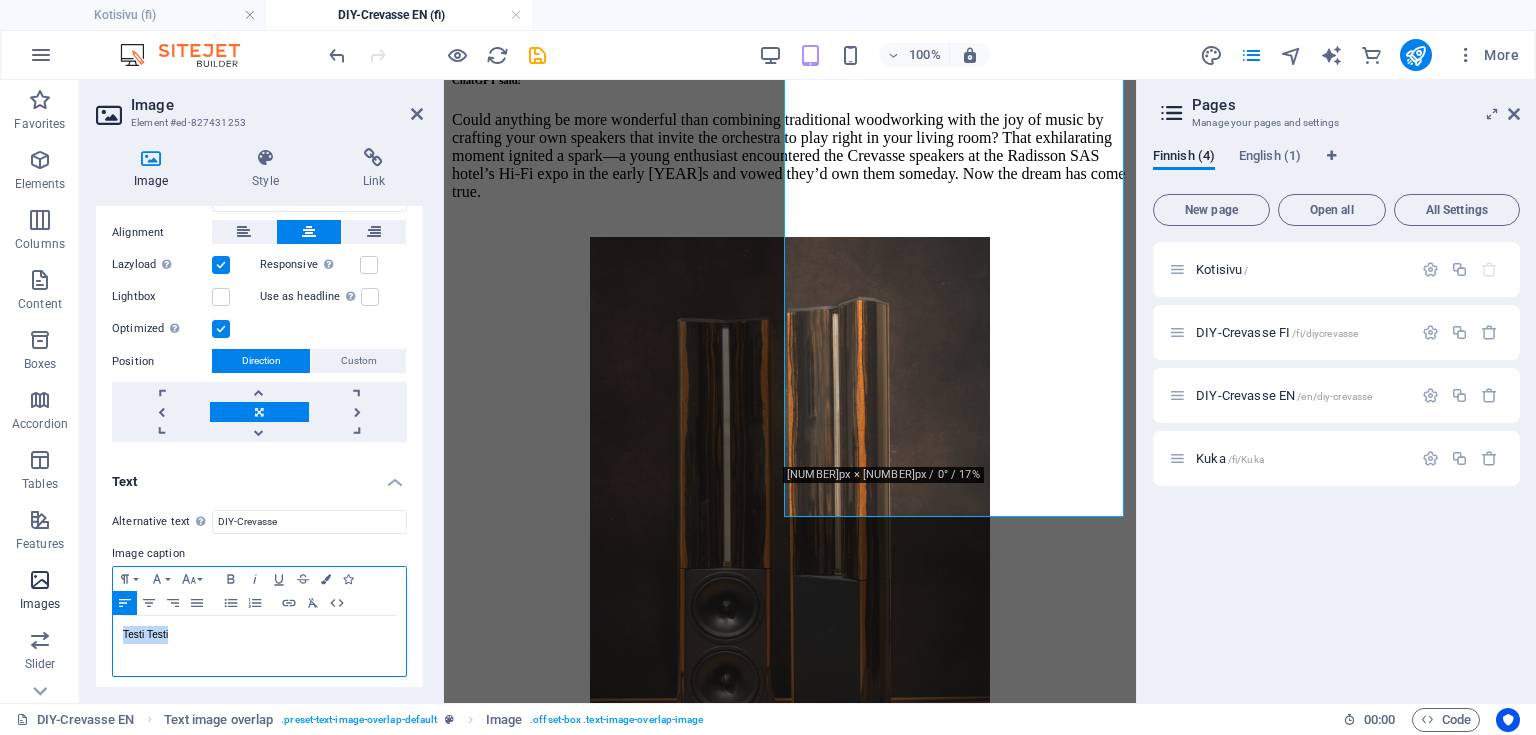 type 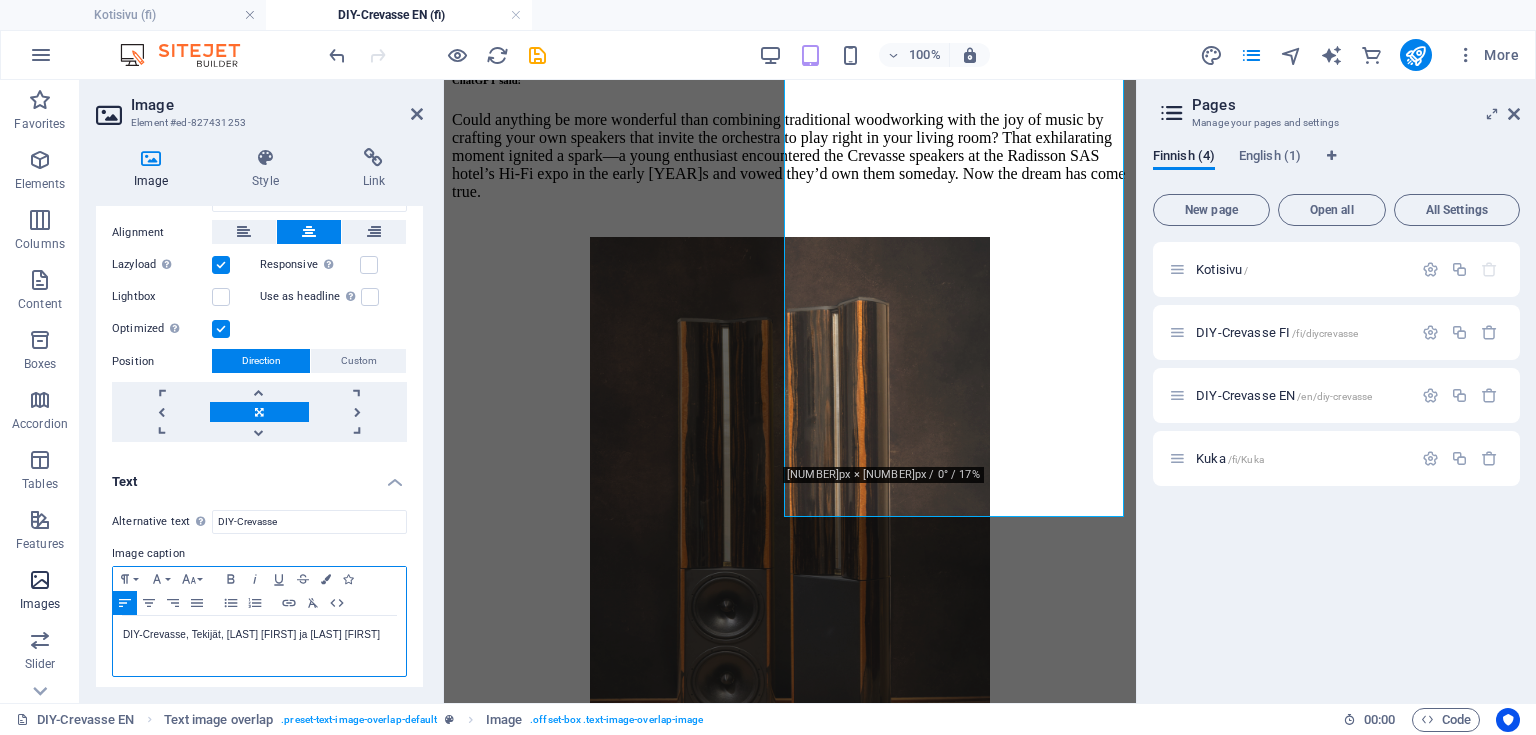 scroll, scrollTop: 441, scrollLeft: 0, axis: vertical 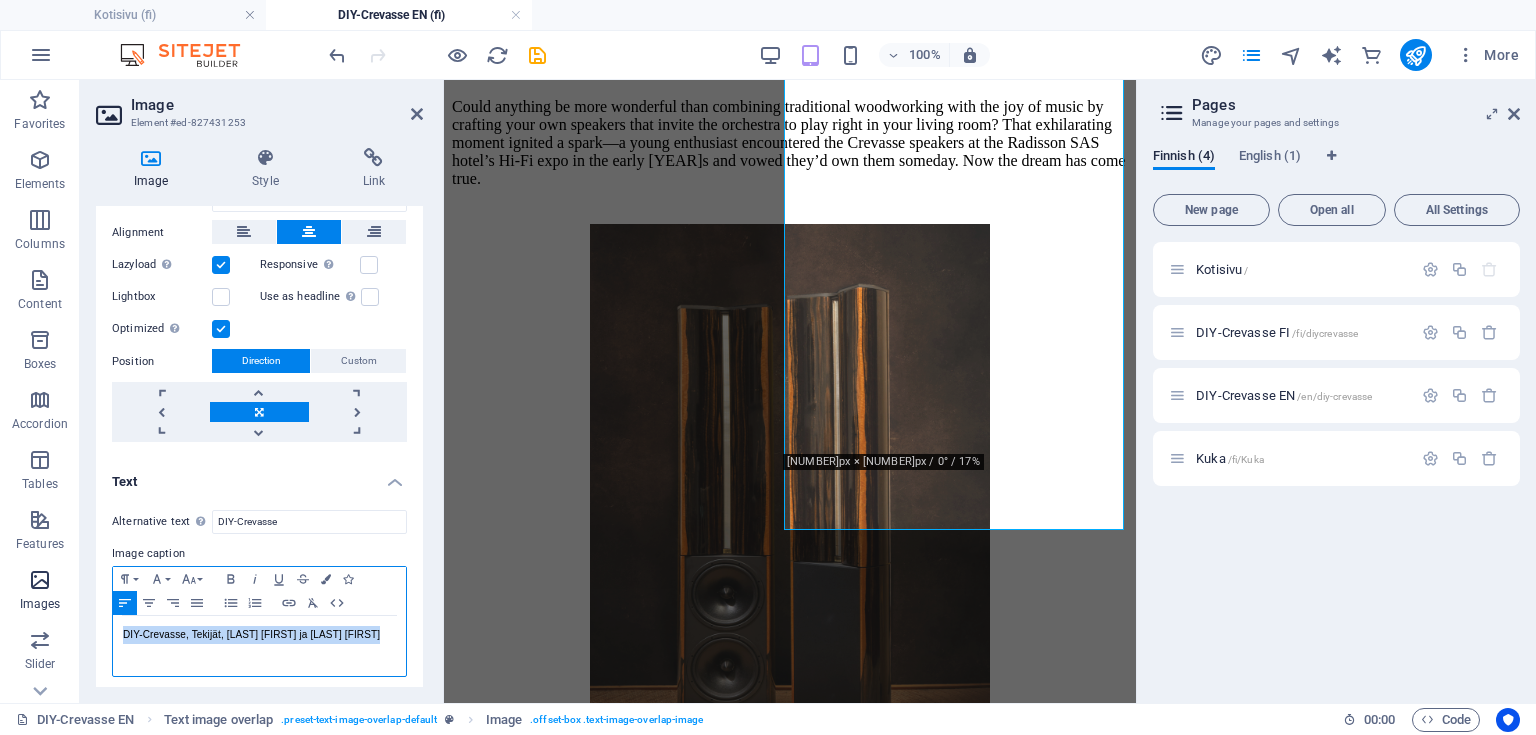 drag, startPoint x: 392, startPoint y: 626, endPoint x: 72, endPoint y: 564, distance: 325.95093 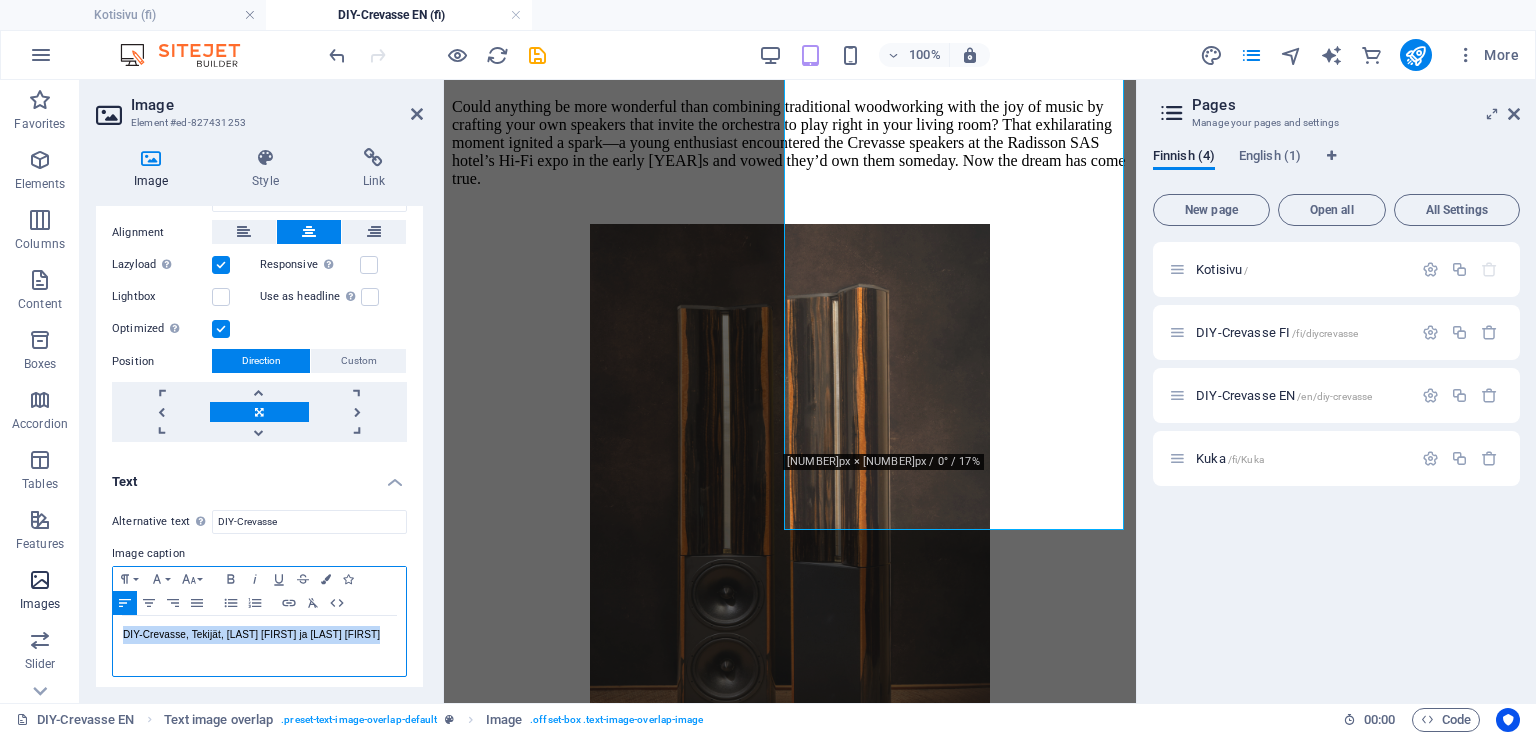 click on "Favorites Elements Columns Content Boxes Accordion Tables Features Images Slider Header Footer Forms Marketing Collections Commerce Image Element #[ID] Image Style Link Image Drag files here, click to choose files or select files from Files or our free stock photos & videos Select files from the file manager, stock photos, or upload file(s) Upload Width 400 Default auto px rem % em vh vw Fit image Automatically fit image to a fixed width and height Height Default auto px Alignment Lazyload Loading images after the page loads improves page speed. Responsive Automatically load retina image and smartphone optimized sizes. Lightbox Use as headline The image will be wrapped in an H1 headline tag. Useful for giving alternative text the weight of an H1 headline, e.g. for the logo. Leave unchecked if uncertain. Optimized Images are compressed to improve page speed. Position Direction Custom X offset 50 px rem % vh vw Y offset 50 px rem % vh vw Text Float No float Image left Image right Text Alternative text 8" at bounding box center (568, 391) 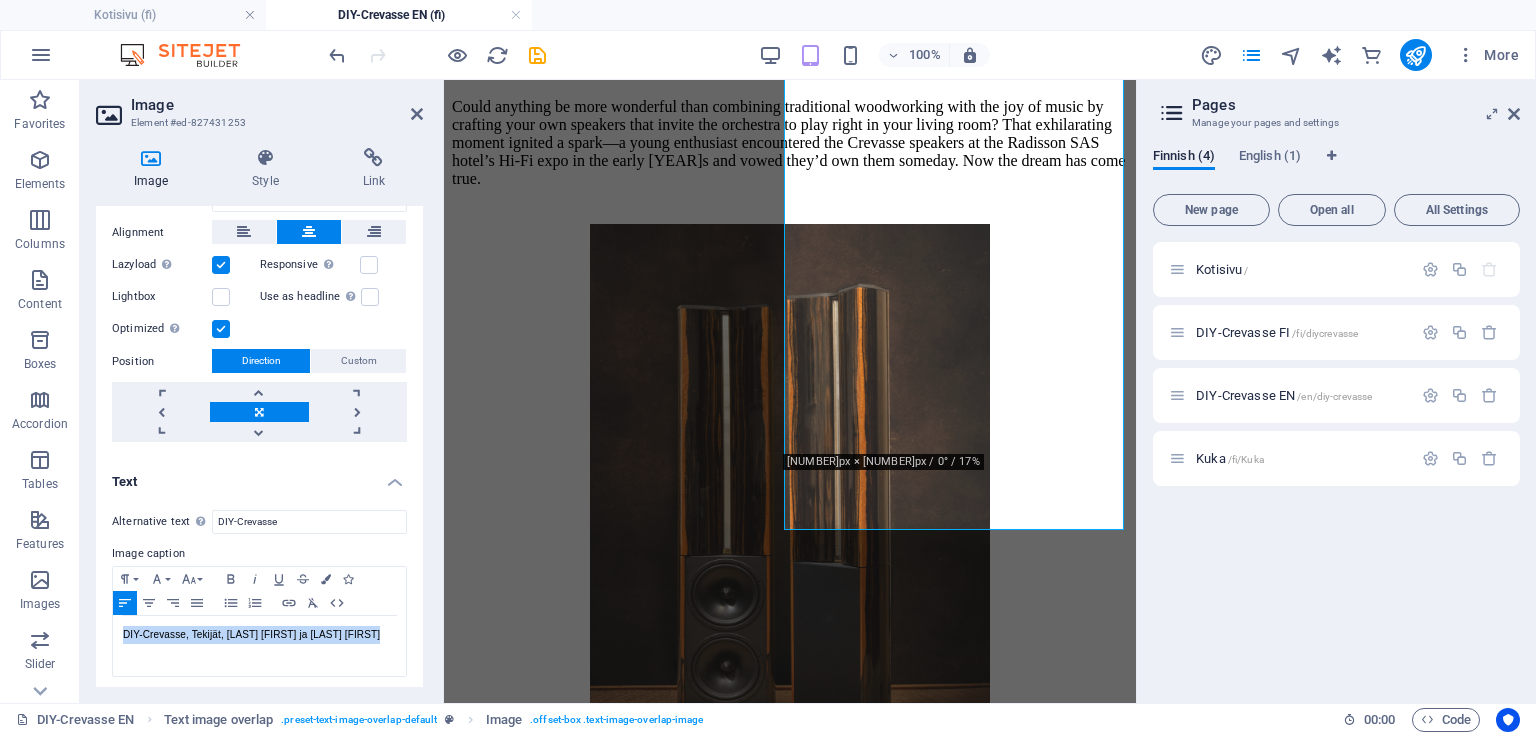click on "Image" at bounding box center [277, 105] 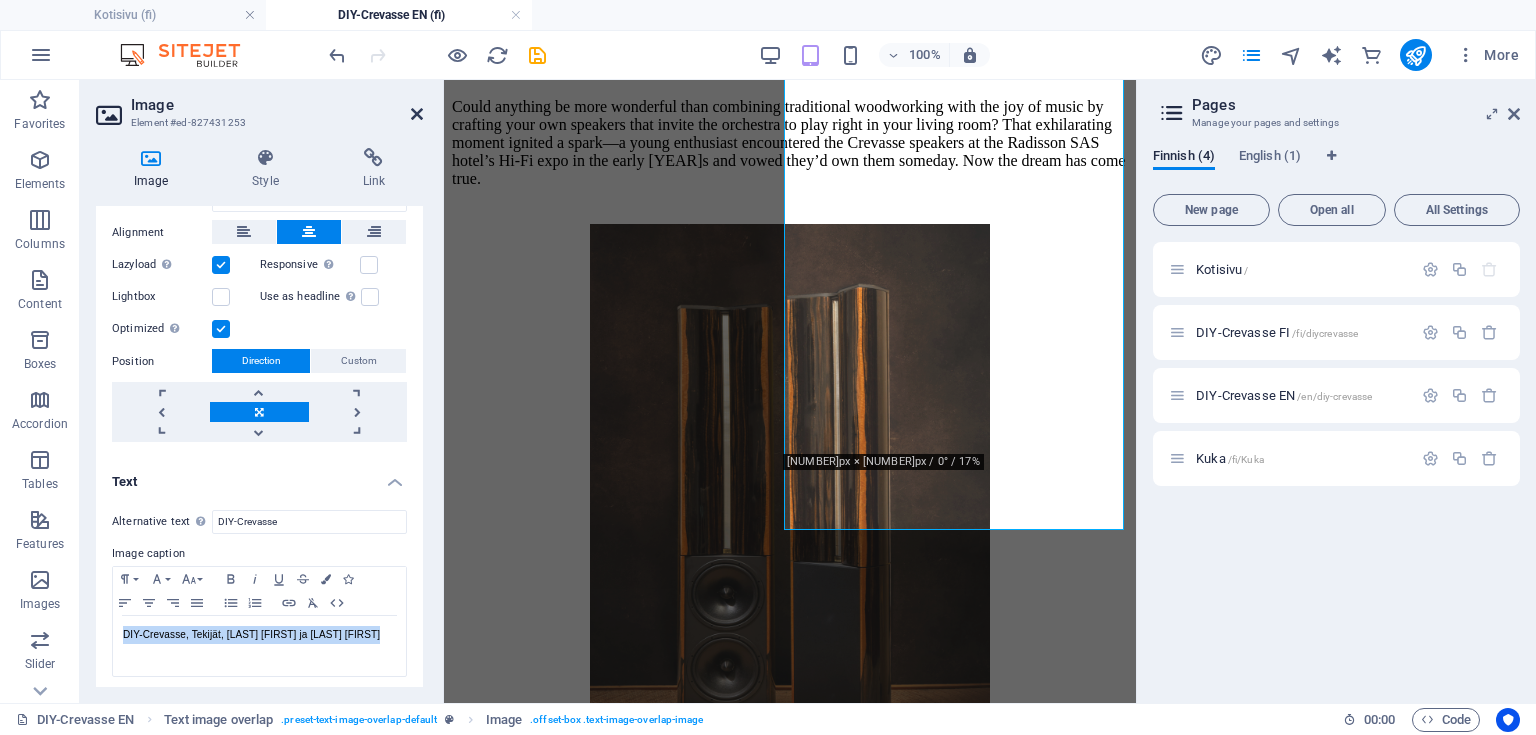 click on "Image Element #ed-827431253" at bounding box center [259, 106] 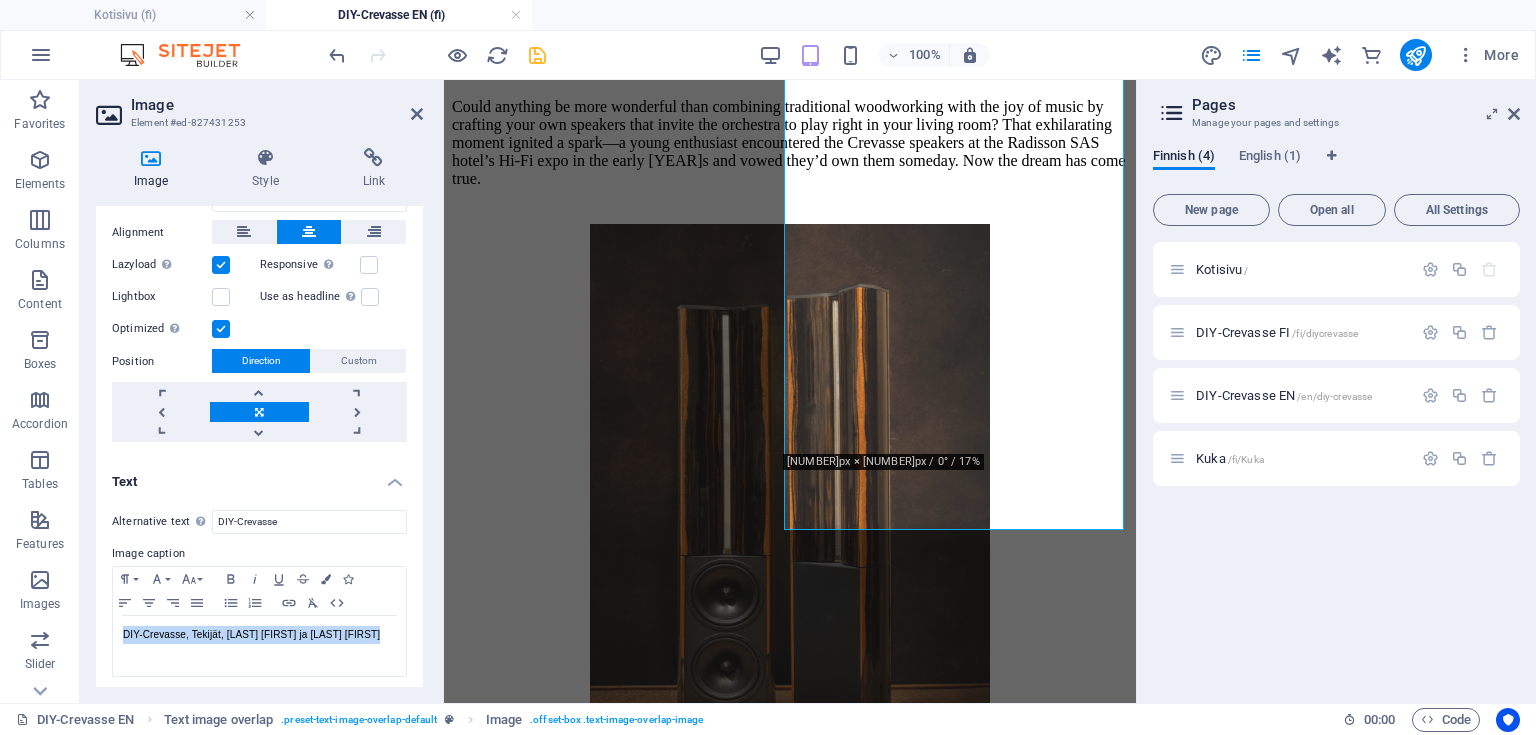 click at bounding box center [537, 55] 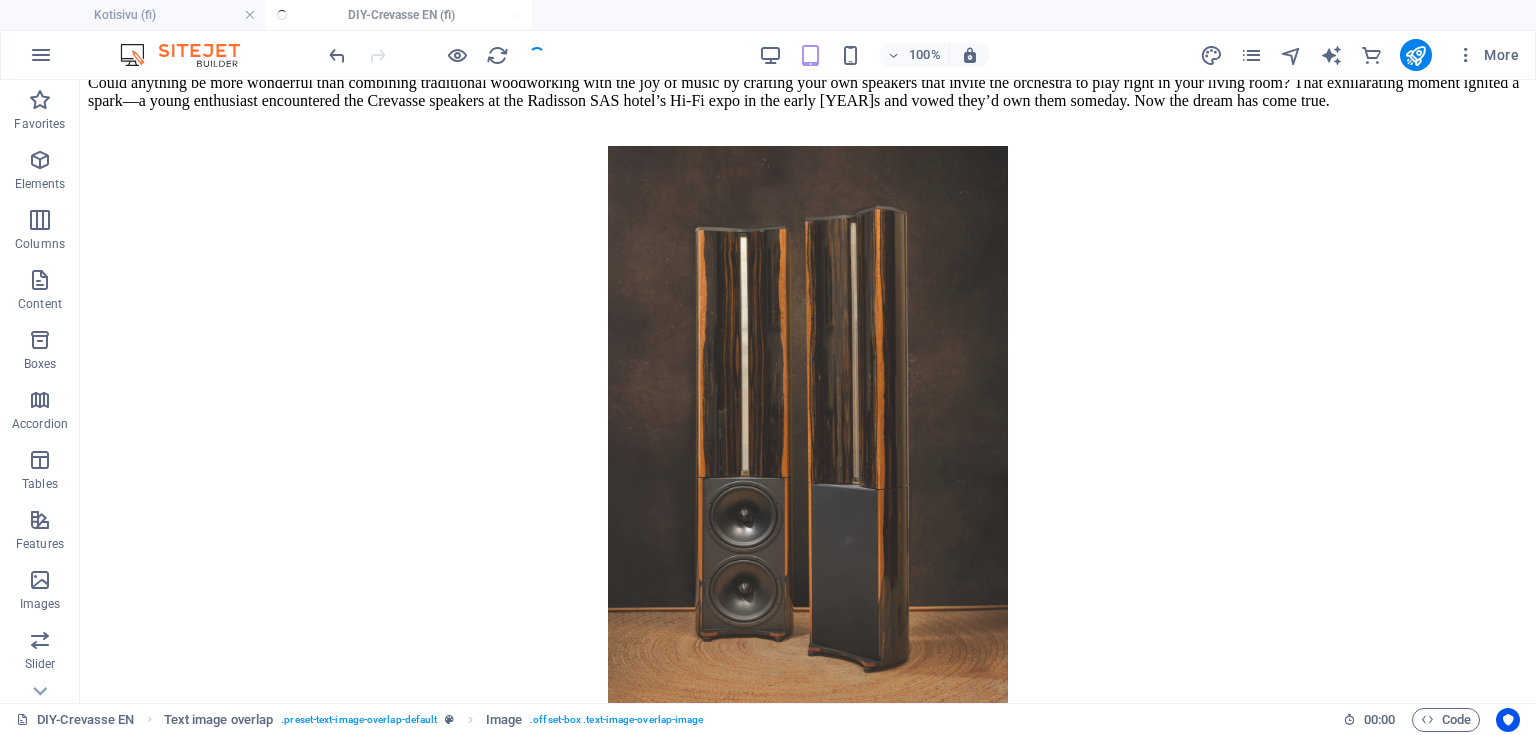 scroll, scrollTop: 454, scrollLeft: 0, axis: vertical 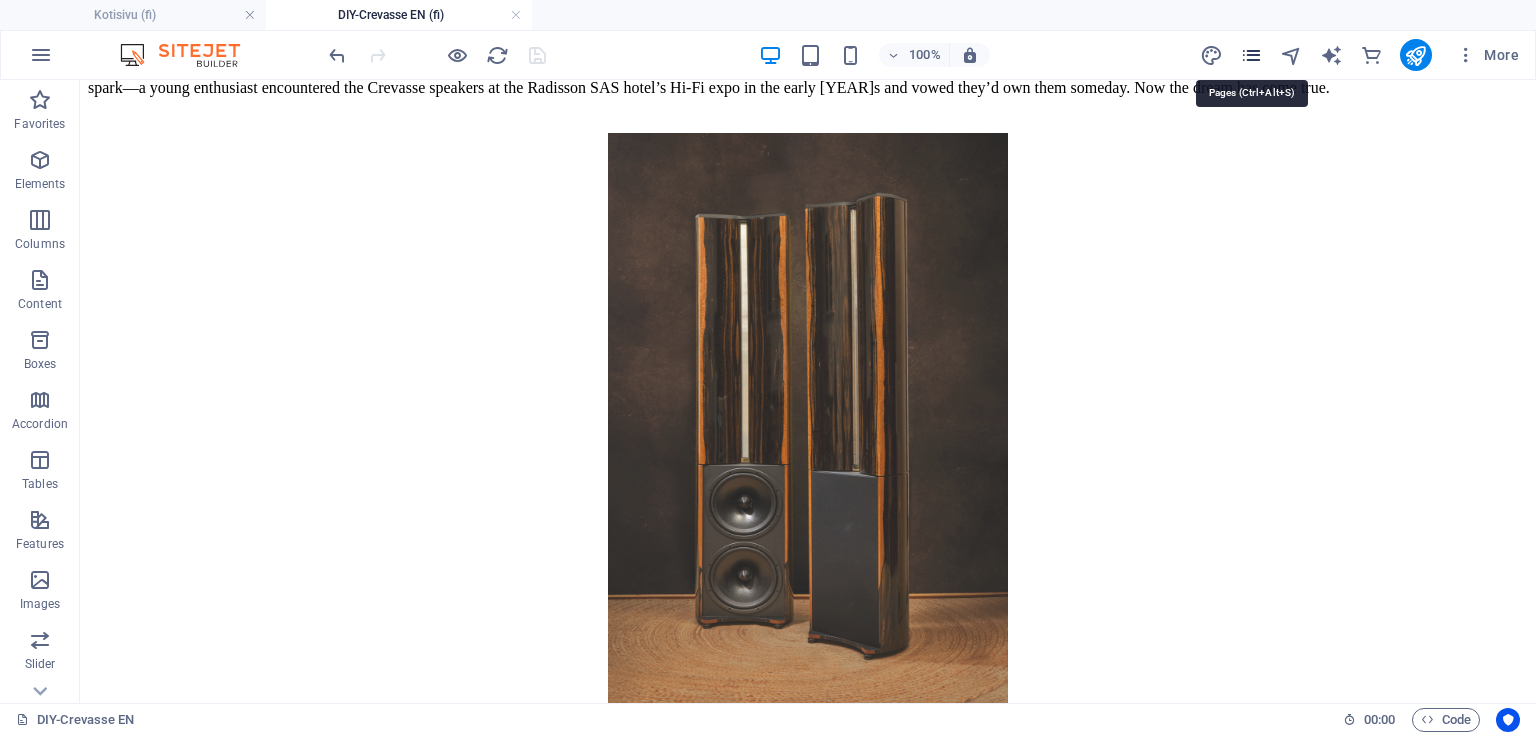 click at bounding box center (1251, 55) 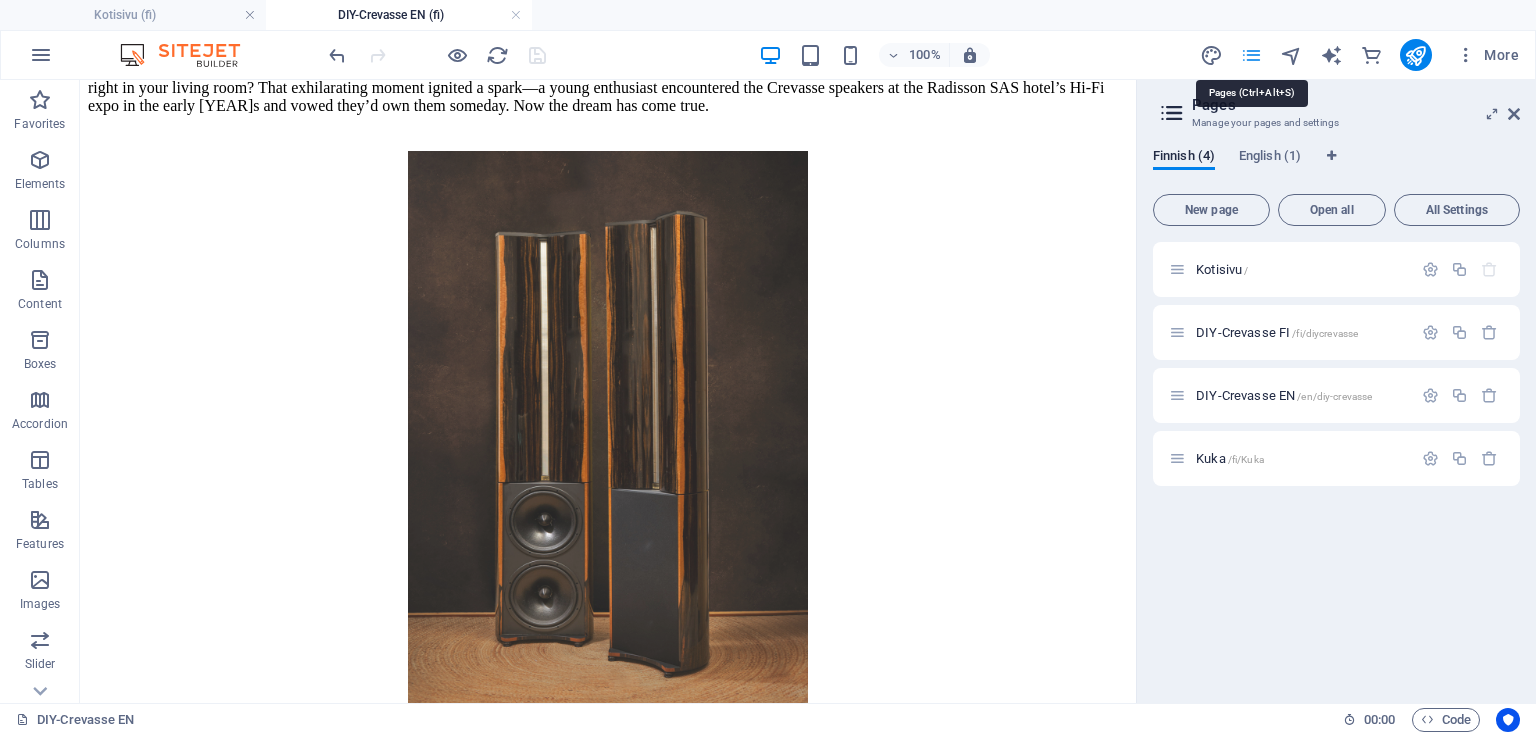scroll, scrollTop: 428, scrollLeft: 0, axis: vertical 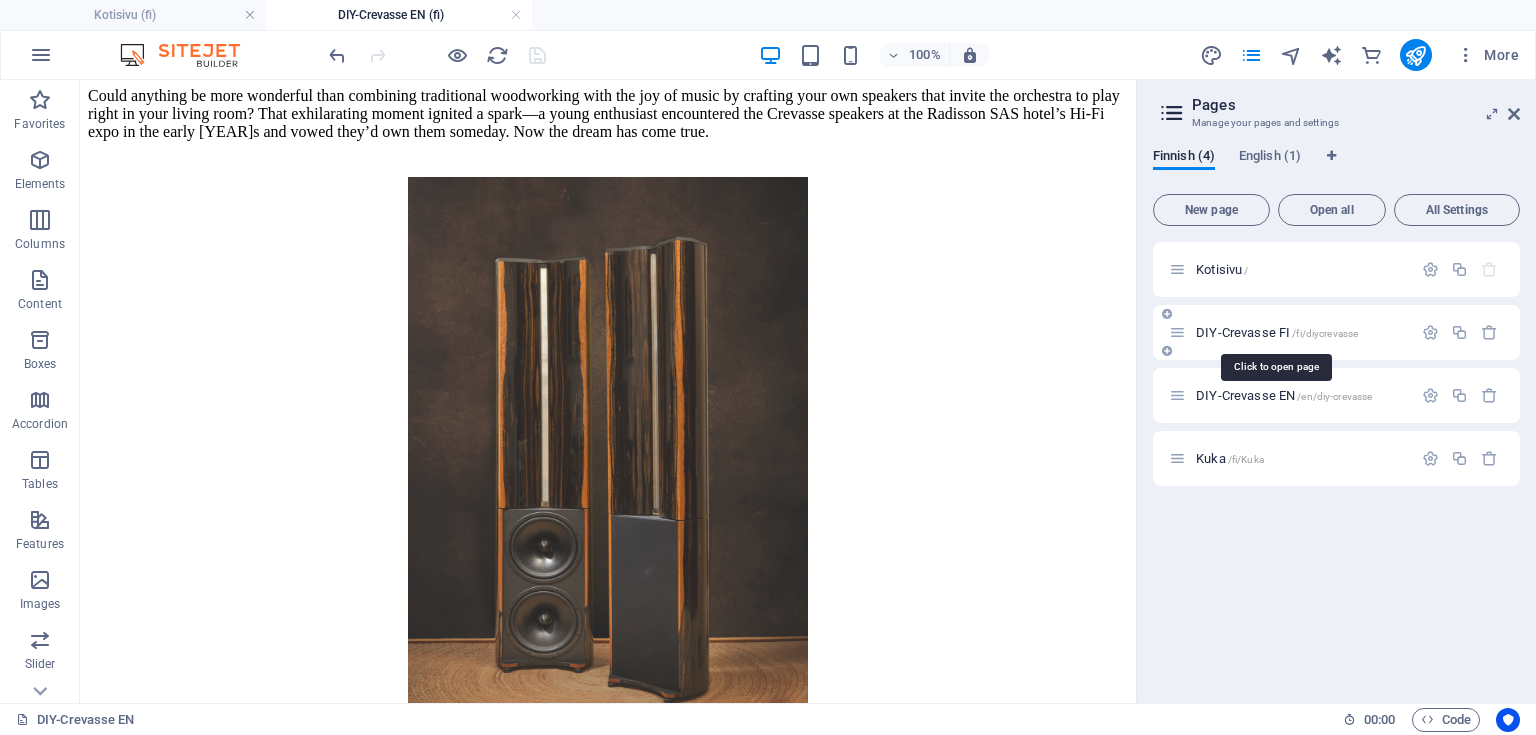 click on "DIY-Crevasse FI /fi/diycrevasse" at bounding box center (1277, 332) 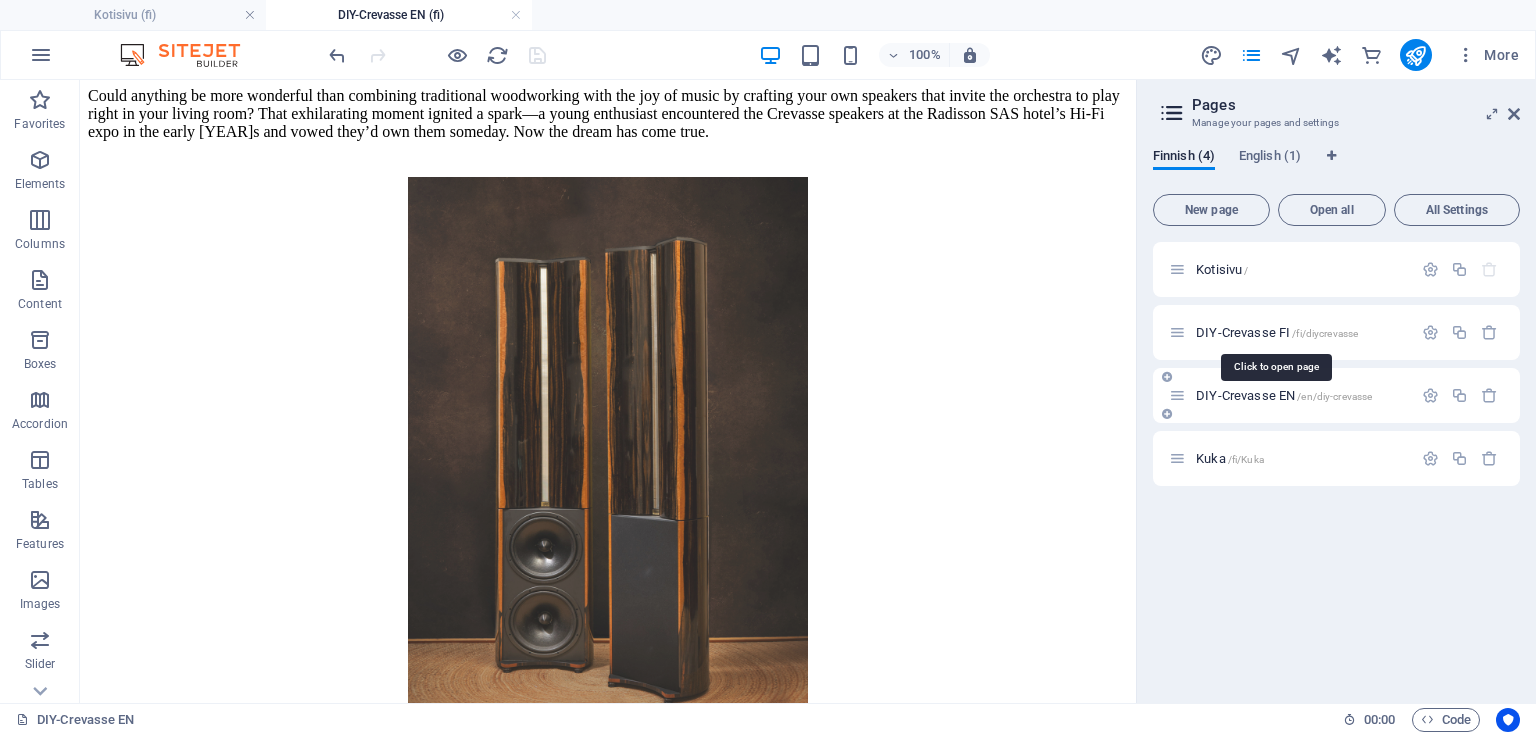 scroll, scrollTop: 0, scrollLeft: 0, axis: both 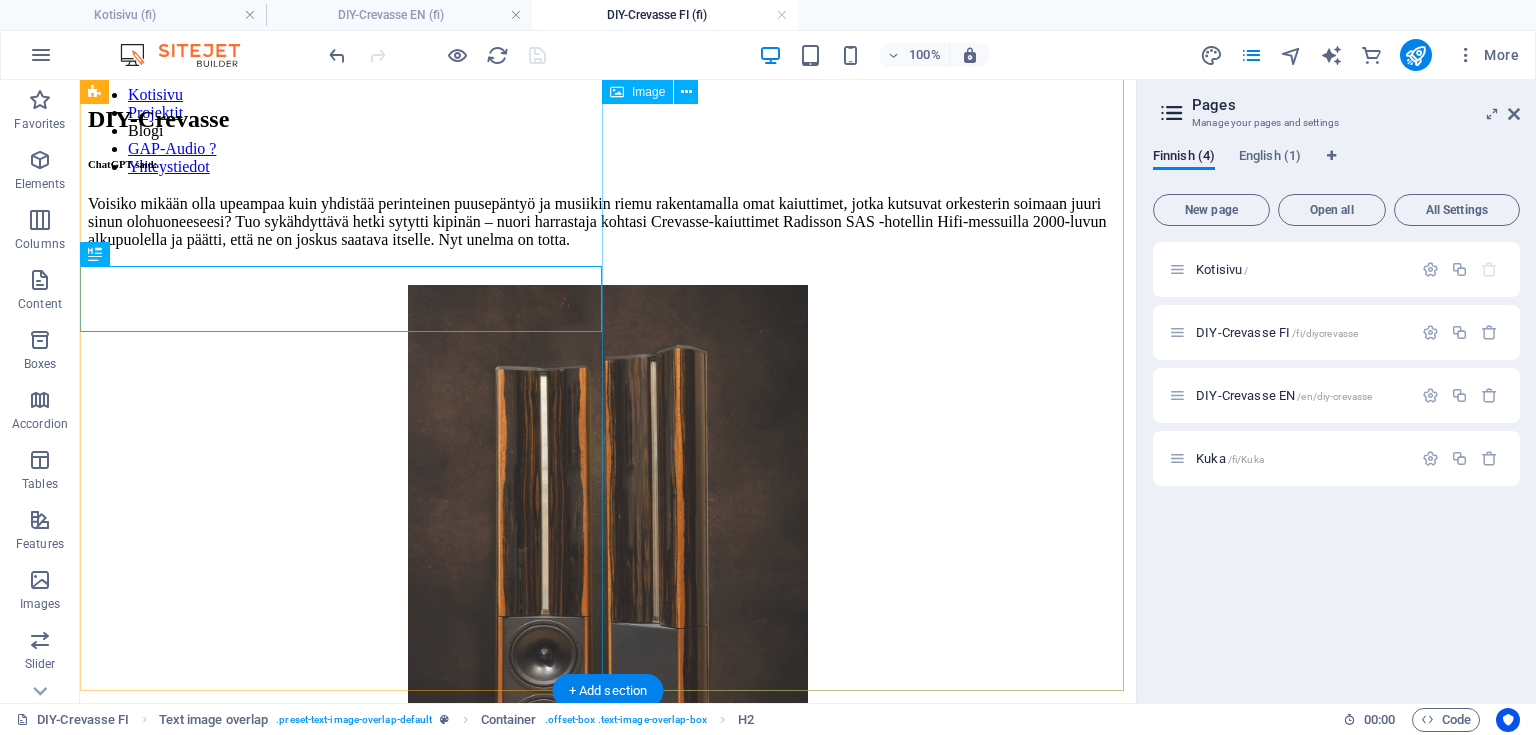 click on "Testi Testi" at bounding box center (608, 621) 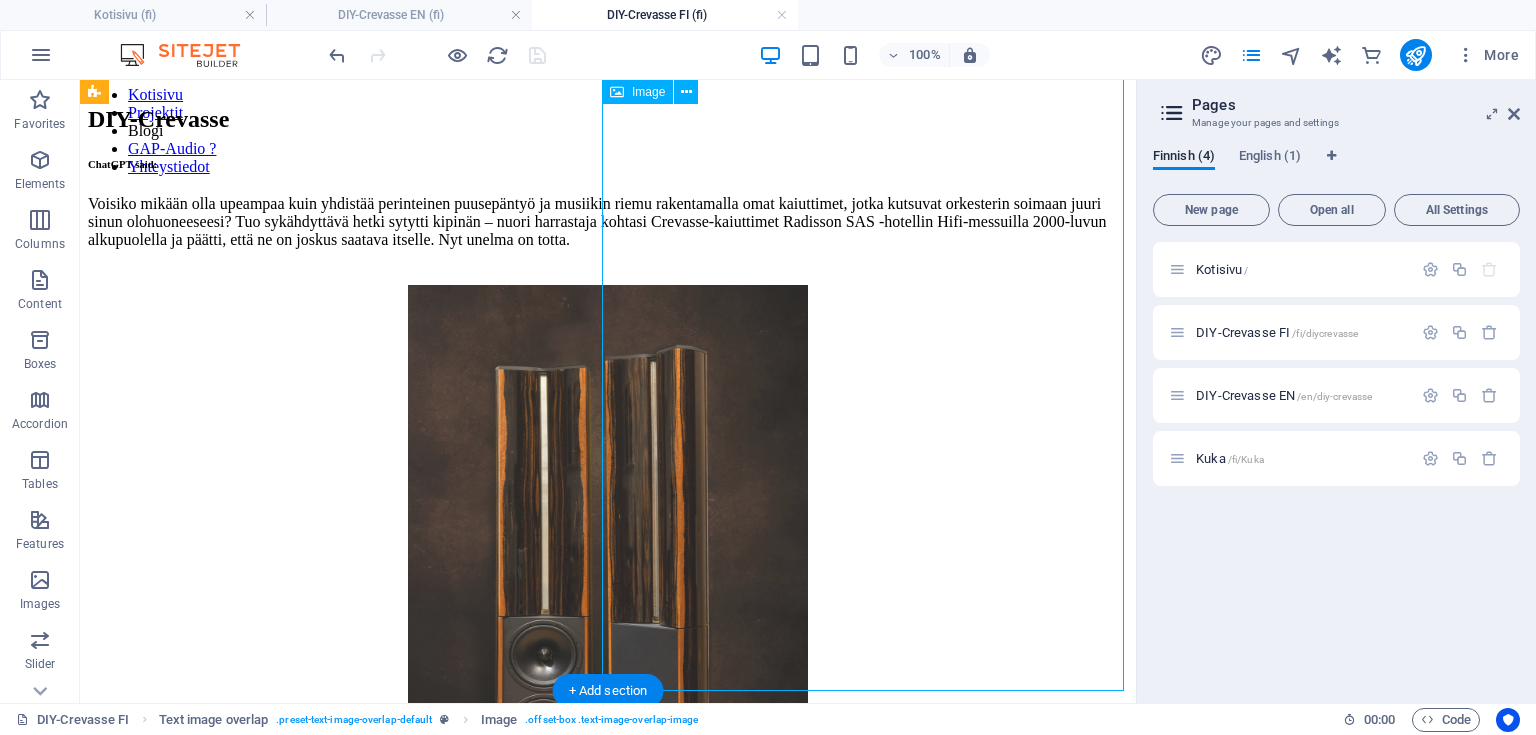 click on "Testi Testi" at bounding box center [608, 621] 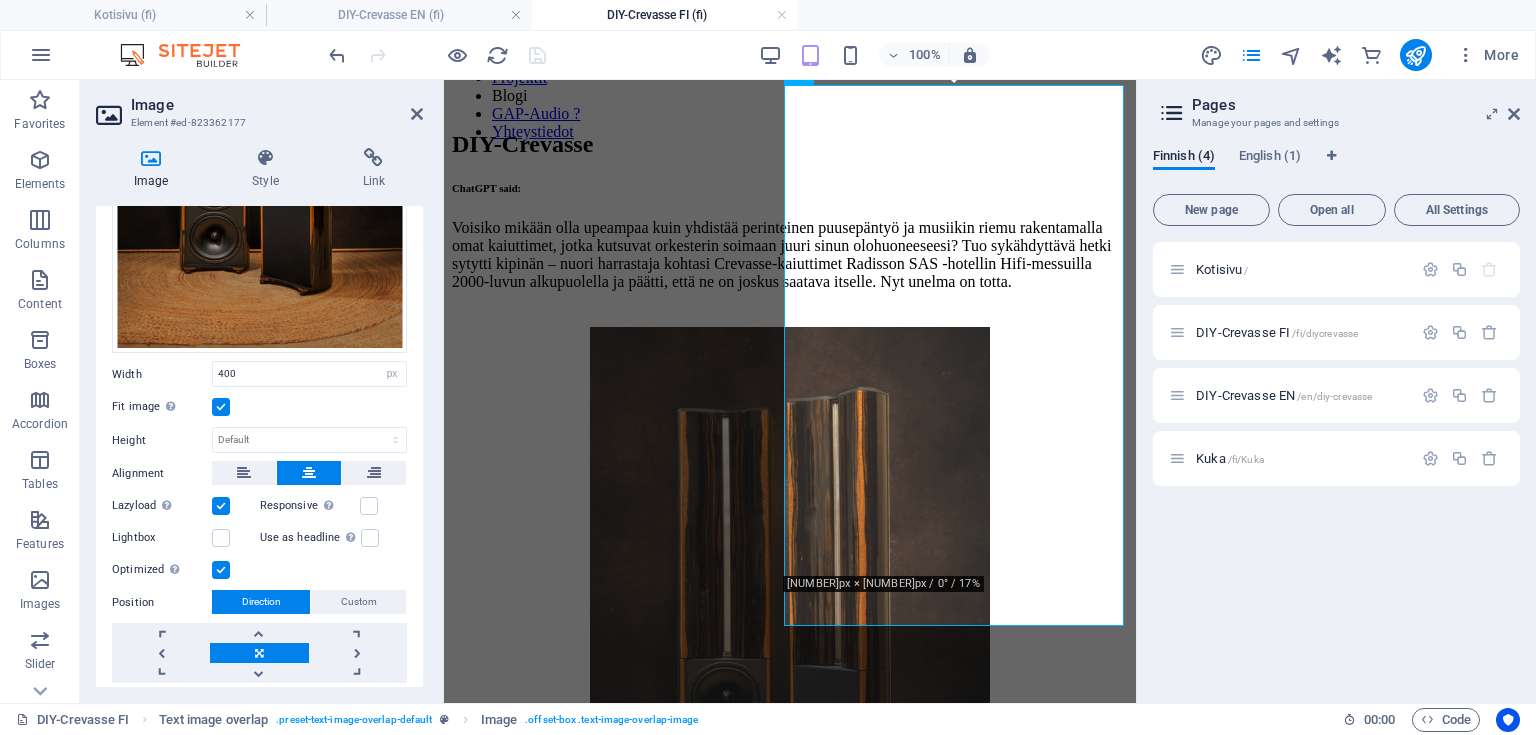 scroll, scrollTop: 395, scrollLeft: 0, axis: vertical 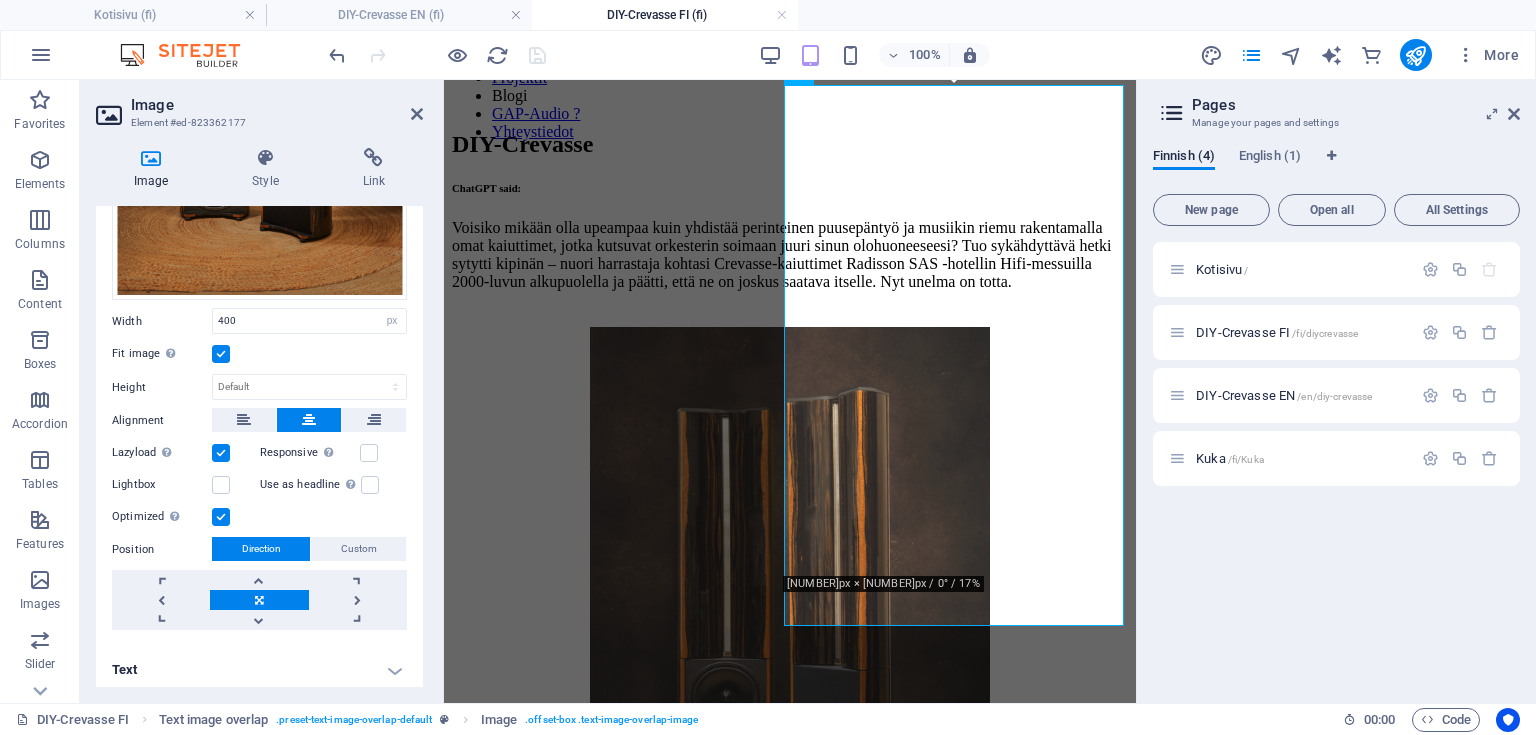 click on "Text" at bounding box center [259, 670] 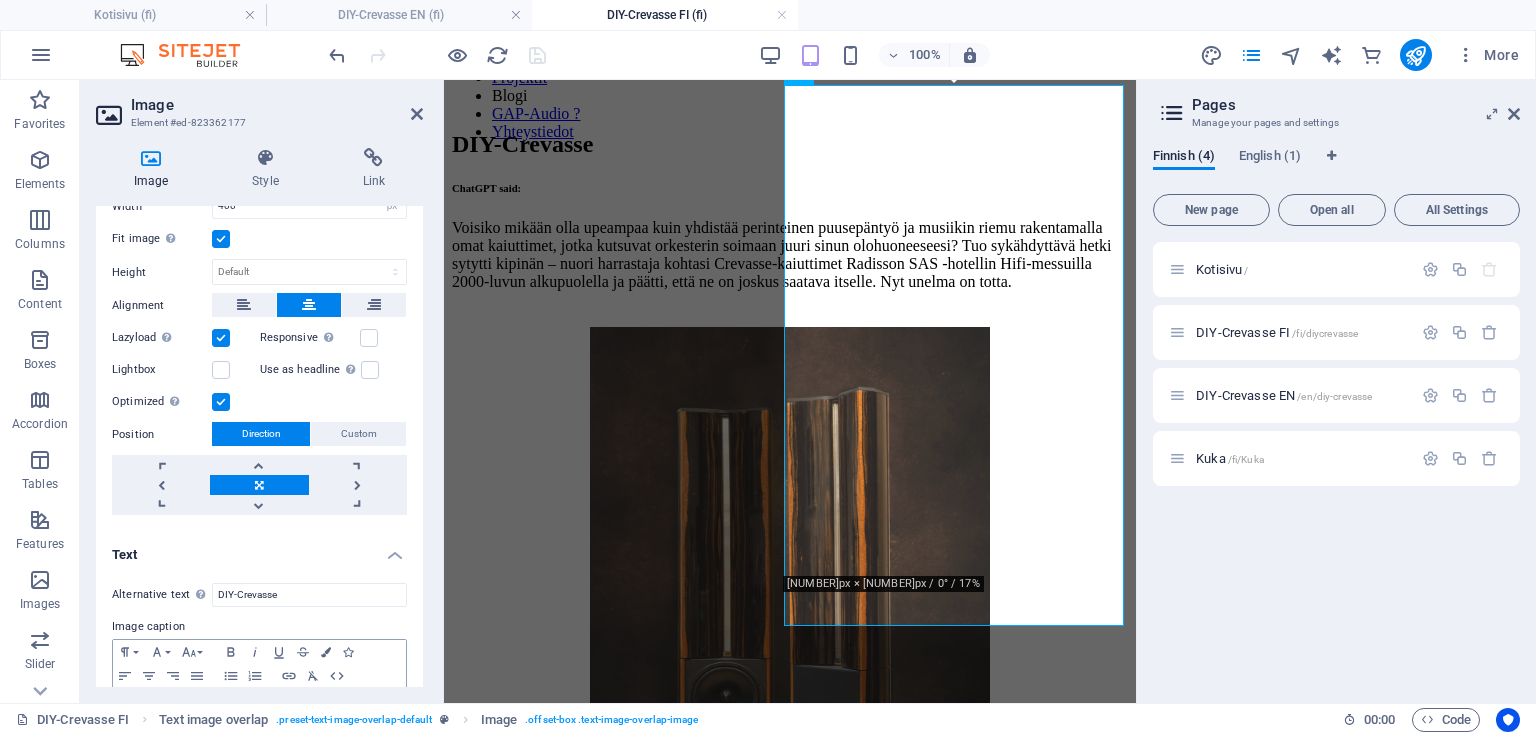 scroll, scrollTop: 583, scrollLeft: 0, axis: vertical 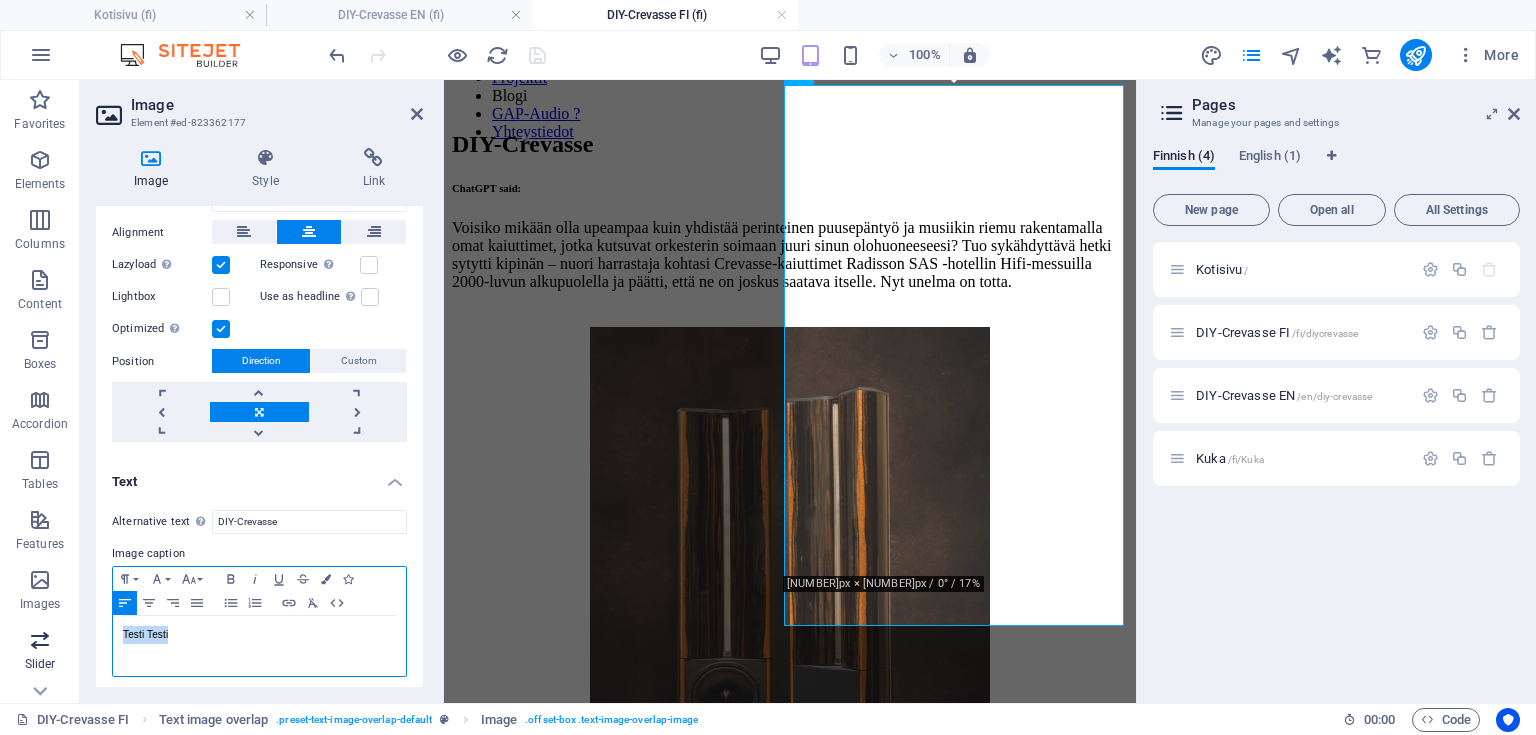 drag, startPoint x: 243, startPoint y: 628, endPoint x: 12, endPoint y: 620, distance: 231.13849 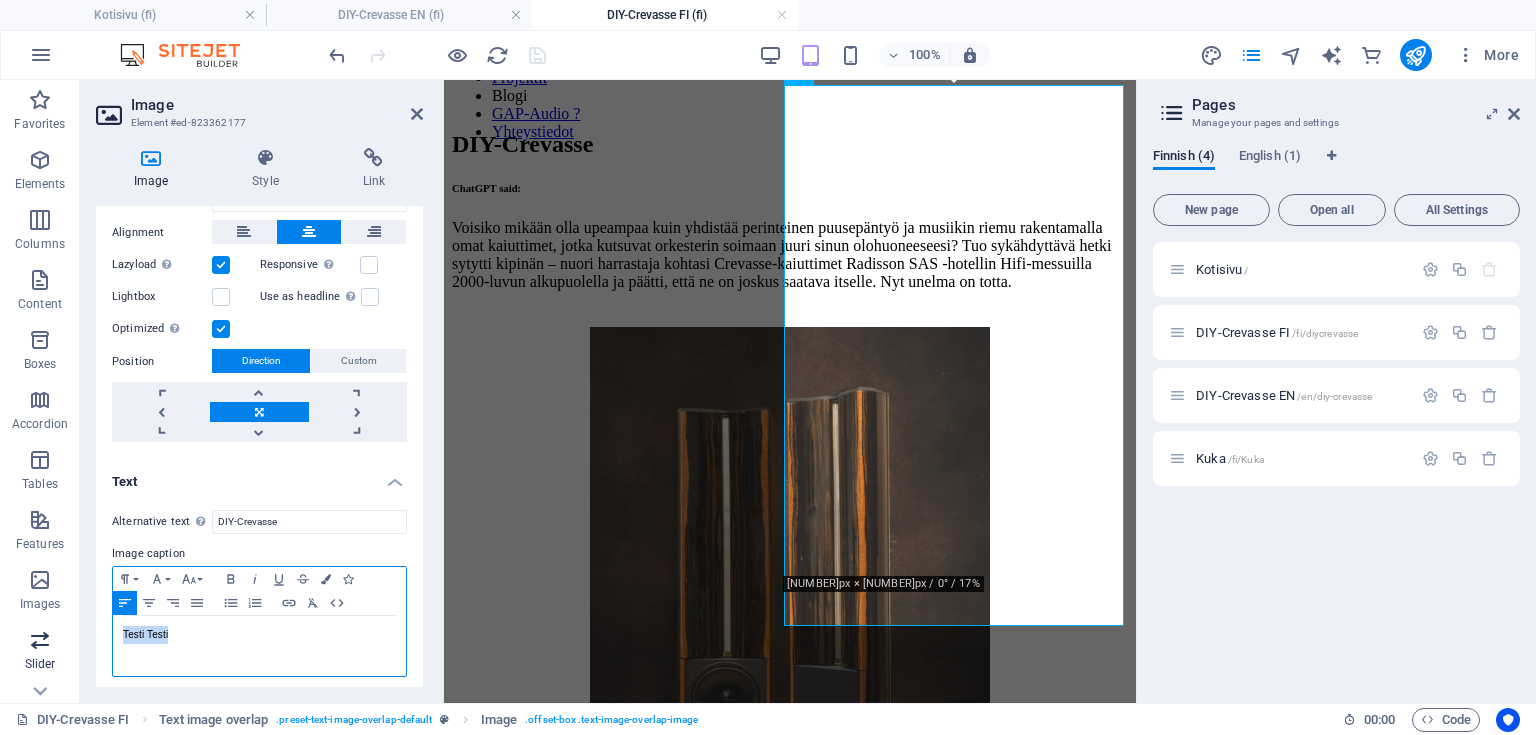click on "Favorites Elements Columns Content Boxes Accordion Tables Features Images Slider Header Footer Forms Marketing Collections Commerce Image Element #[ID] Image Style Link Image Drag files here, click to choose files or select files from Files or our free stock photos & videos Select files from the file manager, stock photos, or upload file(s) Upload Width 400 Default auto px rem % em vh vw Fit image Automatically fit image to a fixed width and height Height Default auto px Alignment Lazyload Loading images after the page loads improves page speed. Responsive Automatically load retina image and smartphone optimized sizes. Lightbox Use as headline The image will be wrapped in an H1 headline tag. Useful for giving alternative text the weight of an H1 headline, e.g. for the logo. Leave unchecked if uncertain. Optimized Images are compressed to improve page speed. Position Direction Custom X offset 50 px rem % vh vw Y offset 50 px rem % vh vw Text Float No float Image left Image right Text Alternative text 8" at bounding box center (568, 391) 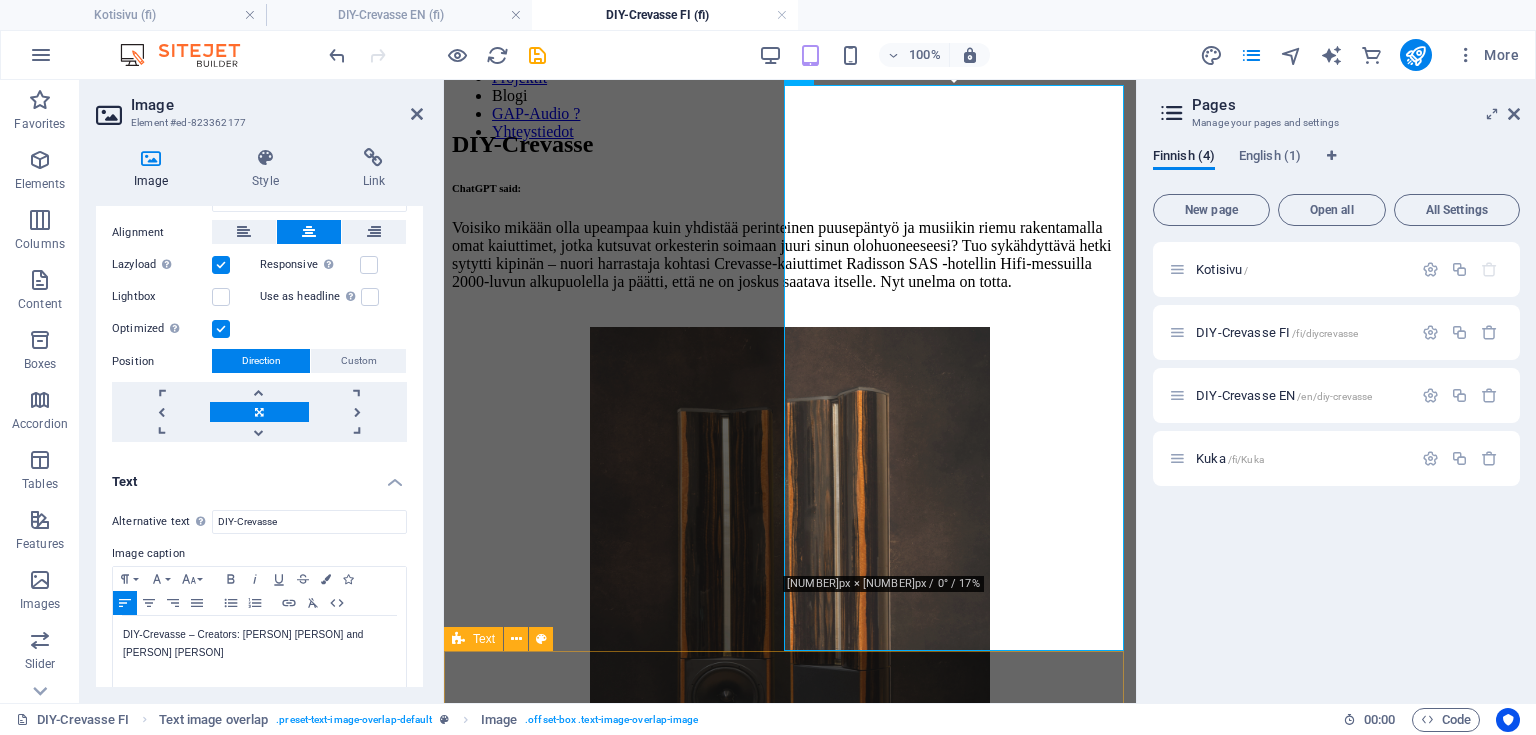 click on "Vuoden 1998–1999 taitteessa Hifi-lehden numerossa 3/1999 sekä alan messuilla esiteltiin ensimmäistä kertaa Crystal Illusion -kaiuttimet. Vuonna 2002 malli uudistui ja sai nimekseen Crevasse, ja 2000-luvun alun HIFI-messuilla syttyi henkilökohtainen oivallus: nämä kaiuttimet on joskus saatava omaksi. Nuoren harrastajan intoa hillitsi kuitenkin korkea hintalappu, eikä unelmasta tuolloin tullut totta. Valitettavasti Crevassen edustaja Lutz Reinhardt menehtyi vuonna 2009, minkä jälkeen valmistus lopetettiin. Alkuperäisen mekaanisen suunnittelun toteuttivat Jontte Knif ja Martin Kantola." at bounding box center [790, 1105] 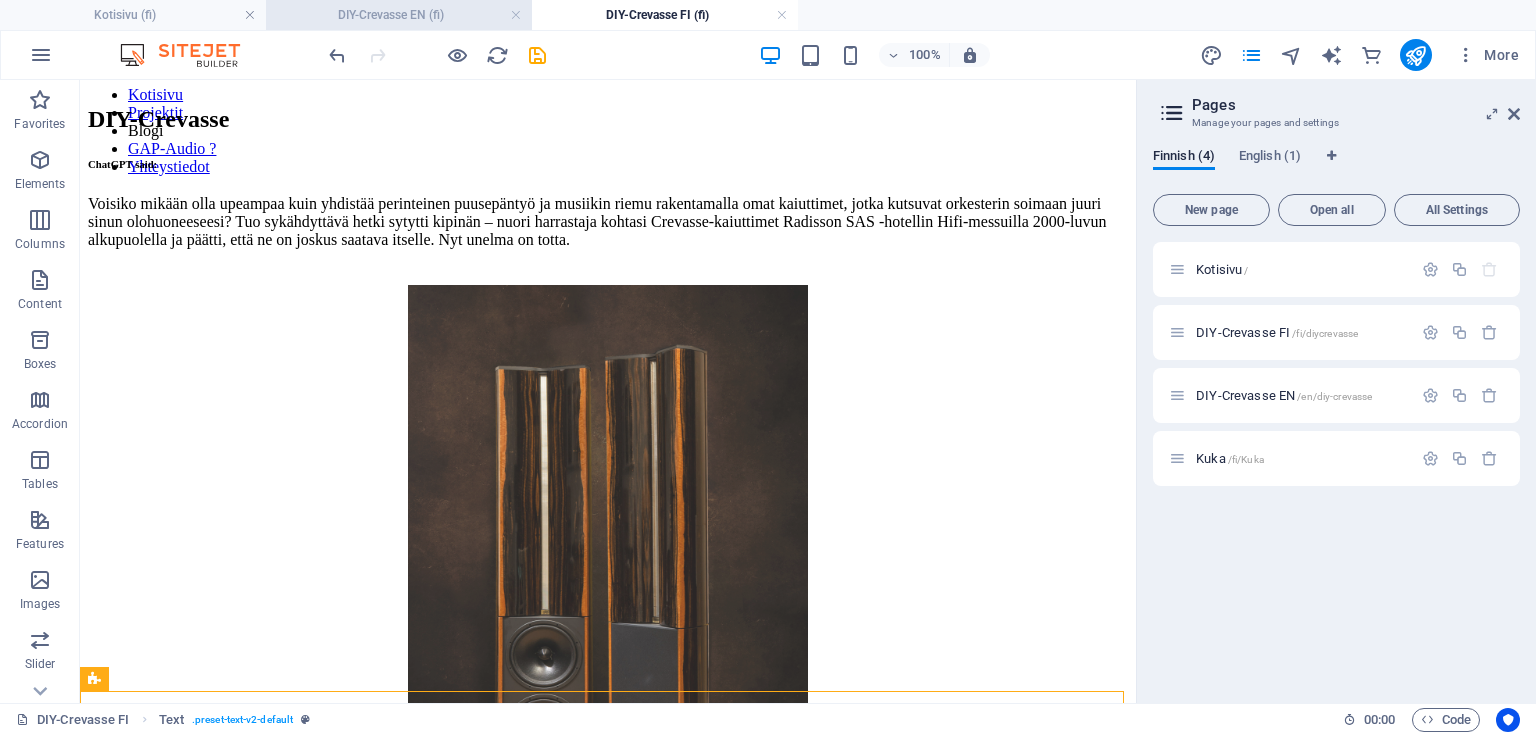 click on "DIY-Crevasse EN (fi)" at bounding box center (399, 15) 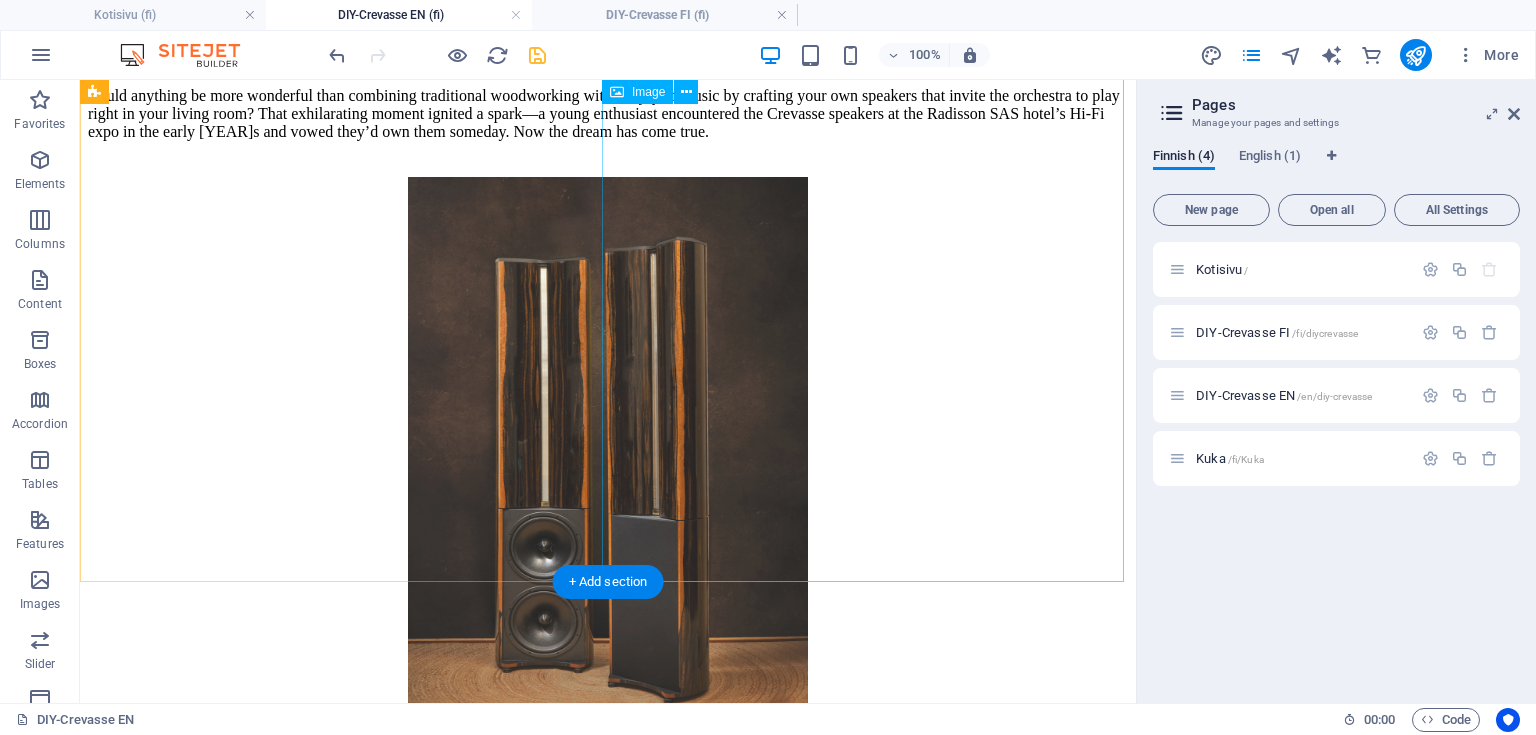 click on "DIY-Crevasse, Tekijät, [LAST] [FIRST] ja [LAST] [FIRST]" at bounding box center (608, 513) 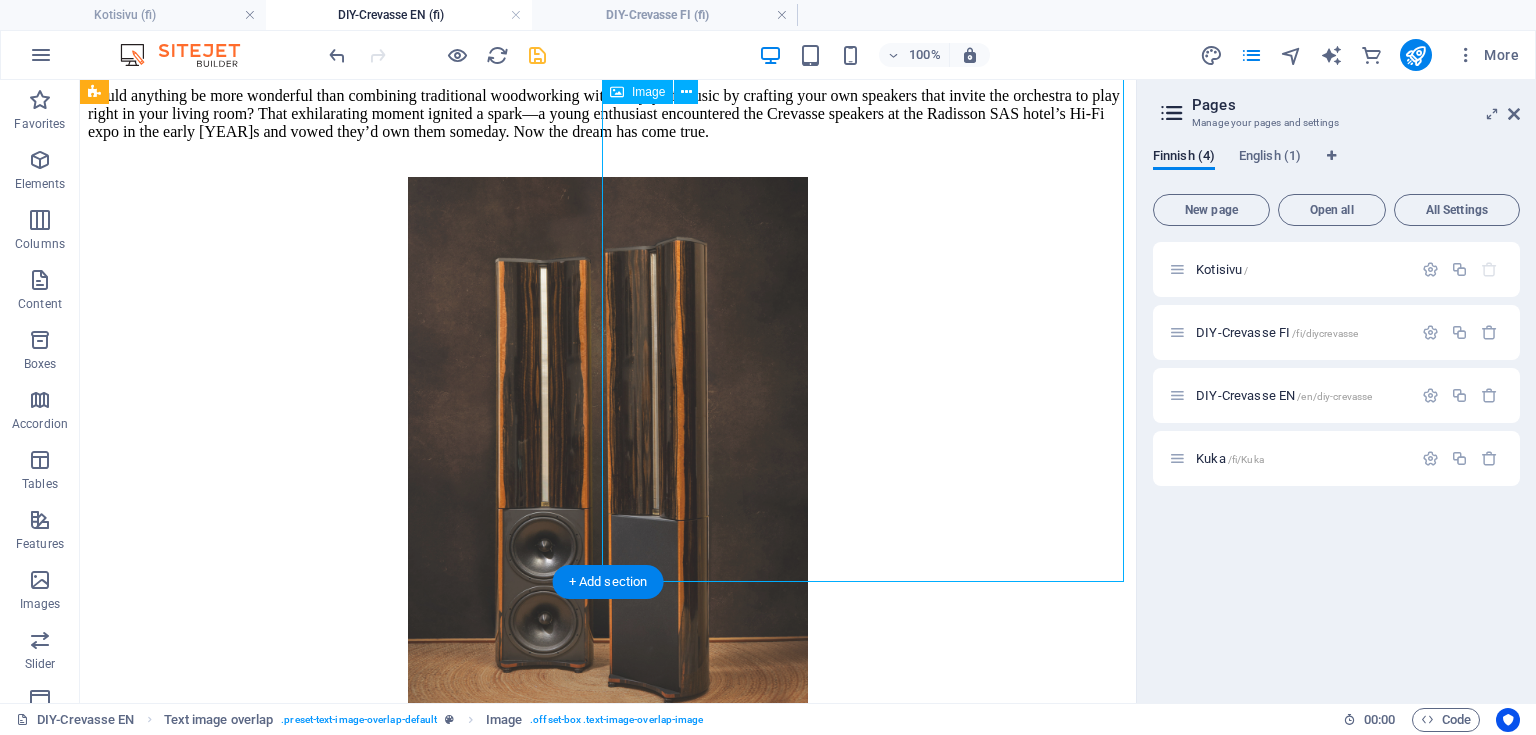 click on "DIY-Crevasse, Tekijät, [LAST] [FIRST] ja [LAST] [FIRST]" at bounding box center (608, 513) 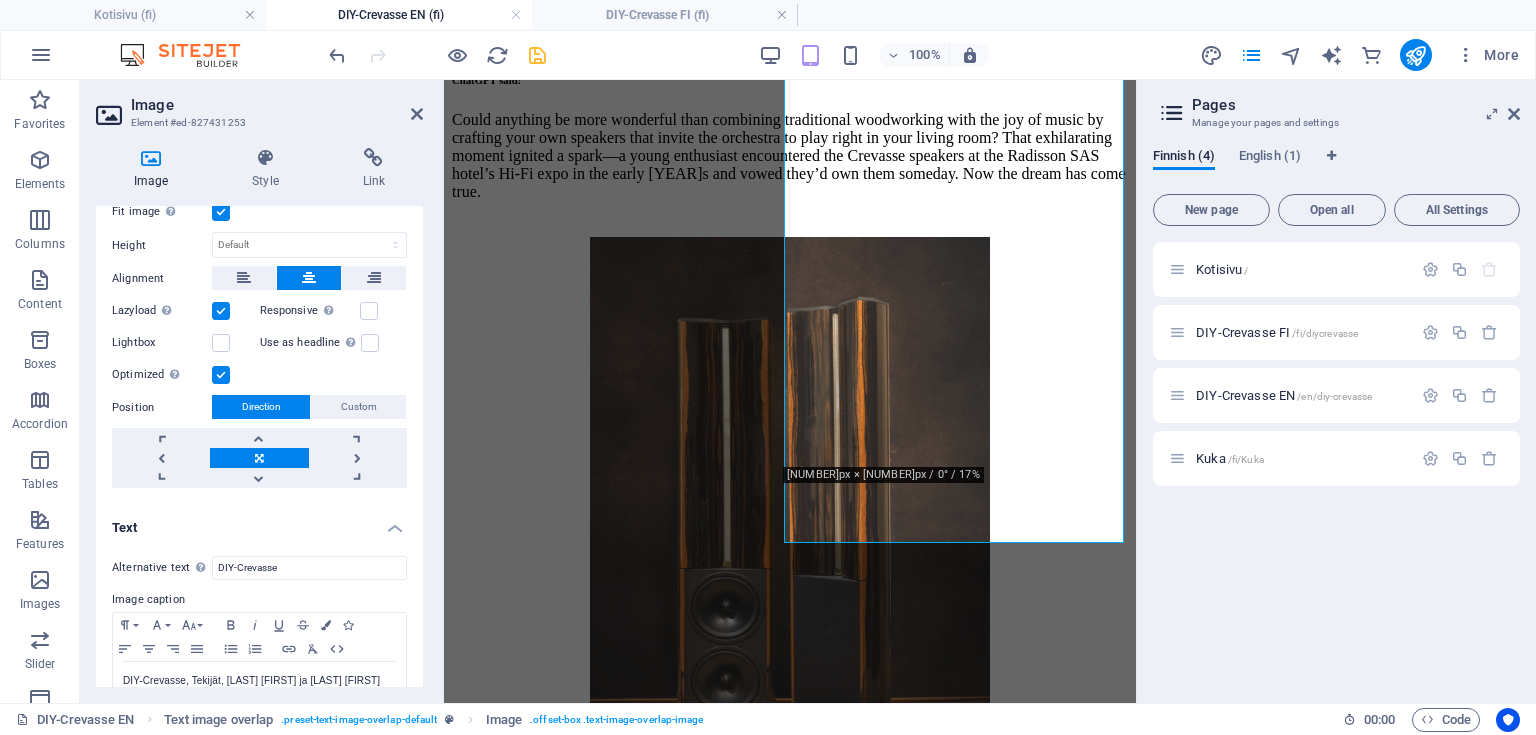 scroll, scrollTop: 583, scrollLeft: 0, axis: vertical 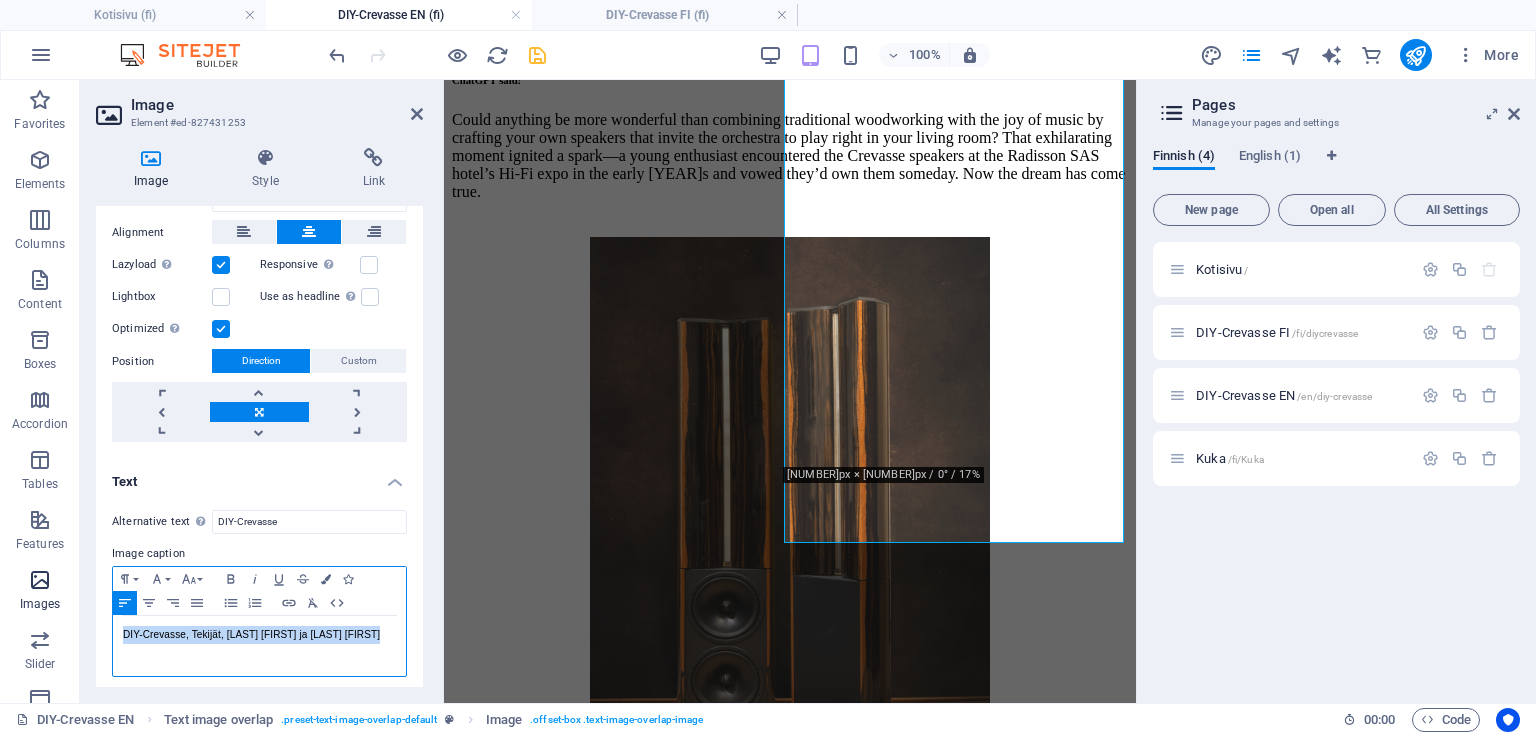 drag, startPoint x: 392, startPoint y: 629, endPoint x: 9, endPoint y: 617, distance: 383.18796 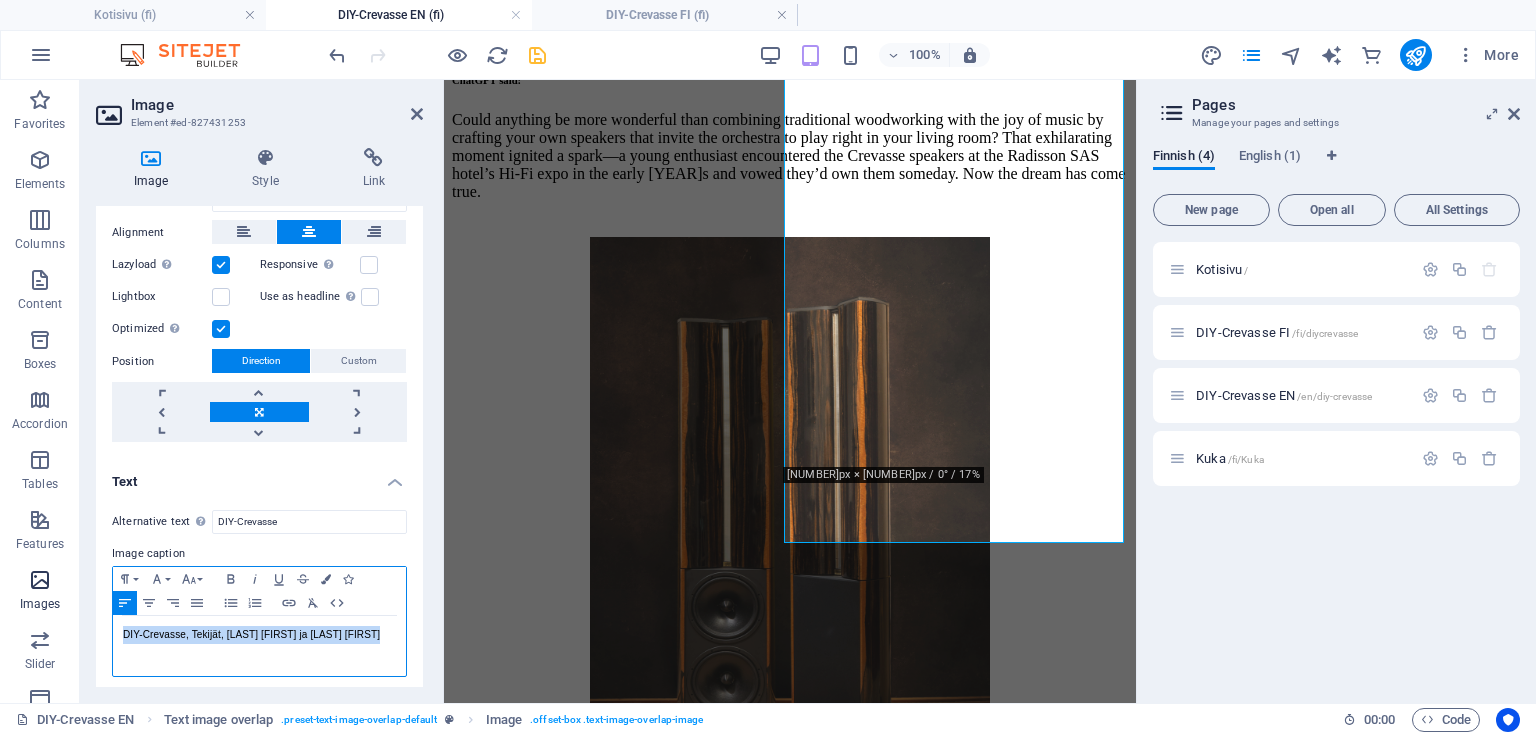 click on "Favorites Elements Columns Content Boxes Accordion Tables Features Images Slider Header Footer Forms Marketing Collections Commerce Image Element #[ID] Image Style Link Image Drag files here, click to choose files or select files from Files or our free stock photos & videos Select files from the file manager, stock photos, or upload file(s) Upload Width 400 Default auto px rem % em vh vw Fit image Automatically fit image to a fixed width and height Height Default auto px Alignment Lazyload Loading images after the page loads improves page speed. Responsive Automatically load retina image and smartphone optimized sizes. Lightbox Use as headline The image will be wrapped in an H1 headline tag. Useful for giving alternative text the weight of an H1 headline, e.g. for the logo. Leave unchecked if uncertain. Optimized Images are compressed to improve page speed. Position Direction Custom X offset 50 px rem % vh vw Y offset 50 px rem % vh vw Text Float No float Image left Image right Text Alternative text 8" at bounding box center [568, 391] 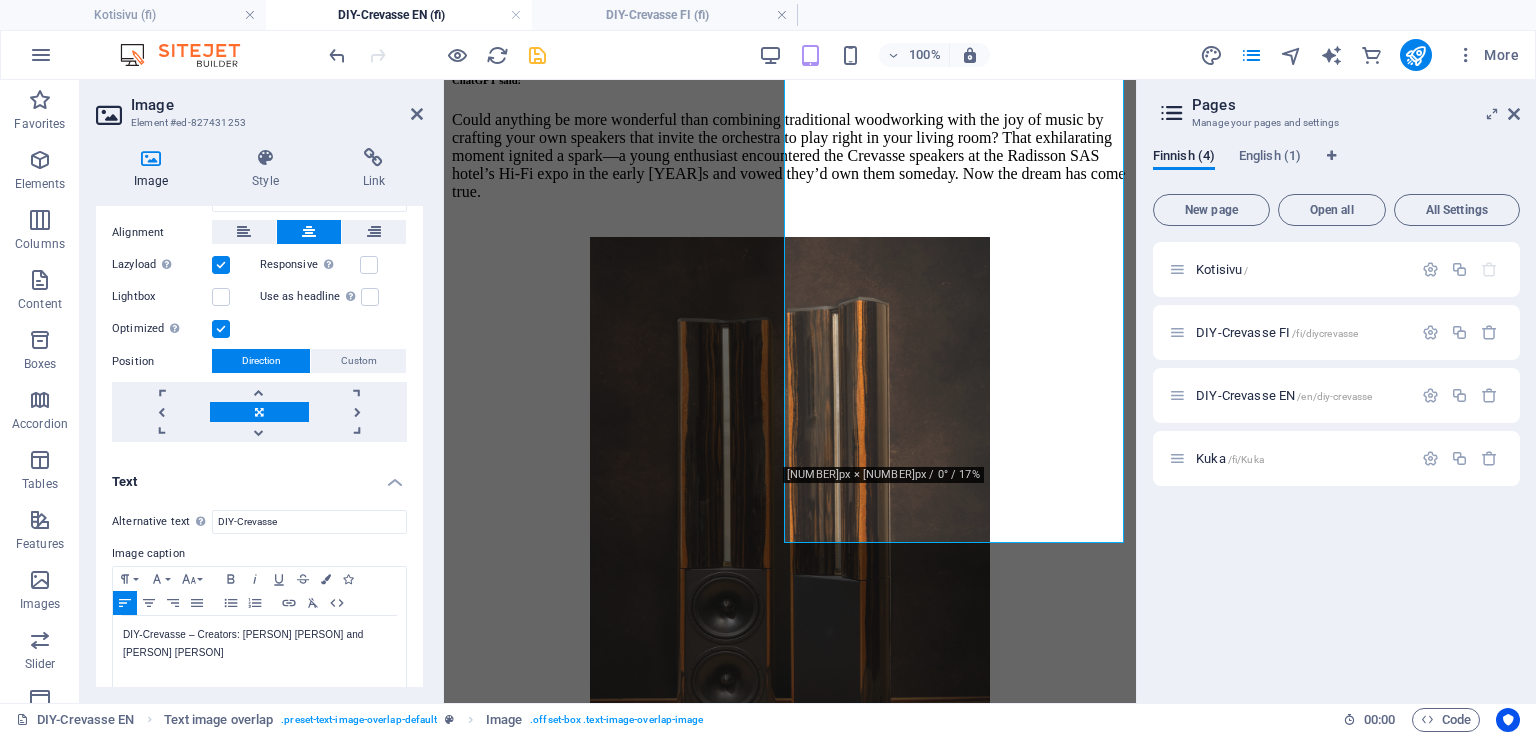 click on "Image Style Link Image Drag files here, click to choose files or select files from Files or our free stock photos & videos Select files from the file manager, stock photos, or upload file(s) Upload Width 400 Default auto px rem % em vh vw Fit image Automatically fit image to a fixed width and height Height Default auto px Alignment Lazyload Loading images after the page loads improves page speed. Responsive Automatically load retina image and smartphone optimized sizes. Lightbox Use as headline The image will be wrapped in an H1 headline tag. Useful for giving alternative text the weight of an H1 headline, e.g. for the logo. Leave unchecked if uncertain. Optimized Images are compressed to improve page speed. Position Direction Custom X offset 50 px rem % vh vw Y offset 50 px rem % vh vw Text Float No float Image left Image right Determine how text should behave around the image. Text Alternative text DIY-Crevasse Image caption Paragraph Format Normal Heading 1 Heading 2 Heading 3 Heading 4 Heading 5 Heading 6" at bounding box center [259, 417] 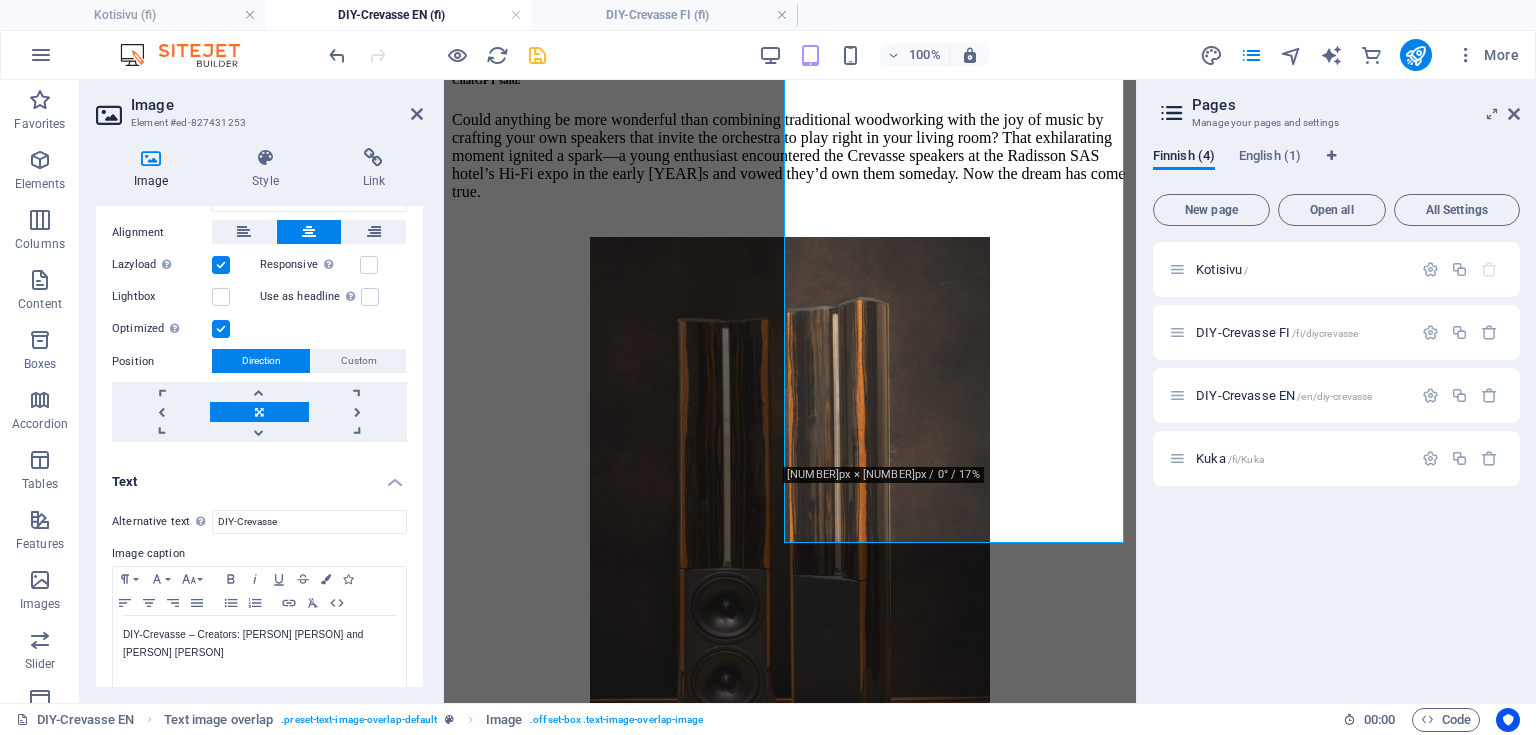 click on "Image Element #ed-827431253" at bounding box center (259, 106) 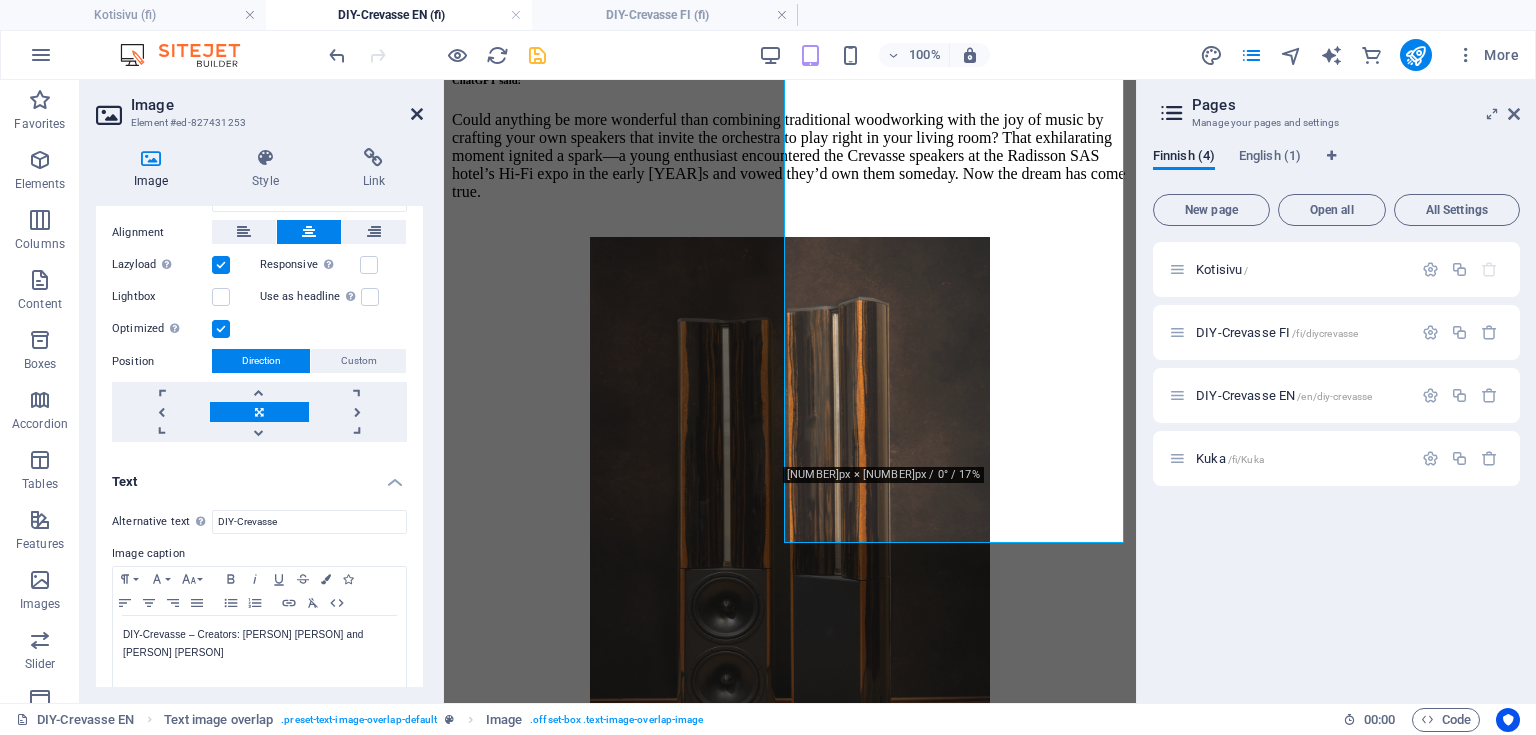 drag, startPoint x: 412, startPoint y: 113, endPoint x: 364, endPoint y: 148, distance: 59.405388 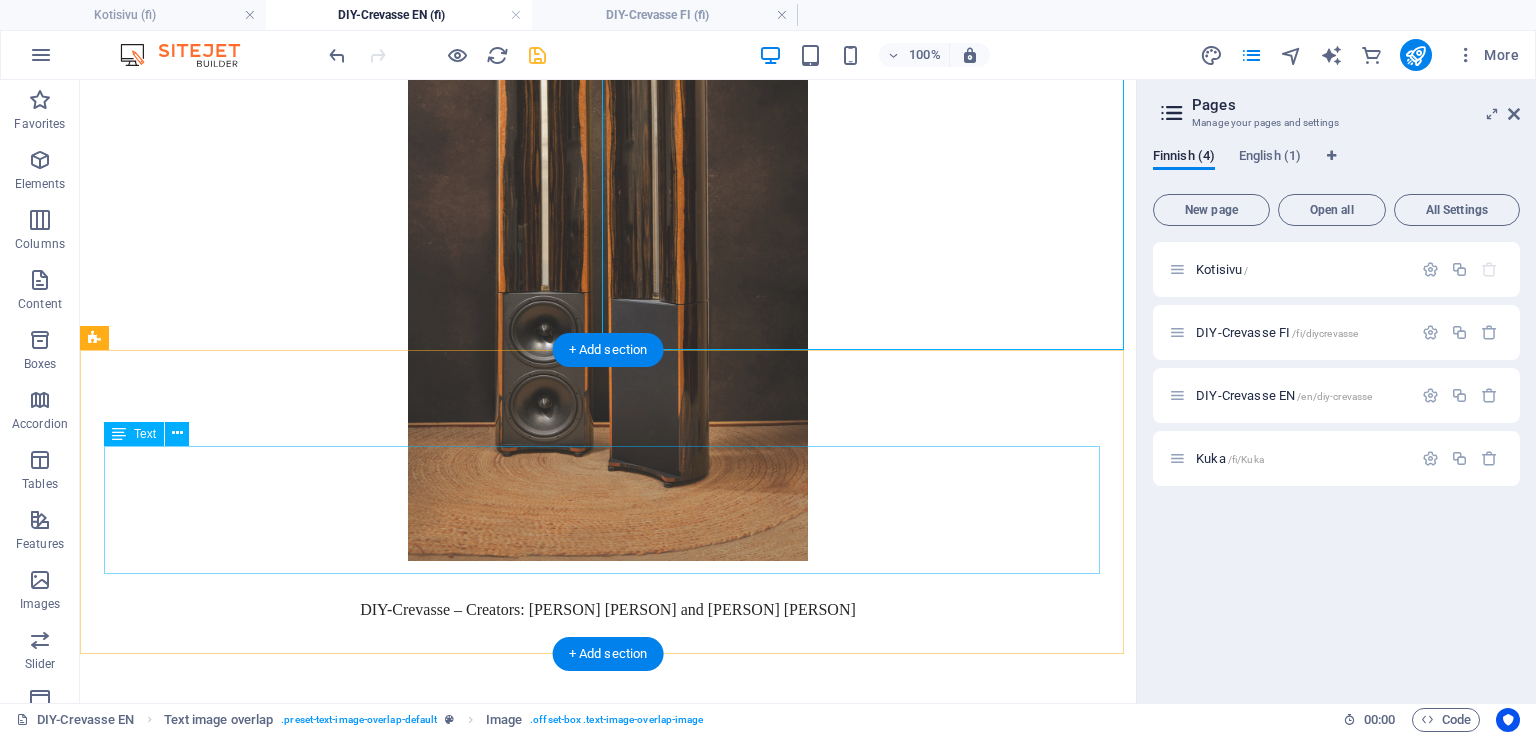scroll, scrollTop: 668, scrollLeft: 0, axis: vertical 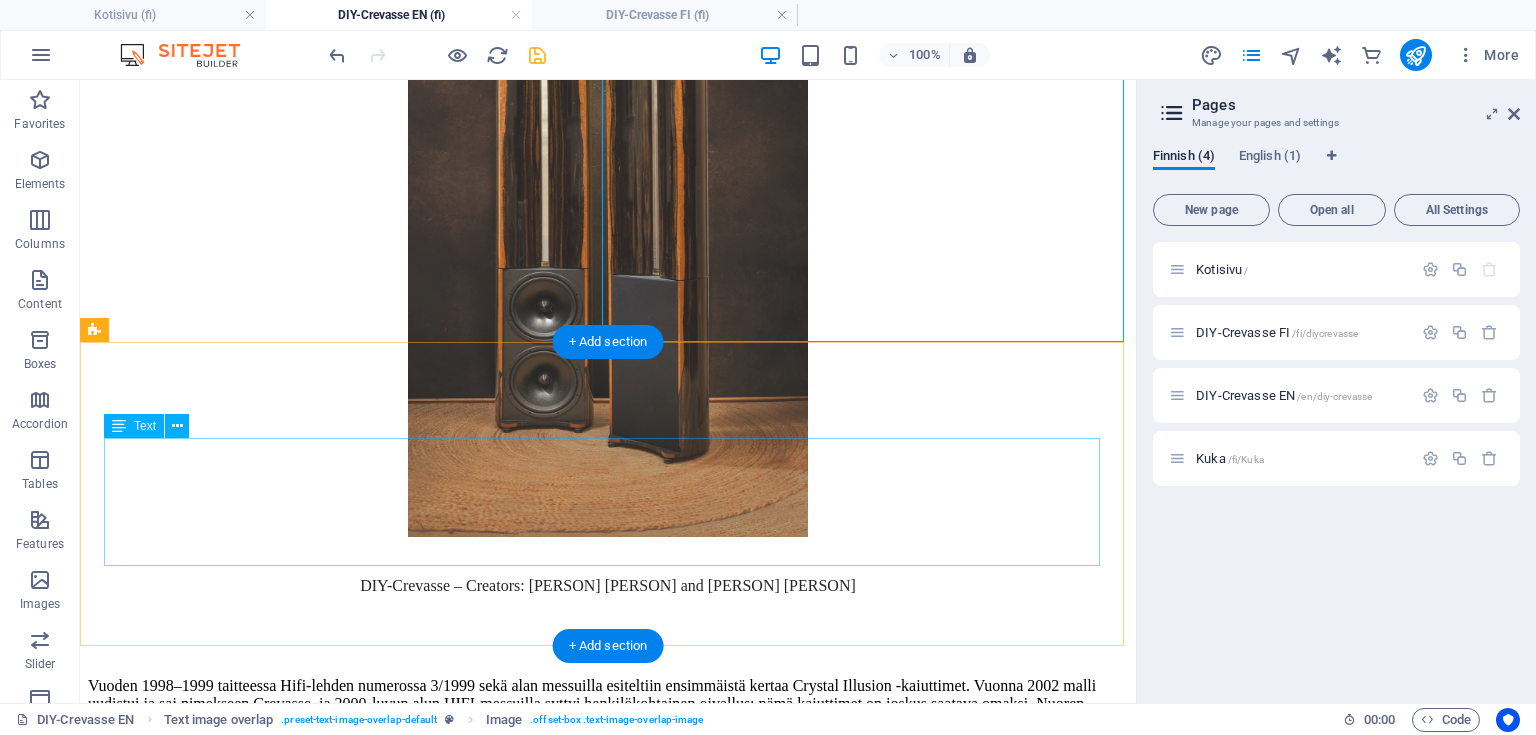 click on "Vuoden 1998–1999 taitteessa Hifi-lehden numerossa 3/1999 sekä alan messuilla esiteltiin ensimmäistä kertaa Crystal Illusion -kaiuttimet. Vuonna 2002 malli uudistui ja sai nimekseen Crevasse, ja 2000-luvun alun HIFI-messuilla syttyi henkilökohtainen oivallus: nämä kaiuttimet on joskus saatava omaksi. Nuoren harrastajan intoa hillitsi kuitenkin korkea hintalappu, eikä unelmasta tuolloin tullut totta. Valitettavasti Crevassen edustaja Lutz Reinhardt menehtyi vuonna 2009, minkä jälkeen valmistus lopetettiin. Alkuperäisen mekaanisen suunnittelun toteuttivat Jontte Knif ja Martin Kantola." at bounding box center (608, 713) 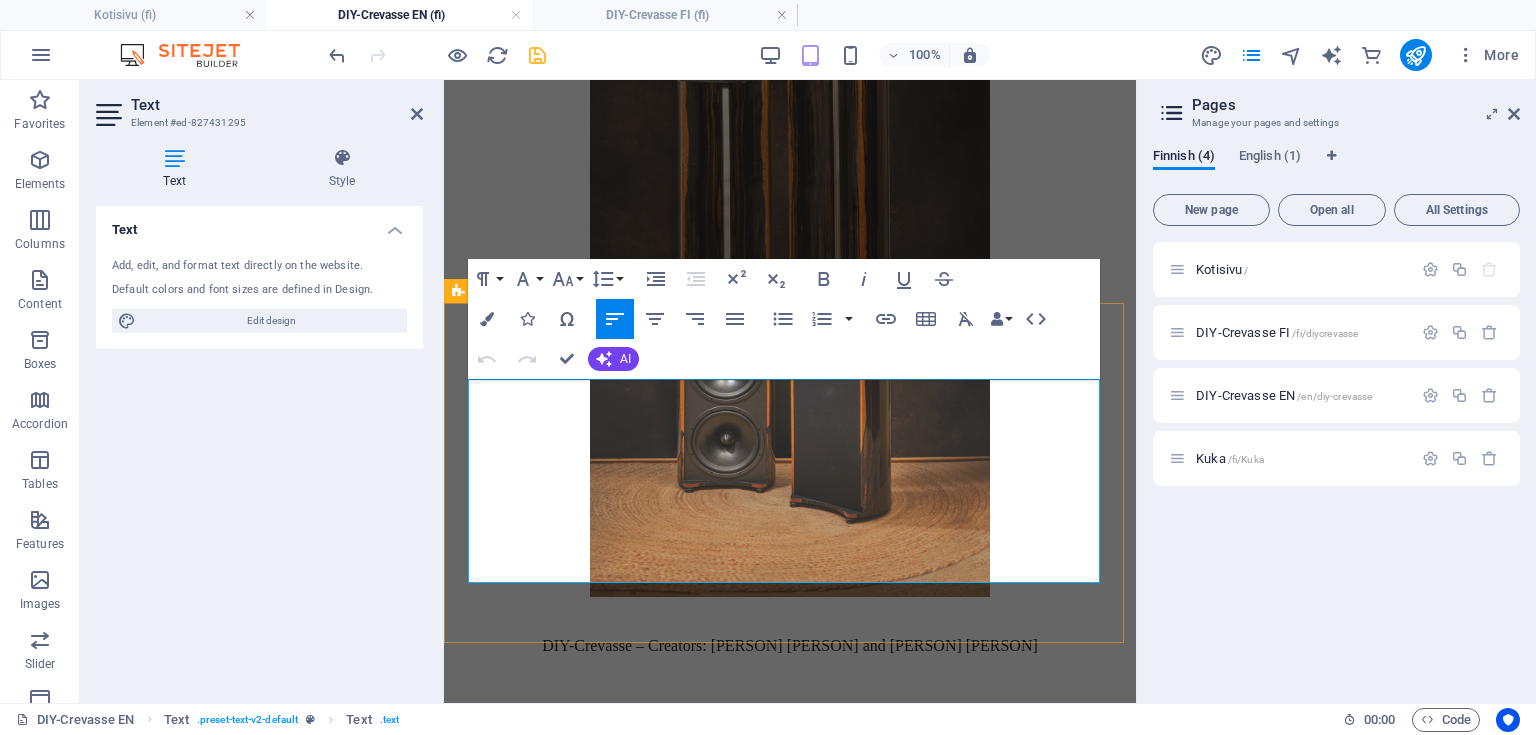 drag, startPoint x: 631, startPoint y: 569, endPoint x: 464, endPoint y: 399, distance: 238.30443 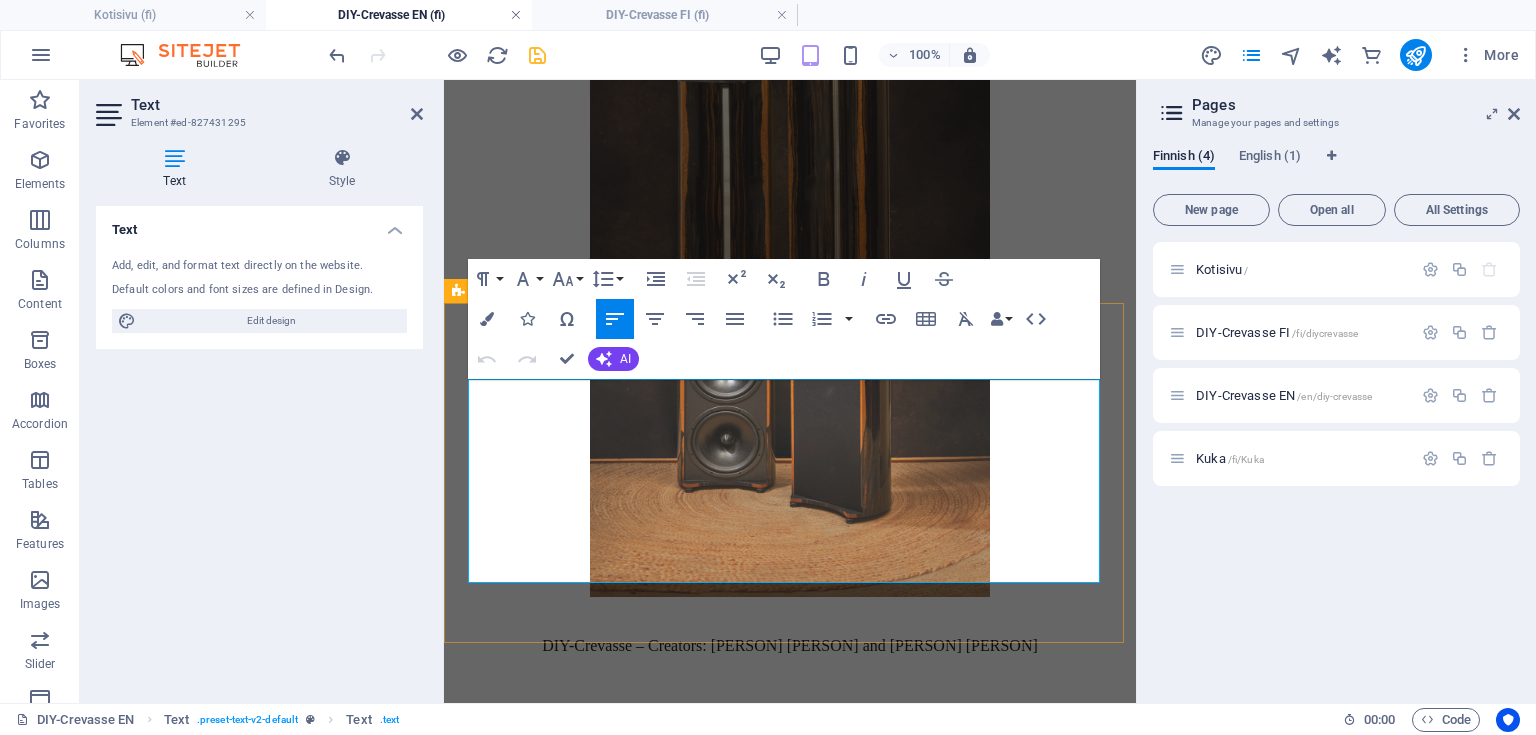 copy on "Vuoden 1998–1999 taitteessa Hifi-lehden numerossa 3/1999 sekä alan messuilla esiteltiin ensimmäistä kertaa Crystal Illusion -kaiuttimet. Vuonna 2002 malli uudistui ja sai nimekseen Crevasse, ja 2000-luvun alun HIFI-messuilla syttyi henkilökohtainen oivallus: nämä kaiuttimet on joskus saatava omaksi. Nuoren harrastajan intoa hillitsi kuitenkin korkea hintalappu, eikä unelmasta tuolloin tullut totta. Valitettavasti Crevassen edustaja Lutz Reinhardt menehtyi vuonna 2009, minkä jälkeen valmistus lopetettiin. Alkuperäisen mekaanisen suunnittelun toteuttivat Jontte Knif ja Martin Kantola." 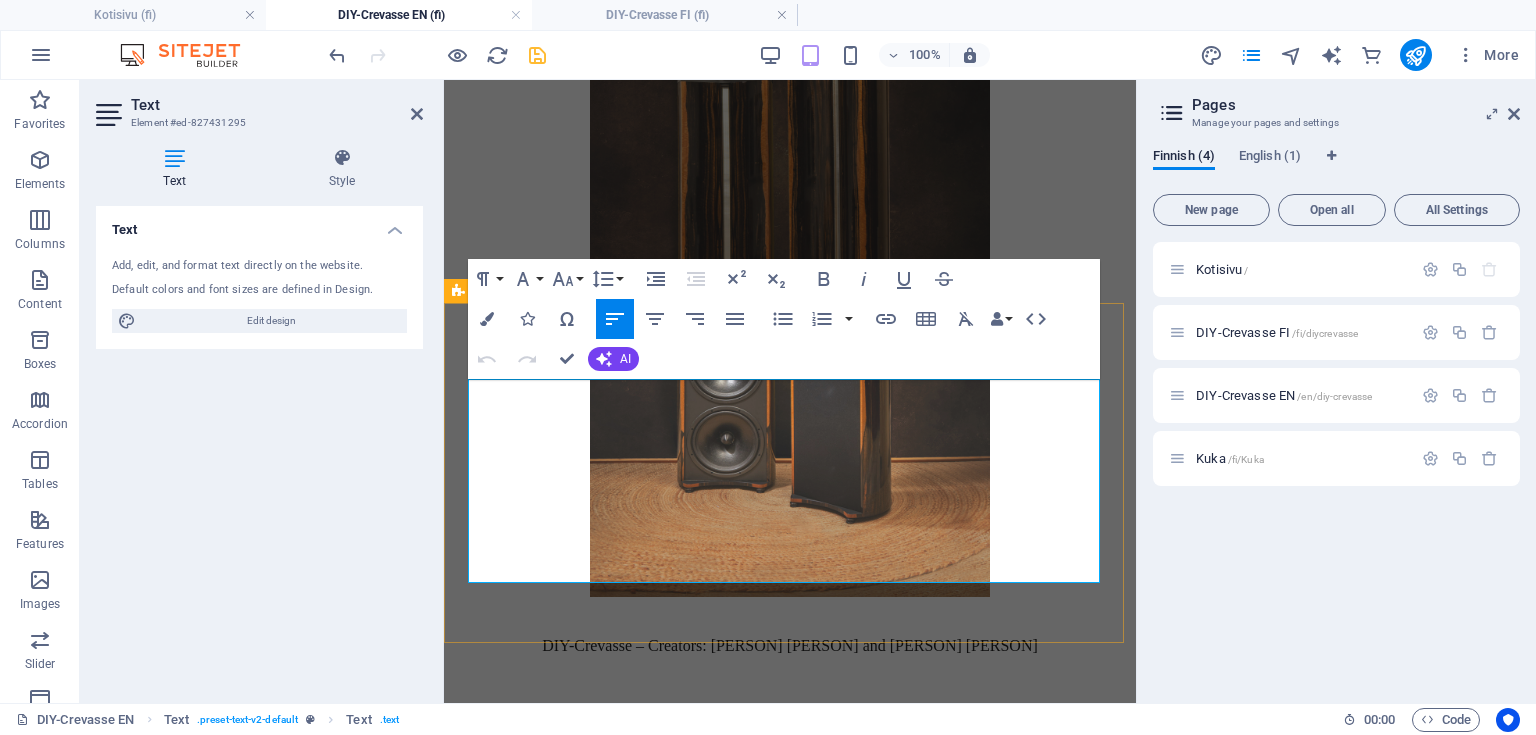 click on "Vuoden 1998–1999 taitteessa Hifi-lehden numerossa 3/1999 sekä alan messuilla esiteltiin ensimmäistä kertaa Crystal Illusion -kaiuttimet. Vuonna 2002 malli uudistui ja sai nimekseen Crevasse, ja 2000-luvun alun HIFI-messuilla syttyi henkilökohtainen oivallus: nämä kaiuttimet on joskus saatava omaksi. Nuoren harrastajan intoa hillitsi kuitenkin korkea hintalappu, eikä unelmasta tuolloin tullut totta. Valitettavasti Crevassen edustaja Lutz Reinhardt menehtyi vuonna 2009, minkä jälkeen valmistus lopetettiin. Alkuperäisen mekaanisen suunnittelun toteuttivat Jontte Knif ja Martin Kantola." at bounding box center [790, 791] 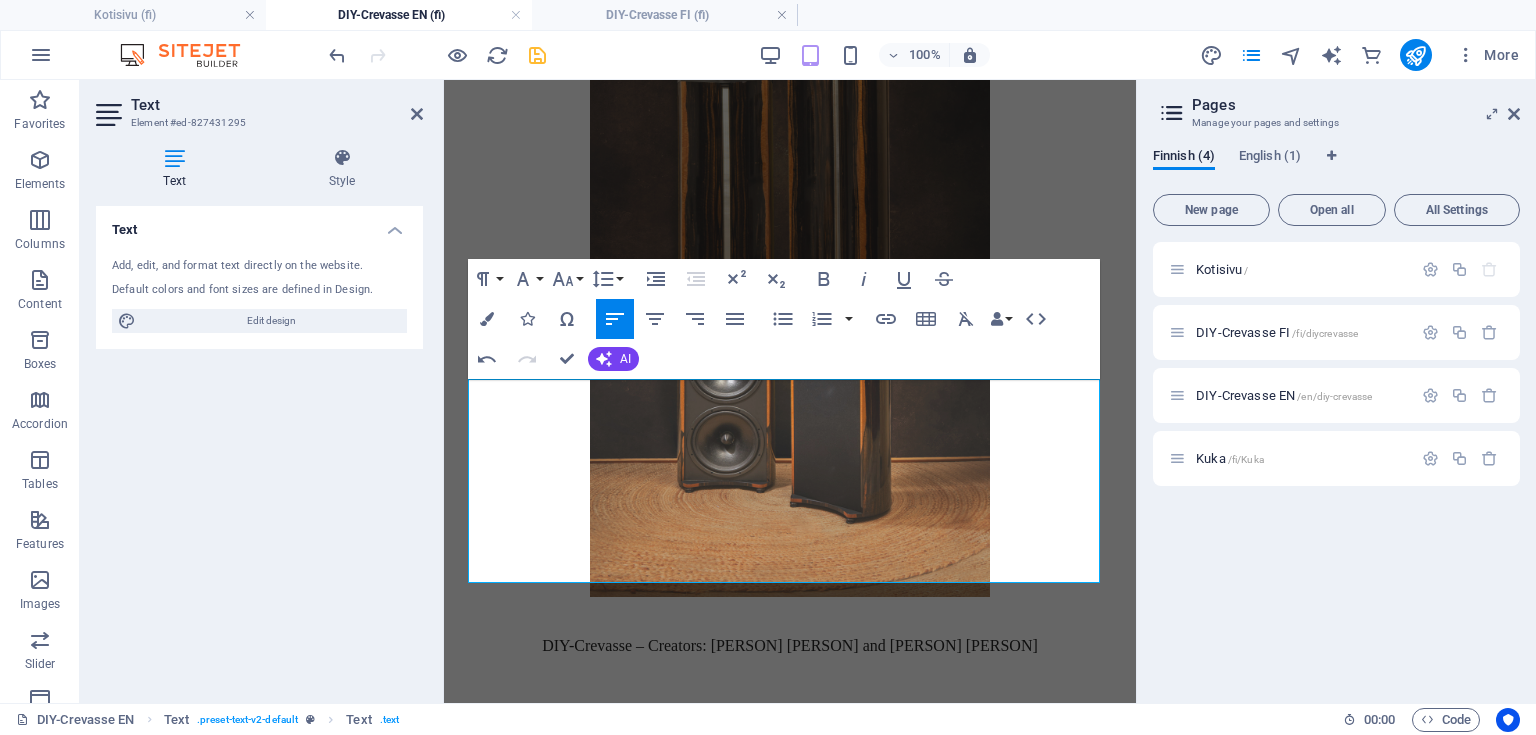click on "Text Add, edit, and format text directly on the website. Default colors and font sizes are defined in Design. Edit design Alignment Left aligned Centered Right aligned" at bounding box center (259, 446) 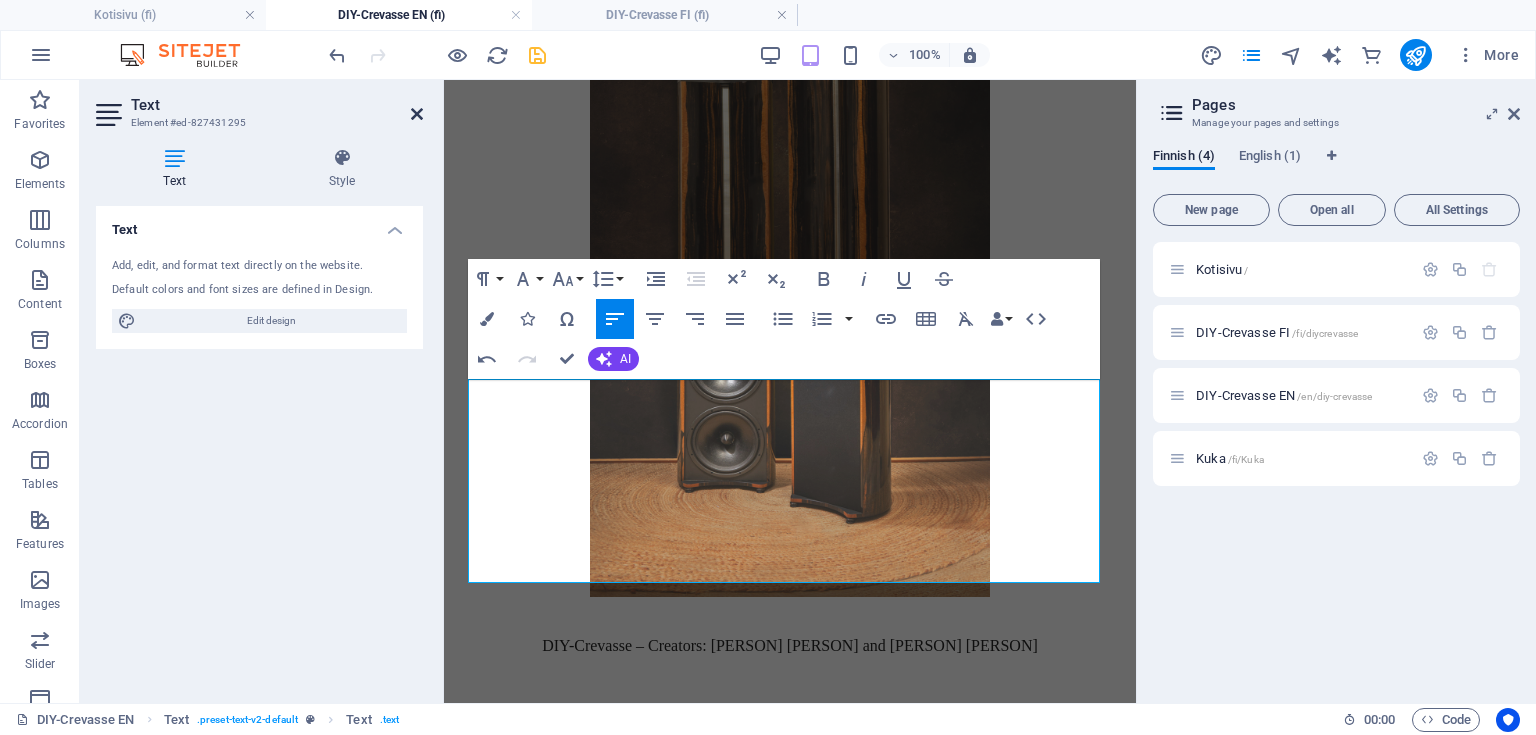 click at bounding box center (417, 114) 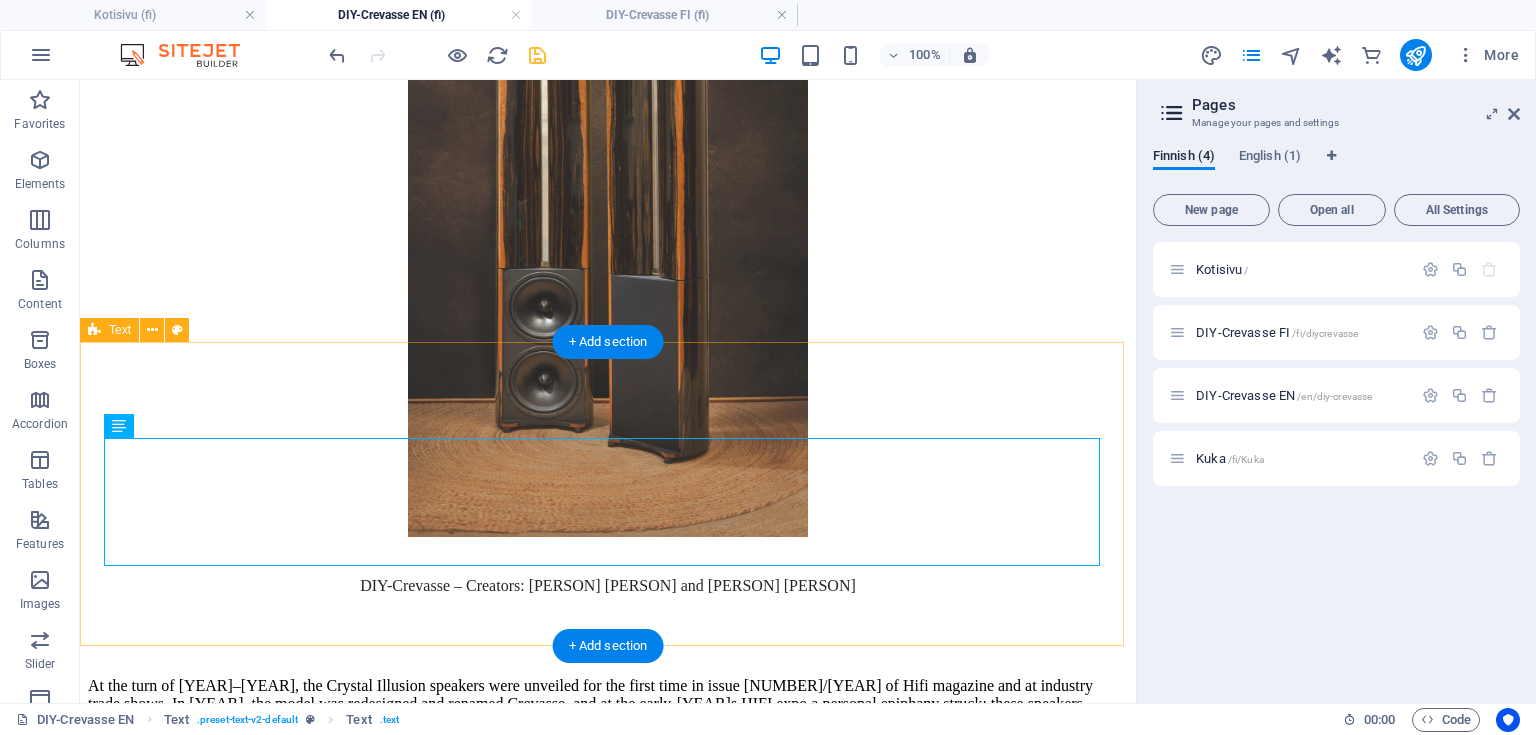 click on "At the turn of [YEAR]–[YEAR], the Crystal Illusion speakers were unveiled for the first time in issue [NUMBER]/[YEAR] of Hifi magazine and at industry trade shows. In [YEAR], the model was redesigned and renamed Crevasse, and at the early-[YEAR]s HIFI expo a personal epiphany struck: these speakers simply had to be mine one day. However, the young enthusiast’s excitement was tempered by the steep price tag, and the dream remained unfulfilled at the time. Sadly, Crevasse’s representative [LAST] [LAST] passed away in [YEAR], after which production was discontinued. The original mechanical design was executed by [FIRST] [LAST] and [FIRST] [LAST]." at bounding box center (608, 706) 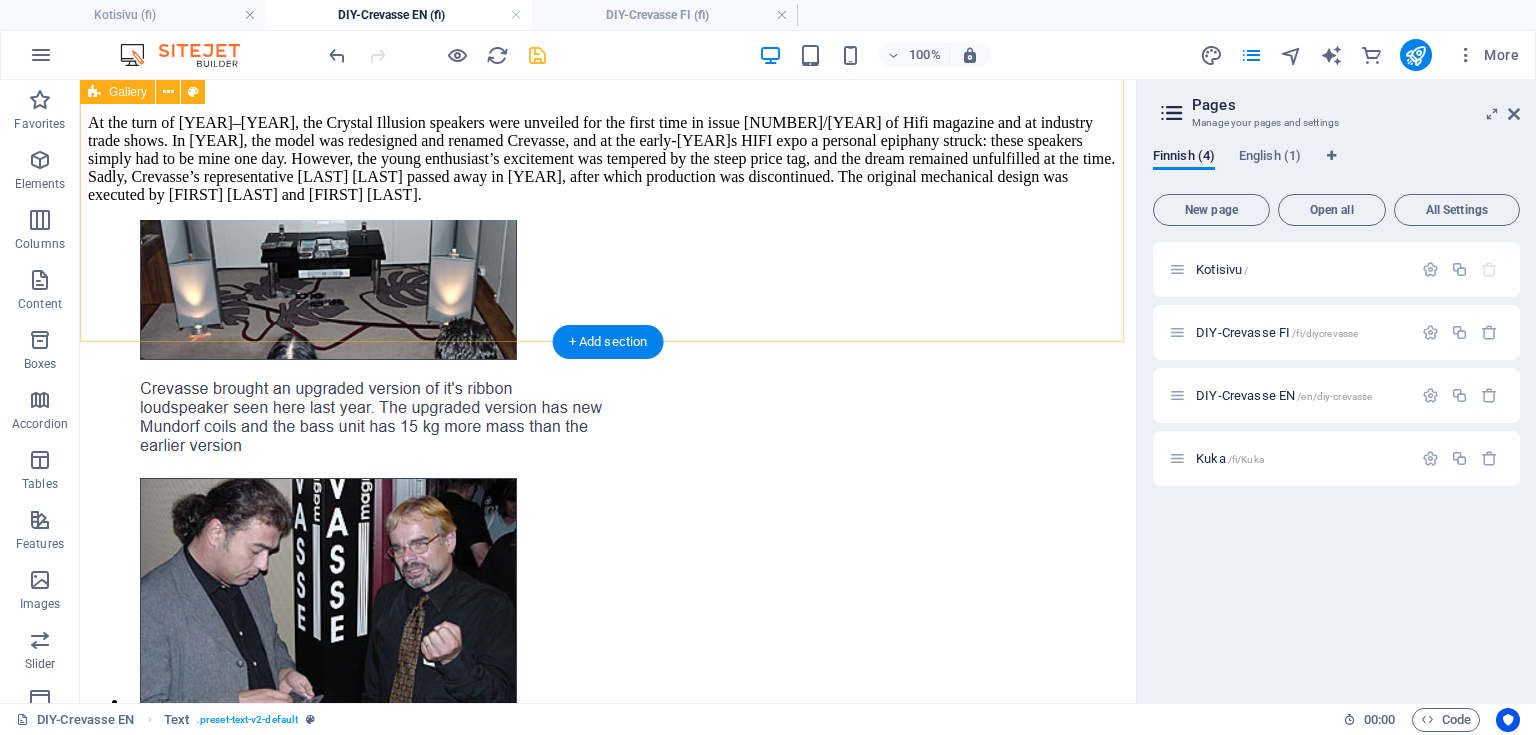 scroll, scrollTop: 1308, scrollLeft: 0, axis: vertical 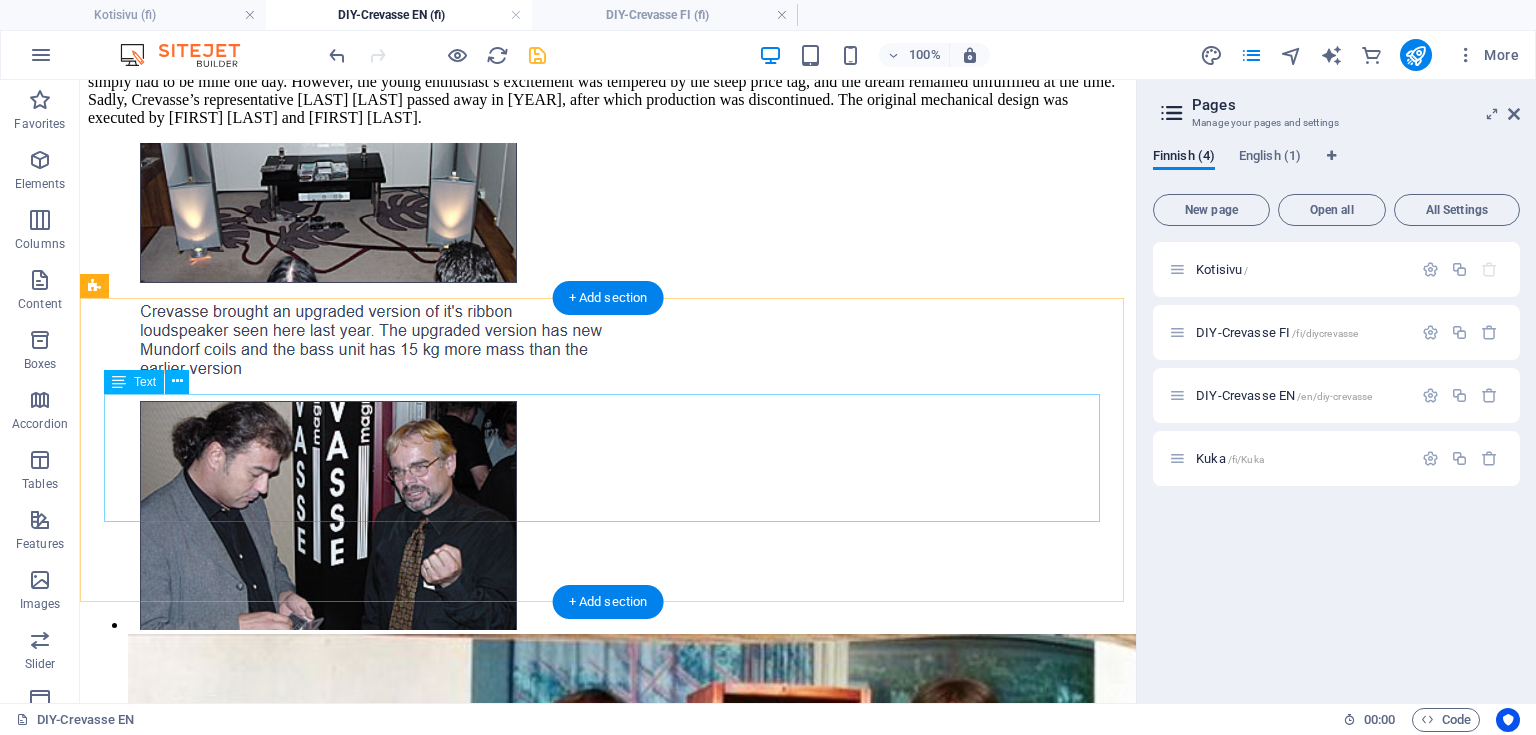 click on "Projekti aloitettiin perehtymällä siihen, miksi ja miten kyseinen kaiutinrakenne aikoinaan oli suunniteltu ja voisiko siinä olla vielä kehittämisen varaa. Tavoitteena ei ollut kopioida alkuperäistä ratkaisua, vaan kehittää sitä eteenpäin omista lähtökohdista käsin. Haluttiin tietoisesti välttää helpoimmat ratkaisut ja etsiä kokonaisuus, joka miellyttäisi sekä äänellisesti että visuaalisesti. Kiitos [PERSON]ille, joka projektin alkuvaiheessa valotti Crevasse-kaiuttimessa käytettyä ideaa ja auttoi hahmottamaan sen taustalla olevaa suunnittelufilosofiaa." at bounding box center (608, 4953) 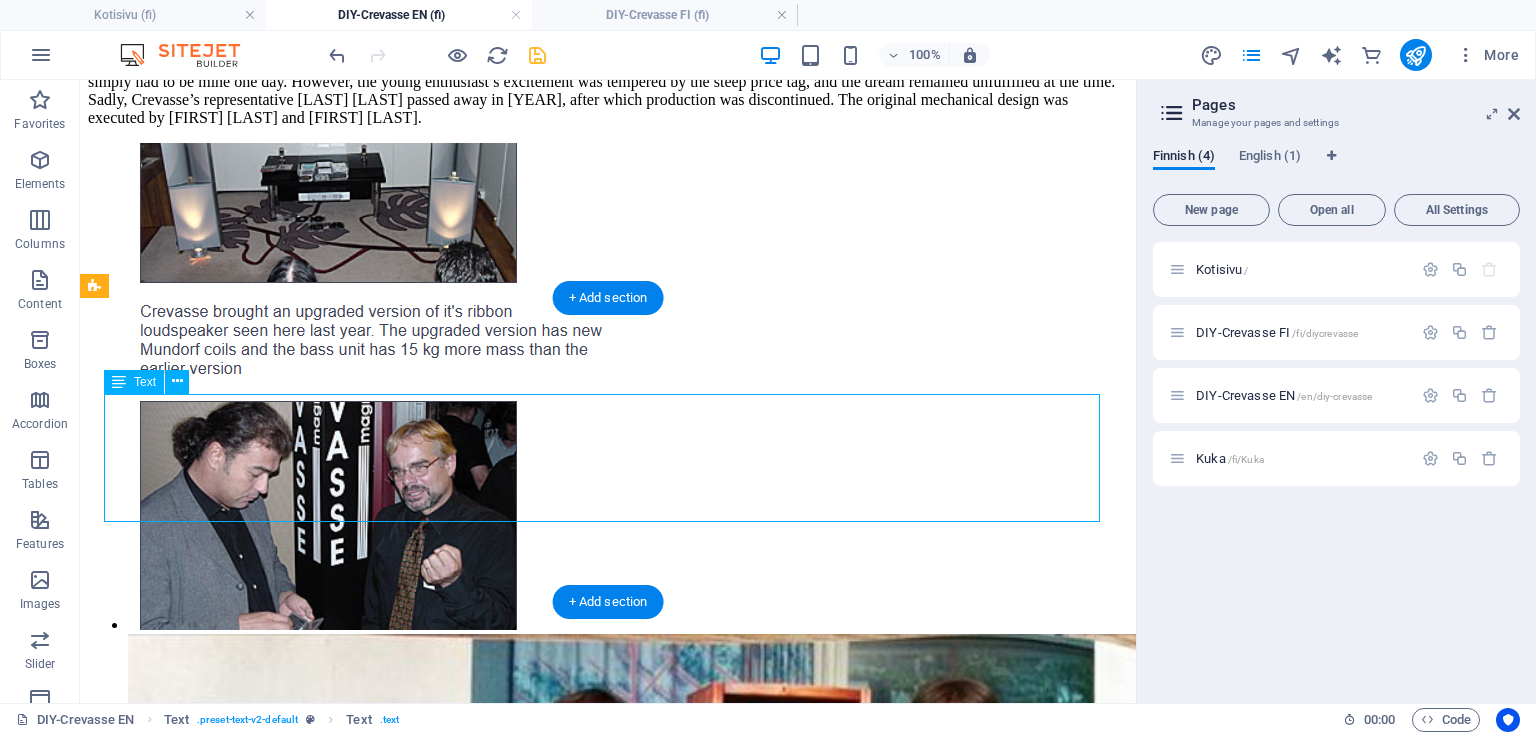 click on "Projekti aloitettiin perehtymällä siihen, miksi ja miten kyseinen kaiutinrakenne aikoinaan oli suunniteltu ja voisiko siinä olla vielä kehittämisen varaa. Tavoitteena ei ollut kopioida alkuperäistä ratkaisua, vaan kehittää sitä eteenpäin omista lähtökohdista käsin. Haluttiin tietoisesti välttää helpoimmat ratkaisut ja etsiä kokonaisuus, joka miellyttäisi sekä äänellisesti että visuaalisesti. Kiitos [PERSON]ille, joka projektin alkuvaiheessa valotti Crevasse-kaiuttimessa käytettyä ideaa ja auttoi hahmottamaan sen taustalla olevaa suunnittelufilosofiaa." at bounding box center [608, 4953] 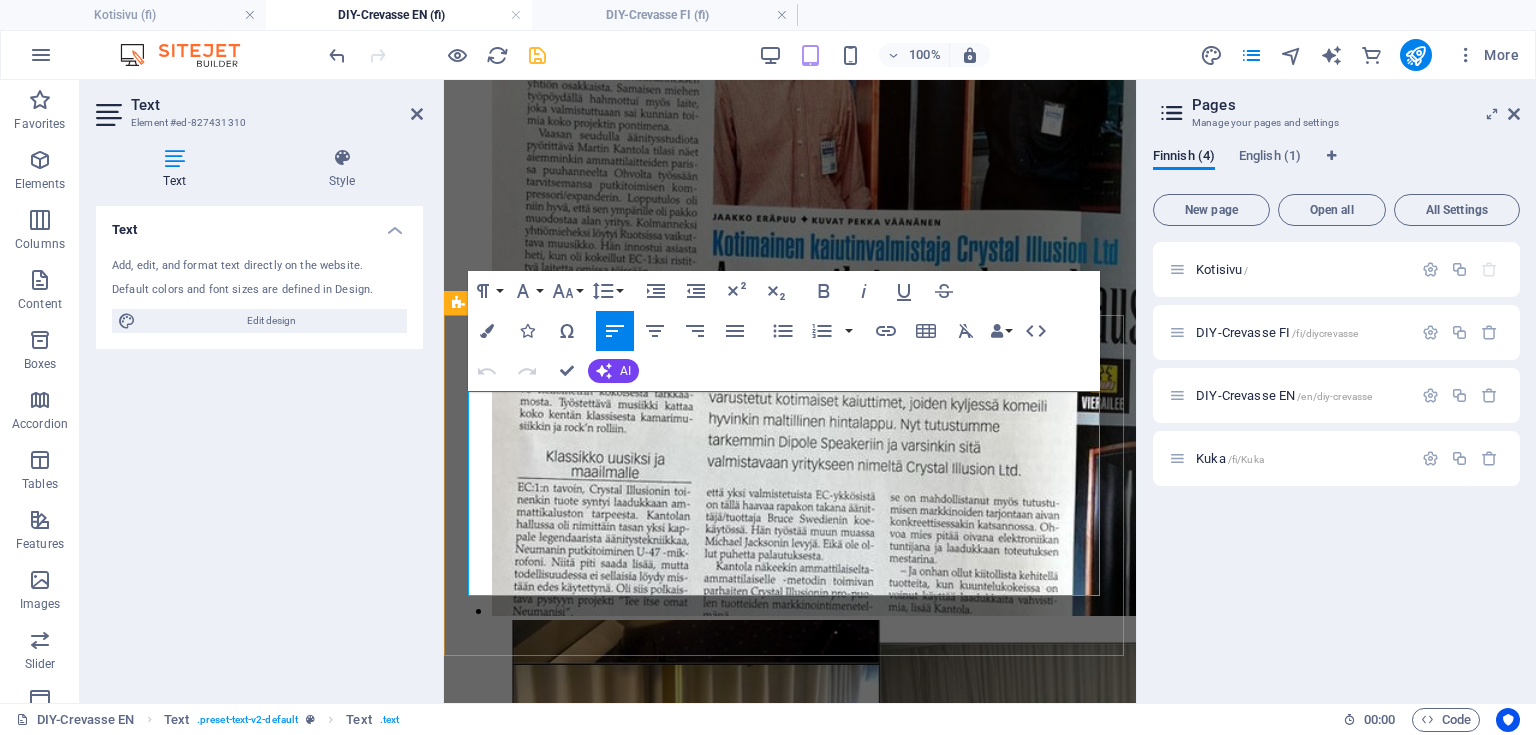 drag, startPoint x: 735, startPoint y: 585, endPoint x: 475, endPoint y: 404, distance: 316.79803 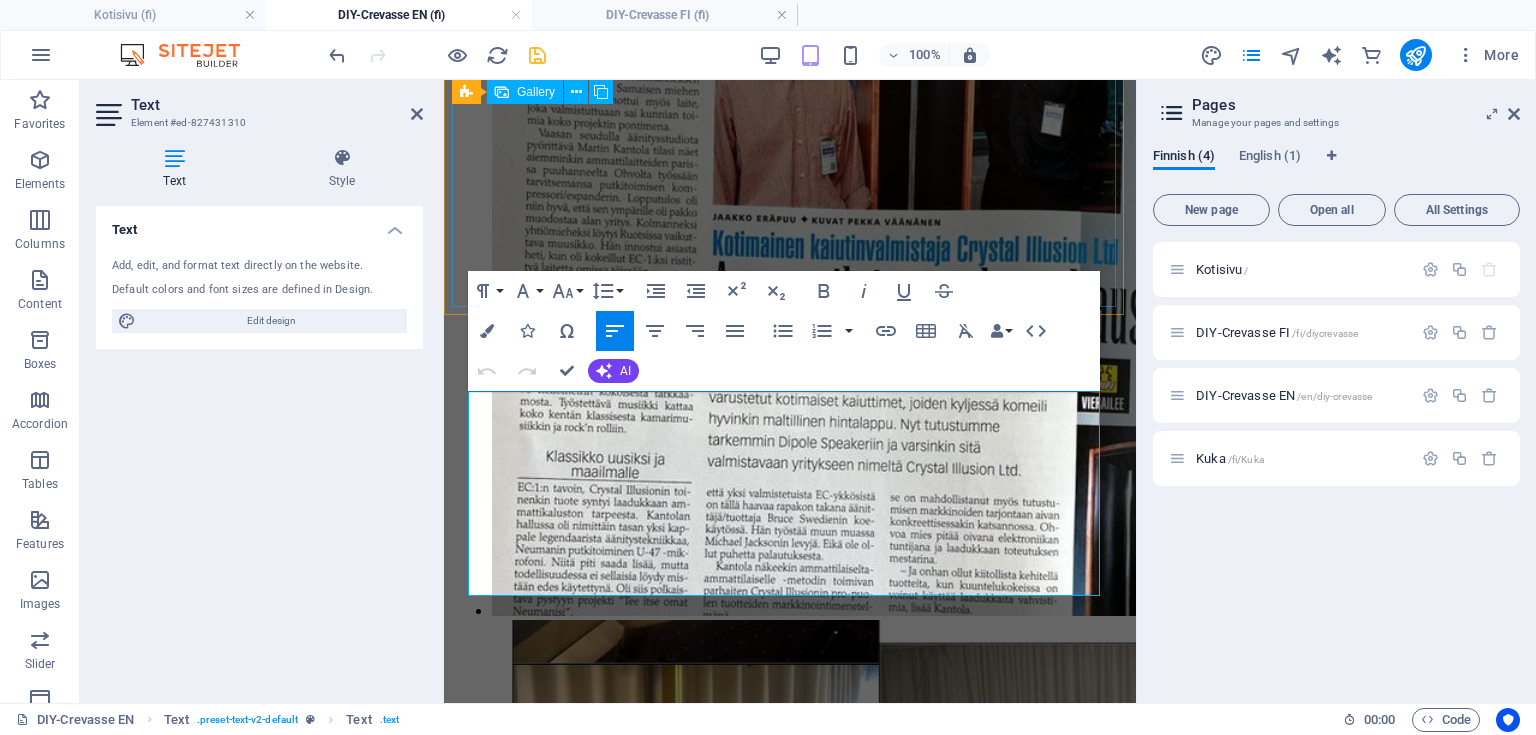 click at bounding box center (790, 1258) 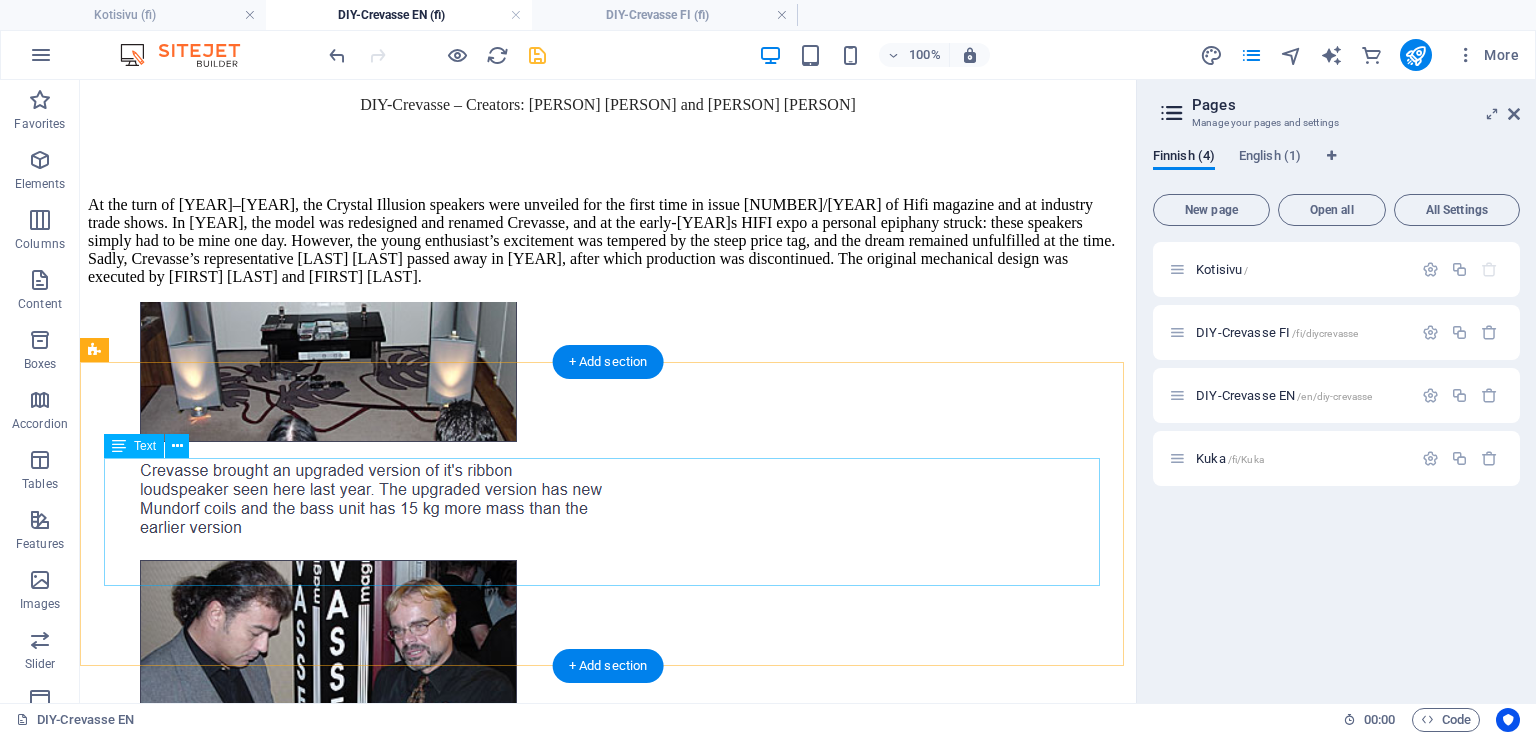 scroll, scrollTop: 1389, scrollLeft: 0, axis: vertical 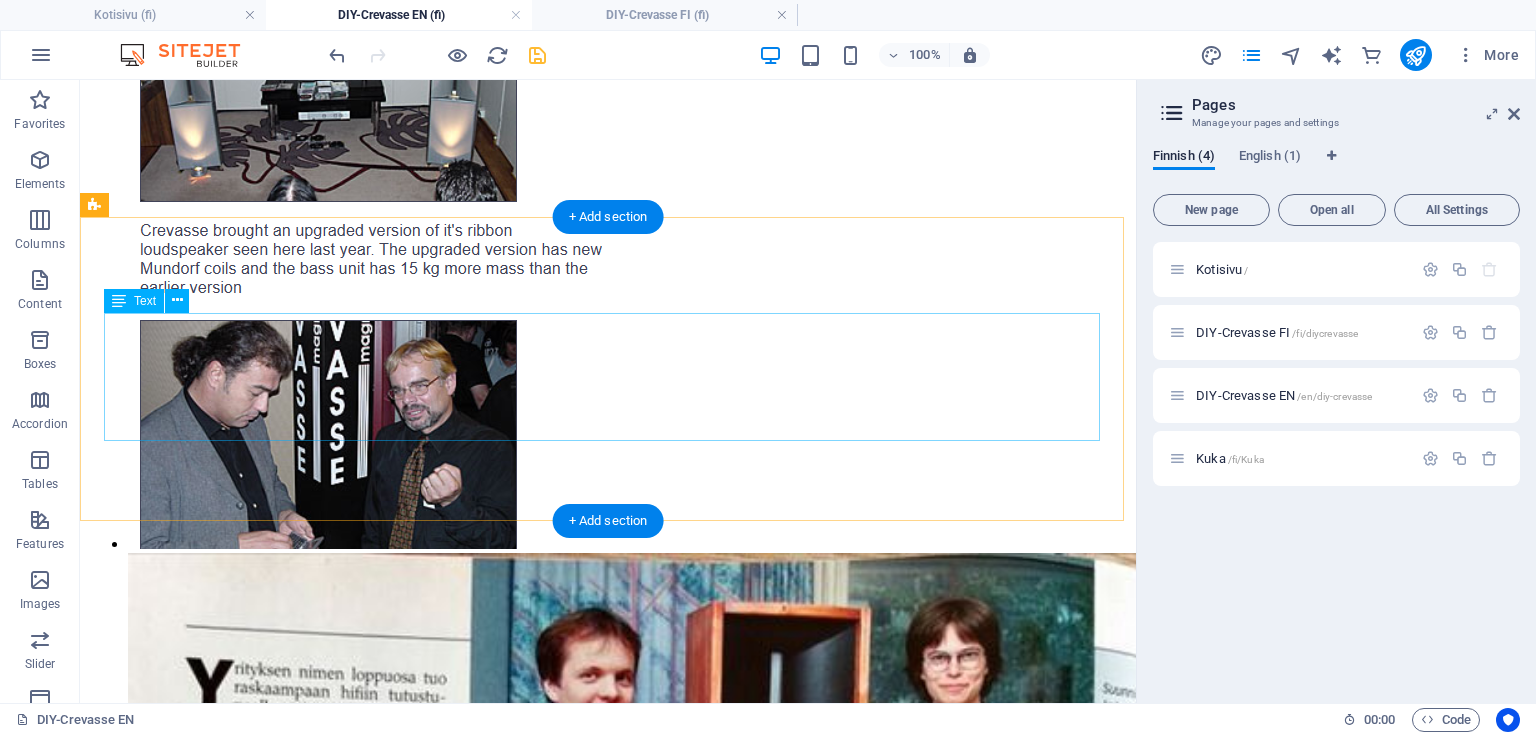 click on "Projekti aloitettiin perehtymällä siihen, miksi ja miten kyseinen kaiutinrakenne aikoinaan oli suunniteltu ja voisiko siinä olla vielä kehittämisen varaa. Tavoitteena ei ollut kopioida alkuperäistä ratkaisua, vaan kehittää sitä eteenpäin omista lähtökohdista käsin. Haluttiin tietoisesti välttää helpoimmat ratkaisut ja etsiä kokonaisuus, joka miellyttäisi sekä äänellisesti että visuaalisesti. Kiitos [PERSON]ille, joka projektin alkuvaiheessa valotti Crevasse-kaiuttimessa käytettyä ideaa ja auttoi hahmottamaan sen taustalla olevaa suunnittelufilosofiaa." at bounding box center [608, 4872] 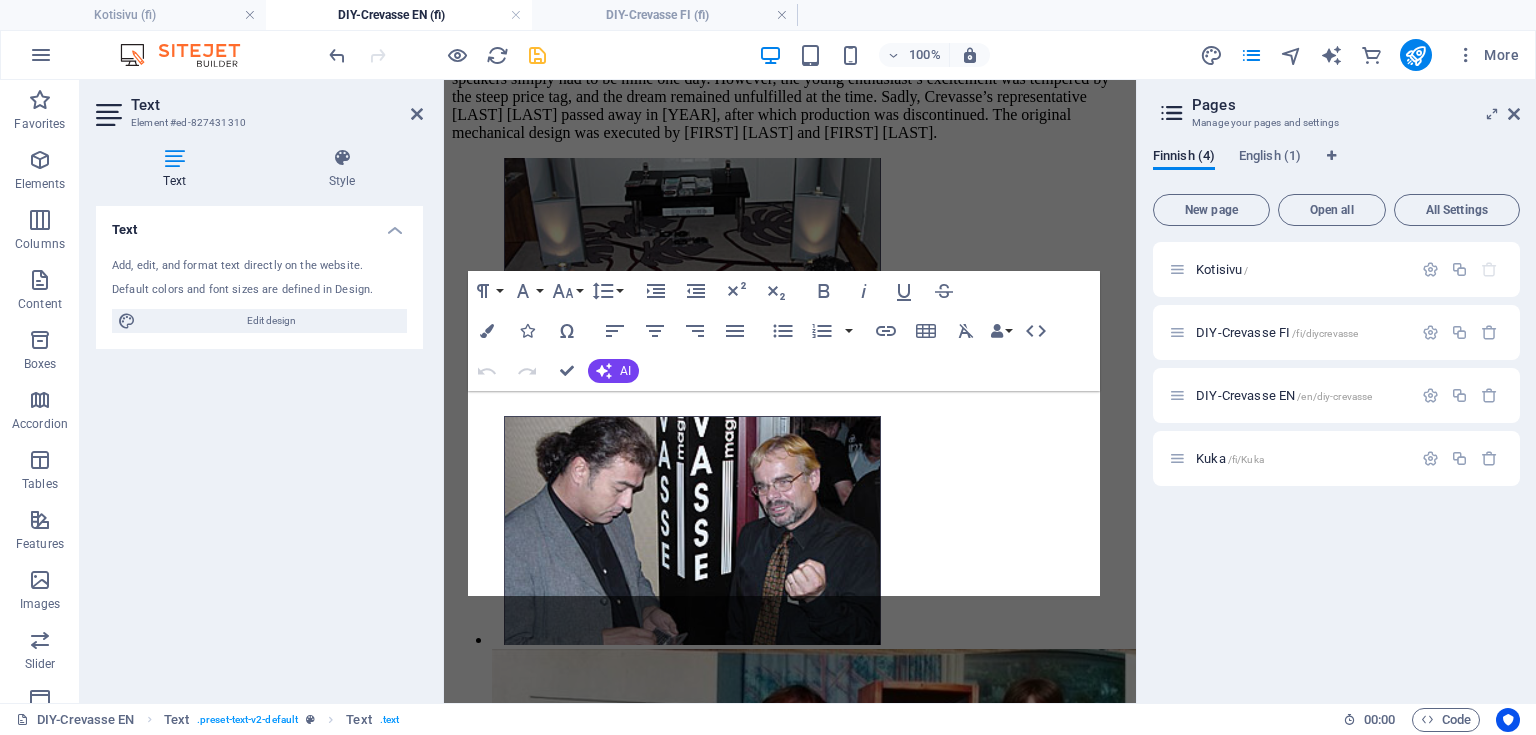 scroll, scrollTop: 2114, scrollLeft: 0, axis: vertical 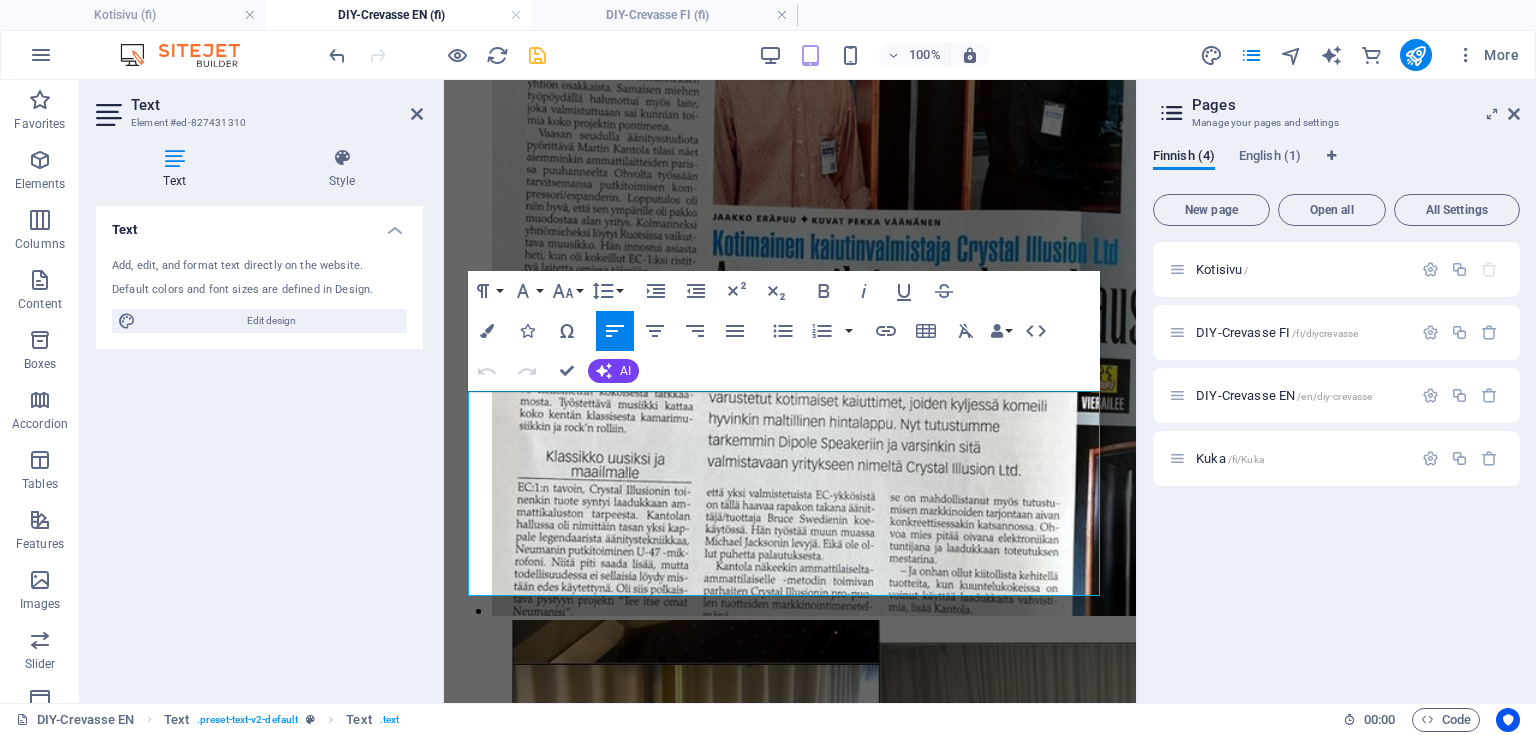 drag, startPoint x: 745, startPoint y: 592, endPoint x: 440, endPoint y: 408, distance: 356.20358 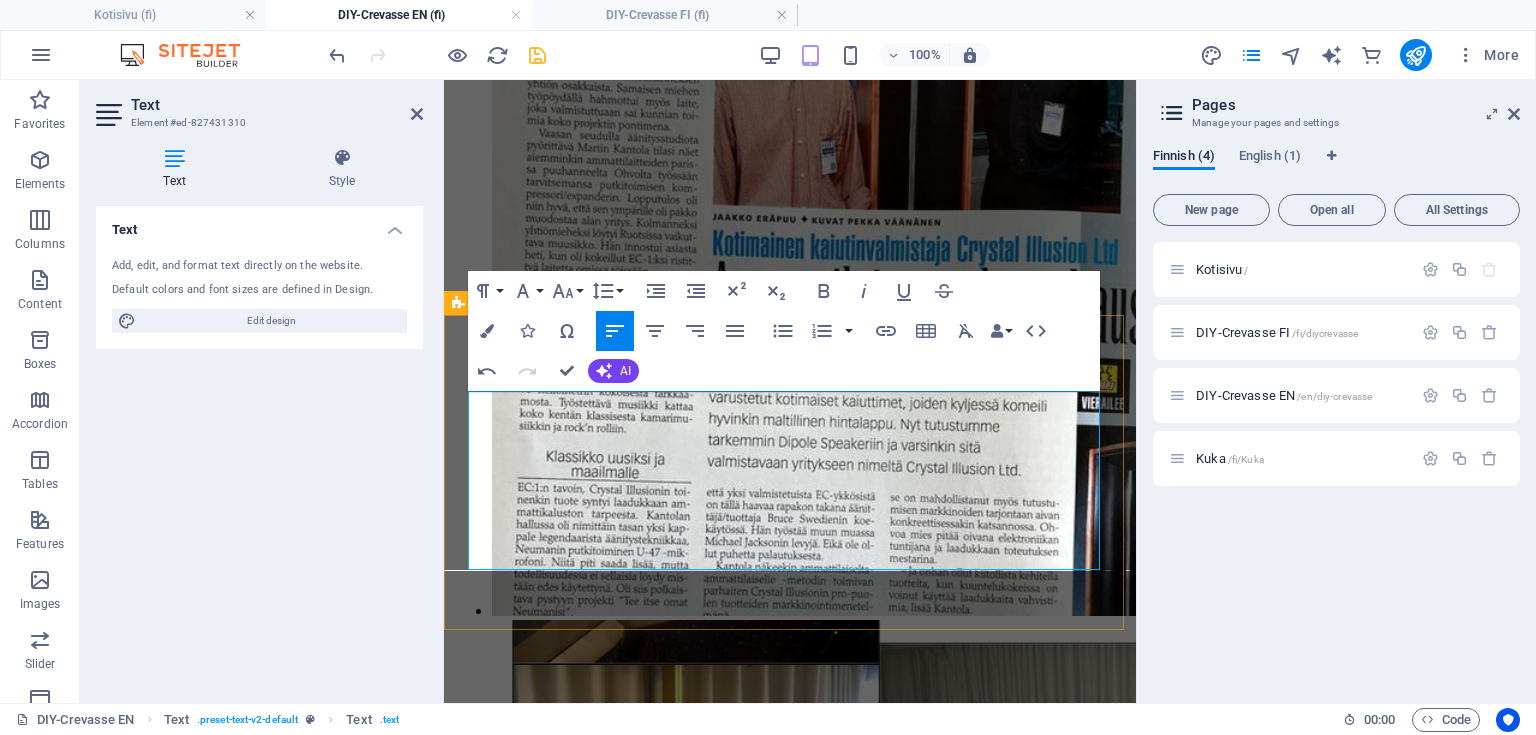 click on "The project began by examining why and how the original speaker design was conceived and whether there was room for improvement. The aim was not to replicate the original solution, but to develop it further from our own starting points. We deliberately avoided the easiest fixes and sought a cohesive result that would satisfy both sonically and visually. Thanks to [PERSON], who in the project’s early phase illuminated the concept behind the Crevasse speaker and helped clarify the design philosophy underpinning it." at bounding box center (790, 3153) 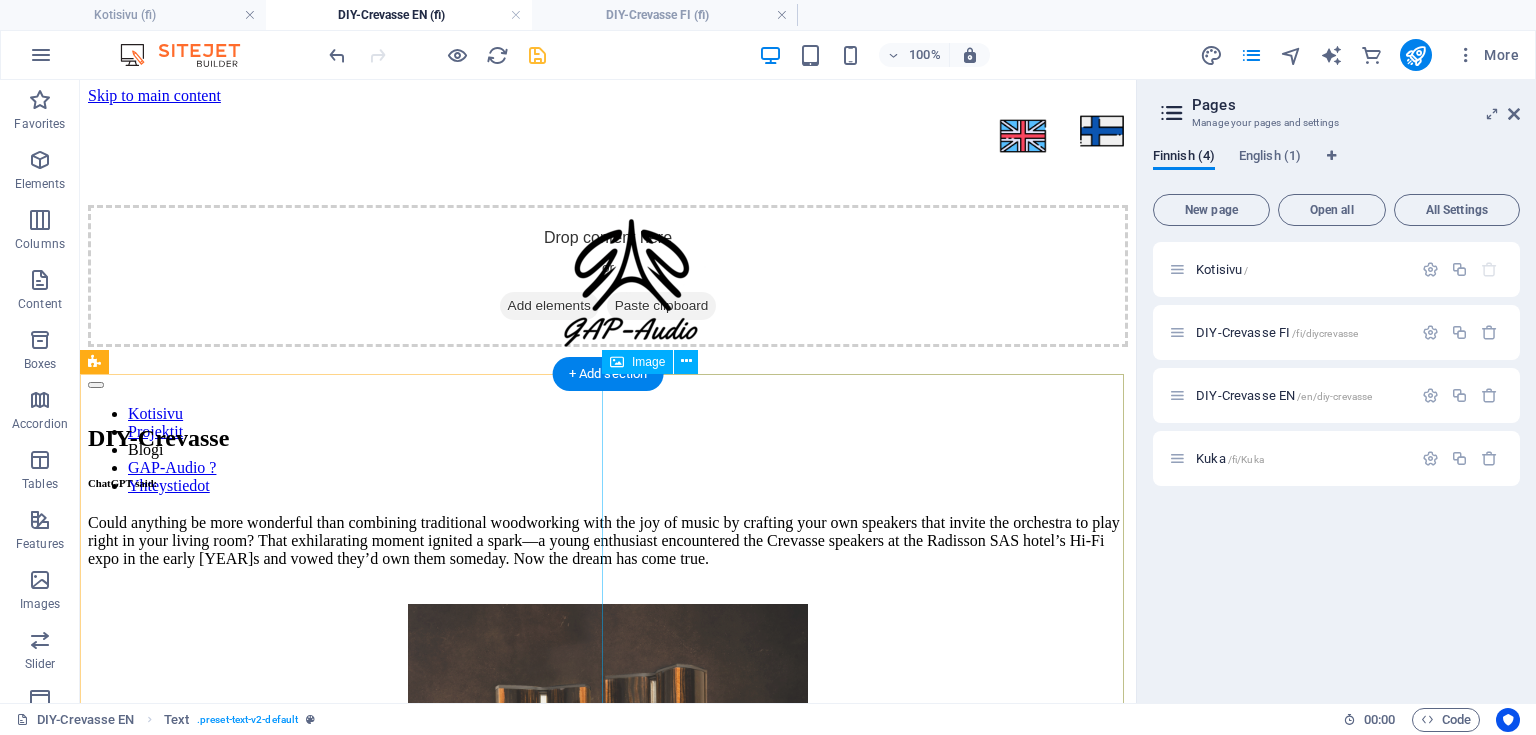scroll, scrollTop: 0, scrollLeft: 0, axis: both 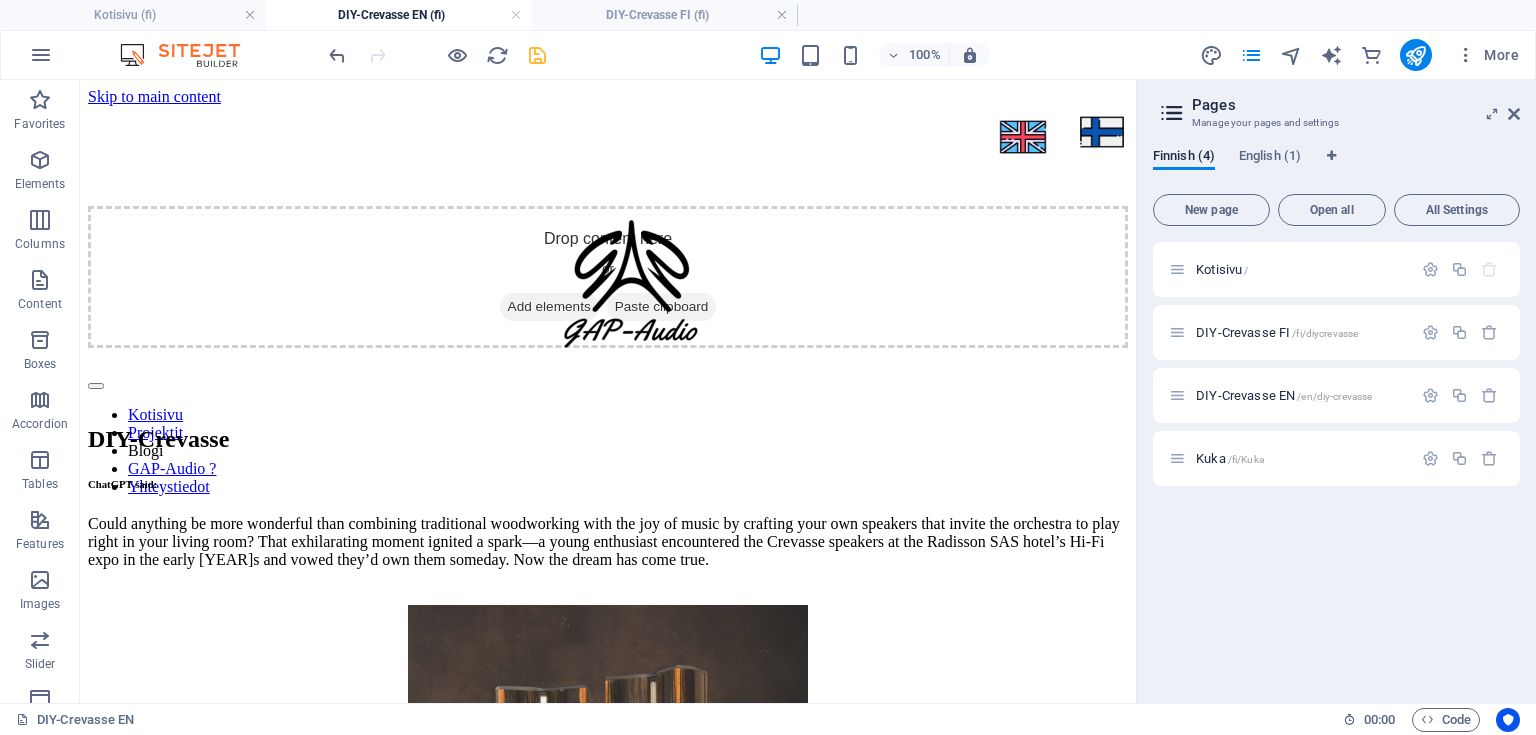 click at bounding box center [537, 55] 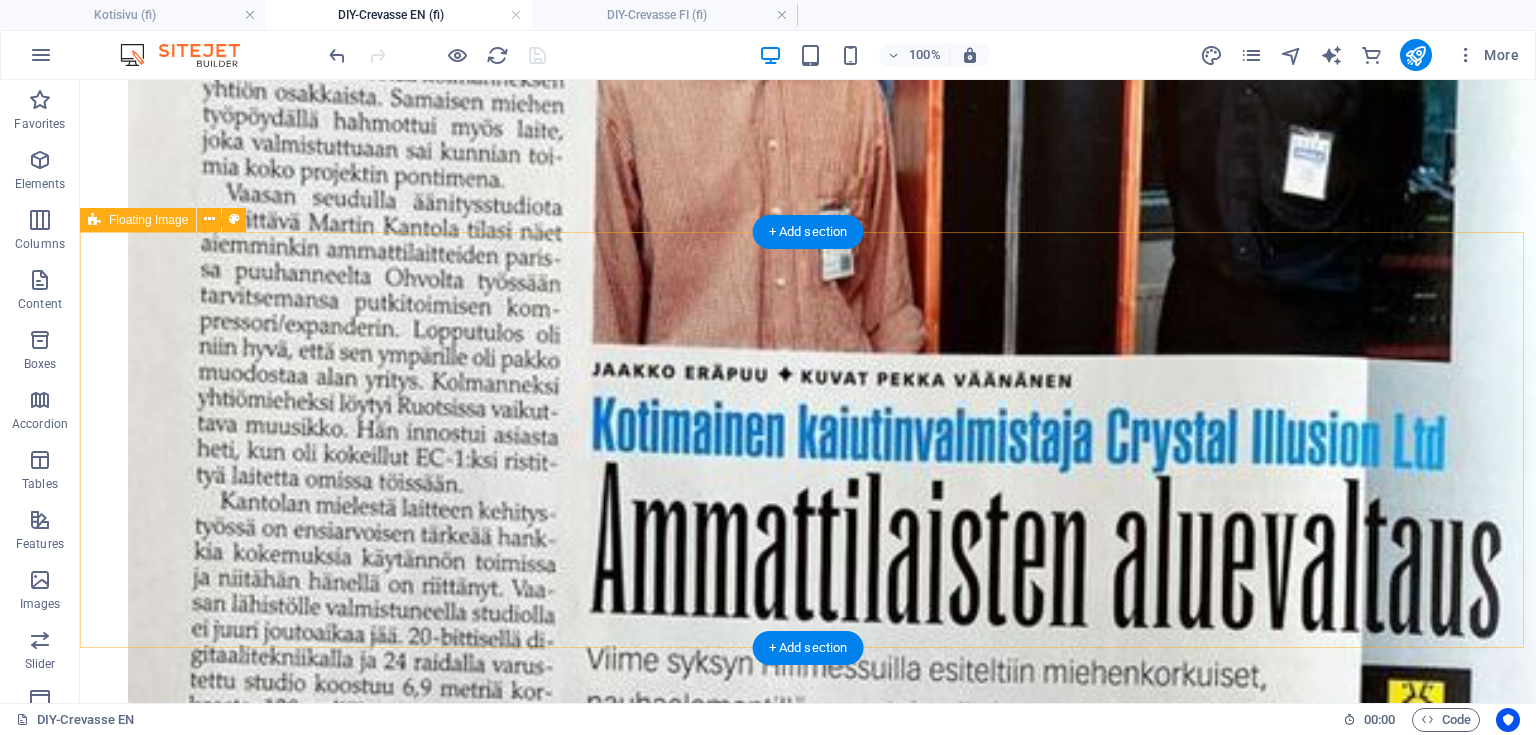 scroll, scrollTop: 2160, scrollLeft: 0, axis: vertical 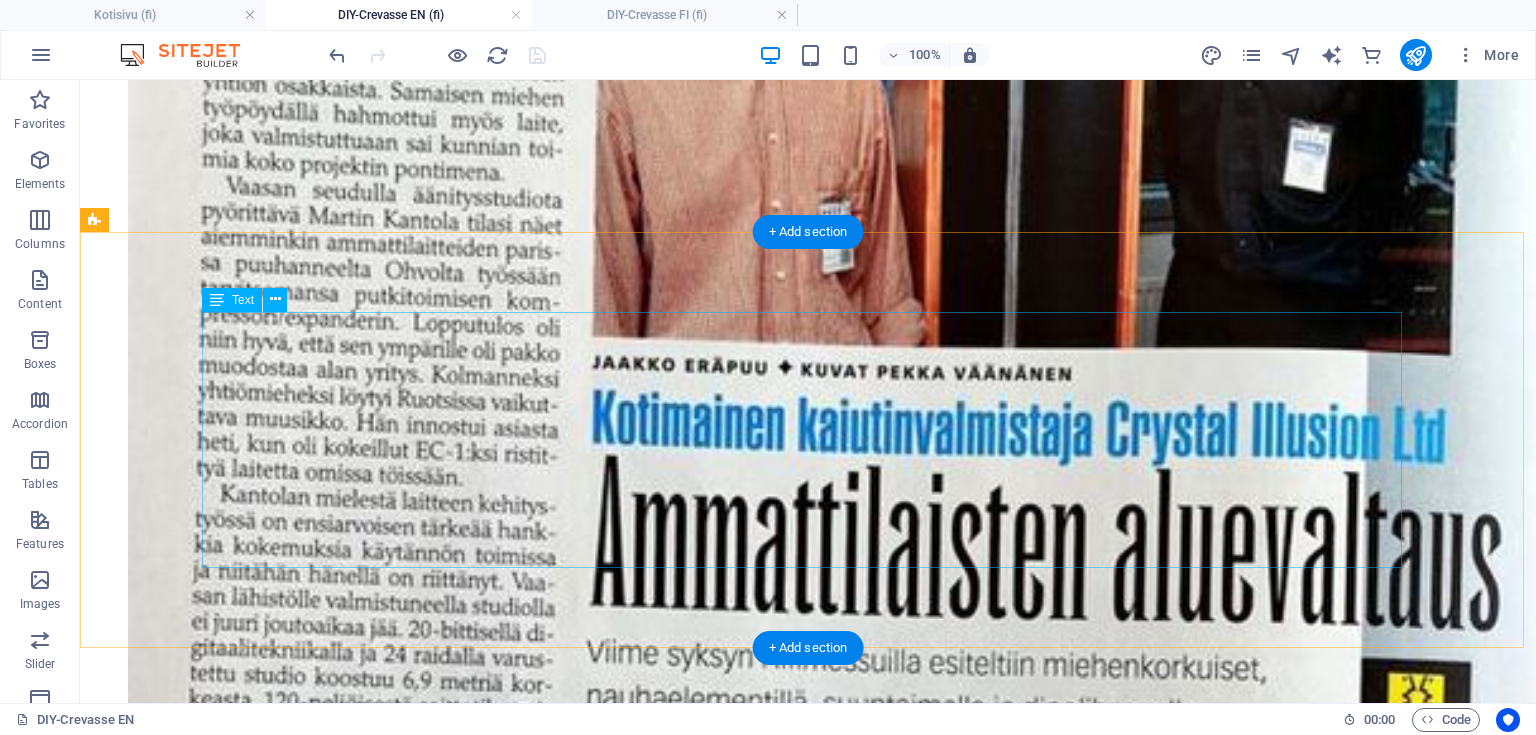 click on "Aluksi kaiuttimista rakennettiin prototyyppiversiot, joiden avulla voitiin kriittisesti tarkastella rakenteellisia, visuaalisia ja teknisiä ratkaisuja. Samalla testattiin useita erilaisia nauhadiskantin materiaalivaihtoehtoja. Nauhamateriaaleja metsästettiin kirjaimellisesti ympäri maailmaa, ja prototyyppinauhoja valmistui kymmeniä, kunnes löytyi oikea yhdistelmä painoa, impedanssia ja sisäistä vaimennusta, eli materiaalin kykyä vaimentaa ei-toivottua jälkisointia ja resonansseja. Lopulliseksi valitun nauhan paino jäi metrin pituudella hieman alle yhden gramman, ja impedanssi asettui jakosuodattimen kanssa noin 4 ohmin tasolle." at bounding box center (808, 10124) 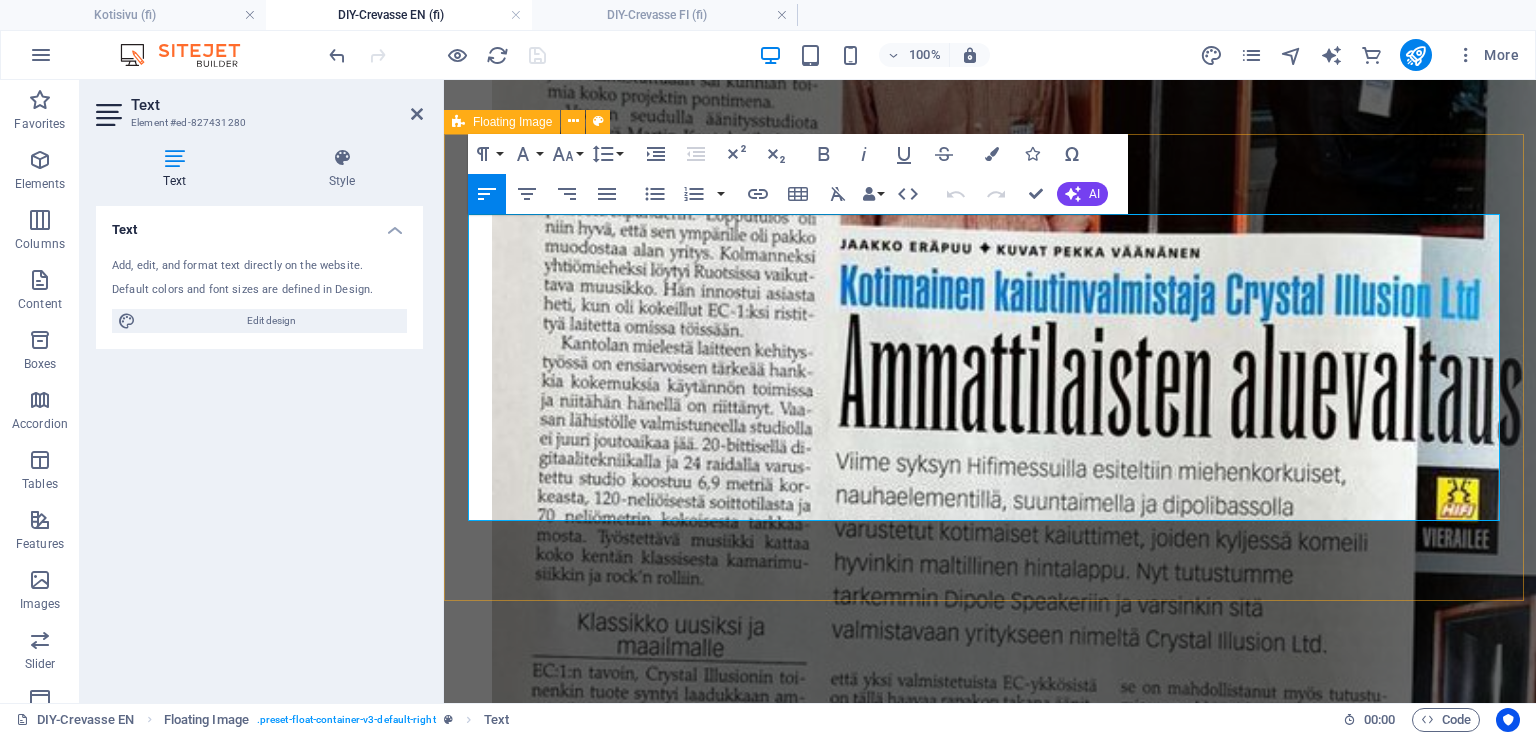 scroll, scrollTop: 2088, scrollLeft: 0, axis: vertical 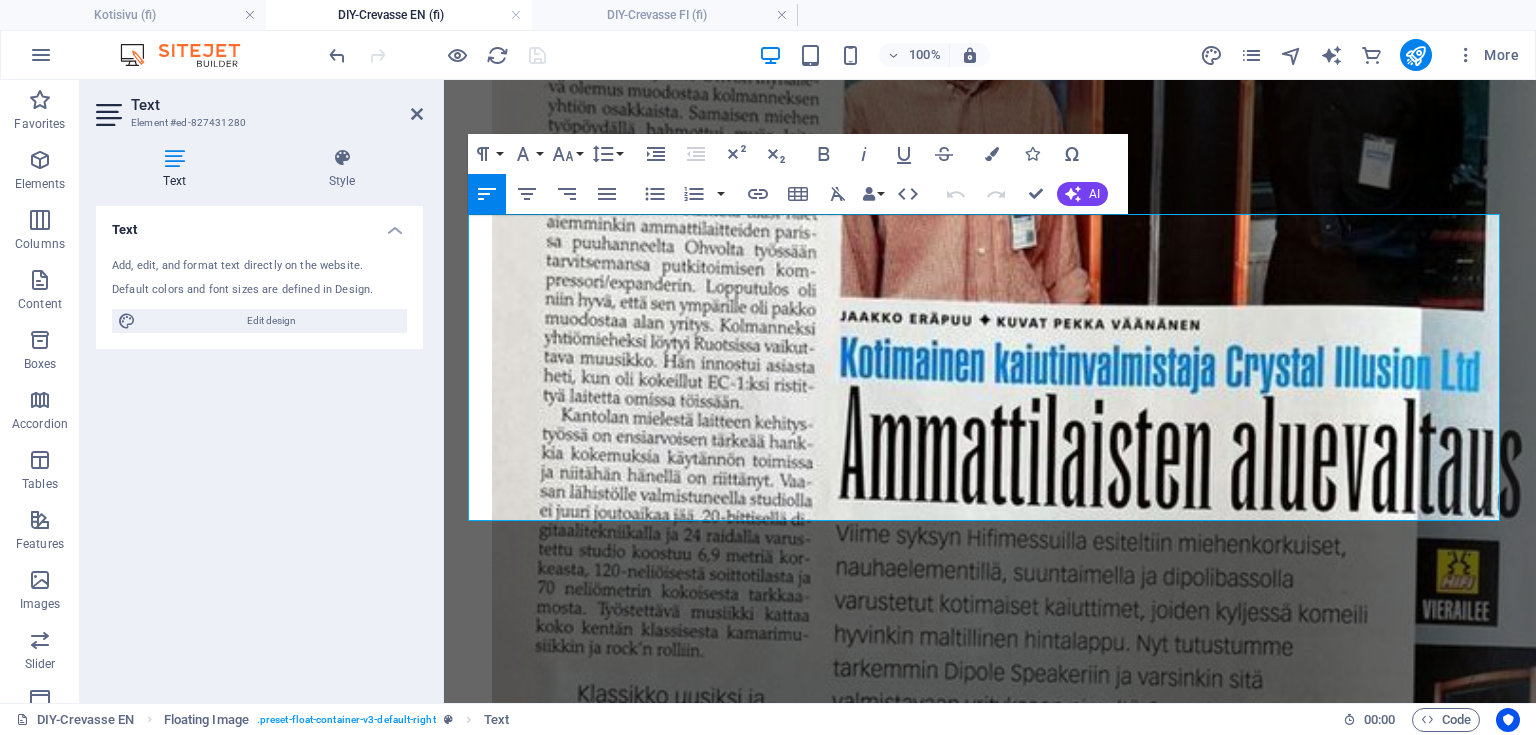 drag, startPoint x: 783, startPoint y: 510, endPoint x: 442, endPoint y: 218, distance: 448.93762 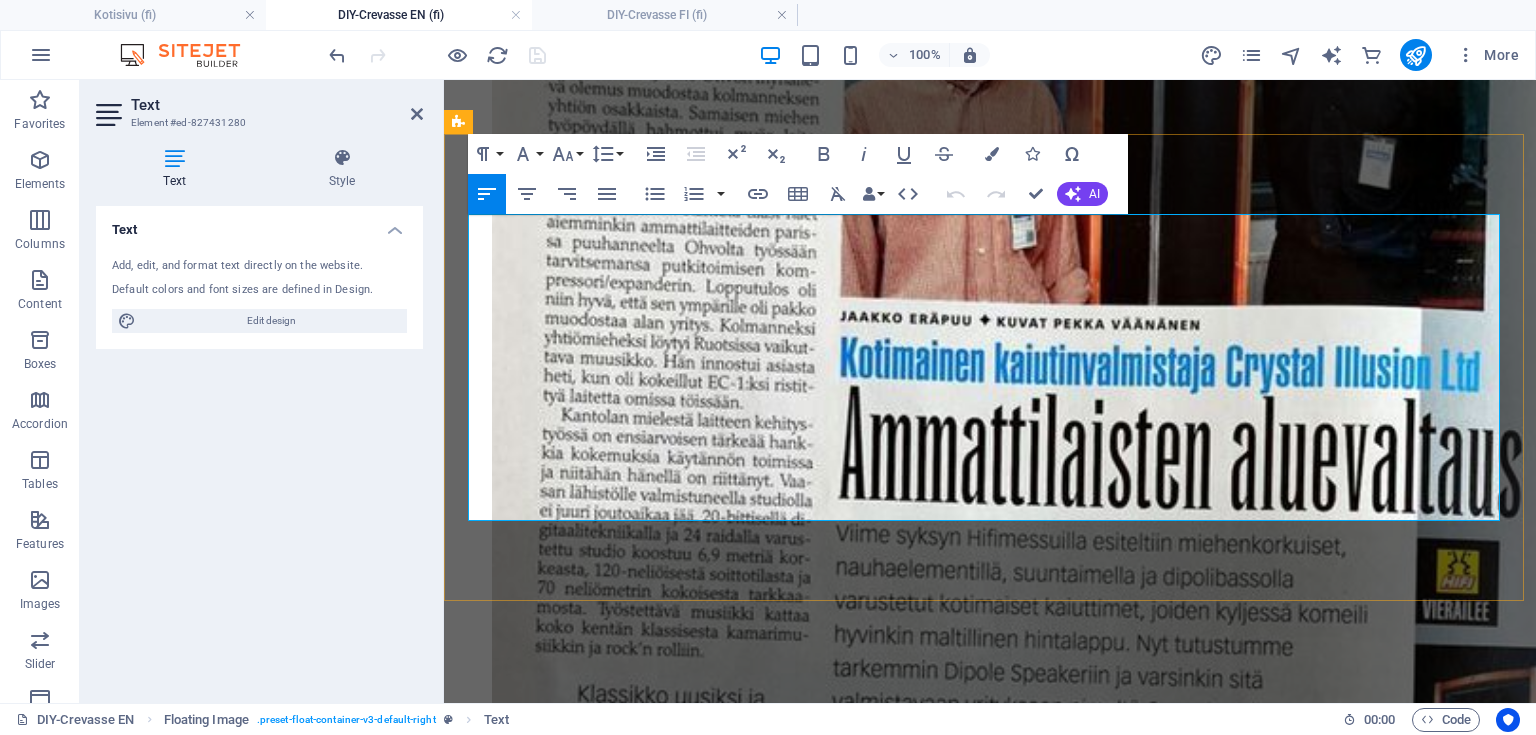 click on "Myös bassoelementtien valinta ja löytäminen aiheutti rakentajille harmaita hiuksia, sillä rima oli asetettu korkealle eikä kompromissi tullut kyseeseen dipolibassojen osalta. Peerless SLS on yleisesti käytetty vaihtoehto dipolikokoonpanoissa, mutta projektissa haluttiin selvittää, löytyisikö parempia tai vähemmän tavanomaisia vaihtoehtoja. Gradientilta olisi ollut saatavilla SLS-elementtejä dipolikäyttöön muunnettuna, mutta saatavuus ja aikataulu olivat epävarmoja. Lopulta päädyttiin tilaamaan käsintehdyt Acoustic Elegance Dipole 12” -elementit, jotka on suunniteltu nimenomaan dipolikäyttöön teknisten arvojensa puolesta. Herkkyys saatiin sovitettua suoraan nauhadiskantin tasolle, eikä jakosuodattimeen tarvinnut lisätä vastuksia tasonhallintaa varten. Näin suotimen rakenne voitiin pitää mahdollisimman yksinkertaisena sekä basson että nauhadiskantin osalta." at bounding box center [990, 8601] 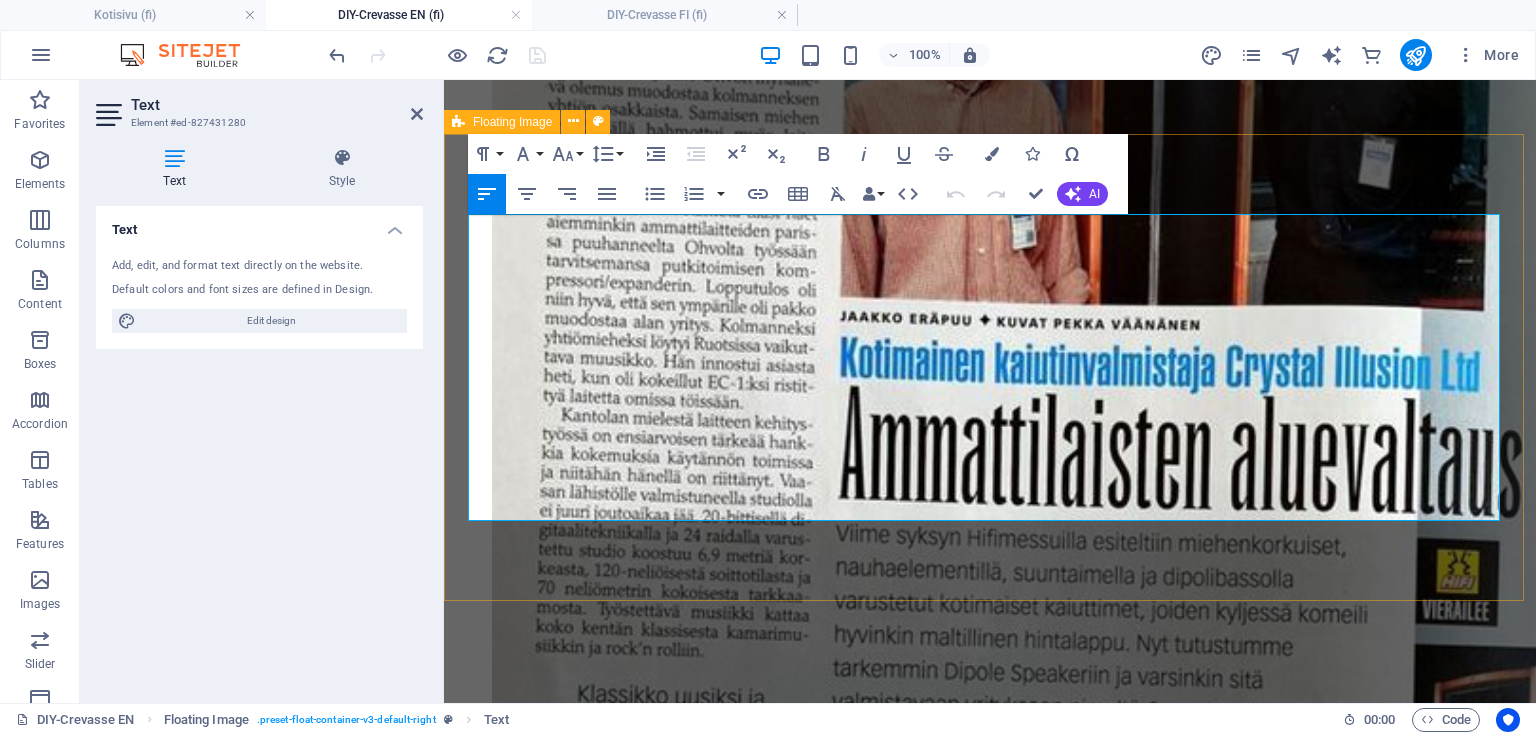 drag, startPoint x: 791, startPoint y: 512, endPoint x: 454, endPoint y: 228, distance: 440.70966 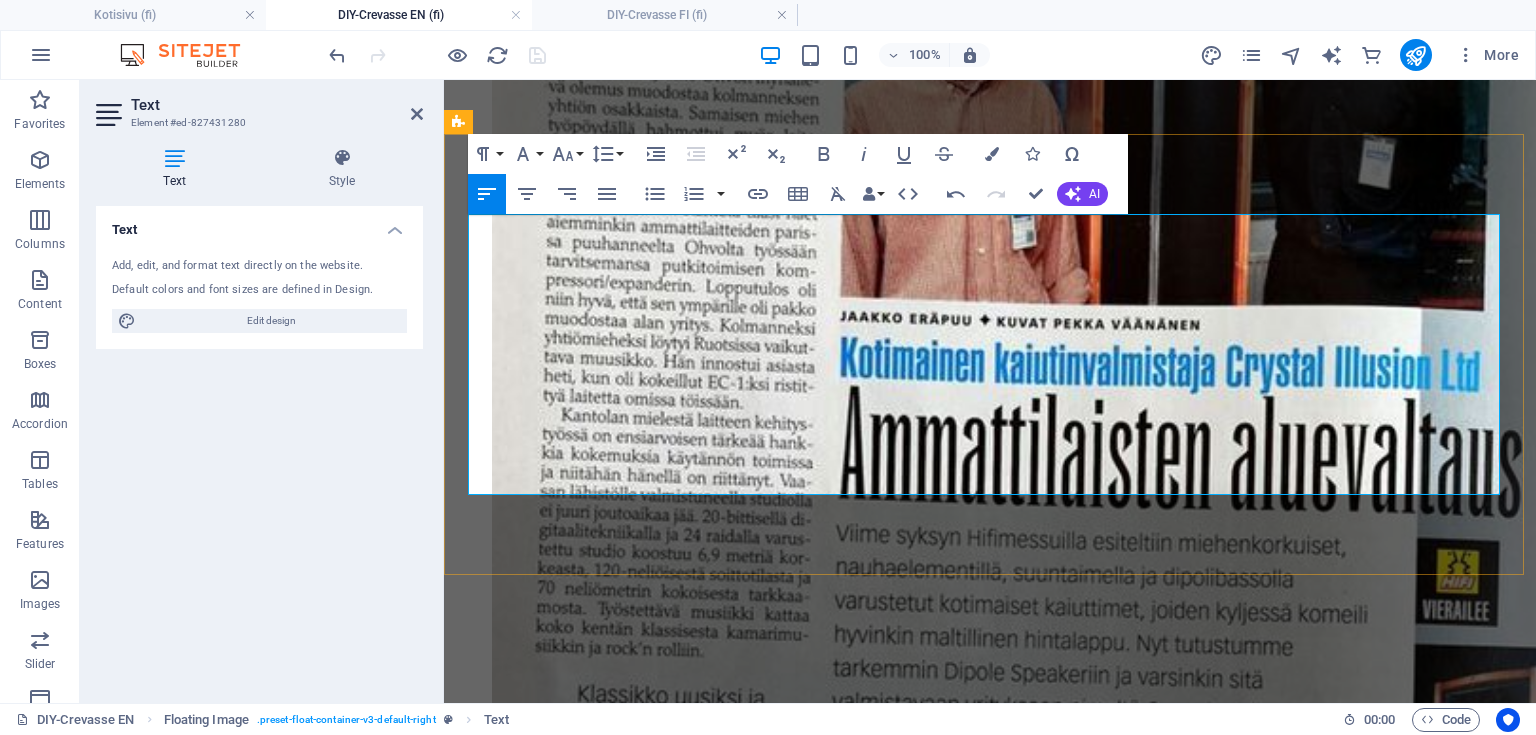click on "First, prototype versions of the speakers were built to critically evaluate the structural, visual, and technical solutions. At the same time, we tested several different ribbon-tweeter material options. Ribbon materials were literally hunted down around the world, and dozens of prototype ribbons were produced until we found the right combination of weight, impedance, and internal damping—that is, the material’s ability to suppress unwanted after-sounding and resonances. The final ribbon weighed just under one gram per meter, and its impedance, combined with the crossover, settled at around 4 ohms." at bounding box center (990, 8511) 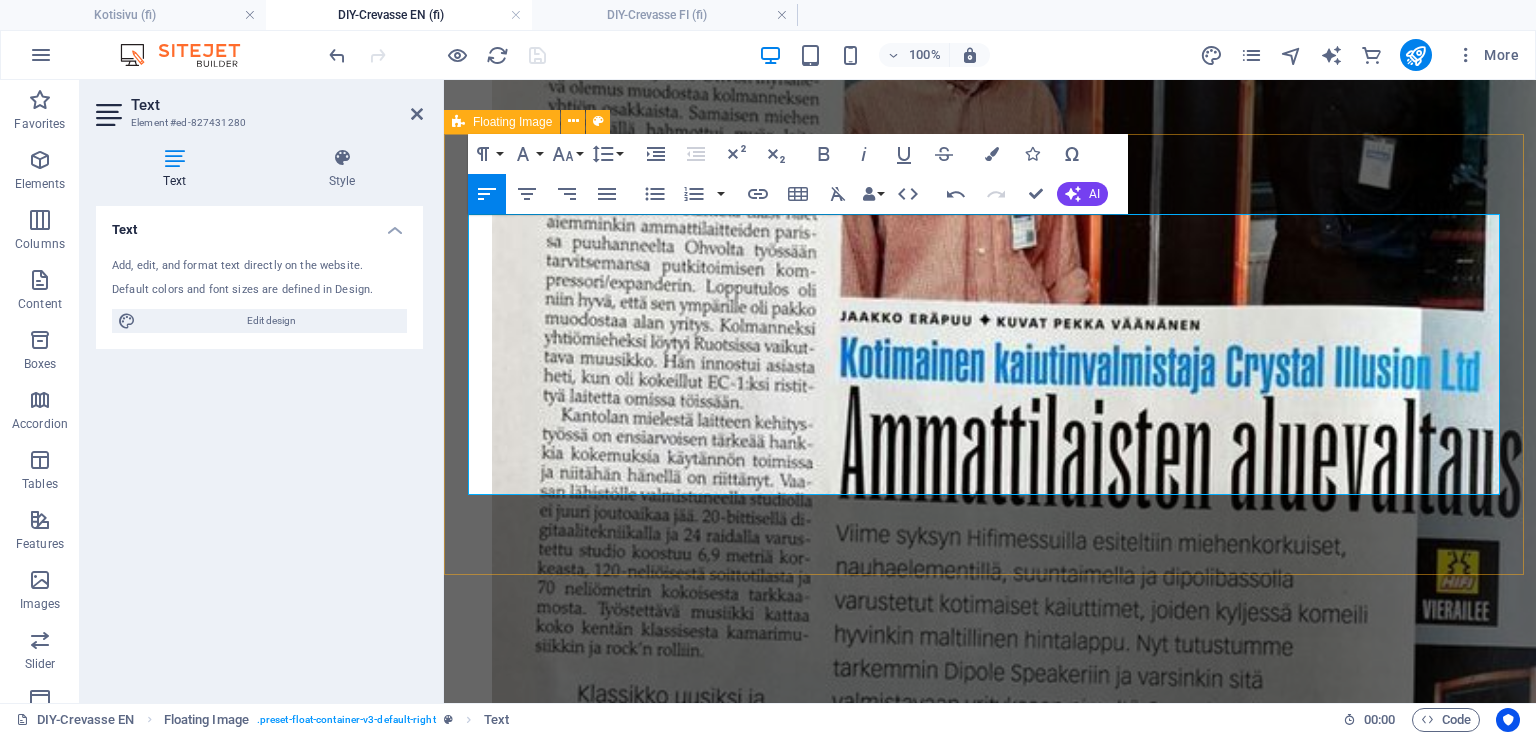 click on "First, prototype versions of the speakers were built to critically evaluate the structural, visual, and technical solutions. At the same time, we tested several different ribbon-tweeter material options. Ribbon materials were literally hunted down around the world, and dozens of prototype ribbons were produced until we found the right combination of weight, impedance, and internal damping—that is, the material’s ability to suppress unwanted after-sounding and resonances. The final ribbon weighed just under one gram per meter, and its impedance, combined with the crossover, settled at around 4 ohms." at bounding box center (990, 8564) 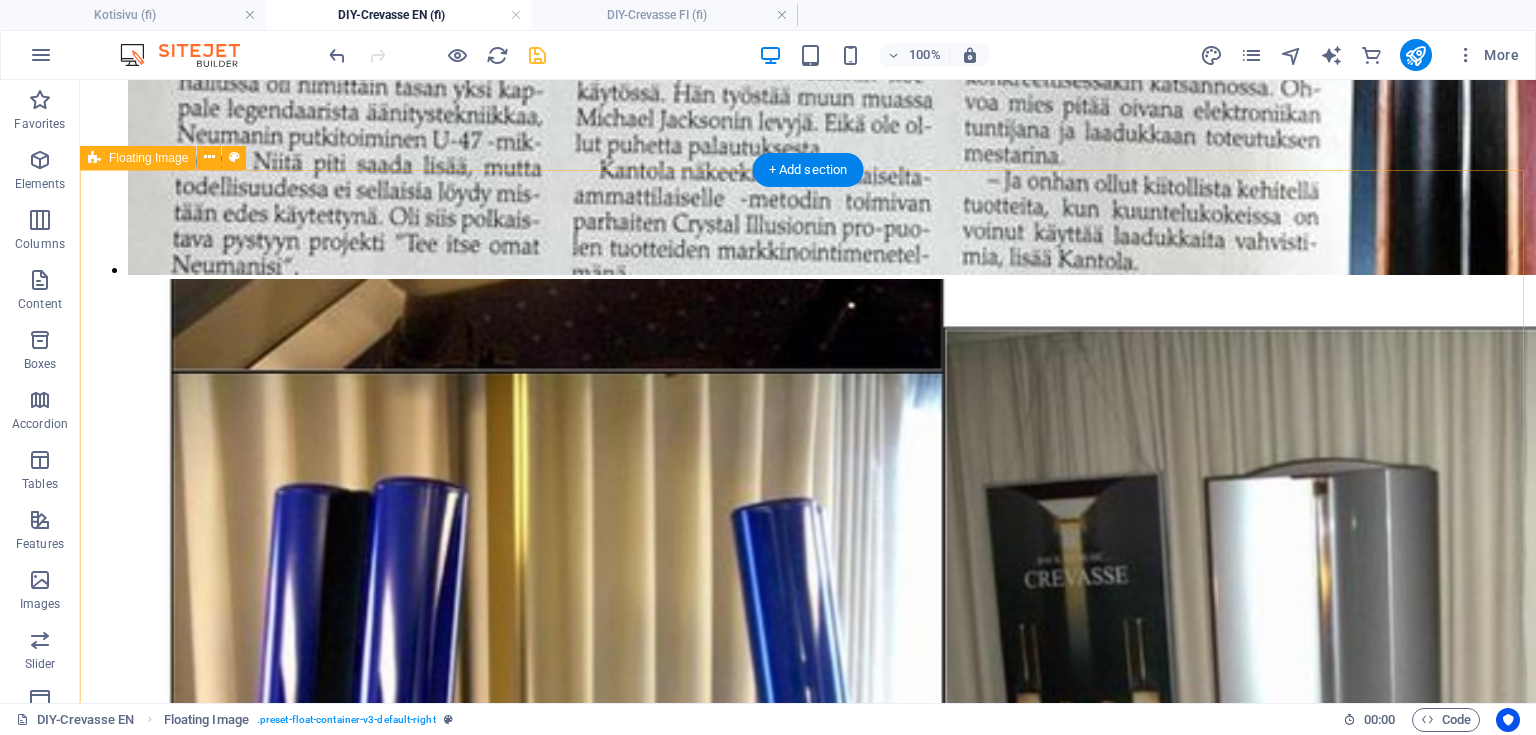 scroll, scrollTop: 3217, scrollLeft: 0, axis: vertical 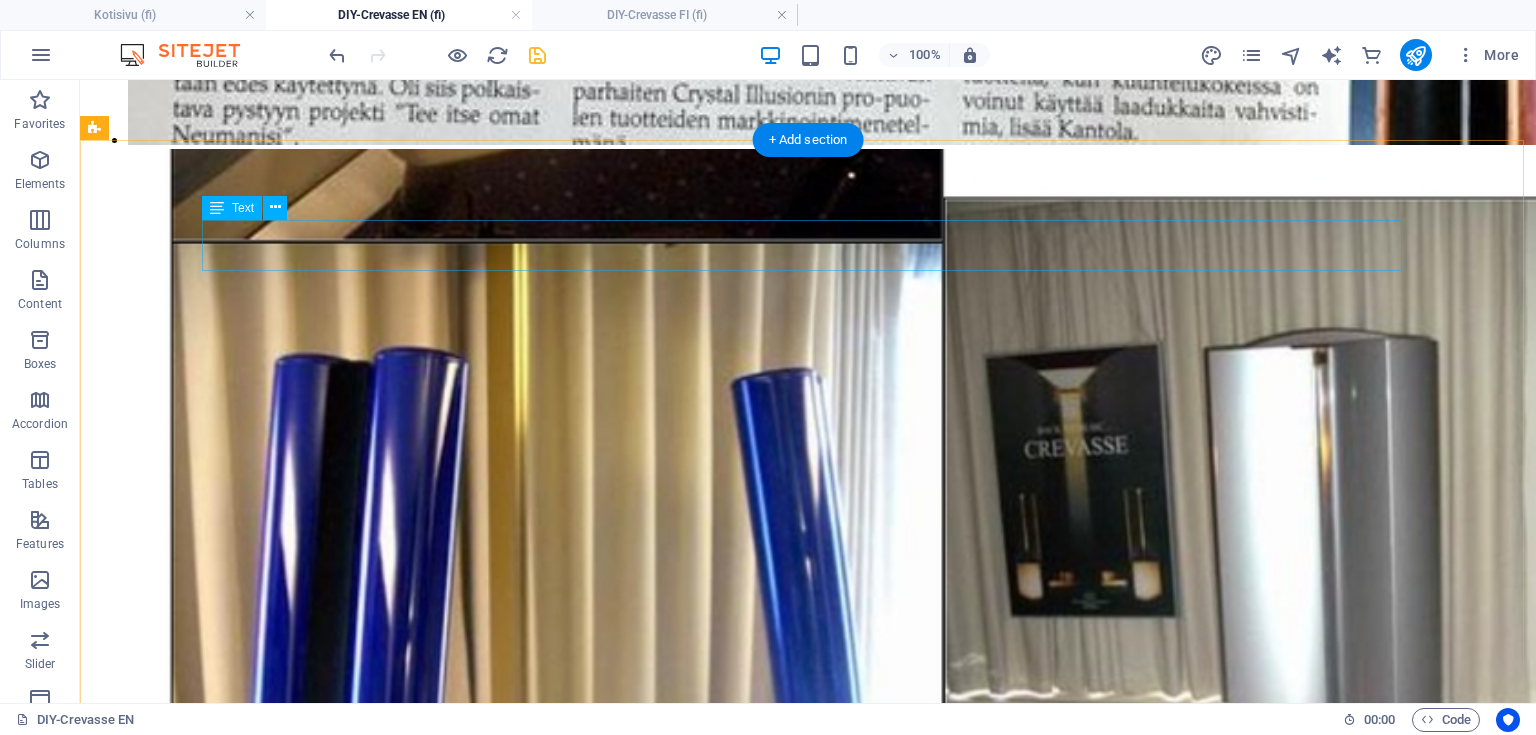 click on "Prototyyppien avulla hiottiin sekä rakenne että visuaaliset ratkaisut kohdilleen, ja ne mallinnettiin tarkaksi 3D-malliksi, jota hyödynnettiin varsinaisten kaiuttimien rakentamisessa." at bounding box center [808, 13105] 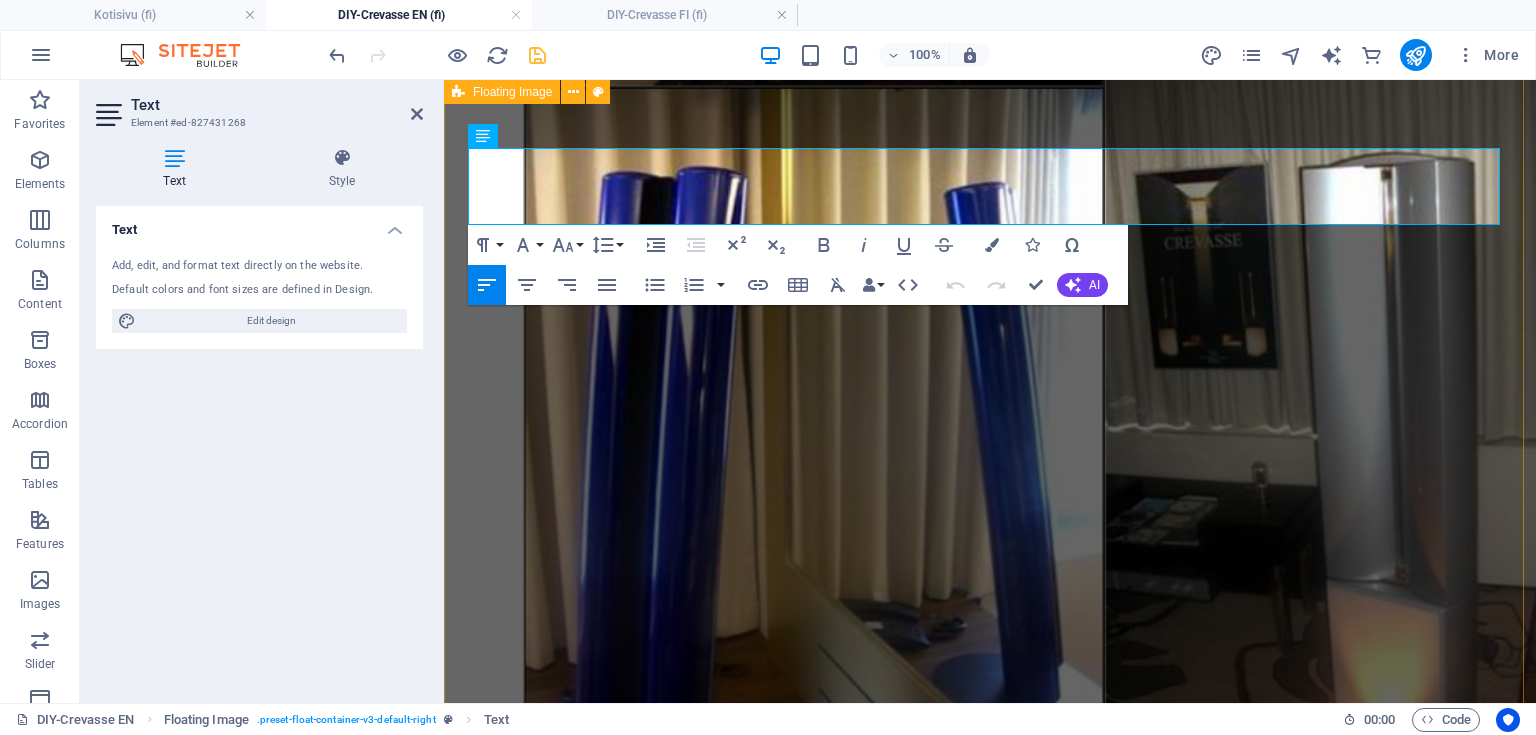 scroll, scrollTop: 2993, scrollLeft: 0, axis: vertical 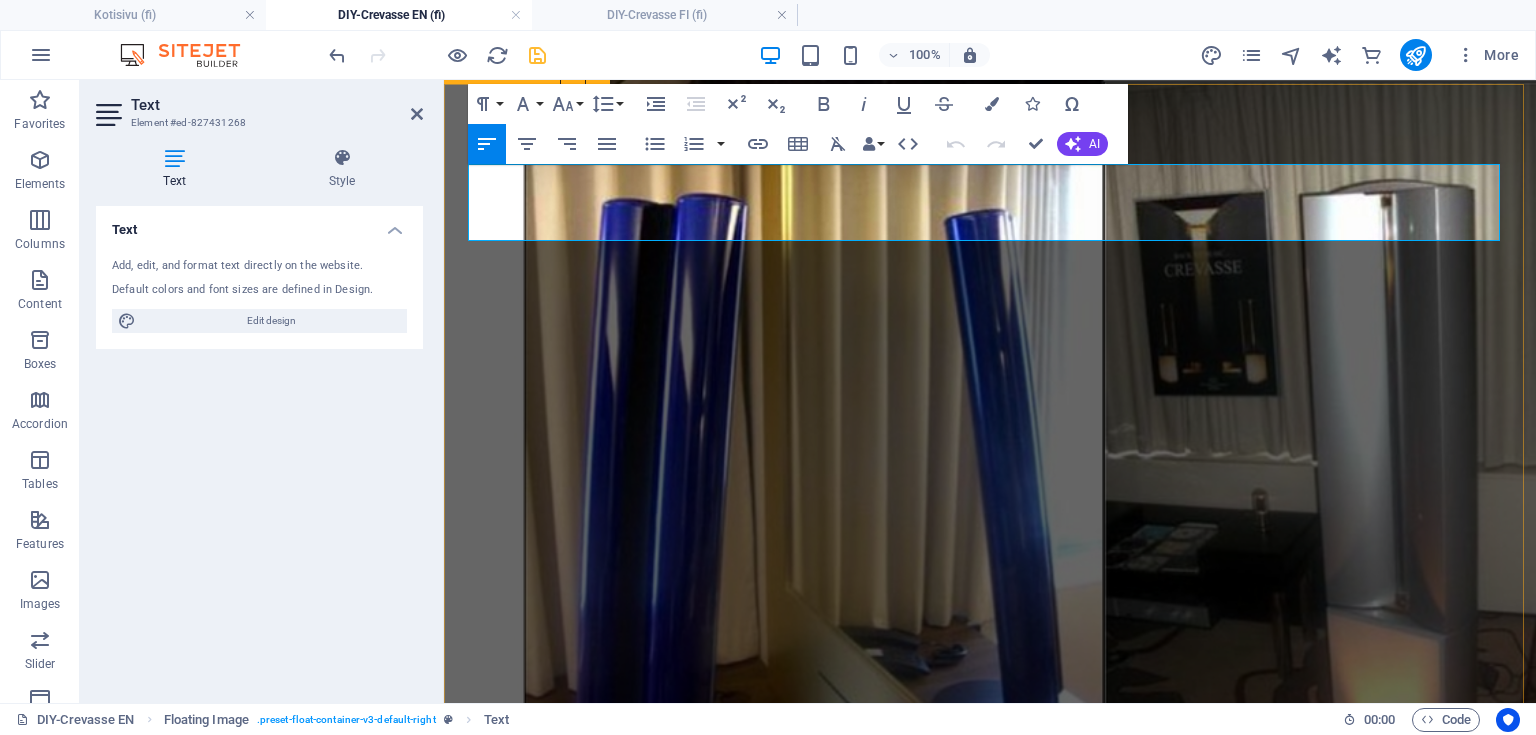 drag, startPoint x: 600, startPoint y: 232, endPoint x: 448, endPoint y: 177, distance: 161.64467 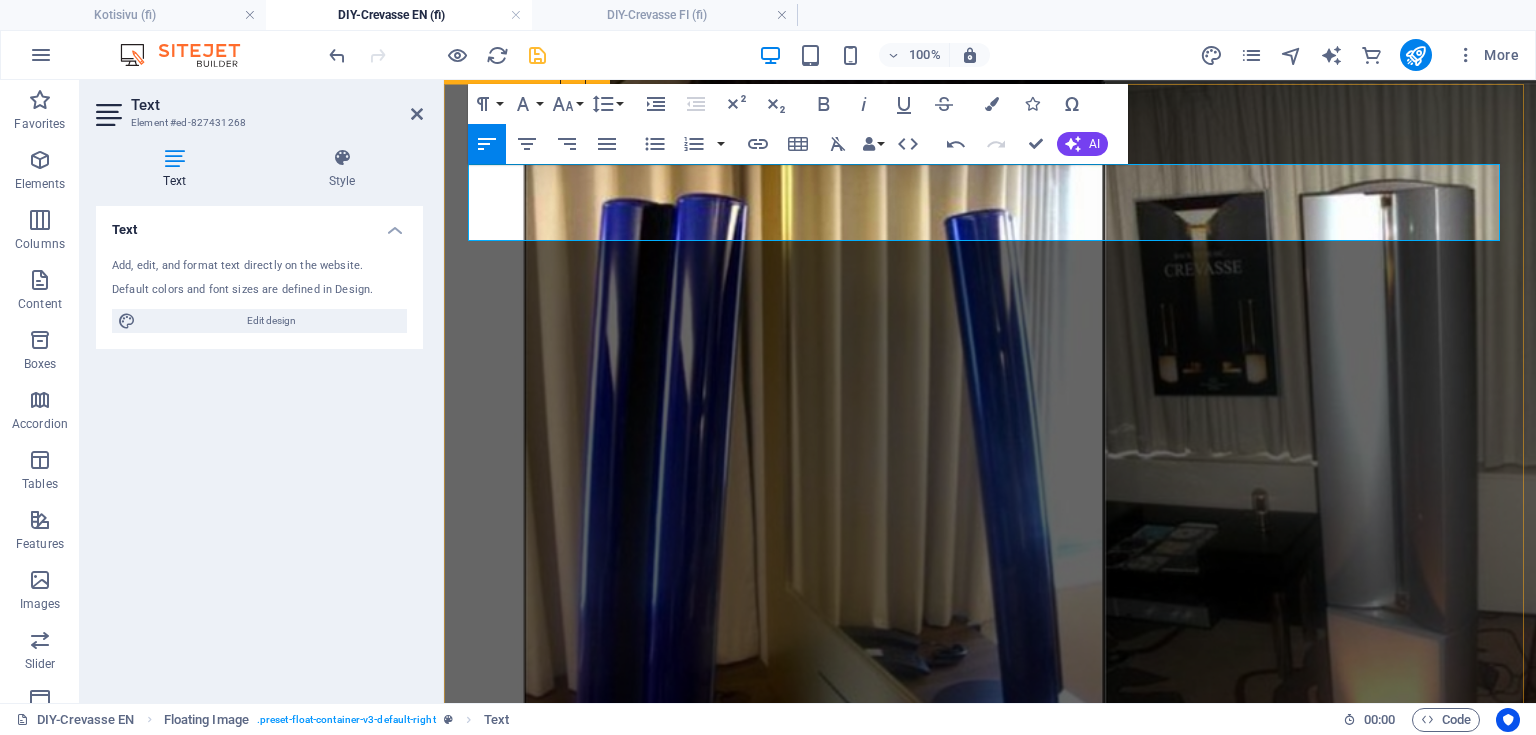 click on "3D-Mallinnettut kaiuttimet Using prototypes, both the structural and visual solutions were refined, and they were modeled into a precise 3D model that was used in the construction of the final speakers." at bounding box center [990, 10690] 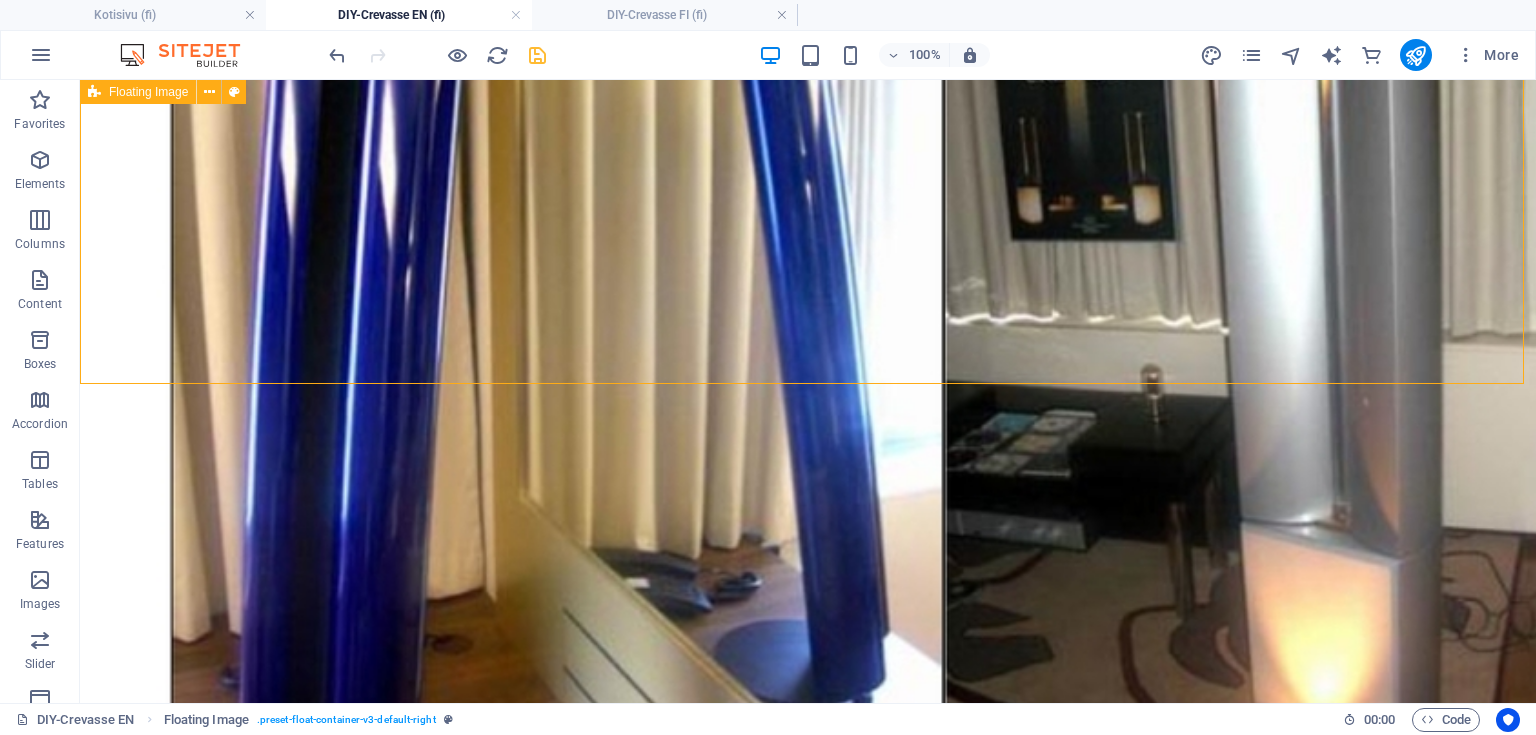 scroll, scrollTop: 3913, scrollLeft: 0, axis: vertical 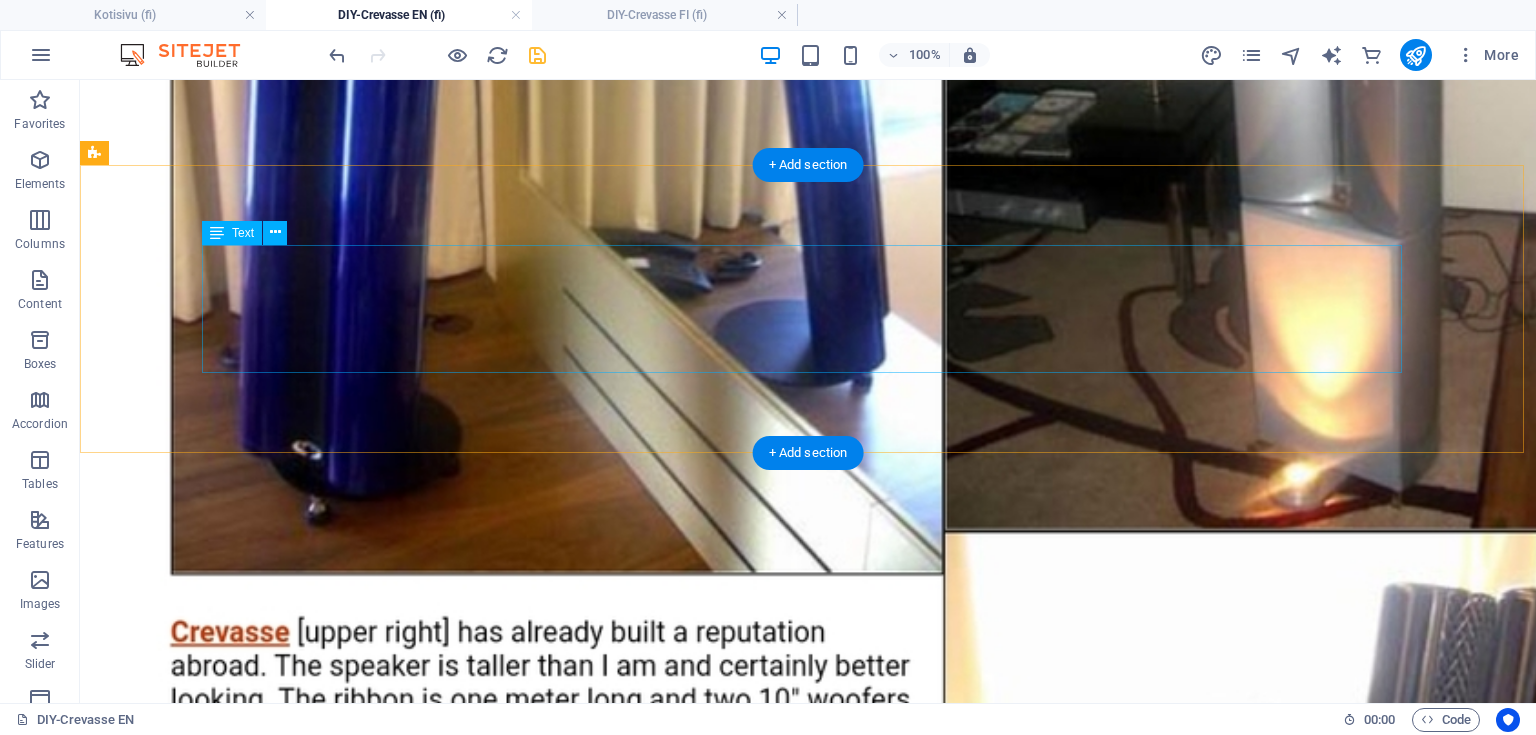 click on "Myös kaiuttimien kotelomateriaalin valinta vaati huolellista harkintaa, sillä maalattu pinta ei tullut kyseeseen. Onneksi Hollolan Viilu ja Laminaatti Oy:n valikoimaa ja varastoa penkoessa löytyi yksi nippu leikattua afrikkalaista eebenpuuviilua, joka osoittautui visuaalisesti juuri oikeaksi valinnaksi ja jotta tämän kauniin puumateriaalin kaikki sävyt saatiin esiin, kaiuttimet viimeisteltiin yhdeksällä kerroksella kirkaslakkaa. Bassokotelon etulevyt puolestaan päällystettiin nanolaminaatilla, jonka ansiosta pinnasta saatiin mattapintainen mutta samalla erittäin kestävä. Myös yksityiskohtiin, kuten kangaskehikoiden kiinnitykseen, panostettiin: ne kiinnittyvät magneeteilla, jotka on piilotettu pintamateriaalin alle, jotta ulkoasu säilyy mahdollisimman siistinä ja viimeisteltynä." at bounding box center (808, 12470) 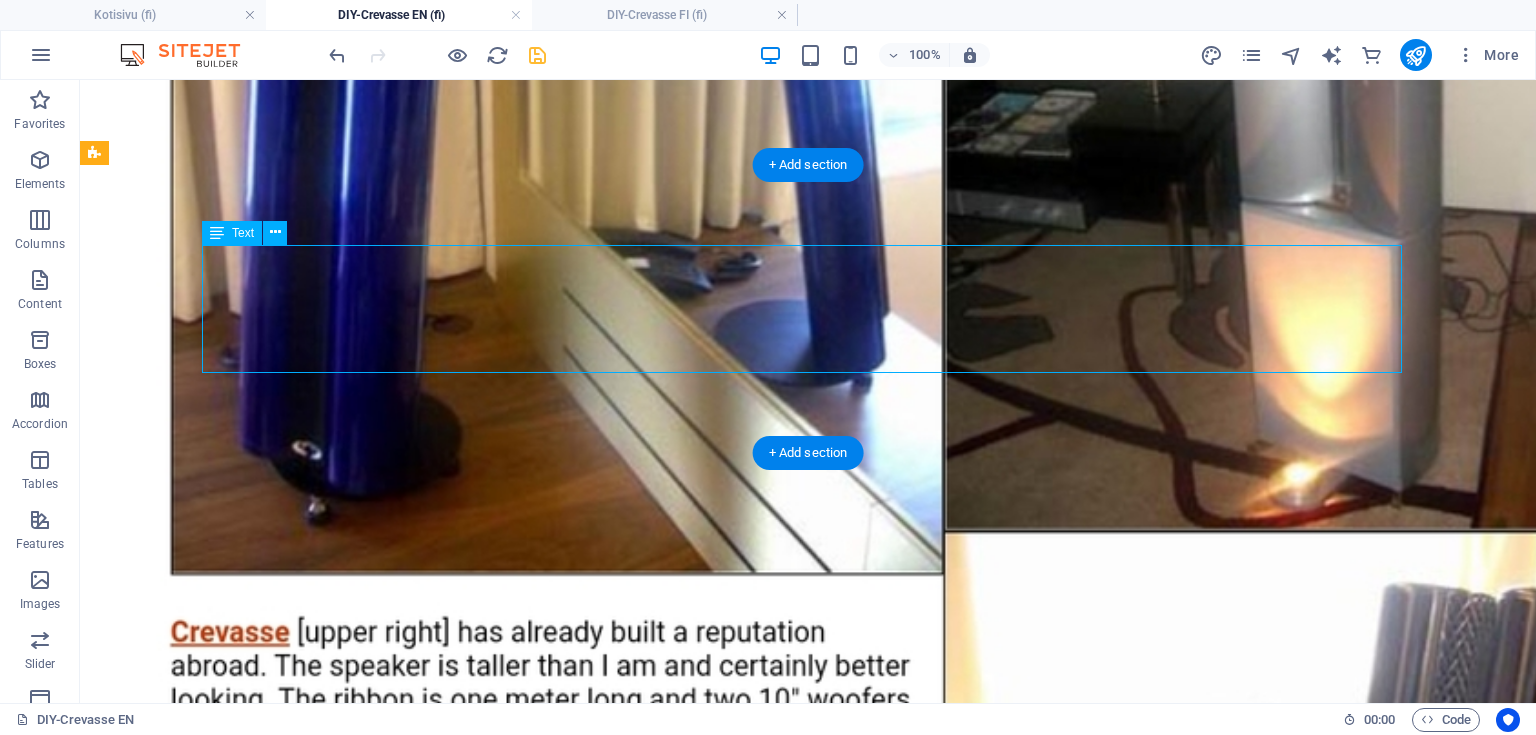 click on "Myös kaiuttimien kotelomateriaalin valinta vaati huolellista harkintaa, sillä maalattu pinta ei tullut kyseeseen. Onneksi Hollolan Viilu ja Laminaatti Oy:n valikoimaa ja varastoa penkoessa löytyi yksi nippu leikattua afrikkalaista eebenpuuviilua, joka osoittautui visuaalisesti juuri oikeaksi valinnaksi ja jotta tämän kauniin puumateriaalin kaikki sävyt saatiin esiin, kaiuttimet viimeisteltiin yhdeksällä kerroksella kirkaslakkaa. Bassokotelon etulevyt puolestaan päällystettiin nanolaminaatilla, jonka ansiosta pinnasta saatiin mattapintainen mutta samalla erittäin kestävä. Myös yksityiskohtiin, kuten kangaskehikoiden kiinnitykseen, panostettiin: ne kiinnittyvät magneeteilla, jotka on piilotettu pintamateriaalin alle, jotta ulkoasu säilyy mahdollisimman siistinä ja viimeisteltynä." at bounding box center [808, 12470] 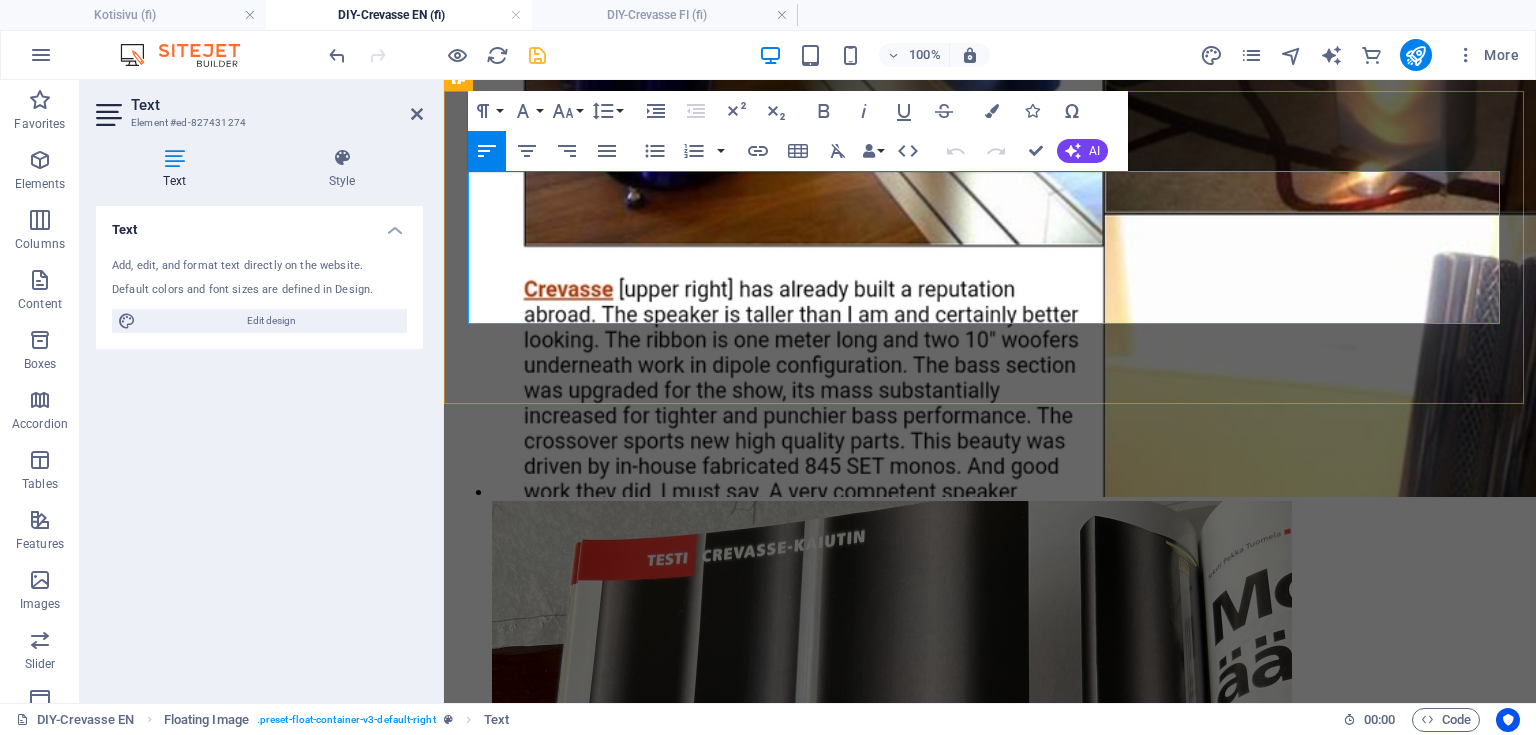 drag, startPoint x: 1140, startPoint y: 314, endPoint x: 469, endPoint y: 187, distance: 682.9129 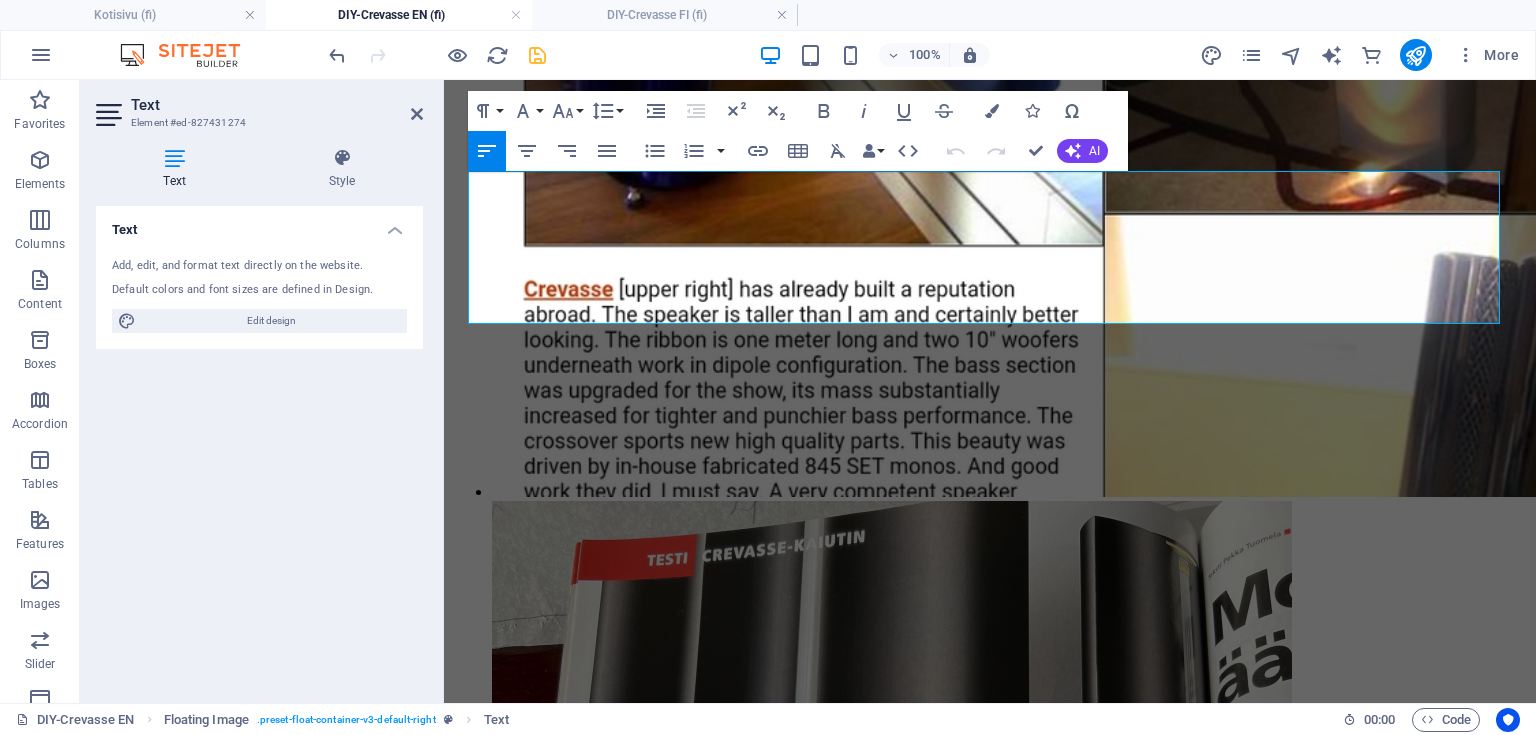 copy on "Myös kaiuttimien kotelomateriaalin valinta vaati huolellista harkintaa, sillä maalattu pinta ei tullut kyseeseen. Onneksi Hollolan Viilu ja Laminaatti Oy:n valikoimaa ja varastoa penkoessa löytyi yksi nippu leikattua afrikkalaista eebenpuuviilua, joka osoittautui visuaalisesti juuri oikeaksi valinnaksi ja jotta tämän kauniin puumateriaalin kaikki sävyt saatiin esiin, kaiuttimet viimeisteltiin yhdeksällä kerroksella kirkaslakkaa. Bassokotelon etulevyt puolestaan päällystettiin nanolaminaatilla, jonka ansiosta pinnasta saatiin mattapintainen mutta samalla erittäin kestävä. Myös yksityiskohtiin, kuten kangaskehikoiden kiinnitykseen, panostettiin: ne kiinnittyvät magneeteilla, jotka on piilotettu pintamateriaalin alle, jotta ulkoasu säilyy mahdollisimman siistinä ja viimeisteltynä." 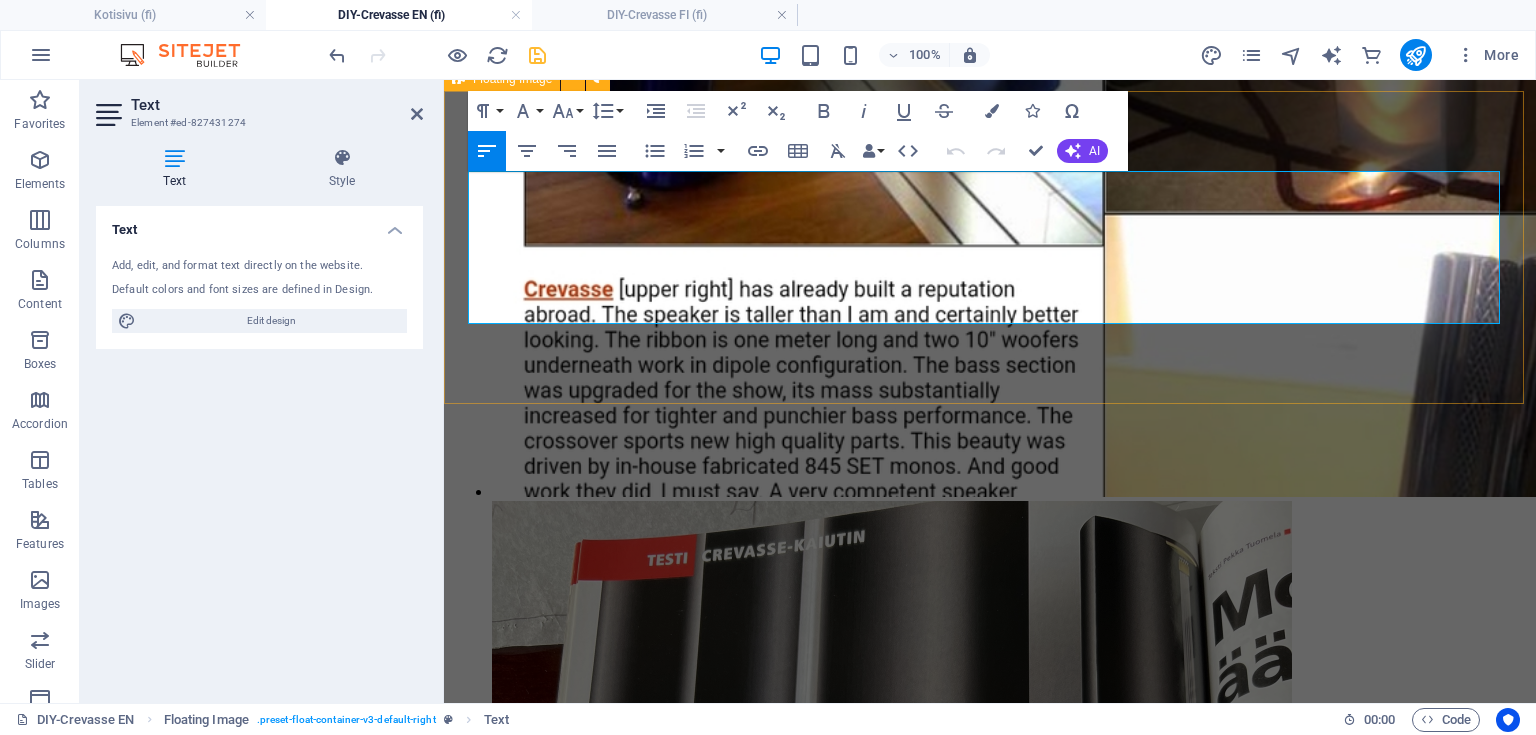 click on "Myös kaiuttimien kotelomateriaalin valinta vaati huolellista harkintaa, sillä maalattu pinta ei tullut kyseeseen. Onneksi Hollolan Viilu ja Laminaatti Oy:n valikoimaa ja varastoa penkoessa löytyi yksi nippu leikattua afrikkalaista eebenpuuviilua, joka osoittautui visuaalisesti juuri oikeaksi valinnaksi ja jotta tämän kauniin puumateriaalin kaikki sävyt saatiin esiin, kaiuttimet viimeisteltiin yhdeksällä kerroksella kirkaslakkaa. Bassokotelon etulevyt puolestaan päällystettiin nanolaminaatilla, jonka ansiosta pinnasta saatiin mattapintainen mutta samalla erittäin kestävä. Myös yksityiskohtiin, kuten kangaskehikoiden kiinnitykseen, panostettiin: ne kiinnittyvät magneeteilla, jotka on piilotettu pintamateriaalin alle, jotta ulkoasu säilyy mahdollisimman siistinä ja viimeisteltynä." at bounding box center (990, 10747) 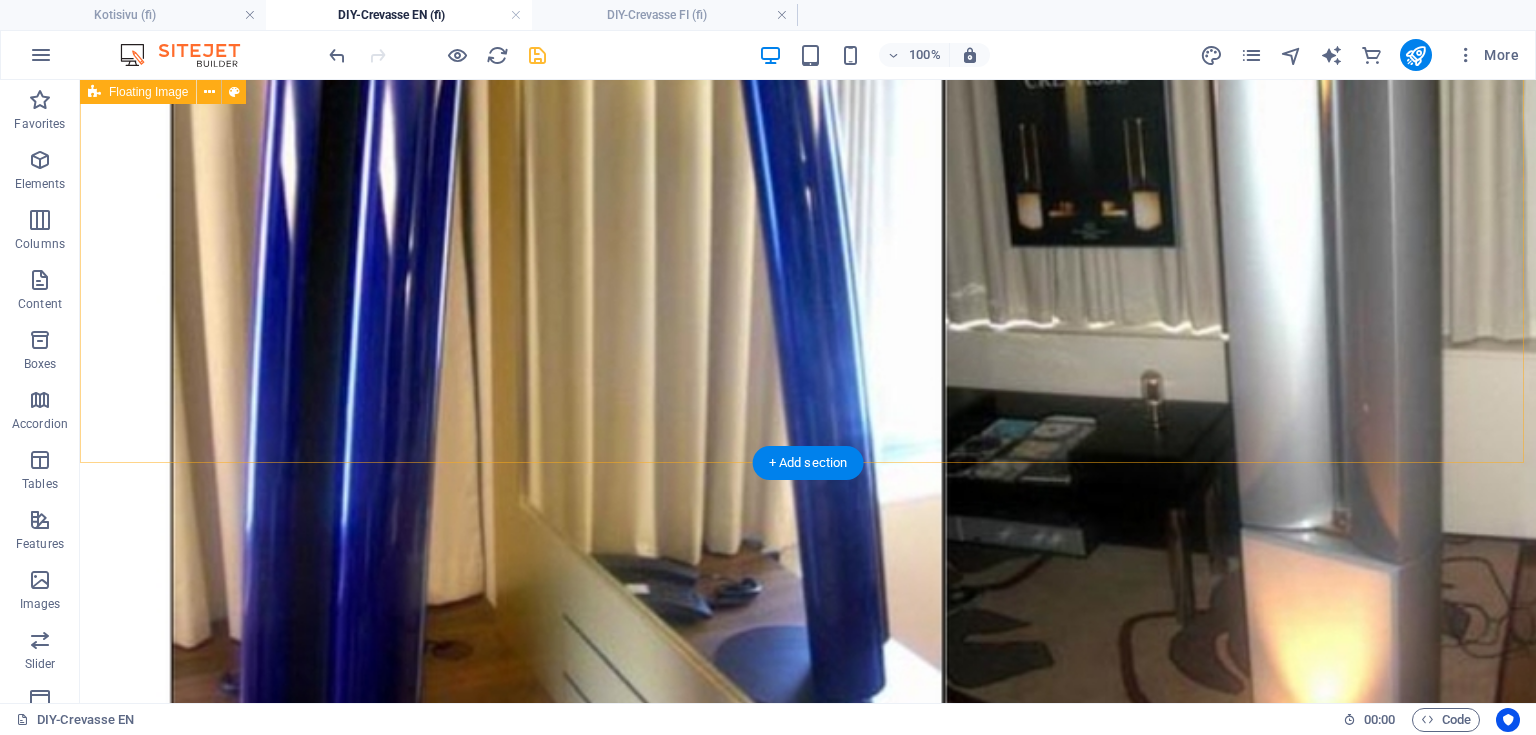 scroll, scrollTop: 3827, scrollLeft: 0, axis: vertical 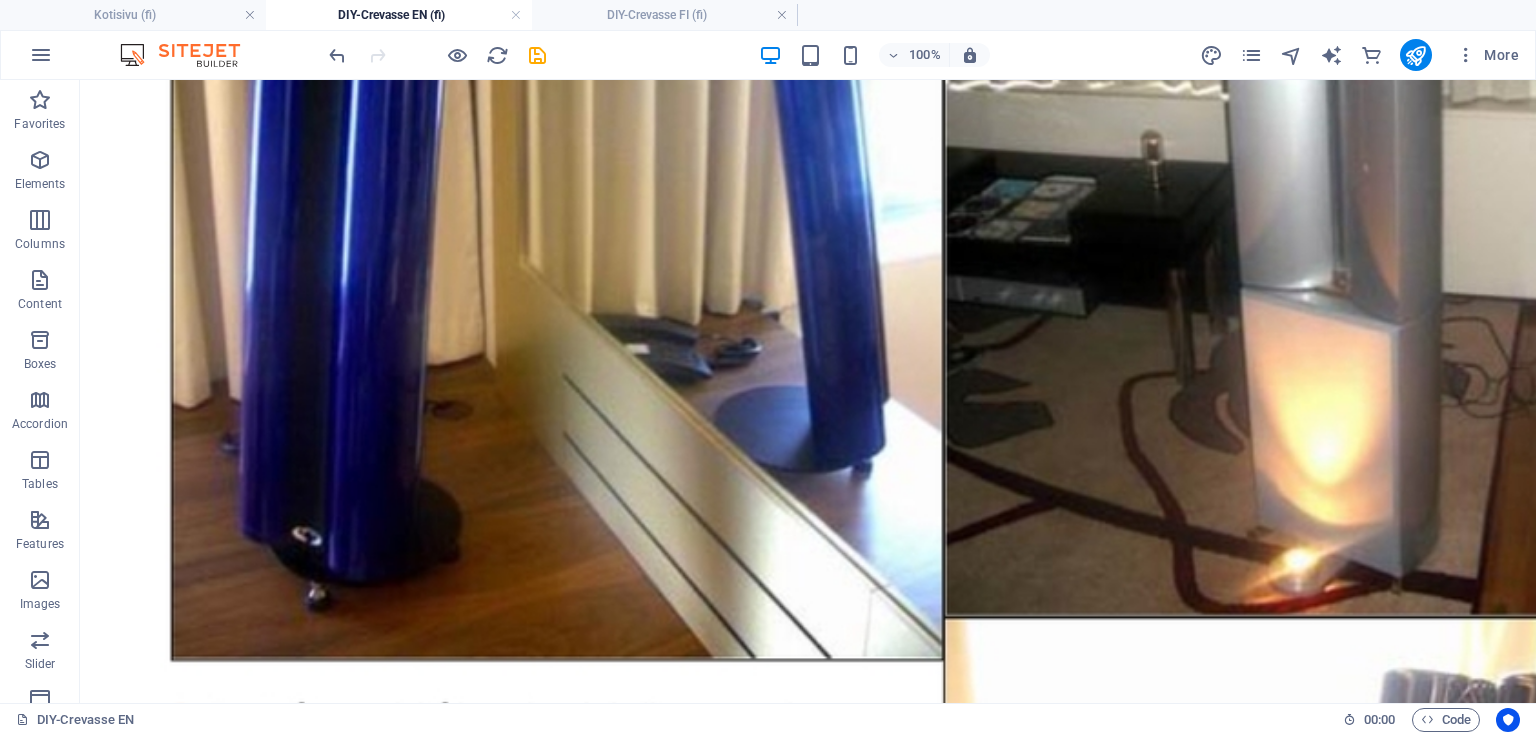 click at bounding box center [537, 55] 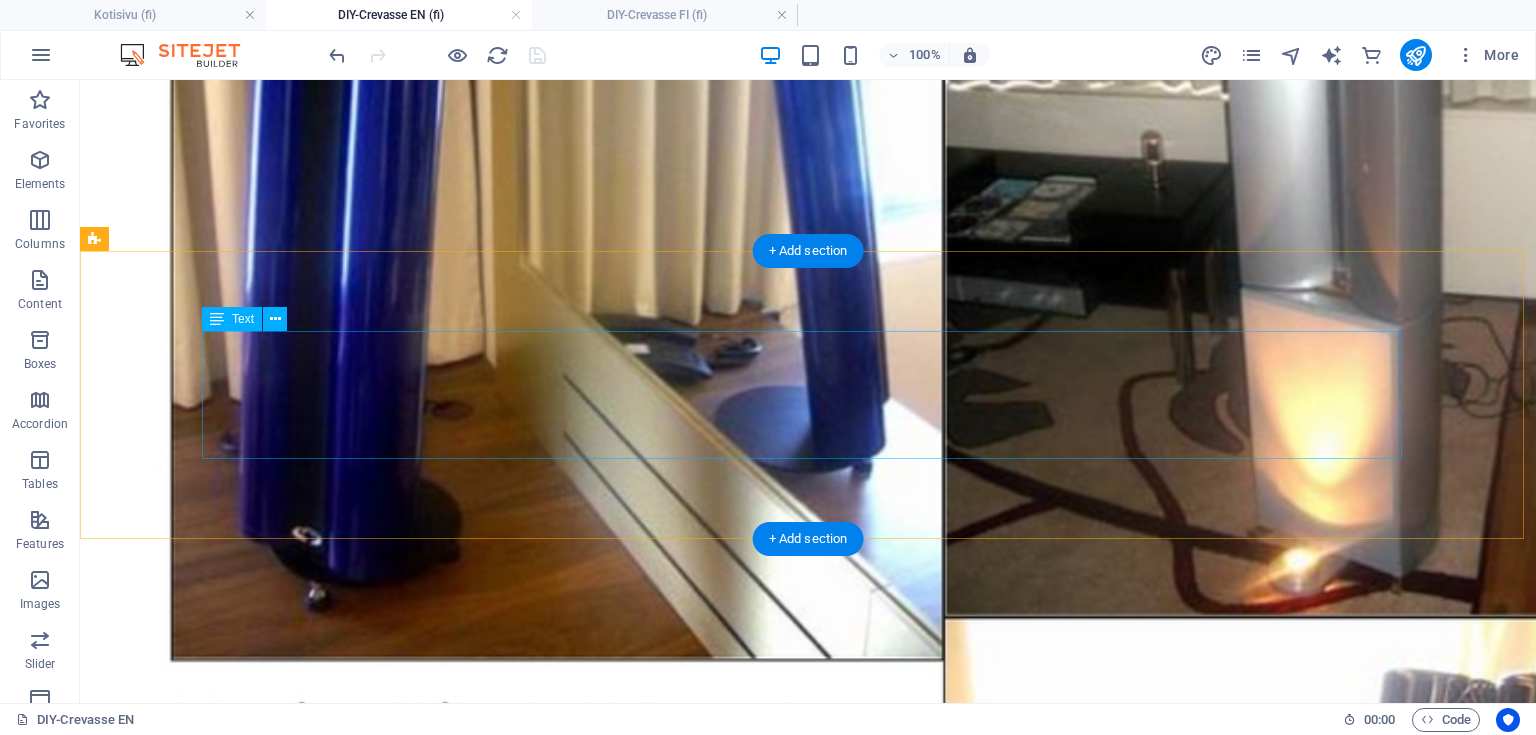 click on "Myös kaiuttimien kotelomateriaalin valinta vaati huolellista harkintaa, sillä maalattu pinta ei tullut kyseeseen. Onneksi Hollolan Viilu ja Laminaatti Oy:n valikoimaa ja varastoa penkoessa löytyi yksi nippu leikattua afrikkalaista eebenpuuviilua, joka osoittautui visuaalisesti juuri oikeaksi valinnaksi ja jotta tämän kauniin puumateriaalin kaikki sävyt saatiin esiin, kaiuttimet viimeisteltiin yhdeksällä kerroksella kirkaslakkaa. Bassokotelon etulevyt puolestaan päällystettiin nanolaminaatilla, jonka ansiosta pinnasta saatiin mattapintainen mutta samalla erittäin kestävä. Myös yksityiskohtiin, kuten kangaskehikoiden kiinnitykseen, panostettiin: ne kiinnittyvät magneeteilla, jotka on piilotettu pintamateriaalin alle, jotta ulkoasu säilyy mahdollisimman siistinä ja viimeisteltynä." at bounding box center [808, 12556] 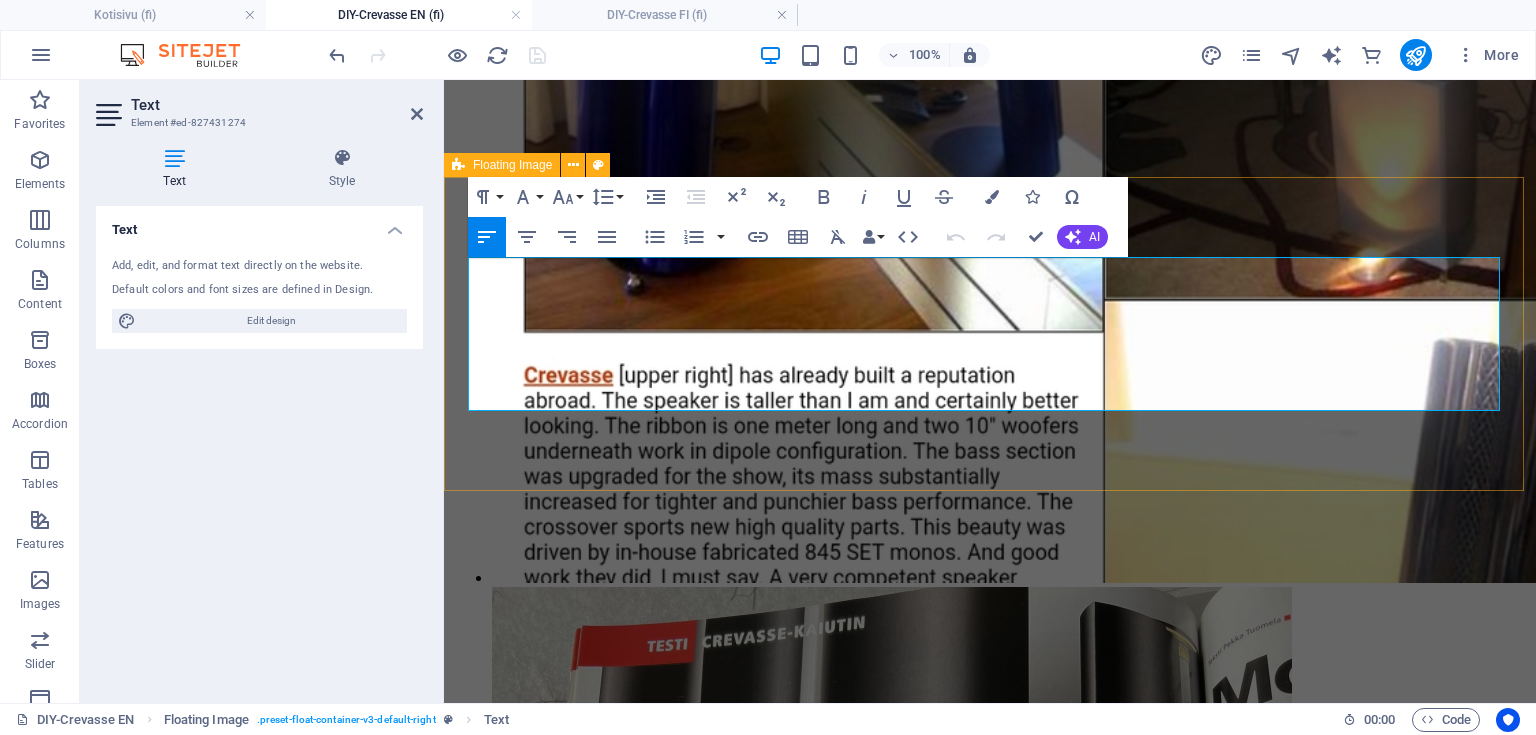 drag, startPoint x: 1129, startPoint y: 397, endPoint x: 471, endPoint y: 254, distance: 673.3595 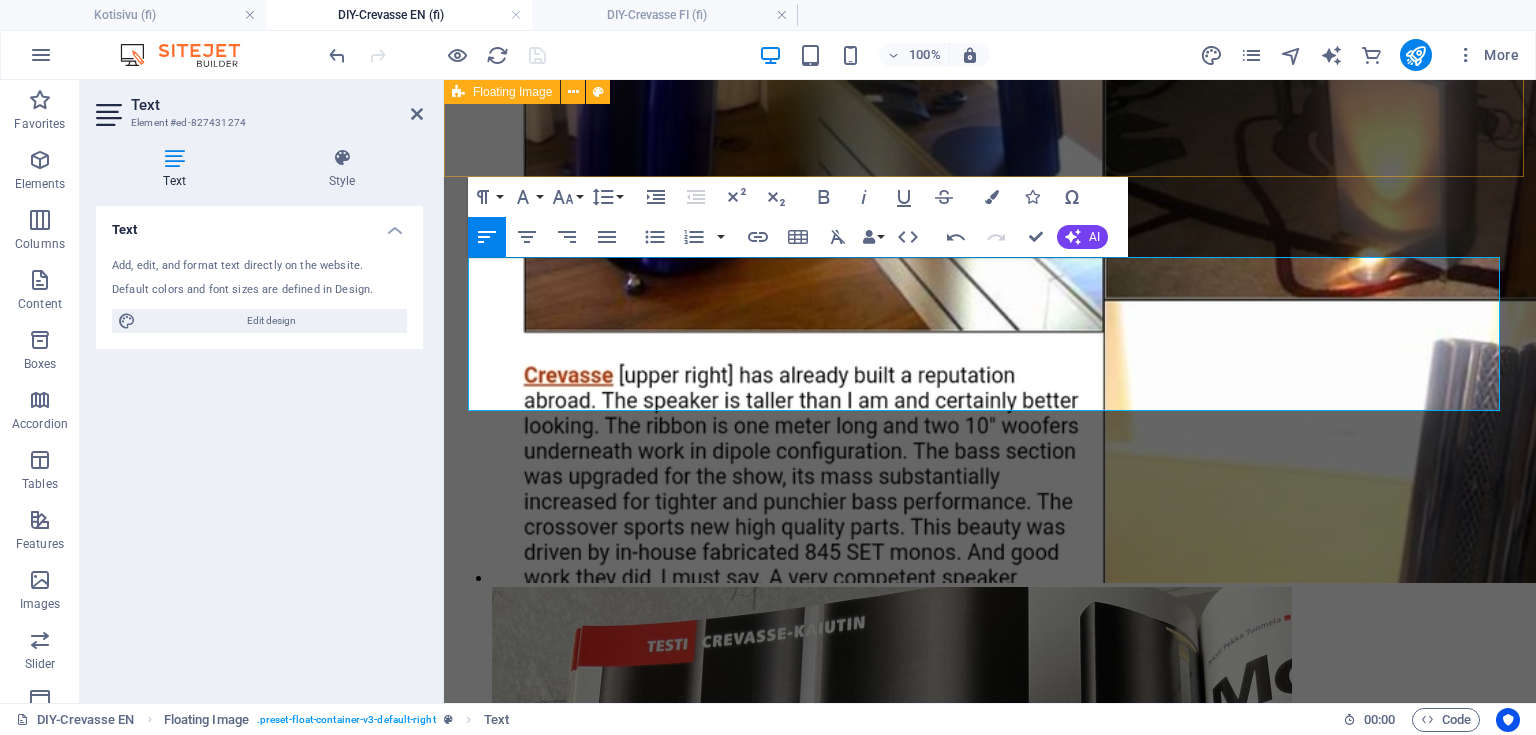 click on "3D-Mallinnettut kaiuttimet Using prototypes, both the structural and visual solutions were refined, and they were modeled into a precise 3D model that was used in the construction of the final speakers." at bounding box center [990, 10136] 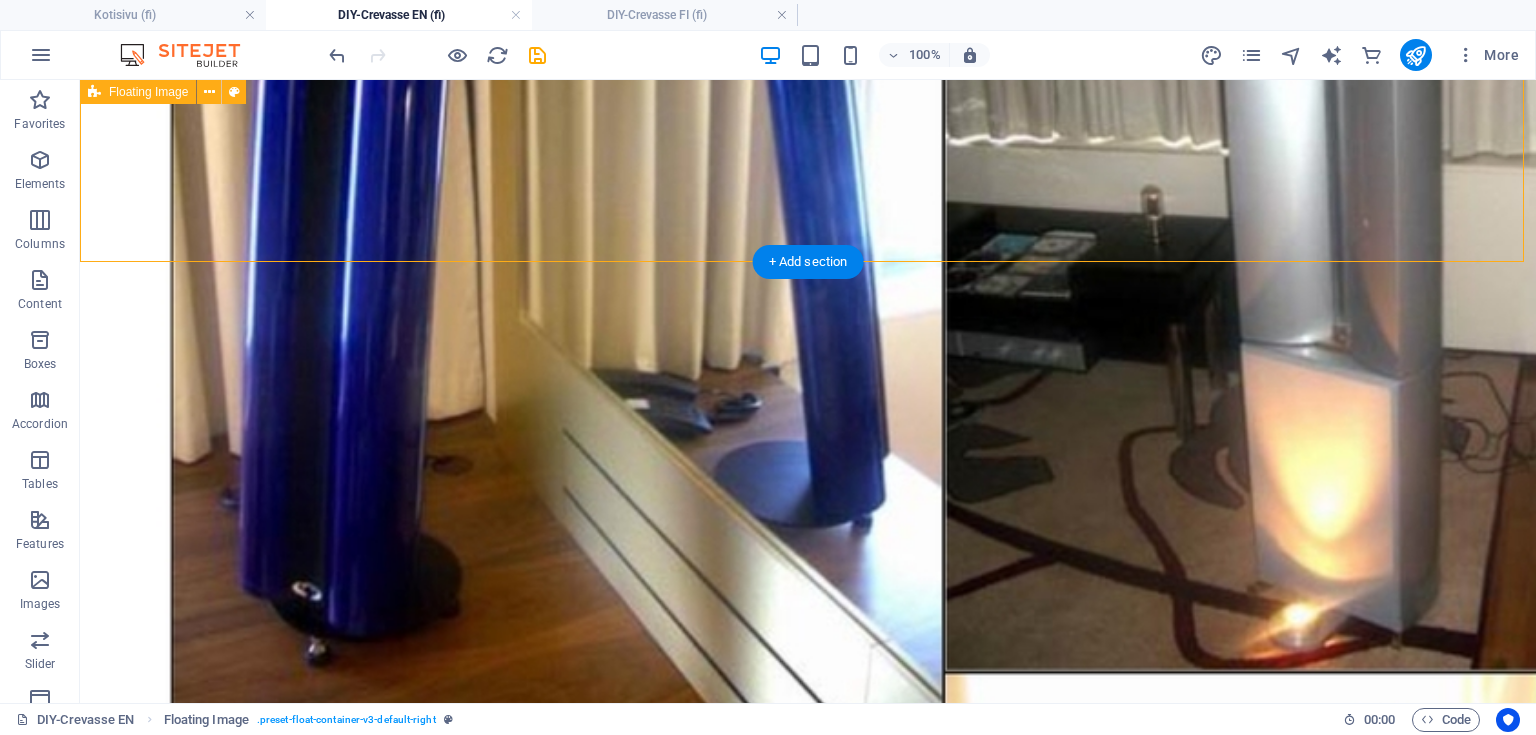 scroll, scrollTop: 3831, scrollLeft: 0, axis: vertical 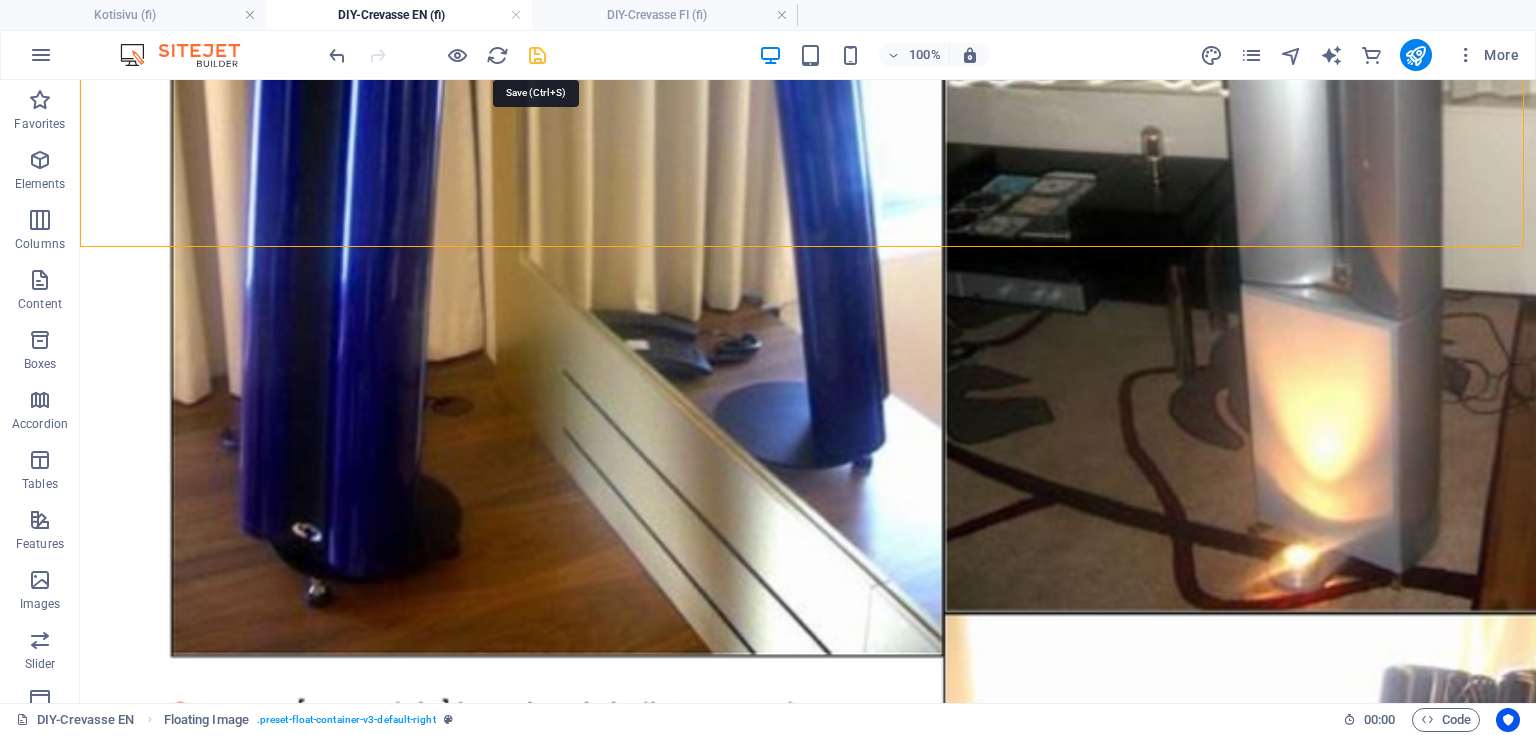 drag, startPoint x: 525, startPoint y: 52, endPoint x: 499, endPoint y: 80, distance: 38.209946 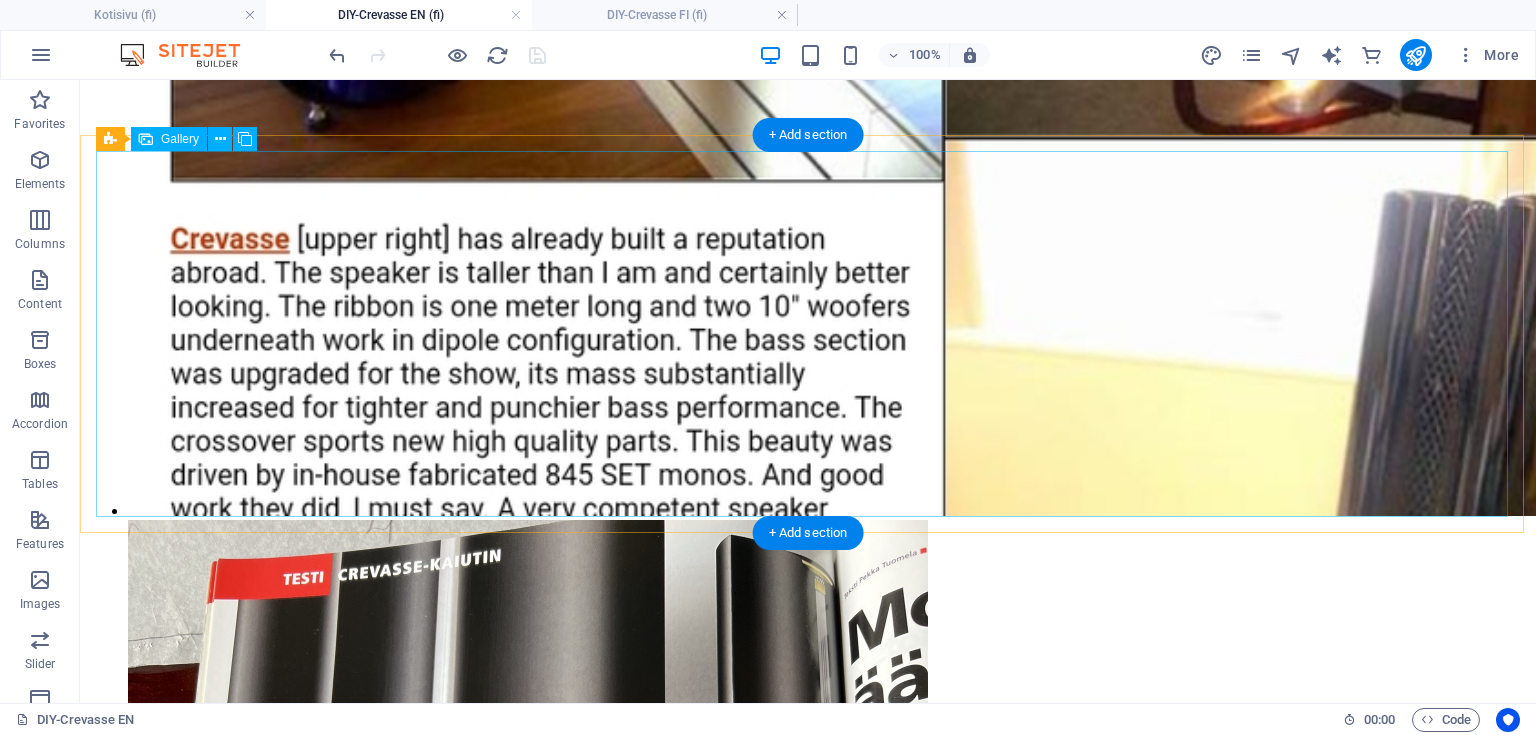 scroll, scrollTop: 4471, scrollLeft: 0, axis: vertical 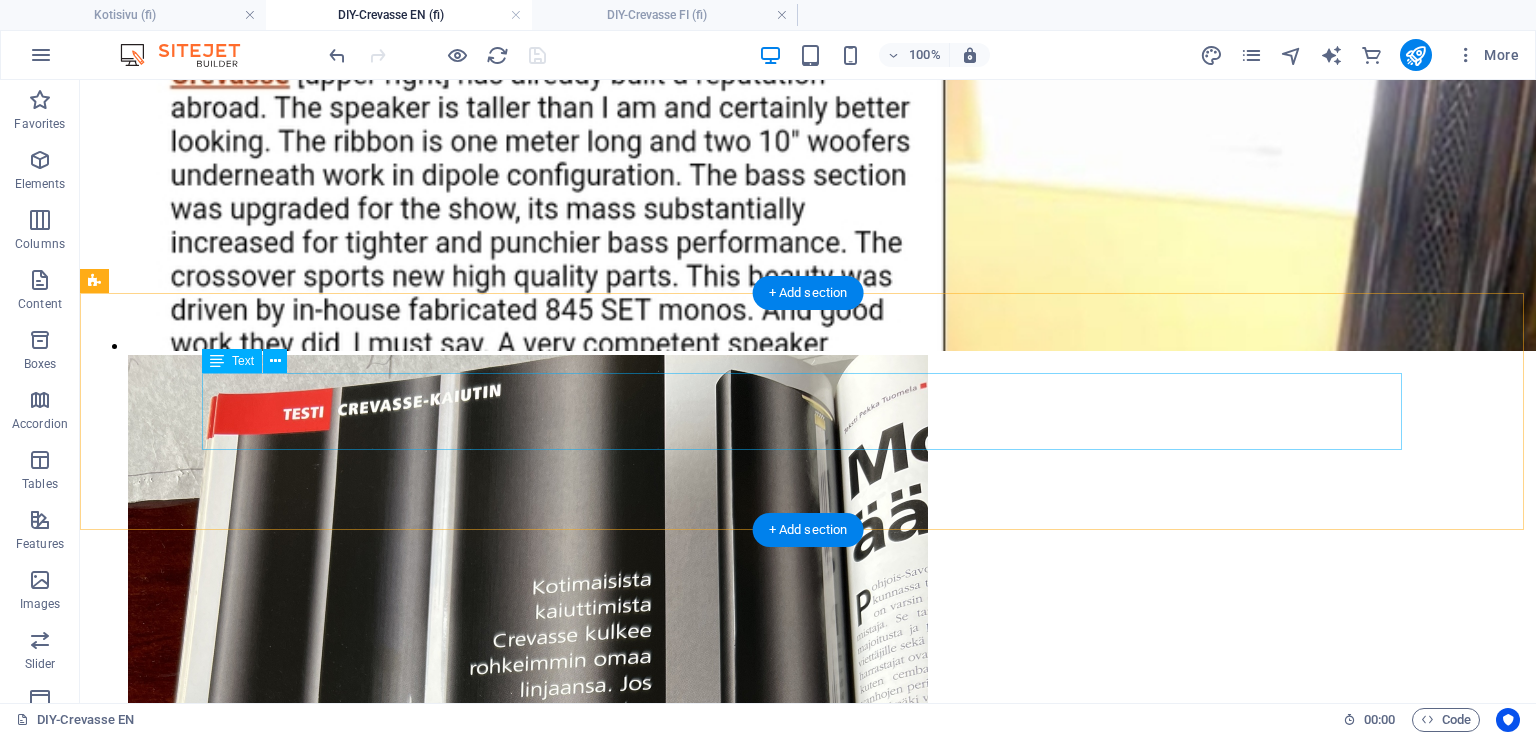 click on "Kaiuttimen rakenne suunniteltiin samalla myös helpoksi kuljettaa, sillä kokonaispaino on noin 80 kiloa ja rakenne kookas. Tämän vuoksi kiinnitettiin erityistä huomiota käsiteltävyyteen. Yläosan suuntain päätettiin toteuttaa helposti irrotettavaksi sormiruuvien ja pikaliittimien avulla, mikä helpottaa kaiuttimen purkamista ja kokoamista esimerkiksi siirtojen tai huollon yhteydessä." at bounding box center (808, 17192) 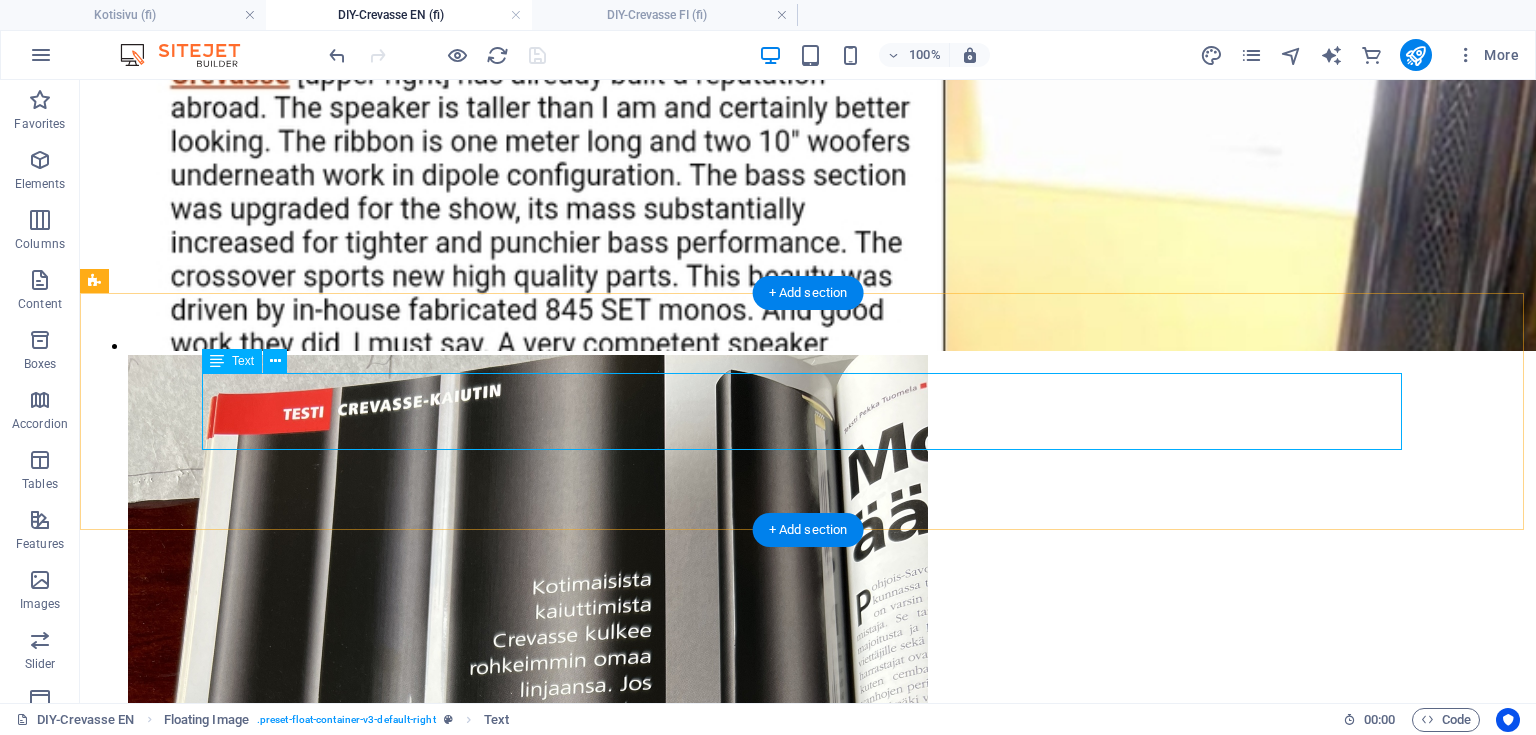 click on "Kaiuttimen rakenne suunniteltiin samalla myös helpoksi kuljettaa, sillä kokonaispaino on noin 80 kiloa ja rakenne kookas. Tämän vuoksi kiinnitettiin erityistä huomiota käsiteltävyyteen. Yläosan suuntain päätettiin toteuttaa helposti irrotettavaksi sormiruuvien ja pikaliittimien avulla, mikä helpottaa kaiuttimen purkamista ja kokoamista esimerkiksi siirtojen tai huollon yhteydessä." at bounding box center (808, 17192) 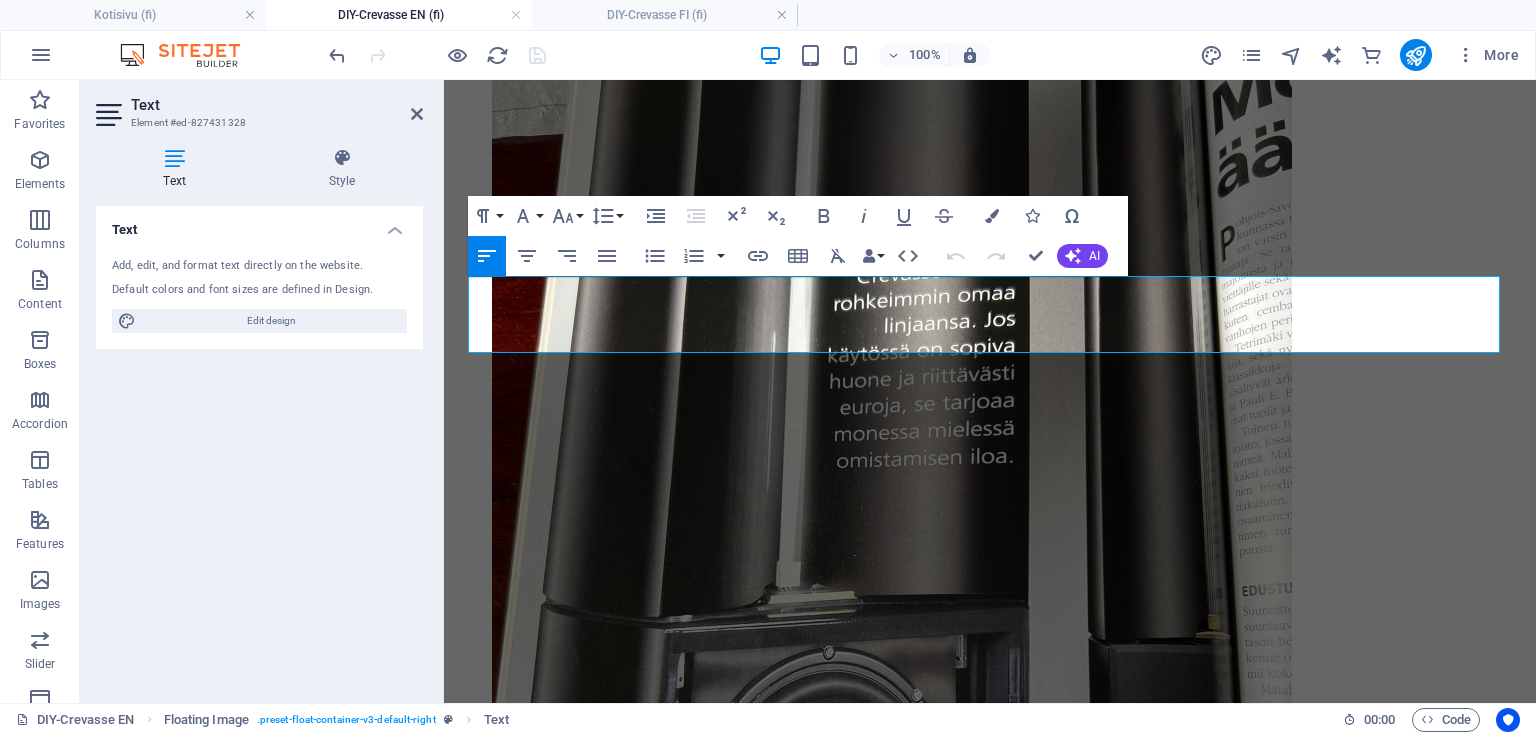 drag, startPoint x: 1260, startPoint y: 341, endPoint x: 376, endPoint y: 272, distance: 886.6888 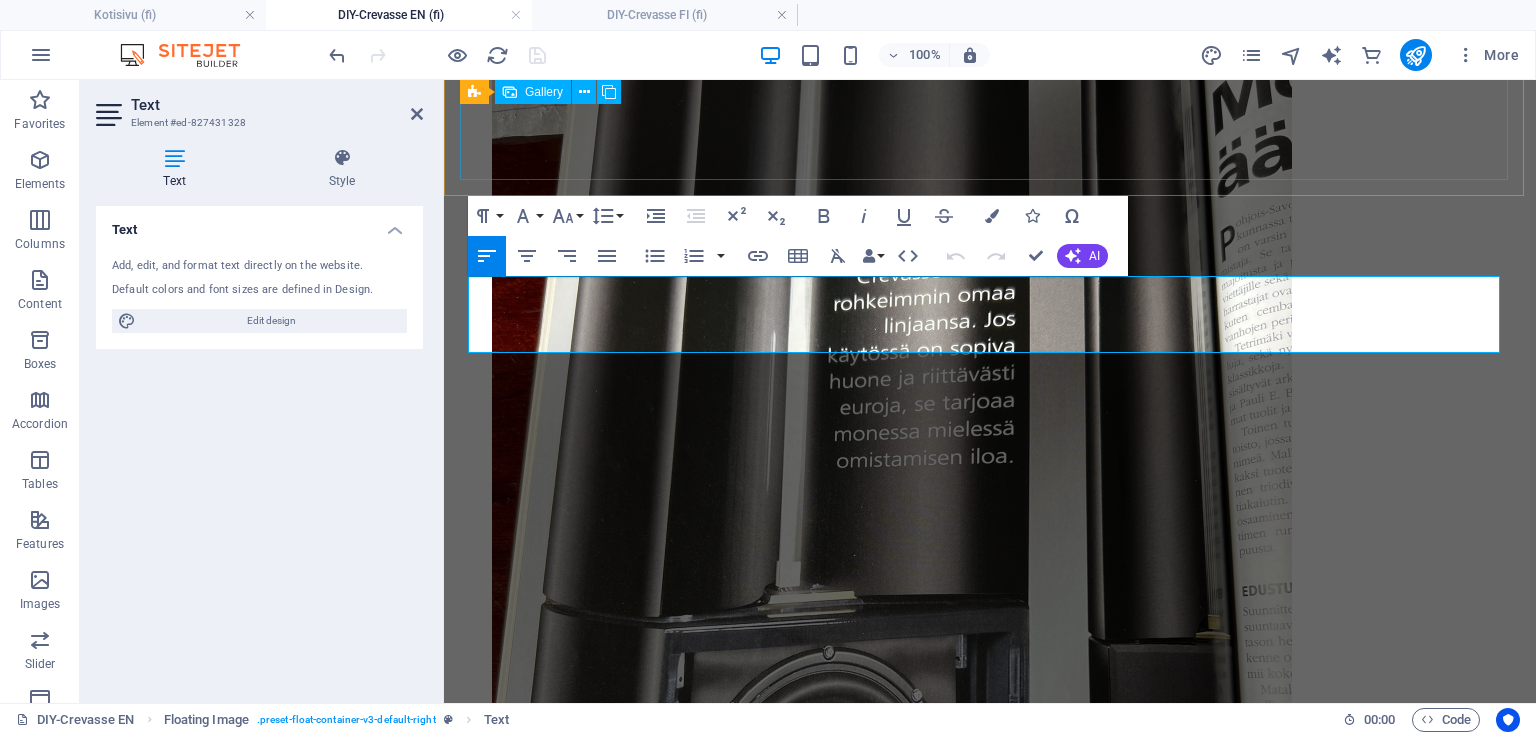 click at bounding box center (892, 10684) 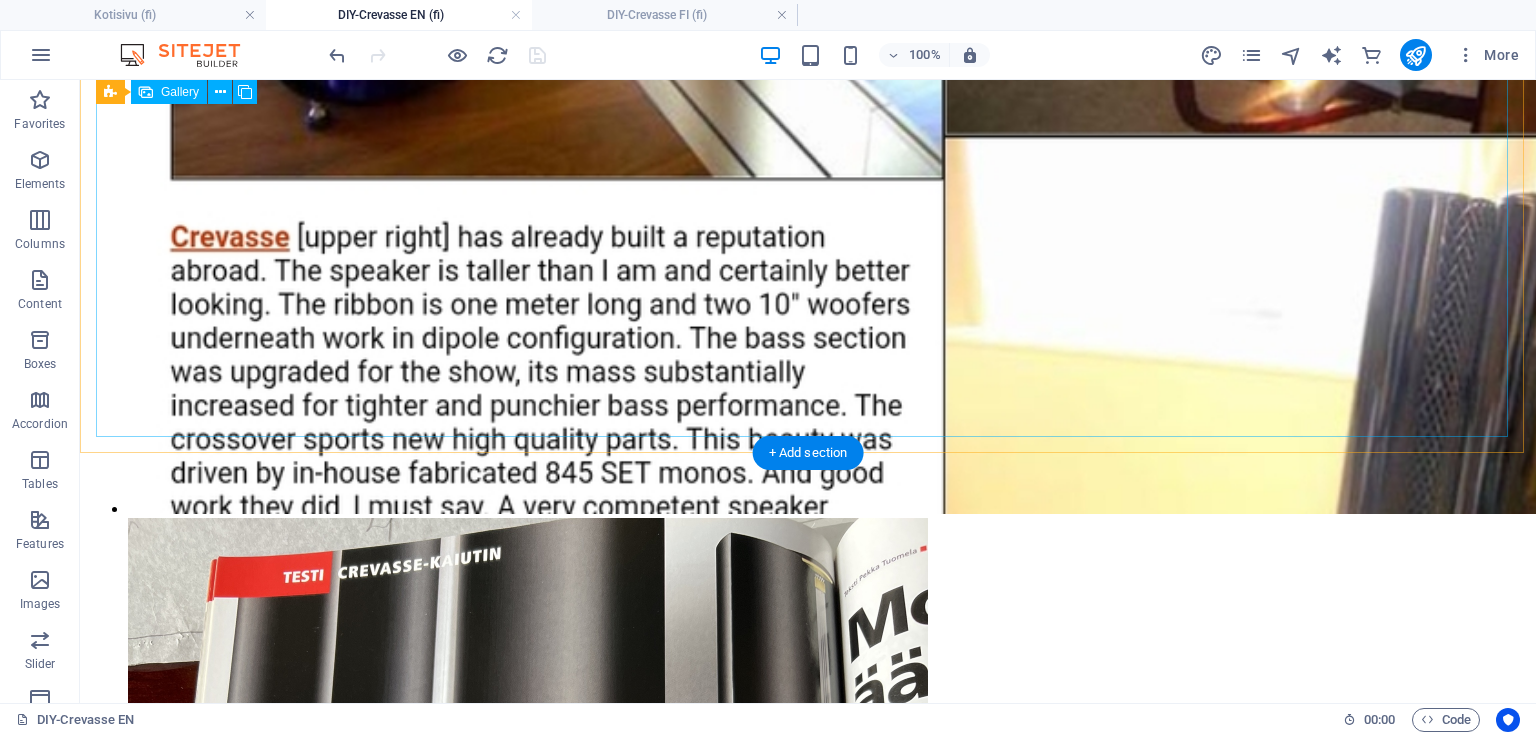 scroll, scrollTop: 4311, scrollLeft: 0, axis: vertical 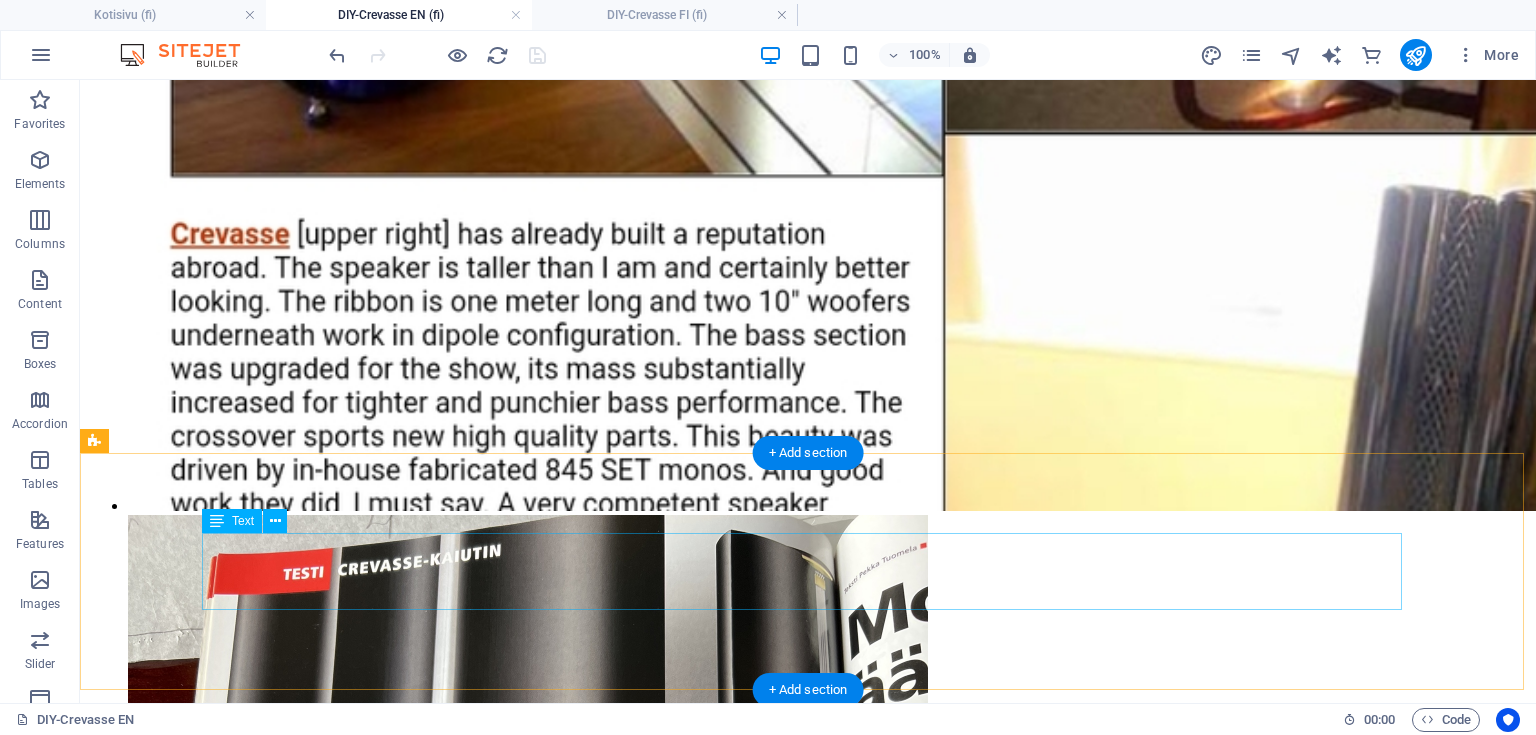 click on "Kaiuttimen rakenne suunniteltiin samalla myös helpoksi kuljettaa, sillä kokonaispaino on noin 80 kiloa ja rakenne kookas. Tämän vuoksi kiinnitettiin erityistä huomiota käsiteltävyyteen. Yläosan suuntain päätettiin toteuttaa helposti irrotettavaksi sormiruuvien ja pikaliittimien avulla, mikä helpottaa kaiuttimen purkamista ja kokoamista esimerkiksi siirtojen tai huollon yhteydessä." at bounding box center [808, 17352] 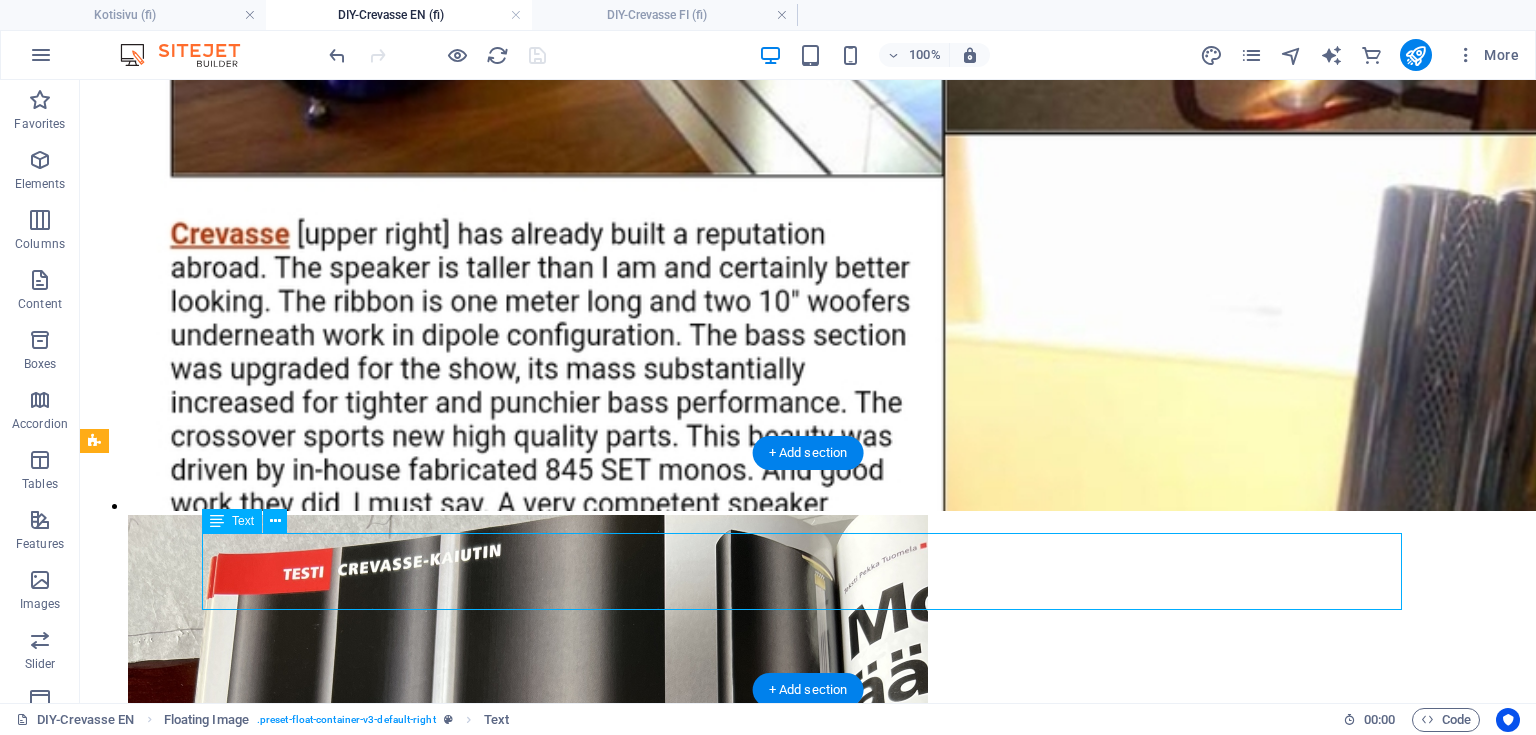 click on "Kaiuttimen rakenne suunniteltiin samalla myös helpoksi kuljettaa, sillä kokonaispaino on noin 80 kiloa ja rakenne kookas. Tämän vuoksi kiinnitettiin erityistä huomiota käsiteltävyyteen. Yläosan suuntain päätettiin toteuttaa helposti irrotettavaksi sormiruuvien ja pikaliittimien avulla, mikä helpottaa kaiuttimen purkamista ja kokoamista esimerkiksi siirtojen tai huollon yhteydessä." at bounding box center [808, 17352] 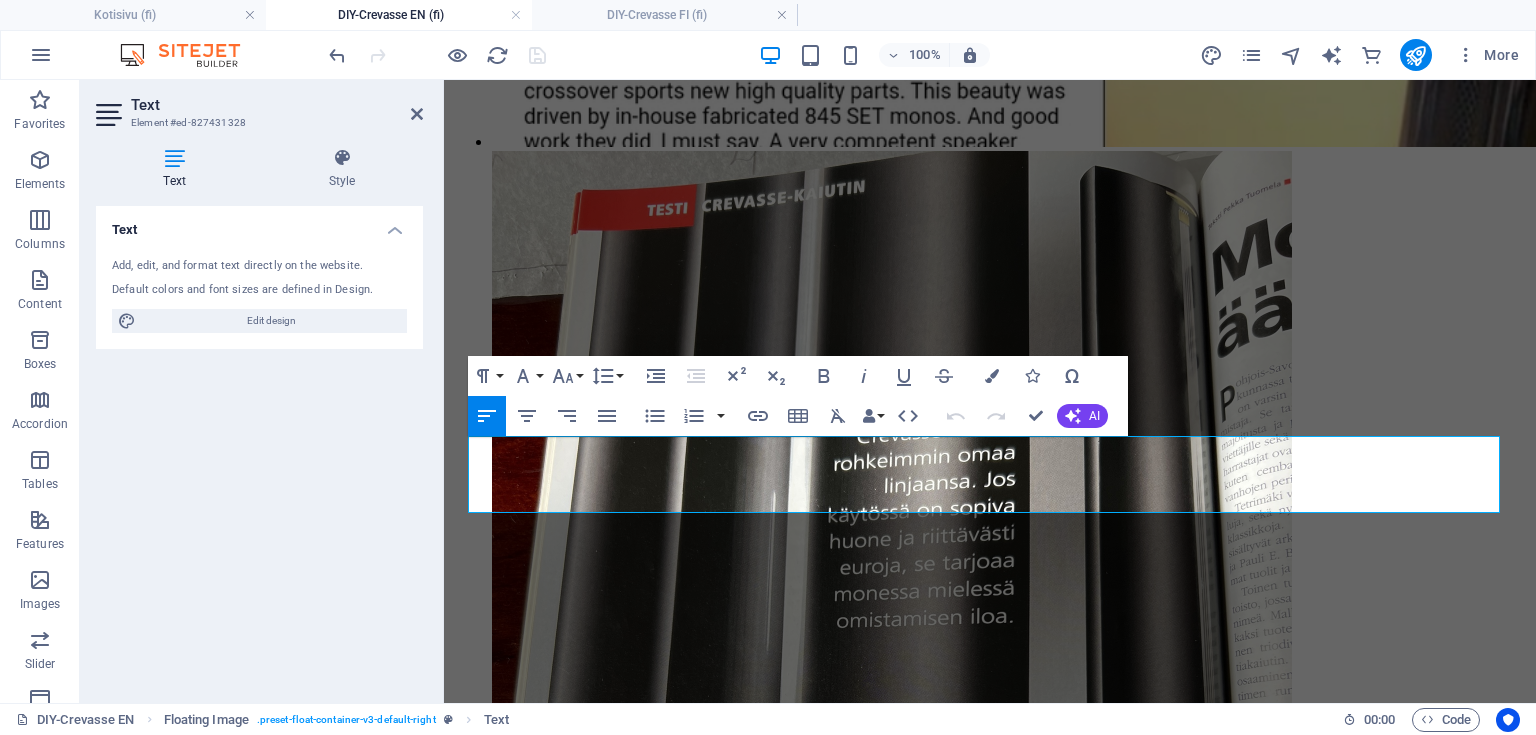 drag, startPoint x: 764, startPoint y: 476, endPoint x: 394, endPoint y: 430, distance: 372.84848 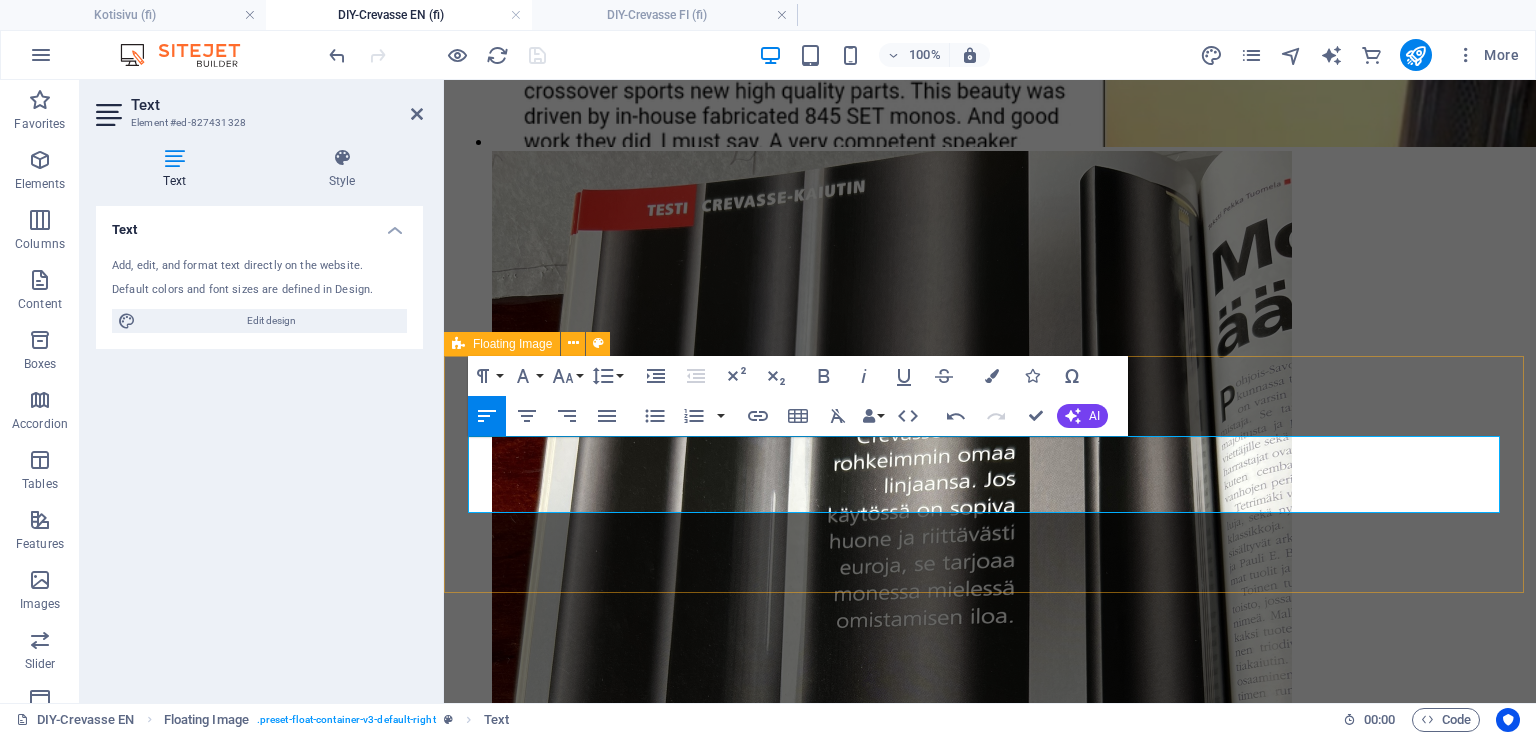click on "The speaker’s design was also optimized for transport, given its roughly 80 kg weight and large dimensions. Special attention was therefore paid to handling: the upper waveguide section can be quickly detached using thumb screws and snap-in connectors, making disassembly and reassembly—whether for relocation or maintenance—effortless." at bounding box center [990, 15331] 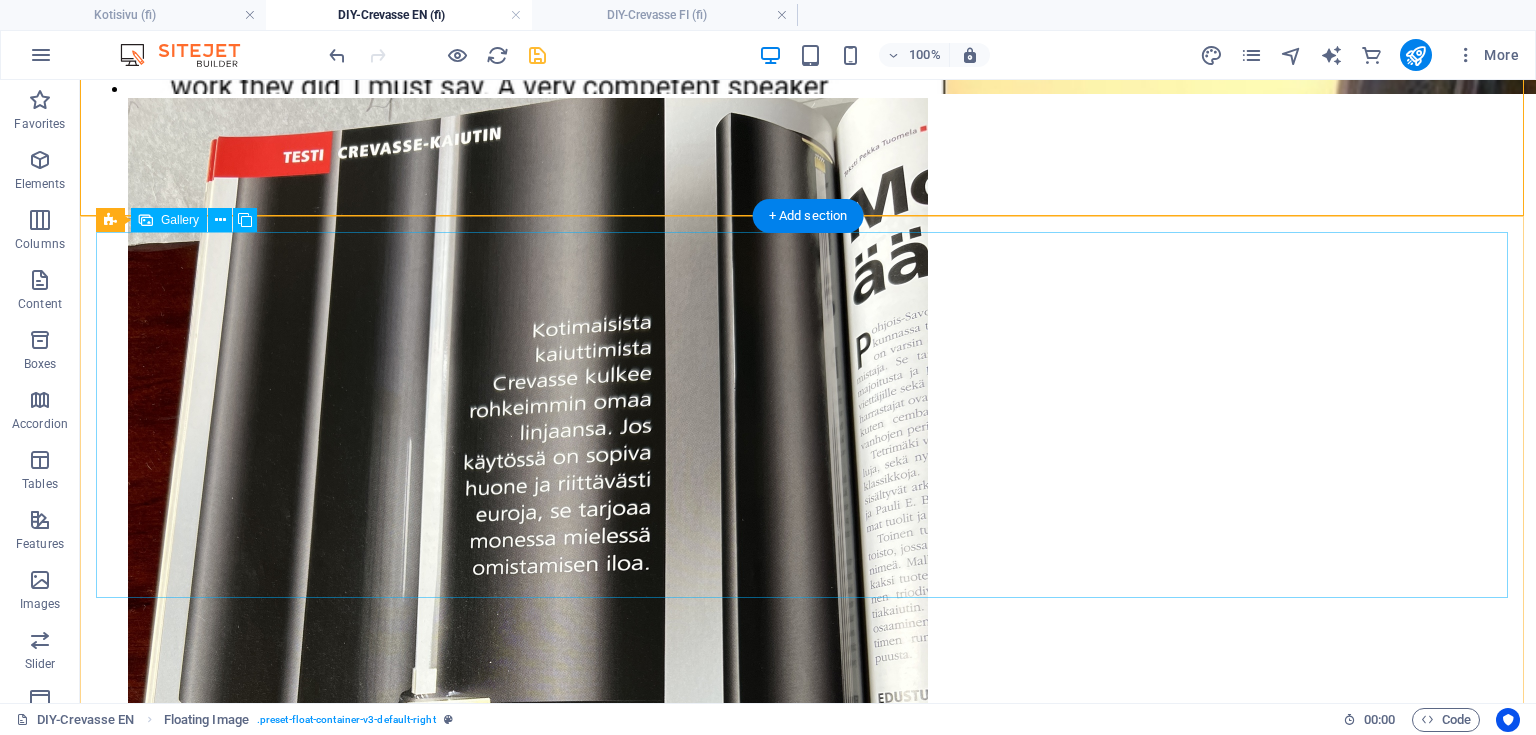 scroll, scrollTop: 5048, scrollLeft: 0, axis: vertical 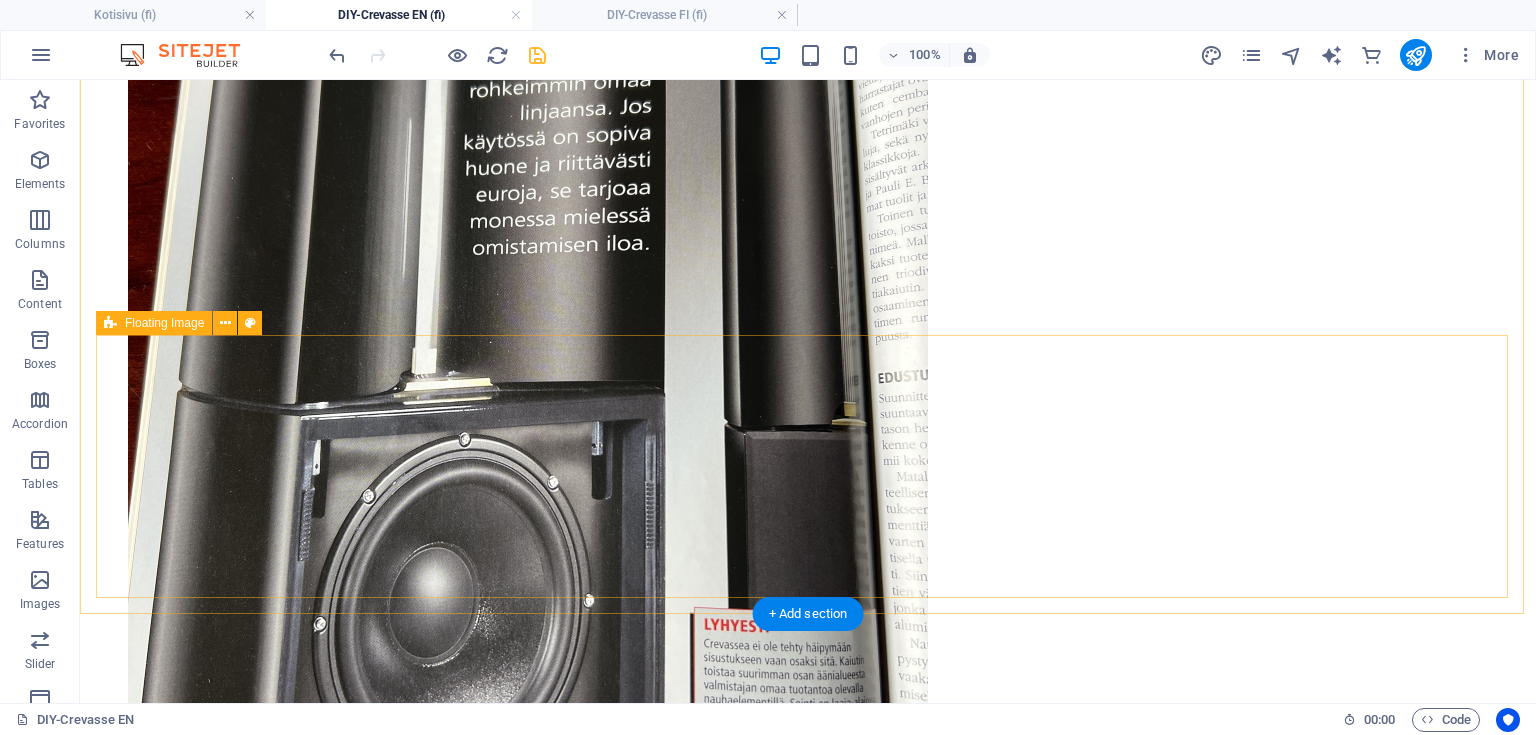 click on "Kun suuntaimet oli saatu liimattua rakennettiin niille kuljetus ja maalaustuet. Suuntaimien päihin ajettiin vanerista väliaikaiset laipat jotka kiinnitettiin kuusiokolopulteilla liimattuihin tappimuttereihin. Päätylaippojen läpi pujotettiin mäntyrima joka lukittiin puutapeilla molemmista päistä. Maalaustuki toimi kannakkeena pukeilla välihionnassa ja myös piti kappaleet pystyssä kuivatustelineessään suuntaimien kasaukseen asti." at bounding box center (808, 21743) 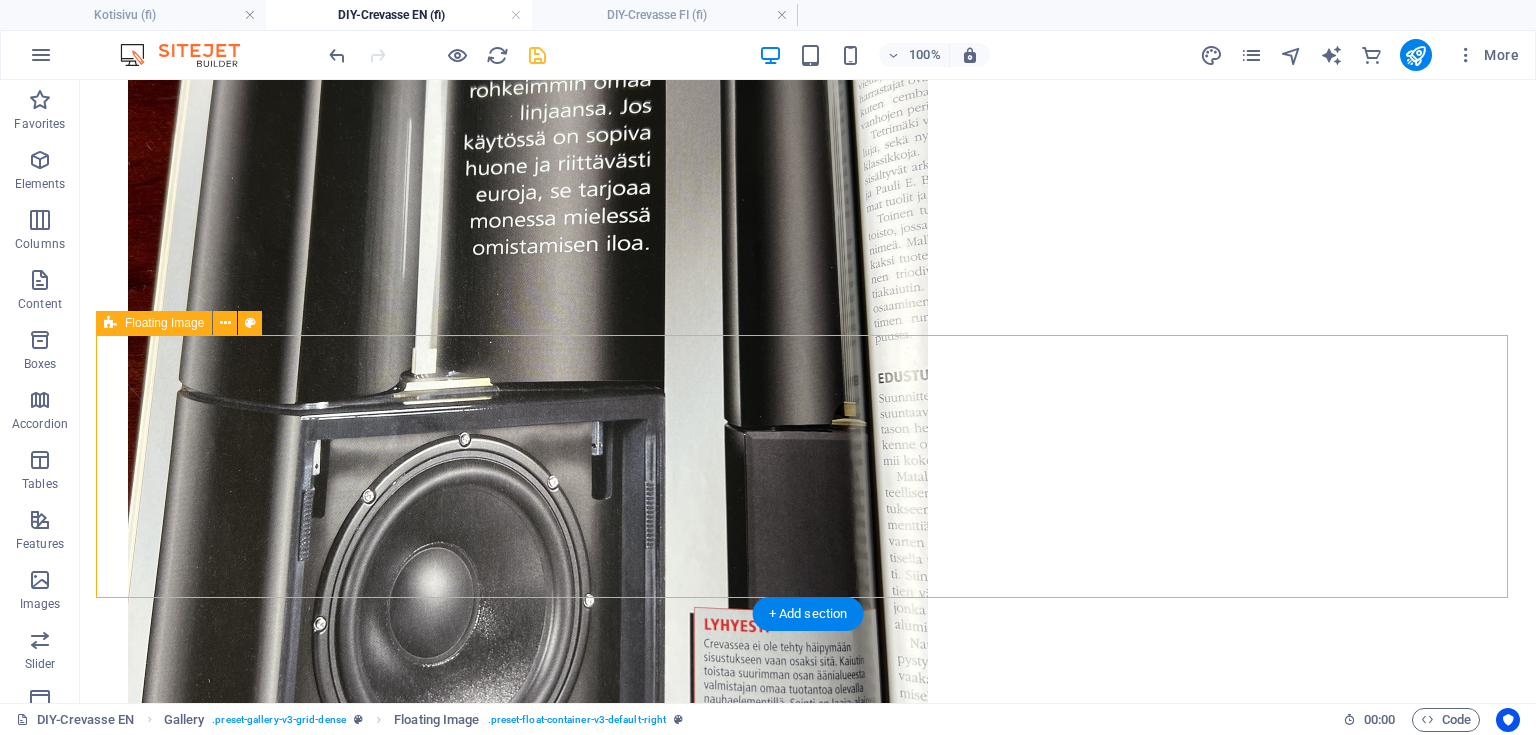 click on "Kun suuntaimet oli saatu liimattua rakennettiin niille kuljetus ja maalaustuet. Suuntaimien päihin ajettiin vanerista väliaikaiset laipat jotka kiinnitettiin kuusiokolopulteilla liimattuihin tappimuttereihin. Päätylaippojen läpi pujotettiin mäntyrima joka lukittiin puutapeilla molemmista päistä. Maalaustuki toimi kannakkeena pukeilla välihionnassa ja myös piti kappaleet pystyssä kuivatustelineessään suuntaimien kasaukseen asti." at bounding box center (808, 21743) 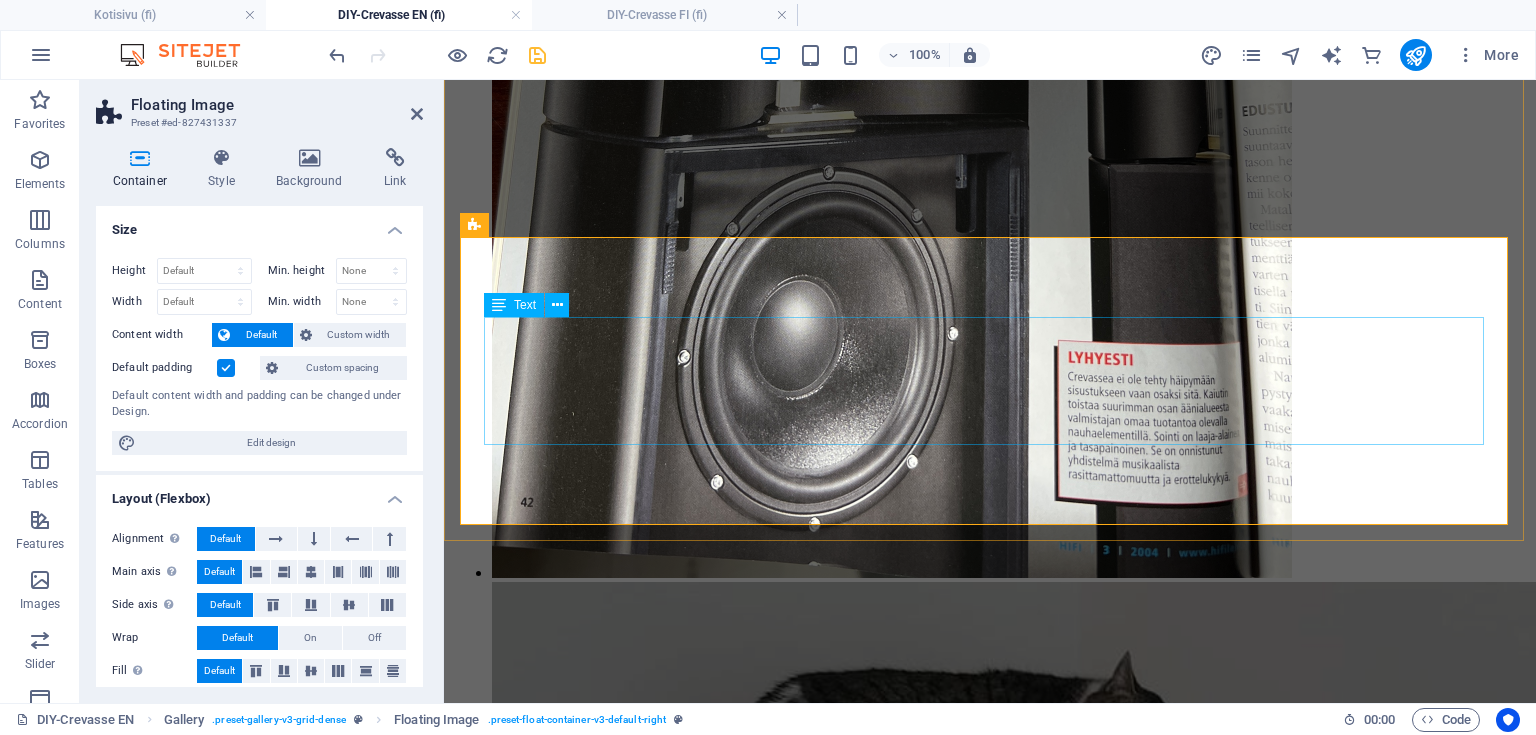 scroll, scrollTop: 5048, scrollLeft: 0, axis: vertical 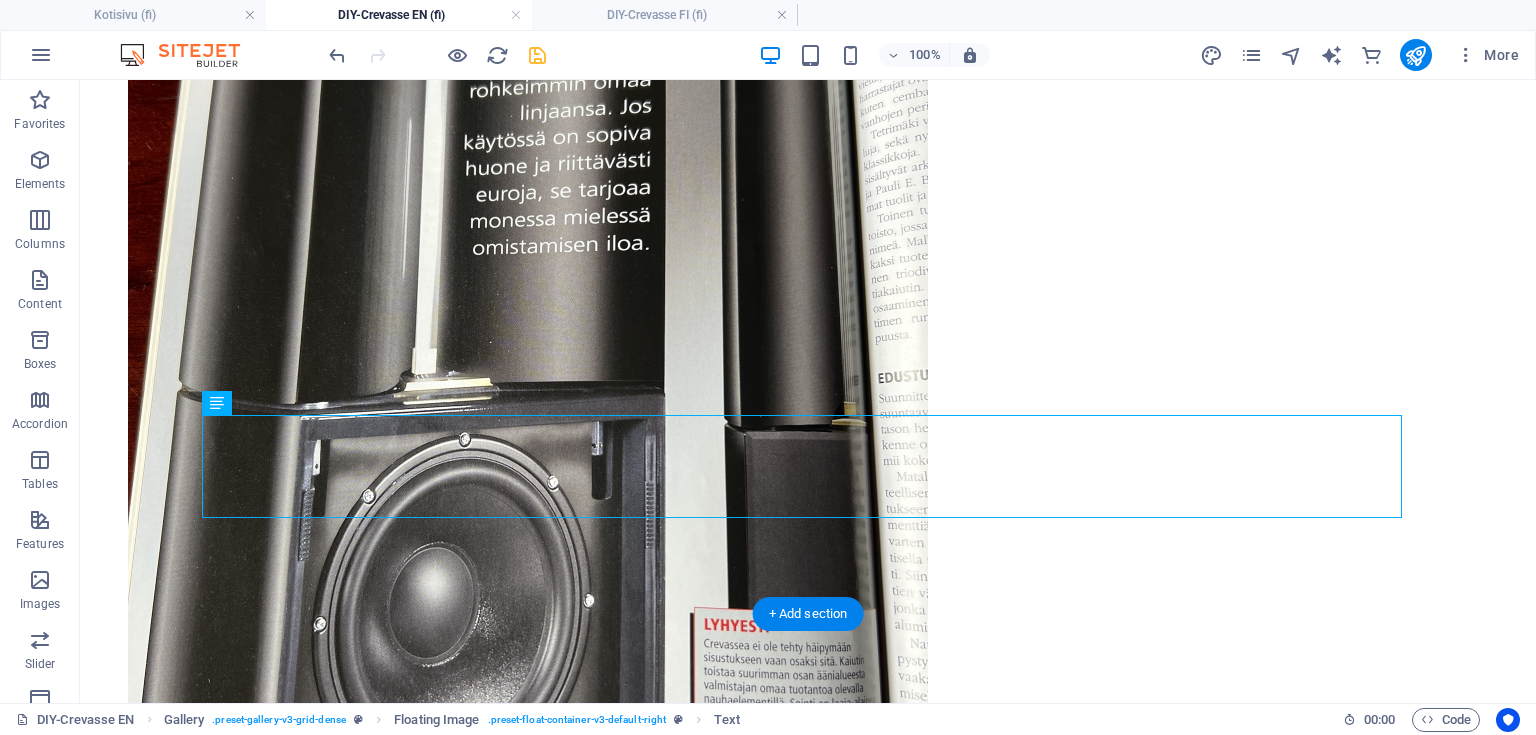 drag, startPoint x: 201, startPoint y: 432, endPoint x: 479, endPoint y: 366, distance: 285.72714 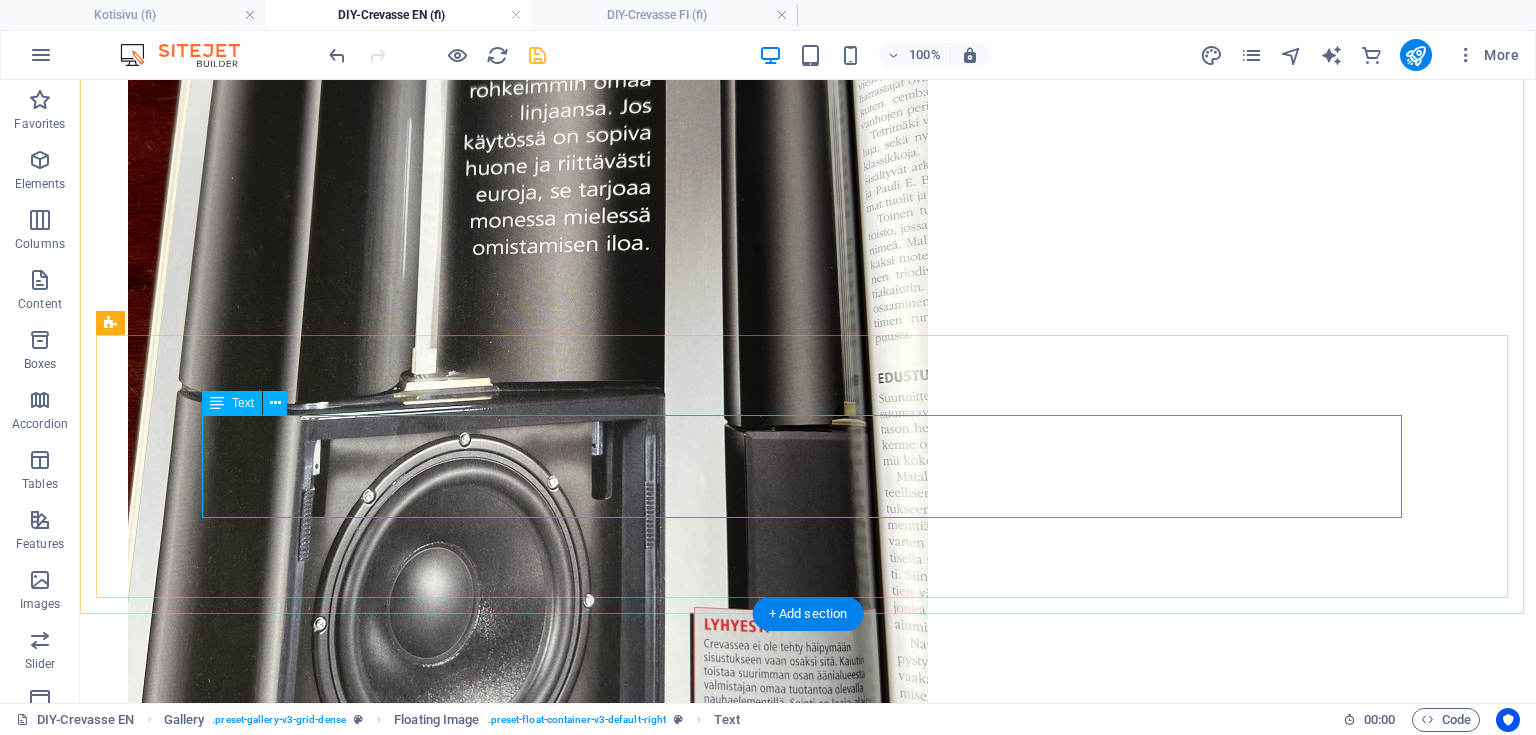 click on "Kun suuntaimet oli saatu liimattua rakennettiin niille kuljetus ja maalaustuet. Suuntaimien päihin ajettiin vanerista väliaikaiset laipat jotka kiinnitettiin kuusiokolopulteilla liimattuihin tappimuttereihin. Päätylaippojen läpi pujotettiin mäntyrima joka lukittiin puutapeilla molemmista päistä. Maalaustuki toimi kannakkeena pukeilla välihionnassa ja myös piti kappaleet pystyssä kuivatustelineessään suuntaimien kasaukseen asti." at bounding box center (808, 21743) 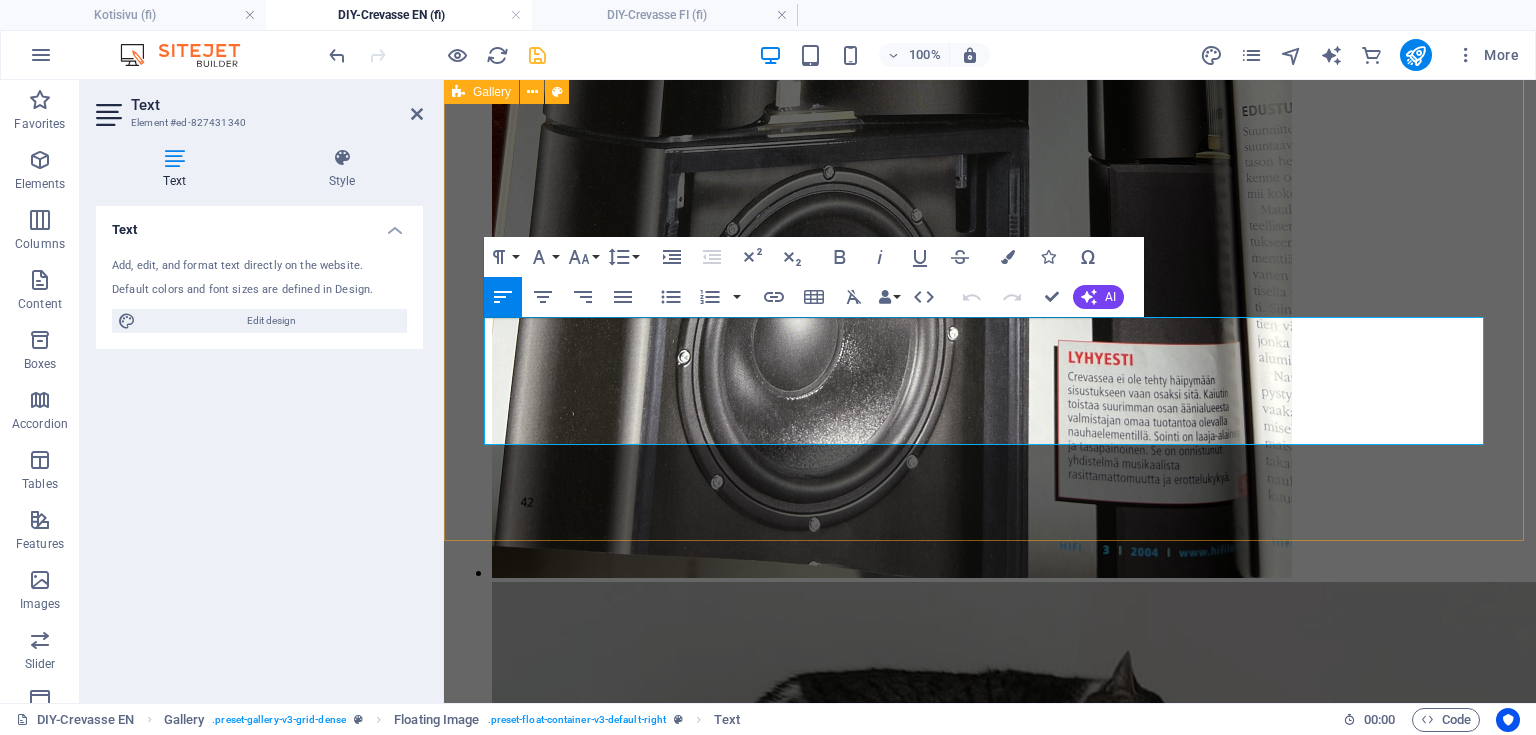 drag, startPoint x: 464, startPoint y: 374, endPoint x: 446, endPoint y: 330, distance: 47.539455 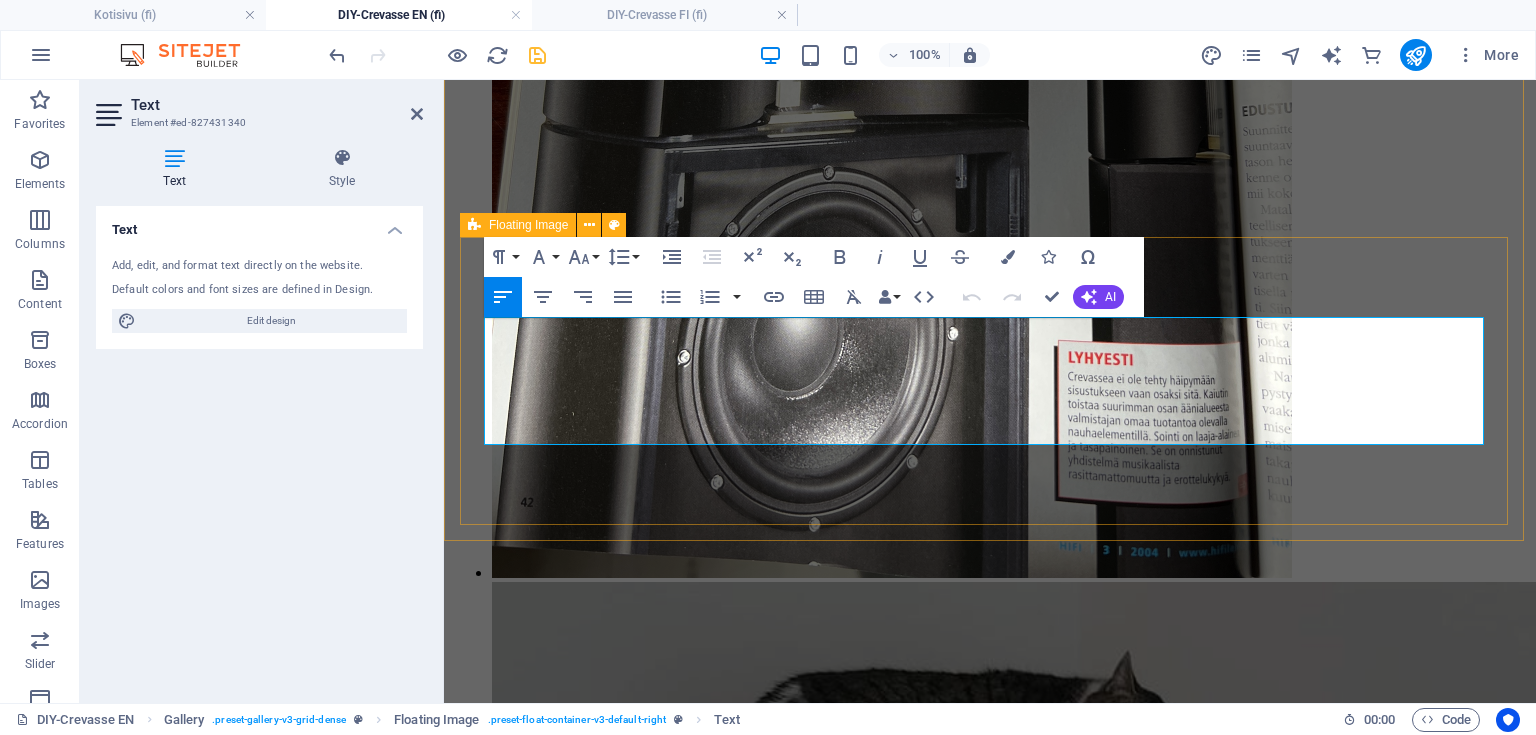 click on "Kun suuntaimet oli saatu liimattua rakennettiin niille kuljetus ja maalaustuet. Suuntaimien päihin ajettiin vanerista väliaikaiset laipat jotka kiinnitettiin kuusiokolopulteilla liimattuihin tappimuttereihin. Päätylaippojen läpi pujotettiin mäntyrima joka lukittiin puutapeilla molemmista päistä. Maalaustuki toimi kannakkeena pukeilla välihionnassa ja myös piti kappaleet pystyssä kuivatustelineessään suuntaimien kasaukseen asti." at bounding box center [990, 19569] 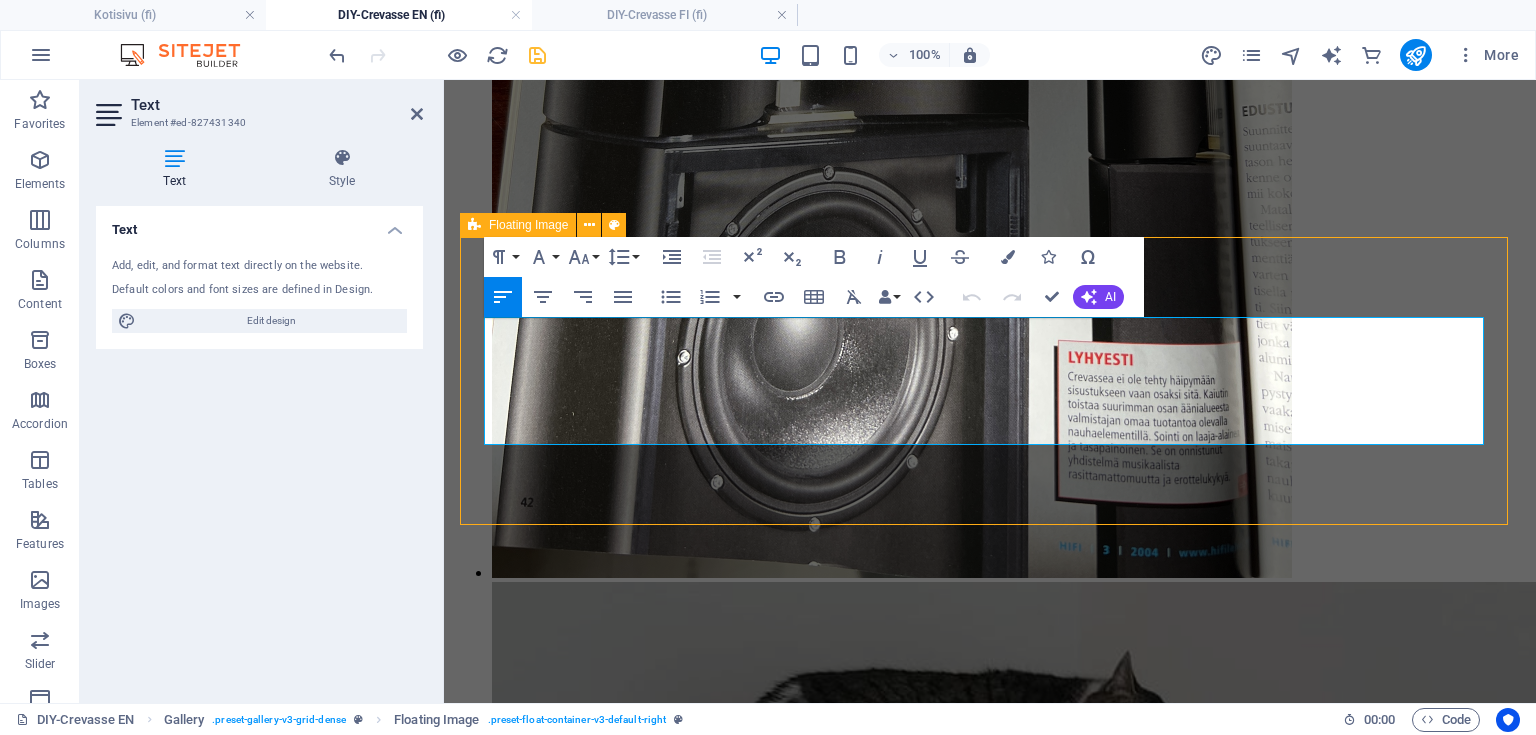scroll, scrollTop: 5145, scrollLeft: 0, axis: vertical 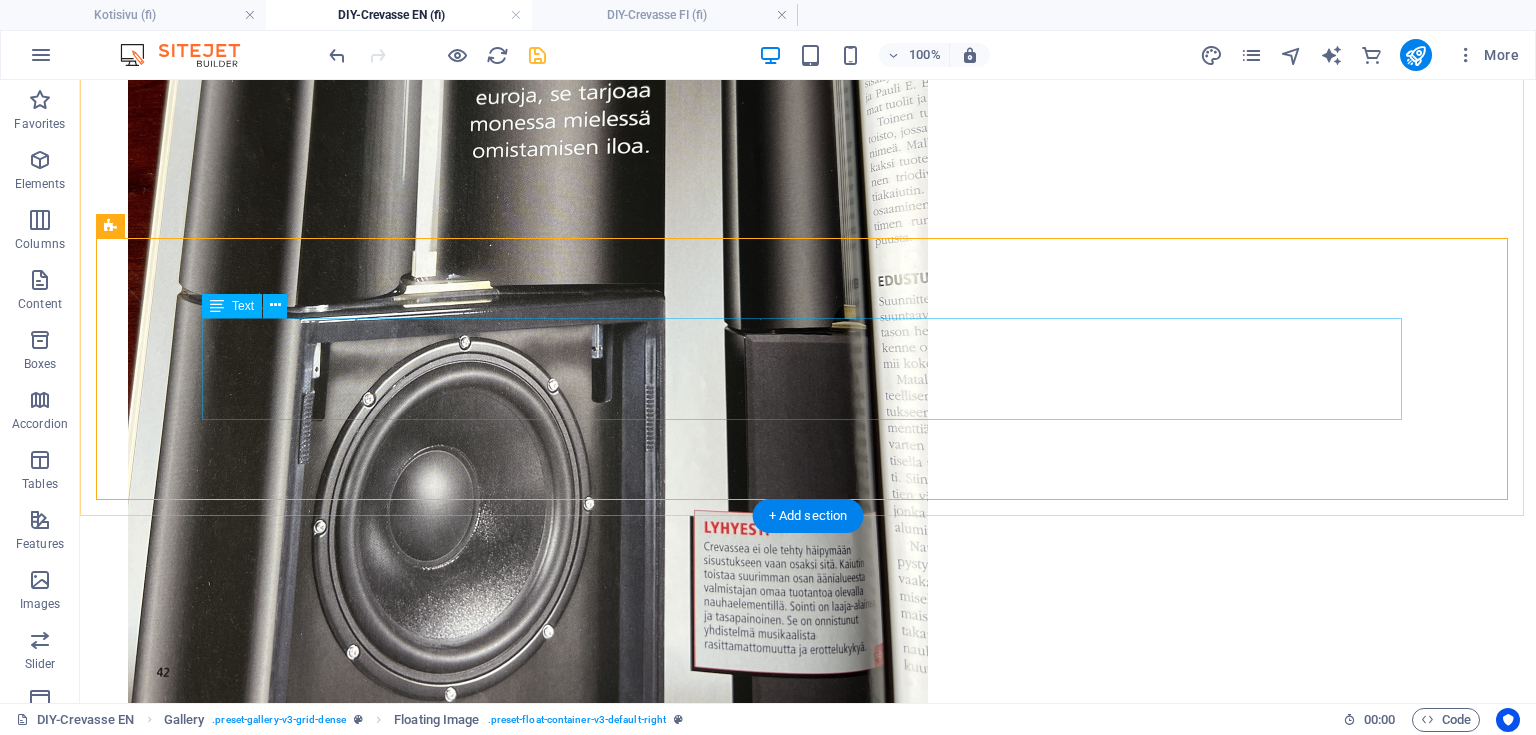 click on "Kun suuntaimet oli saatu liimattua rakennettiin niille kuljetus ja maalaustuet. Suuntaimien päihin ajettiin vanerista väliaikaiset laipat jotka kiinnitettiin kuusiokolopulteilla liimattuihin tappimuttereihin. Päätylaippojen läpi pujotettiin mäntyrima joka lukittiin puutapeilla molemmista päistä. Maalaustuki toimi kannakkeena pukeilla välihionnassa ja myös piti kappaleet pystyssä kuivatustelineessään suuntaimien kasaukseen asti." at bounding box center [808, 21646] 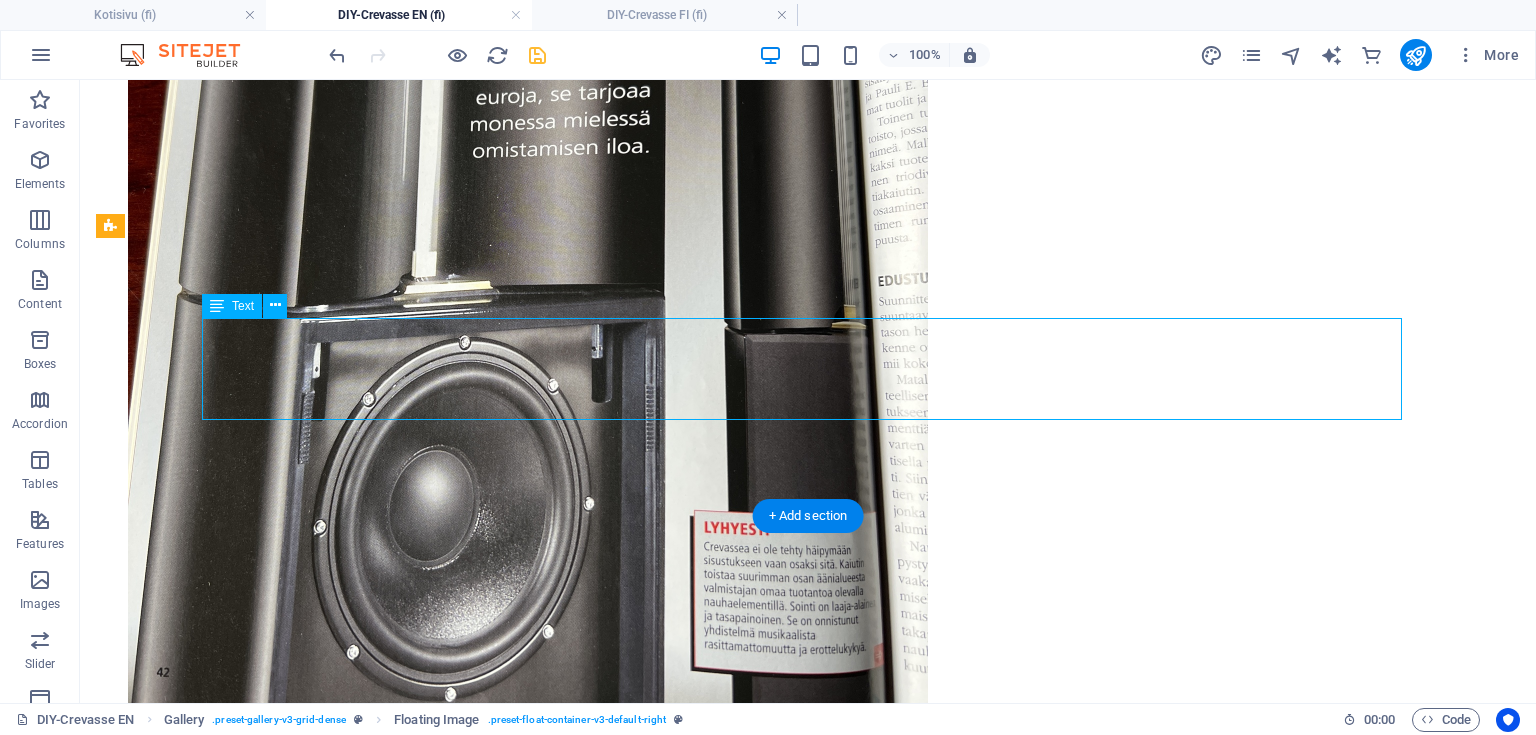 click on "Kun suuntaimet oli saatu liimattua rakennettiin niille kuljetus ja maalaustuet. Suuntaimien päihin ajettiin vanerista väliaikaiset laipat jotka kiinnitettiin kuusiokolopulteilla liimattuihin tappimuttereihin. Päätylaippojen läpi pujotettiin mäntyrima joka lukittiin puutapeilla molemmista päistä. Maalaustuki toimi kannakkeena pukeilla välihionnassa ja myös piti kappaleet pystyssä kuivatustelineessään suuntaimien kasaukseen asti." at bounding box center [808, 21646] 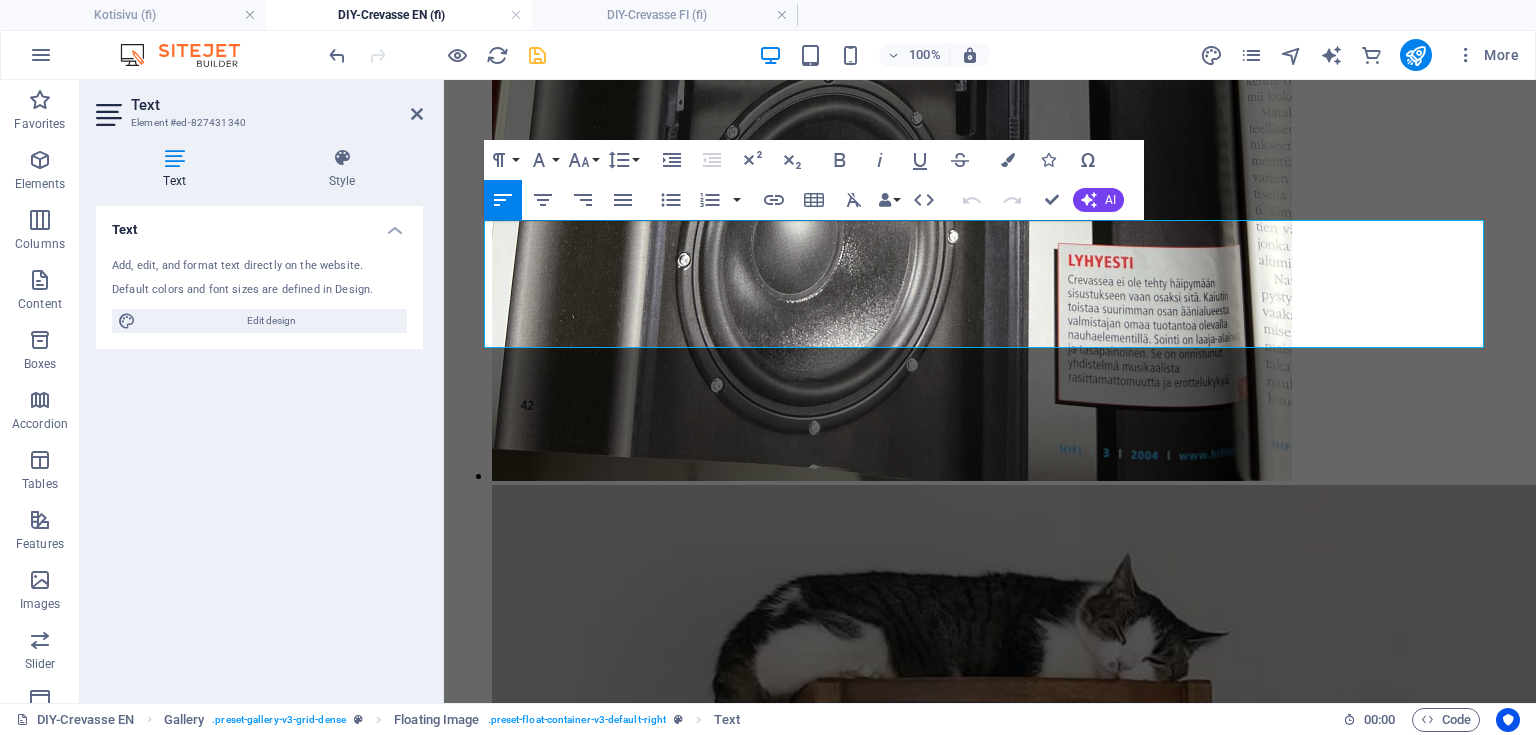 drag, startPoint x: 396, startPoint y: 283, endPoint x: 810, endPoint y: 290, distance: 414.05917 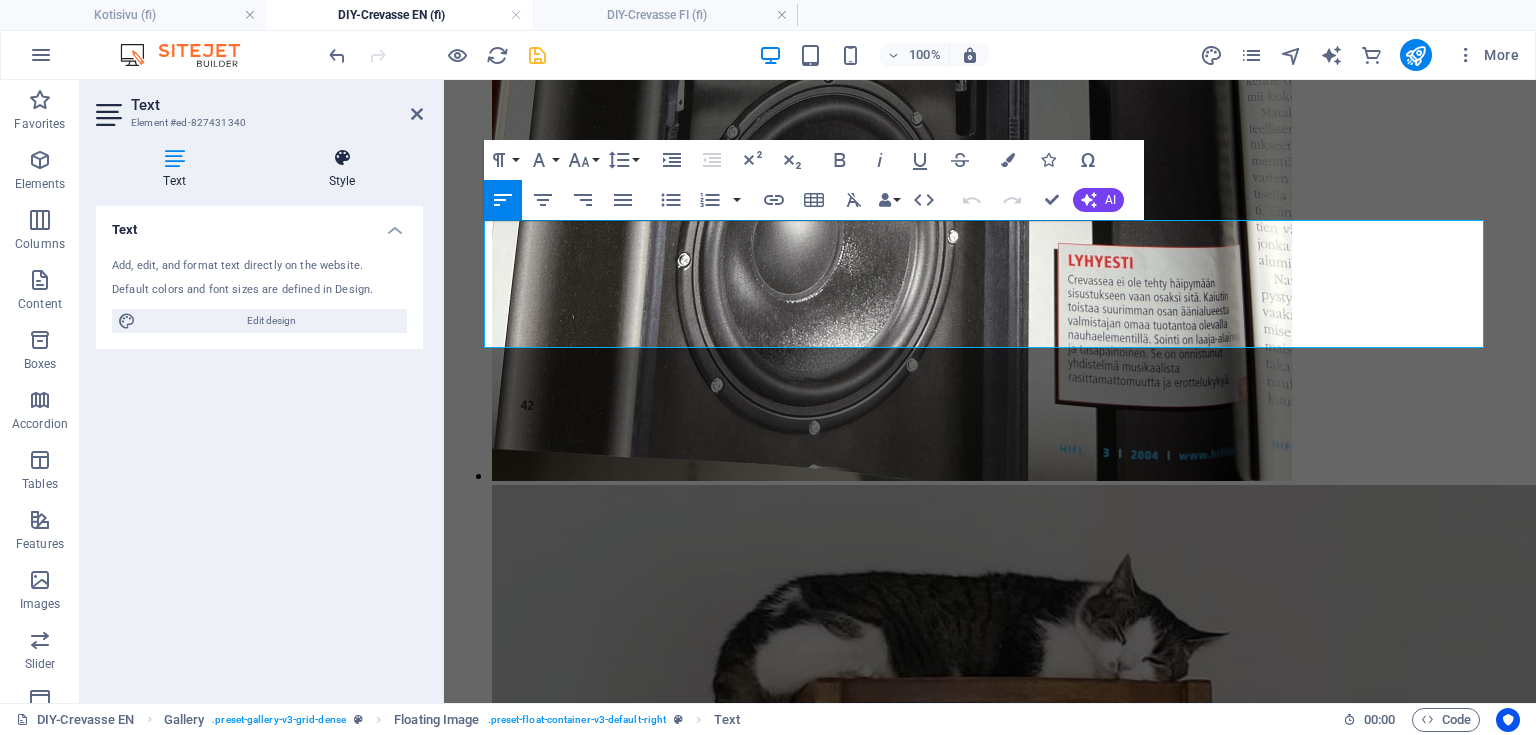 copy on "Kun suuntaimet oli saatu liimattua rakennettiin niille kuljetus ja maalaustuet. Suuntaimien päihin ajettiin vanerista väliaikaiset laipat jotka kiinnitettiin kuusiokolopulteilla liimattuihin tappimuttereihin. Päätylaippojen läpi pujotettiin mäntyrima joka lukittiin puutapeilla molemmista päistä. Maalaustuki toimi kannakkeena pukeilla välihionnassa ja myös piti kappaleet pystyssä kuivatustelineessään suuntaimien kasaukseen asti." 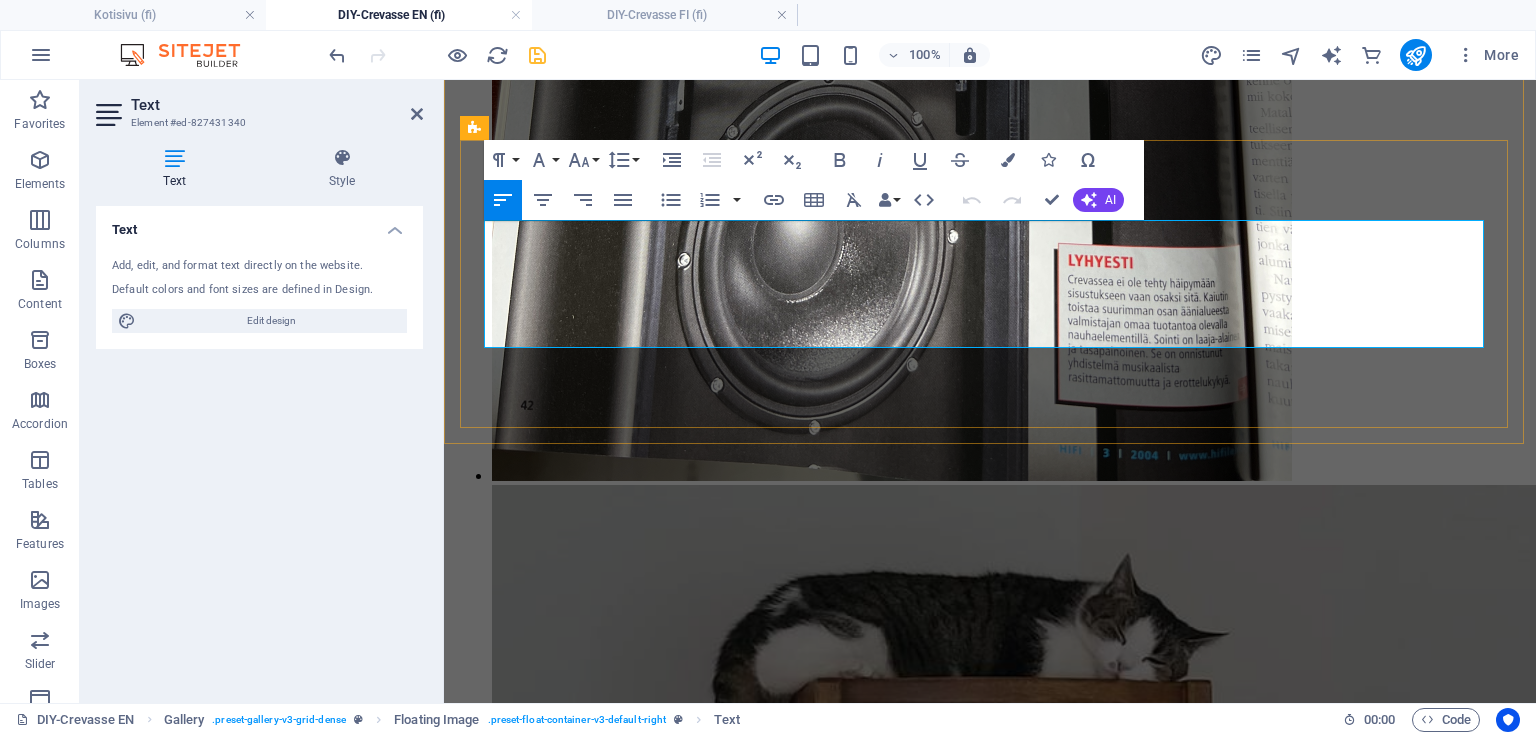 click on "Maalaustuki toimi kannakkeena pukeilla välihionnassa ja myös piti kappaleet pystyssä kuivatustelineessään suuntaimien kasaukseen asti." at bounding box center [990, 19499] 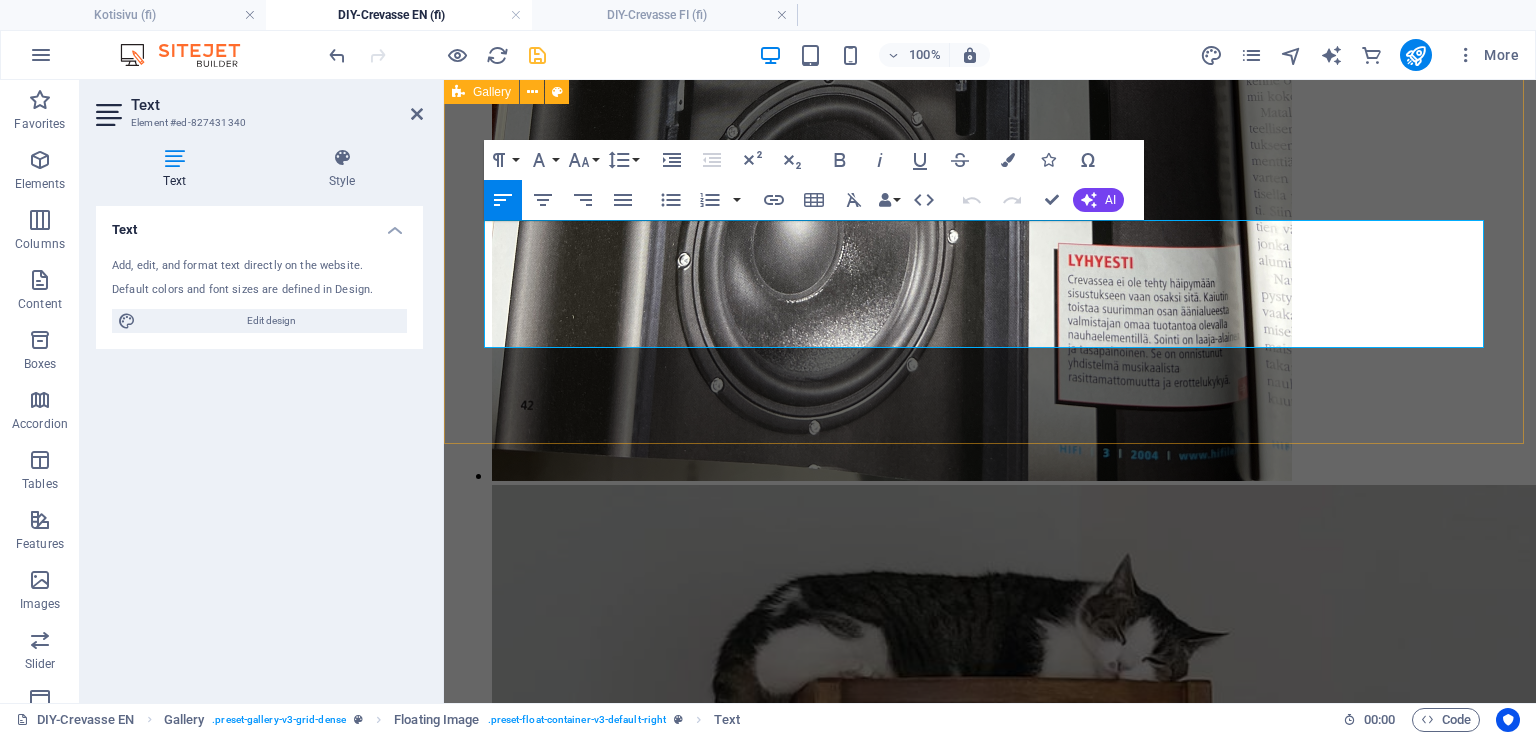 drag, startPoint x: 526, startPoint y: 338, endPoint x: 448, endPoint y: 232, distance: 131.60547 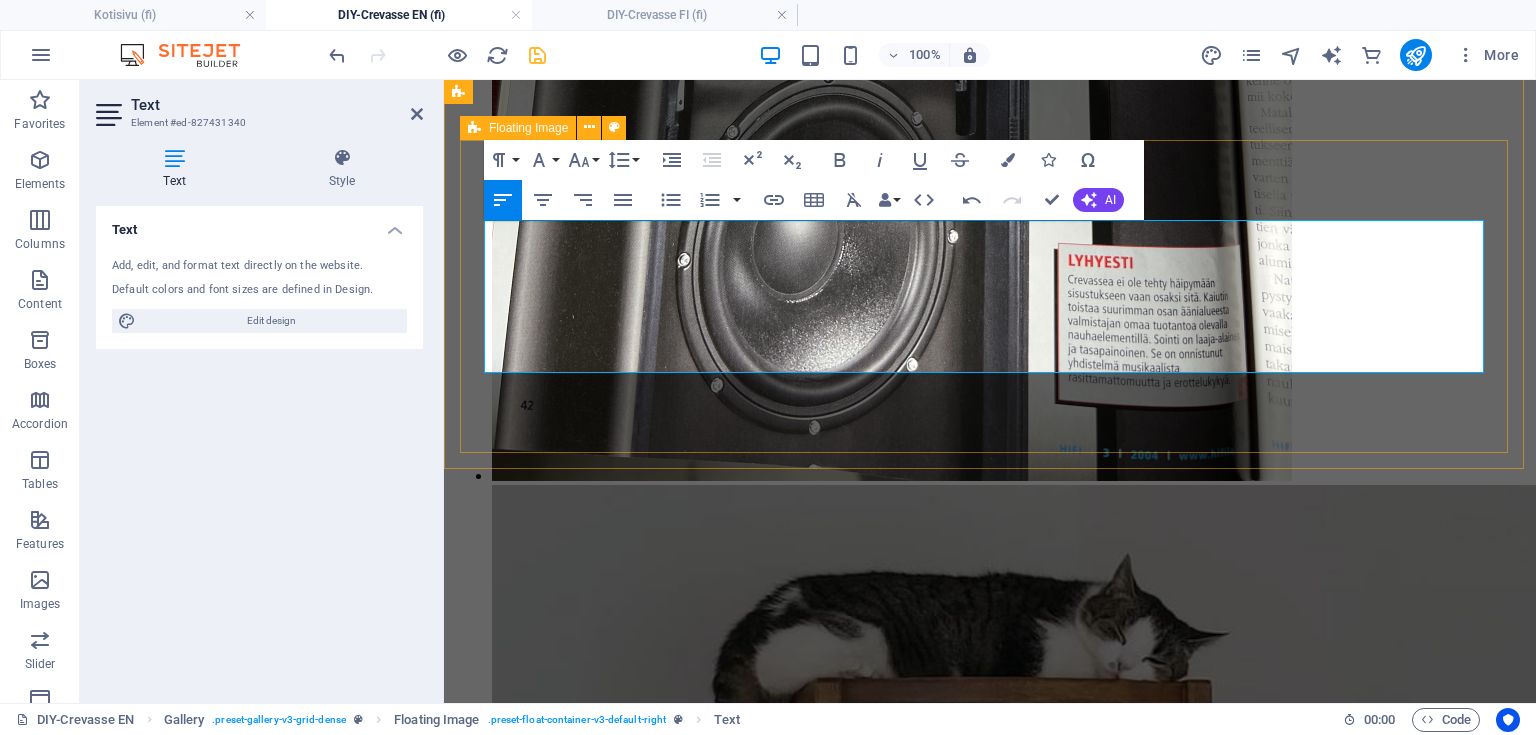 click on "When the waveguides had been glued, transport and painting supports were built for them. Temporary flanges were machined from plywood and secured to the ends of the waveguides with hex bolts into glued-in threaded inserts. A pine batten was passed through the end flanges and locked in place with wooden dowels at both ends. The painting support served as a frame on trestles for intermediate sanding and also kept the pieces upright in their drying rack until the waveguides were fully assembled." at bounding box center (990, 19481) 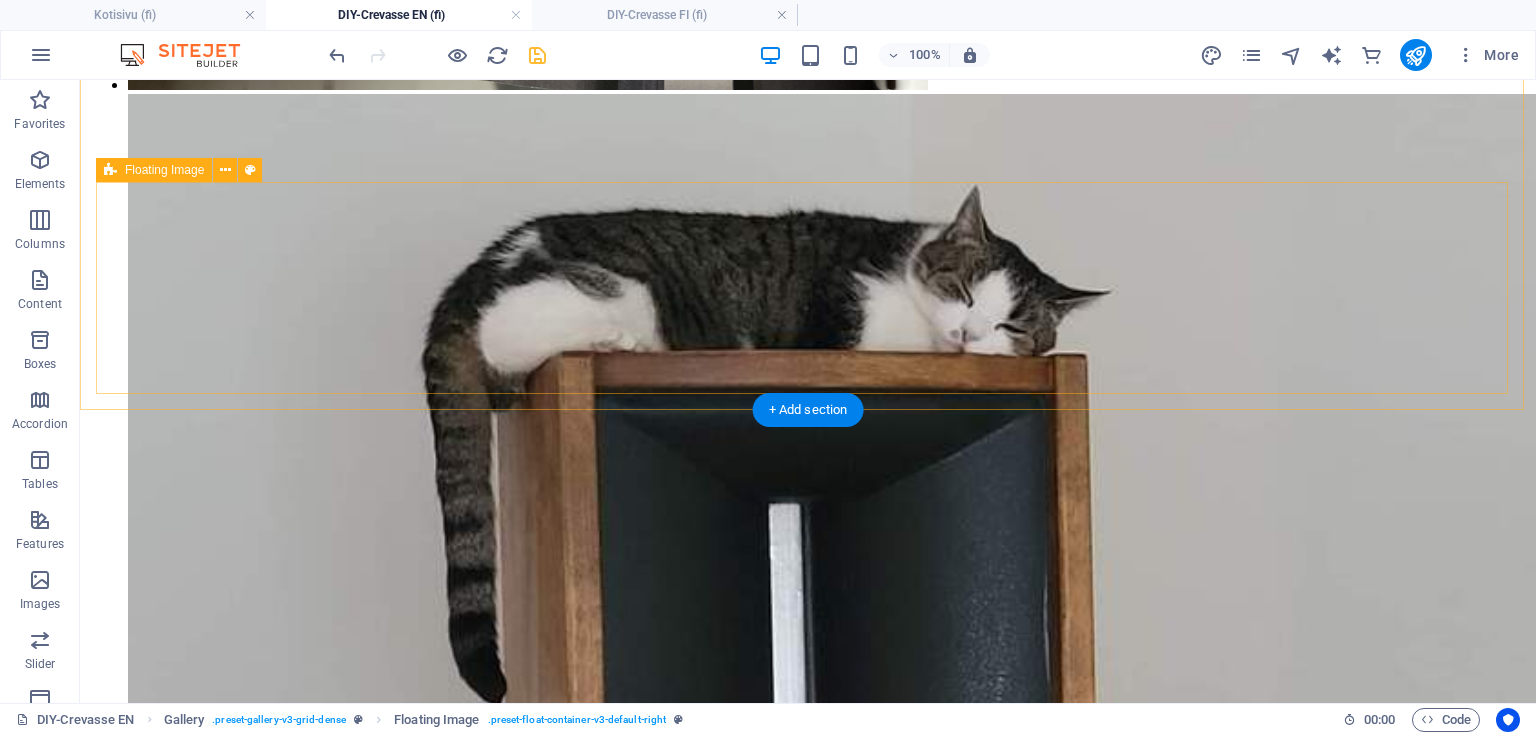 click on "Jakosuodattimet rakennettiin piirilevylle (PCB), ja nauhadiskantin jakosuodattimessa käytettiin Mundorfin ilmasydämisiä keloja sekä Jantzenin 400V muovikondensaattoreita. Basso puollella hyödynnettiin vähäisen tilan vuoksi Mundorfin rautasydänkeloja ja NP-elektrolyyttikondensaattoreita." at bounding box center (808, 26006) 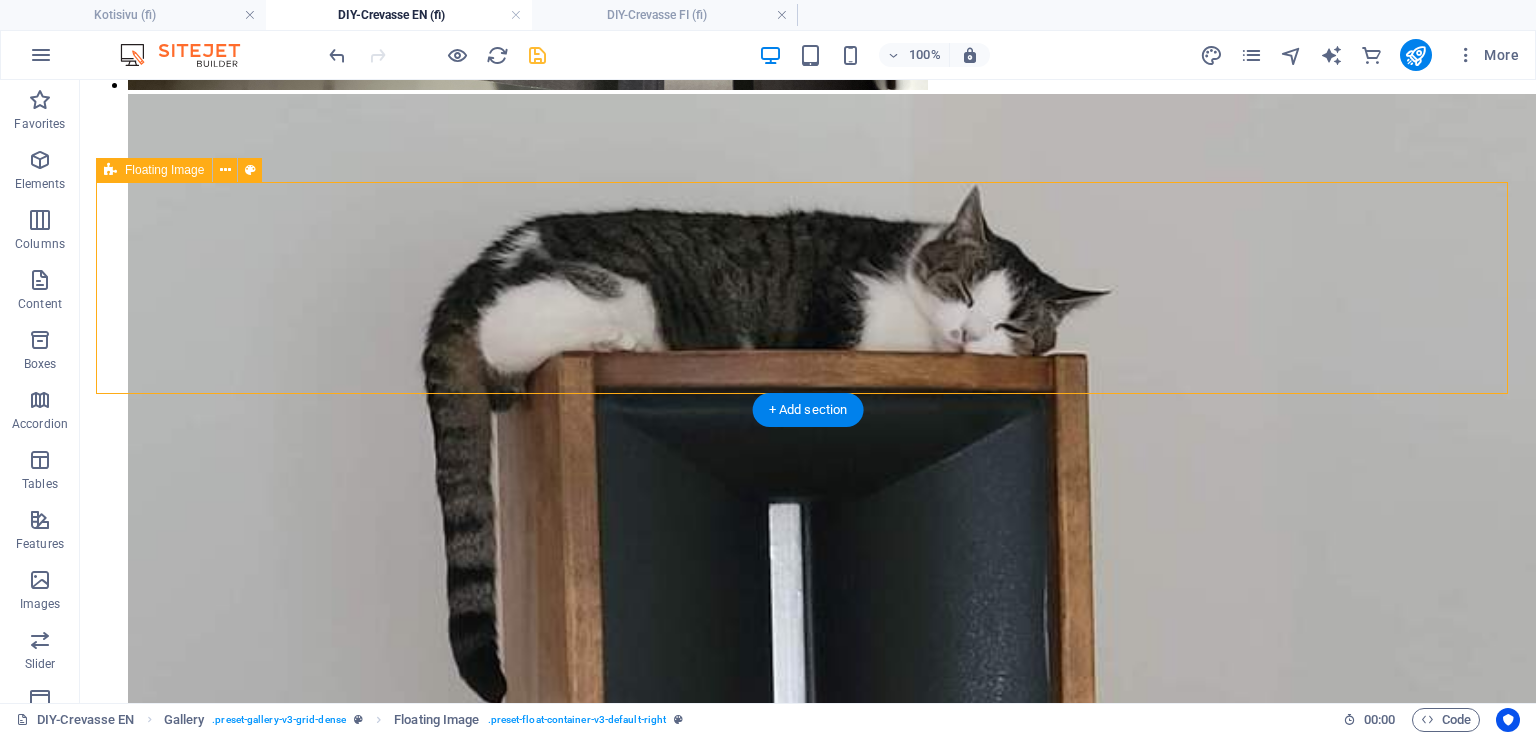 click on "Jakosuodattimet rakennettiin piirilevylle (PCB), ja nauhadiskantin jakosuodattimessa käytettiin Mundorfin ilmasydämisiä keloja sekä Jantzenin 400V muovikondensaattoreita. Basso puollella hyödynnettiin vähäisen tilan vuoksi Mundorfin rautasydänkeloja ja NP-elektrolyyttikondensaattoreita." at bounding box center [808, 26006] 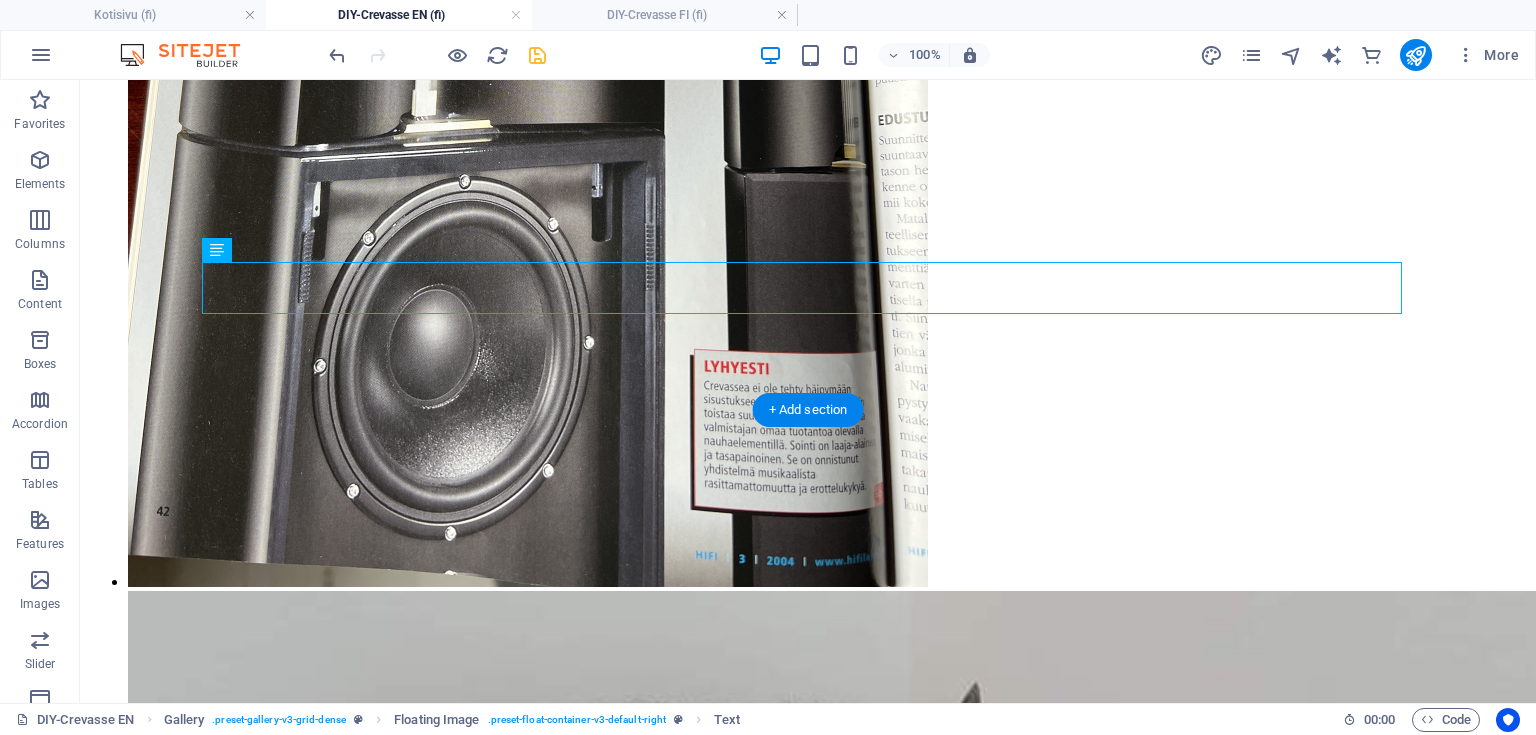 scroll, scrollTop: 5803, scrollLeft: 0, axis: vertical 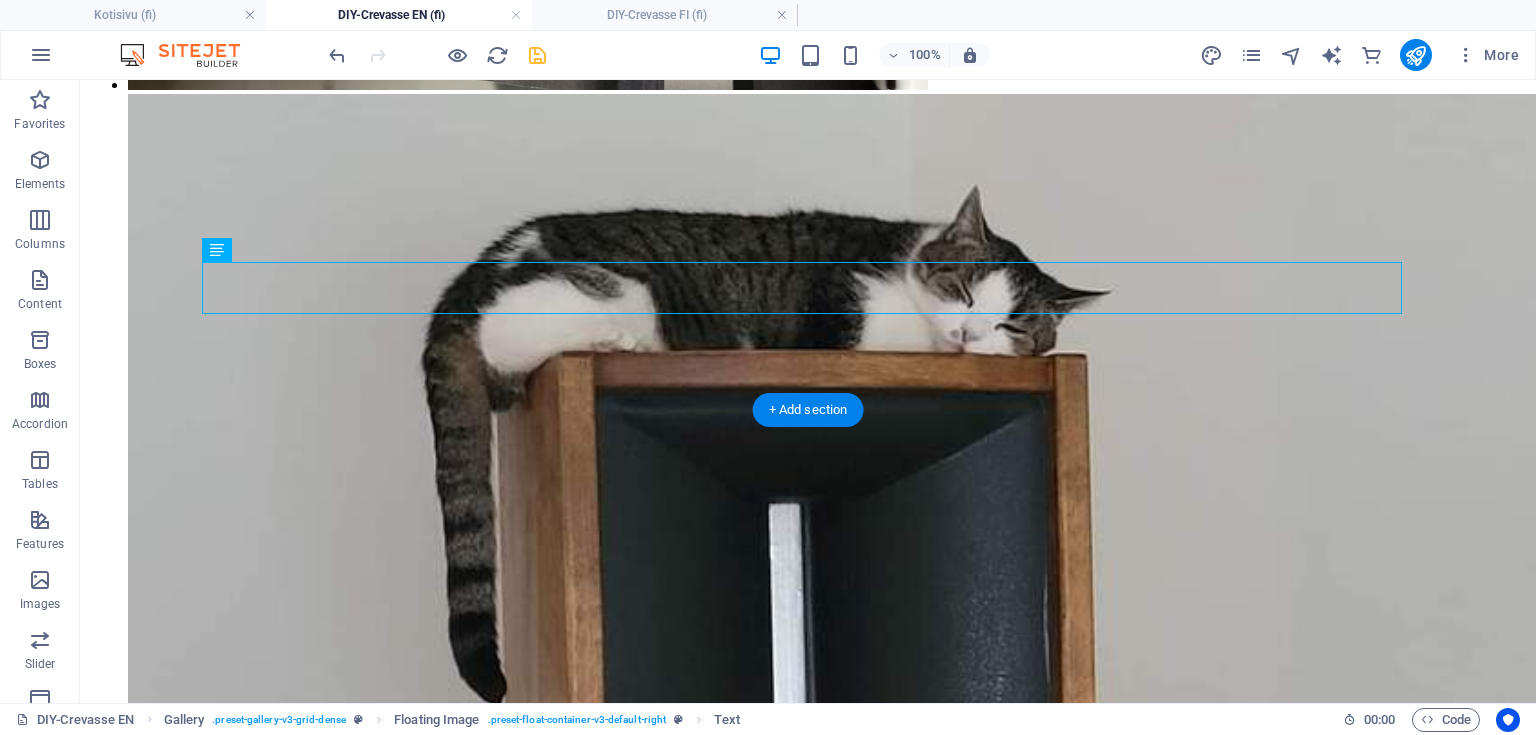 drag, startPoint x: 170, startPoint y: 198, endPoint x: 550, endPoint y: 205, distance: 380.06445 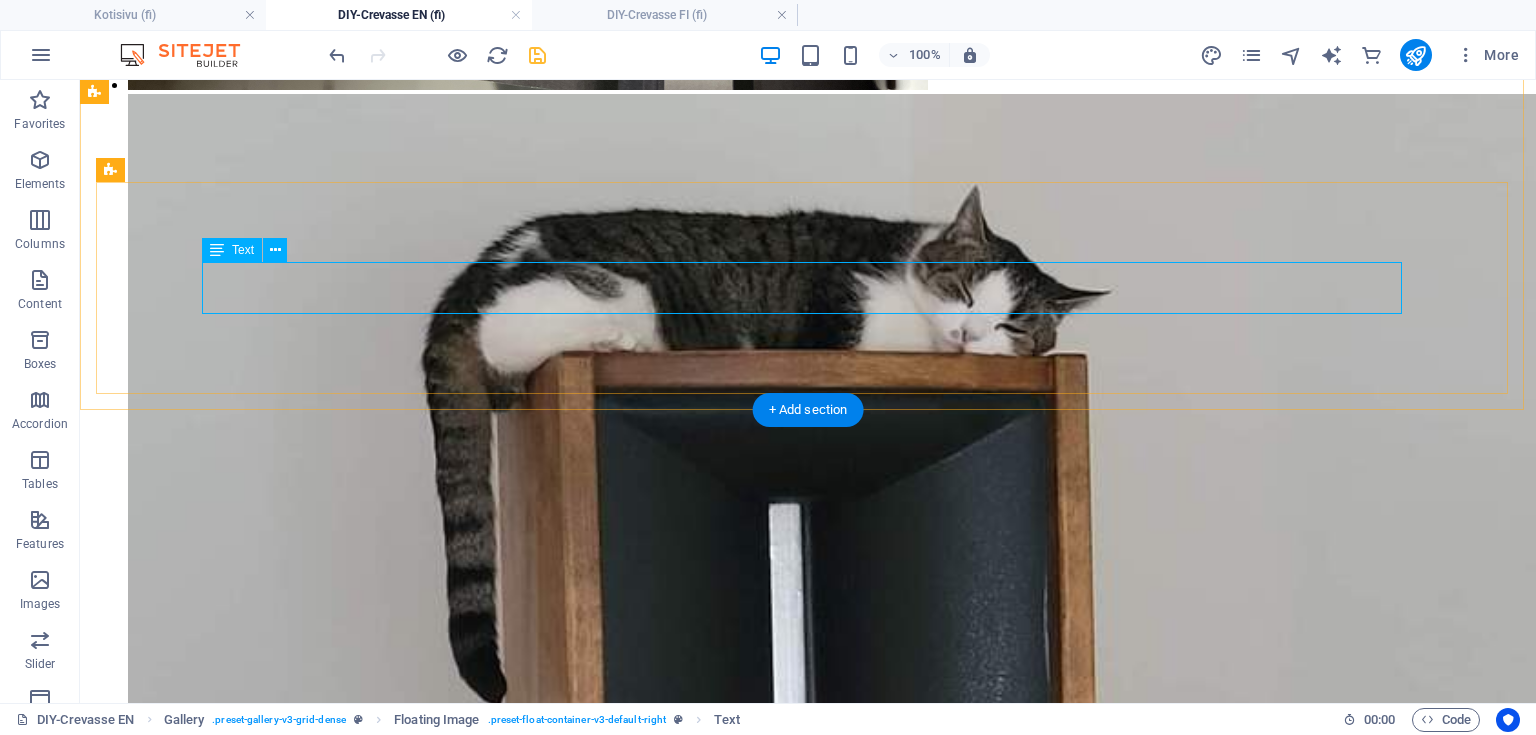 click on "Jakosuodattimet rakennettiin piirilevylle (PCB), ja nauhadiskantin jakosuodattimessa käytettiin Mundorfin ilmasydämisiä keloja sekä Jantzenin 400V muovikondensaattoreita. Basso puollella hyödynnettiin vähäisen tilan vuoksi Mundorfin rautasydänkeloja ja NP-elektrolyyttikondensaattoreita." at bounding box center (808, 26006) 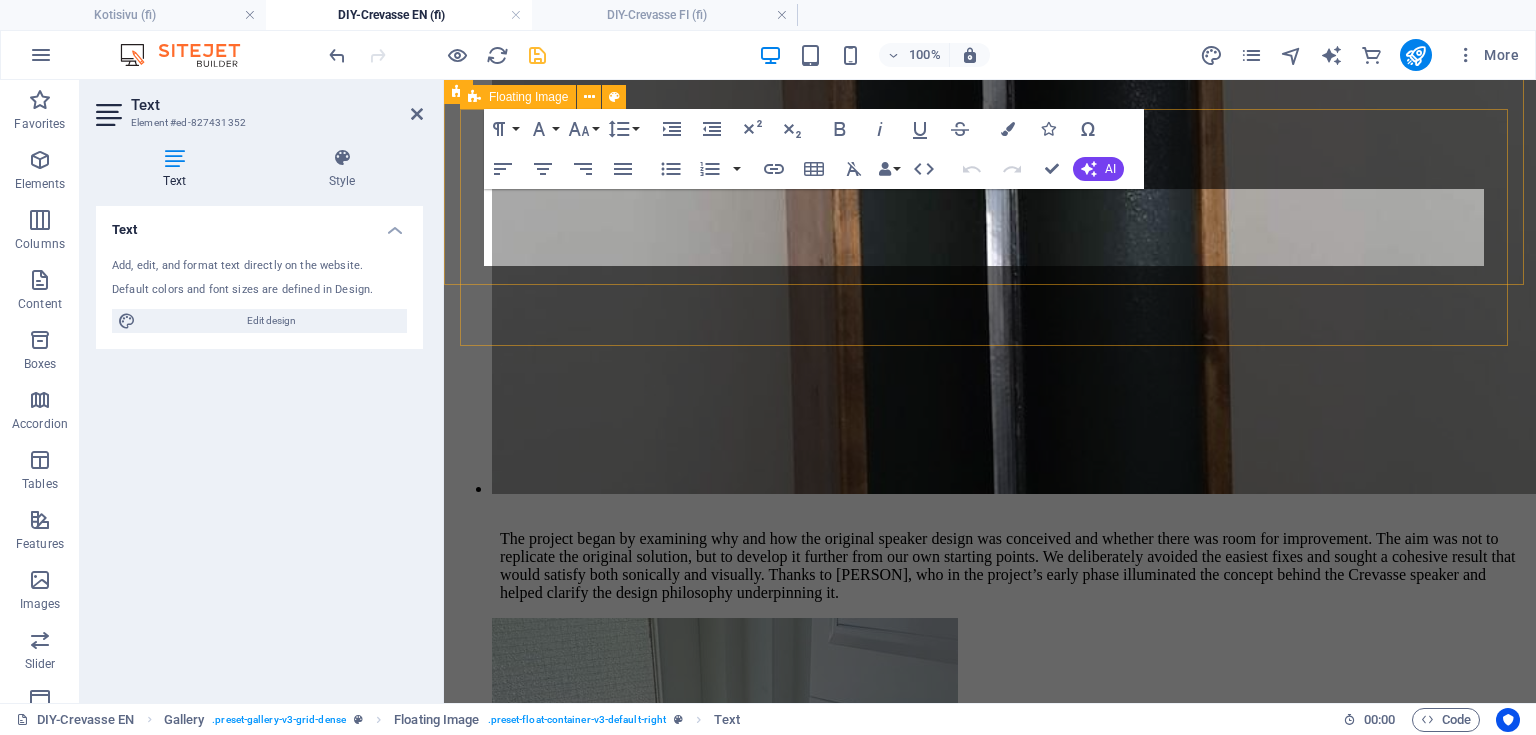 scroll, scrollTop: 5306, scrollLeft: 0, axis: vertical 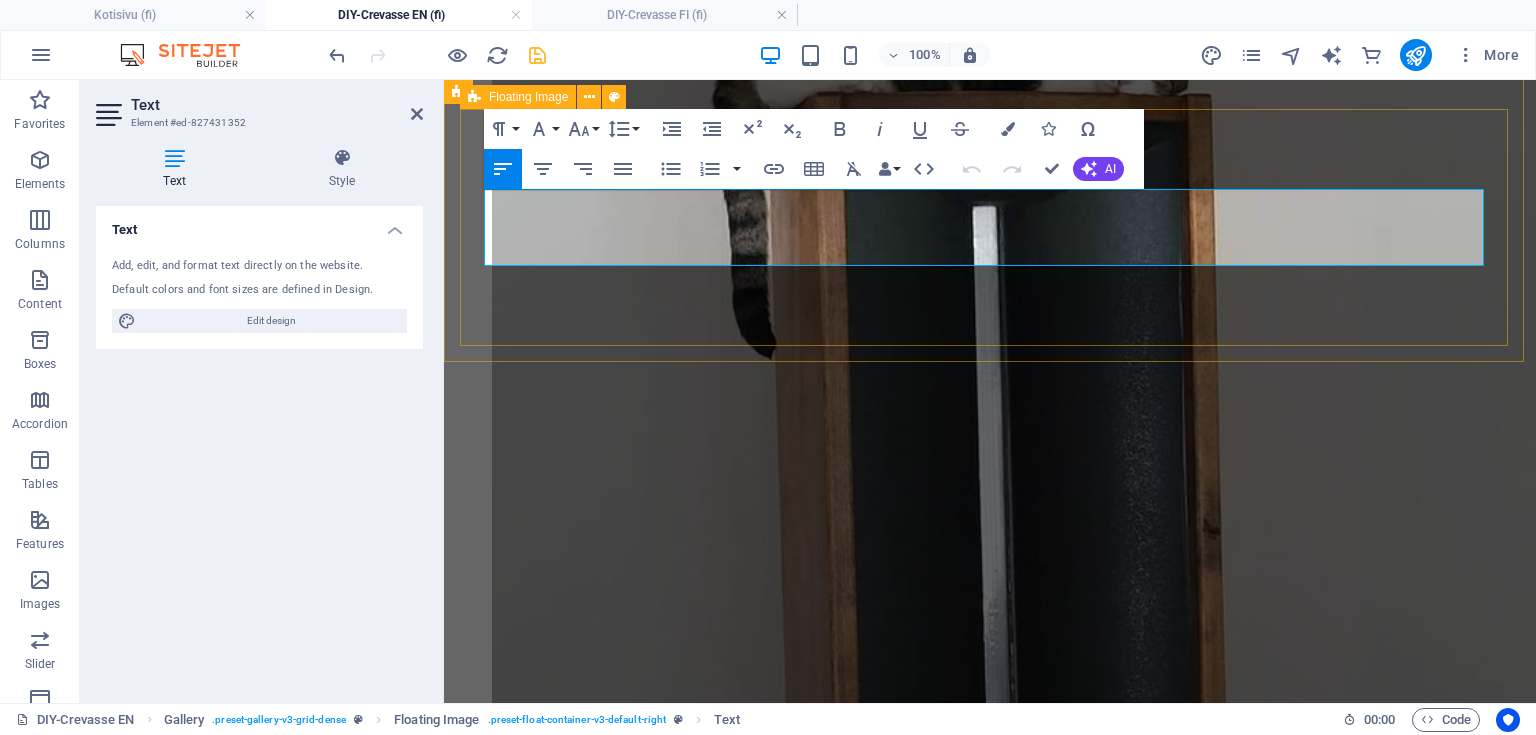 drag, startPoint x: 856, startPoint y: 260, endPoint x: 521, endPoint y: 177, distance: 345.12897 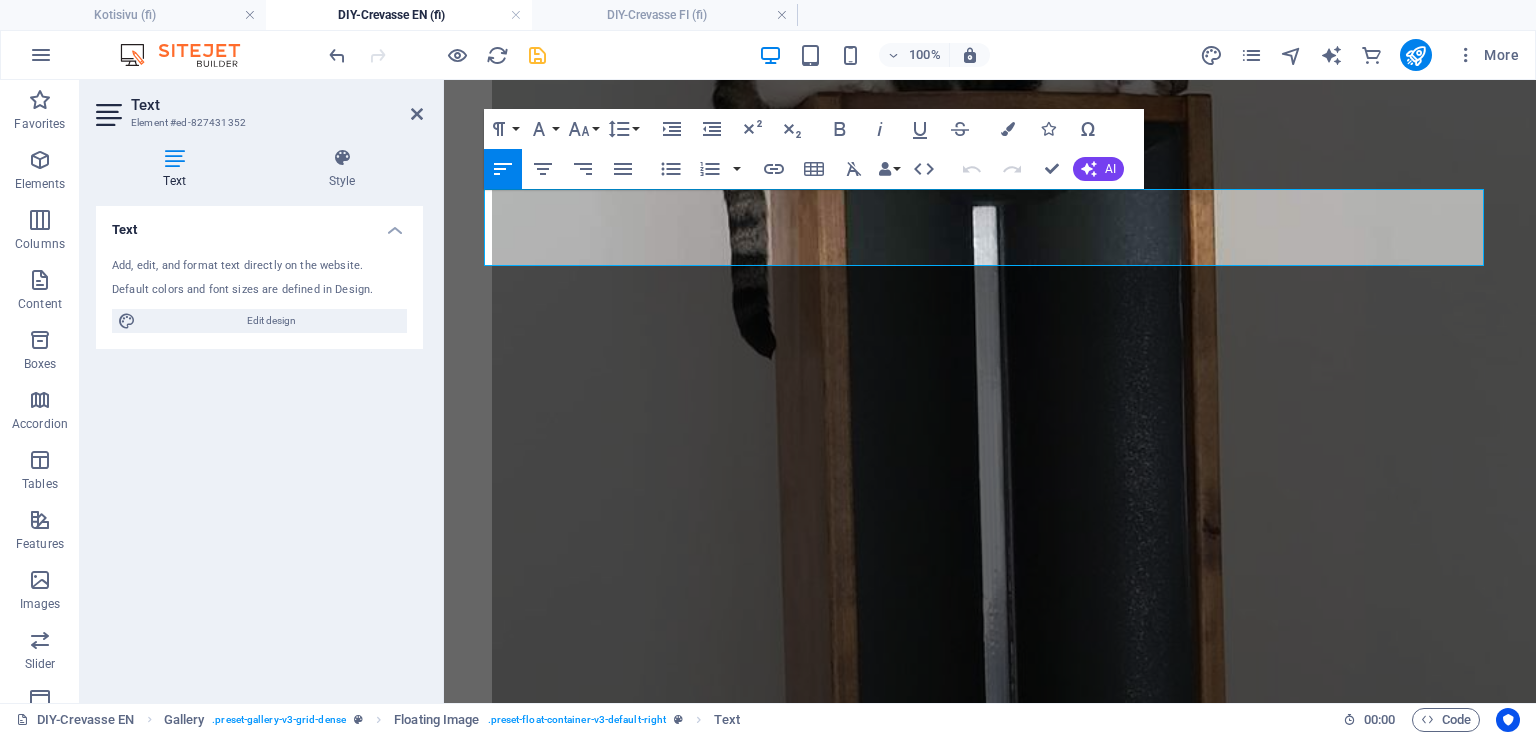 copy on "Jakosuodattimet rakennettiin piirilevylle (PCB), ja nauhadiskantin jakosuodattimessa käytettiin Mundorfin ilmasydämisiä keloja sekä Jantzenin 400V muovikondensaattoreita. Basso puollella hyödynnettiin vähäisen tilan vuoksi Mundorfin rautasydänkeloja ja NP-elektrolyyttikondensaattoreita." 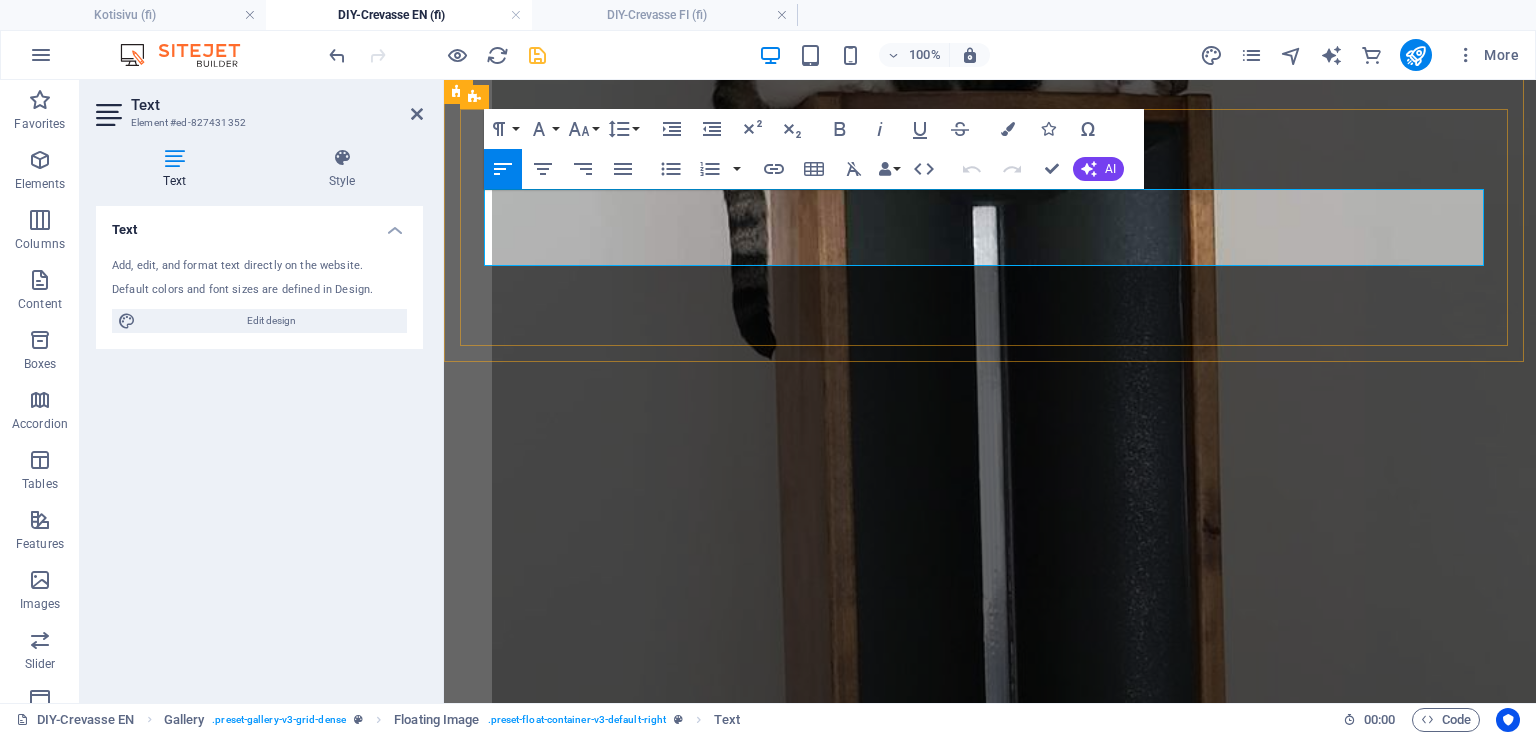 click on "Jakosuodattimet rakennettiin piirilevylle (PCB), ja nauhadiskantin jakosuodattimessa käytettiin Mundorfin ilmasydämisiä keloja sekä Jantzenin 400V muovikondensaattoreita. Basso puollella hyödynnettiin vähäisen tilan vuoksi Mundorfin rautasydänkeloja ja NP-elektrolyyttikondensaattoreita." at bounding box center (1014, 23290) 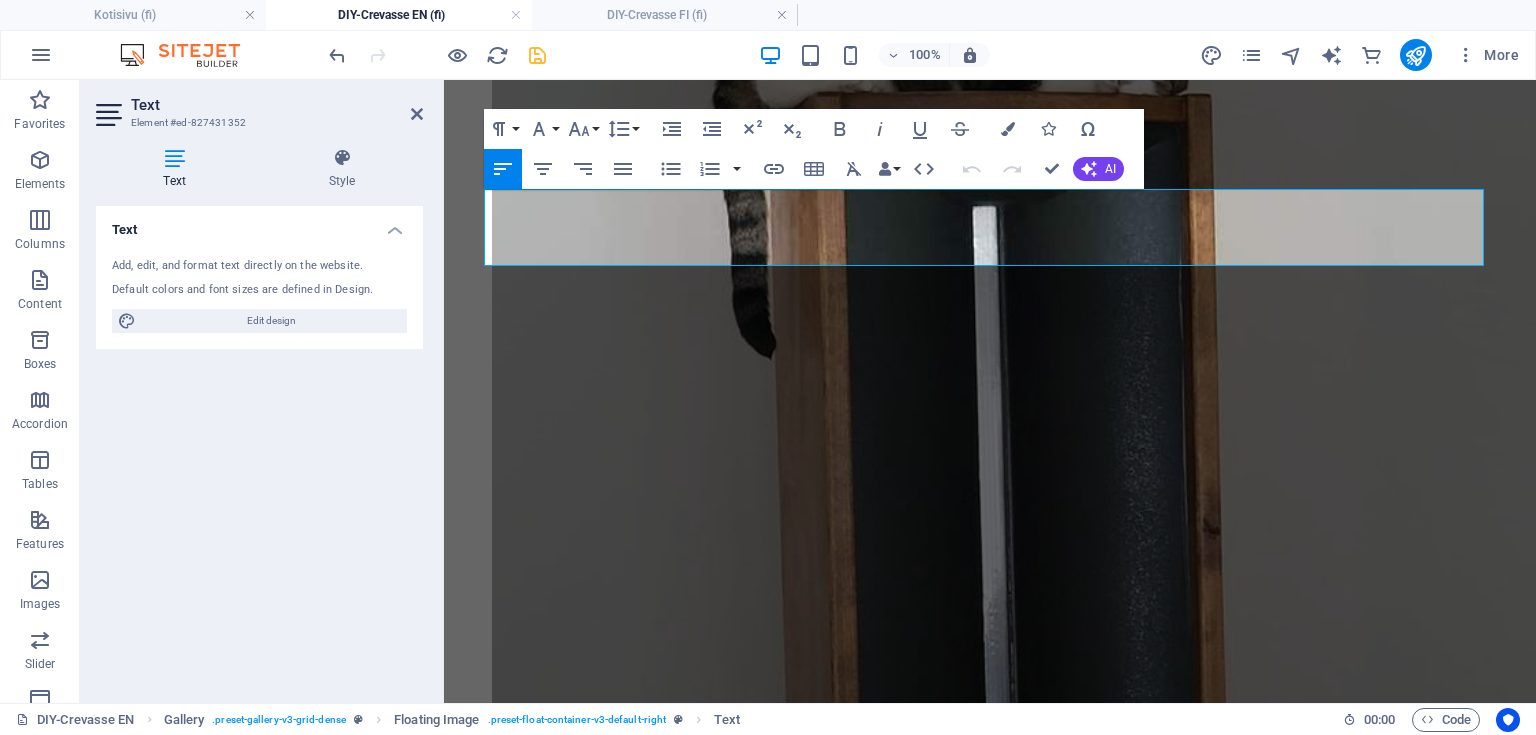 drag, startPoint x: 500, startPoint y: 208, endPoint x: 417, endPoint y: 188, distance: 85.37564 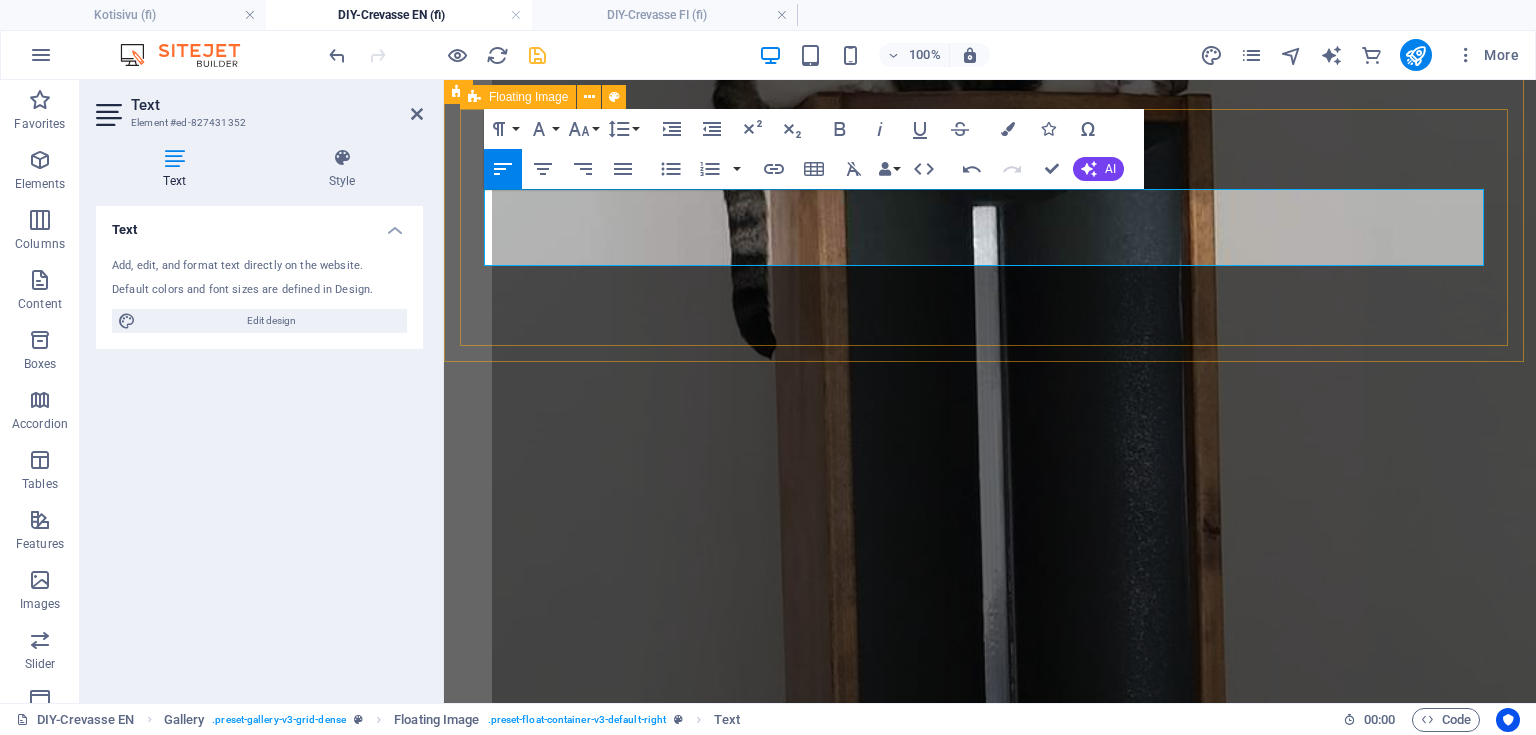 click on "Crossover filters were built on a PCB, and the ribbon tweeter crossover used Mundorf air-core inductors and Jantzen 400 V film capacitors. On the bass side, due to limited space, Mundorf iron-core inductors and NP electrolytic capacitors were utilized." at bounding box center (990, 23290) 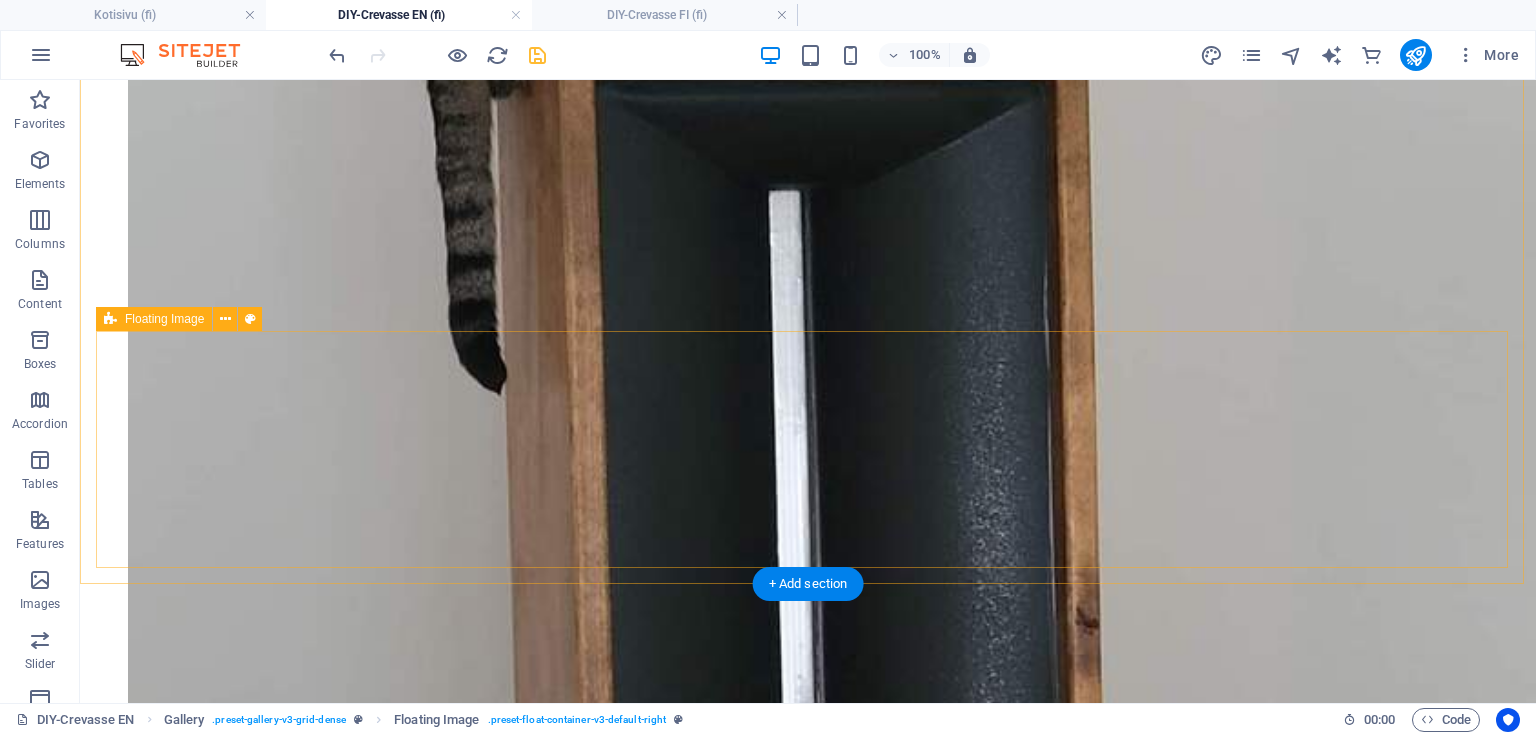 scroll, scrollTop: 6356, scrollLeft: 0, axis: vertical 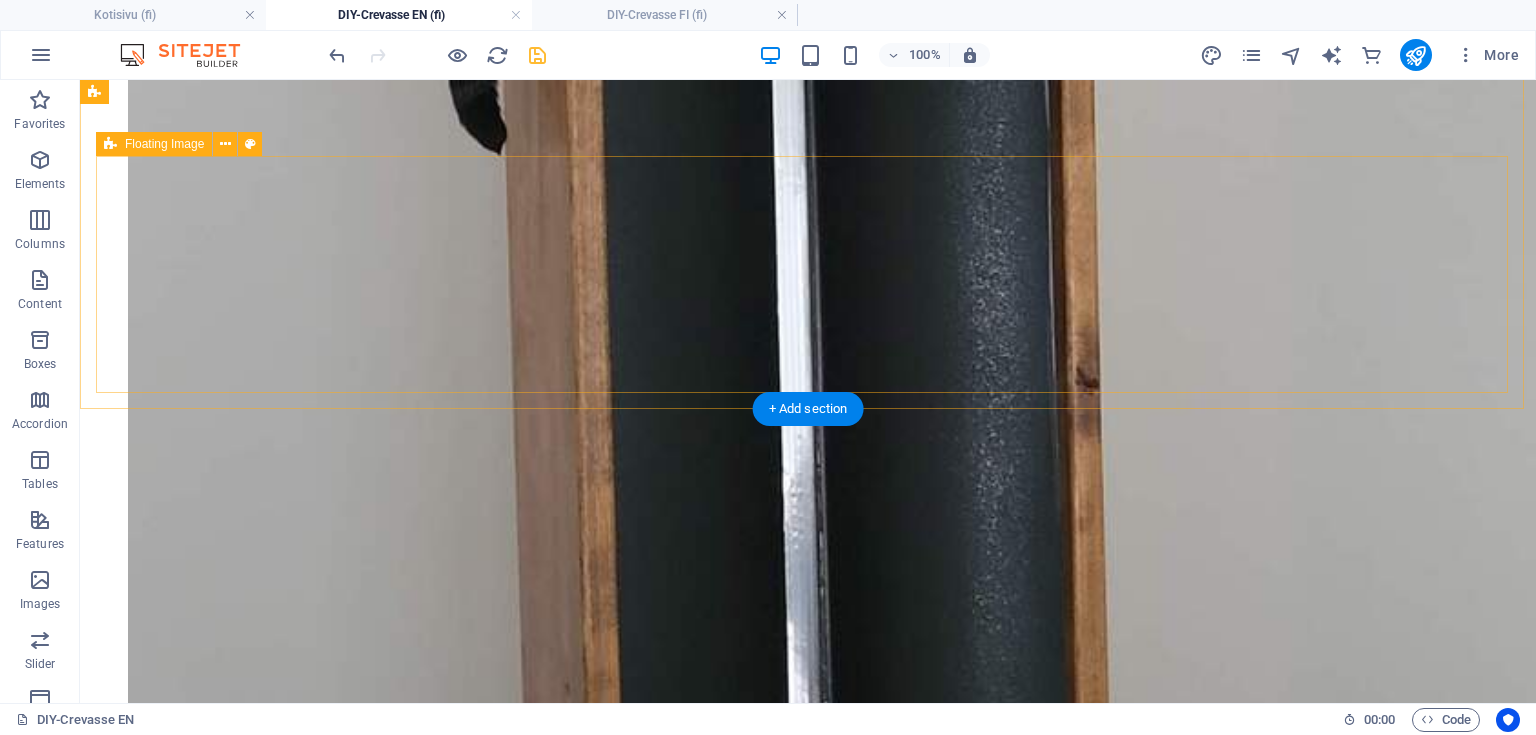 click on "Kaiuttimiin tehtiin lisäksi tyylinsä mukaiset messinkiset terminaalikilvet, kuljetukseen räätälöidyt suojapussit sekä nauhadiskantin nauhalle omat säilytysrasiansa. Nauhadiskantin jakosuodatin puolestaan saatiin maidutettua suuntaimen sisään, jolloin bassokotelo säilyi siistinä ja kompaktina ilman ylimääräisiä ulkopuolisia komponentteja." at bounding box center (808, 28994) 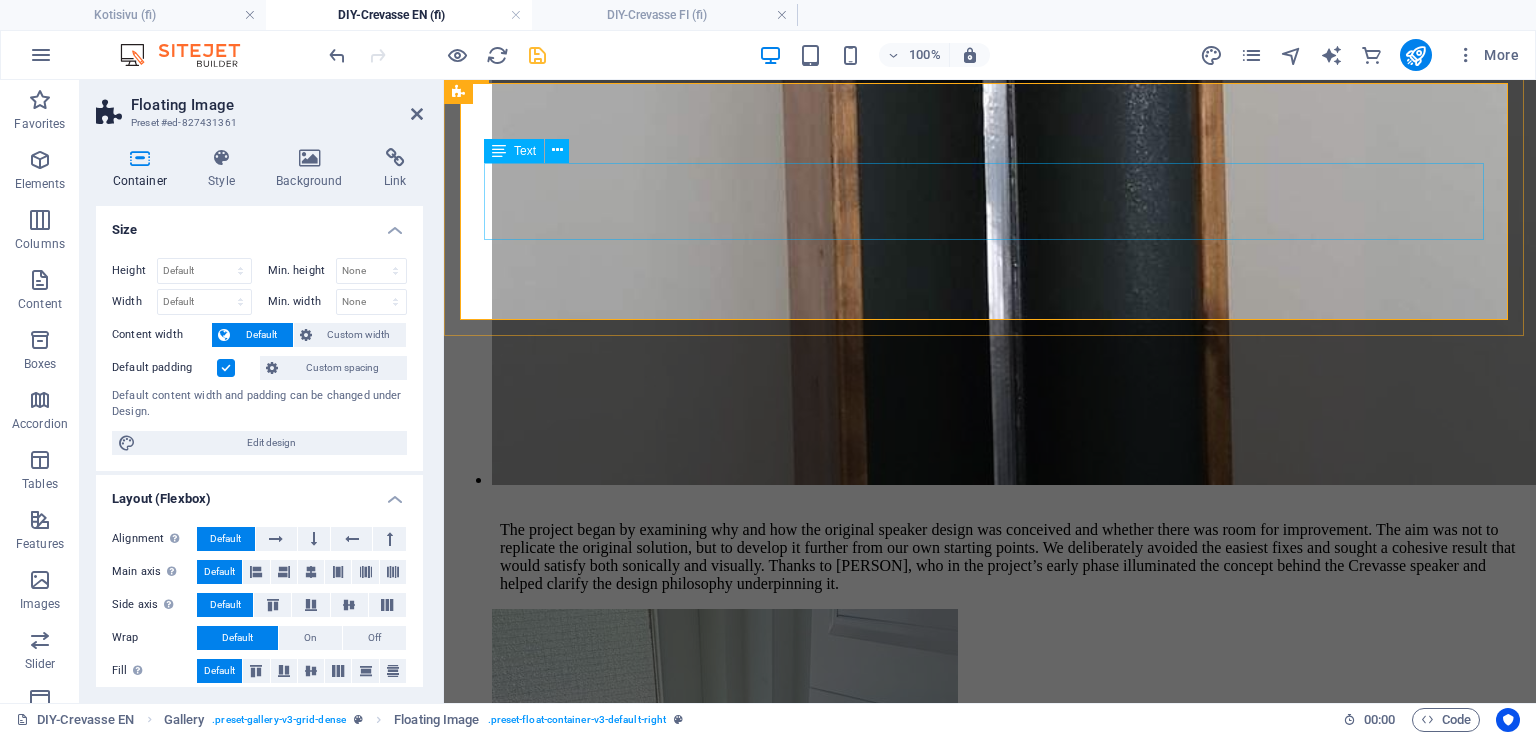 scroll, scrollTop: 6356, scrollLeft: 0, axis: vertical 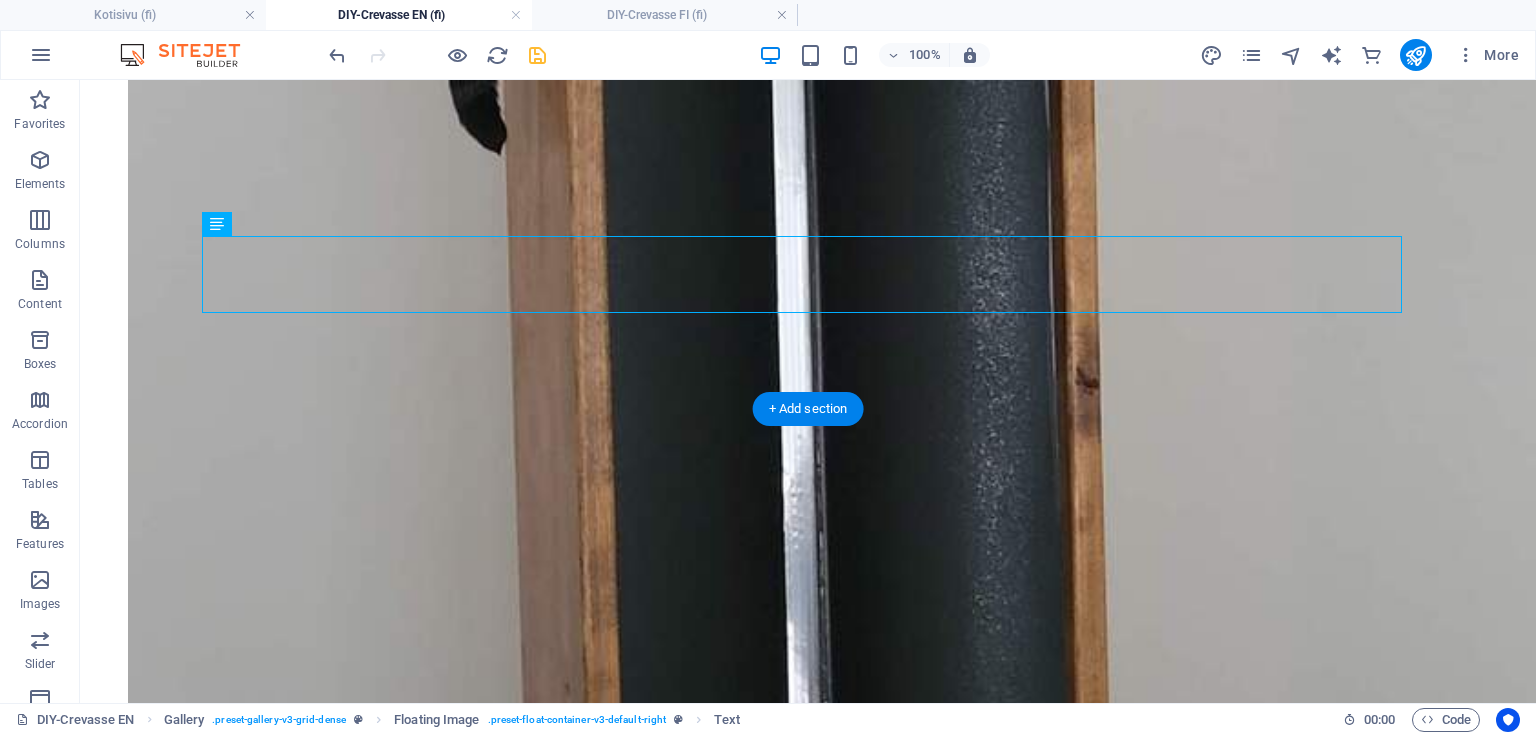 drag, startPoint x: 682, startPoint y: 228, endPoint x: 522, endPoint y: 191, distance: 164.22241 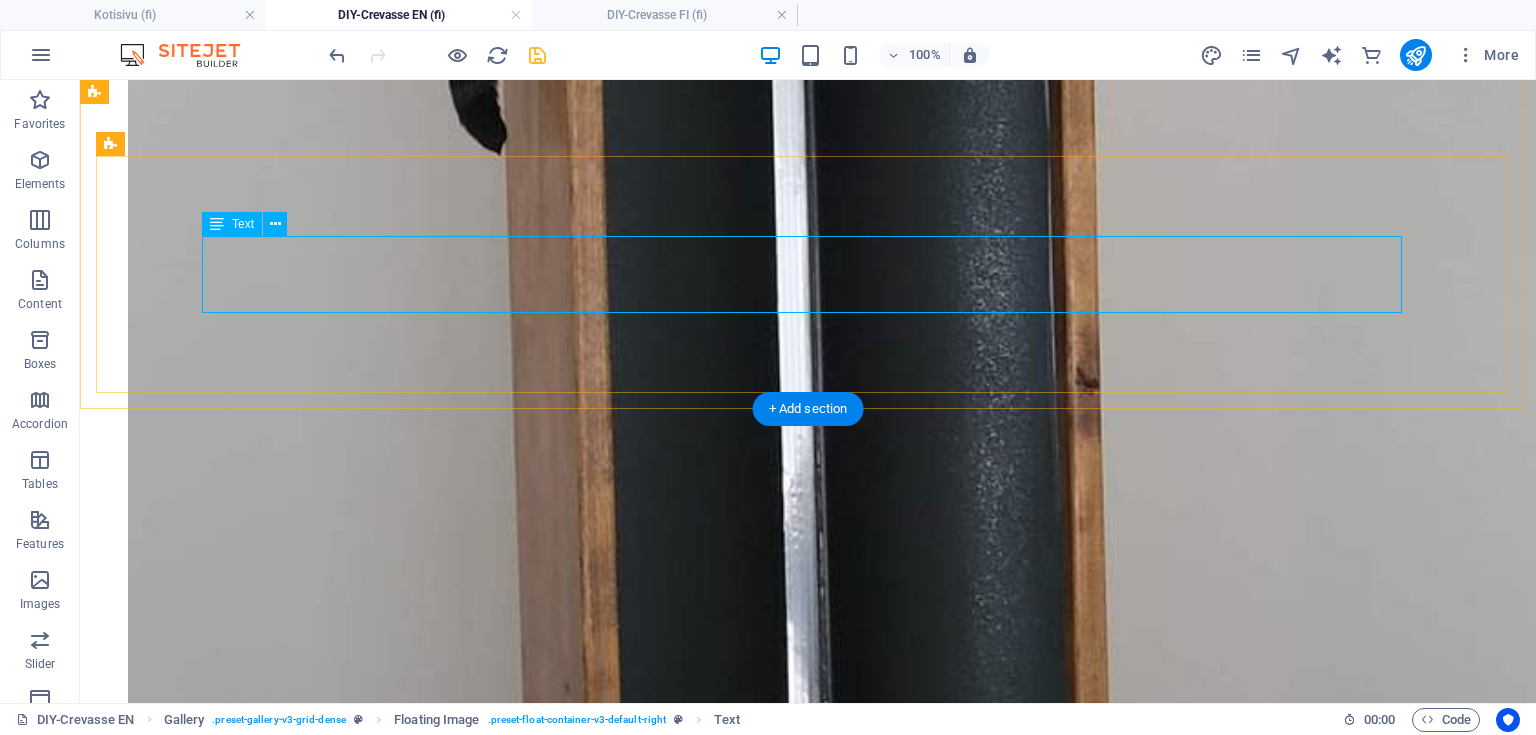 click on "Kaiuttimiin tehtiin lisäksi tyylinsä mukaiset messinkiset terminaalikilvet, kuljetukseen räätälöidyt suojapussit sekä nauhadiskantin nauhalle omat säilytysrasiansa. Nauhadiskantin jakosuodatin puolestaan saatiin maidutettua suuntaimen sisään, jolloin bassokotelo säilyi siistinä ja kompaktina ilman ylimääräisiä ulkopuolisia komponentteja." at bounding box center (808, 28994) 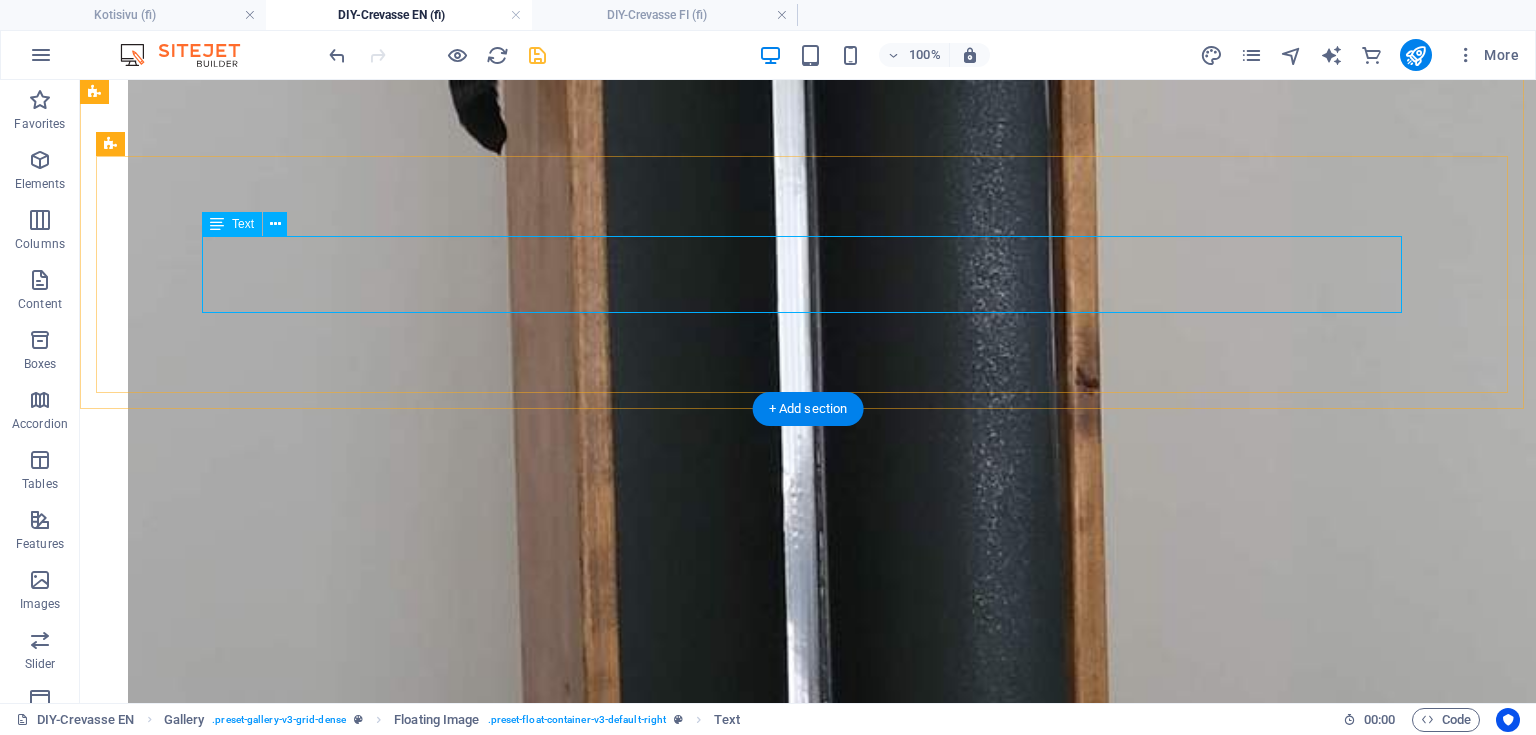 click on "Kaiuttimiin tehtiin lisäksi tyylinsä mukaiset messinkiset terminaalikilvet, kuljetukseen räätälöidyt suojapussit sekä nauhadiskantin nauhalle omat säilytysrasiansa. Nauhadiskantin jakosuodatin puolestaan saatiin maidutettua suuntaimen sisään, jolloin bassokotelo säilyi siistinä ja kompaktina ilman ylimääräisiä ulkopuolisia komponentteja." at bounding box center (808, 28994) 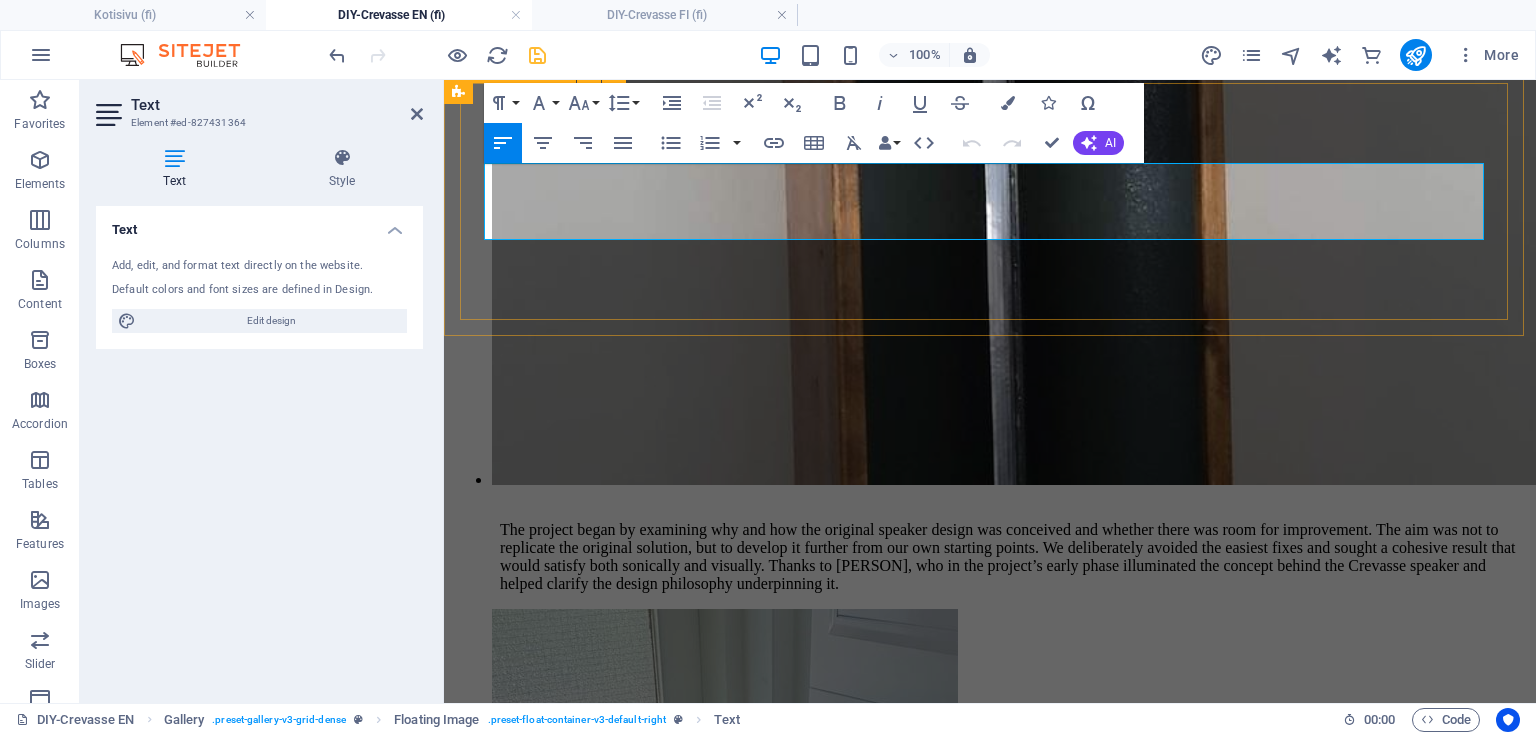 drag, startPoint x: 1054, startPoint y: 220, endPoint x: 455, endPoint y: 164, distance: 601.612 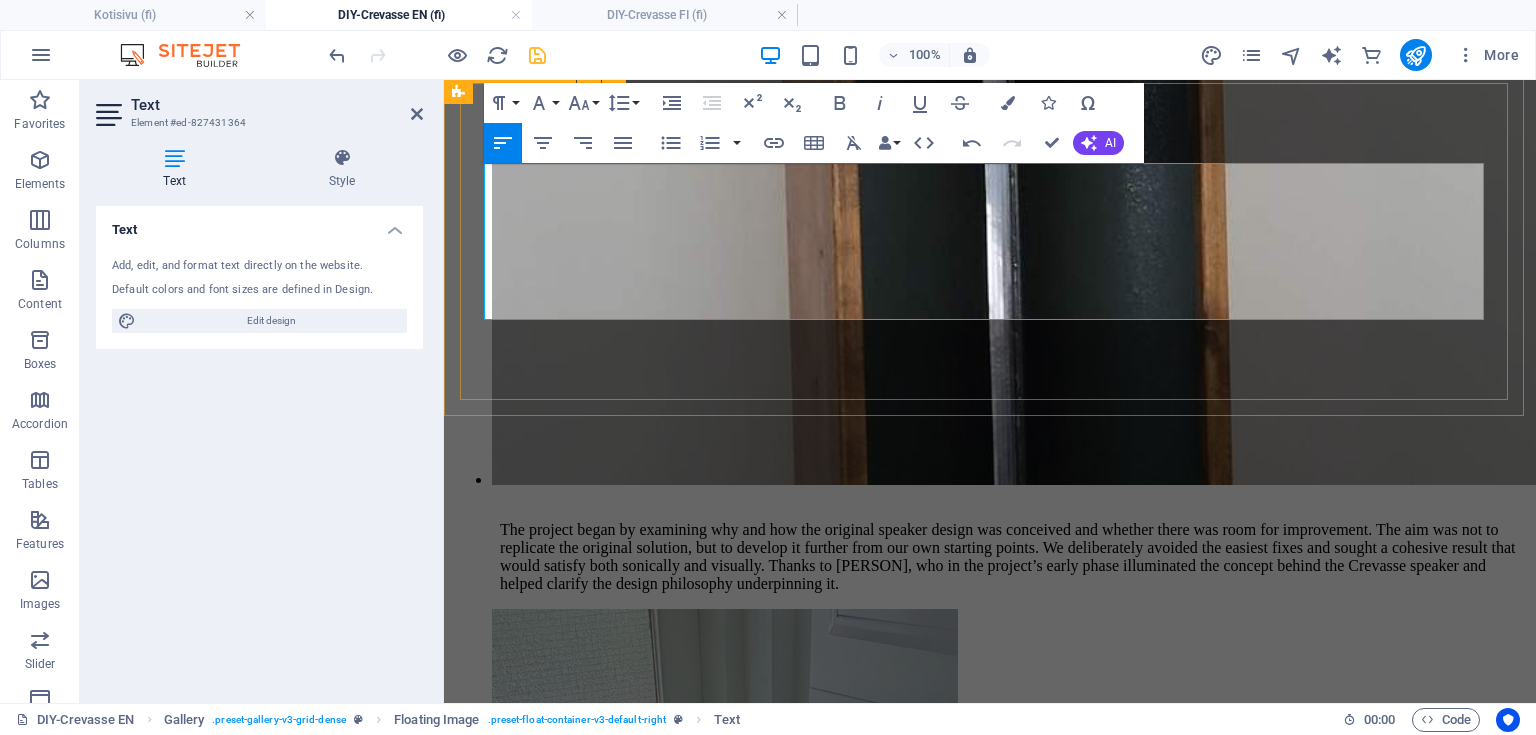 click on "Additionally, the speakers were fitted with stylish brass terminal plates, protective bags tailored for transport, and dedicated storage boxes for the ribbon tweeter’s ribbons. The ribbon tweeter’s crossover was neatly housed inside the waveguide, keeping the bass enclosure clean and compact without any external components. Ask ChatGPT" at bounding box center [990, 26190] 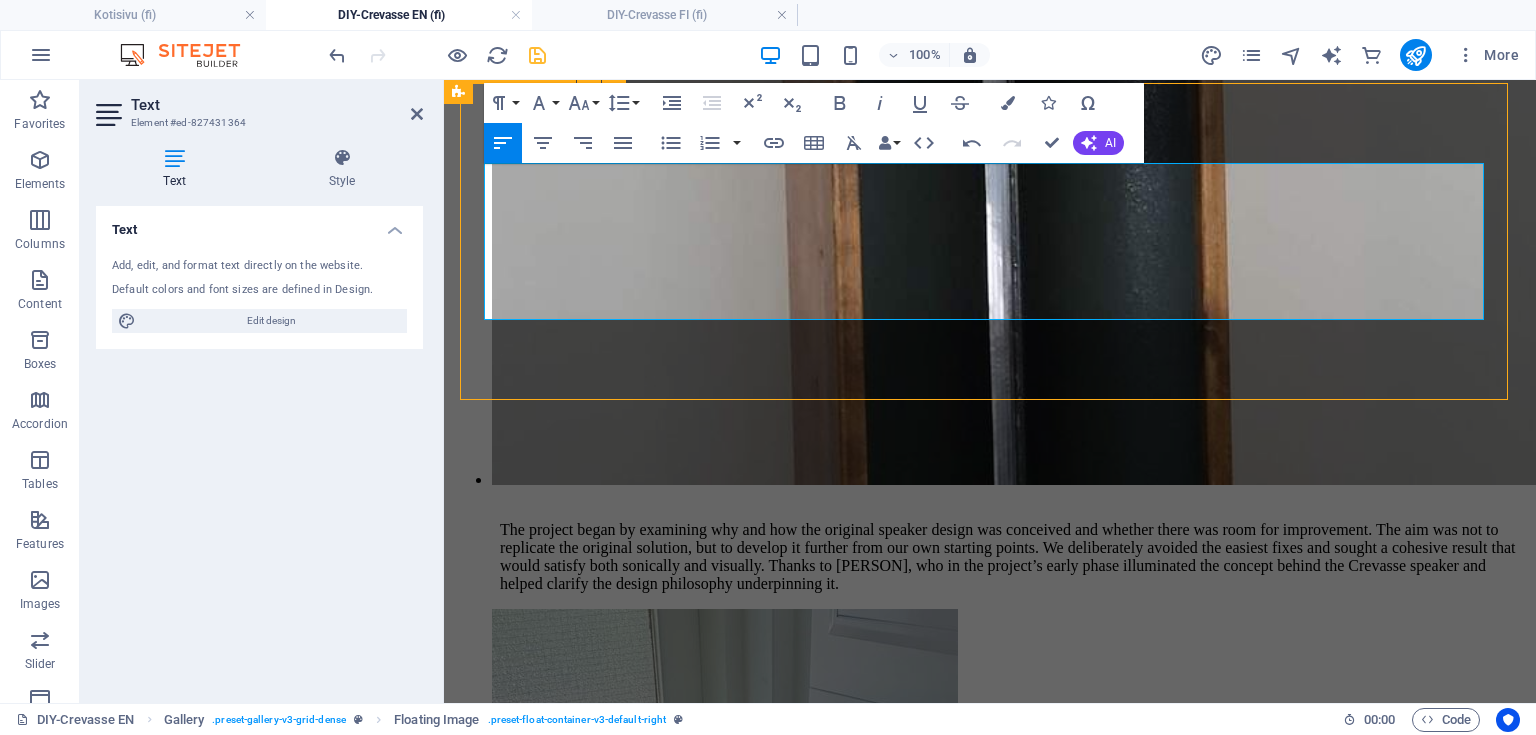 scroll, scrollTop: 6428, scrollLeft: 0, axis: vertical 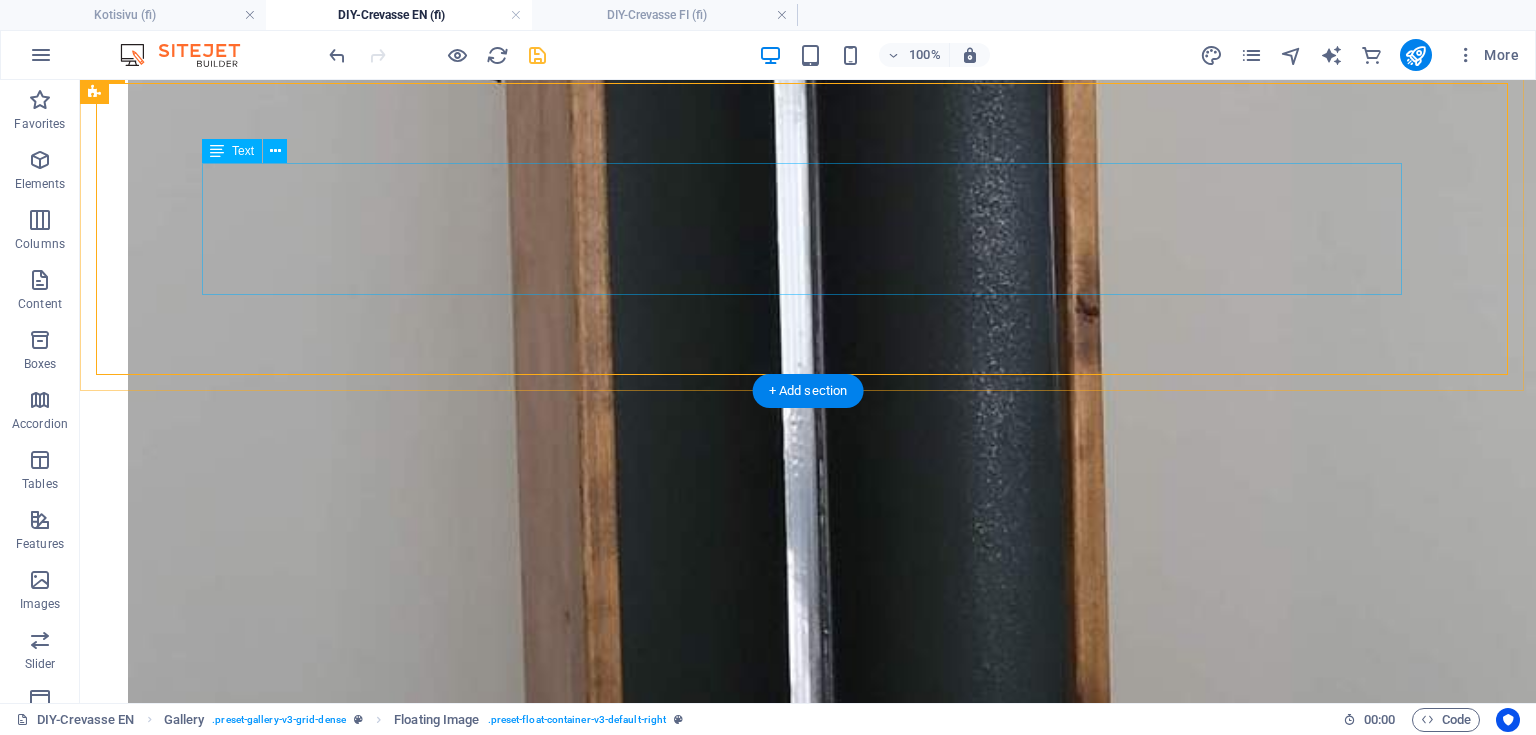 click on "Additionally, the speakers were fitted with stylish brass terminal plates, protective bags tailored for transport, and dedicated storage boxes for the ribbon tweeter’s ribbons. The ribbon tweeter’s crossover was neatly housed inside the waveguide, keeping the bass enclosure clean and compact without any external components. Ask ChatGPT" at bounding box center (808, 28959) 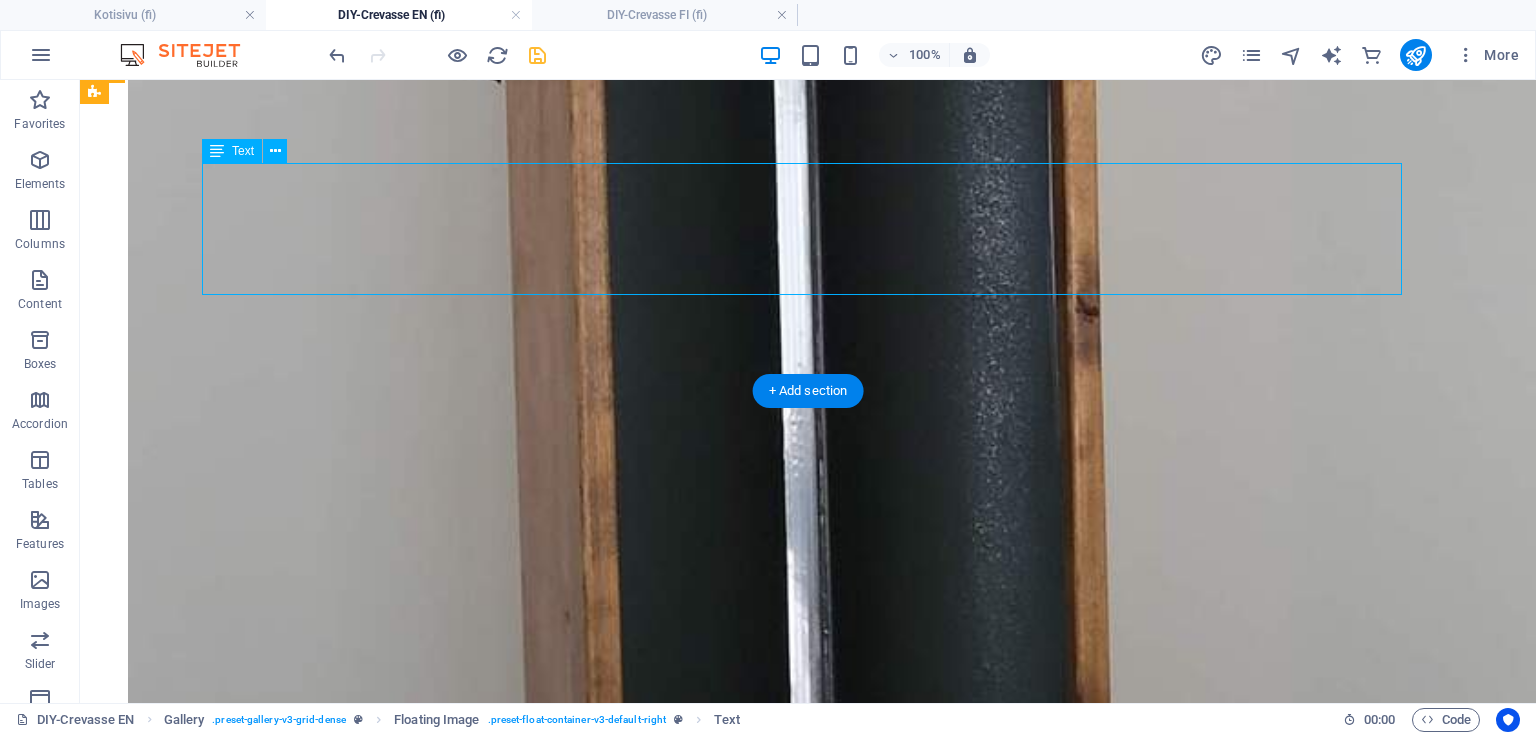 click on "Additionally, the speakers were fitted with stylish brass terminal plates, protective bags tailored for transport, and dedicated storage boxes for the ribbon tweeter’s ribbons. The ribbon tweeter’s crossover was neatly housed inside the waveguide, keeping the bass enclosure clean and compact without any external components. Ask ChatGPT" at bounding box center [808, 28959] 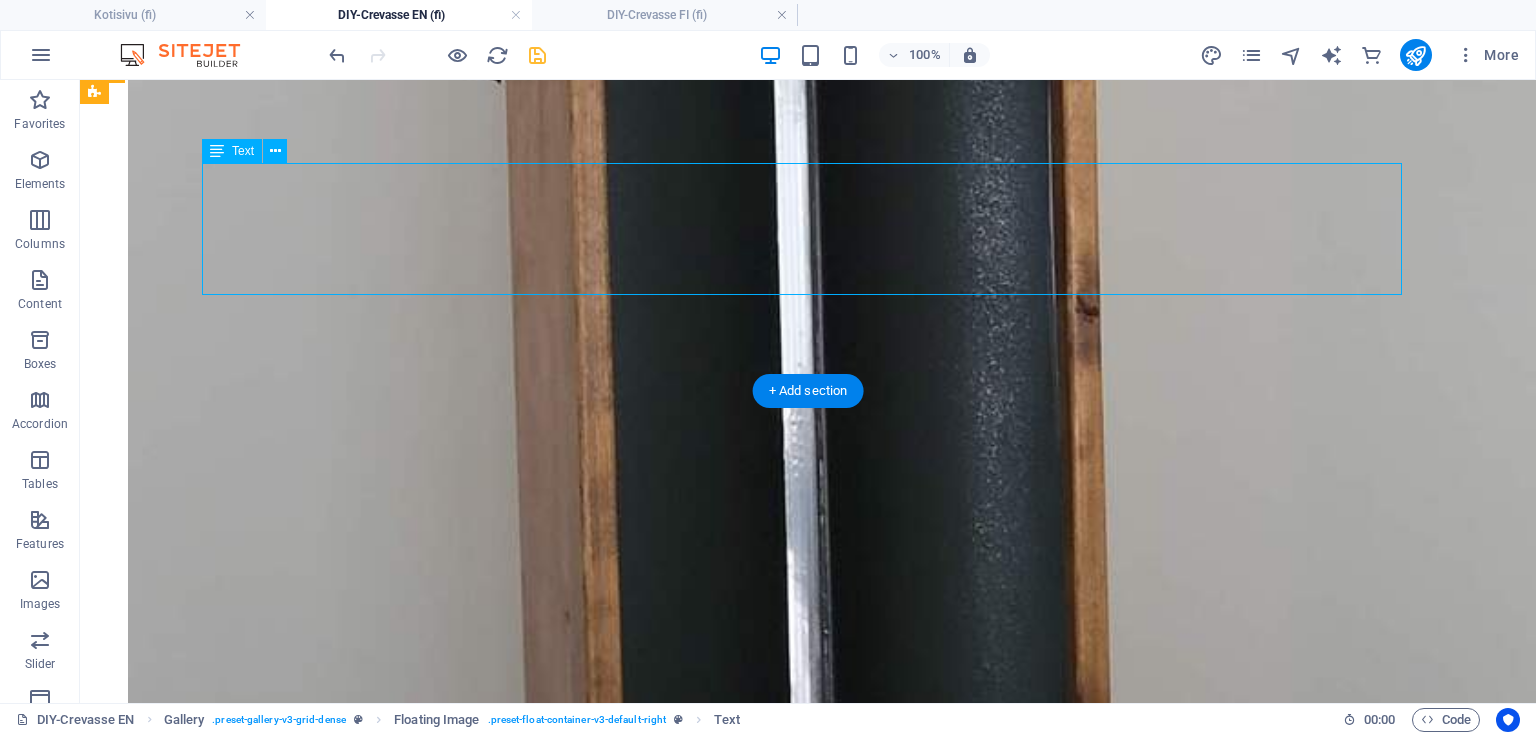 scroll, scrollTop: 5884, scrollLeft: 0, axis: vertical 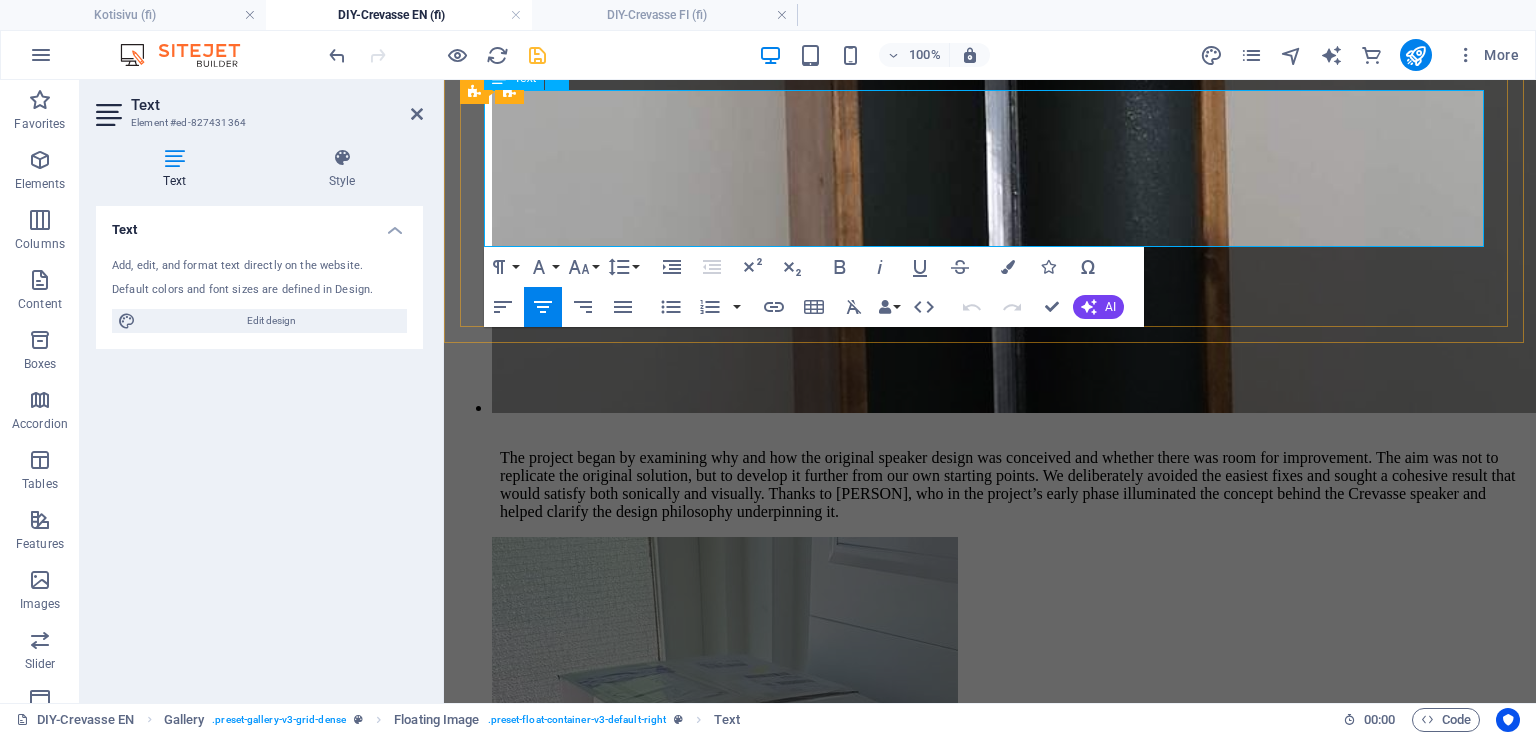 drag, startPoint x: 540, startPoint y: 196, endPoint x: 516, endPoint y: 189, distance: 25 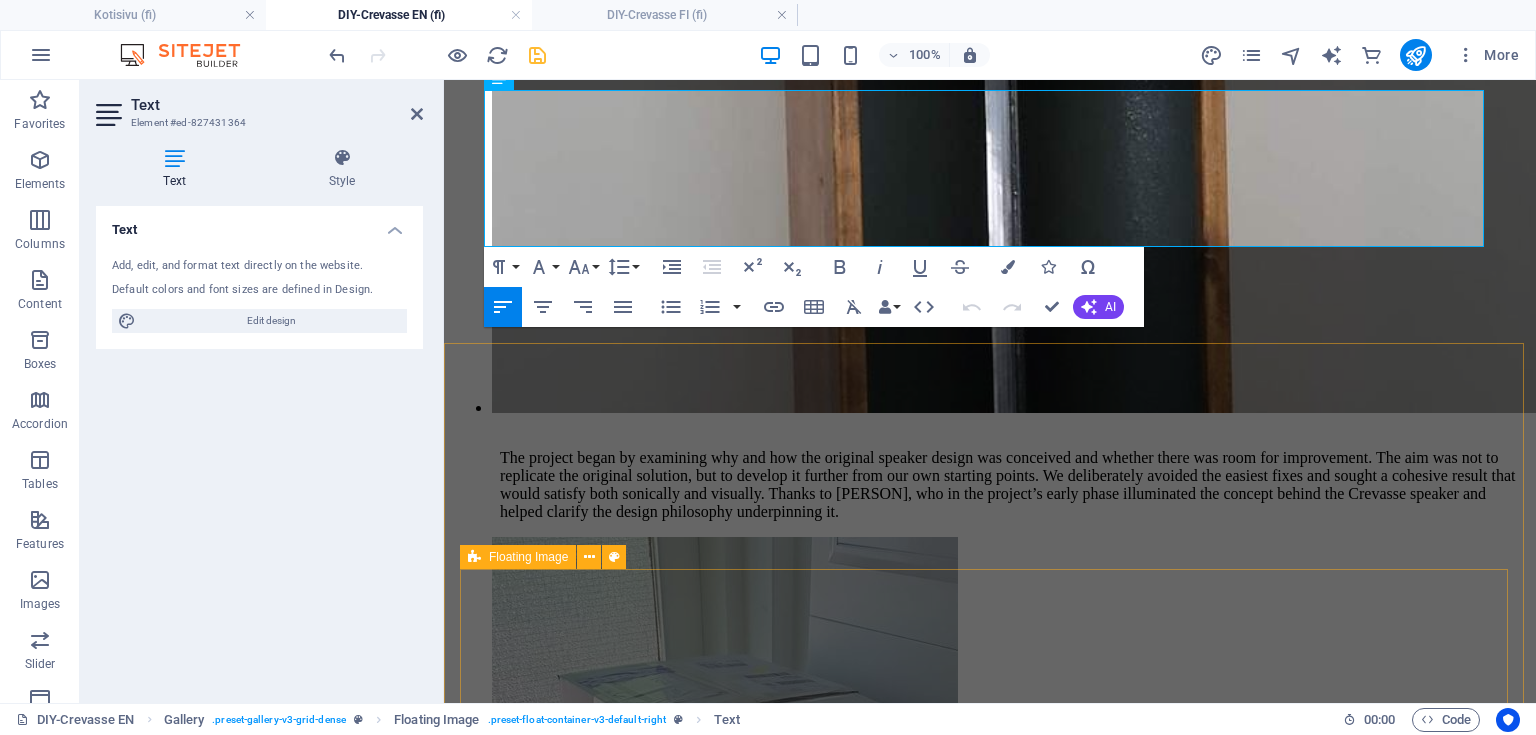 click on "Projekti vei meiltä kokonaisuudessaan noin kaksi vuotta, ja mikä olisikaan ollut parempi tapa päättää se, kuin päästä esittelemään kaiuttimia hifiharrastajien DIY-huoneessa Helsingin Highend 2025 -messuilla – yleisön ja samanhenkisten rakentelijoiden iloksi. Kaksi kaiutinparia valmistui kunnianosoituksena alkuperäiselle Crevasse-suunnittelulle – tarkoituksella kertaluonteisena projektina. Nauhadiskantit ja dipolibassot ovat silti jääneet pysyväksi osaksi kaiutinrakentamisen ydintä – niiden ympärille rakentuu jo uusia ideoita joita voit seurata tältä nettisivulta projektit osiosta." at bounding box center (990, 29515) 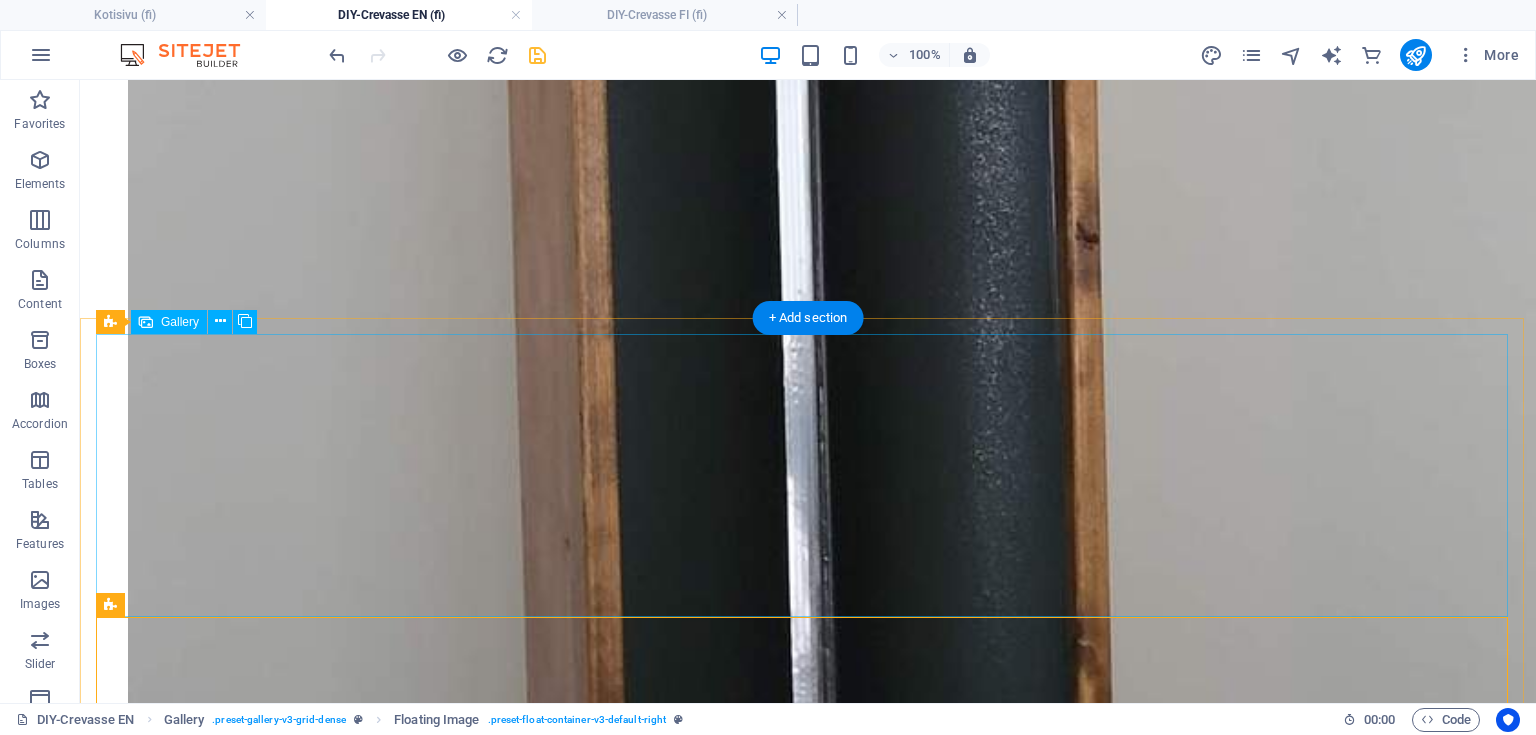 click at bounding box center (808, 30904) 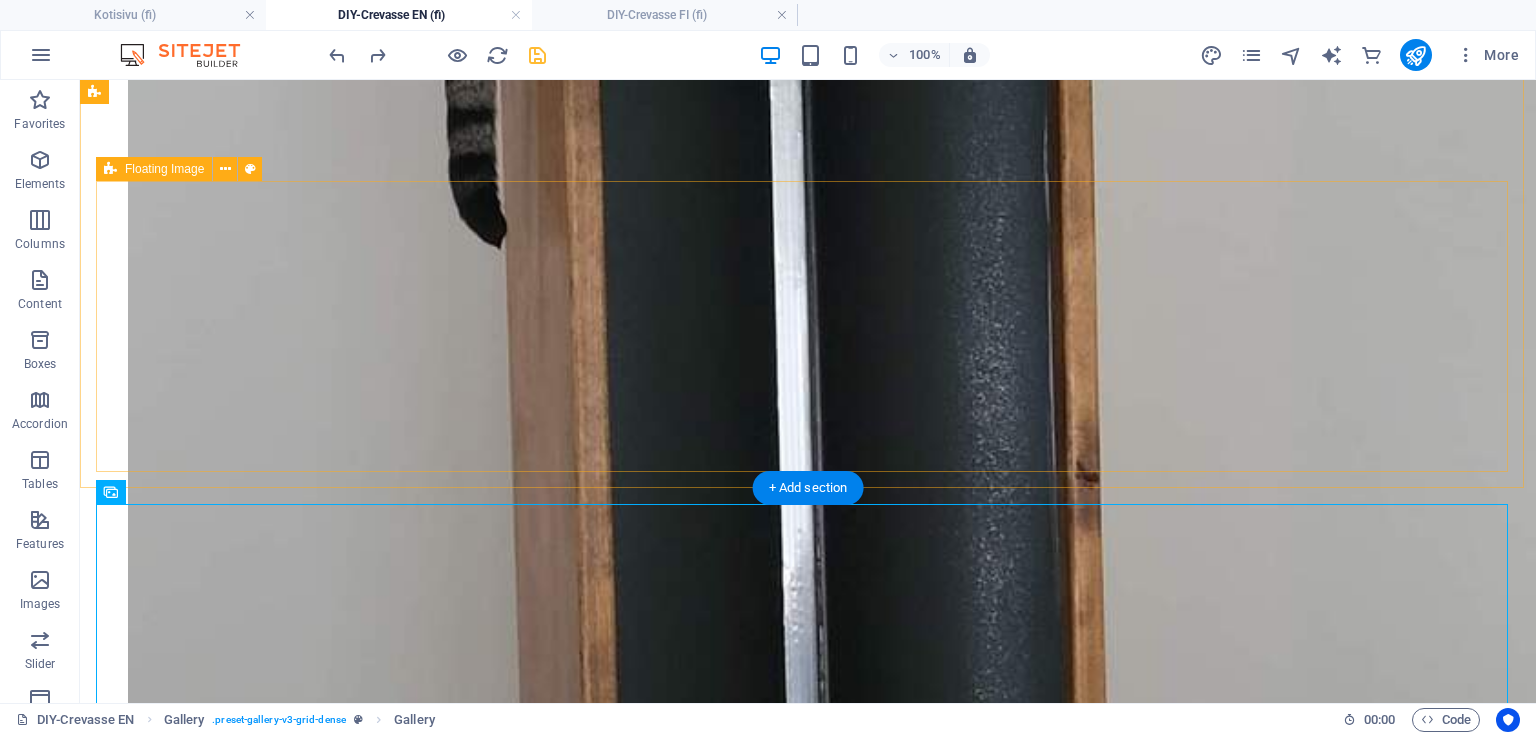 scroll, scrollTop: 6261, scrollLeft: 0, axis: vertical 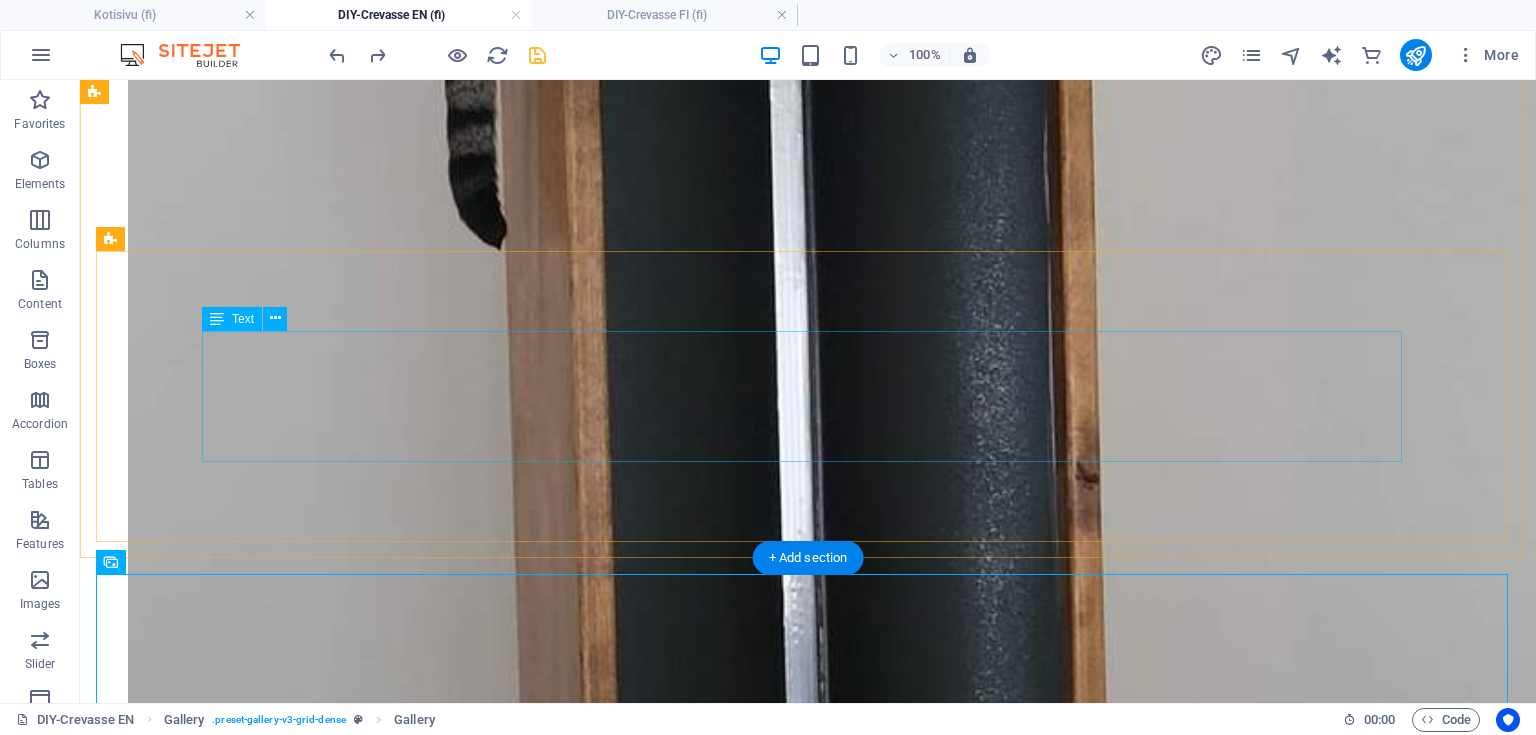 click on "Additionally, the speakers were fitted with stylish brass terminal plates, protective bags tailored for transport, and dedicated storage boxes for the ribbon tweeter’s ribbons. The ribbon tweeter’s crossover was neatly housed inside the waveguide, keeping the bass enclosure clean and compact without any external components. Ask ChatGPT" at bounding box center (808, 29126) 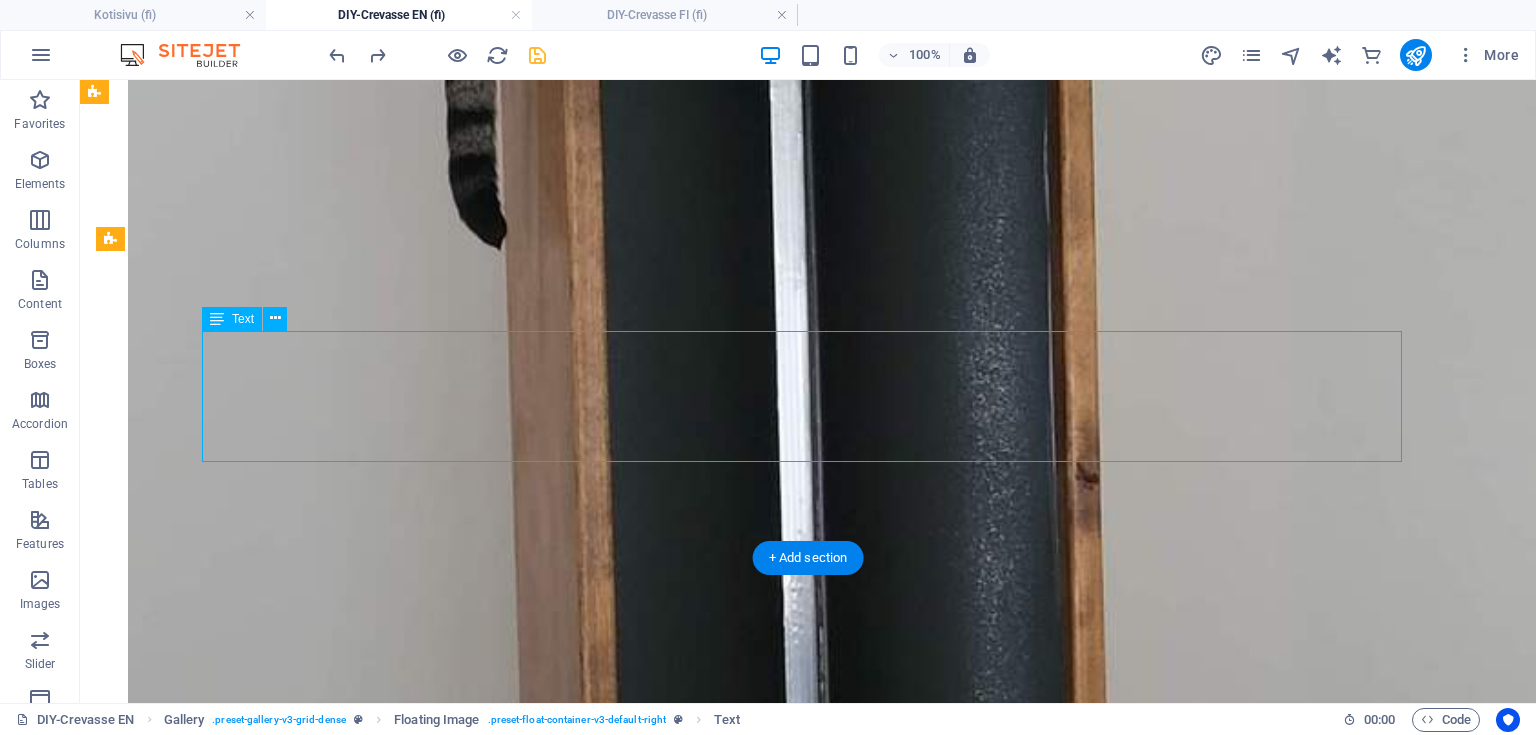 click on "Additionally, the speakers were fitted with stylish brass terminal plates, protective bags tailored for transport, and dedicated storage boxes for the ribbon tweeter’s ribbons. The ribbon tweeter’s crossover was neatly housed inside the waveguide, keeping the bass enclosure clean and compact without any external components. Ask ChatGPT" at bounding box center (808, 29126) 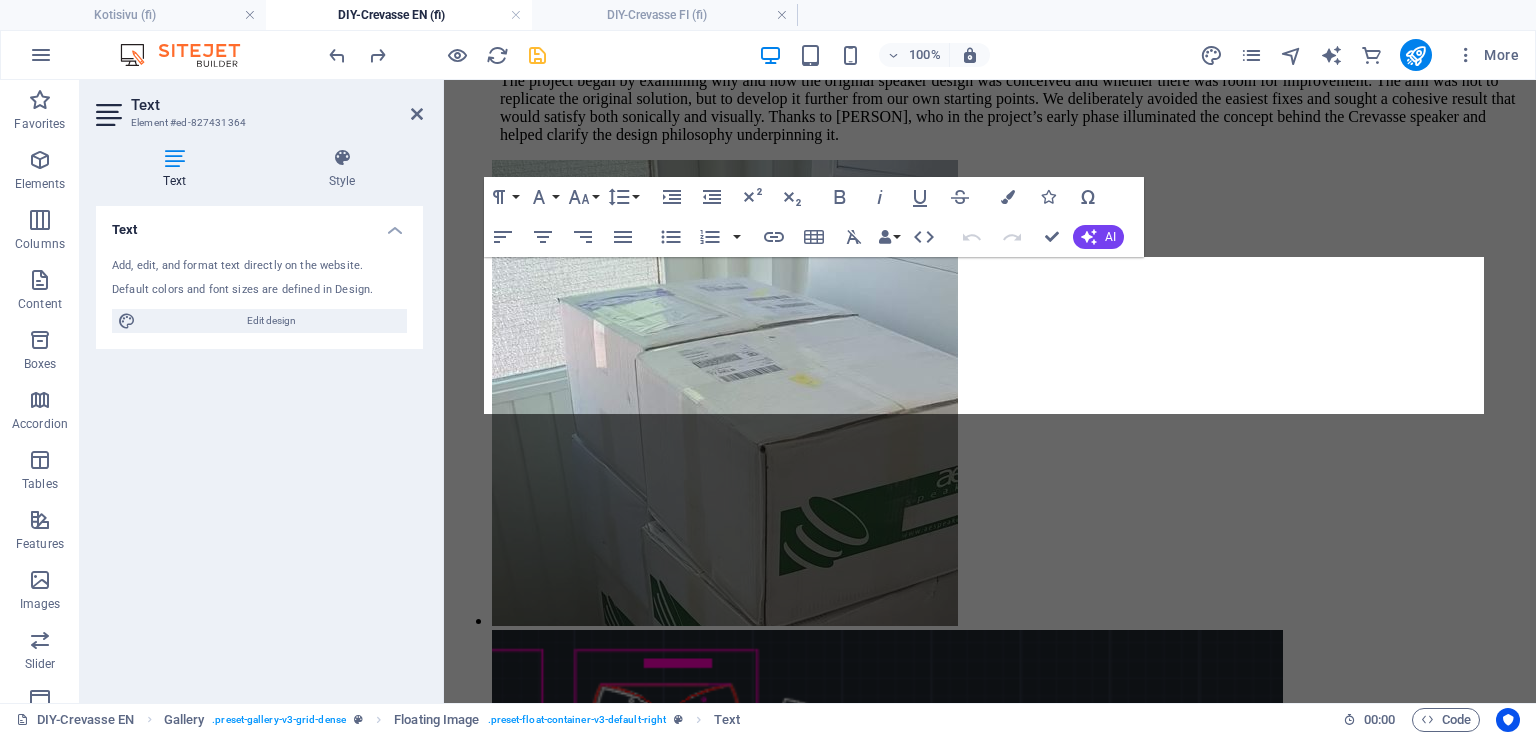 scroll, scrollTop: 5717, scrollLeft: 0, axis: vertical 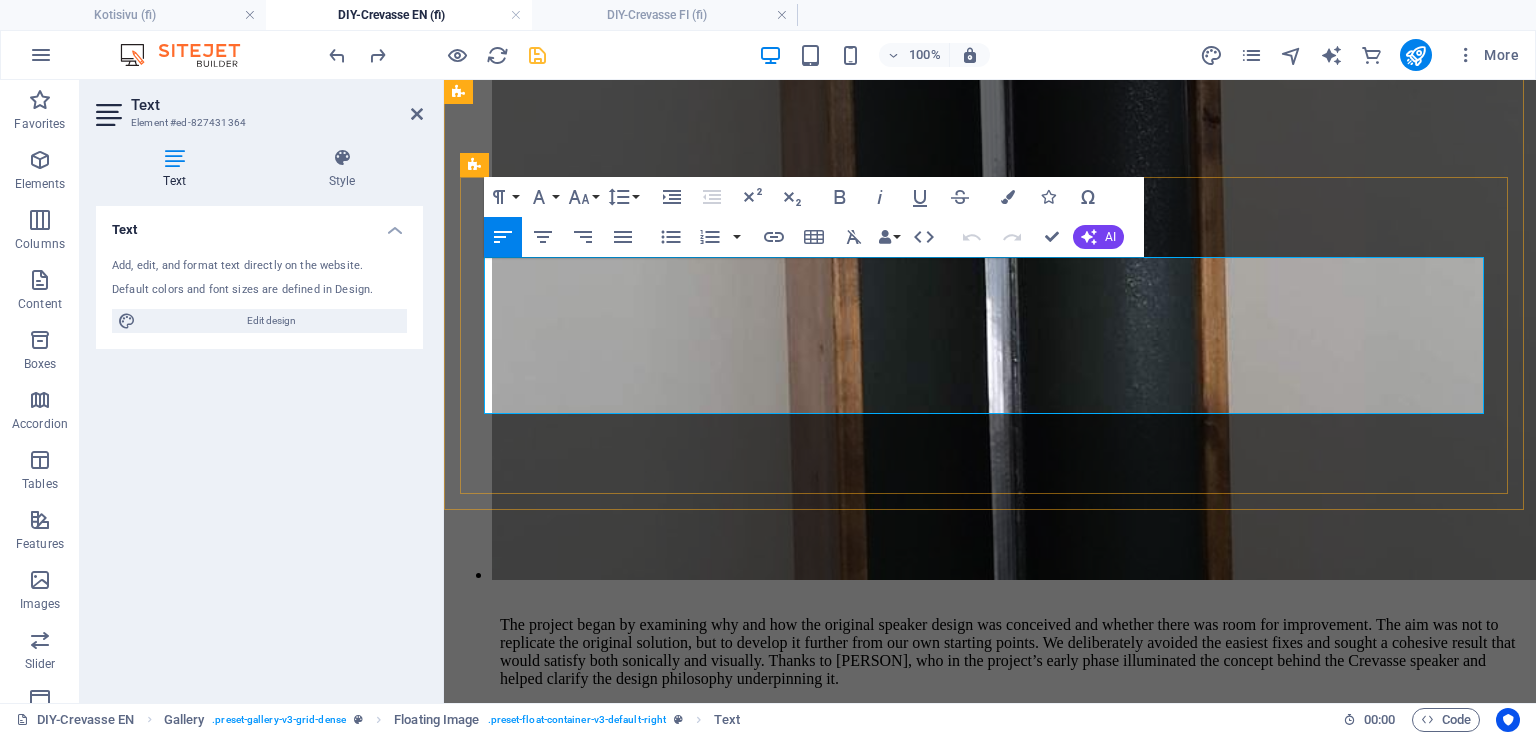 drag, startPoint x: 627, startPoint y: 363, endPoint x: 466, endPoint y: 357, distance: 161.11176 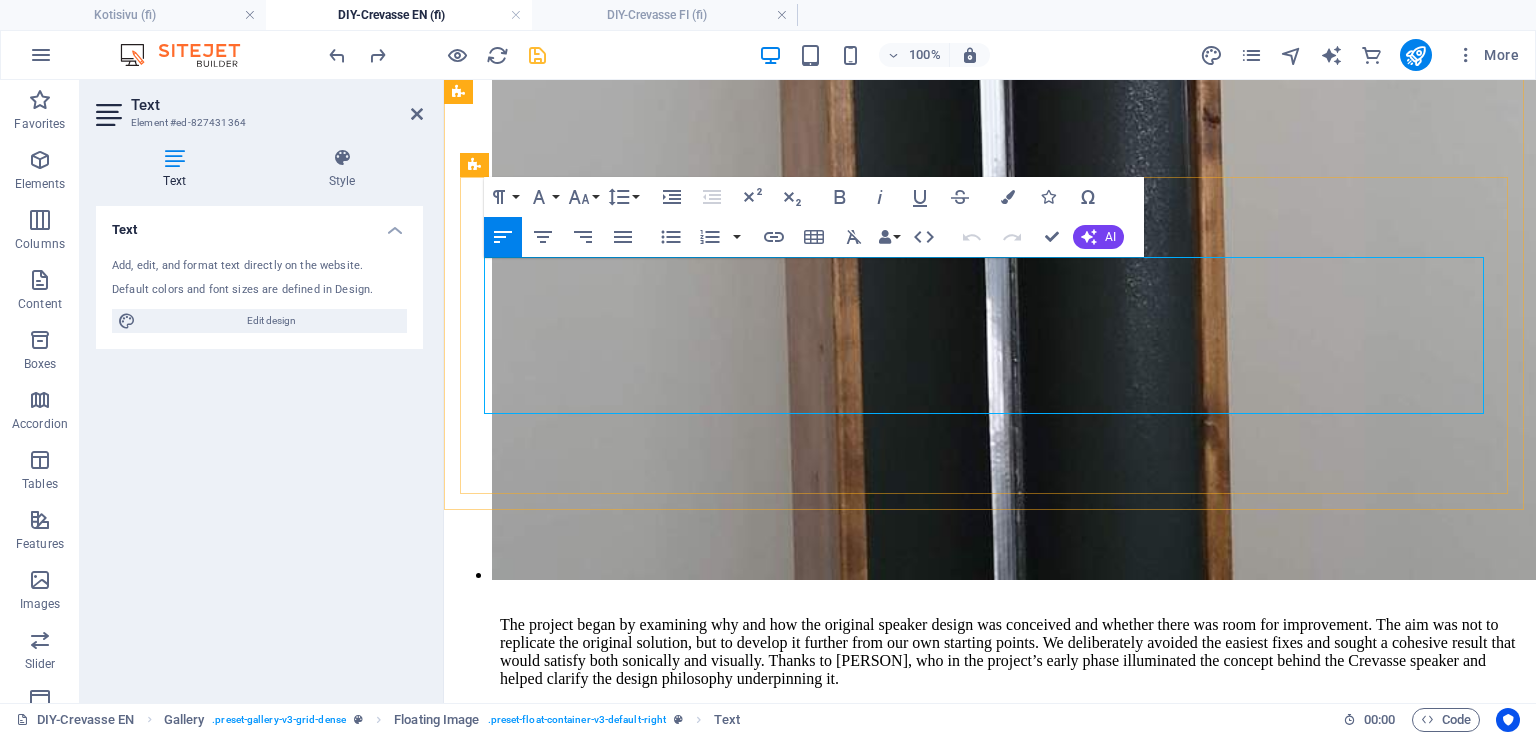 click 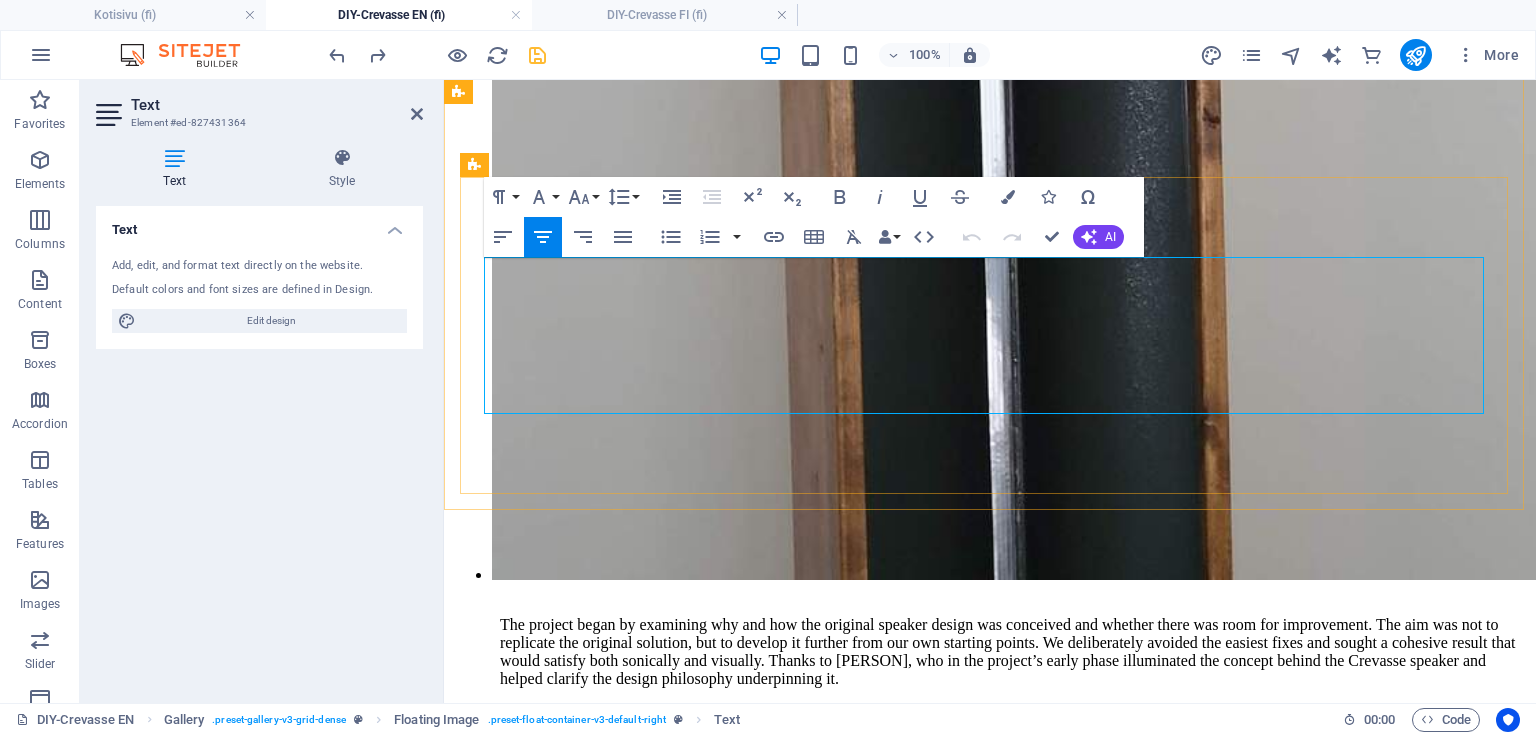 click 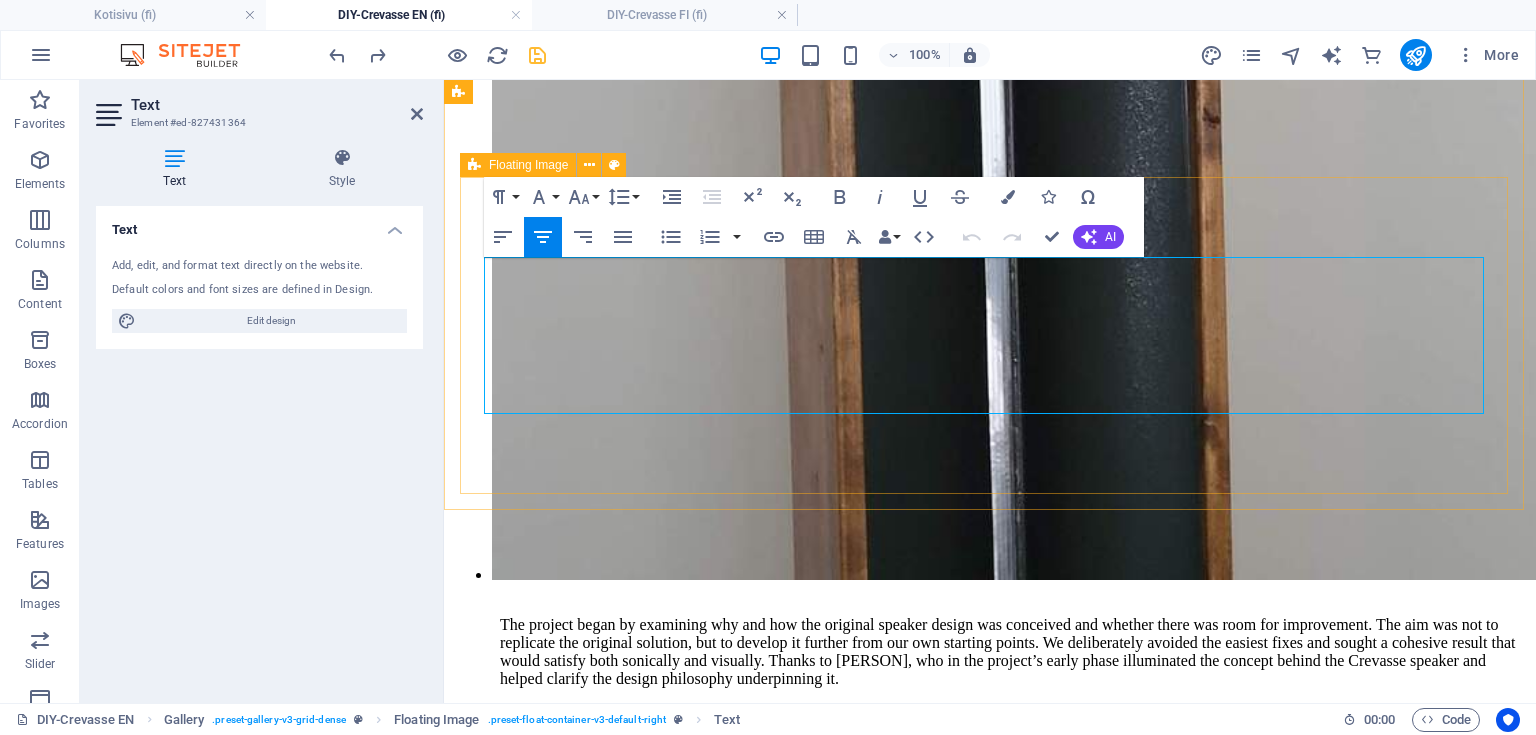 click on "Additionally, the speakers were fitted with stylish brass terminal plates, protective bags tailored for transport, and dedicated storage boxes for the ribbon tweeter’s ribbons. The ribbon tweeter’s crossover was neatly housed inside the waveguide, keeping the bass enclosure clean and compact without any external components. Ask ChatGPT" at bounding box center (990, 26285) 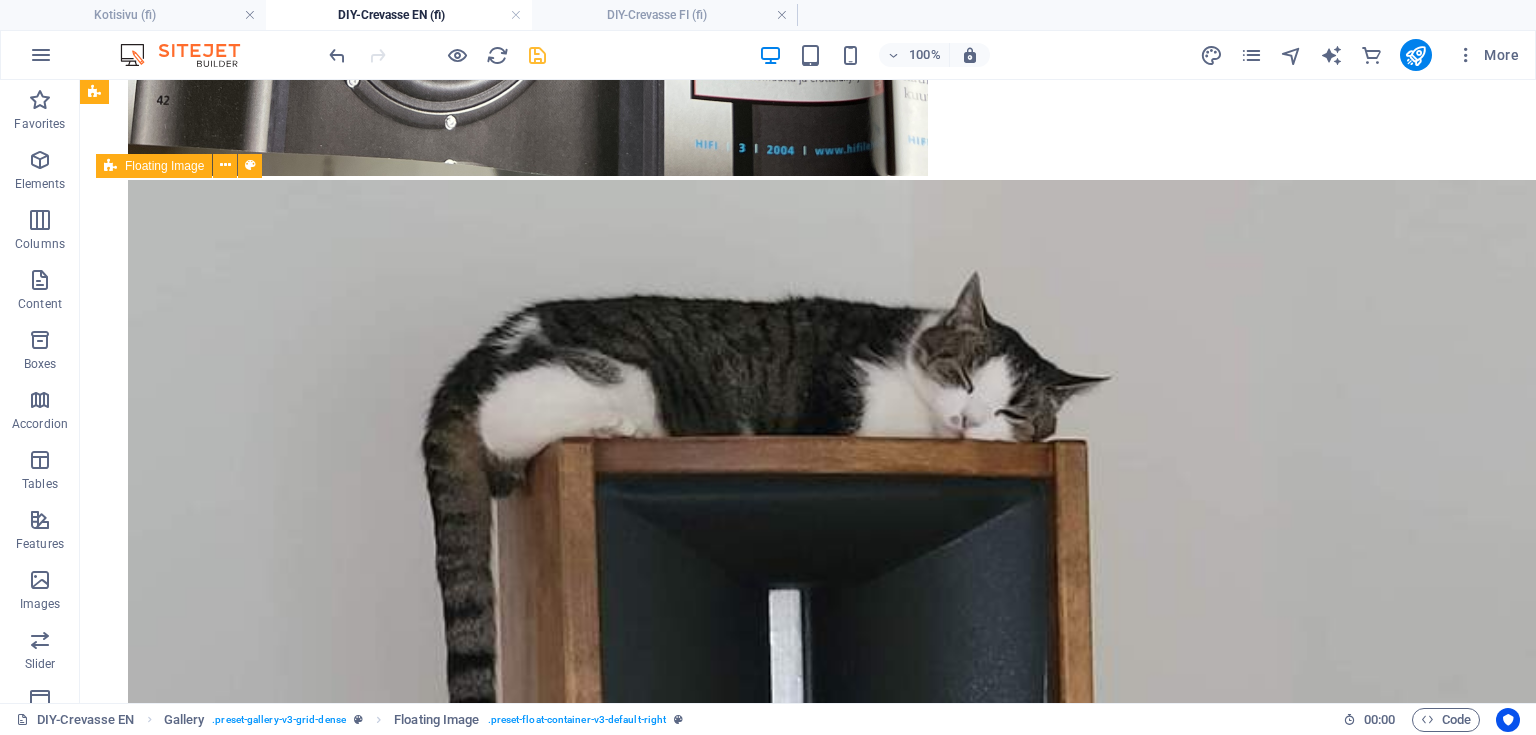 scroll, scrollTop: 6334, scrollLeft: 0, axis: vertical 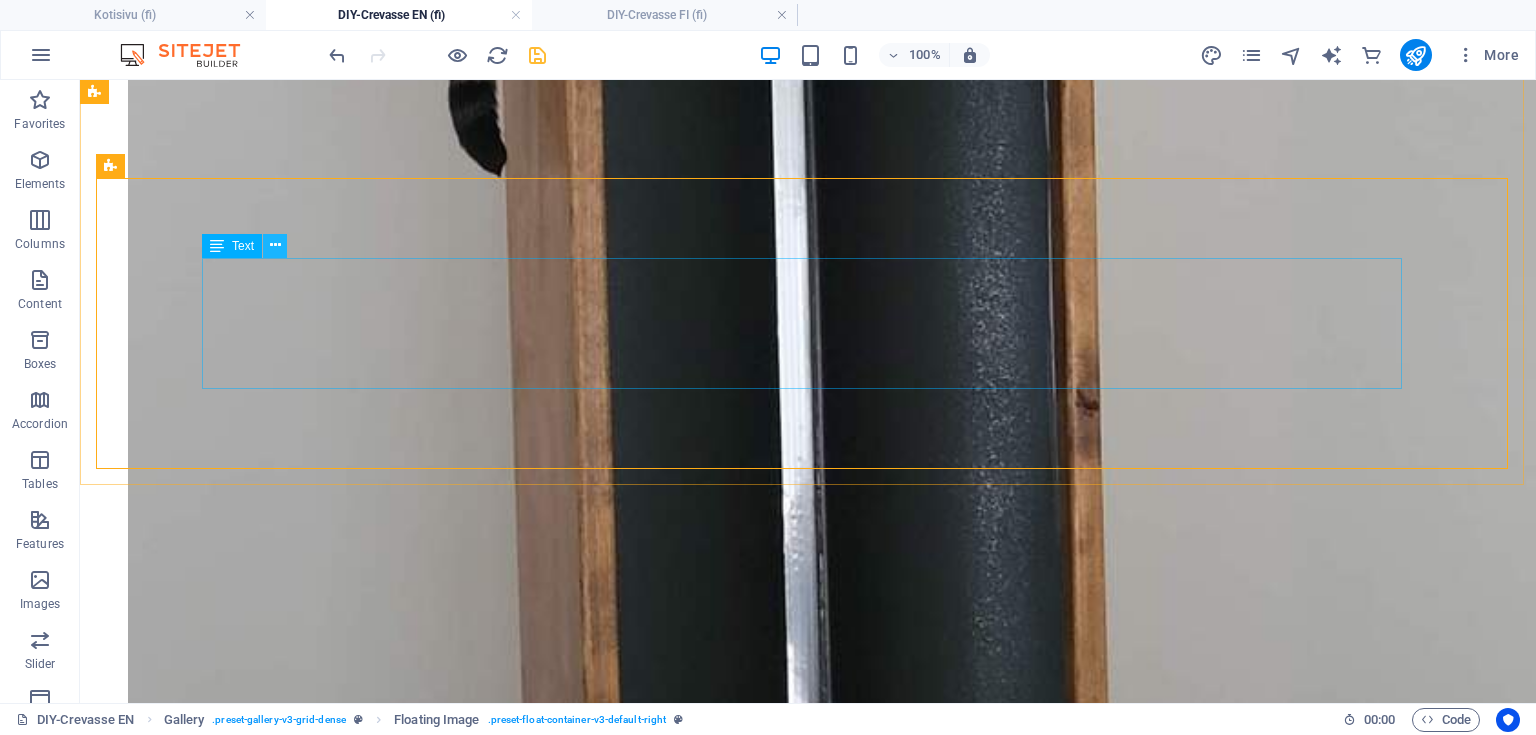 click at bounding box center [275, 246] 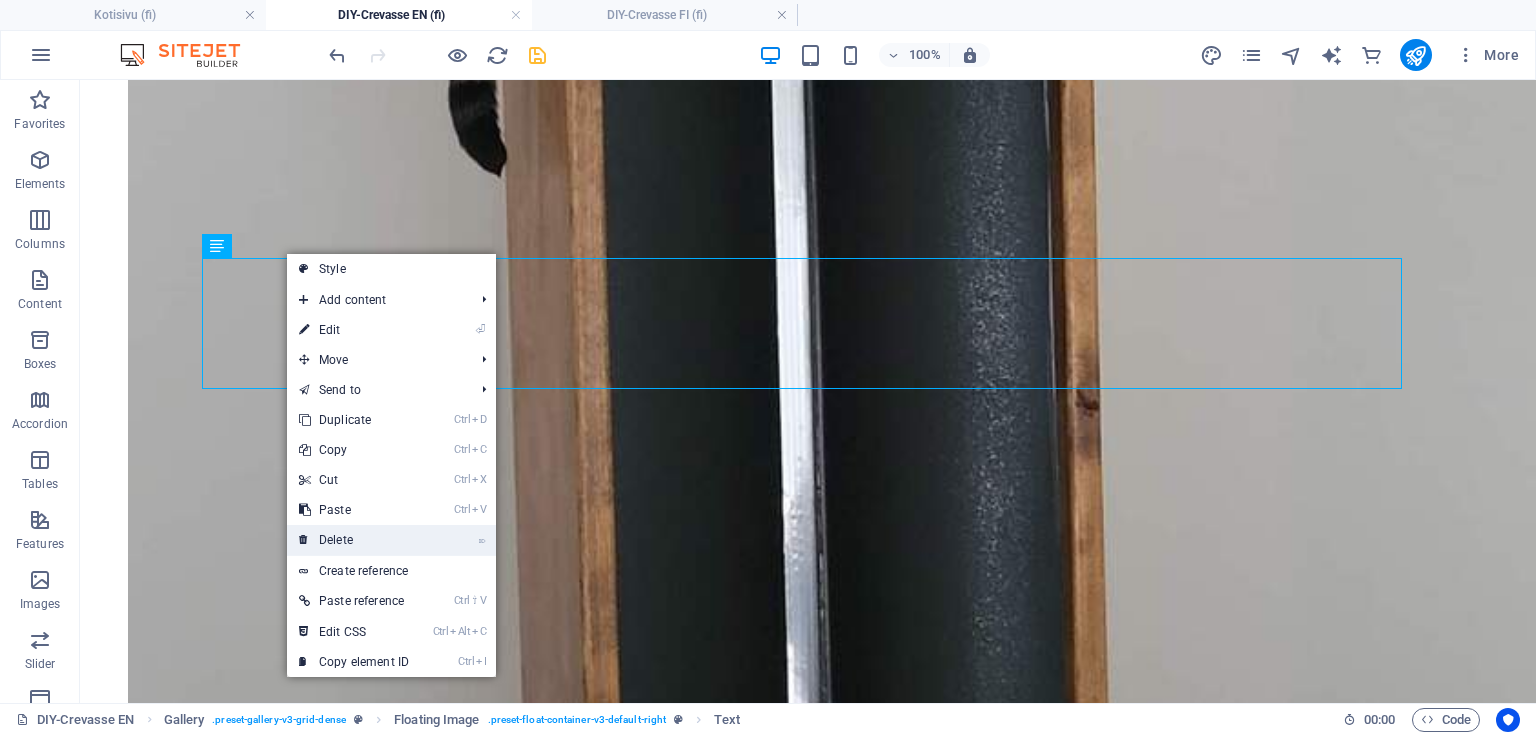 drag, startPoint x: 288, startPoint y: 446, endPoint x: 368, endPoint y: 526, distance: 113.137085 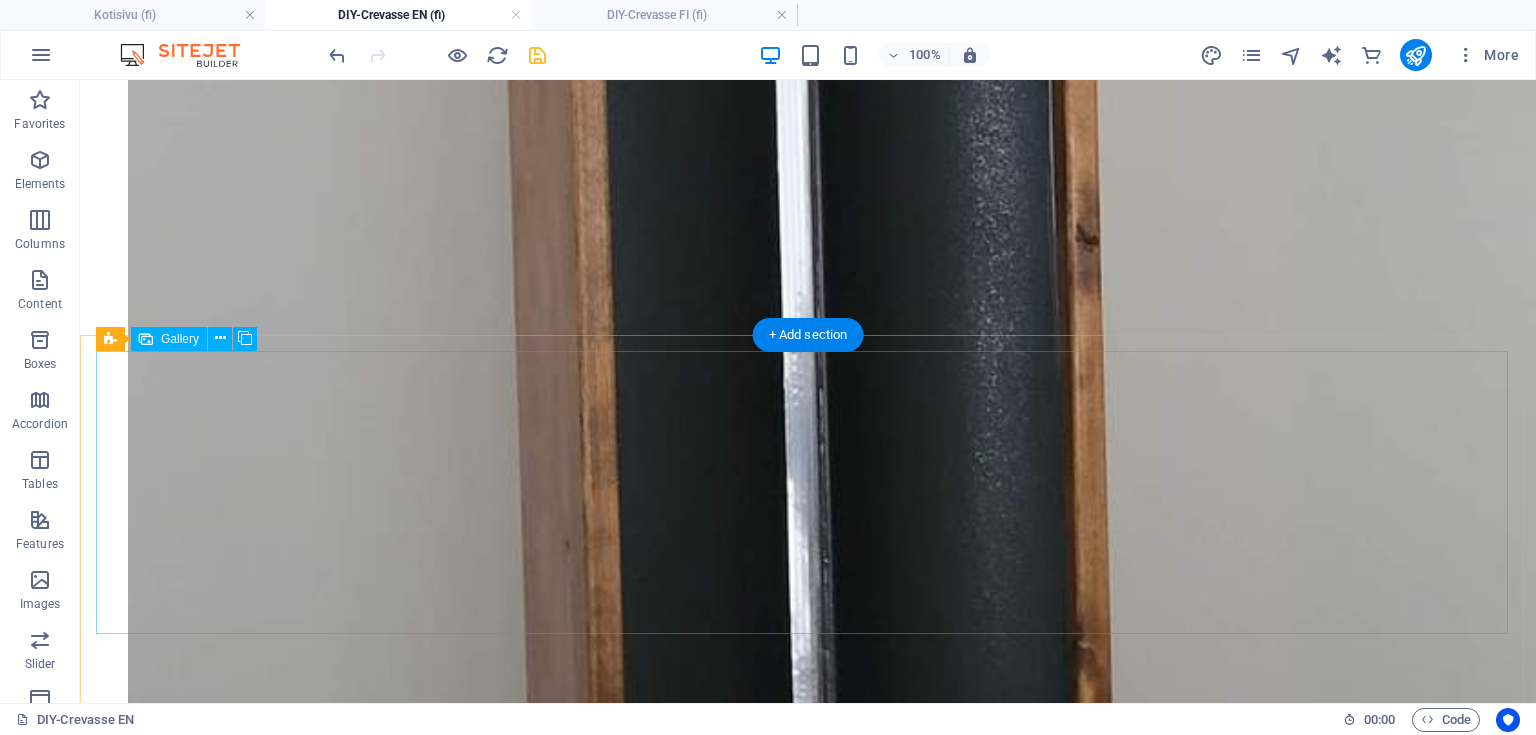 scroll, scrollTop: 6814, scrollLeft: 0, axis: vertical 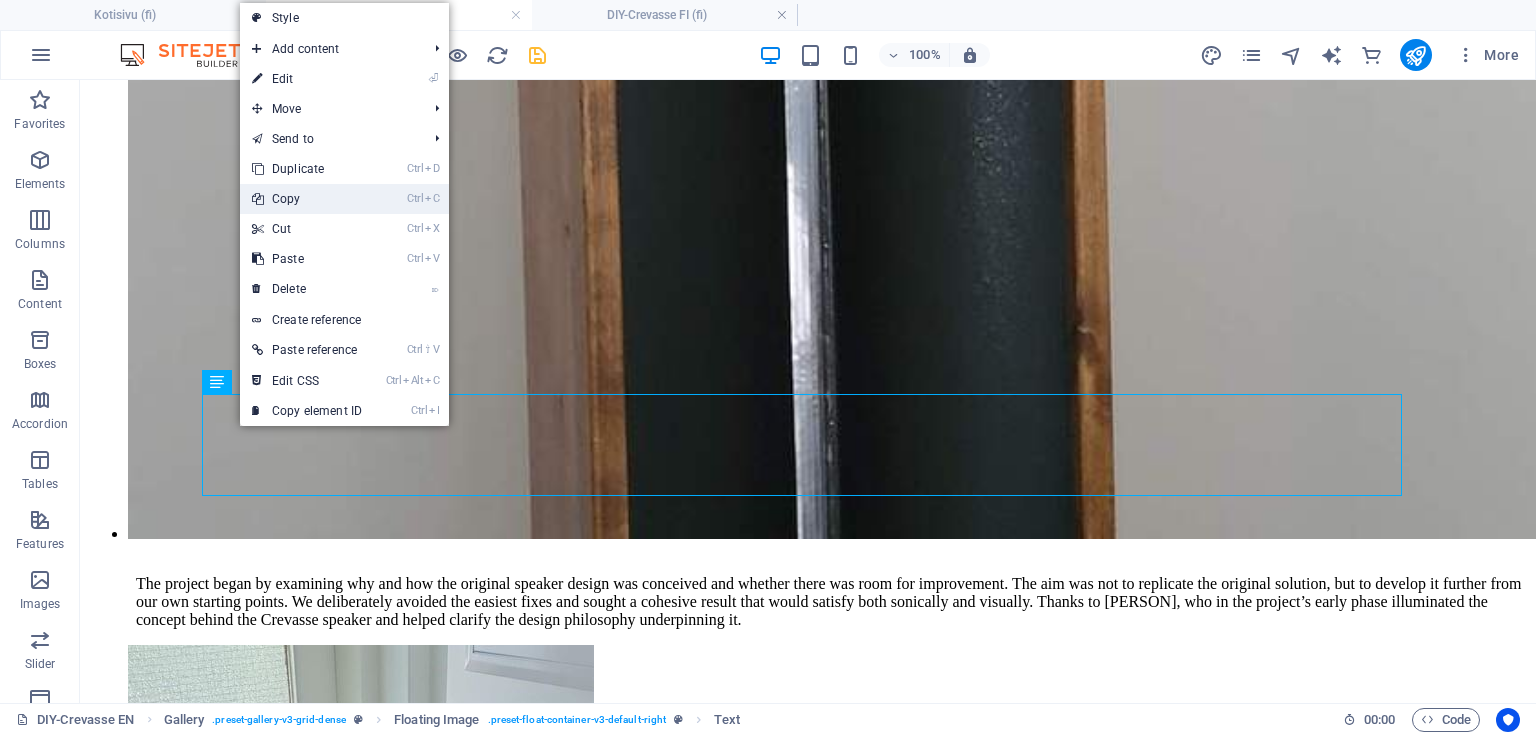 click on "Ctrl C  Copy" at bounding box center (307, 199) 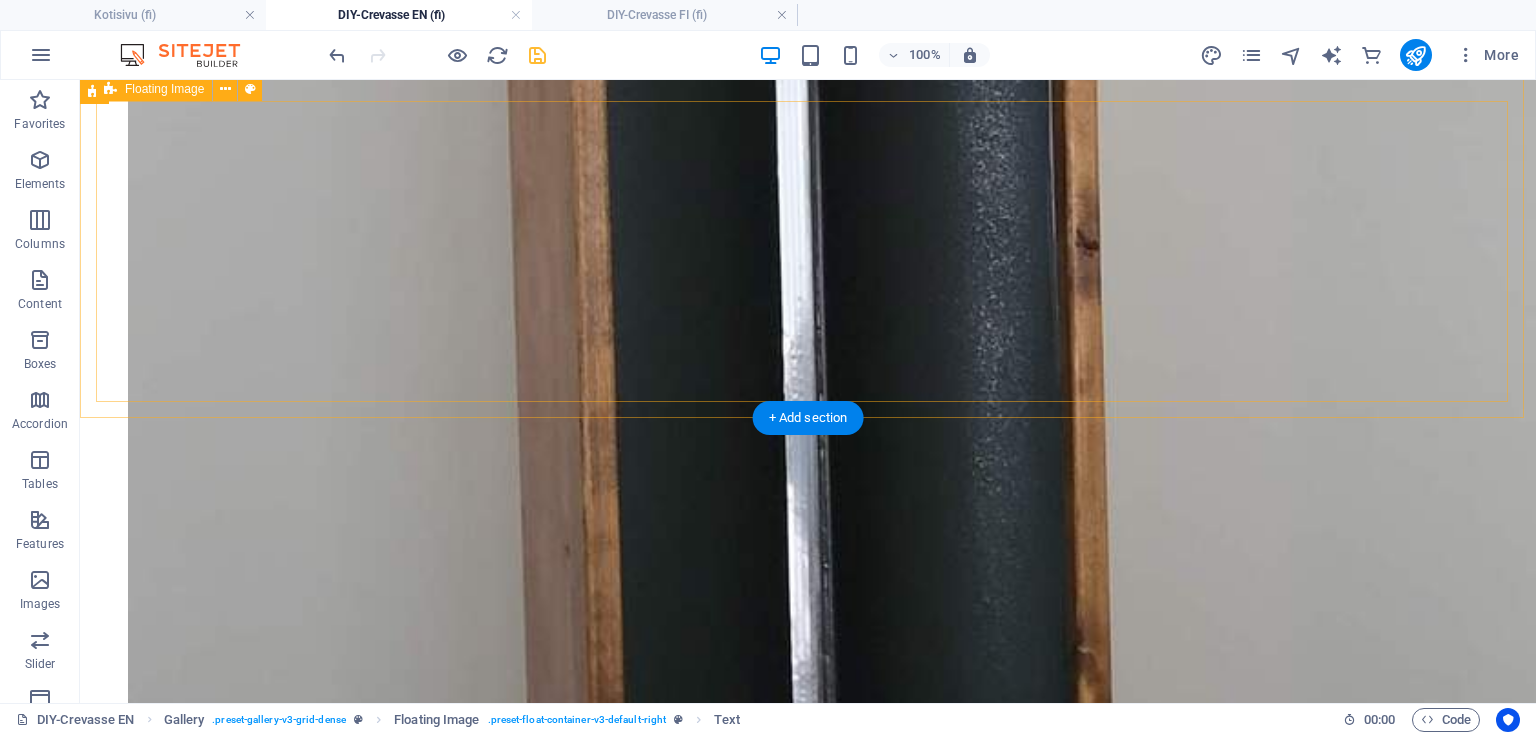 scroll, scrollTop: 6334, scrollLeft: 0, axis: vertical 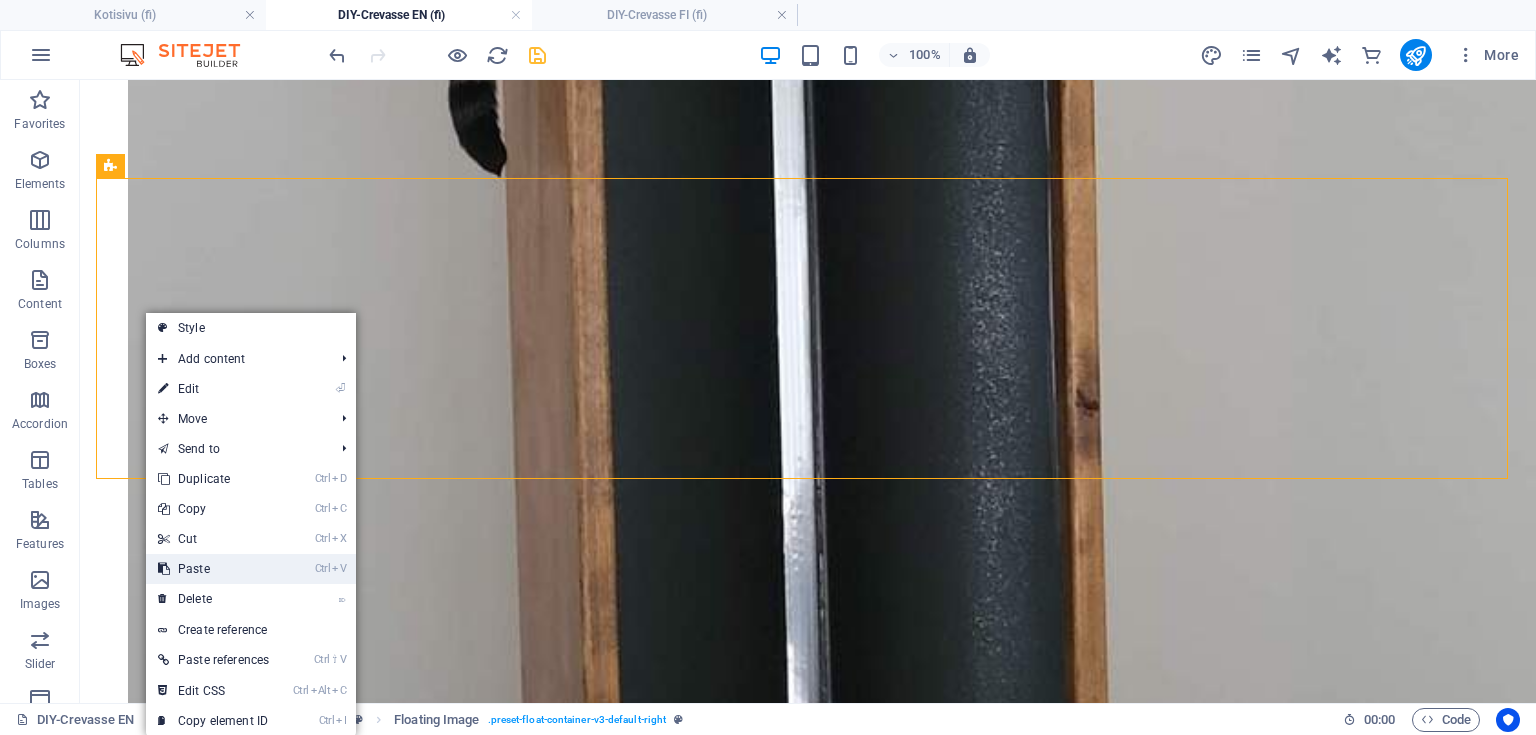 click on "Ctrl V  Paste" at bounding box center (213, 569) 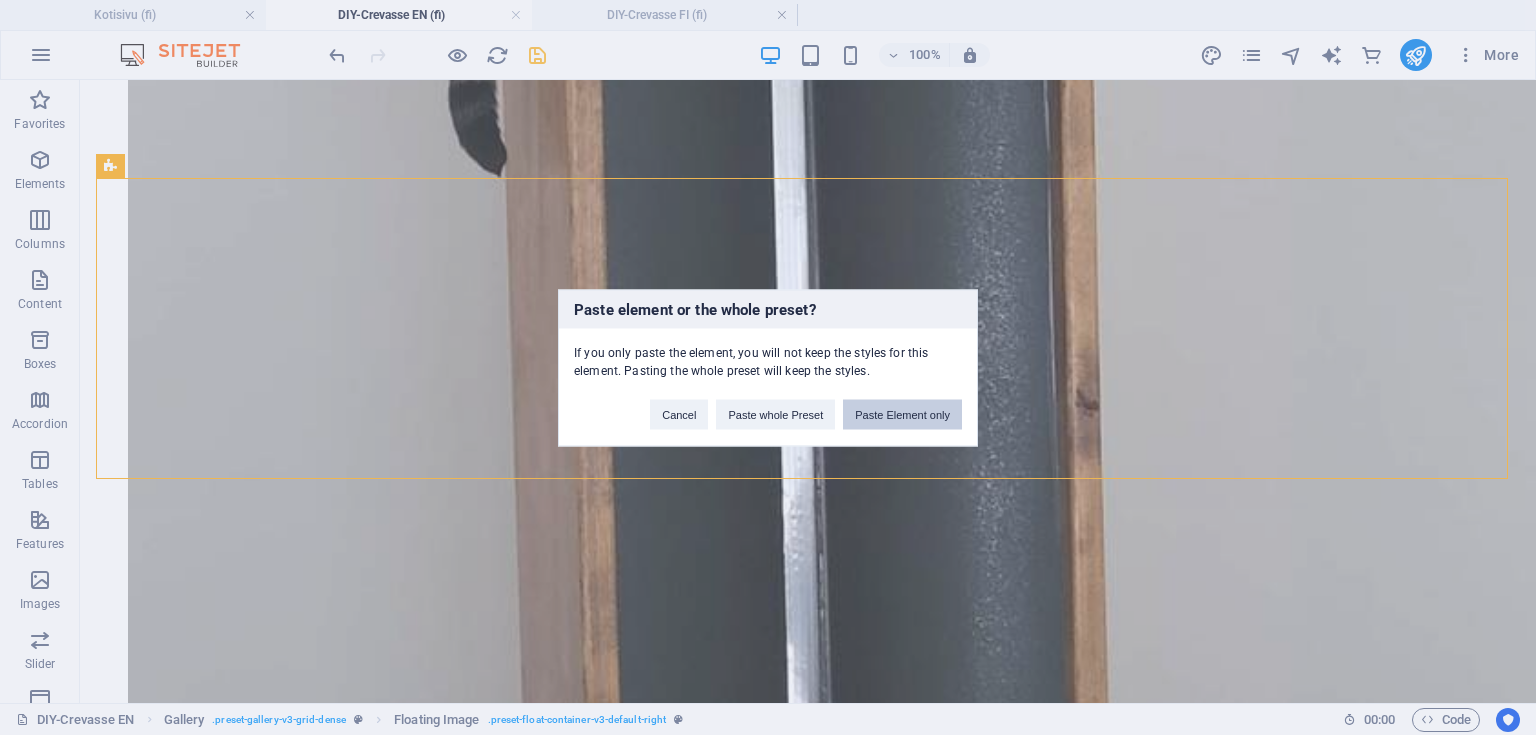 drag, startPoint x: 884, startPoint y: 417, endPoint x: 737, endPoint y: 329, distance: 171.32718 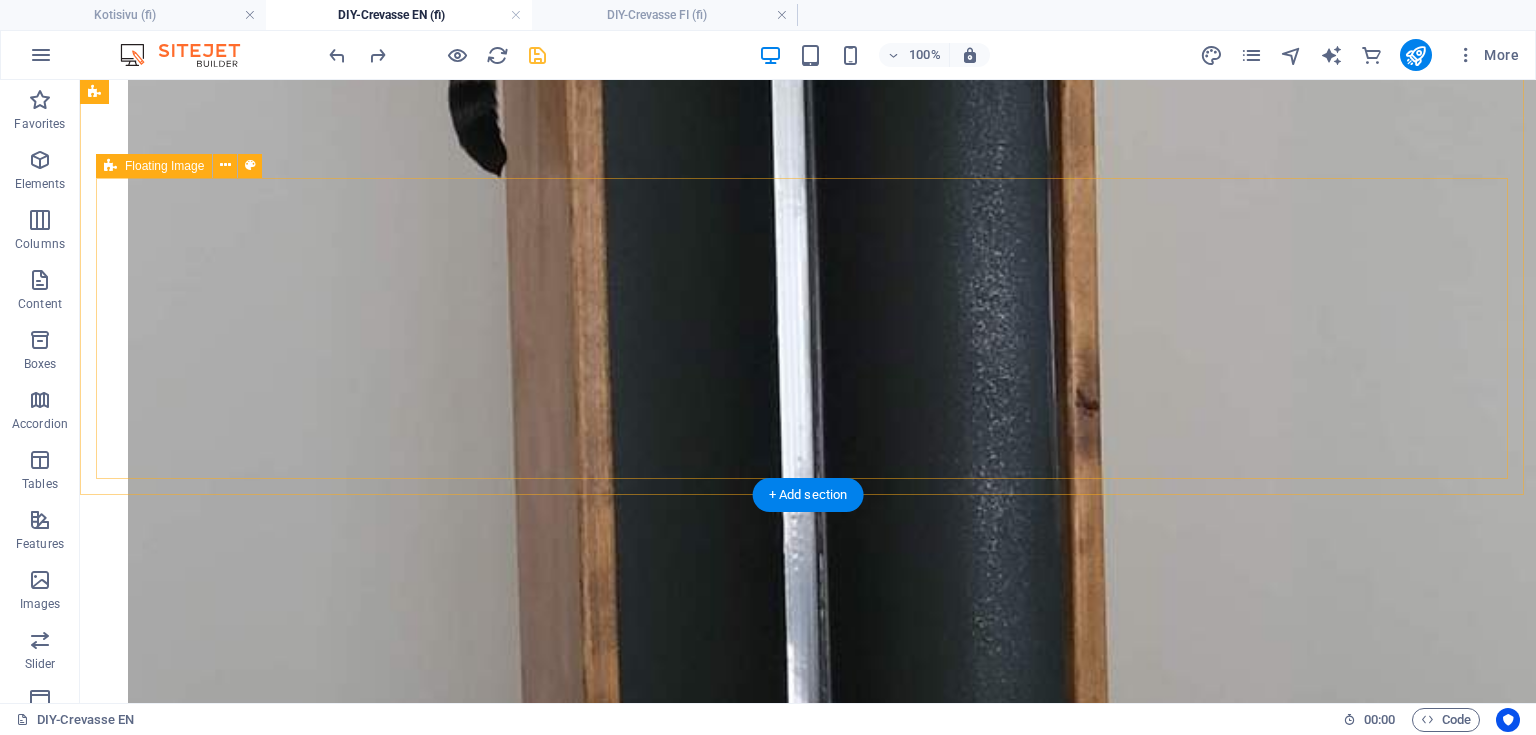 click on "Drop content here or  Add elements  Paste clipboard" at bounding box center [808, 29053] 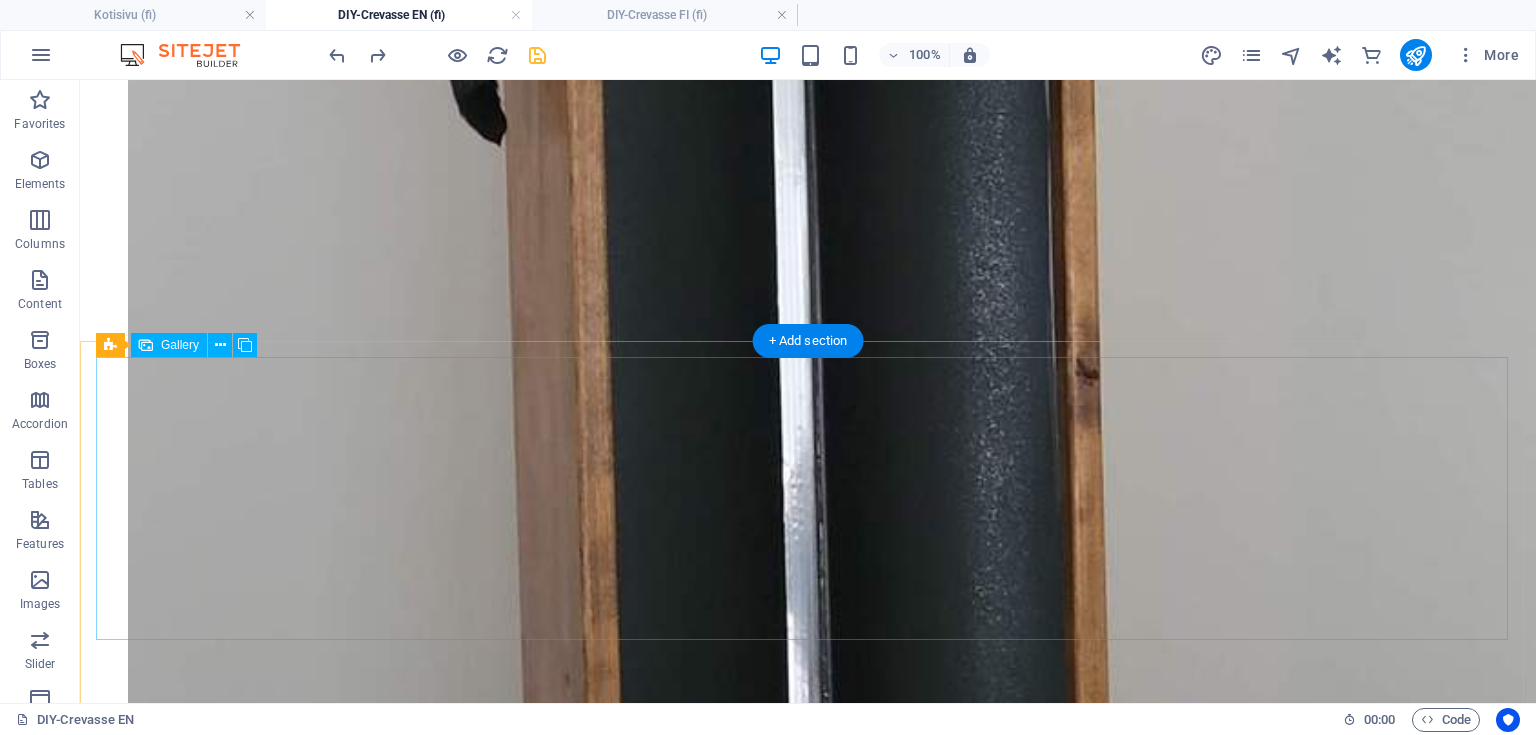 scroll, scrollTop: 6494, scrollLeft: 0, axis: vertical 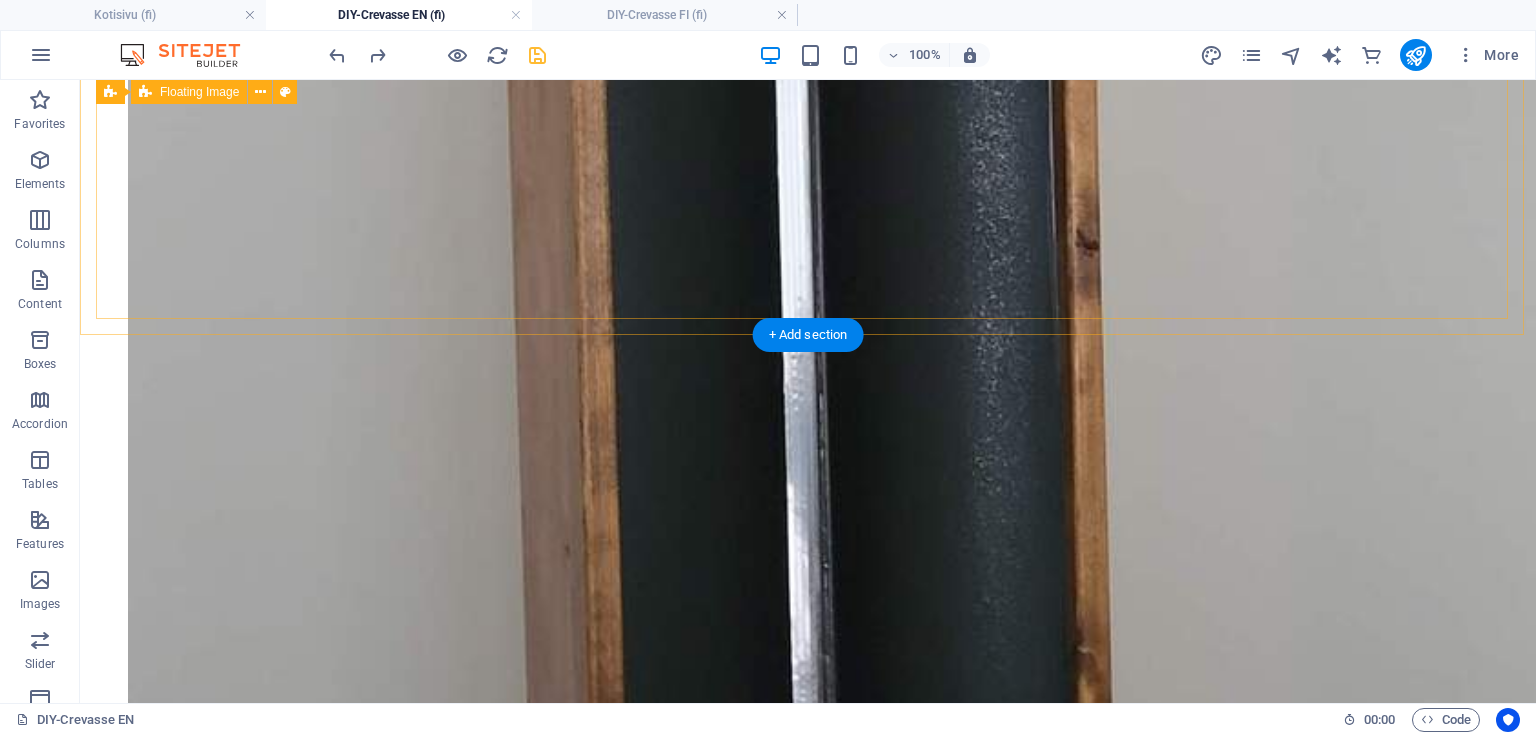 click on "Add elements" at bounding box center [749, 28923] 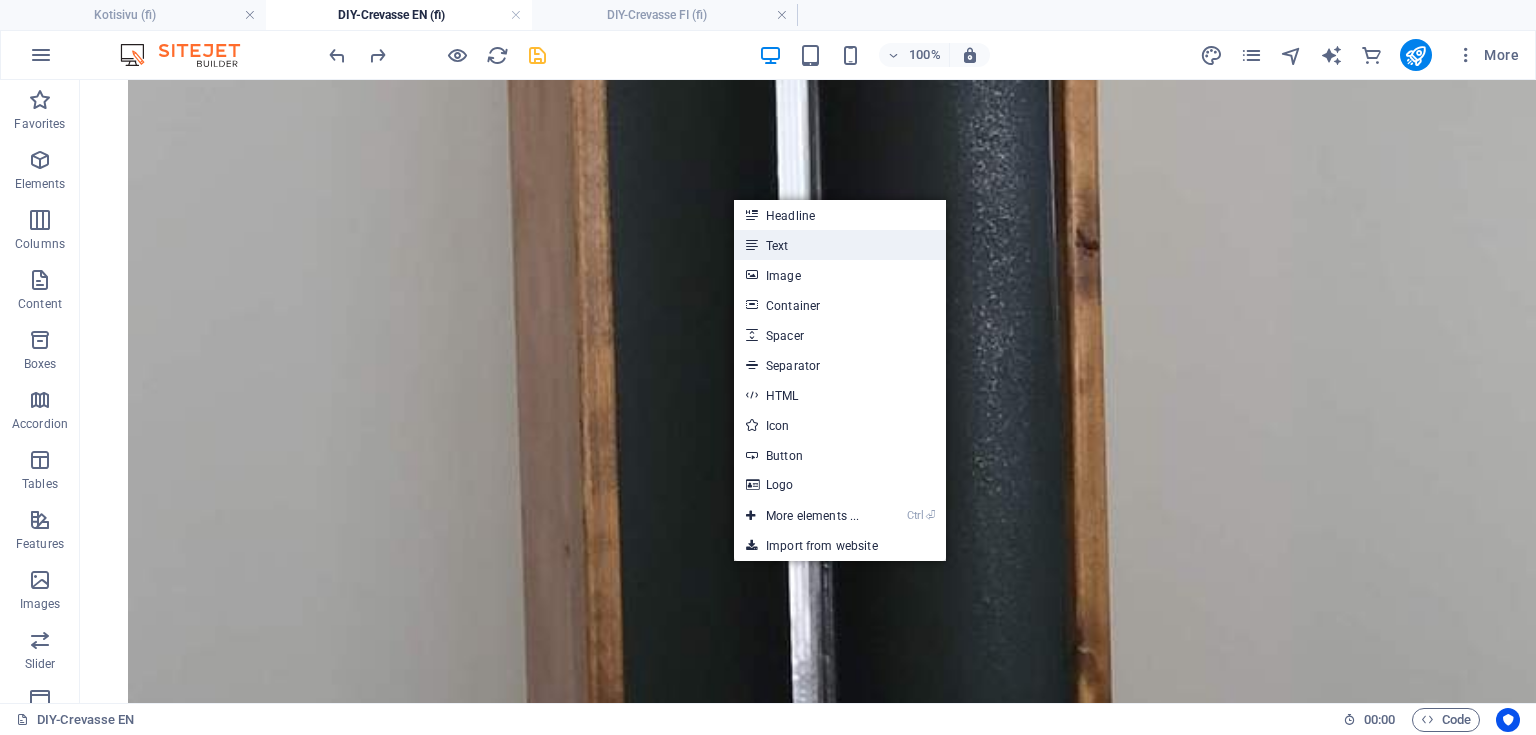 drag, startPoint x: 793, startPoint y: 253, endPoint x: 310, endPoint y: 204, distance: 485.47916 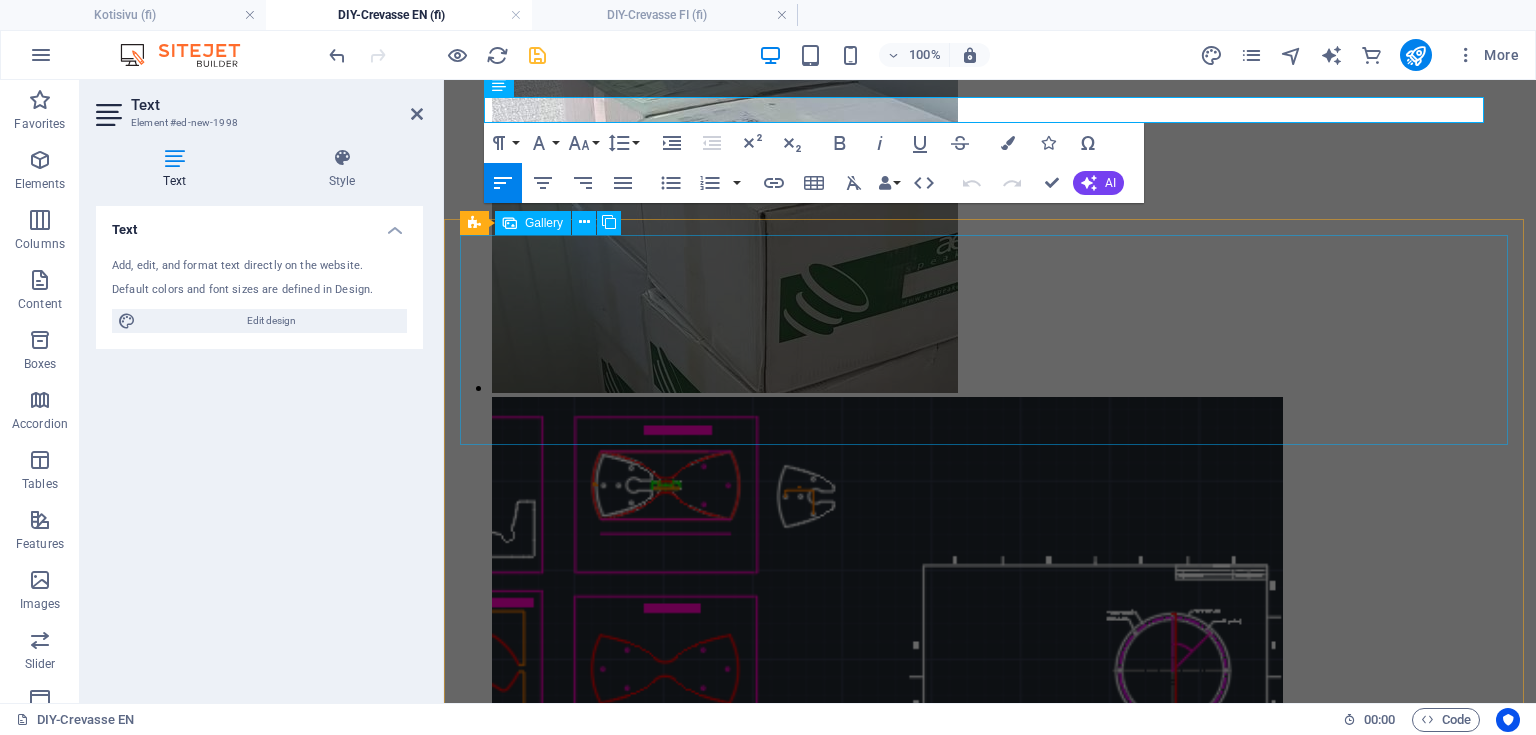 scroll, scrollTop: 5877, scrollLeft: 0, axis: vertical 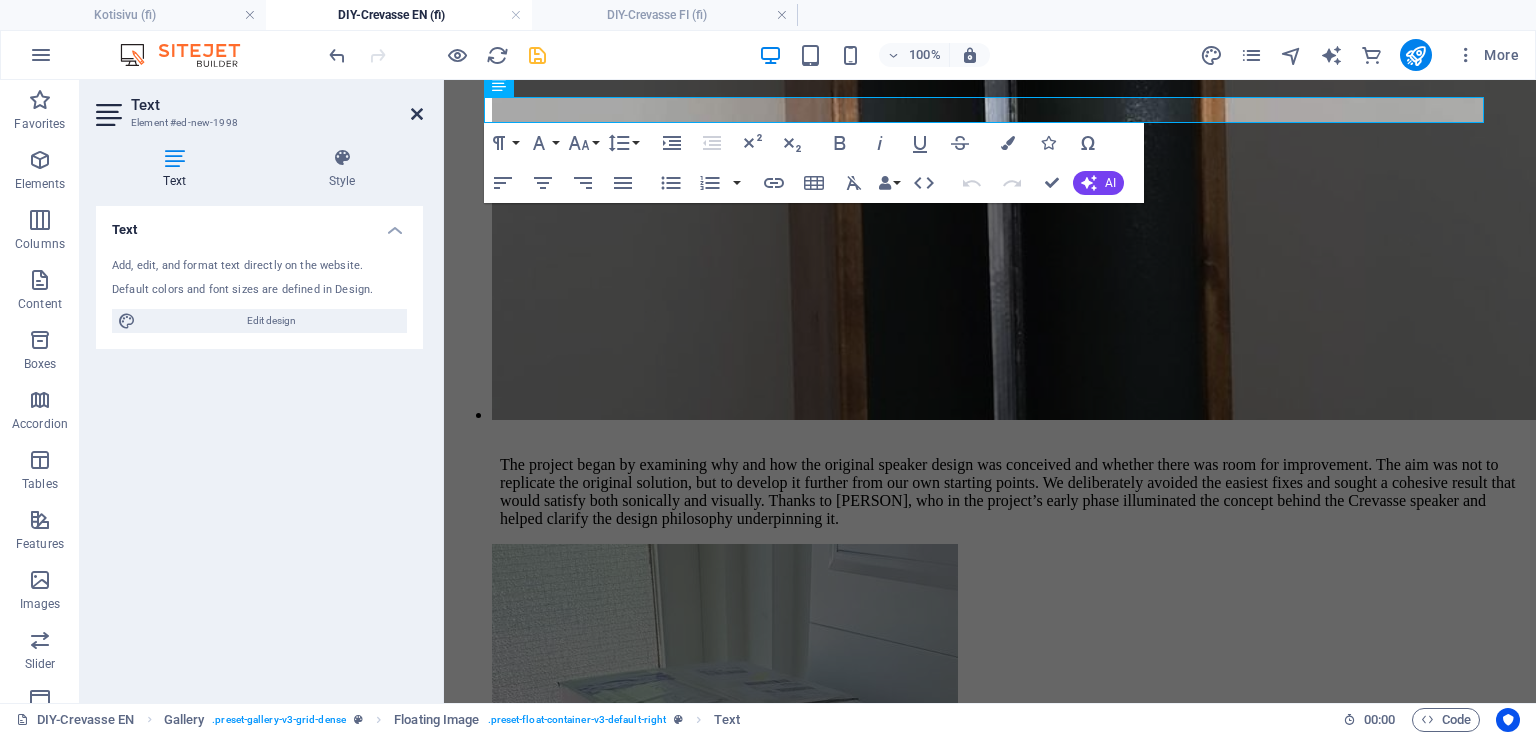 drag, startPoint x: 419, startPoint y: 109, endPoint x: 416, endPoint y: 129, distance: 20.22375 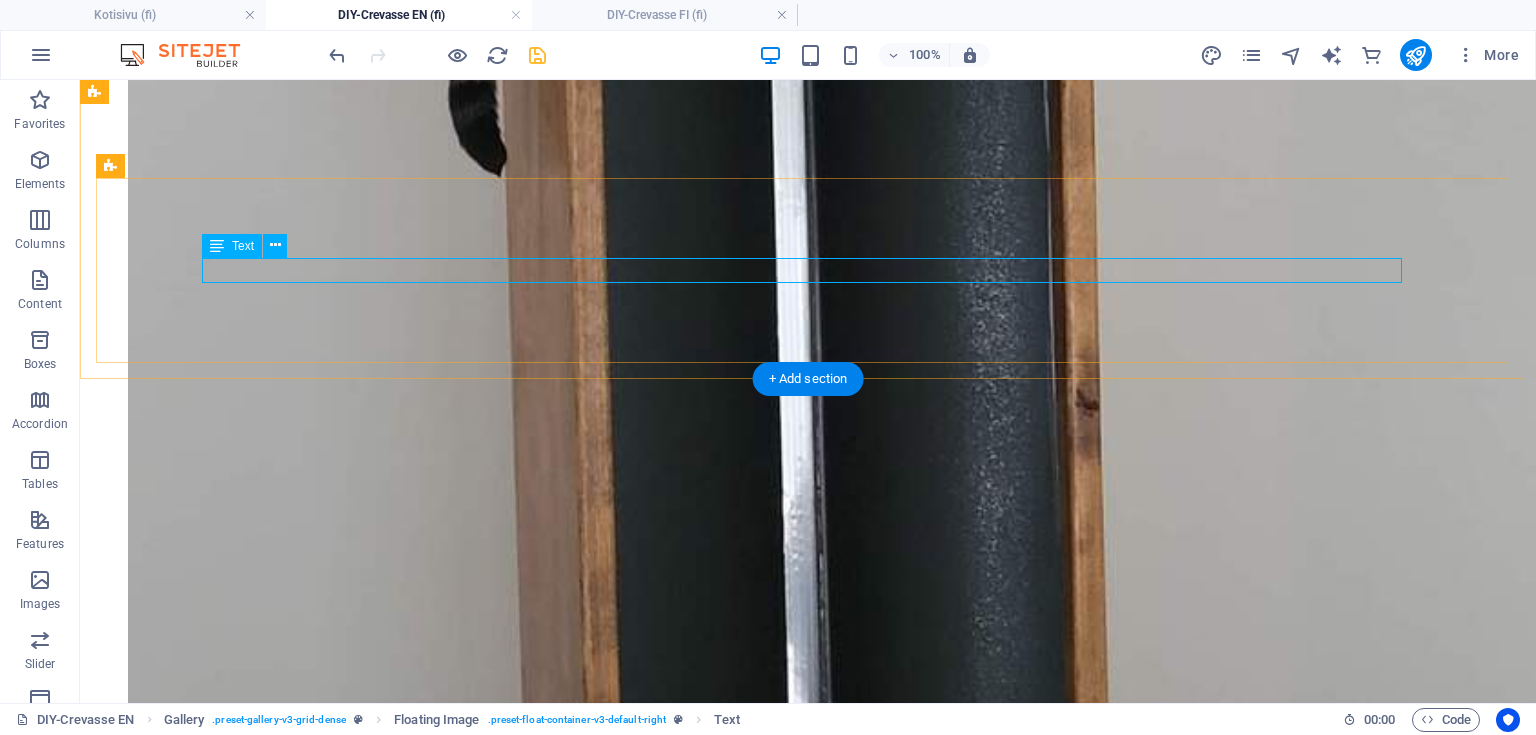 click on "New text element" at bounding box center [808, 29007] 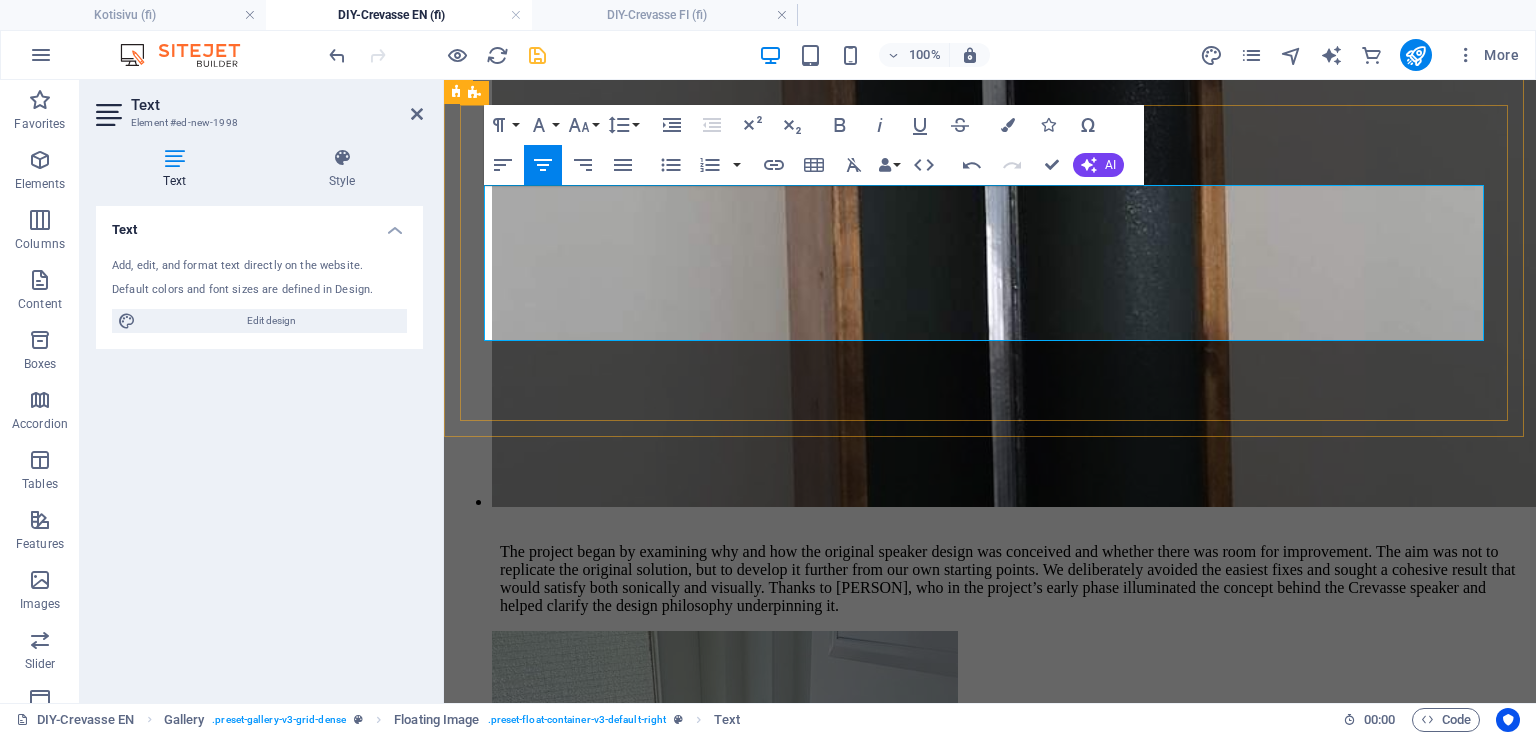 drag, startPoint x: 636, startPoint y: 303, endPoint x: 562, endPoint y: 294, distance: 74.54529 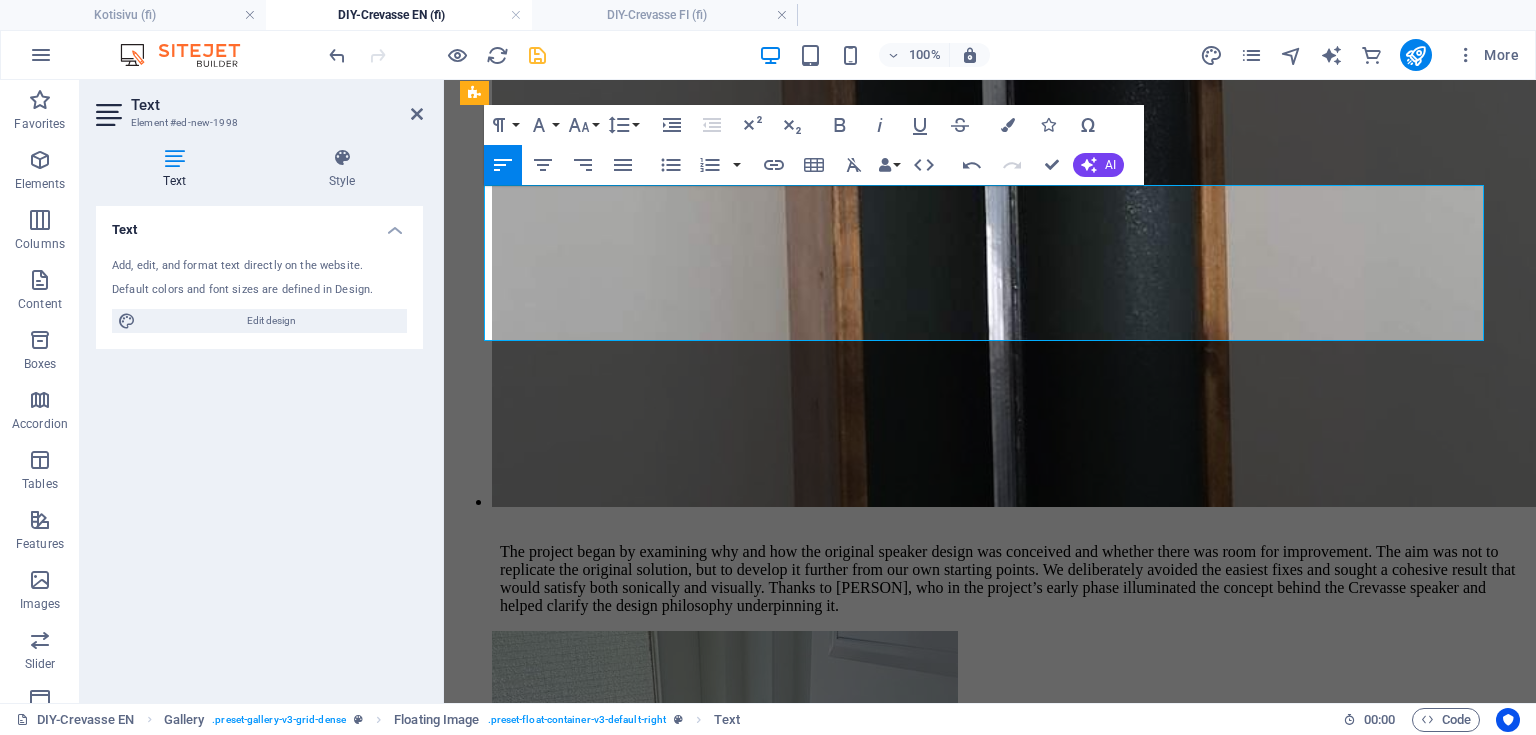 click 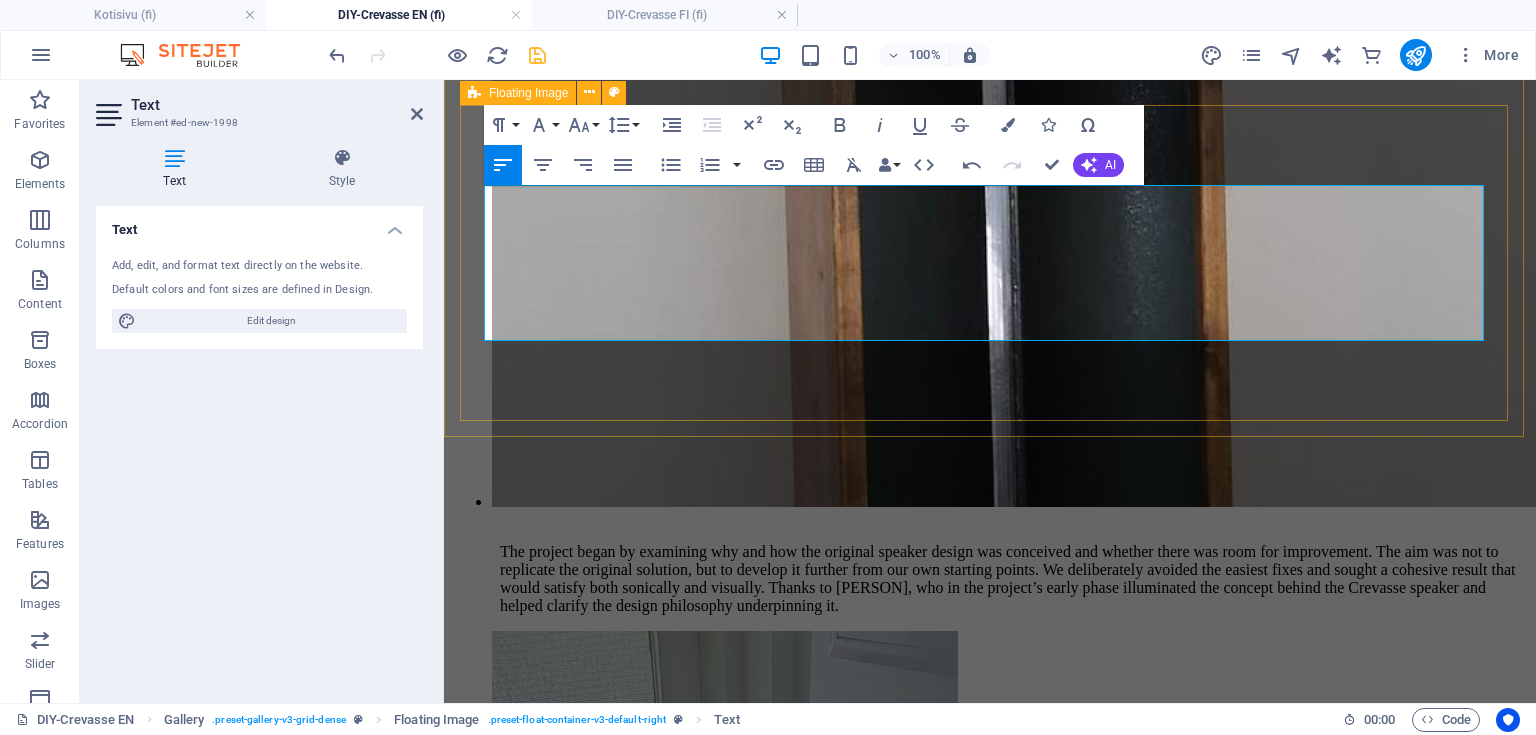 drag, startPoint x: 1300, startPoint y: 134, endPoint x: 1193, endPoint y: 94, distance: 114.232216 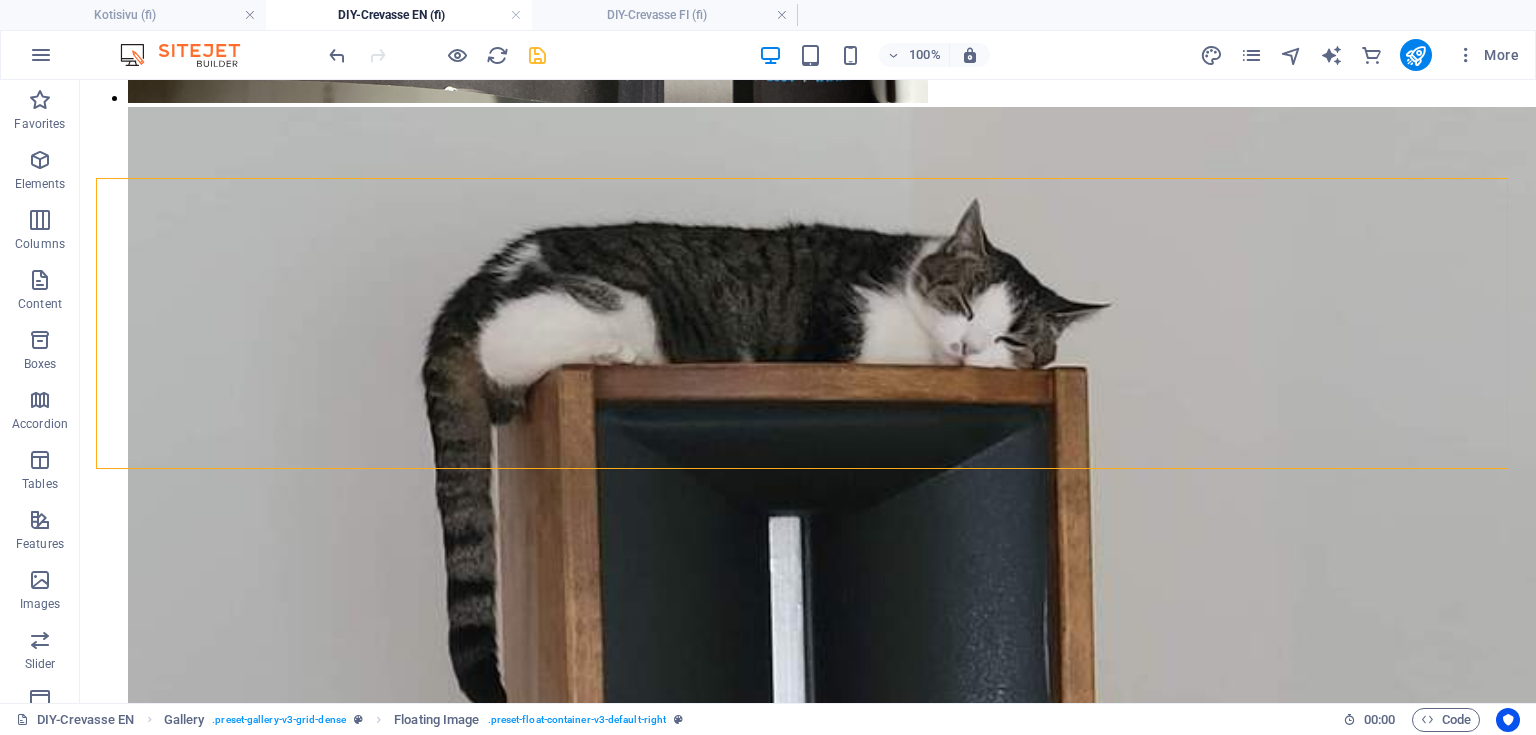 scroll, scrollTop: 6334, scrollLeft: 0, axis: vertical 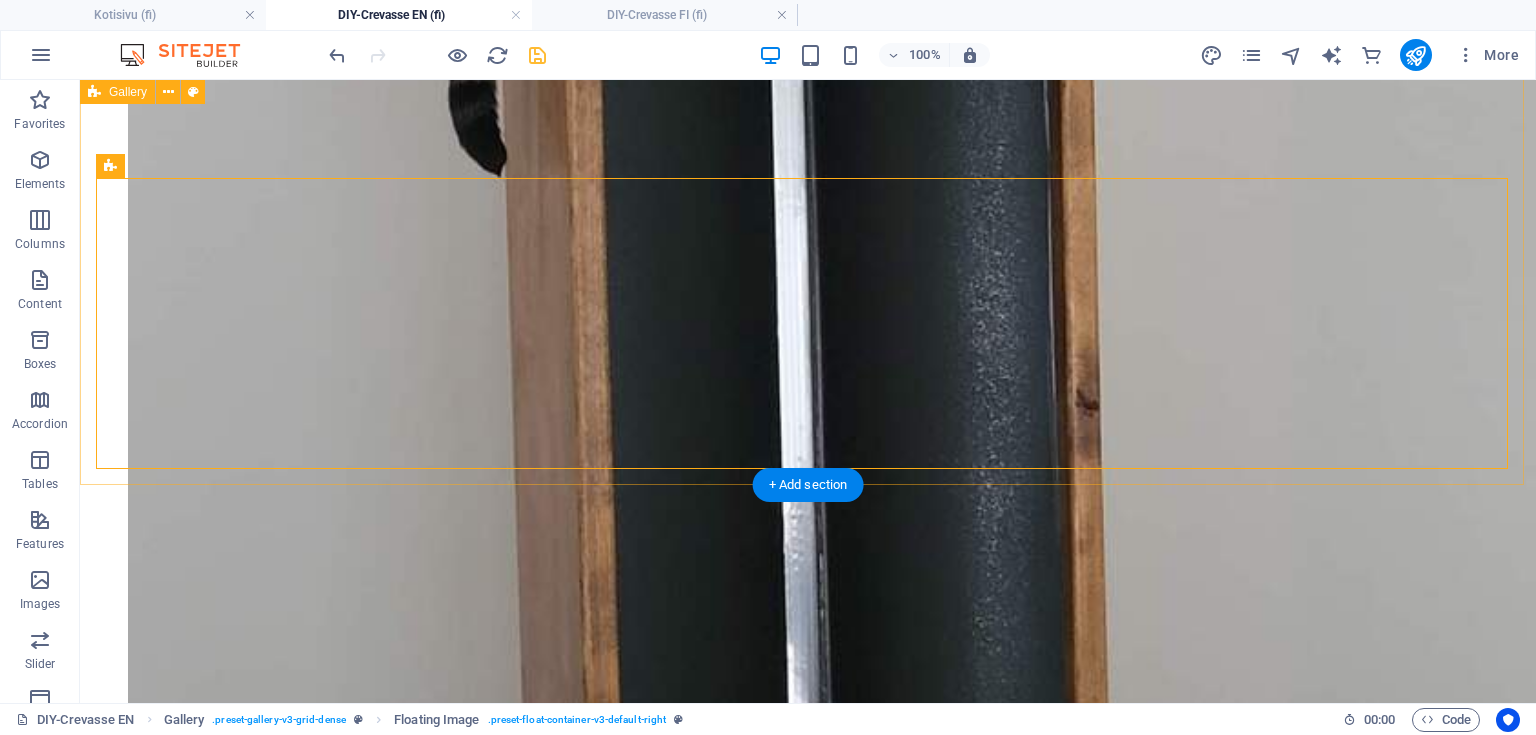 click on "Additionally, the speakers were fitted with stylish brass terminal plates, protective bags tailored for transport, and dedicated storage boxes for the ribbon tweeter’s ribbons. The ribbon tweeter’s crossover was neatly housed inside the waveguide, keeping the bass enclosure clean and compact without any external components. Ask ChatGPT" at bounding box center (808, 27308) 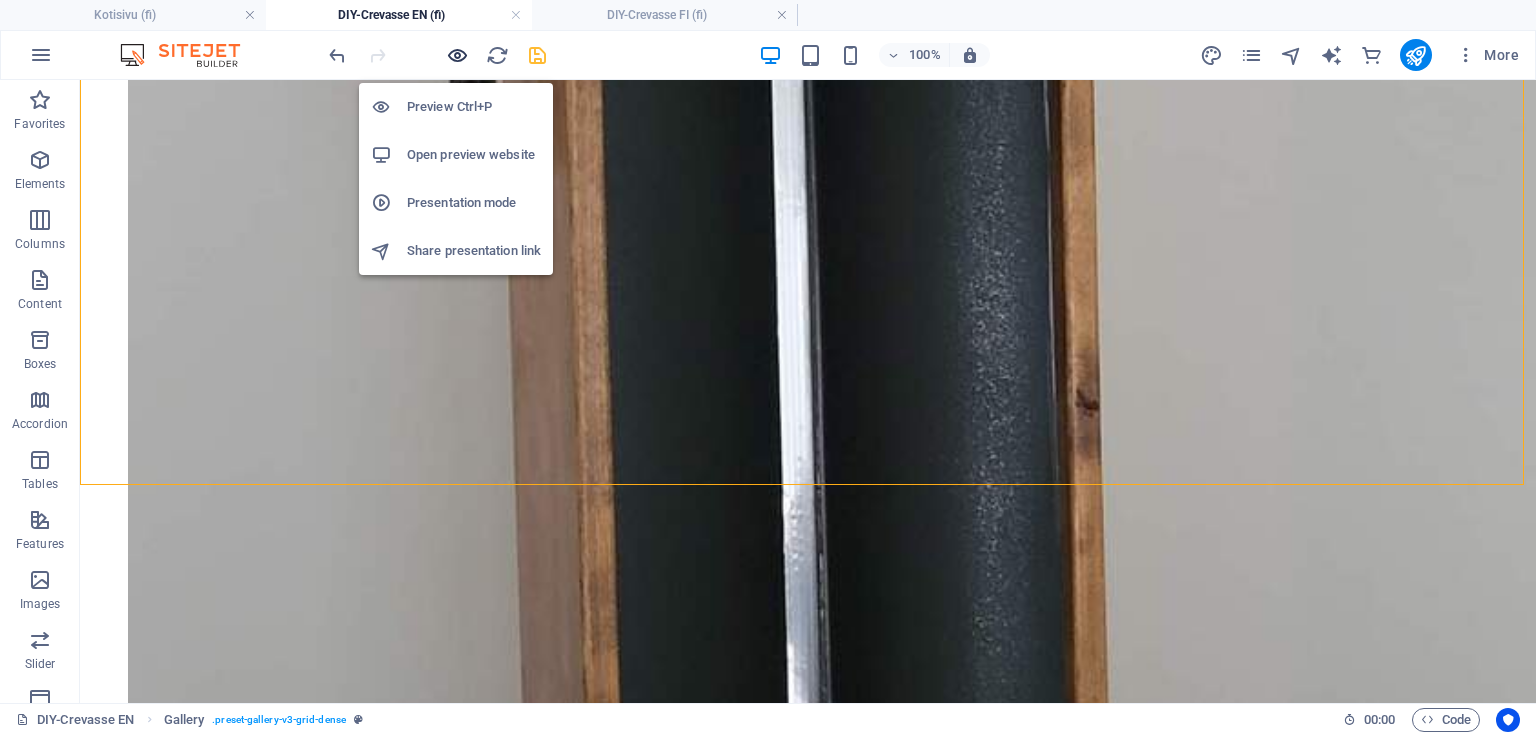 drag, startPoint x: 460, startPoint y: 48, endPoint x: 588, endPoint y: 287, distance: 271.11804 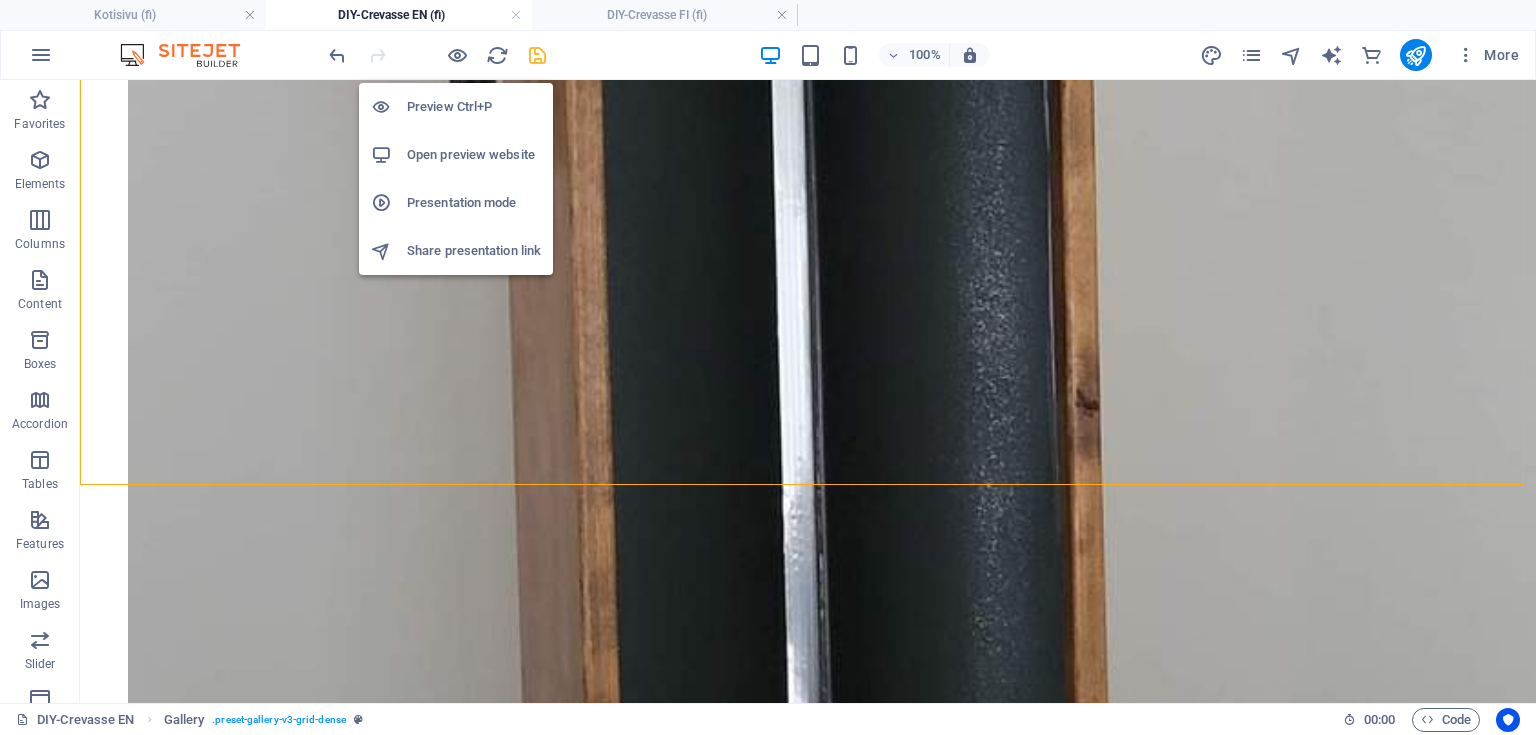 scroll, scrollTop: 6465, scrollLeft: 0, axis: vertical 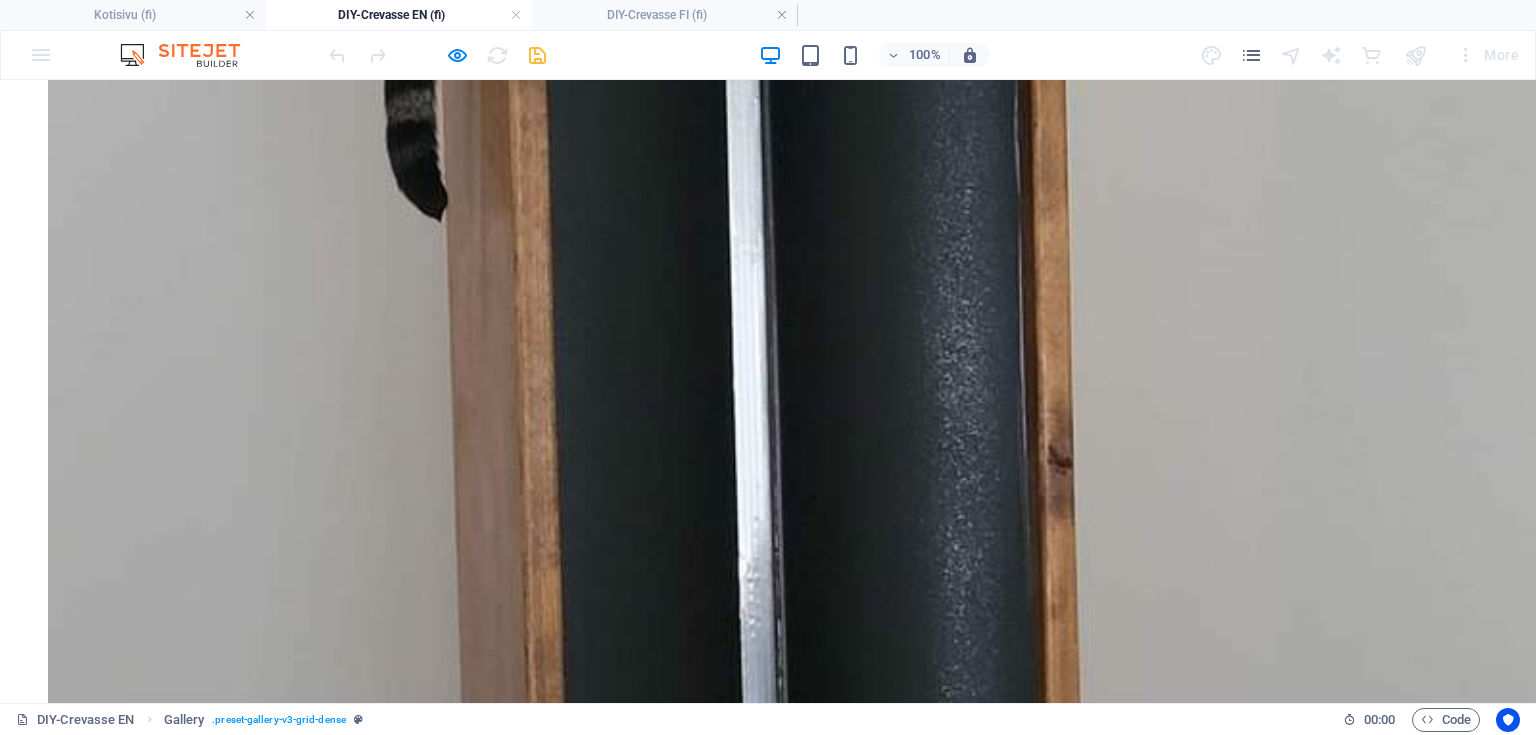 click at bounding box center [170, 29682] 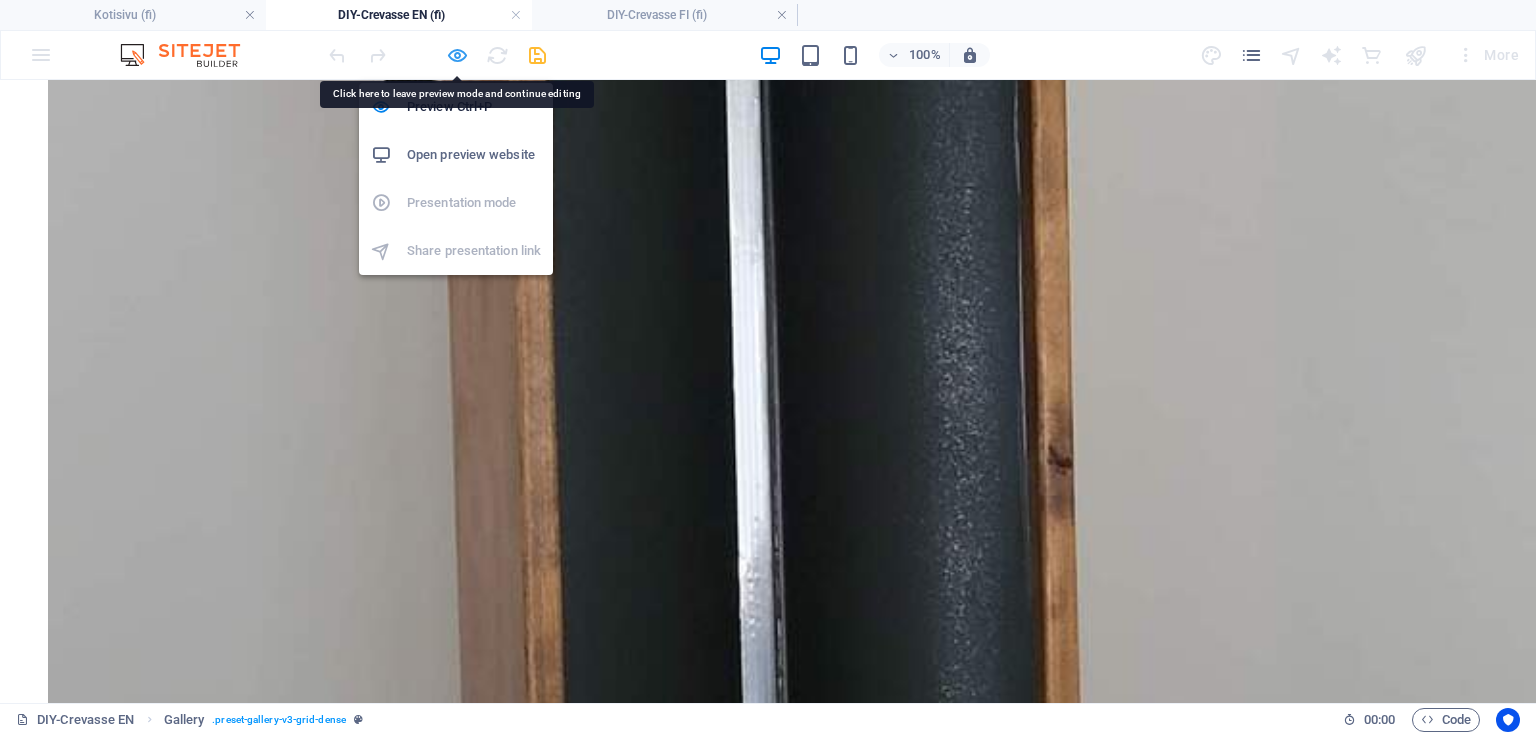 click at bounding box center (457, 55) 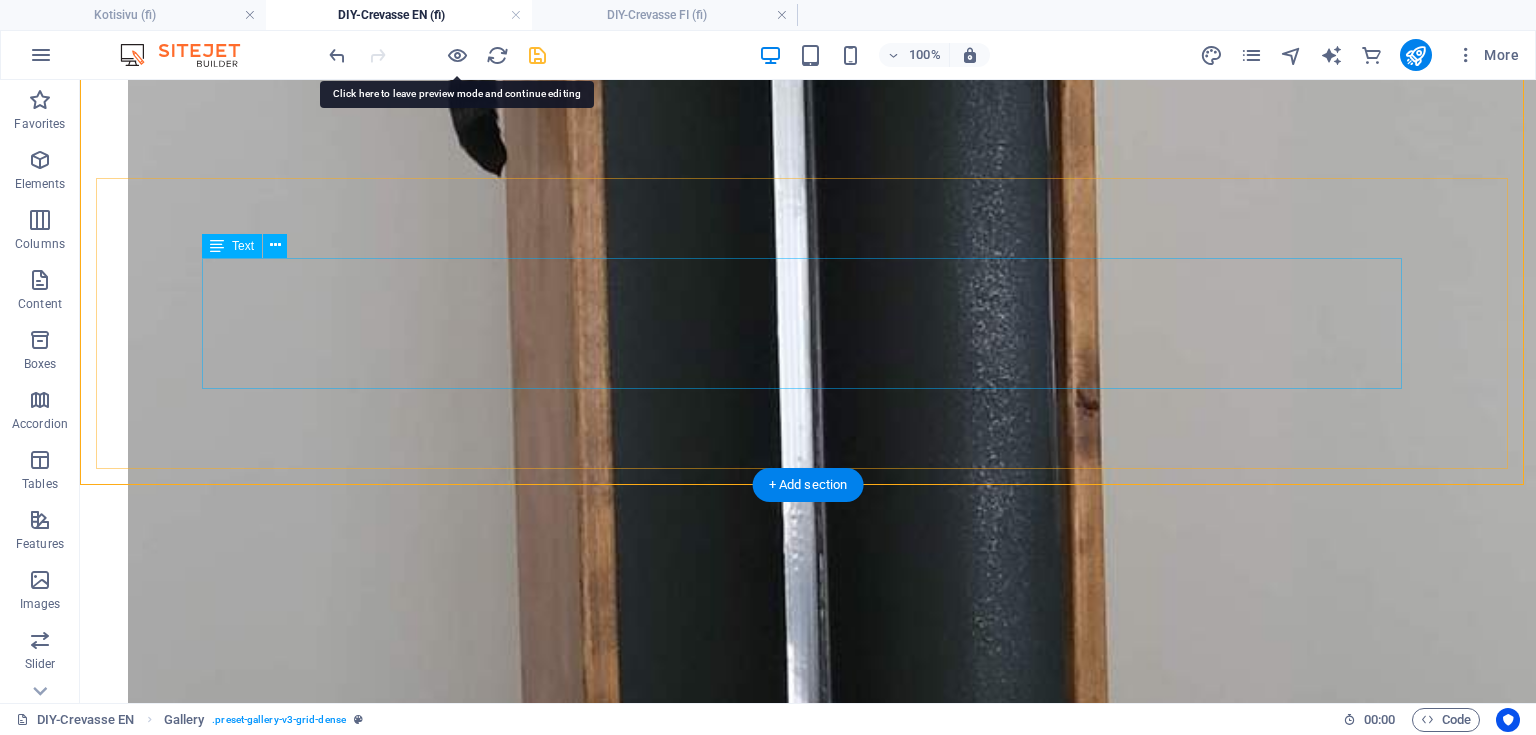 click on "Additionally, the speakers were fitted with stylish brass terminal plates, protective bags tailored for transport, and dedicated storage boxes for the ribbon tweeter’s ribbons. The ribbon tweeter’s crossover was neatly housed inside the waveguide, keeping the bass enclosure clean and compact without any external components. Ask ChatGPT" at bounding box center [808, 29053] 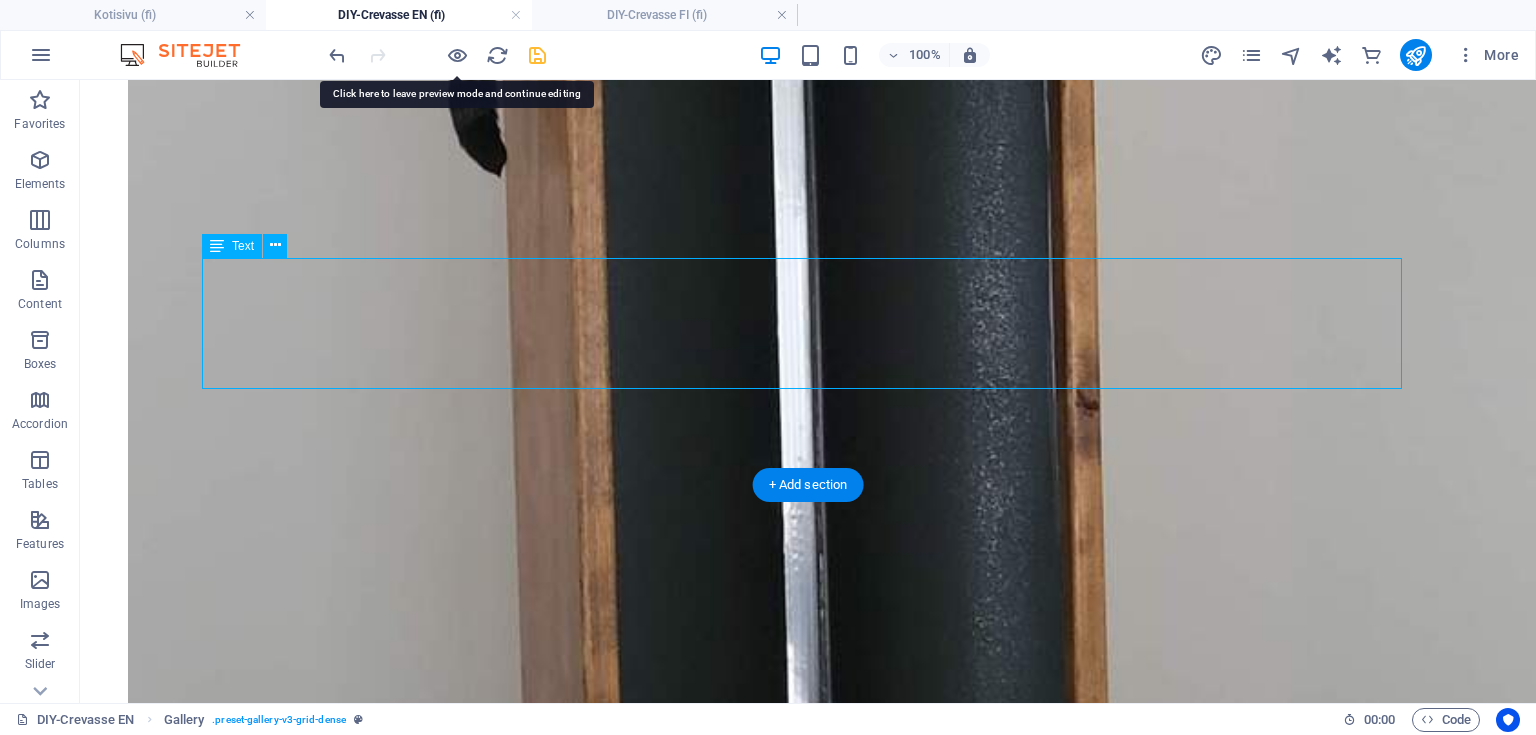 click on "Additionally, the speakers were fitted with stylish brass terminal plates, protective bags tailored for transport, and dedicated storage boxes for the ribbon tweeter’s ribbons. The ribbon tweeter’s crossover was neatly housed inside the waveguide, keeping the bass enclosure clean and compact without any external components. Ask ChatGPT" at bounding box center [808, 29053] 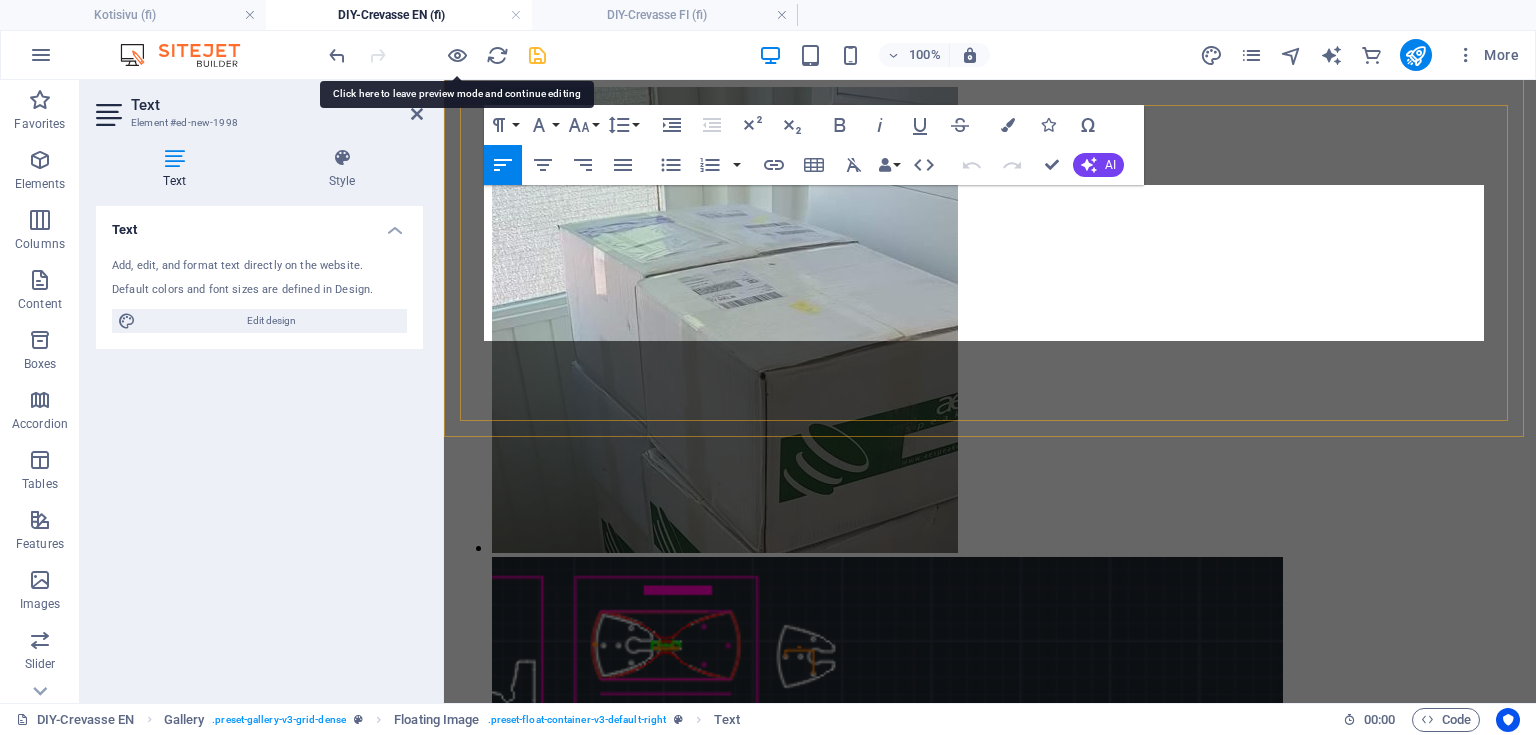 scroll, scrollTop: 5790, scrollLeft: 0, axis: vertical 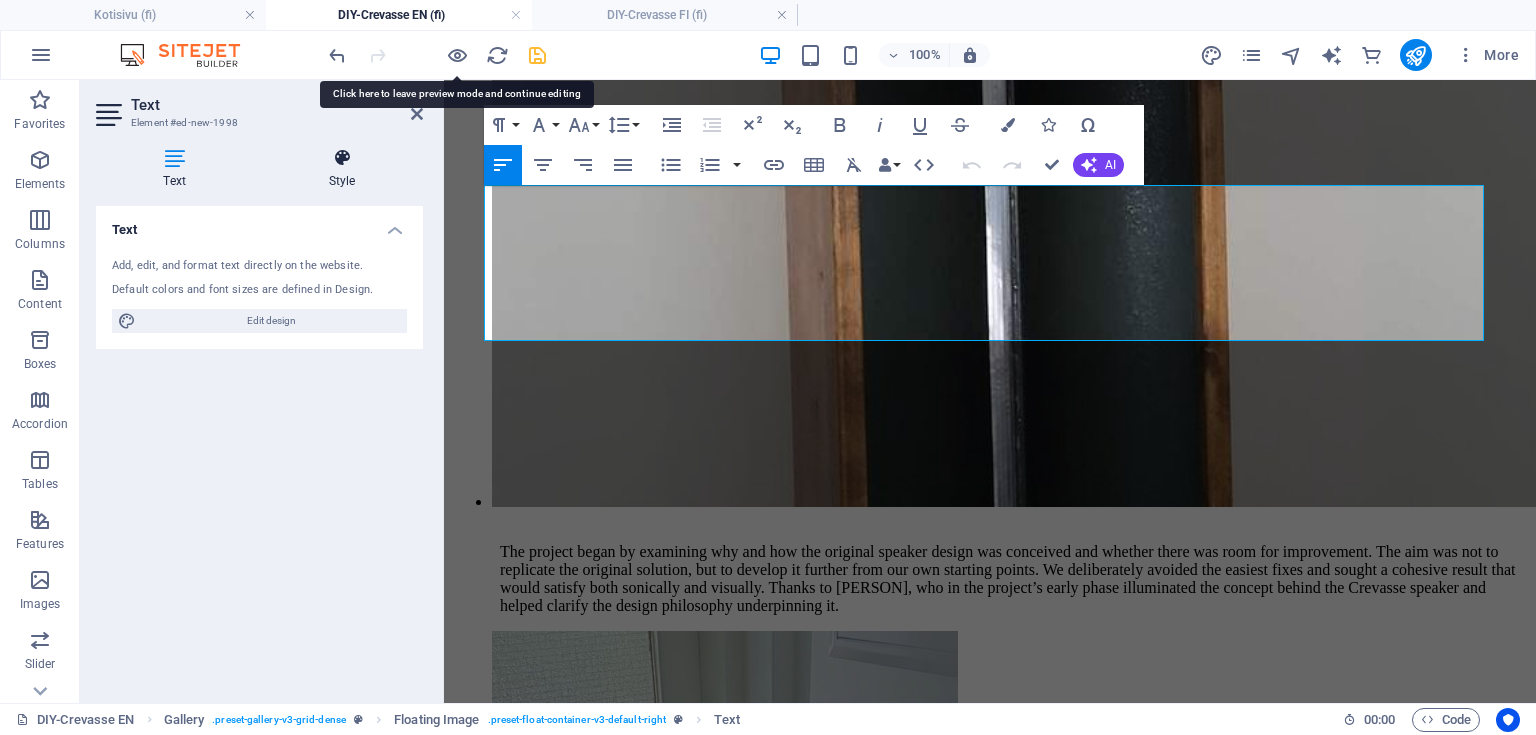 click on "Style" at bounding box center (342, 169) 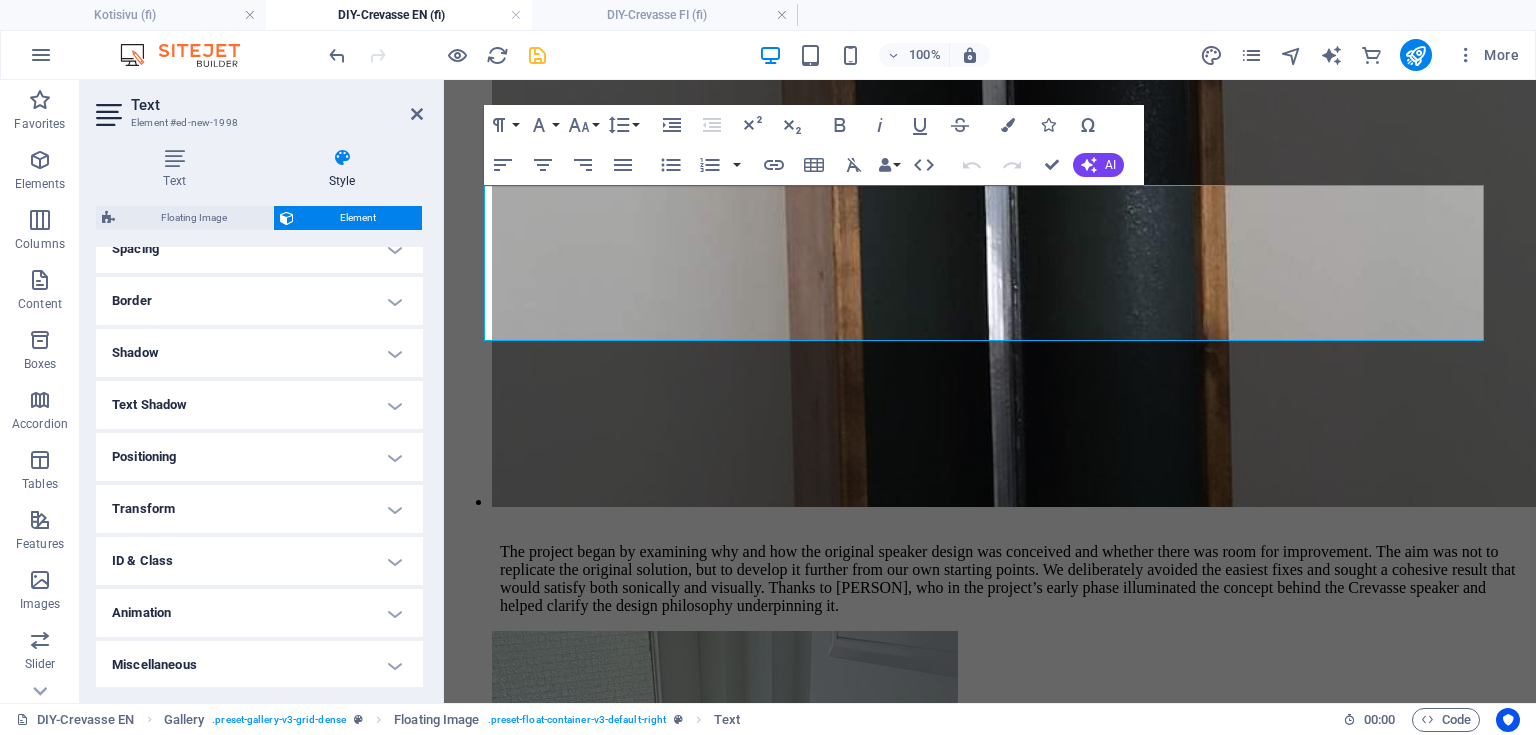 scroll, scrollTop: 404, scrollLeft: 0, axis: vertical 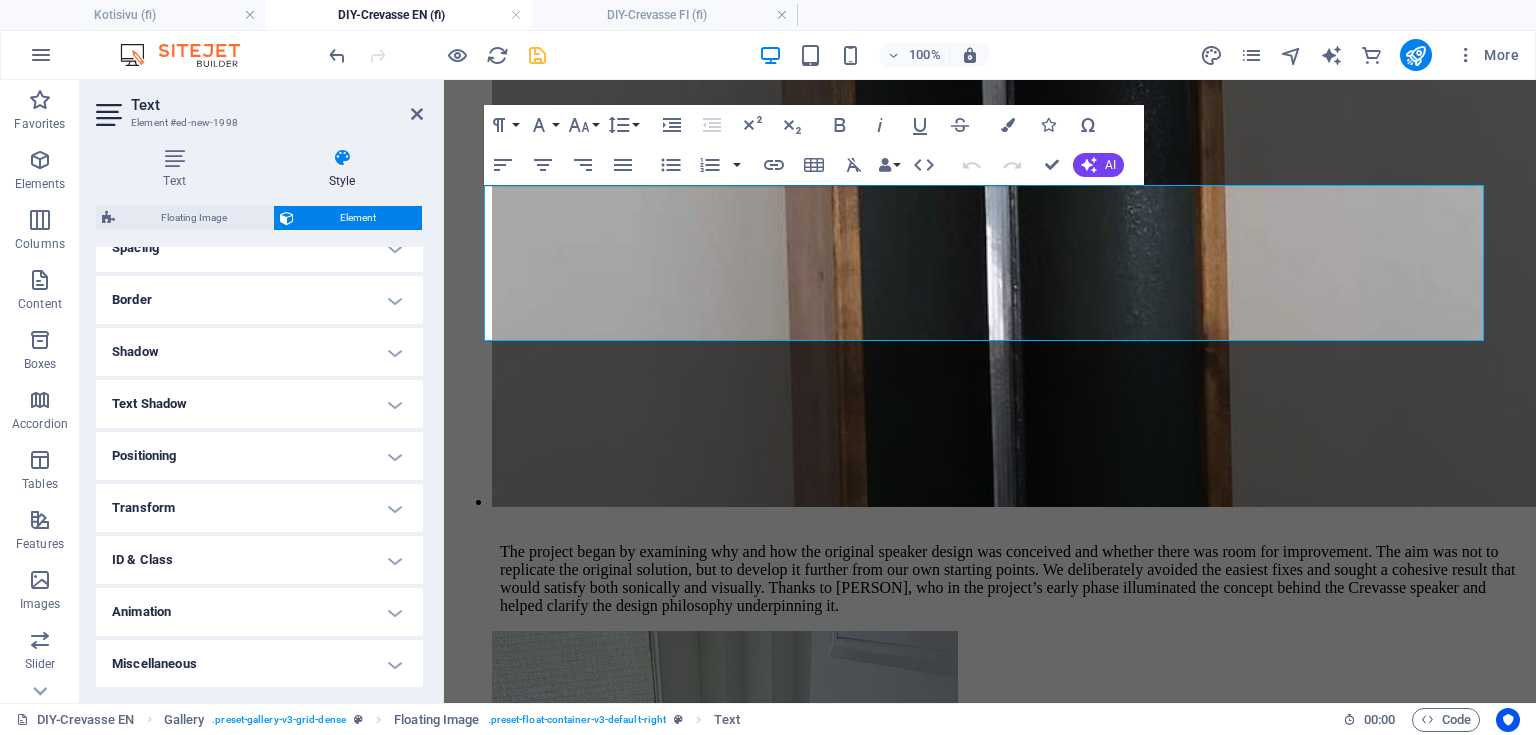 click on "Transform" at bounding box center (259, 508) 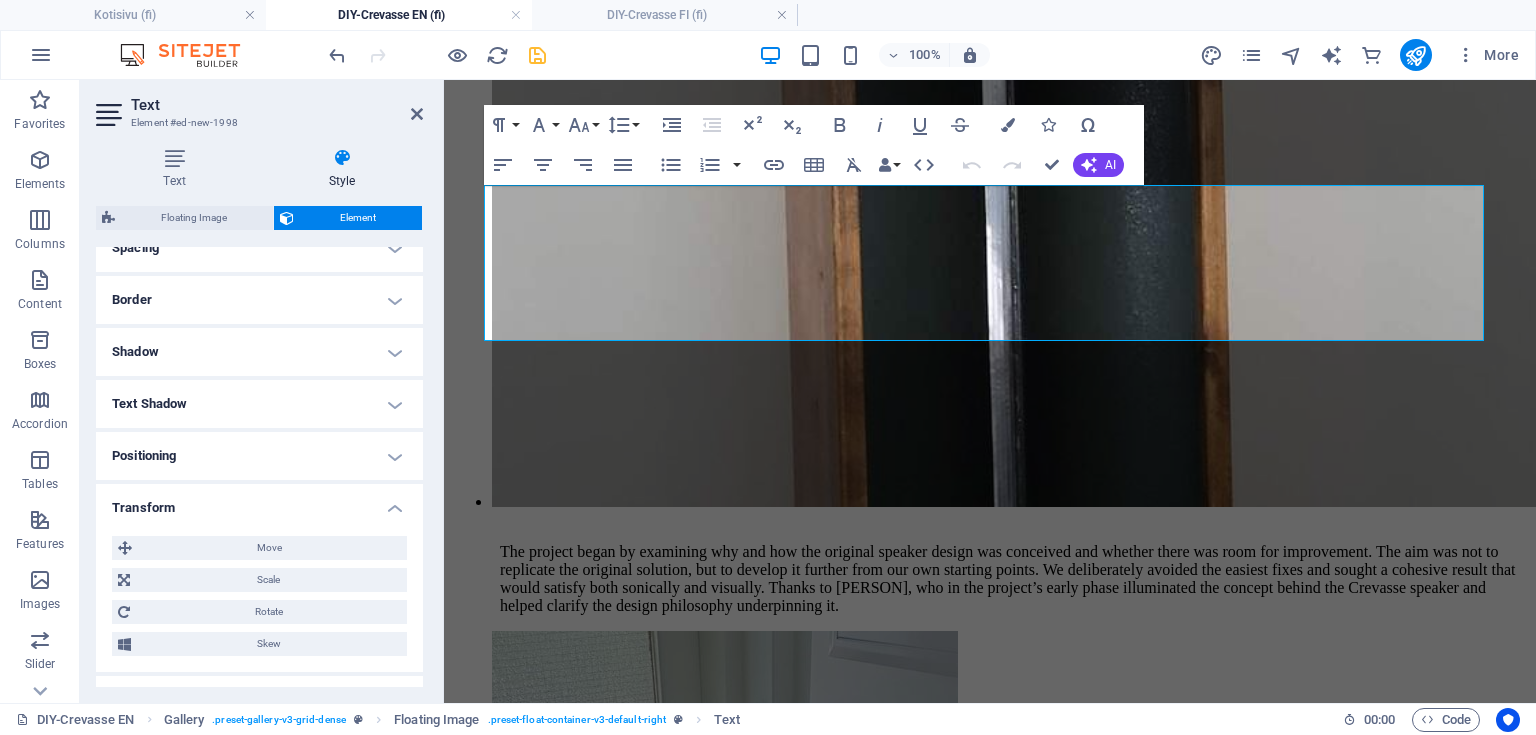 click on "Transform" at bounding box center (259, 502) 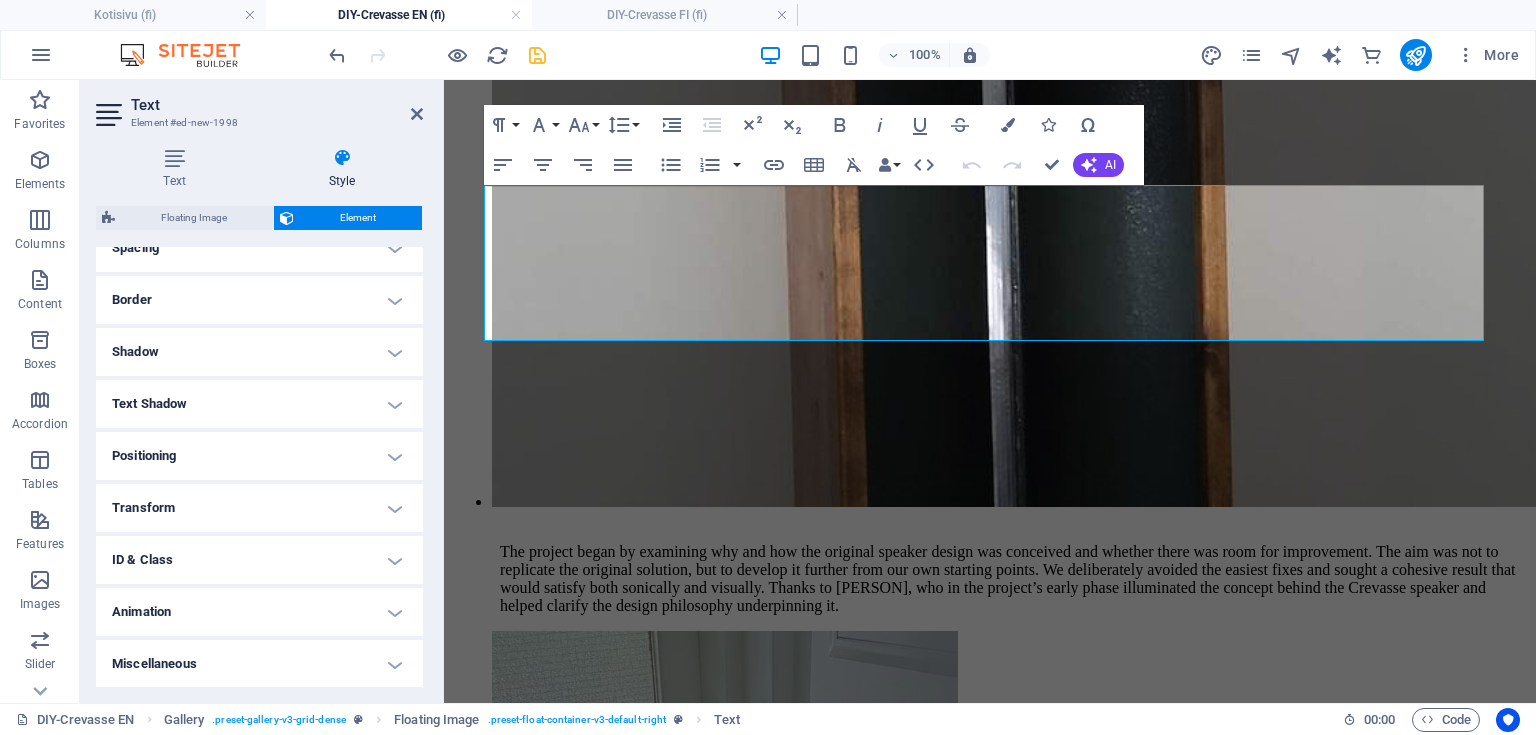 click on "Animation" at bounding box center (259, 612) 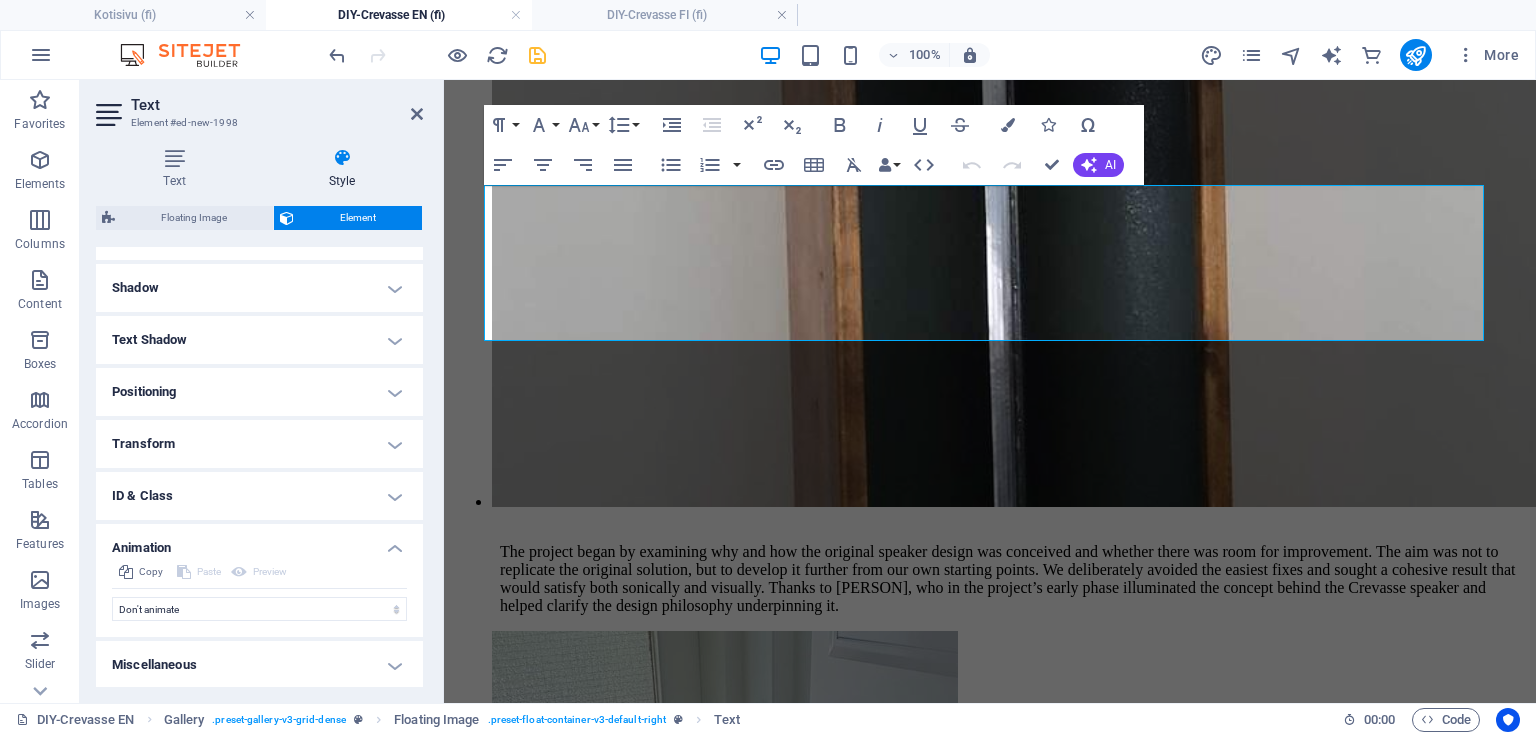 click on "Miscellaneous" at bounding box center [259, 665] 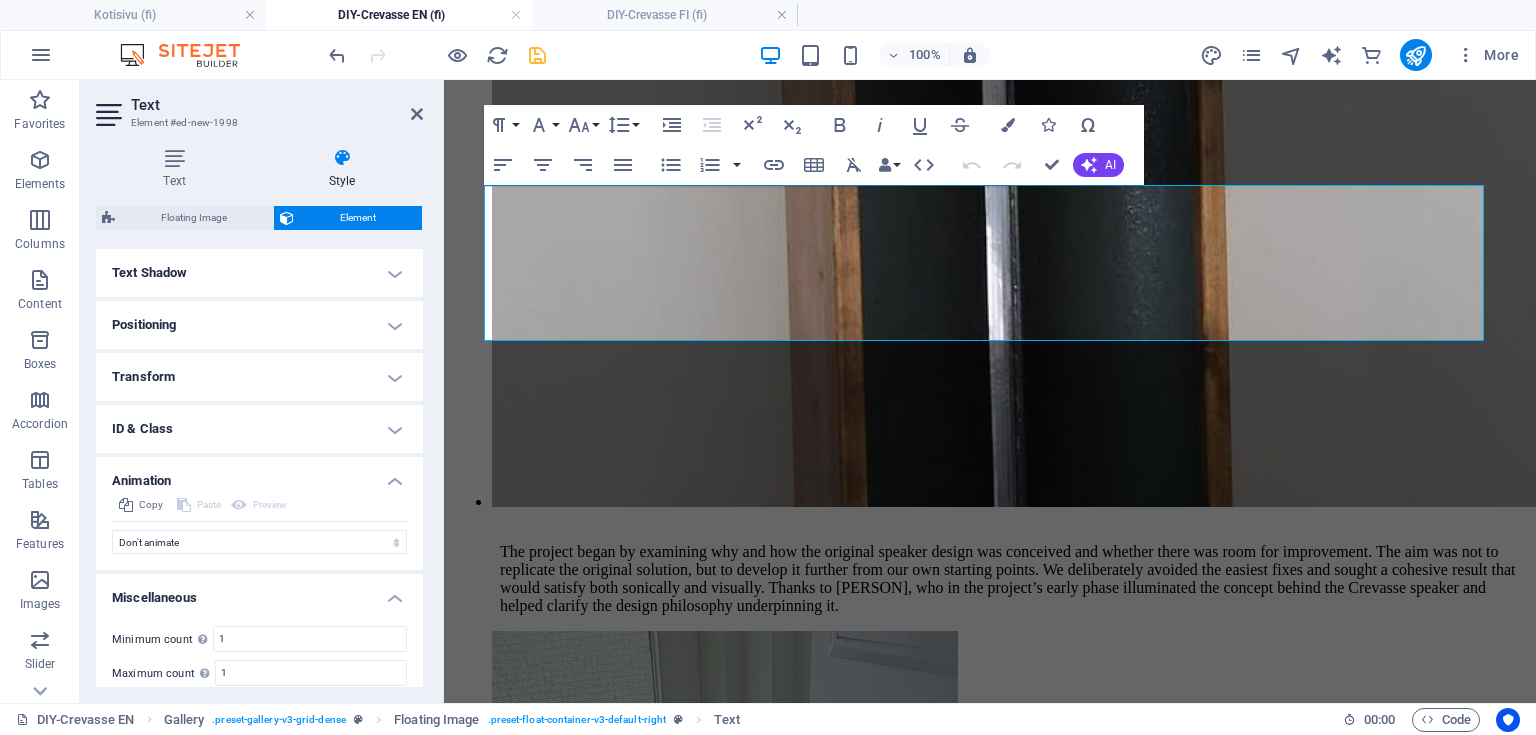 scroll, scrollTop: 592, scrollLeft: 0, axis: vertical 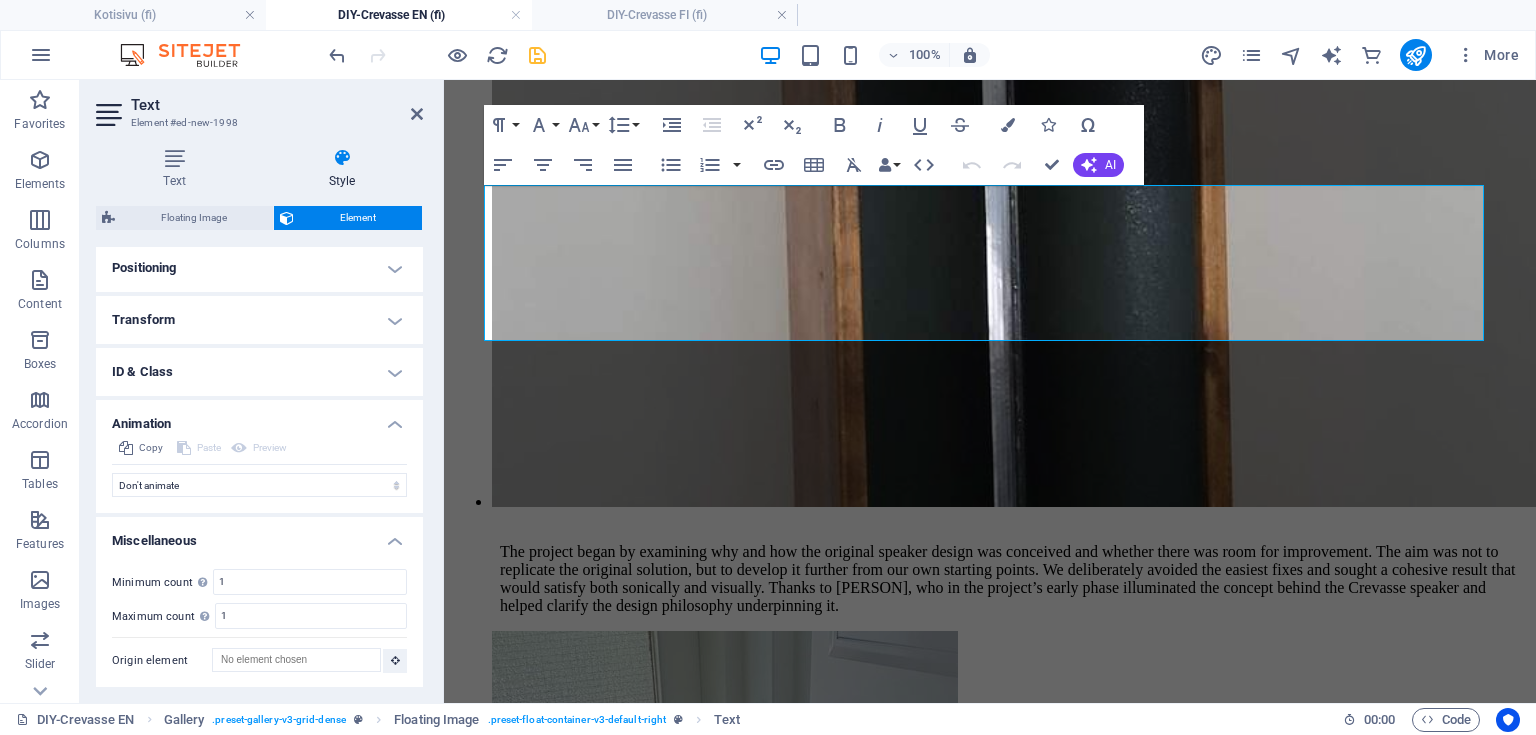 click on "Transform" at bounding box center [259, 320] 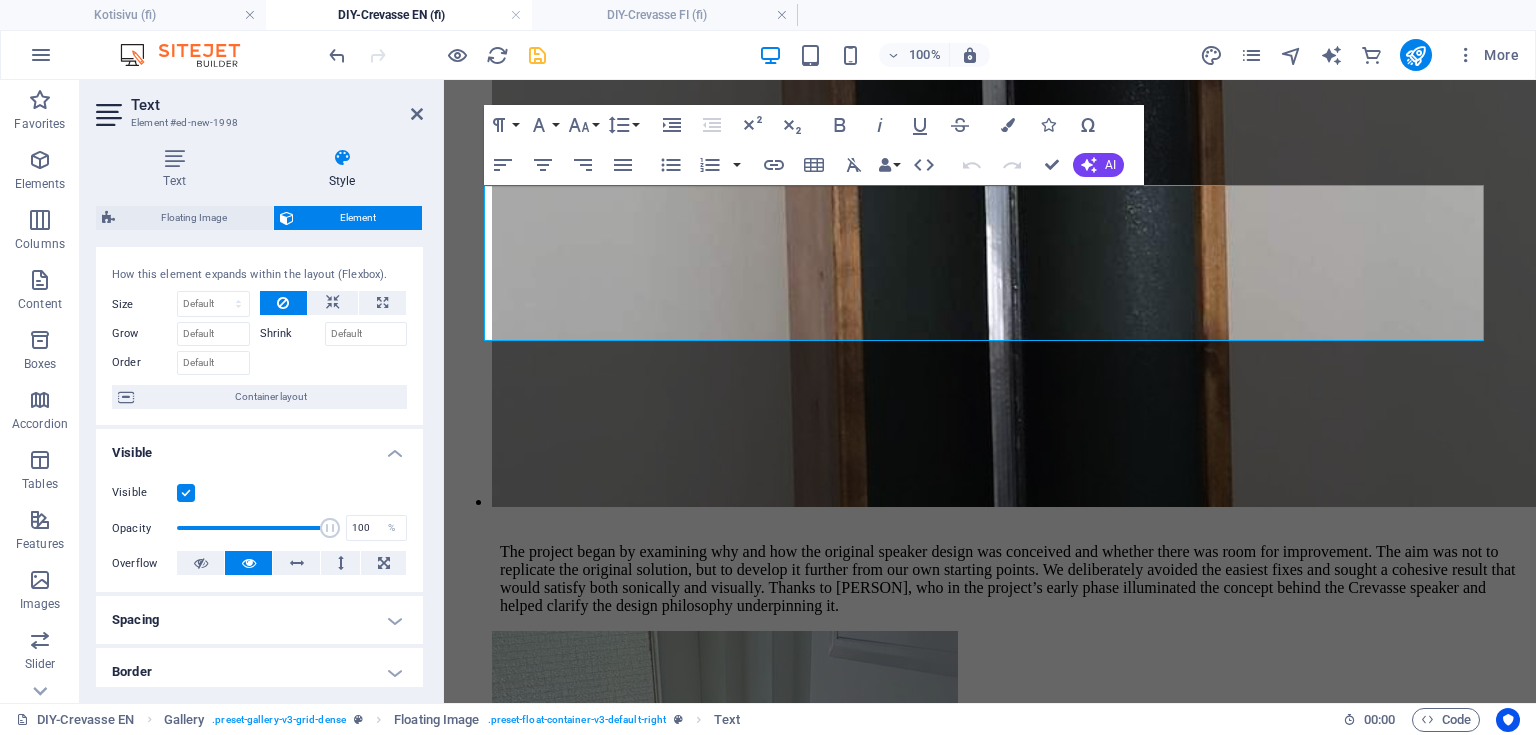scroll, scrollTop: 0, scrollLeft: 0, axis: both 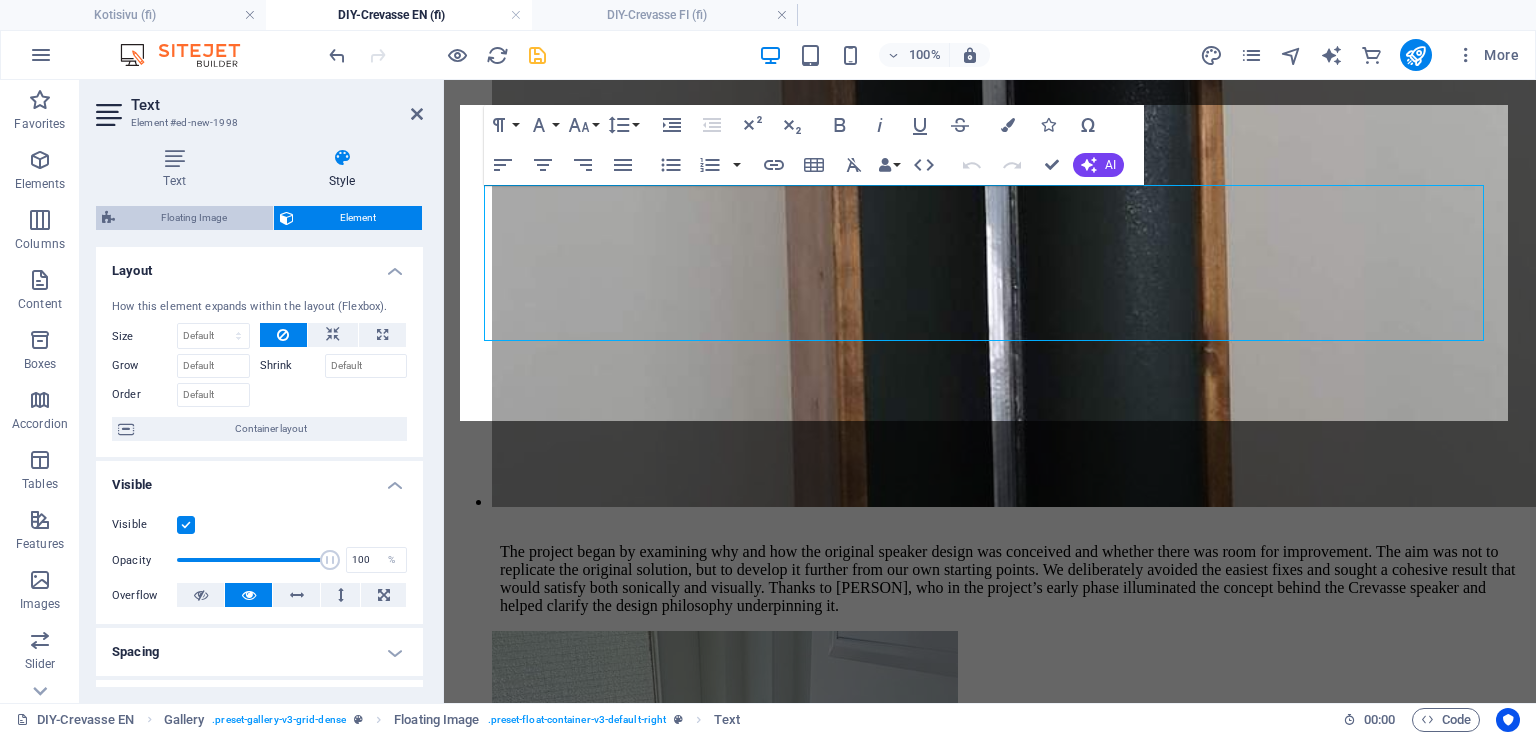 click on "Floating Image" at bounding box center (194, 218) 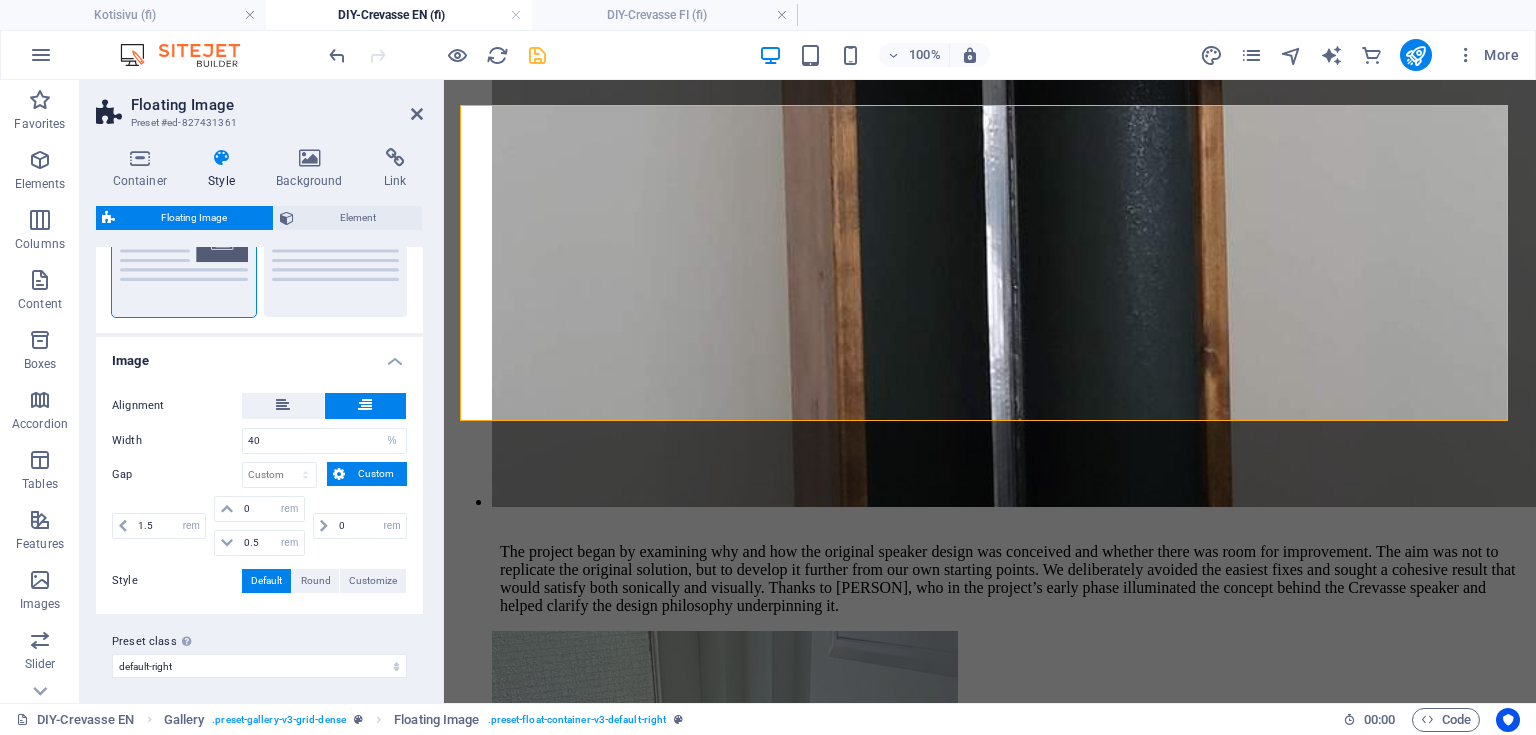 scroll, scrollTop: 258, scrollLeft: 0, axis: vertical 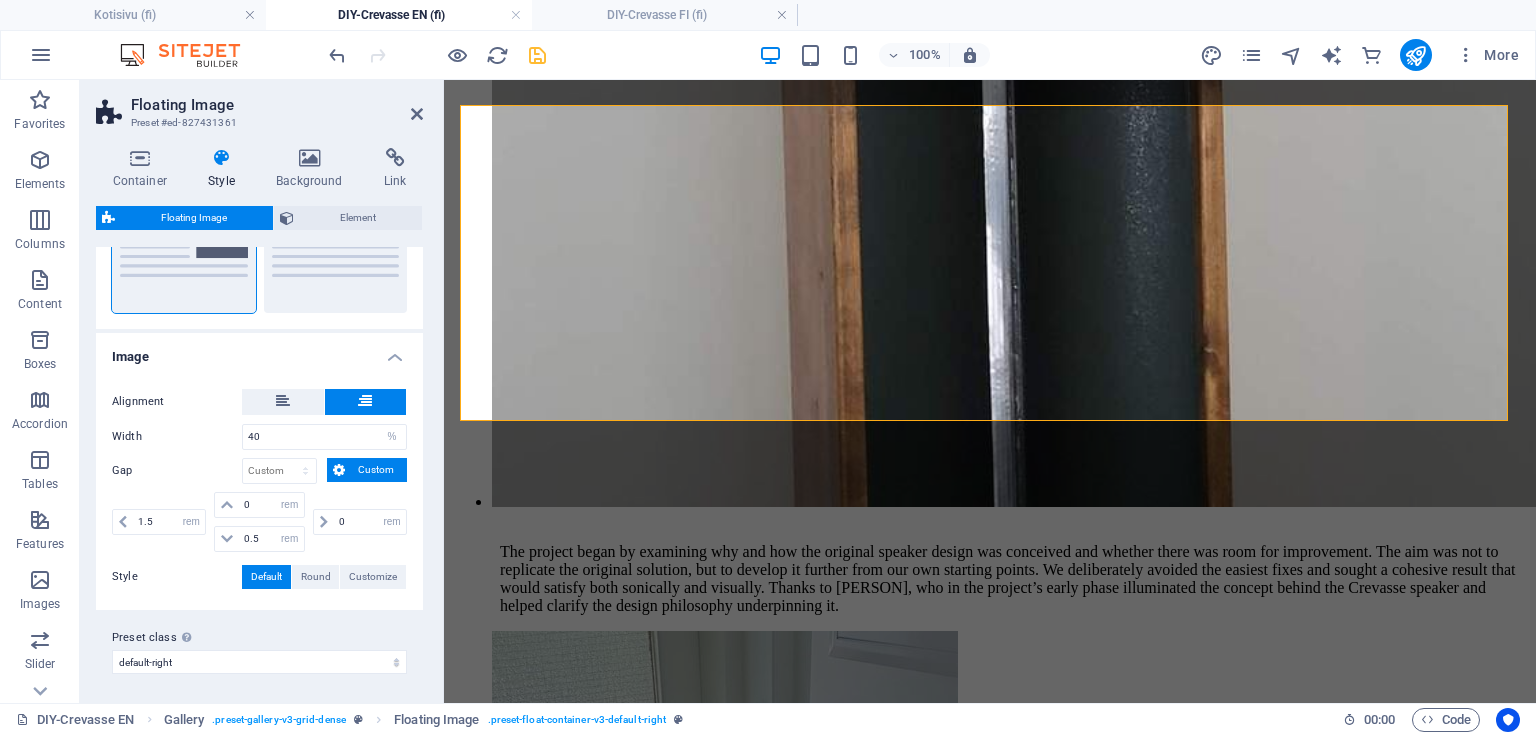 click on "Floating Image Preset #ed-827431361" at bounding box center (259, 106) 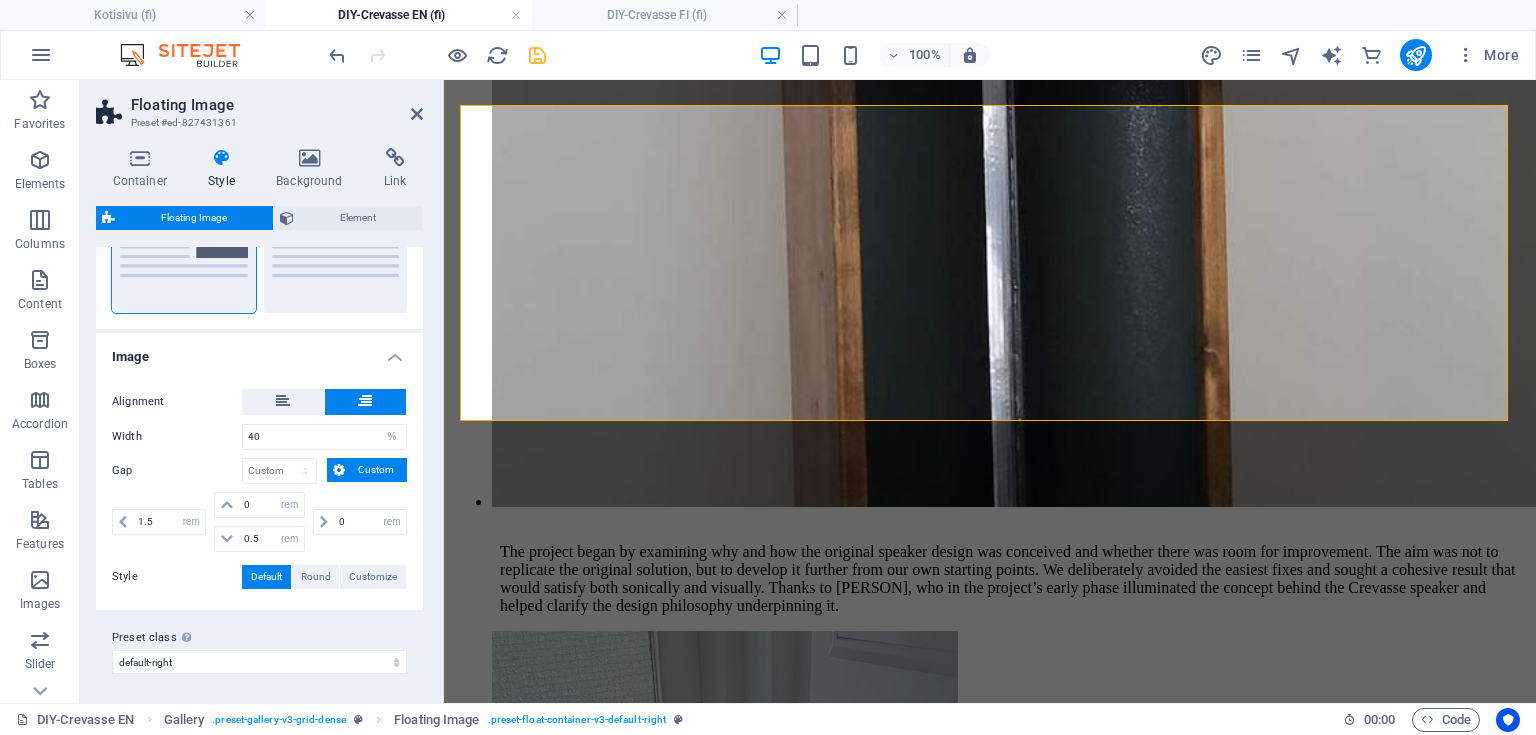 click on "Floating Image Preset #ed-827431361" at bounding box center [259, 106] 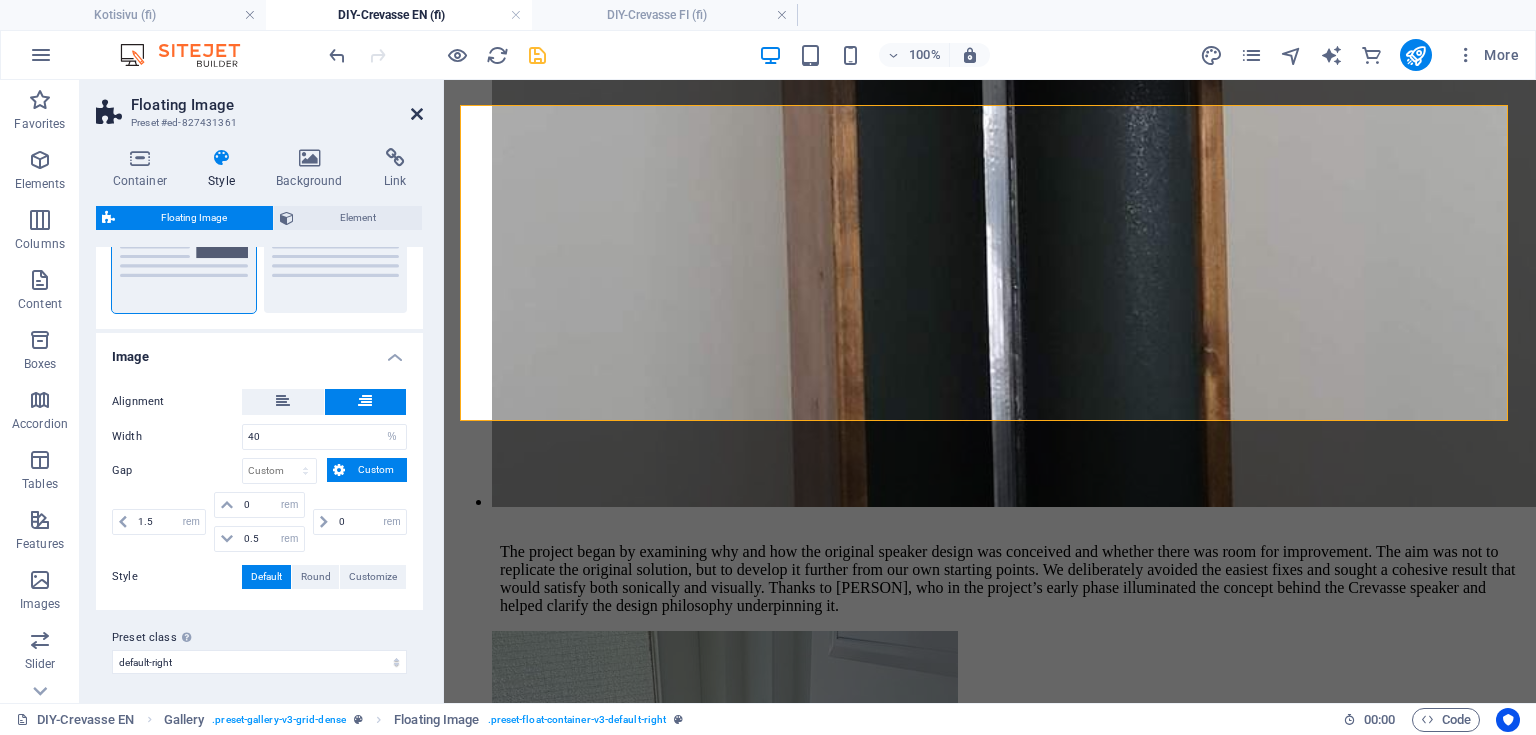 drag, startPoint x: 412, startPoint y: 117, endPoint x: 332, endPoint y: 35, distance: 114.56003 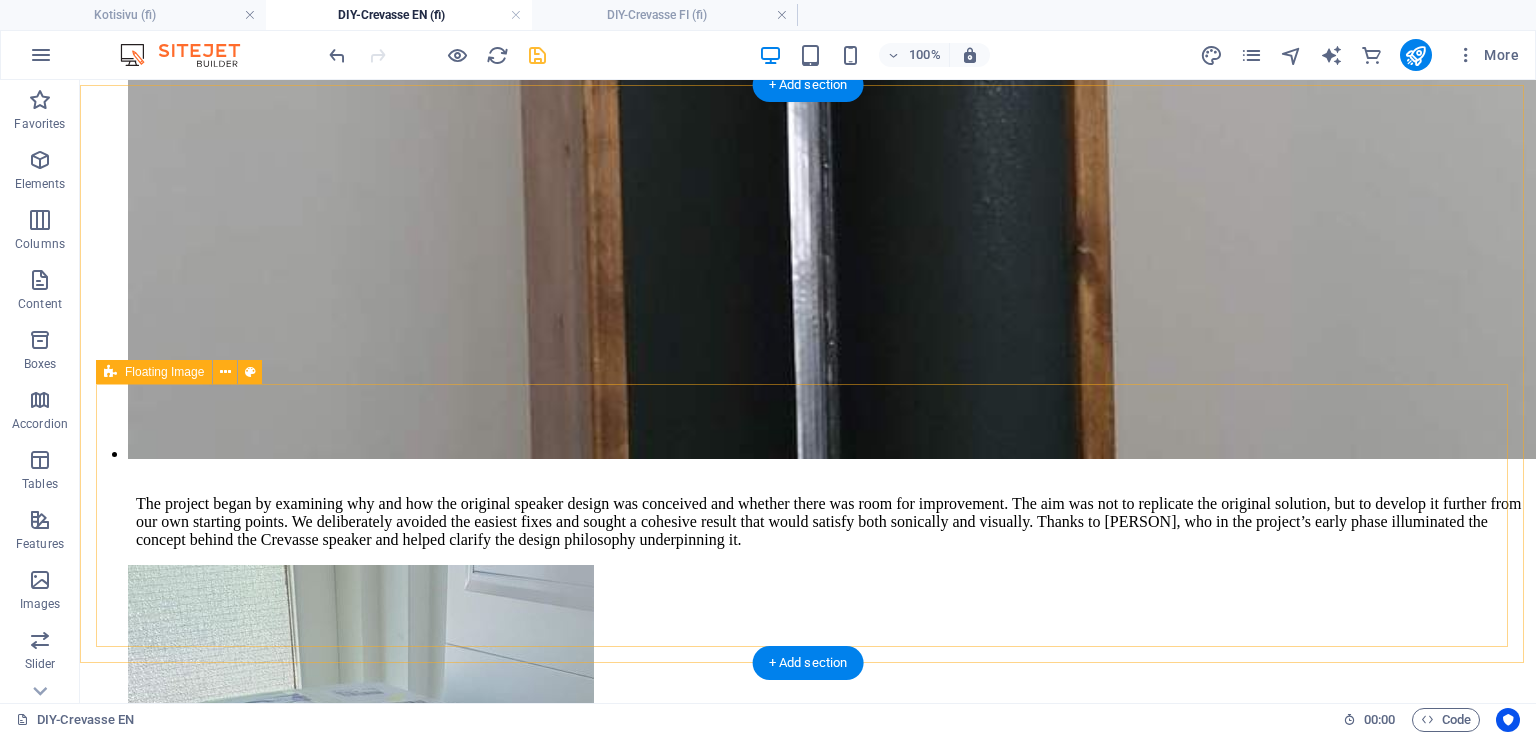 scroll, scrollTop: 6974, scrollLeft: 0, axis: vertical 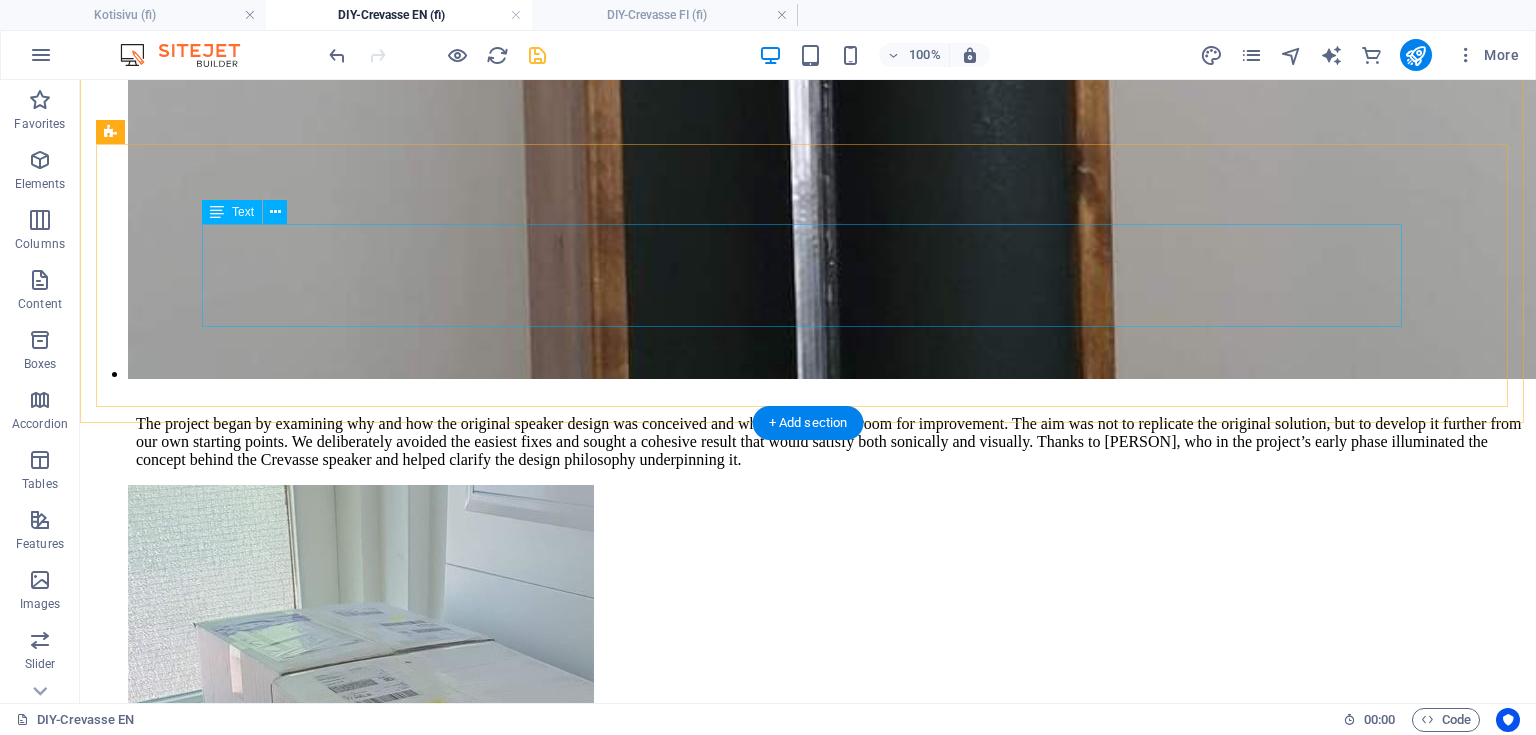 click on "Projekti vei meiltä kokonaisuudessaan noin kaksi vuotta, ja mikä olisikaan ollut parempi tapa päättää se, kuin päästä esittelemään kaiuttimia hifiharrastajien DIY-huoneessa Helsingin Highend 2025 -messuilla – yleisön ja samanhenkisten rakentelijoiden iloksi. Kaksi kaiutinparia valmistui kunnianosoituksena alkuperäiselle Crevasse-suunnittelulle – tarkoituksella kertaluonteisena projektina. Nauhadiskantit ja dipolibassot ovat silti jääneet pysyväksi osaksi kaiutinrakentamisen ydintä – niiden ympärille rakentuu jo uusia ideoita joita voit seurata tältä nettisivulta projektit osiosta." at bounding box center [808, 32454] 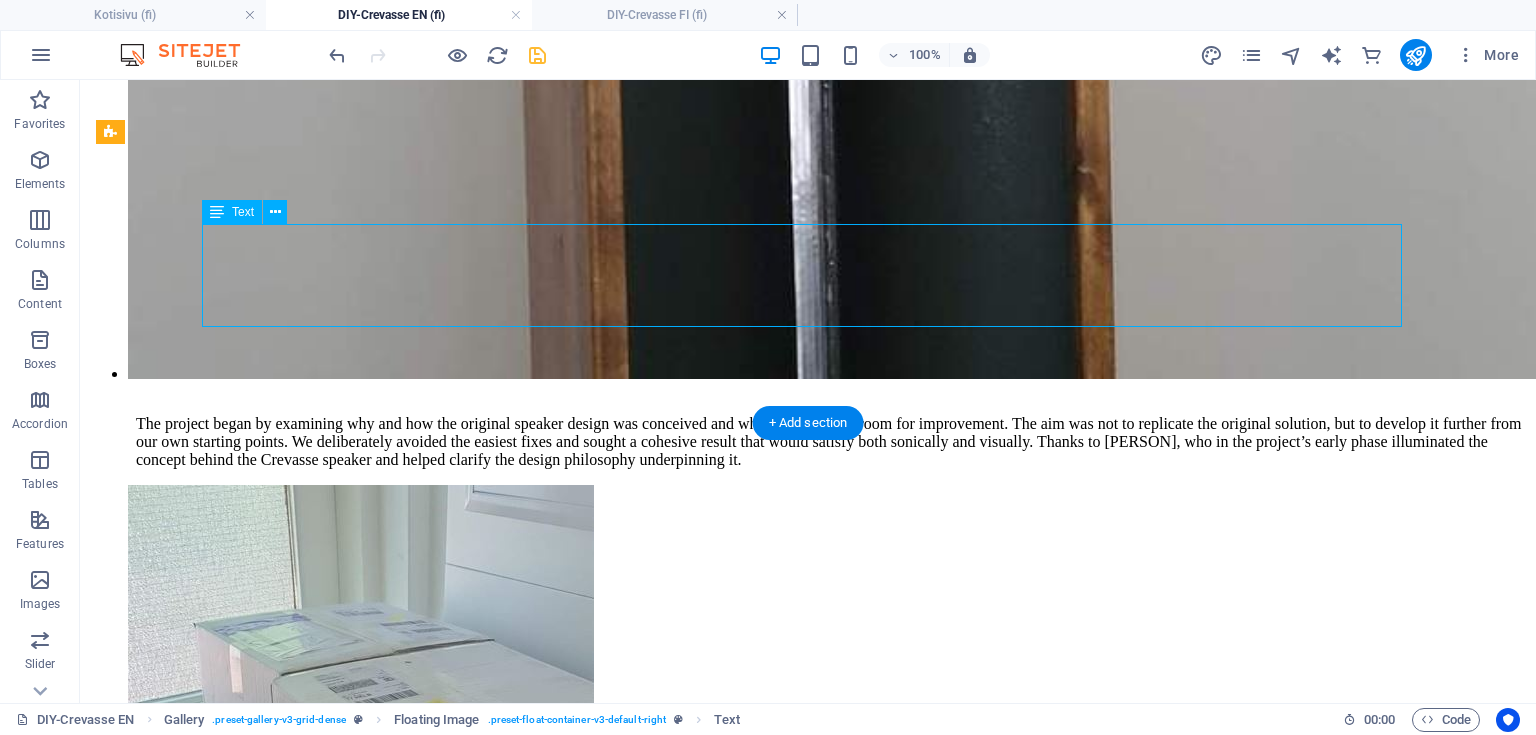 click on "Projekti vei meiltä kokonaisuudessaan noin kaksi vuotta, ja mikä olisikaan ollut parempi tapa päättää se, kuin päästä esittelemään kaiuttimia hifiharrastajien DIY-huoneessa Helsingin Highend 2025 -messuilla – yleisön ja samanhenkisten rakentelijoiden iloksi. Kaksi kaiutinparia valmistui kunnianosoituksena alkuperäiselle Crevasse-suunnittelulle – tarkoituksella kertaluonteisena projektina. Nauhadiskantit ja dipolibassot ovat silti jääneet pysyväksi osaksi kaiutinrakentamisen ydintä – niiden ympärille rakentuu jo uusia ideoita joita voit seurata tältä nettisivulta projektit osiosta." at bounding box center [808, 32454] 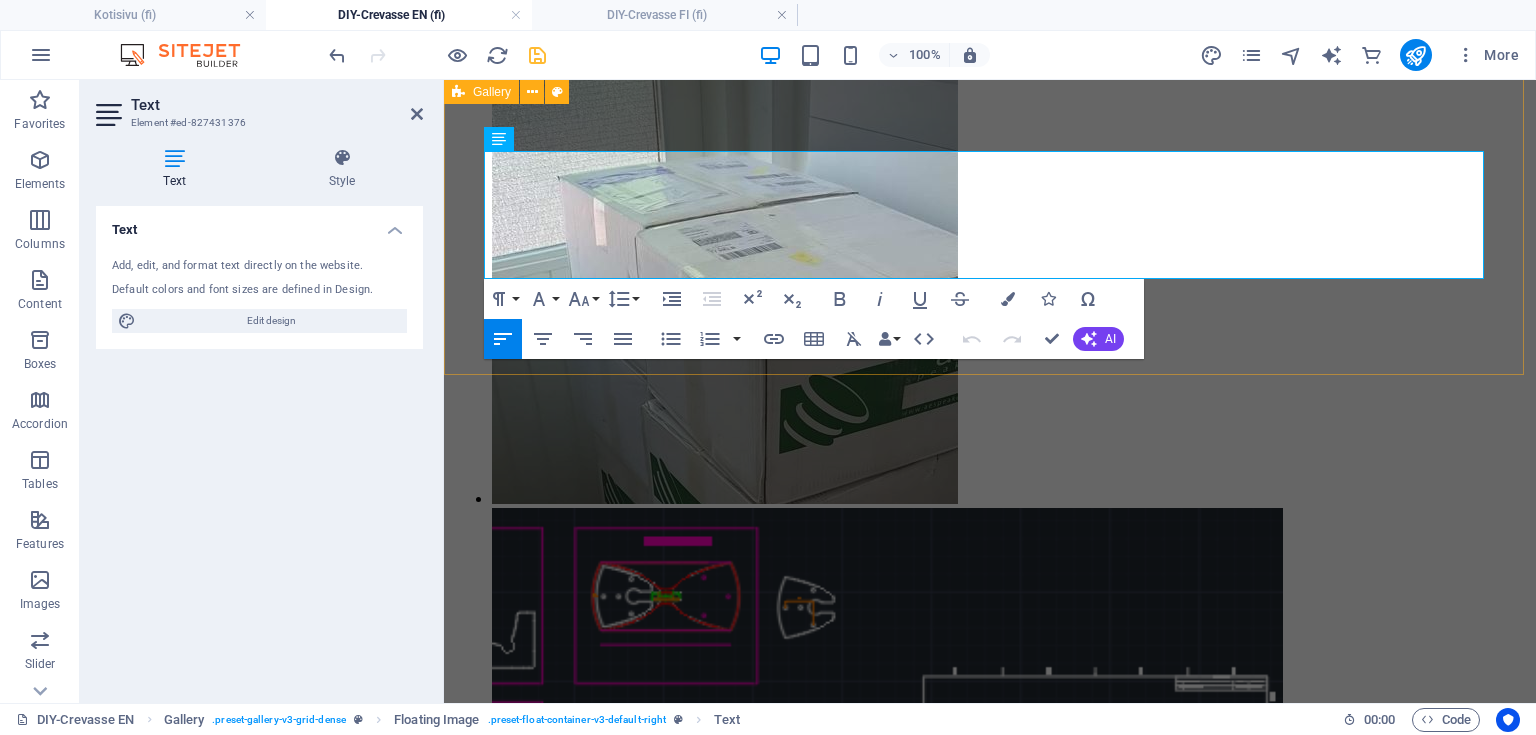 drag, startPoint x: 892, startPoint y: 260, endPoint x: 459, endPoint y: 173, distance: 441.65372 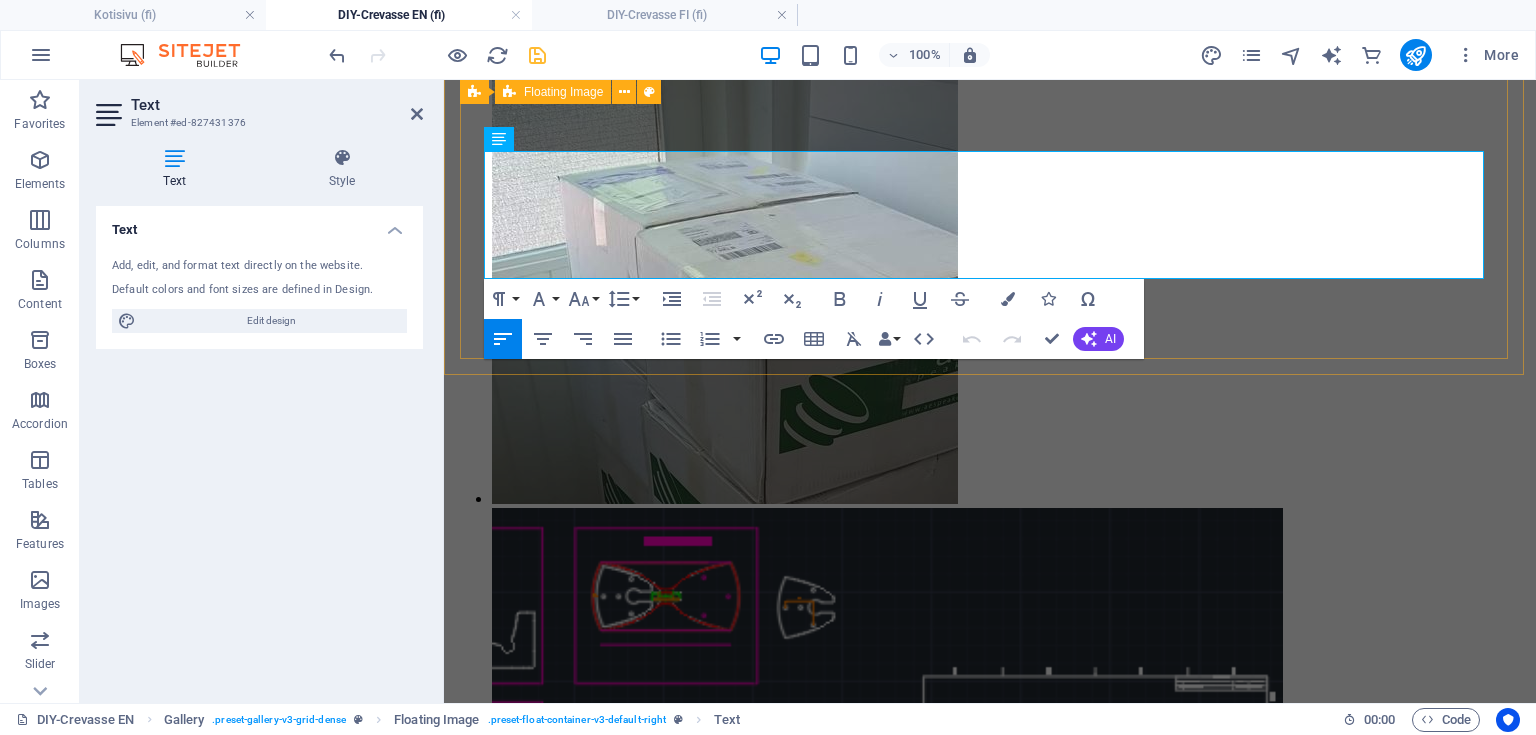 click on "Projekti vei meiltä kokonaisuudessaan noin kaksi vuotta, ja mikä olisikaan ollut parempi tapa päättää se, kuin päästä esittelemään kaiuttimia hifiharrastajien DIY-huoneessa Helsingin Highend 2025 -messuilla – yleisön ja samanhenkisten rakentelijoiden iloksi. Kaksi kaiutinparia valmistui kunnianosoituksena alkuperäiselle Crevasse-suunnittelulle – tarkoituksella kertaluonteisena projektina. Nauhadiskantit ja dipolibassot ovat silti jääneet pysyväksi osaksi kaiutinrakentamisen ydintä – niiden ympärille rakentuu jo uusia ideoita joita voit seurata tältä nettisivulta projektit osiosta." at bounding box center [990, 29016] 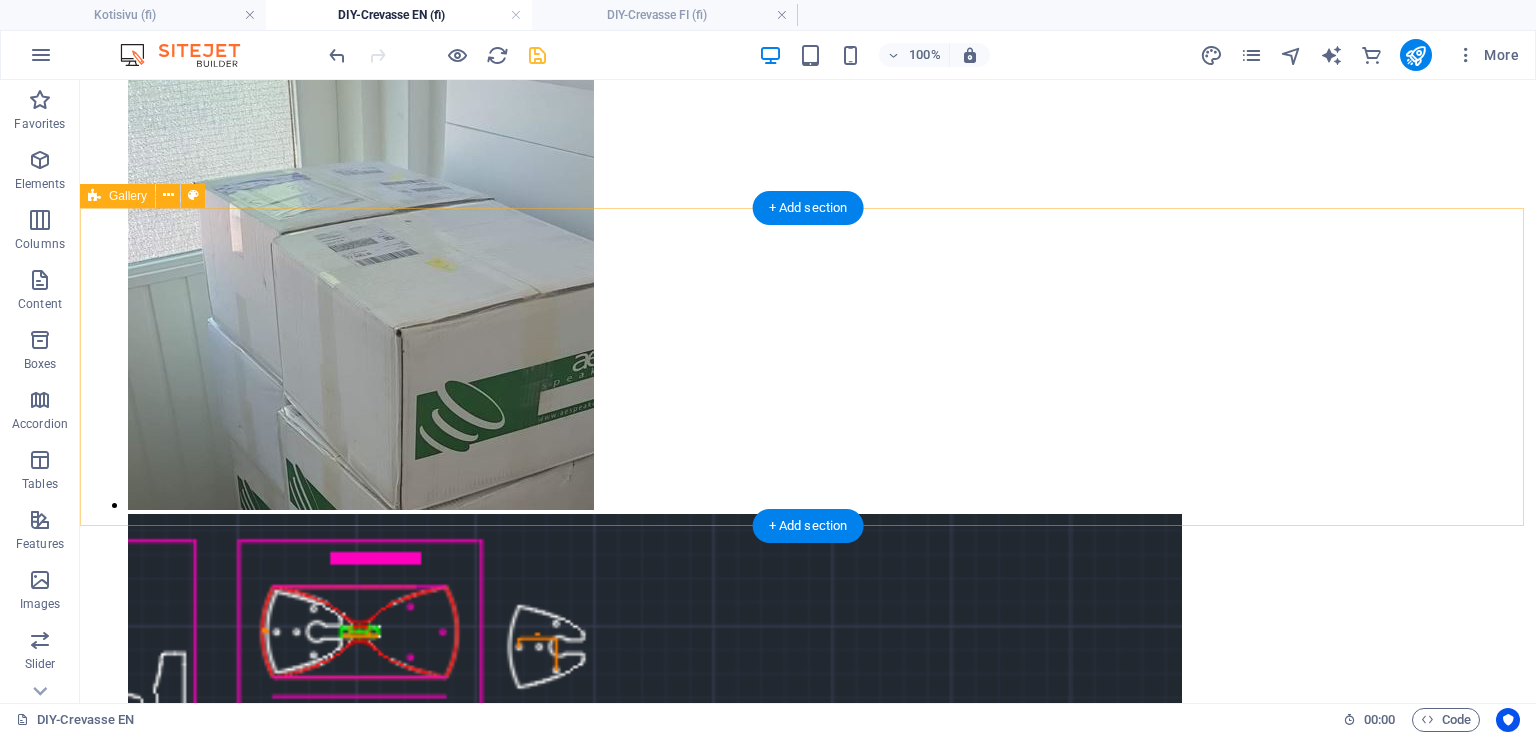 scroll, scrollTop: 7518, scrollLeft: 0, axis: vertical 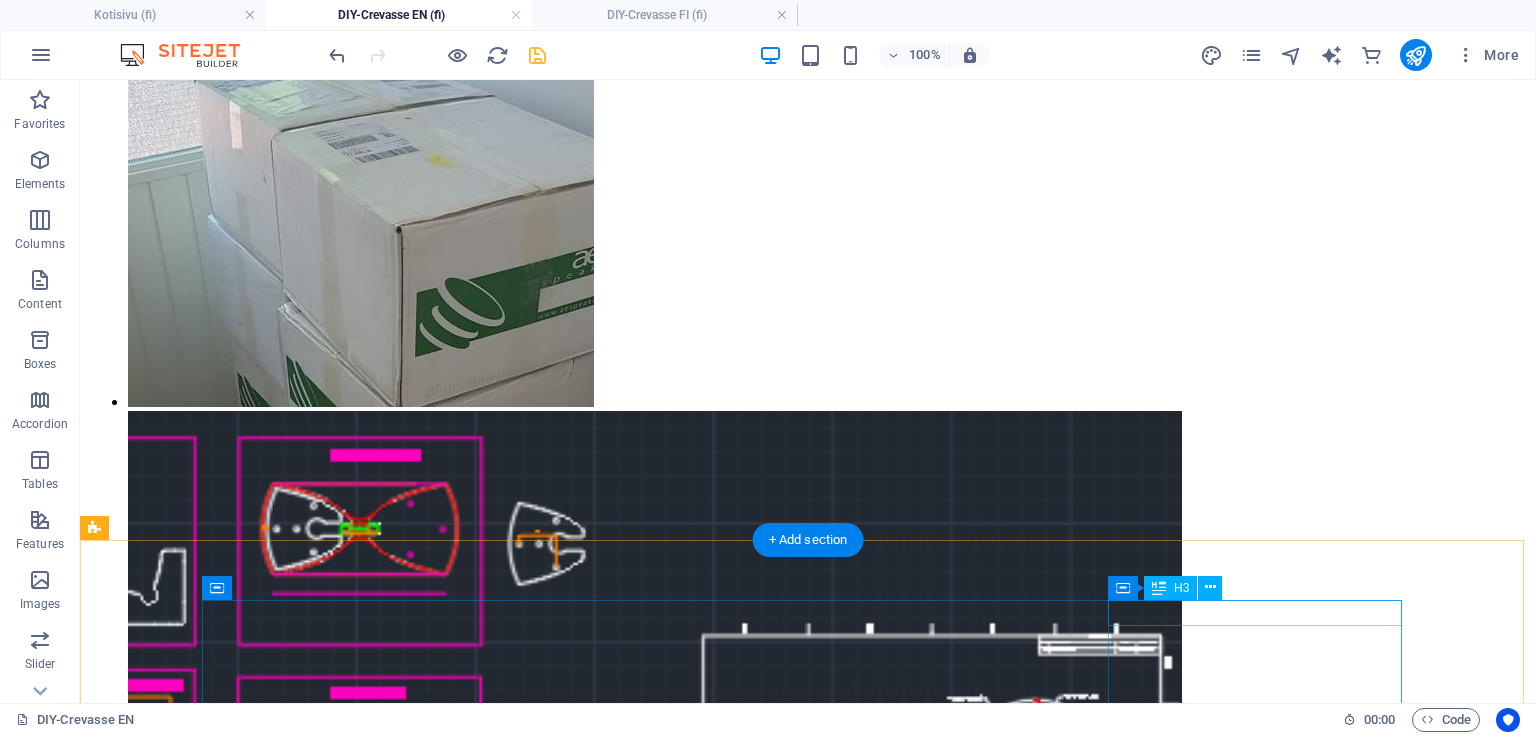 click on "Yhteystiedot" at bounding box center (808, 42294) 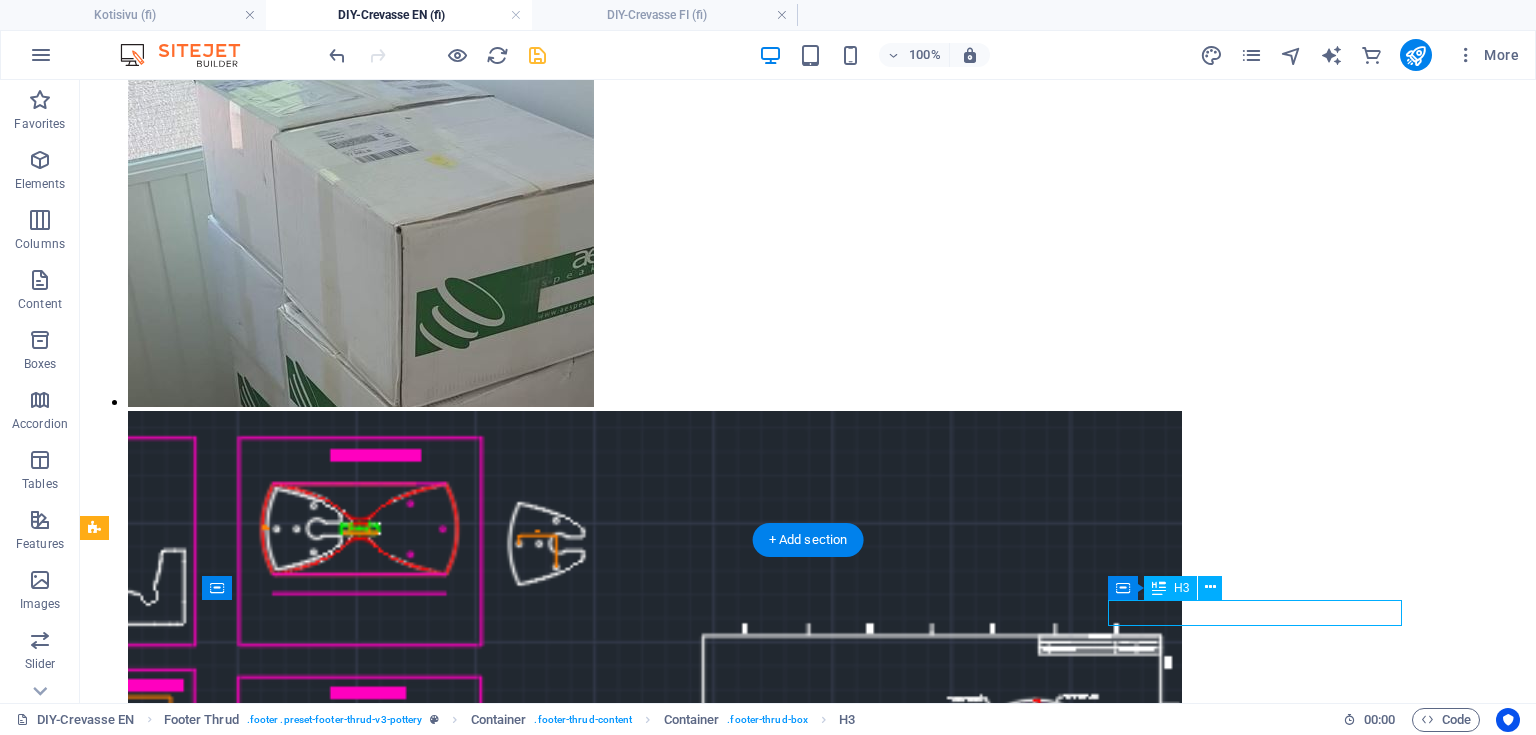 click on "Yhteystiedot" at bounding box center [808, 42294] 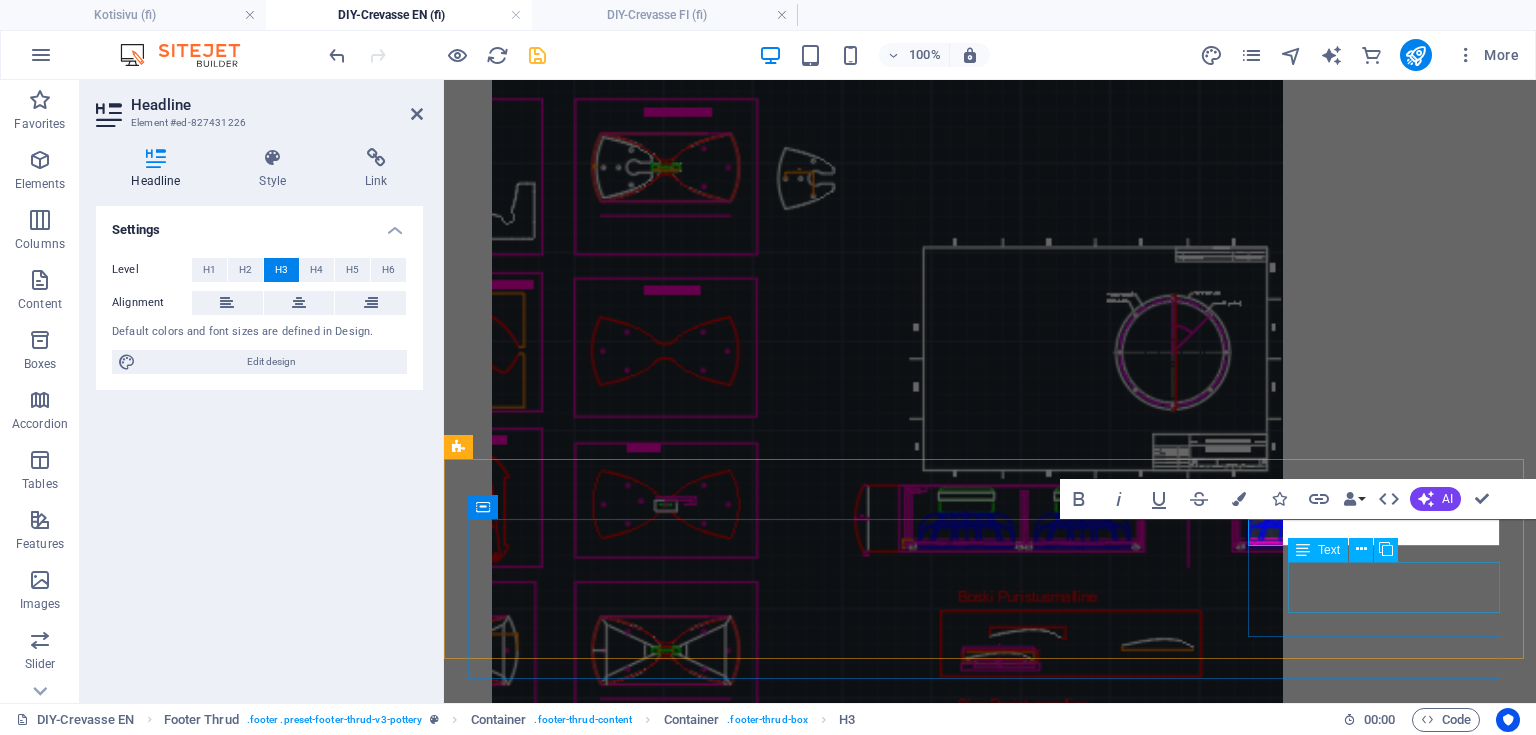 type 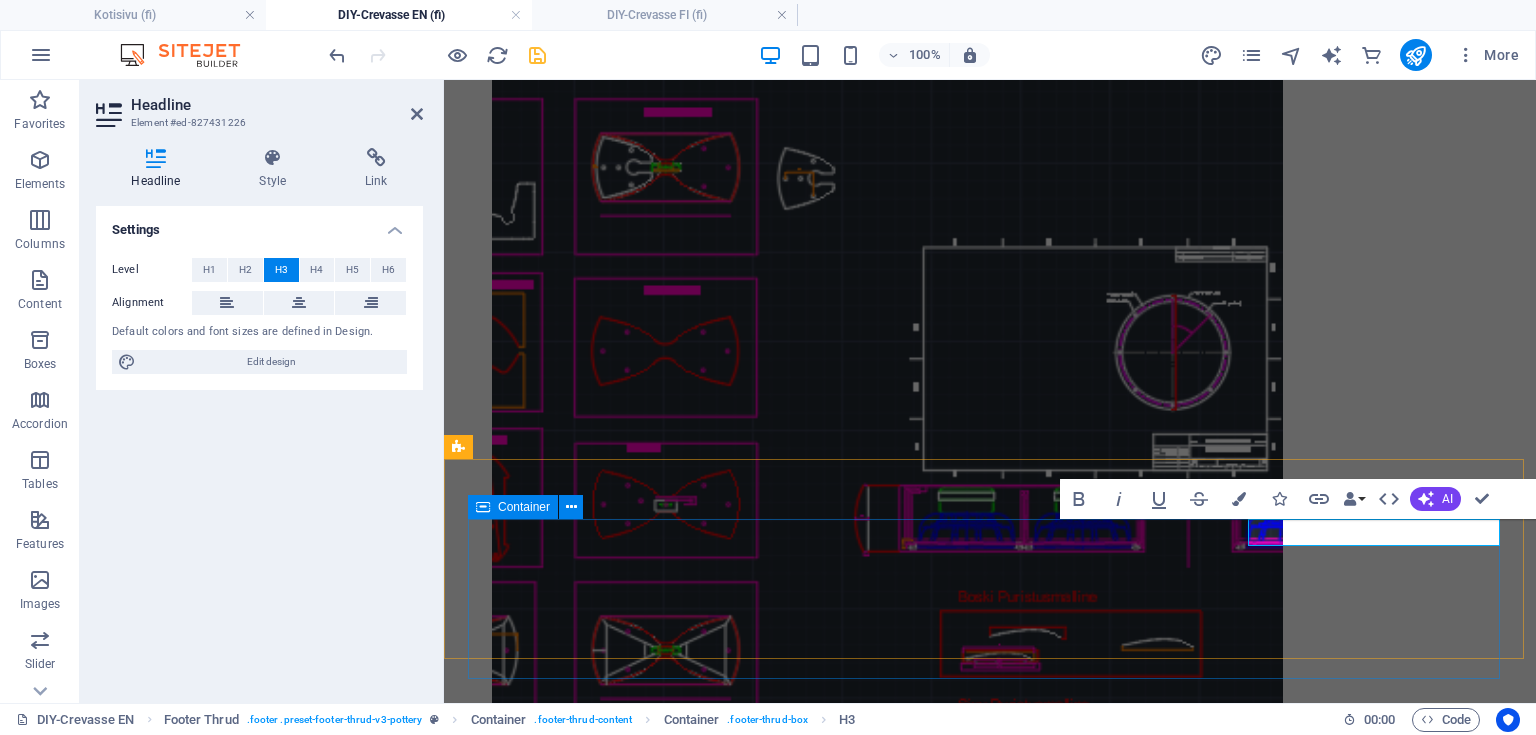 click on "Contact gap@example.com [LAST] [FIRST]" at bounding box center (990, 37174) 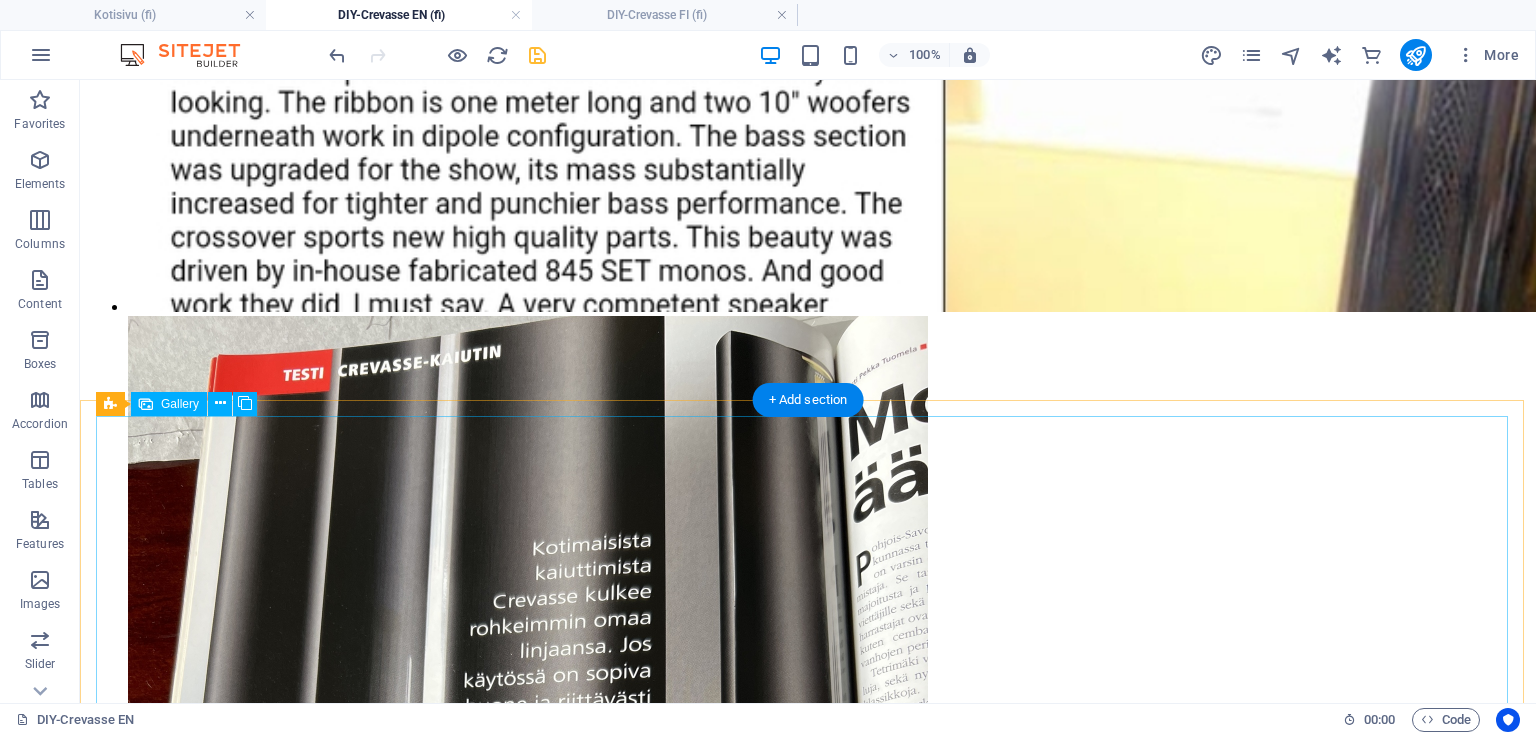 scroll, scrollTop: 4318, scrollLeft: 0, axis: vertical 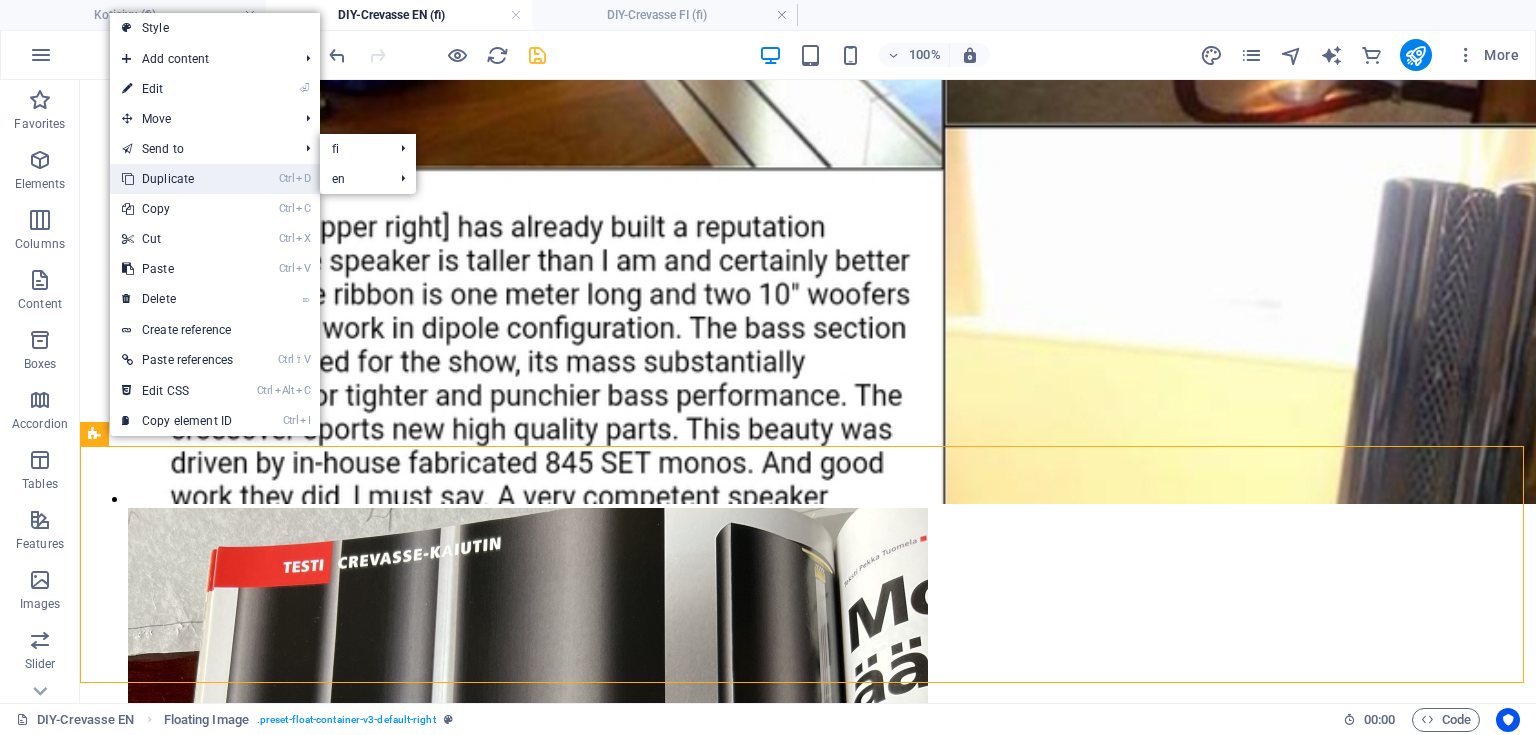click on "Ctrl D  Duplicate" at bounding box center (177, 179) 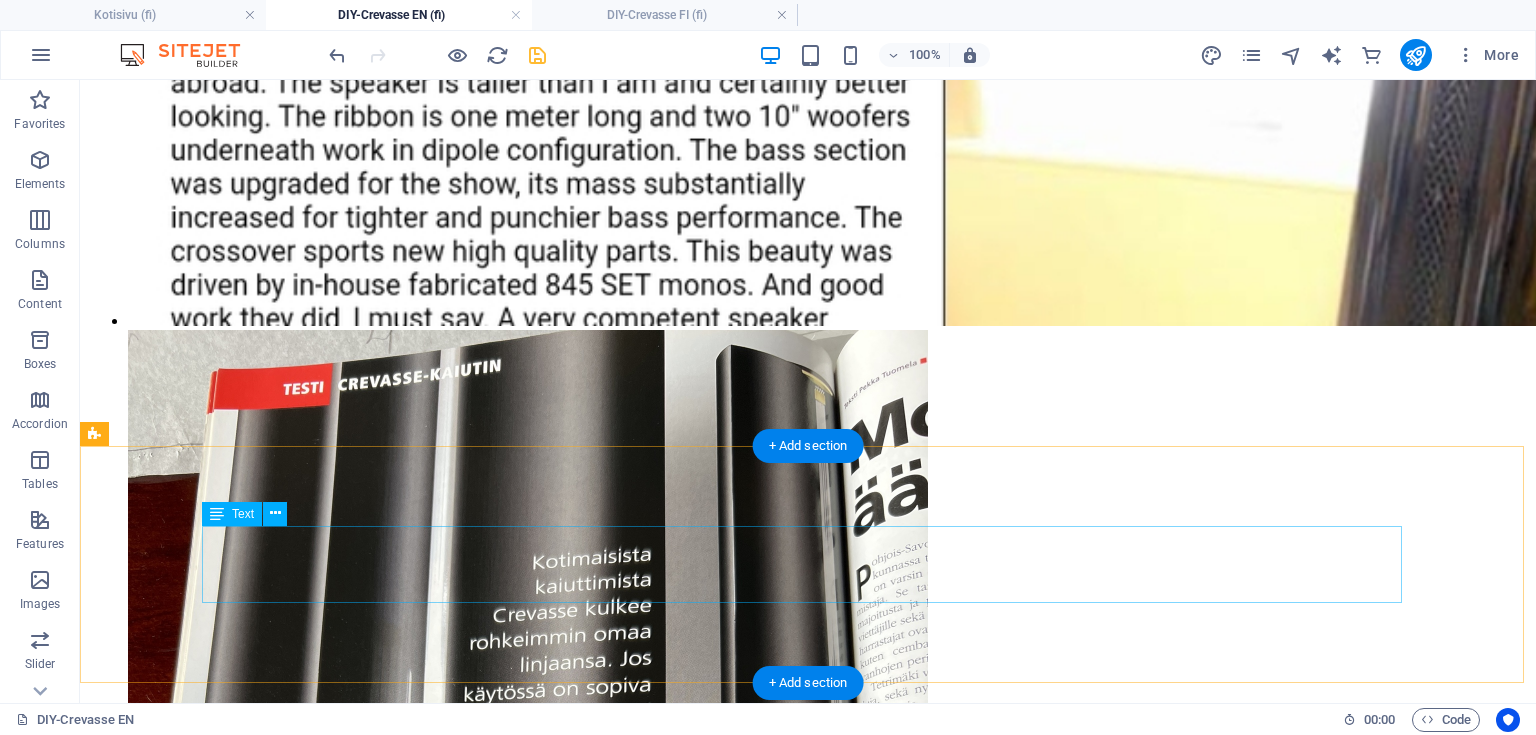 scroll, scrollTop: 4638, scrollLeft: 0, axis: vertical 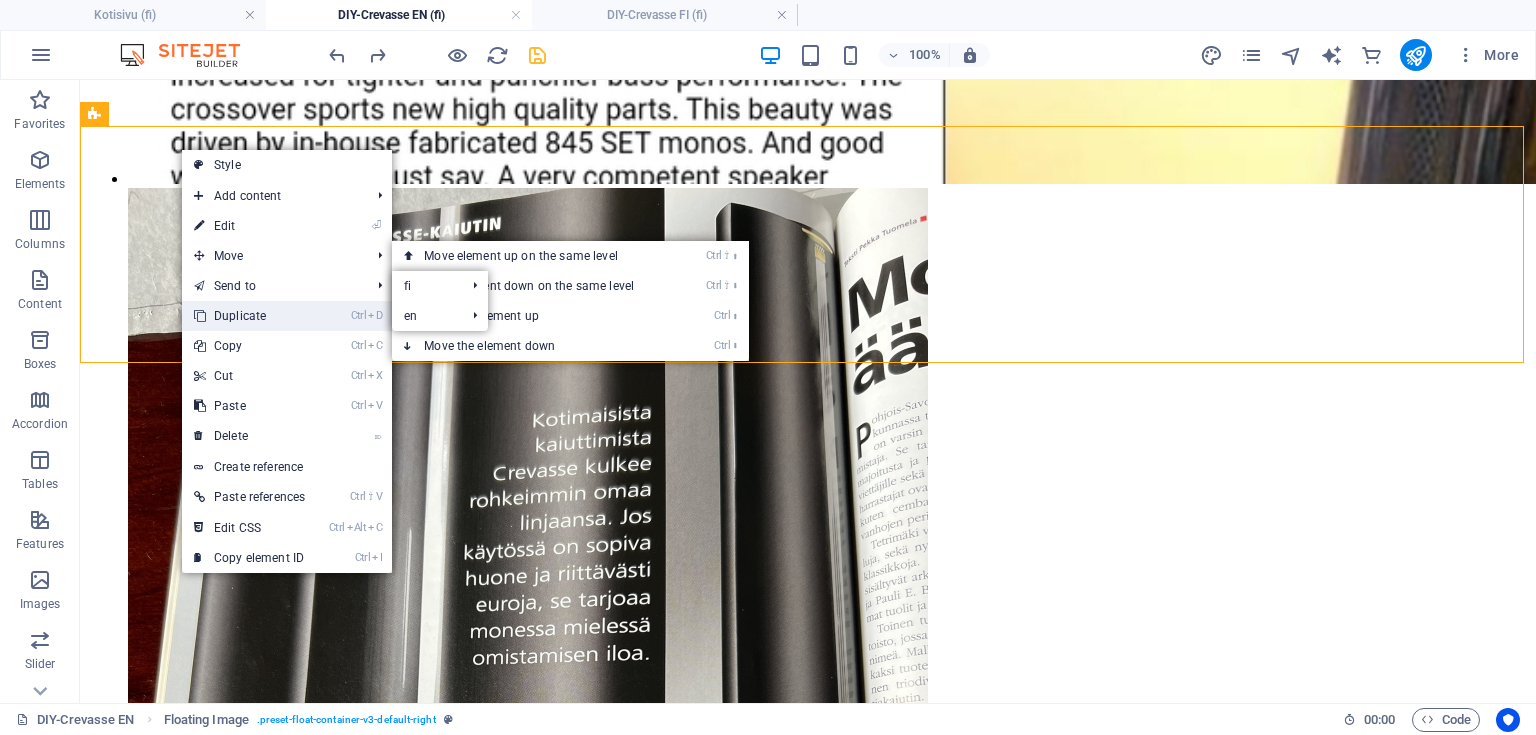 click on "Ctrl D  Duplicate" at bounding box center [249, 316] 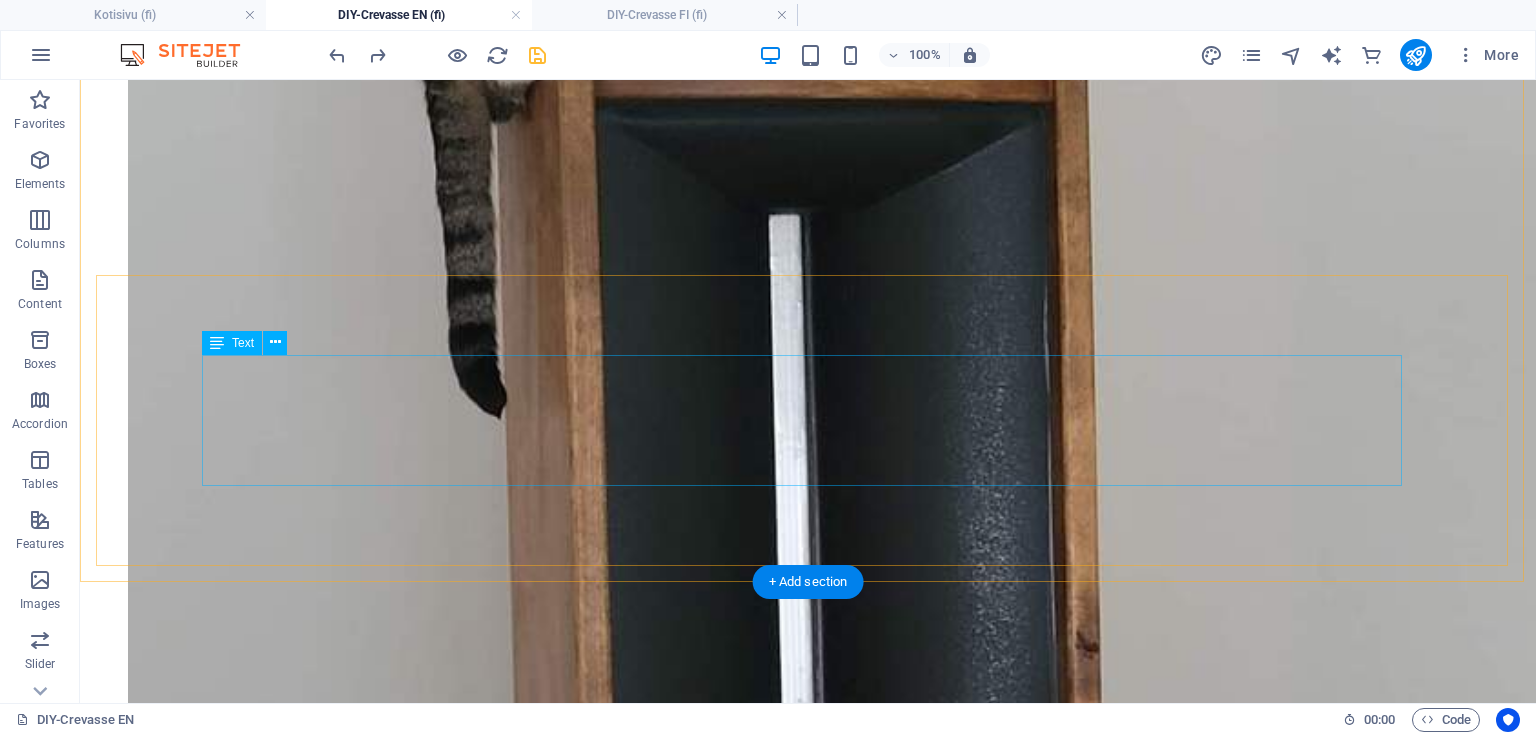 scroll, scrollTop: 5838, scrollLeft: 0, axis: vertical 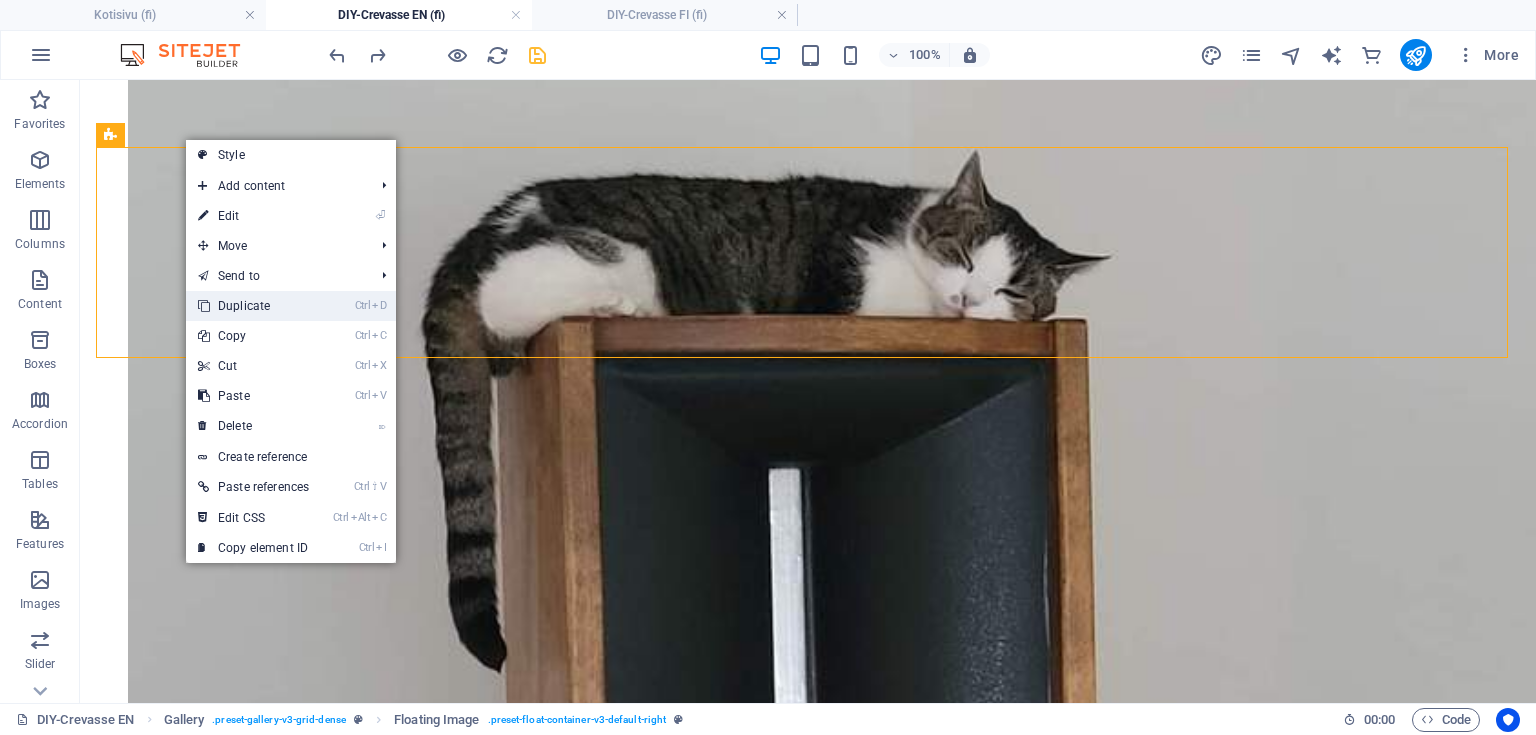 drag, startPoint x: 280, startPoint y: 316, endPoint x: 201, endPoint y: 236, distance: 112.432205 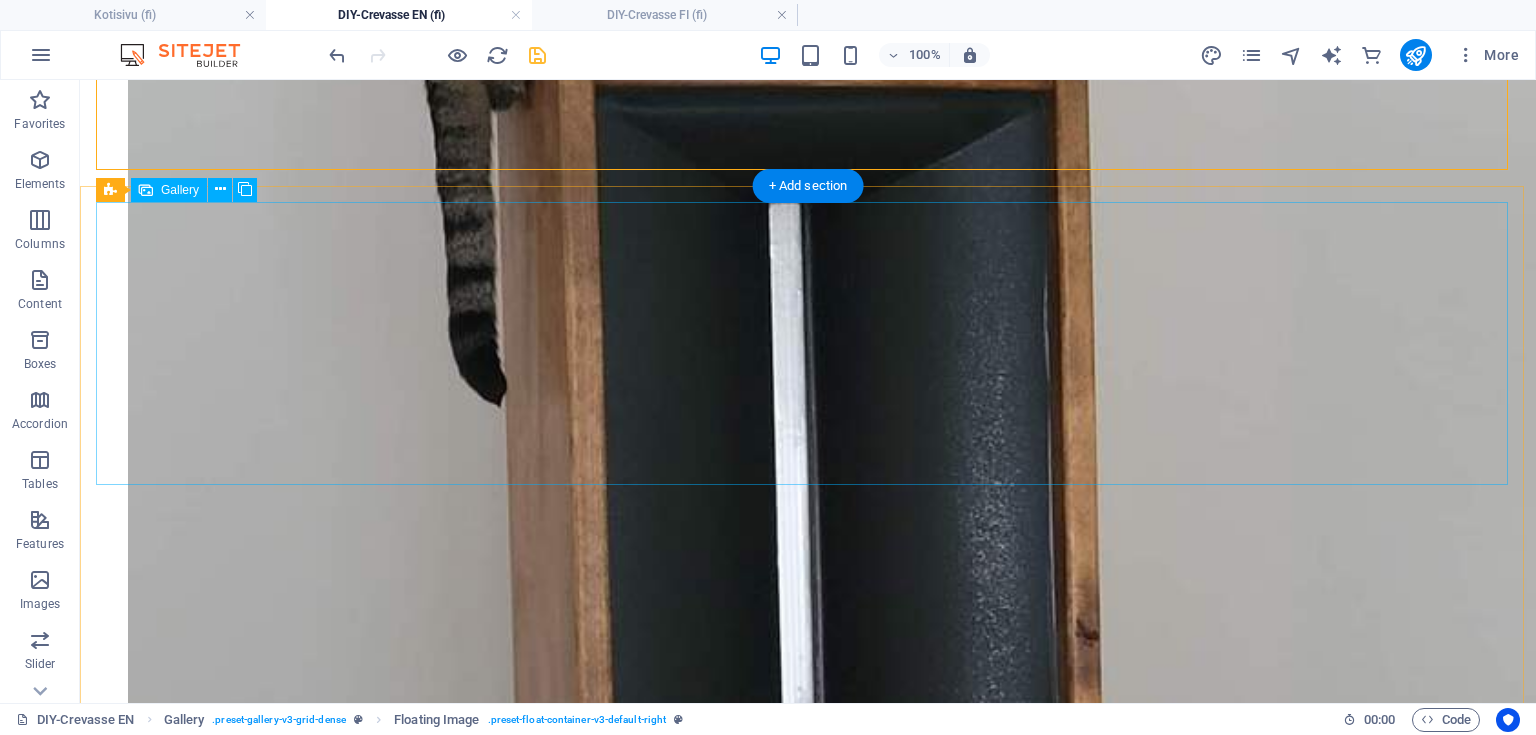 scroll, scrollTop: 6238, scrollLeft: 0, axis: vertical 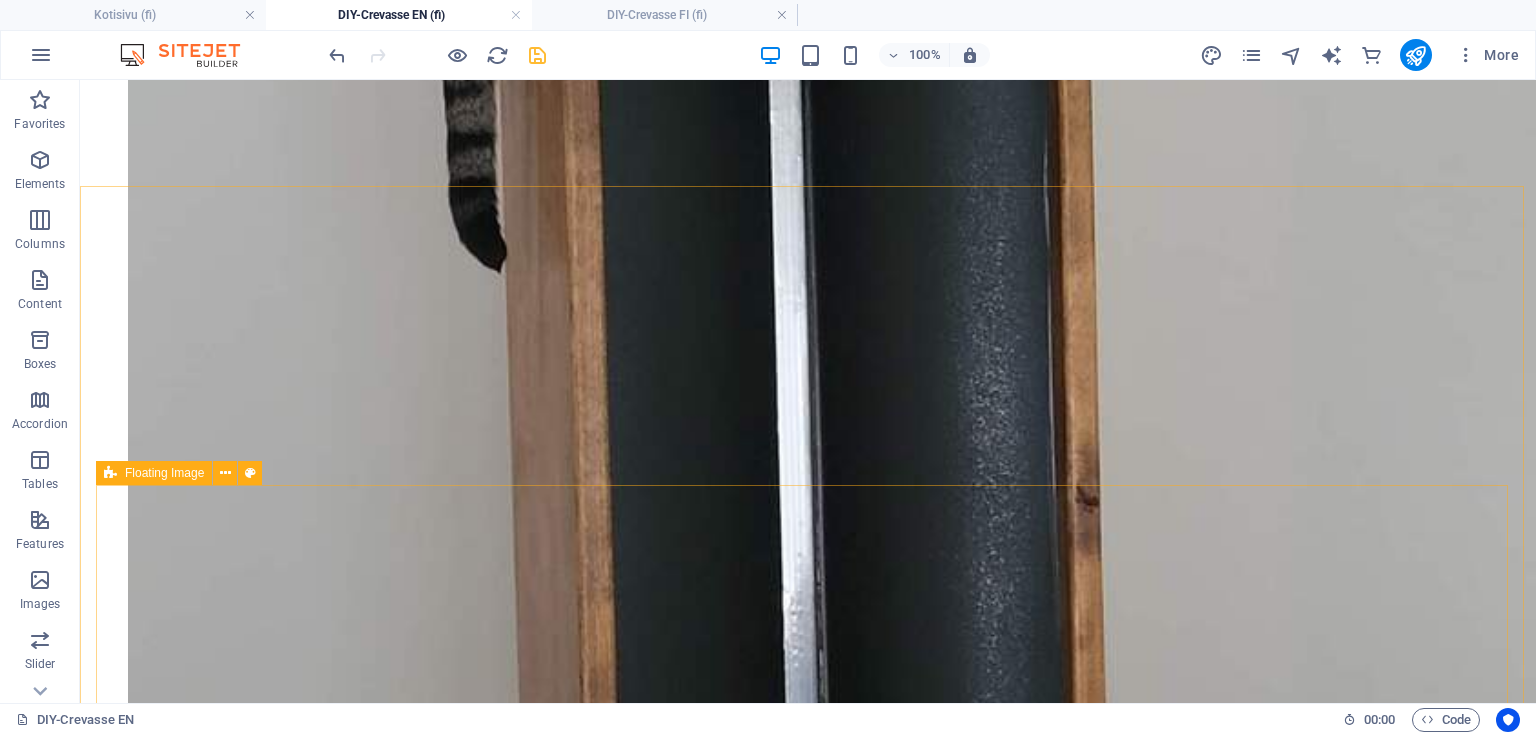 click on "Floating Image" at bounding box center (164, 473) 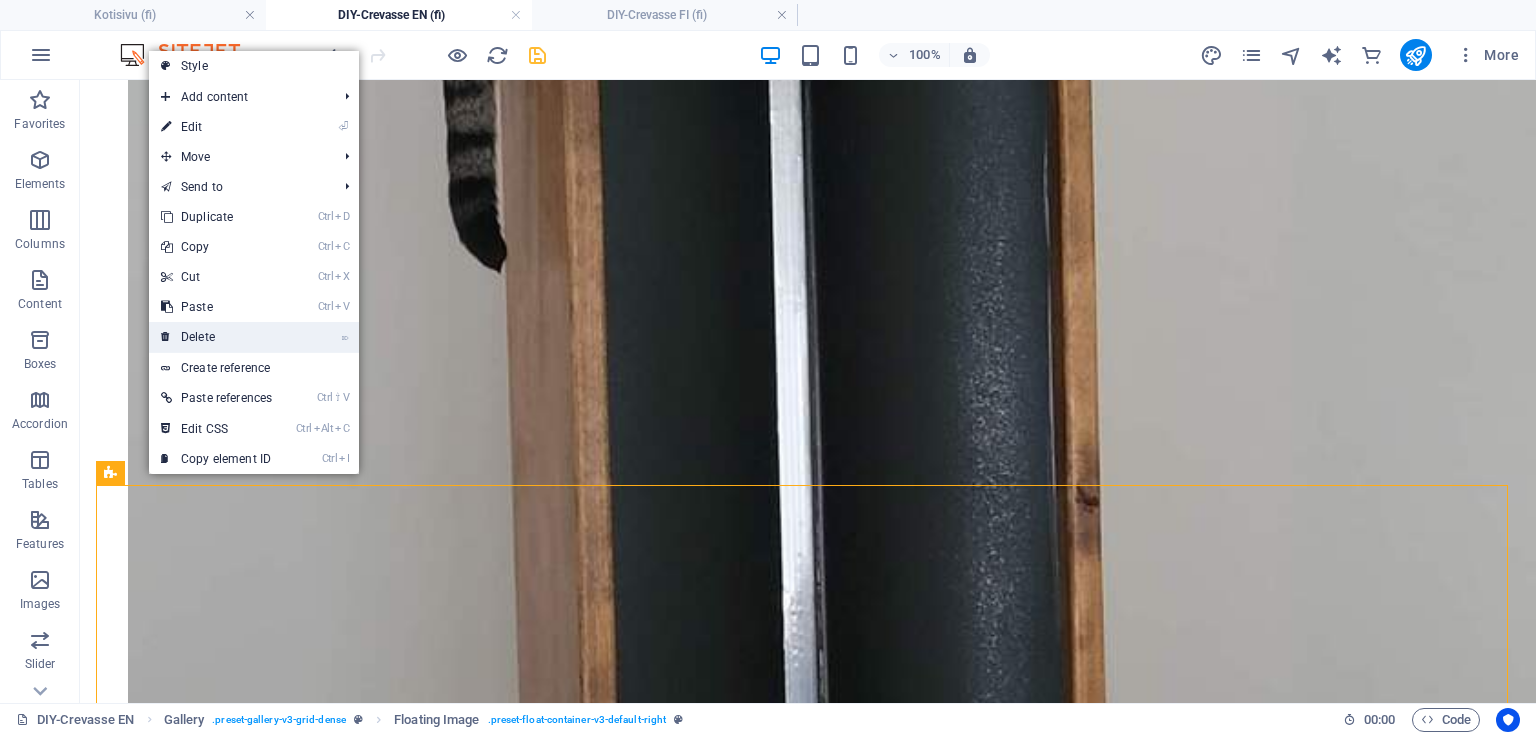 click on "⌦  Delete" at bounding box center (216, 337) 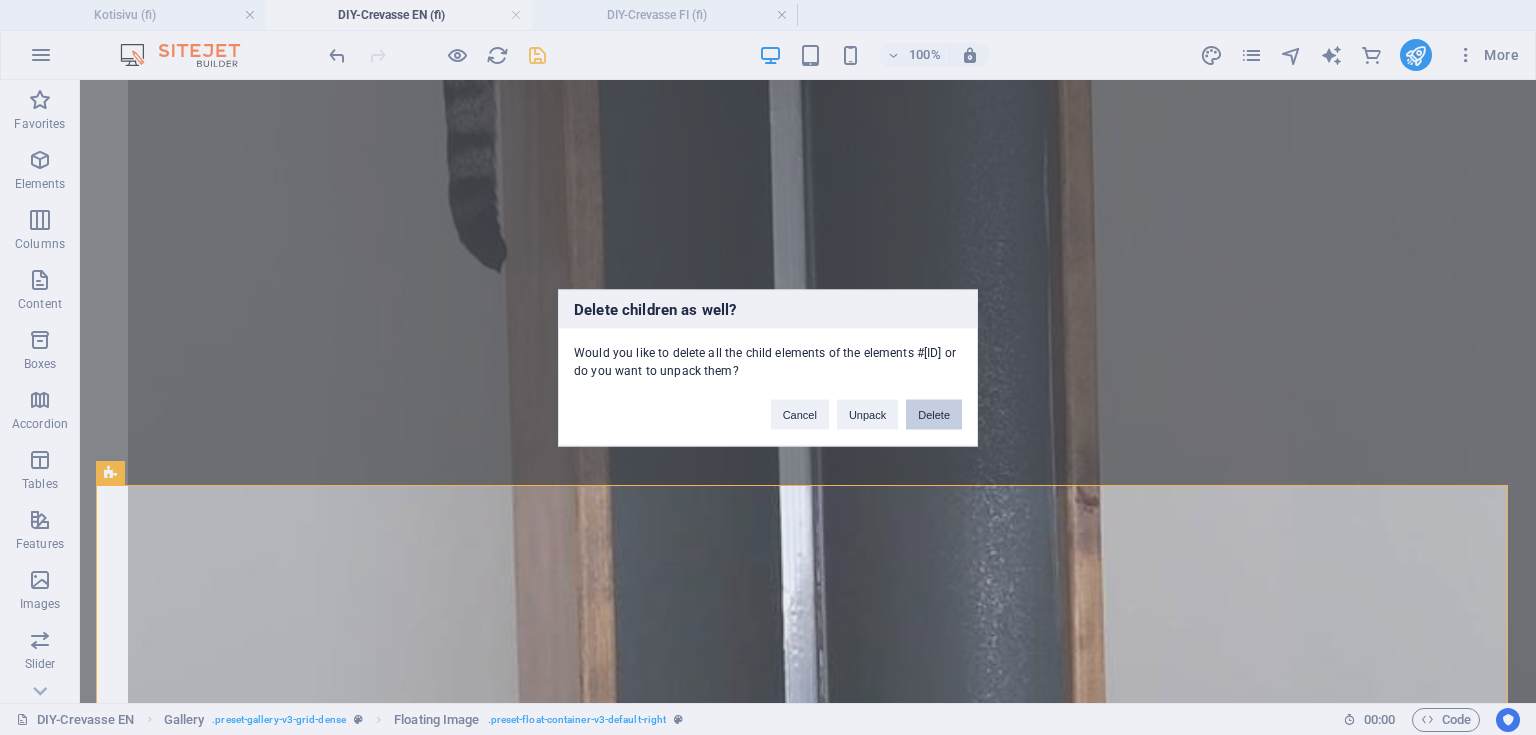 drag, startPoint x: 927, startPoint y: 409, endPoint x: 366, endPoint y: 398, distance: 561.10785 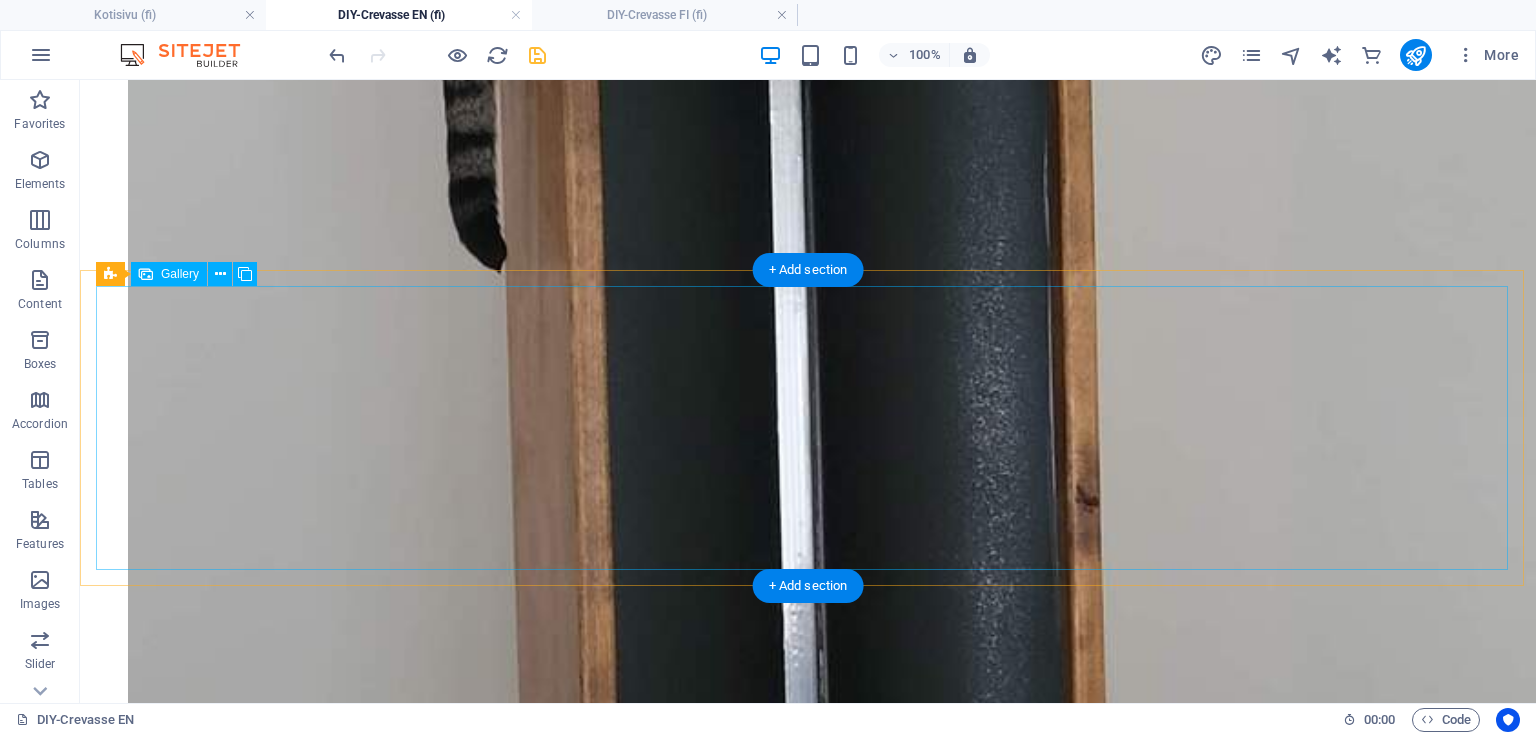 scroll, scrollTop: 6078, scrollLeft: 0, axis: vertical 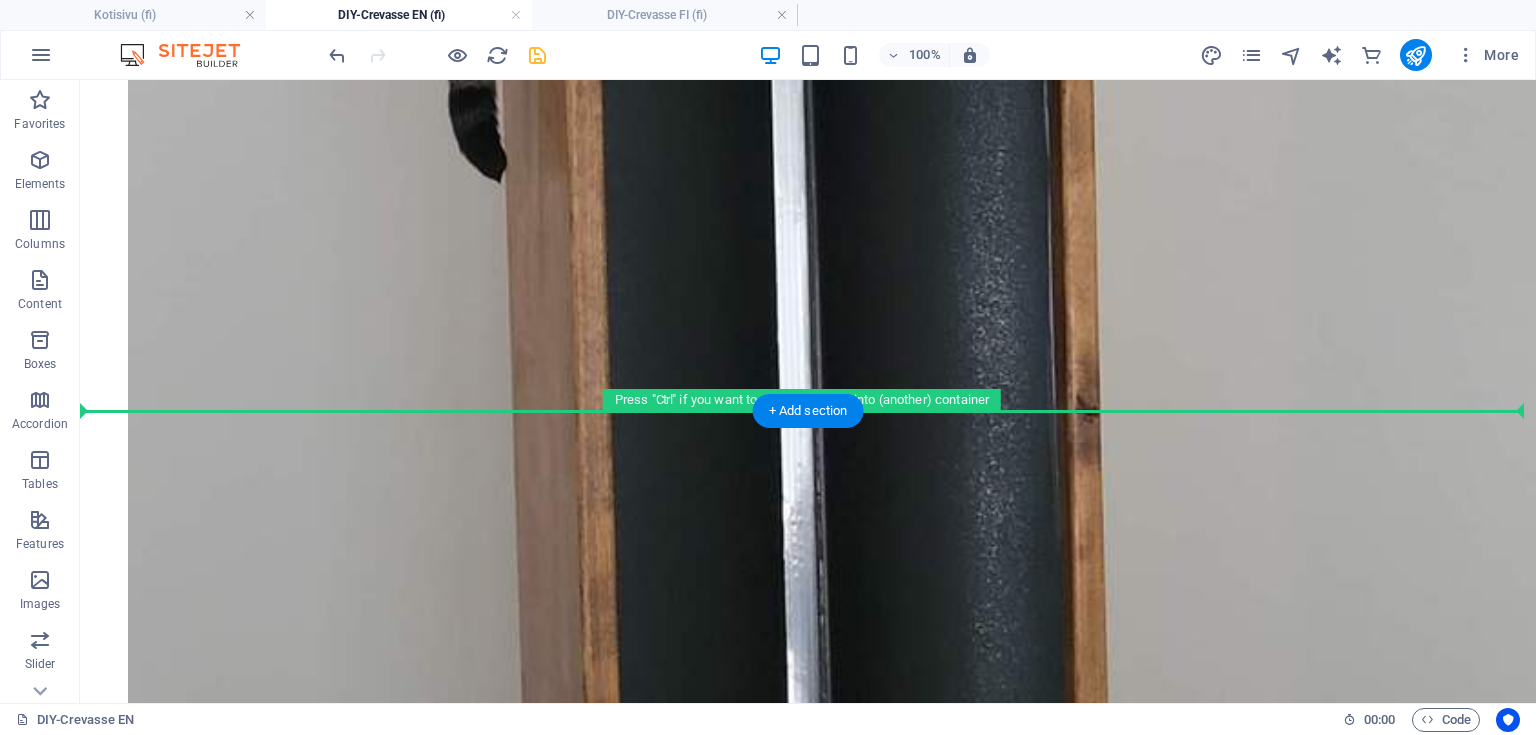 drag, startPoint x: 193, startPoint y: 192, endPoint x: 268, endPoint y: 417, distance: 237.17082 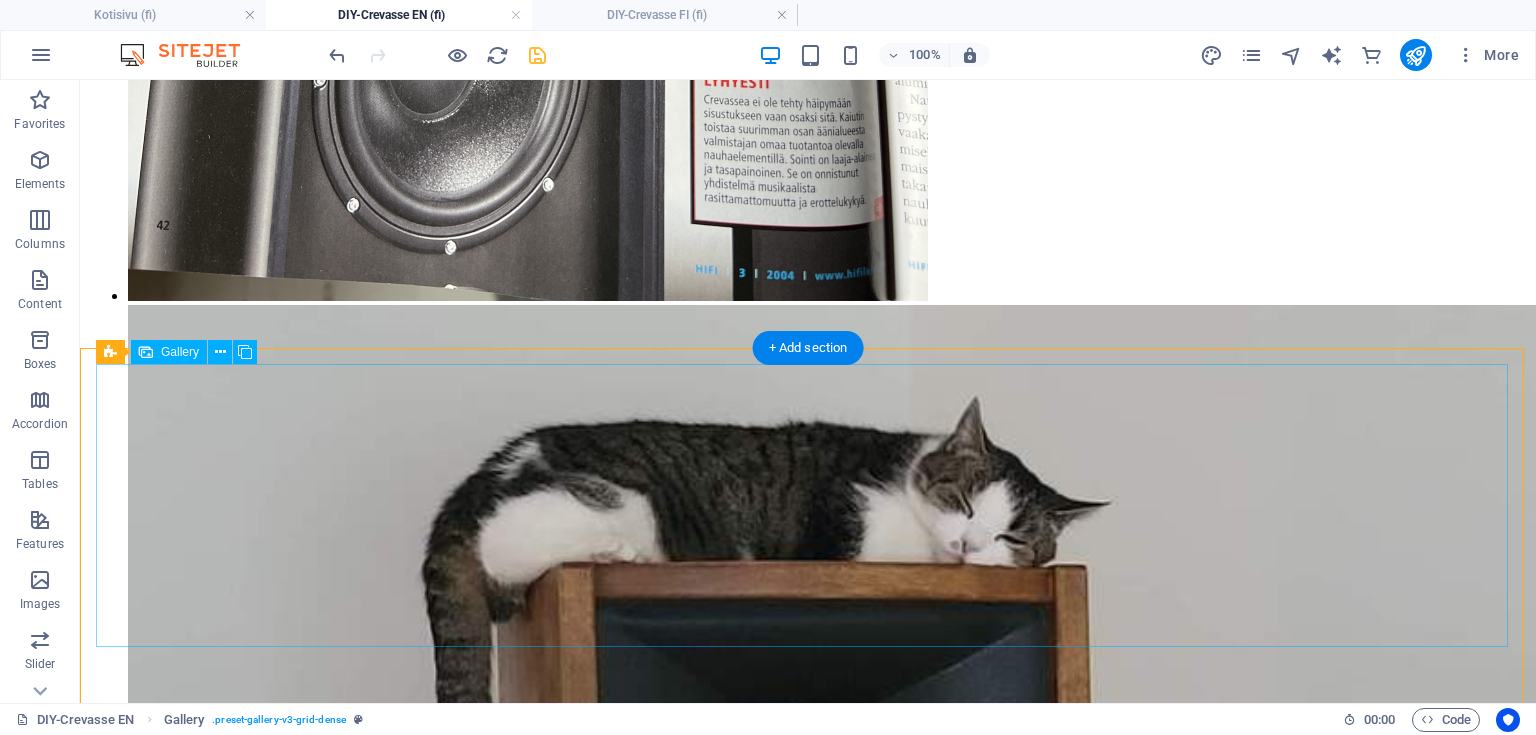 scroll, scrollTop: 5912, scrollLeft: 0, axis: vertical 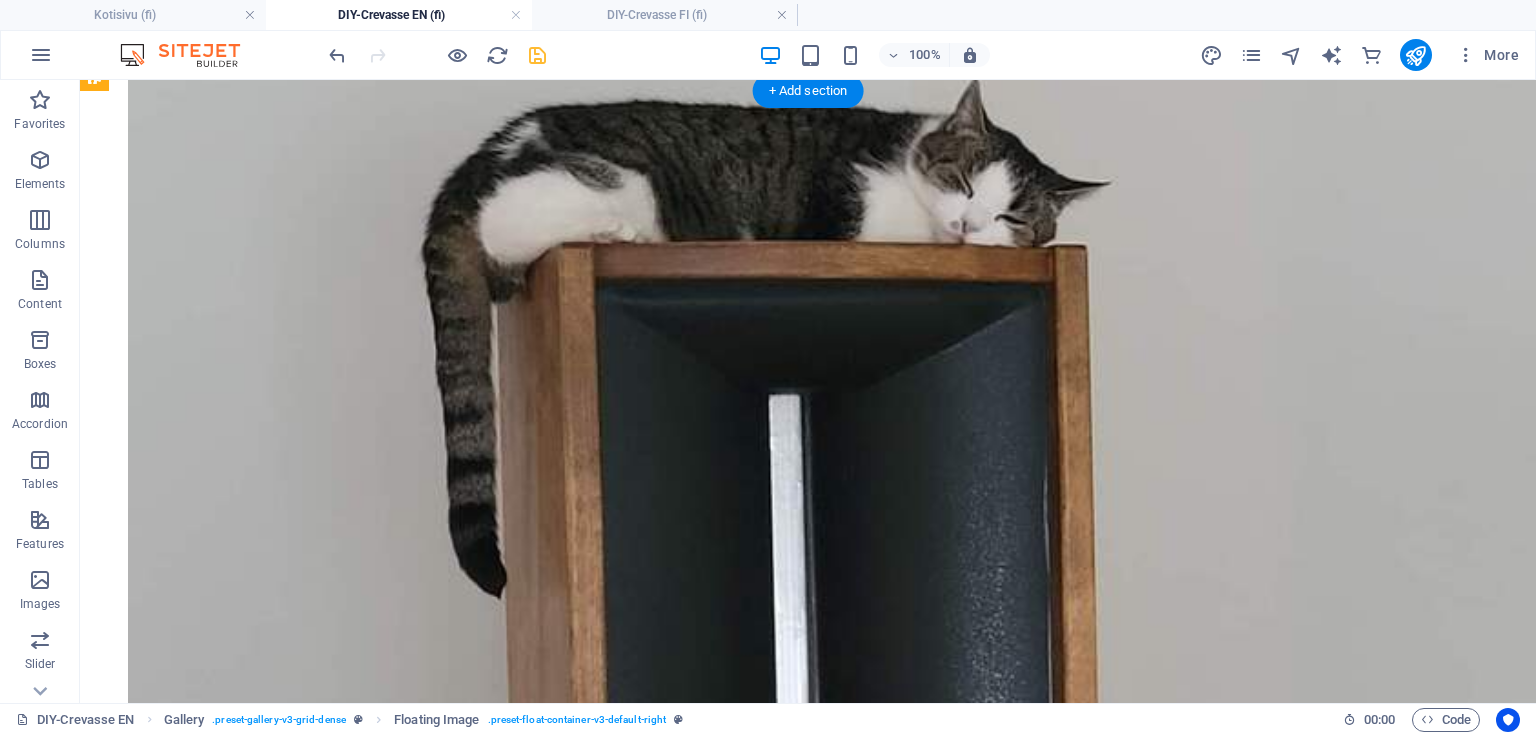 drag, startPoint x: 256, startPoint y: 460, endPoint x: 212, endPoint y: 278, distance: 187.24316 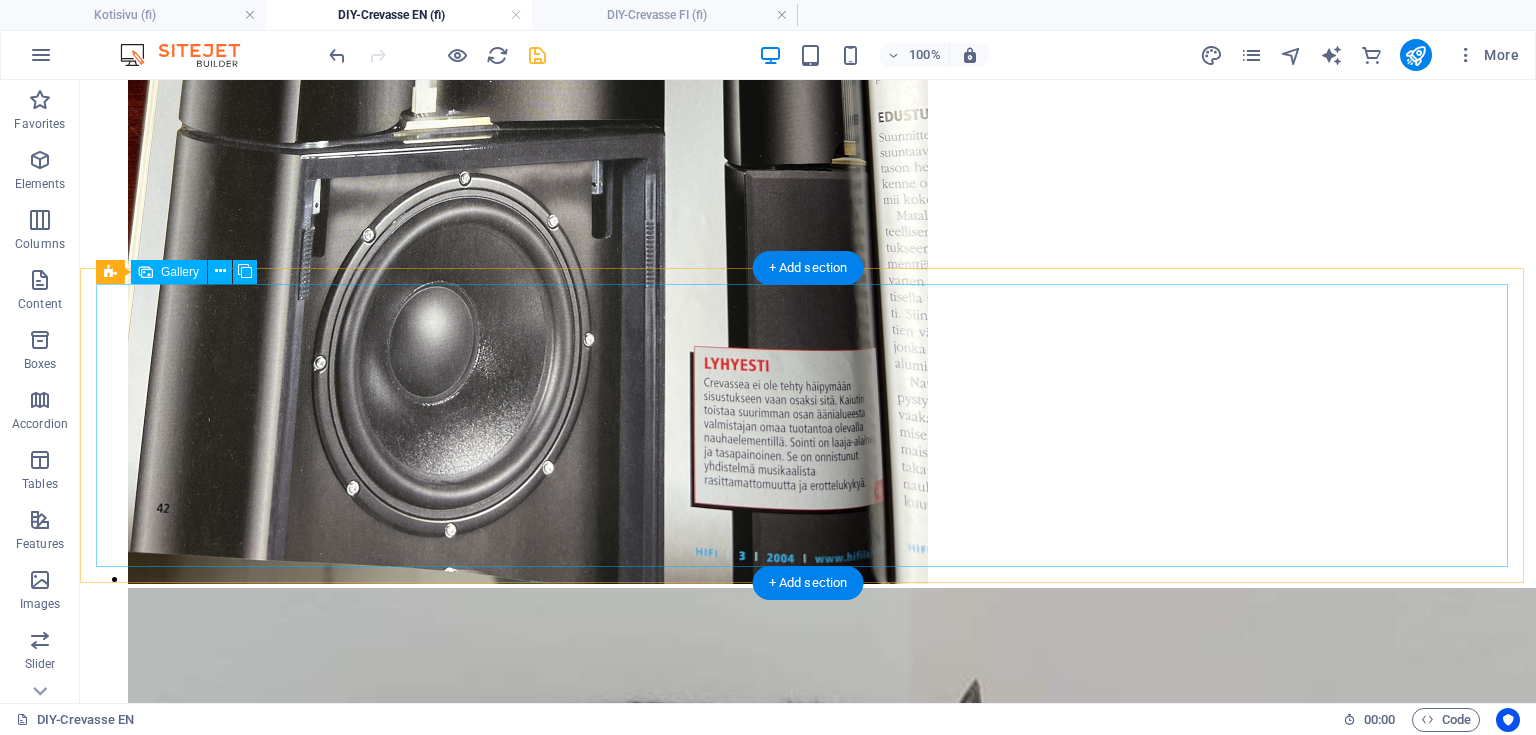 scroll, scrollTop: 5192, scrollLeft: 0, axis: vertical 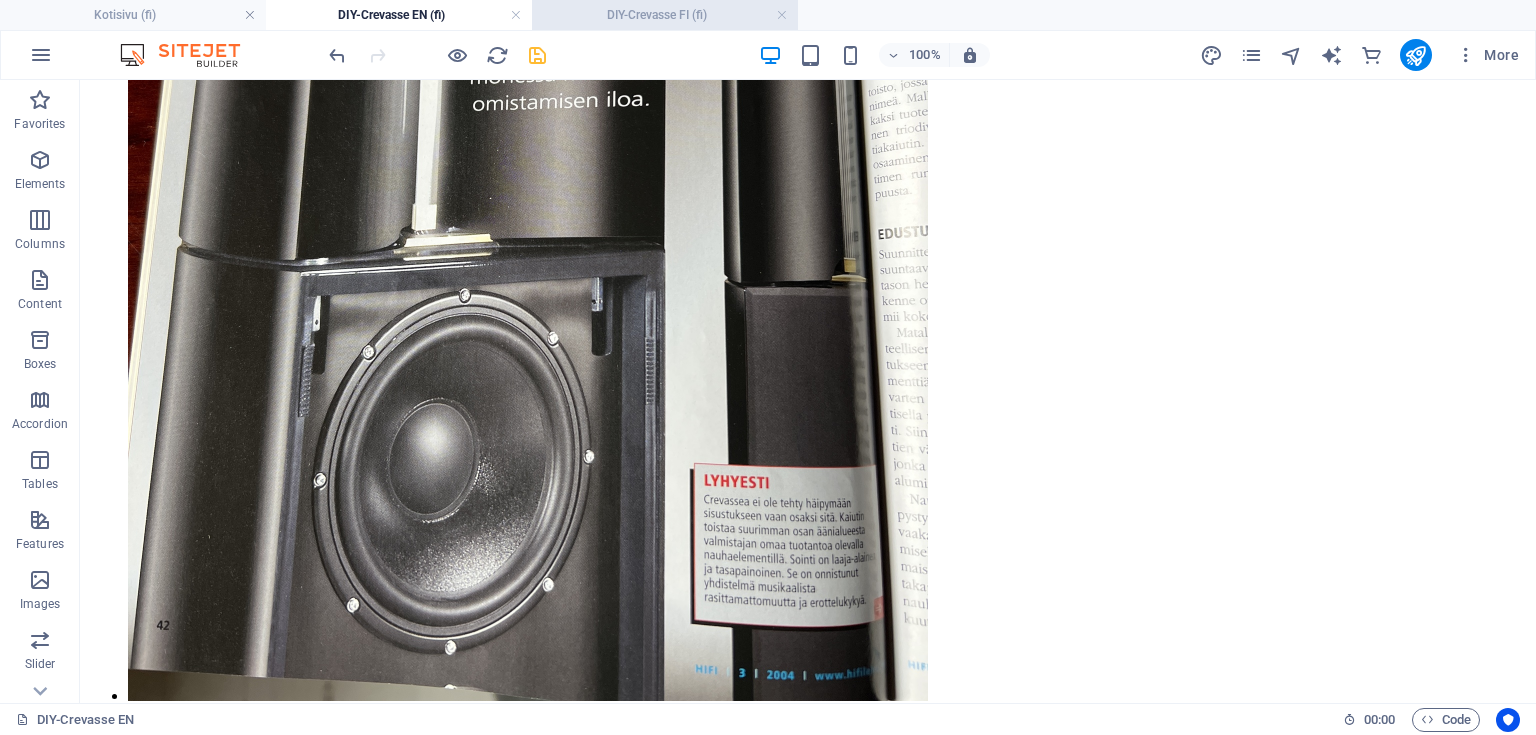 click on "DIY-Crevasse FI (fi)" at bounding box center [665, 15] 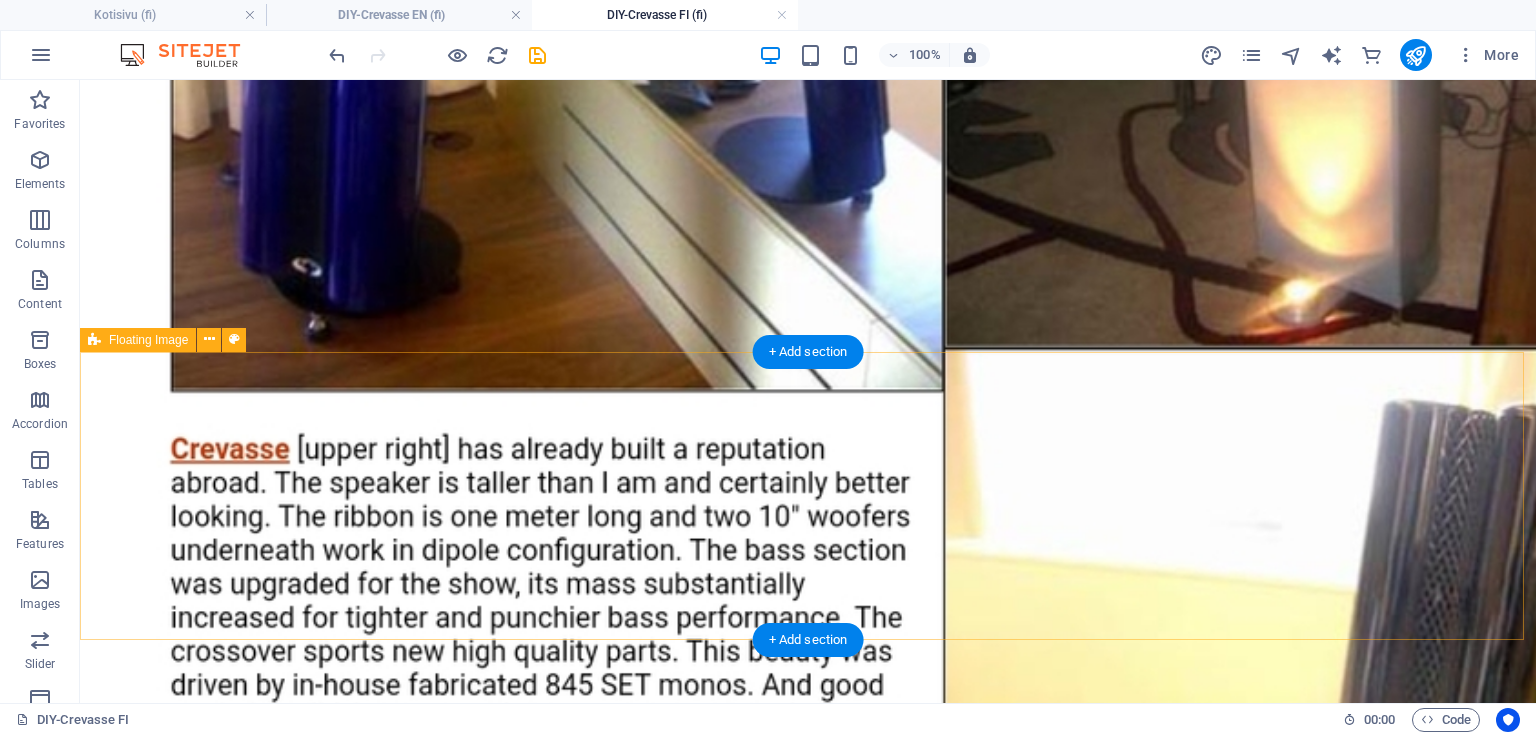 scroll, scrollTop: 4080, scrollLeft: 0, axis: vertical 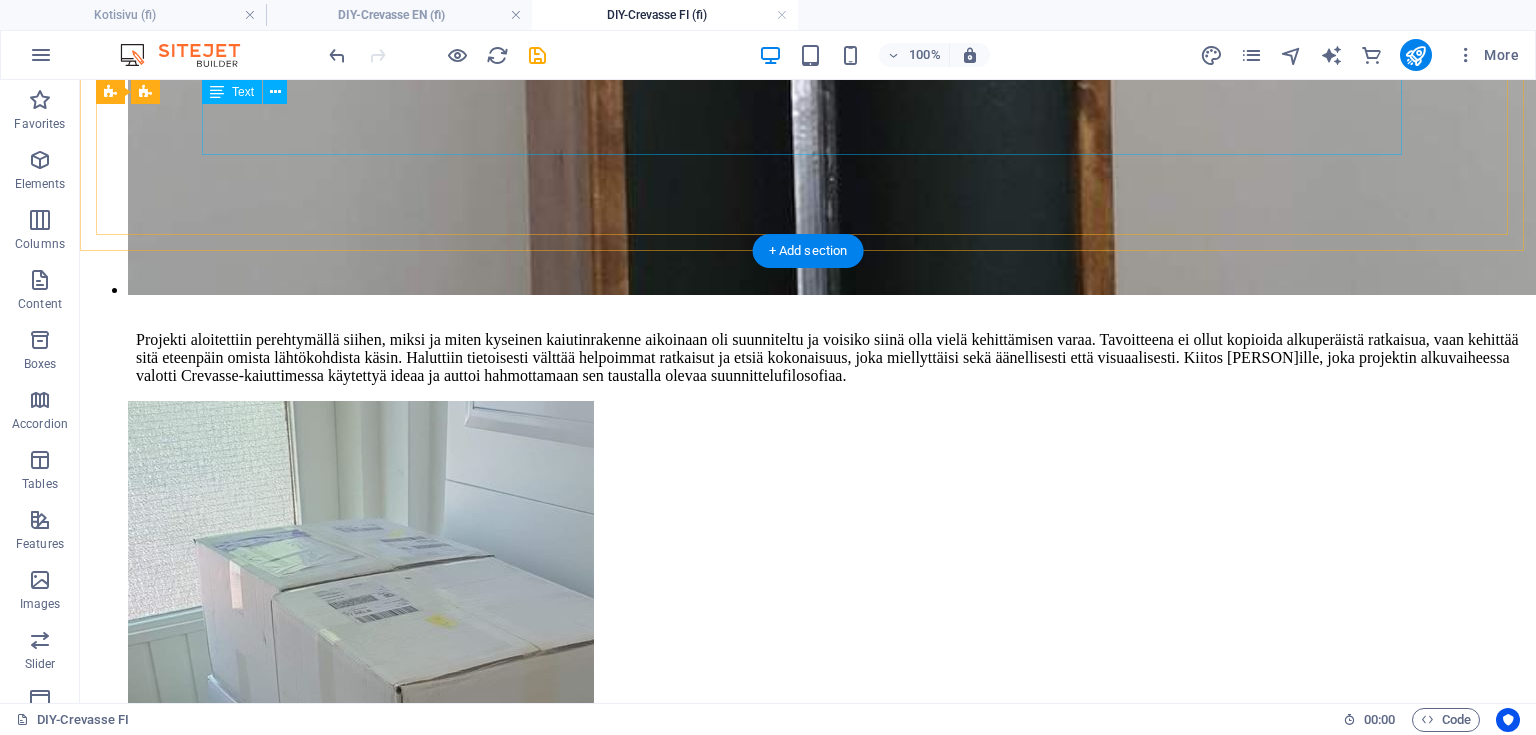 click on "Projekti vei meiltä kokonaisuudessaan noin kaksi vuotta, ja mikä olisikaan ollut parempi tapa päättää se, kuin päästä esittelemään kaiuttimia hifiharrastajien DIY-huoneessa Helsingin Highend 2025 -messuilla – yleisön ja samanhenkisten rakentelijoiden iloksi. Kaksi kaiutinparia valmistui kunnianosoituksena alkuperäiselle Crevasse-suunnittelulle – tarkoituksella kertaluonteisena projektina. Nauhadiskantit ja dipolibassot ovat silti jääneet pysyväksi osaksi kaiutinrakentamisen ydintä – niiden ympärille rakentuu jo uusia ideoita joita voit seurata tältä nettisivulta projektit osiosta." at bounding box center [808, 32296] 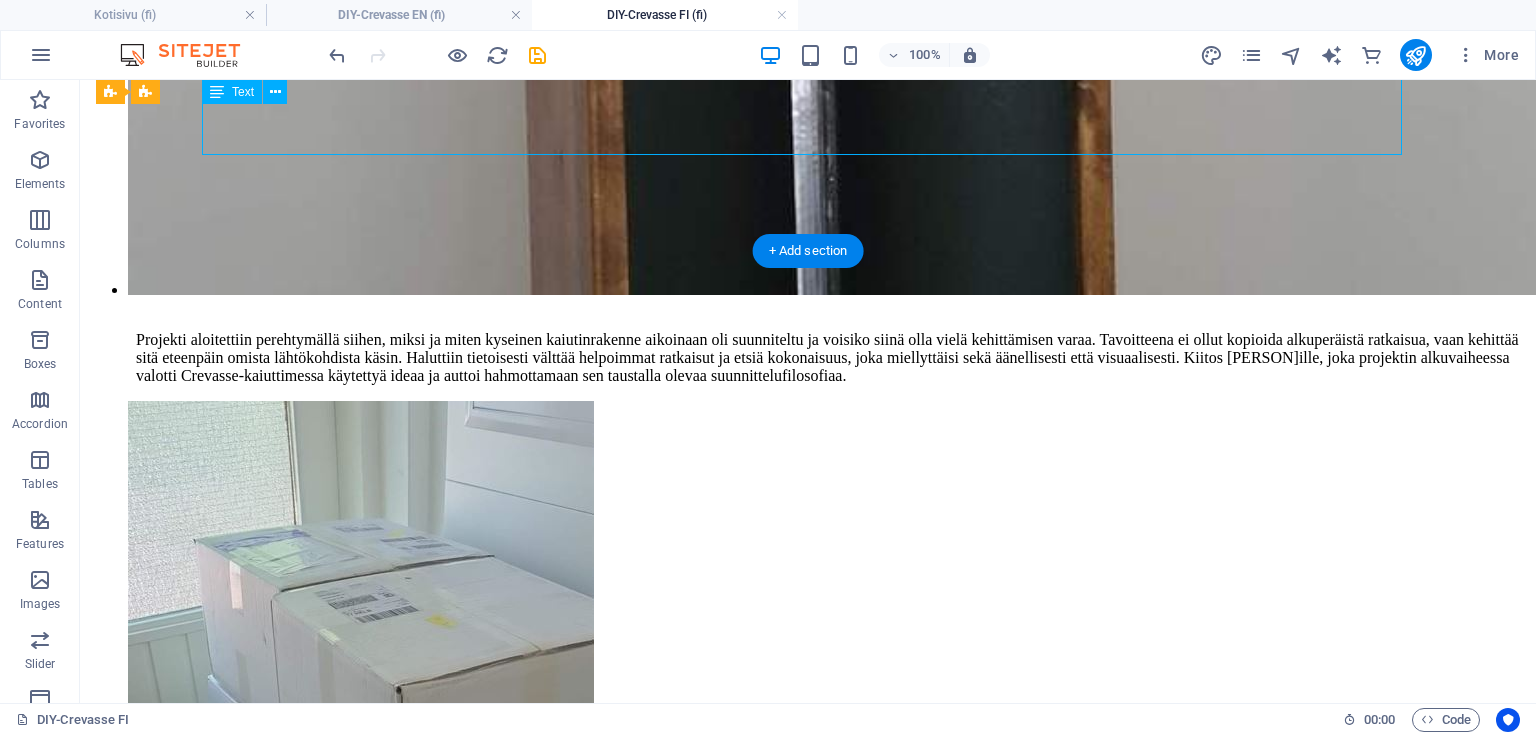 click on "Projekti vei meiltä kokonaisuudessaan noin kaksi vuotta, ja mikä olisikaan ollut parempi tapa päättää se, kuin päästä esittelemään kaiuttimia hifiharrastajien DIY-huoneessa Helsingin Highend 2025 -messuilla – yleisön ja samanhenkisten rakentelijoiden iloksi. Kaksi kaiutinparia valmistui kunnianosoituksena alkuperäiselle Crevasse-suunnittelulle – tarkoituksella kertaluonteisena projektina. Nauhadiskantit ja dipolibassot ovat silti jääneet pysyväksi osaksi kaiutinrakentamisen ydintä – niiden ympärille rakentuu jo uusia ideoita joita voit seurata tältä nettisivulta projektit osiosta." at bounding box center [808, 32296] 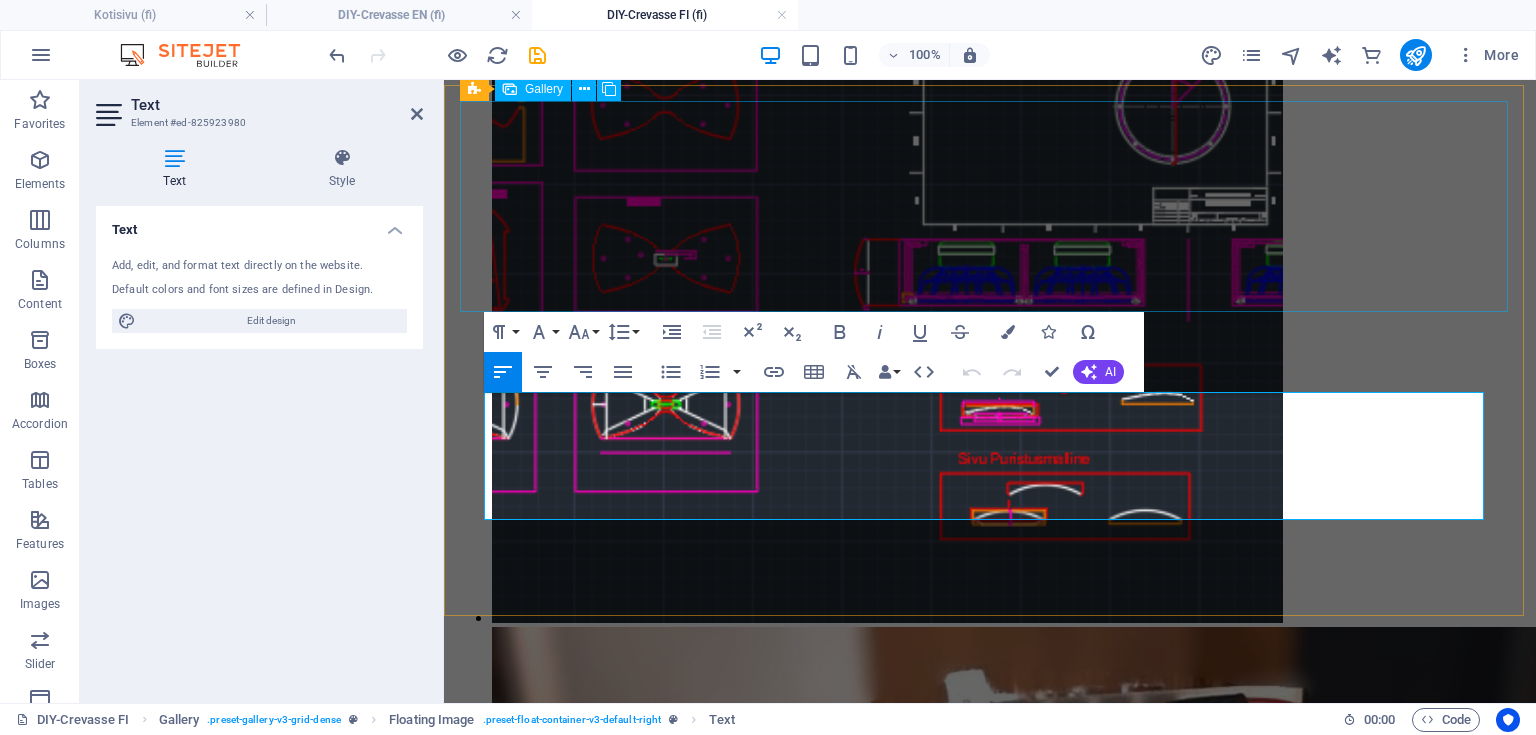 scroll, scrollTop: 6062, scrollLeft: 0, axis: vertical 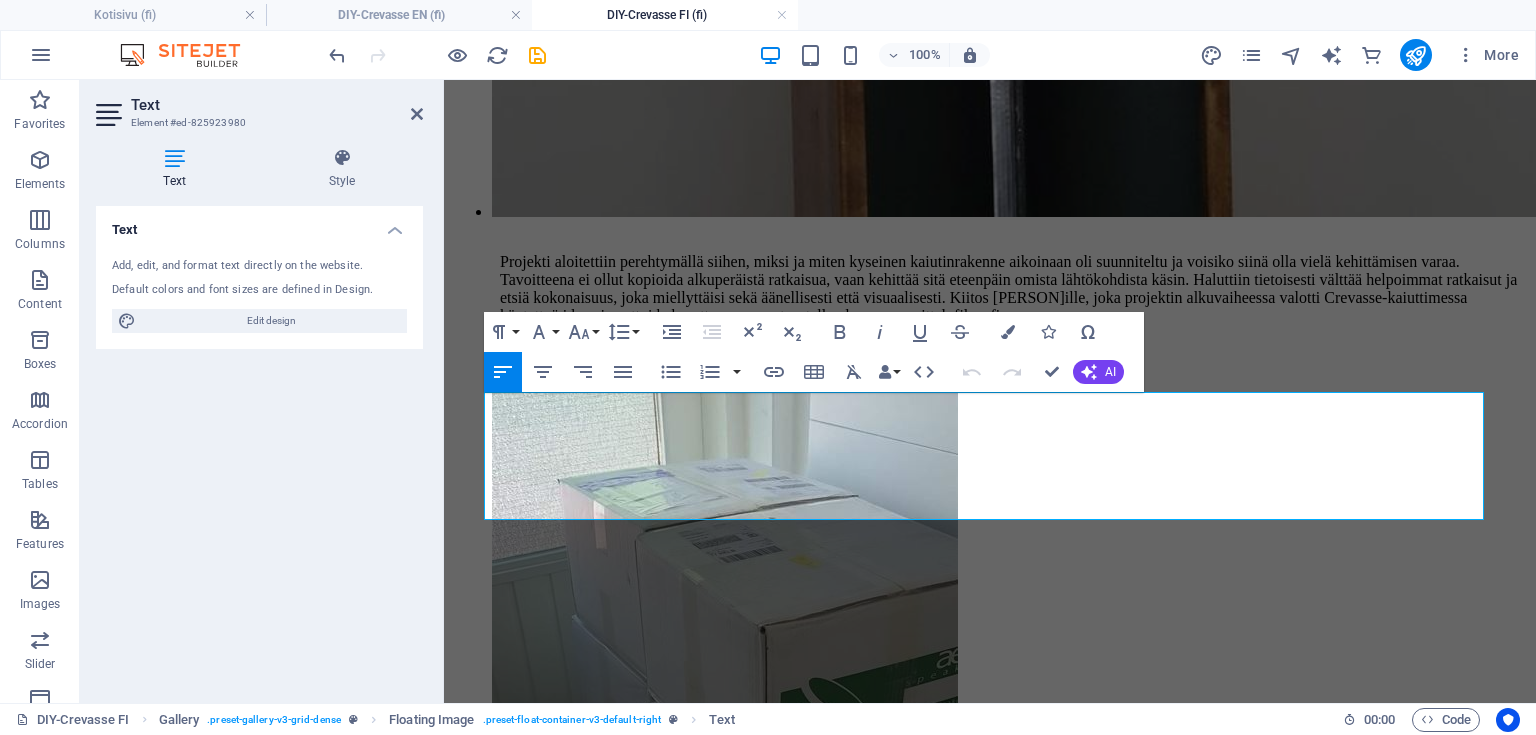 drag, startPoint x: 874, startPoint y: 516, endPoint x: 433, endPoint y: 386, distance: 459.7619 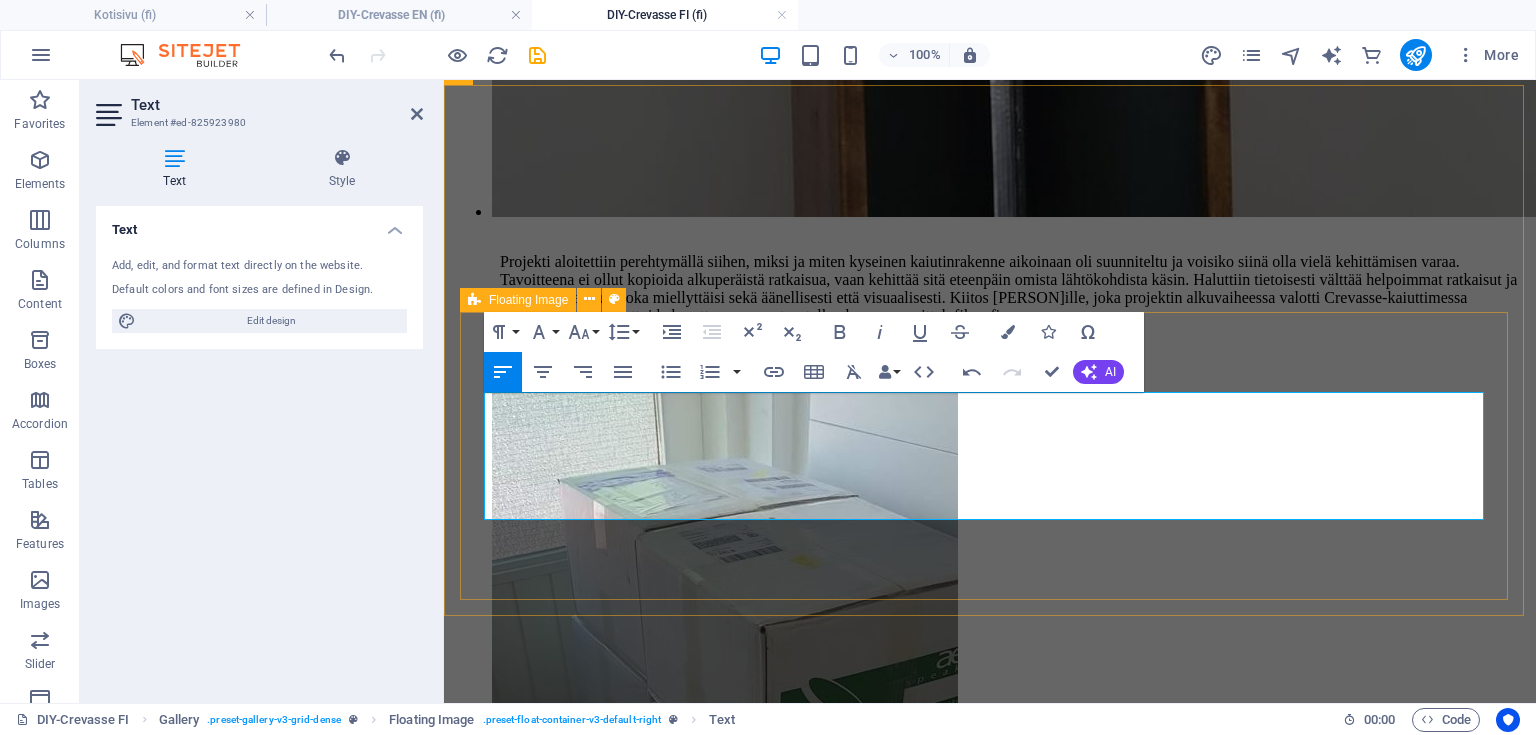 click on "The project took us roughly two years from start to finish, and what better way to cap it off than by showcasing the speakers in the DIY room for hi-fi enthusiasts at Helsinki Highend 2025 – to the delight of the audience and like-minded builders. Two pairs of speakers were completed as a tribute to the original Crevasse design – intentionally a one-off project. Yet the ribbon tweeters and dipole woofers have become a permanent part of the speaker-building core, and new ideas are already taking shape around them, which you can follow on this website’s Projects section." at bounding box center (990, 29245) 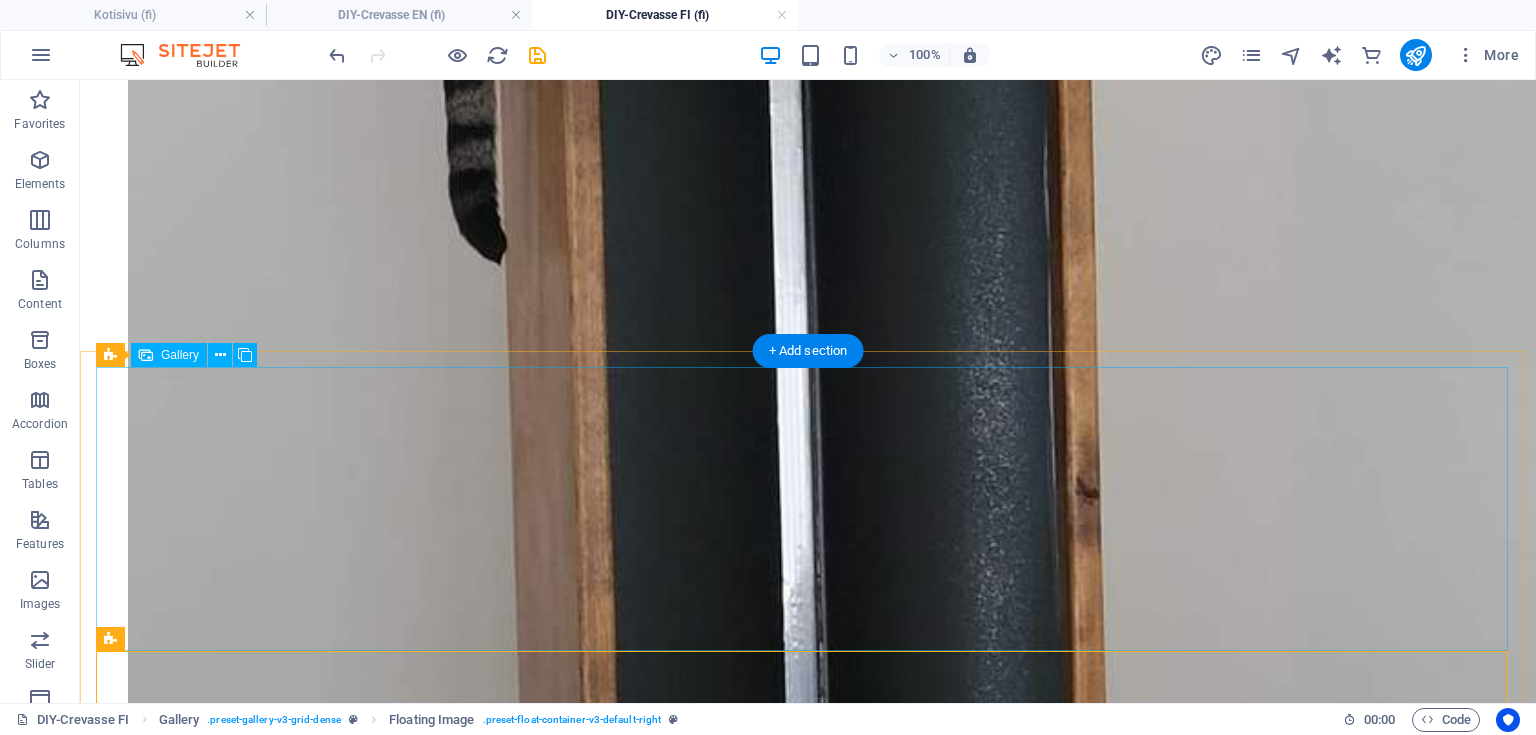 scroll, scrollTop: 6221, scrollLeft: 0, axis: vertical 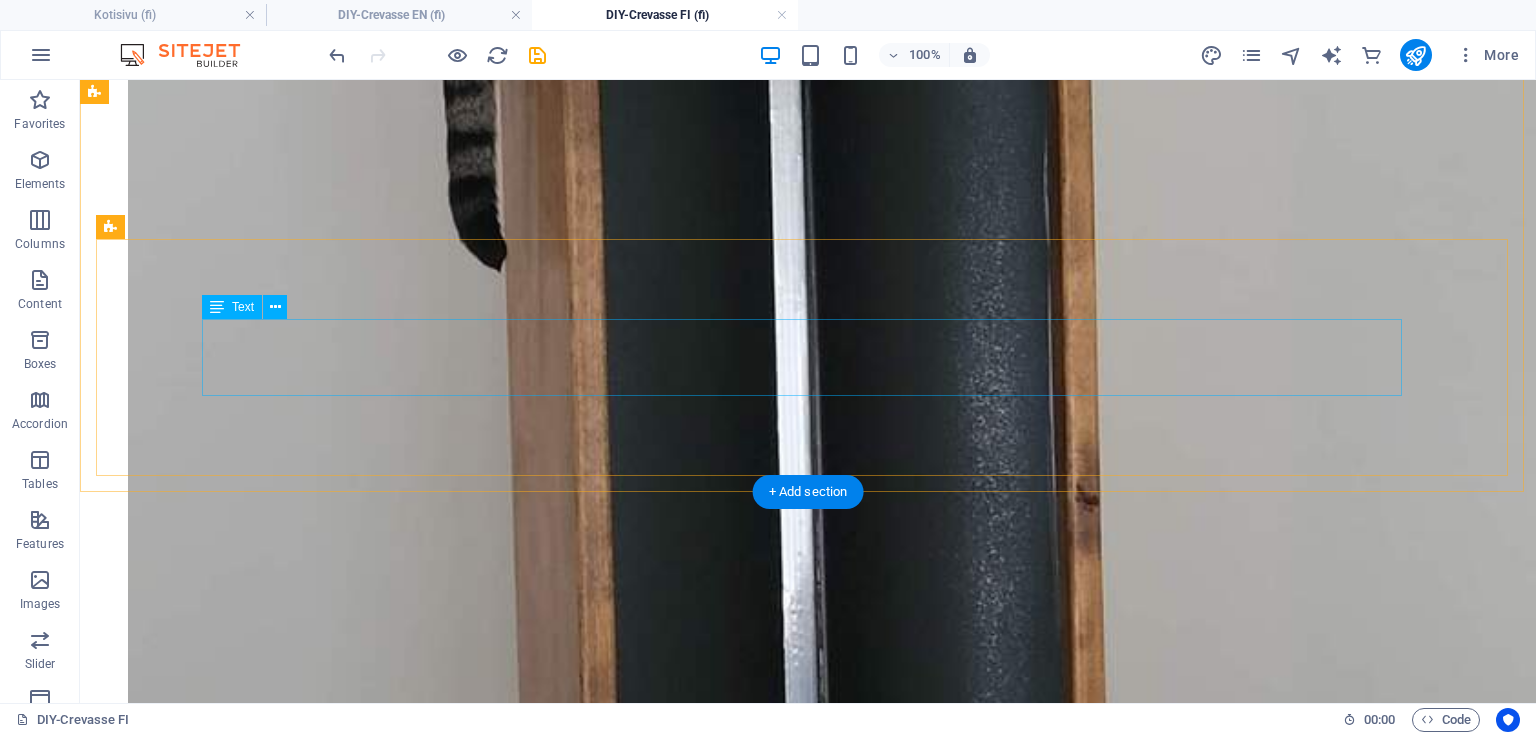 click on "Kaiuttimiin tehtiin lisäksi tyylinsä mukaiset messinkiset terminaalikilvet, kuljetukseen räätälöidyt suojapussit sekä nauhadiskantin nauhalle omat säilytysrasiansa. Nauhadiskantin jakosuodatin puolestaan saatiin maidutettua suuntaimen sisään, jolloin bassokotelo säilyi siistinä ja kompaktina ilman ylimääräisiä ulkopuolisia komponentteja." at bounding box center [808, 29095] 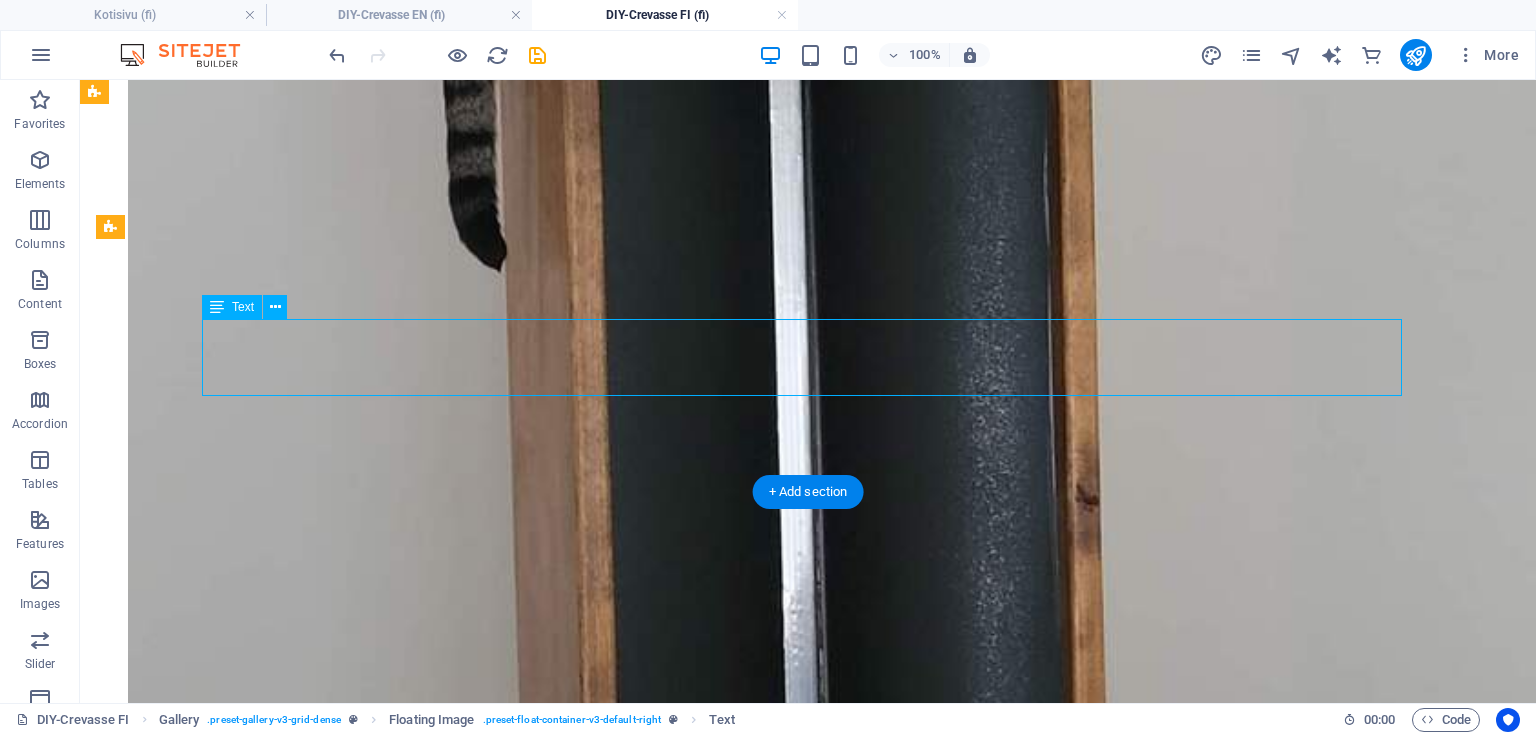 click on "Kaiuttimiin tehtiin lisäksi tyylinsä mukaiset messinkiset terminaalikilvet, kuljetukseen räätälöidyt suojapussit sekä nauhadiskantin nauhalle omat säilytysrasiansa. Nauhadiskantin jakosuodatin puolestaan saatiin maidutettua suuntaimen sisään, jolloin bassokotelo säilyi siistinä ja kompaktina ilman ylimääräisiä ulkopuolisia komponentteja." at bounding box center (808, 29095) 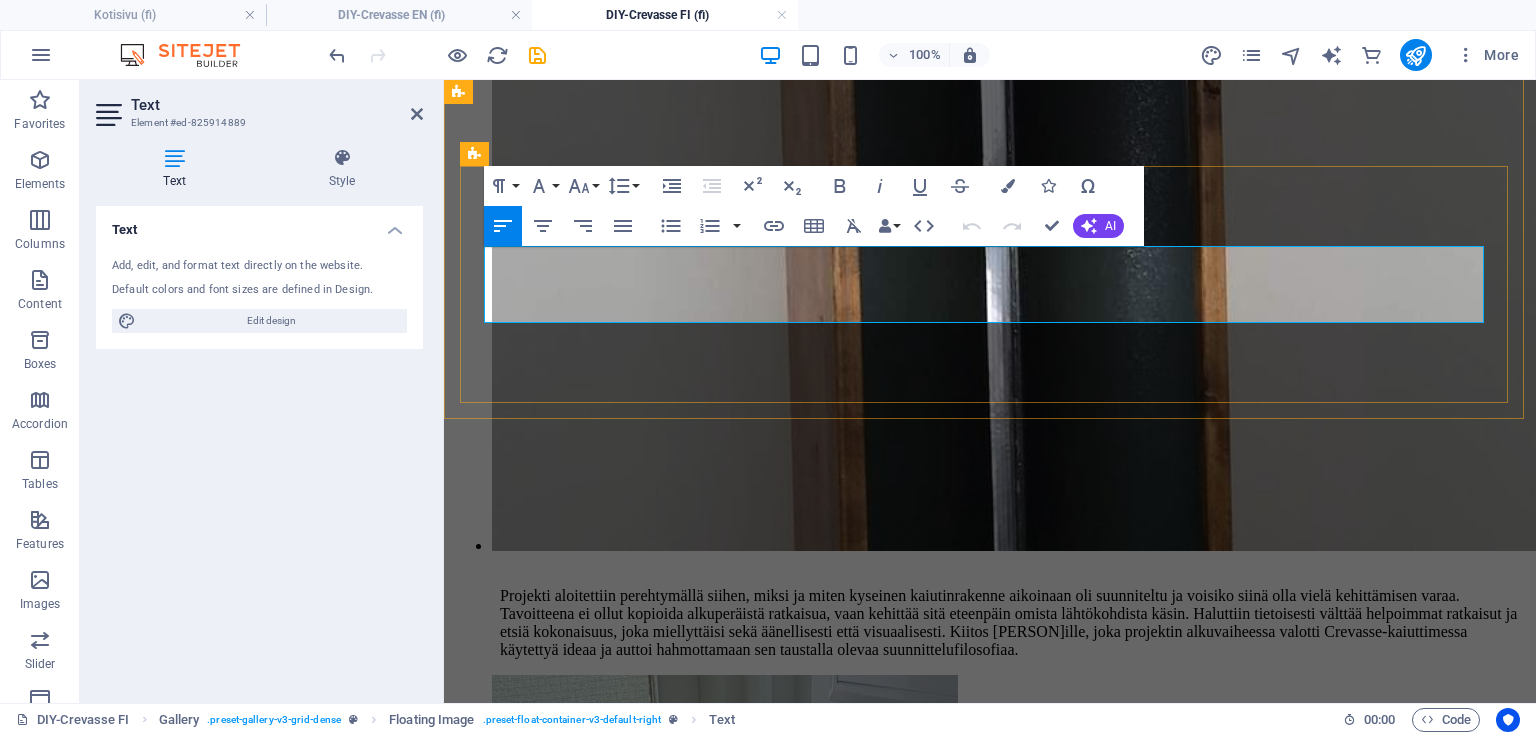 drag, startPoint x: 1104, startPoint y: 312, endPoint x: 886, endPoint y: 348, distance: 220.95248 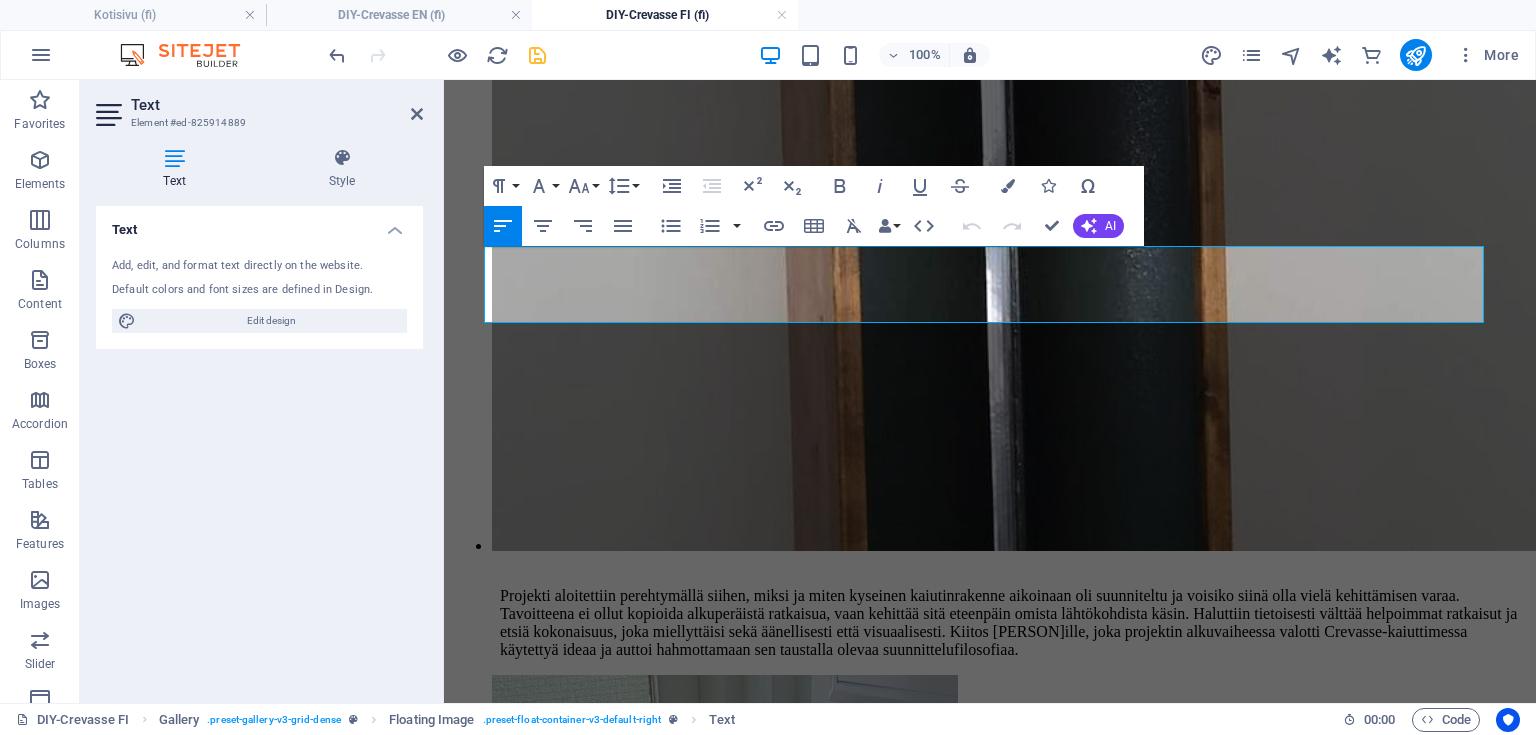 click at bounding box center [537, 55] 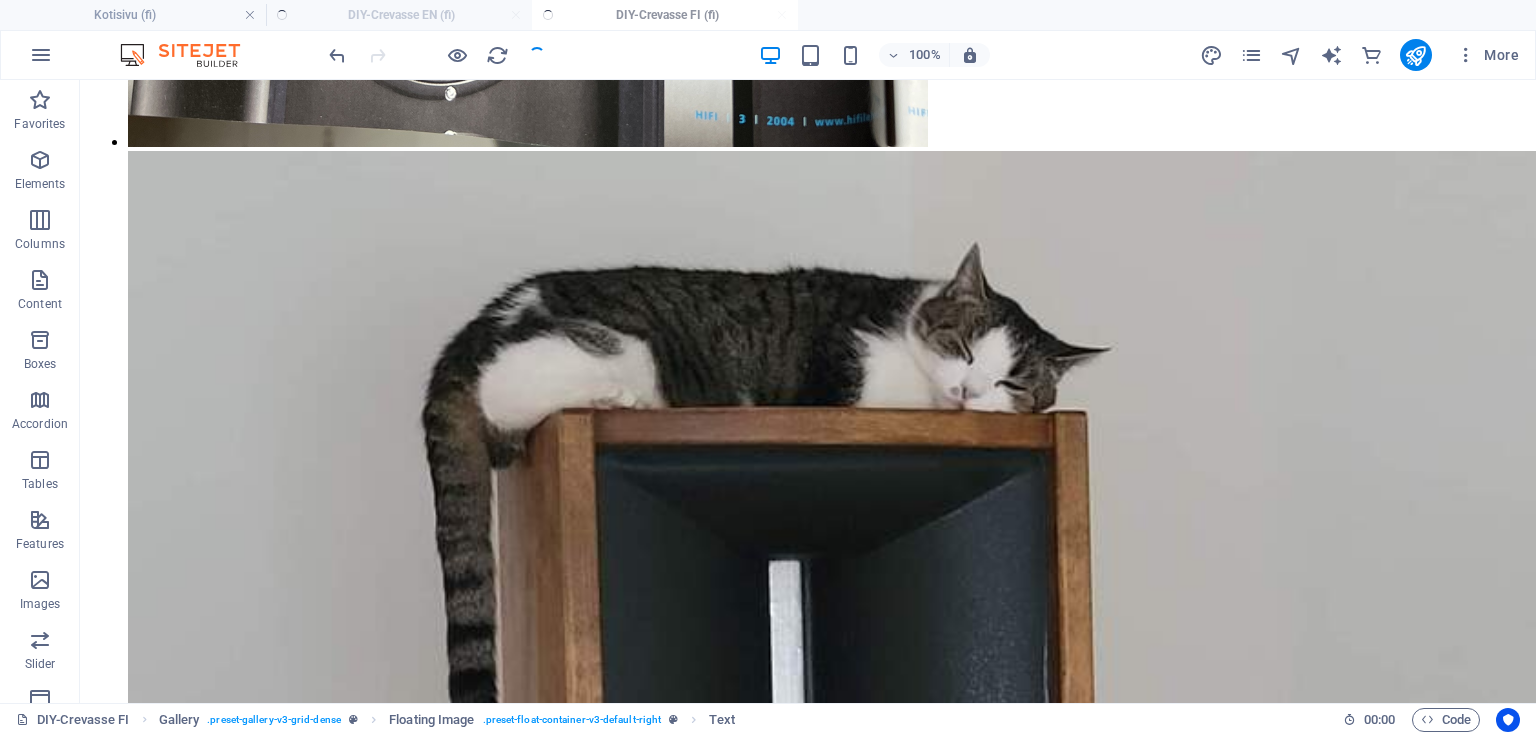 scroll, scrollTop: 6221, scrollLeft: 0, axis: vertical 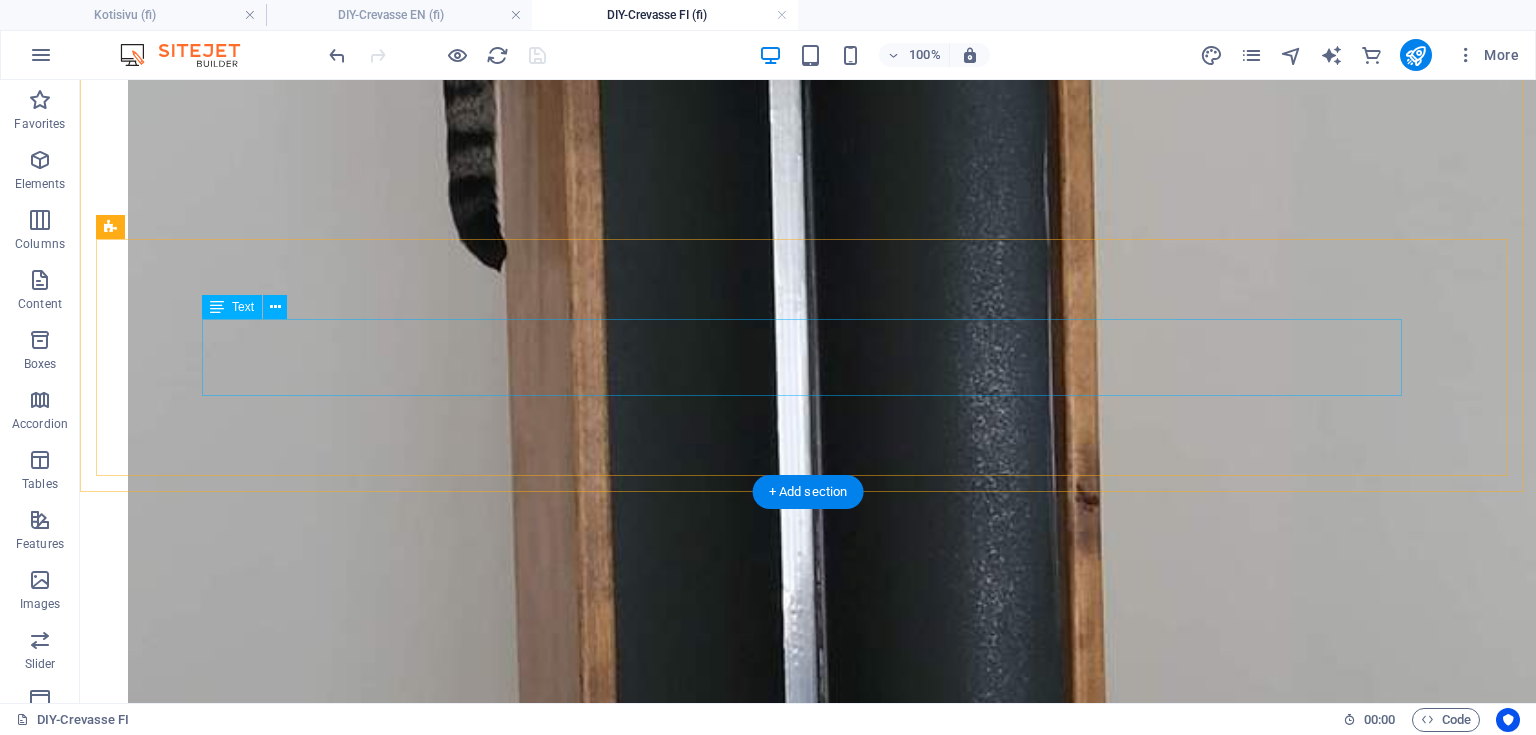 click on "Kaiuttimiin tehtiin lisäksi tyylinsä mukaiset messinkiset terminaalikilvet, kuljetukseen räätälöidyt suojapussit sekä nauhadiskantin nauhalle omat säilytysrasiansa. Nauhadiskantin jakosuodatin puolestaan saatiin maidutettua suuntaimen sisään, jolloin bassokotelo säilyi siistinä ja kompaktina ilman ylimääräisiä ulkopuolisia komponentteja." at bounding box center (808, 29095) 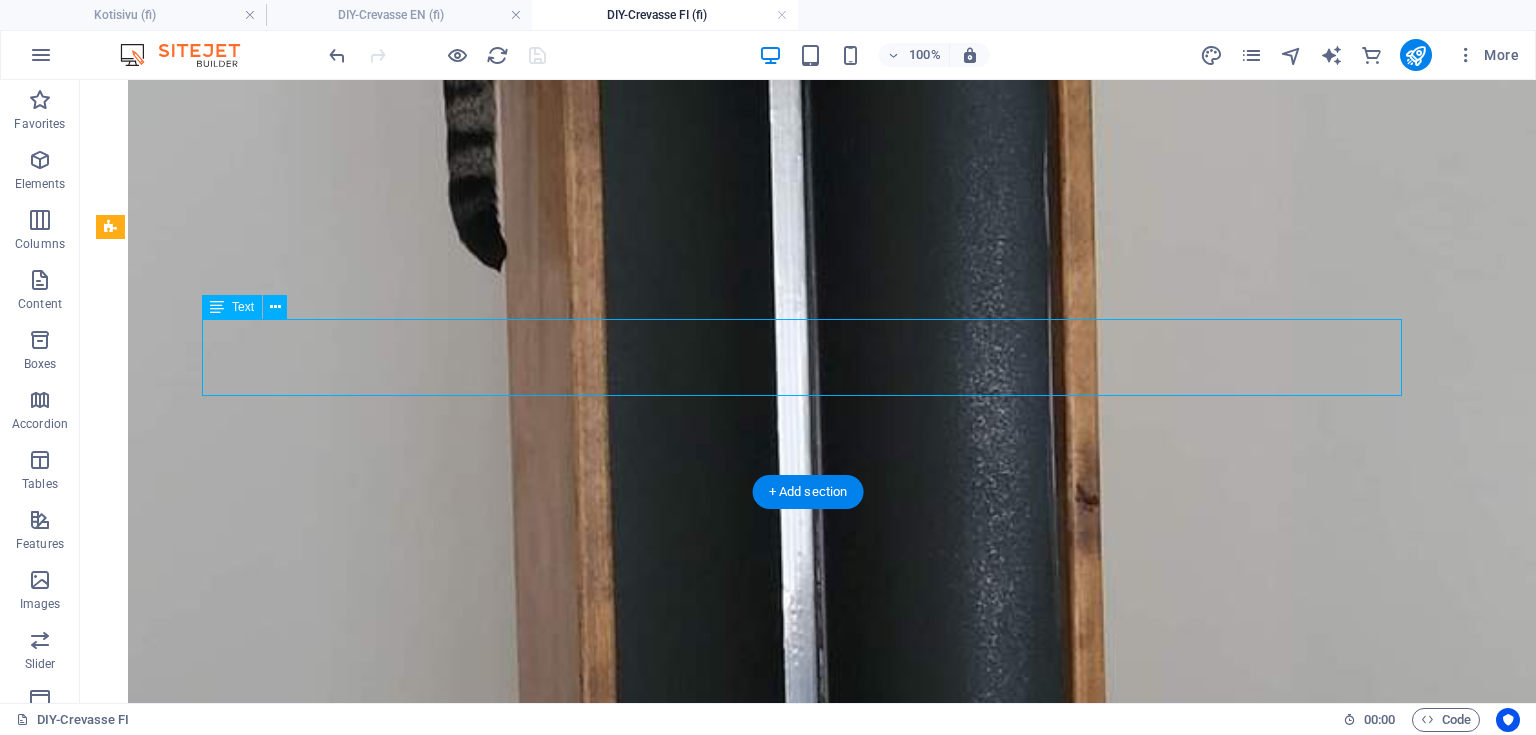 click on "Kaiuttimiin tehtiin lisäksi tyylinsä mukaiset messinkiset terminaalikilvet, kuljetukseen räätälöidyt suojapussit sekä nauhadiskantin nauhalle omat säilytysrasiansa. Nauhadiskantin jakosuodatin puolestaan saatiin maidutettua suuntaimen sisään, jolloin bassokotelo säilyi siistinä ja kompaktina ilman ylimääräisiä ulkopuolisia komponentteja." at bounding box center [808, 29095] 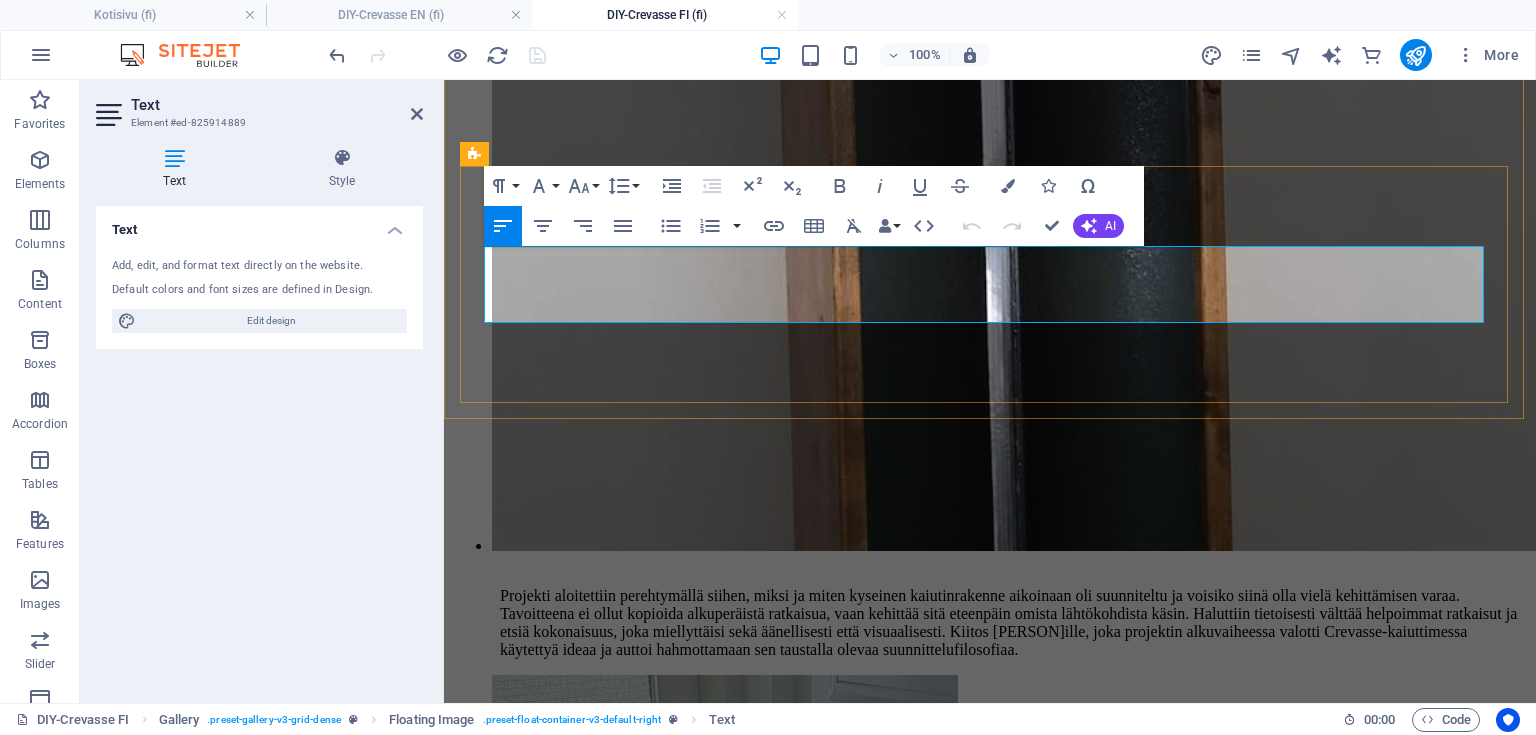 drag, startPoint x: 1114, startPoint y: 313, endPoint x: 488, endPoint y: 252, distance: 628.965 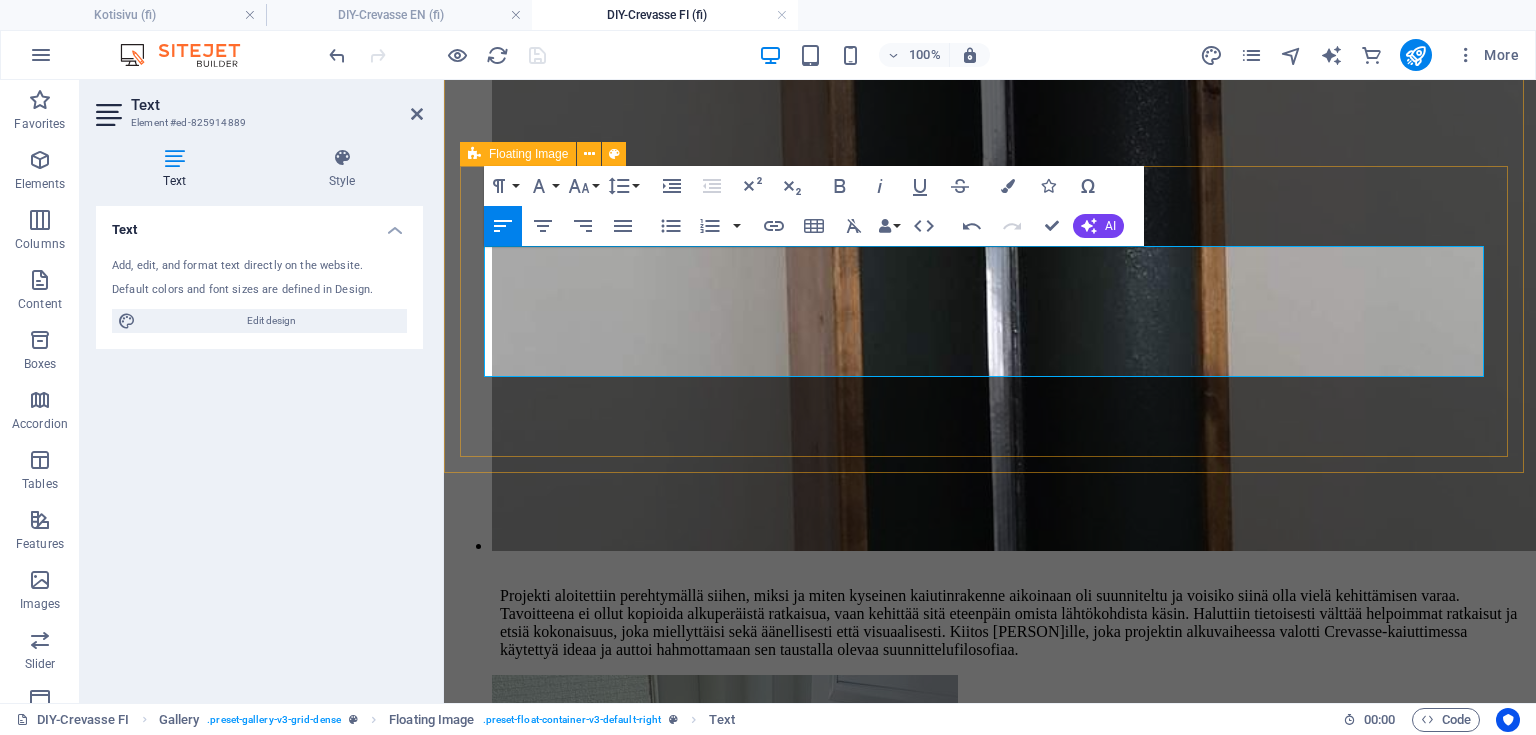 click on "Additionally, the speakers were outfitted with stylish brass terminal plates, transport-tailored protective bags, and dedicated storage cases for the ribbon tweeter’s ribbons. The ribbon tweeter’s crossover was integrated into the waveguide, keeping the bass enclosure clean and compact without any external components. Ask ChatGPT" at bounding box center (990, 26231) 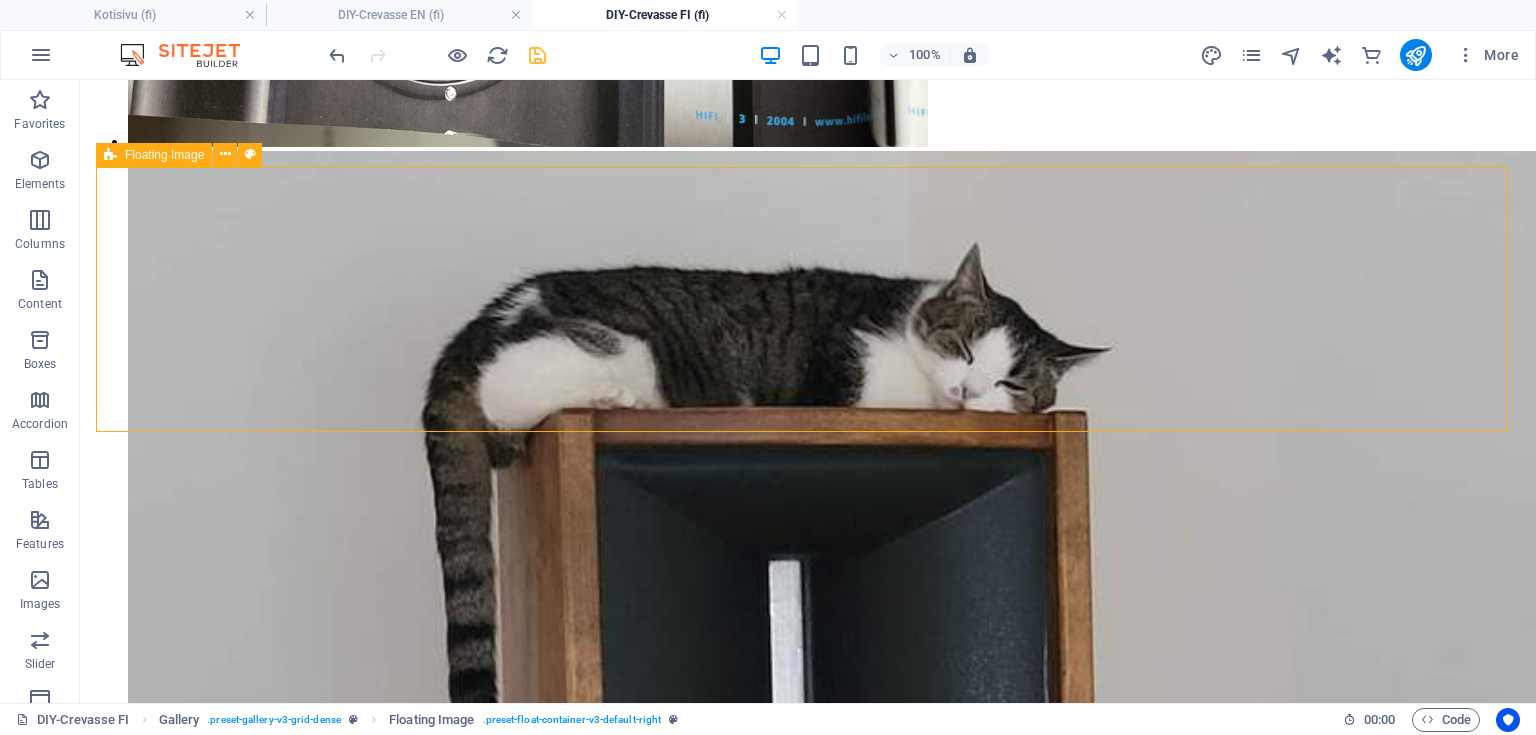 scroll, scrollTop: 6294, scrollLeft: 0, axis: vertical 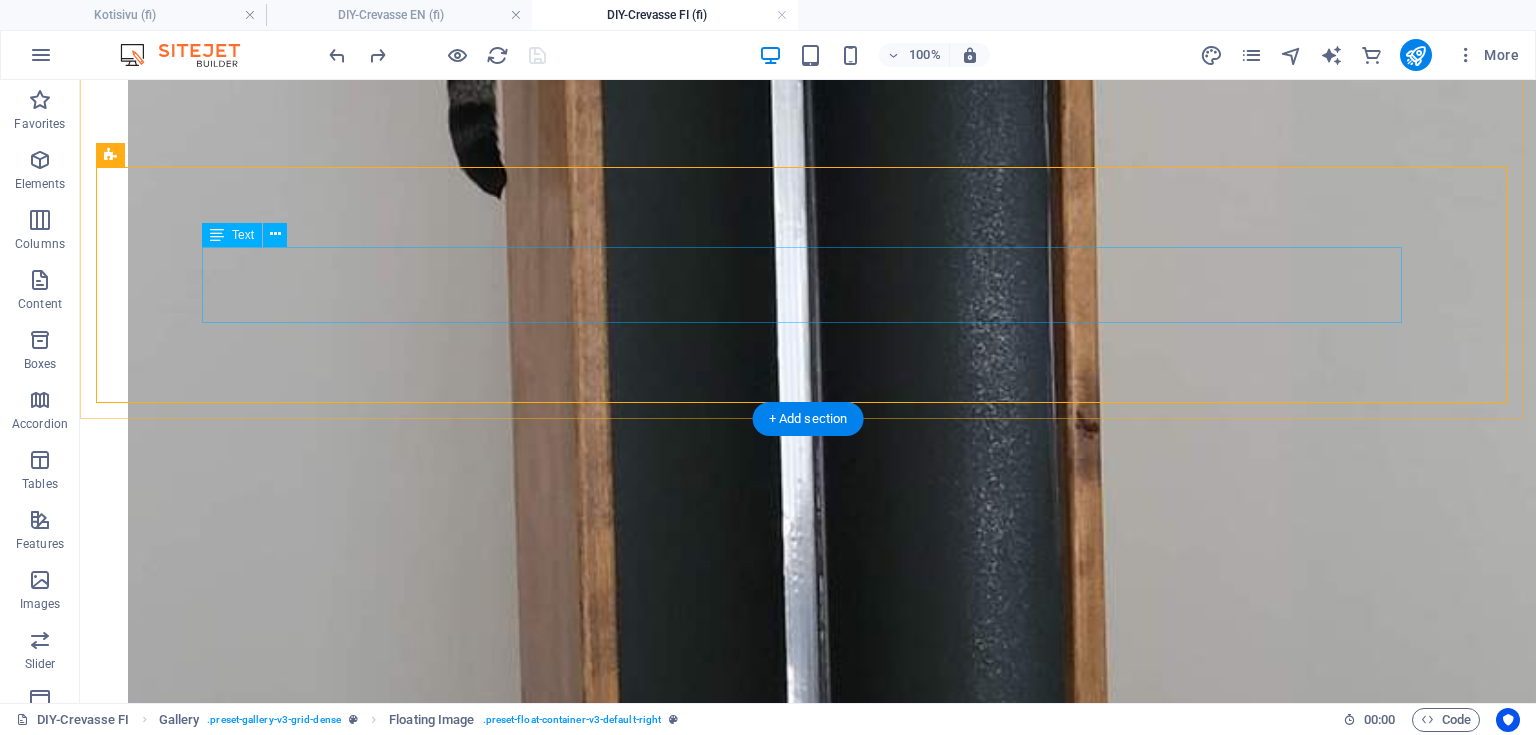 click on "Kaiuttimiin tehtiin lisäksi tyylinsä mukaiset messinkiset terminaalikilvet, kuljetukseen räätälöidyt suojapussit sekä nauhadiskantin nauhalle omat säilytysrasiansa. Nauhadiskantin jakosuodatin puolestaan saatiin maidutettua suuntaimen sisään, jolloin bassokotelo säilyi siistinä ja kompaktina ilman ylimääräisiä ulkopuolisia komponentteja." at bounding box center [808, 29022] 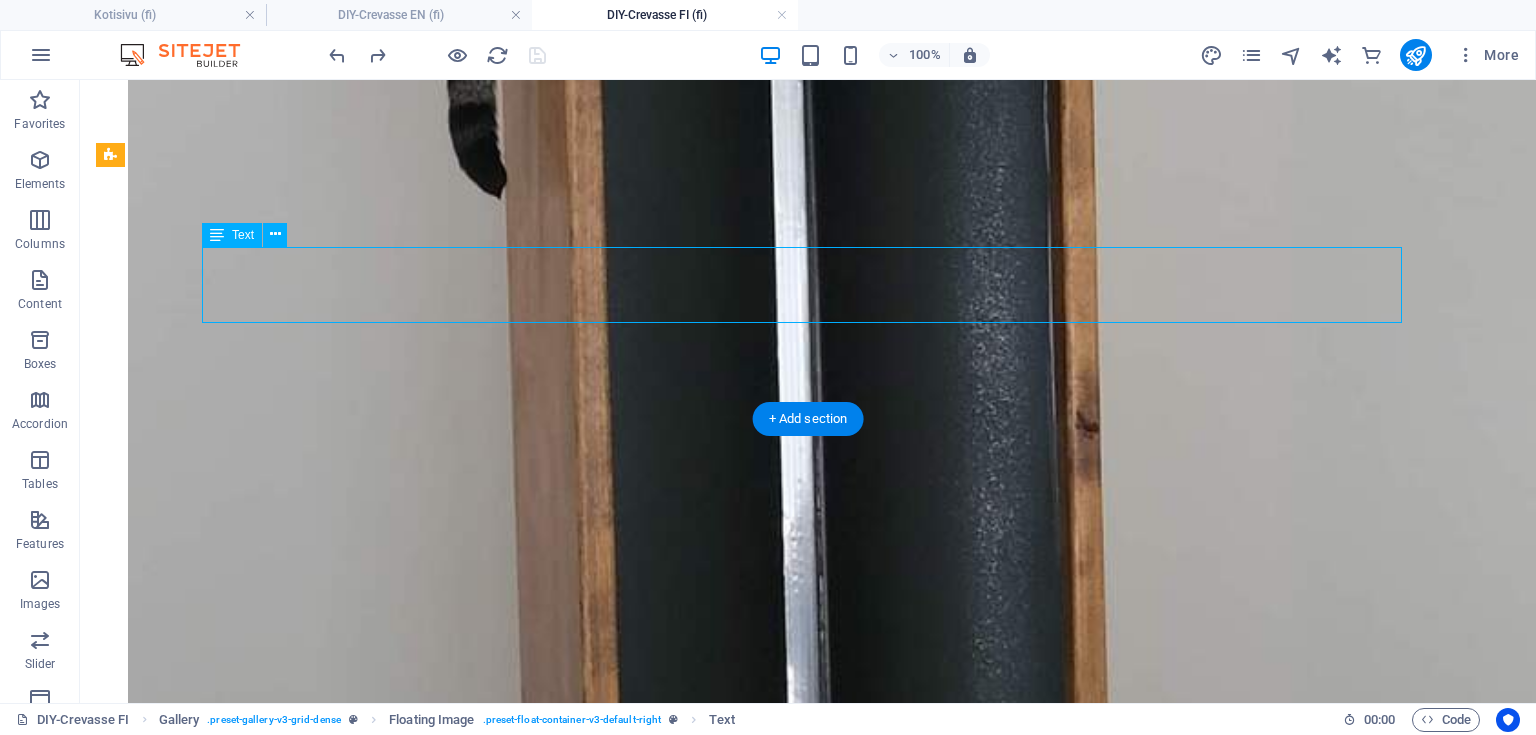 click on "Kaiuttimiin tehtiin lisäksi tyylinsä mukaiset messinkiset terminaalikilvet, kuljetukseen räätälöidyt suojapussit sekä nauhadiskantin nauhalle omat säilytysrasiansa. Nauhadiskantin jakosuodatin puolestaan saatiin maidutettua suuntaimen sisään, jolloin bassokotelo säilyi siistinä ja kompaktina ilman ylimääräisiä ulkopuolisia komponentteja." at bounding box center [808, 29022] 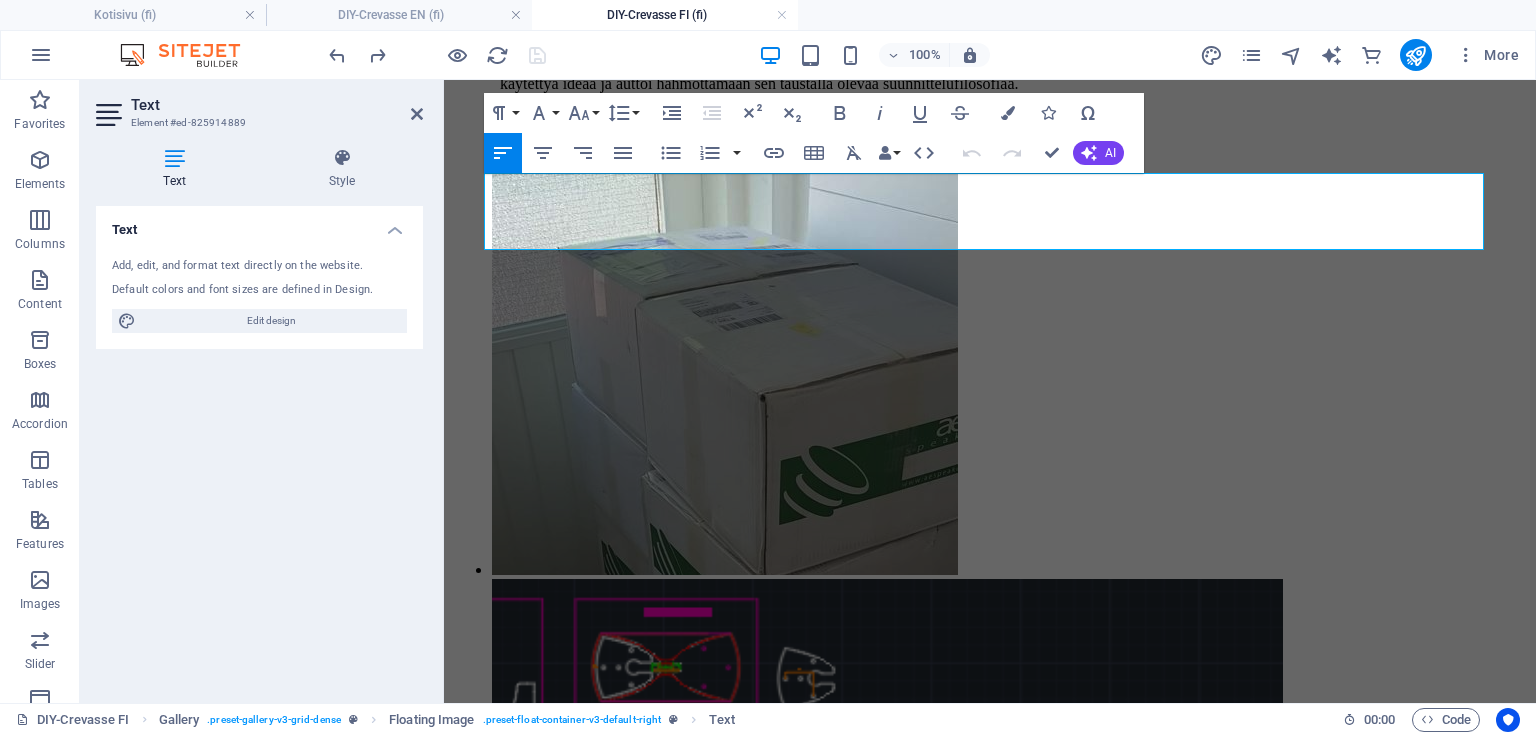 scroll, scrollTop: 5801, scrollLeft: 0, axis: vertical 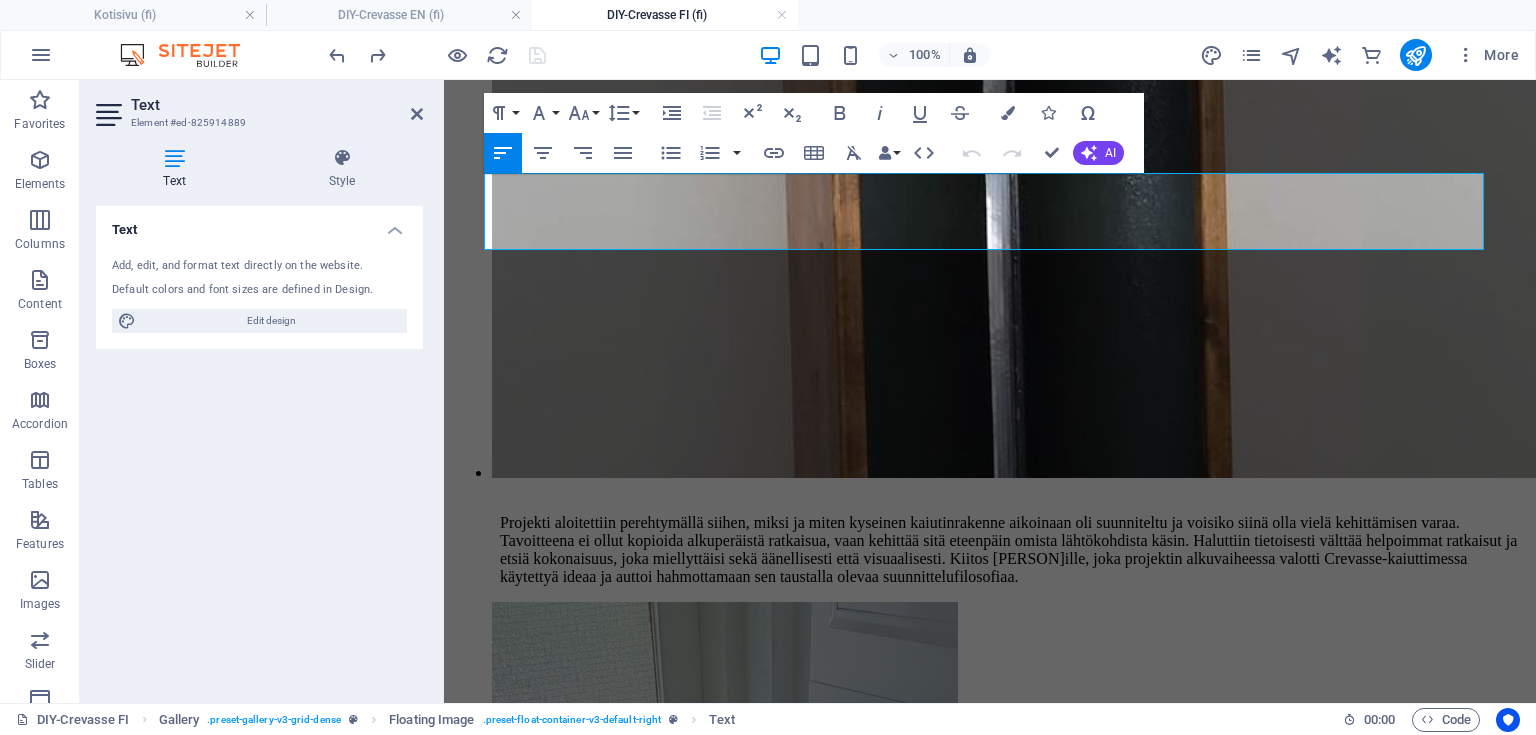 drag, startPoint x: 1000, startPoint y: 236, endPoint x: 821, endPoint y: 277, distance: 183.63551 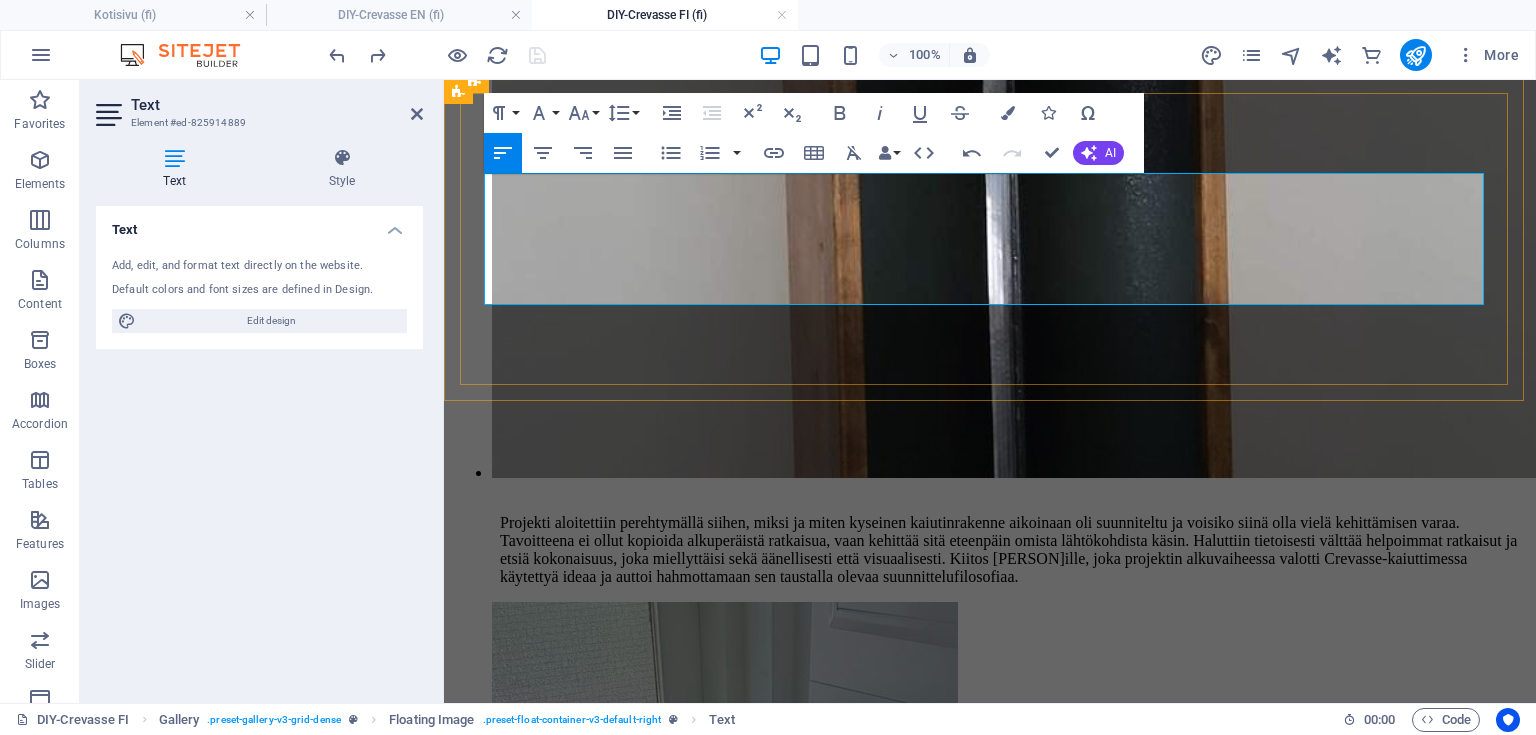 click 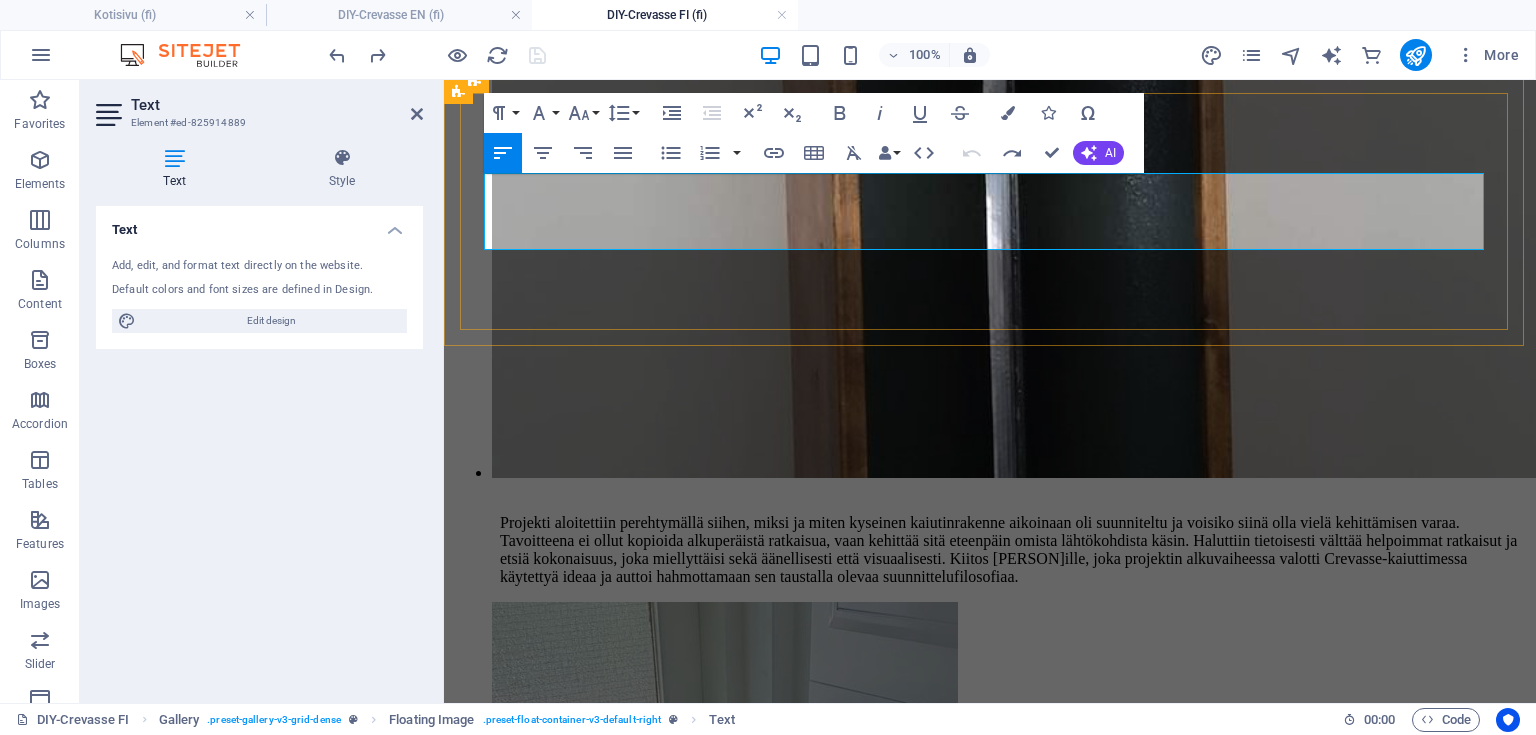 click on "Kaiuttimiin tehtiin lisäksi tyylinsä mukaiset messinkiset terminaalikilvet, kuljetukseen räätälöidyt suojapussit sekä nauhadiskantin nauhalle omat säilytysrasiansa. Nauhadiskantin jakosuodatin puolestaan saatiin maidutettua suuntaimen sisään, jolloin bassokotelo säilyi siistinä ja kompaktina ilman ylimääräisiä ulkopuolisia komponentteja." at bounding box center (990, 26130) 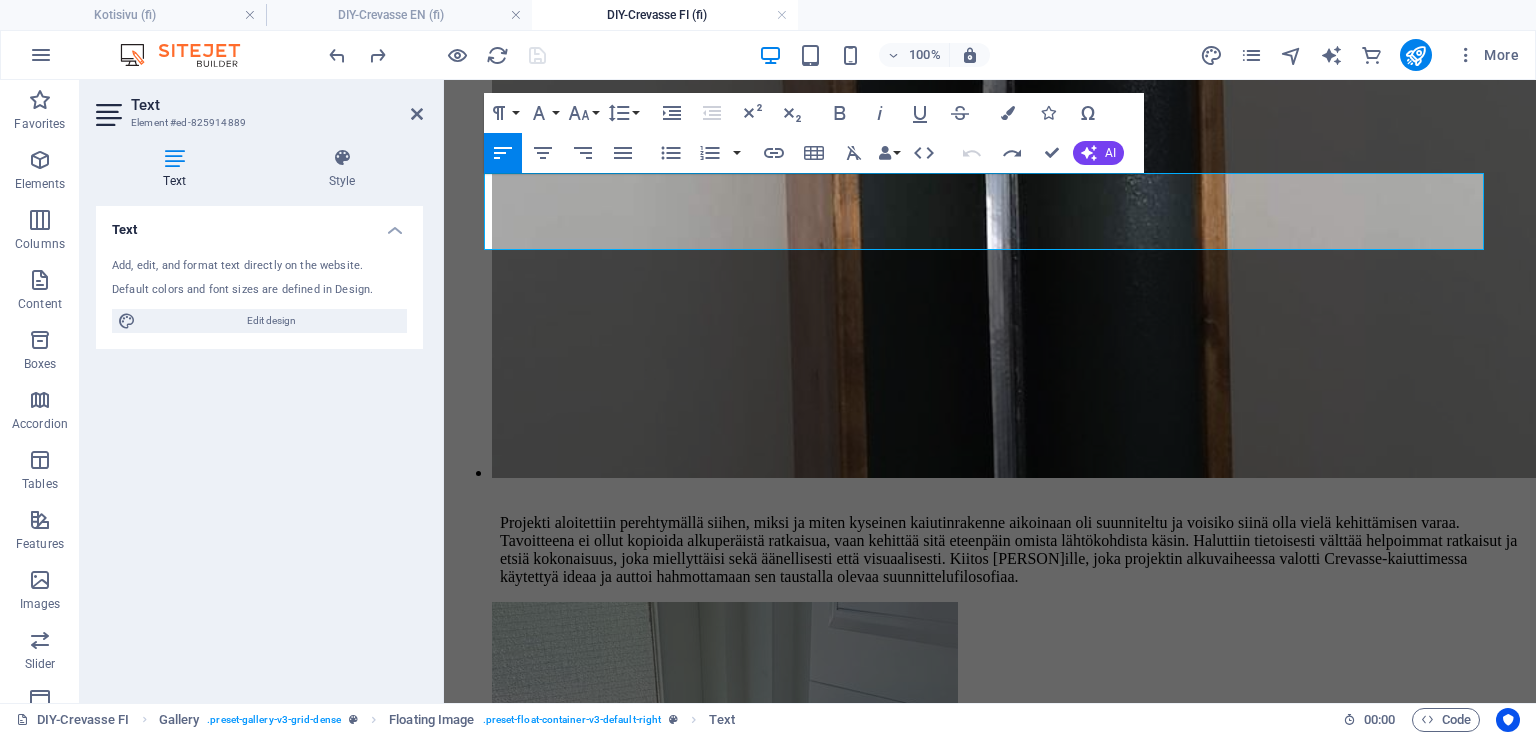 drag, startPoint x: 1046, startPoint y: 237, endPoint x: 388, endPoint y: 183, distance: 660.2121 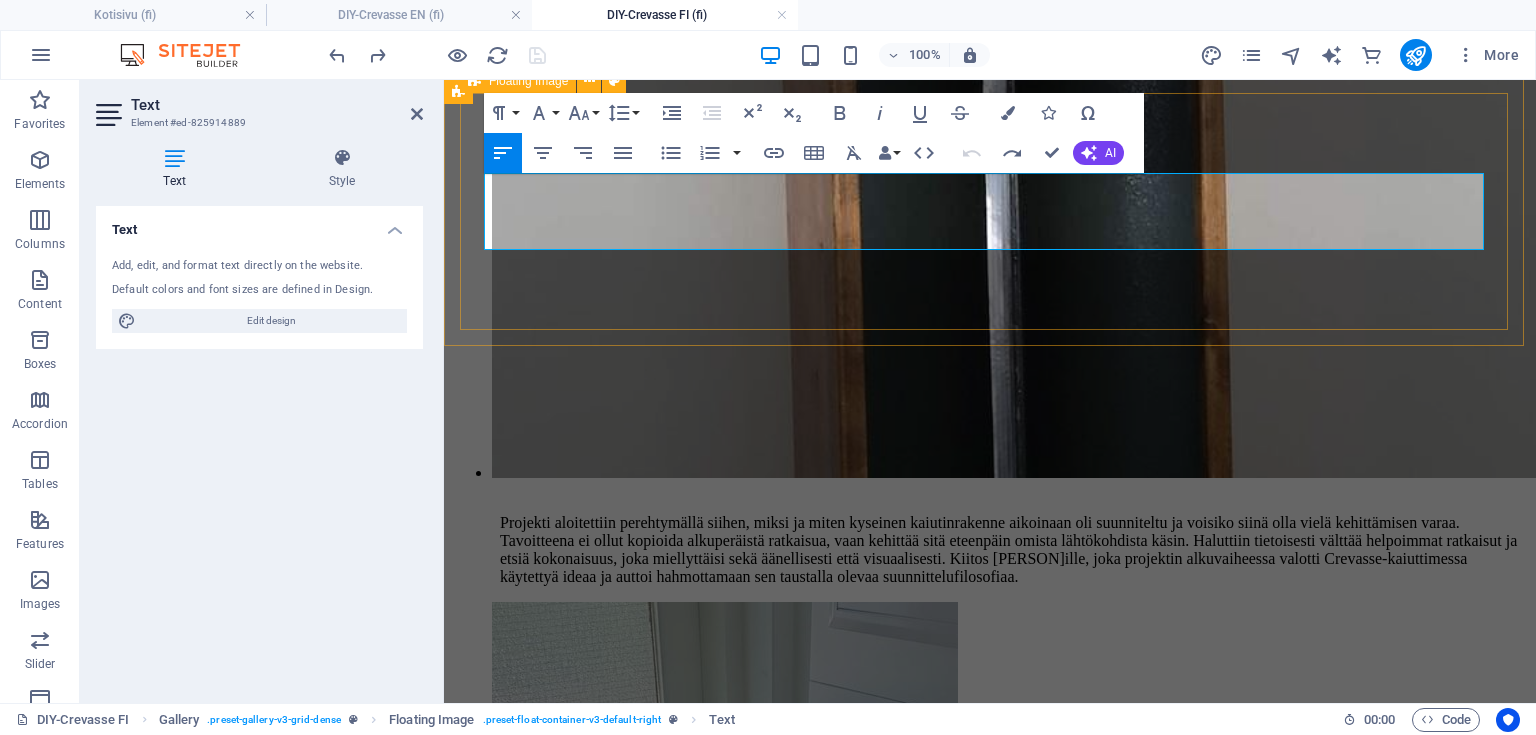 click on "Kaiuttimiin tehtiin lisäksi tyylinsä mukaiset messinkiset terminaalikilvet, kuljetukseen räätälöidyt suojapussit sekä nauhadiskantin nauhalle omat säilytysrasiansa. Nauhadiskantin jakosuodatin puolestaan saatiin maidutettua suuntaimen sisään, jolloin bassokotelo säilyi siistinä ja kompaktina ilman ylimääräisiä ulkopuolisia komponentteja." at bounding box center (990, 26130) 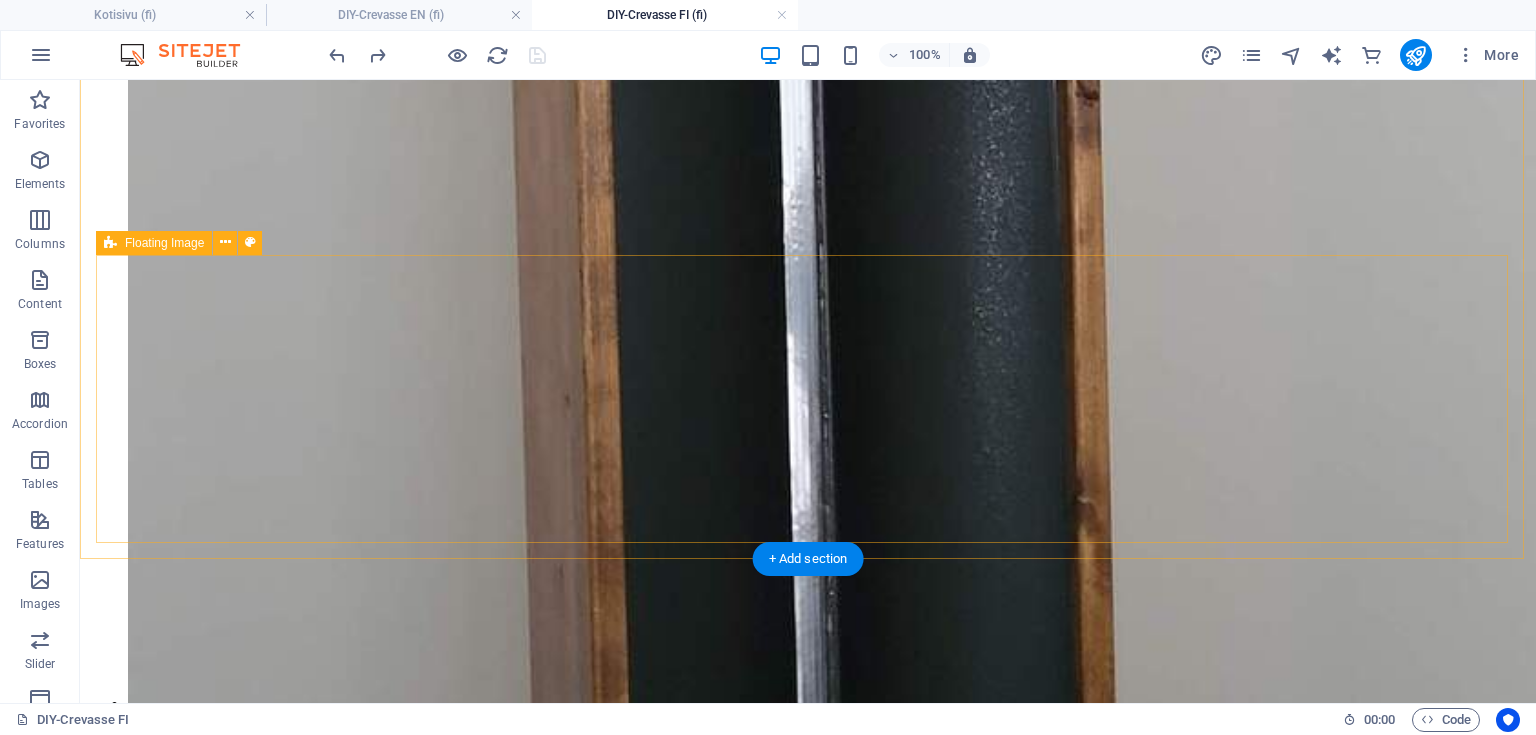 scroll, scrollTop: 6767, scrollLeft: 0, axis: vertical 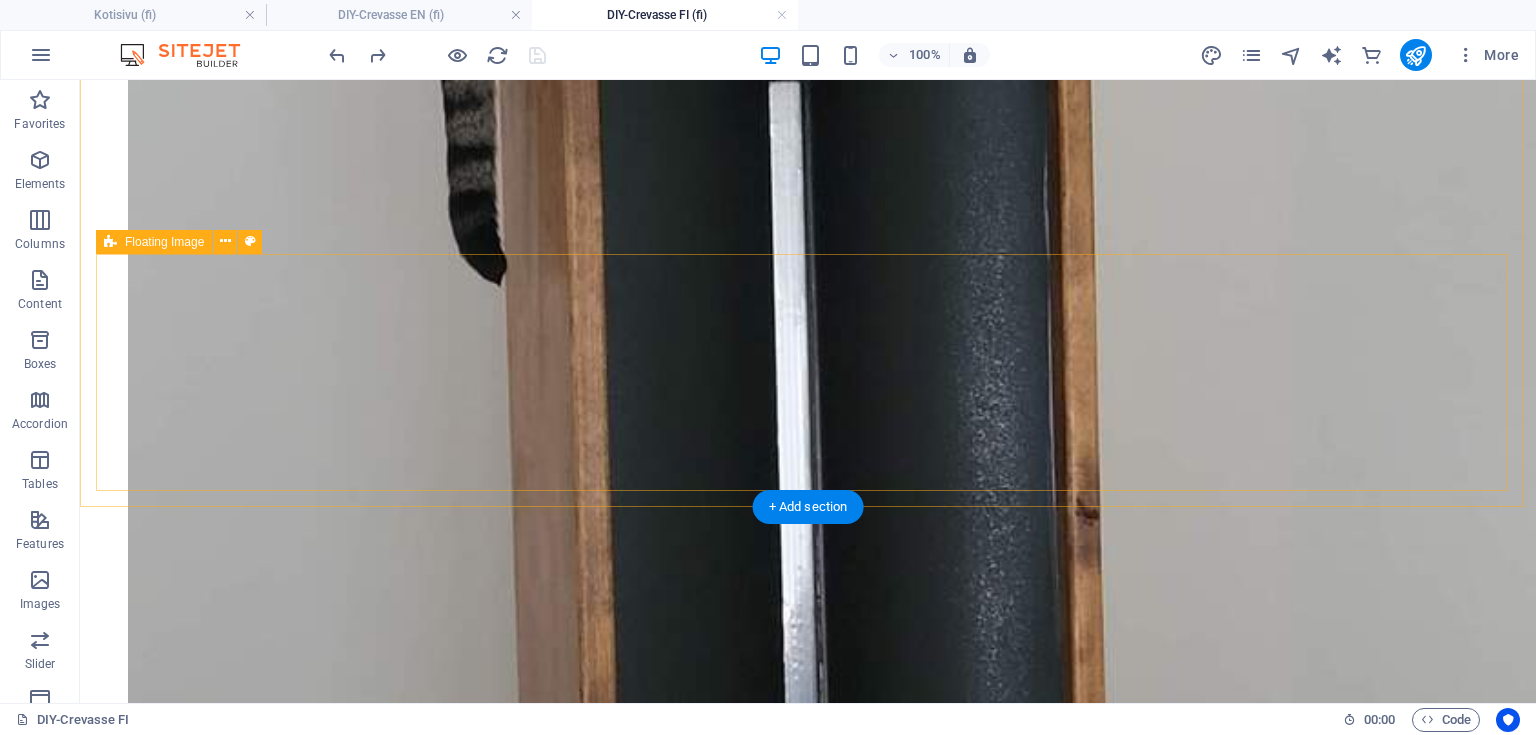 click on "Kaiuttimiin tehtiin lisäksi tyylinsä mukaiset messinkiset terminaalikilvet, kuljetukseen räätälöidyt suojapussit sekä nauhadiskantin nauhalle omat säilytysrasiansa. Nauhadiskantin jakosuodatin puolestaan saatiin maidutettua suuntaimen sisään, jolloin bassokotelo säilyi siistinä ja kompaktina ilman ylimääräisiä ulkopuolisia komponentteja." at bounding box center [808, 29109] 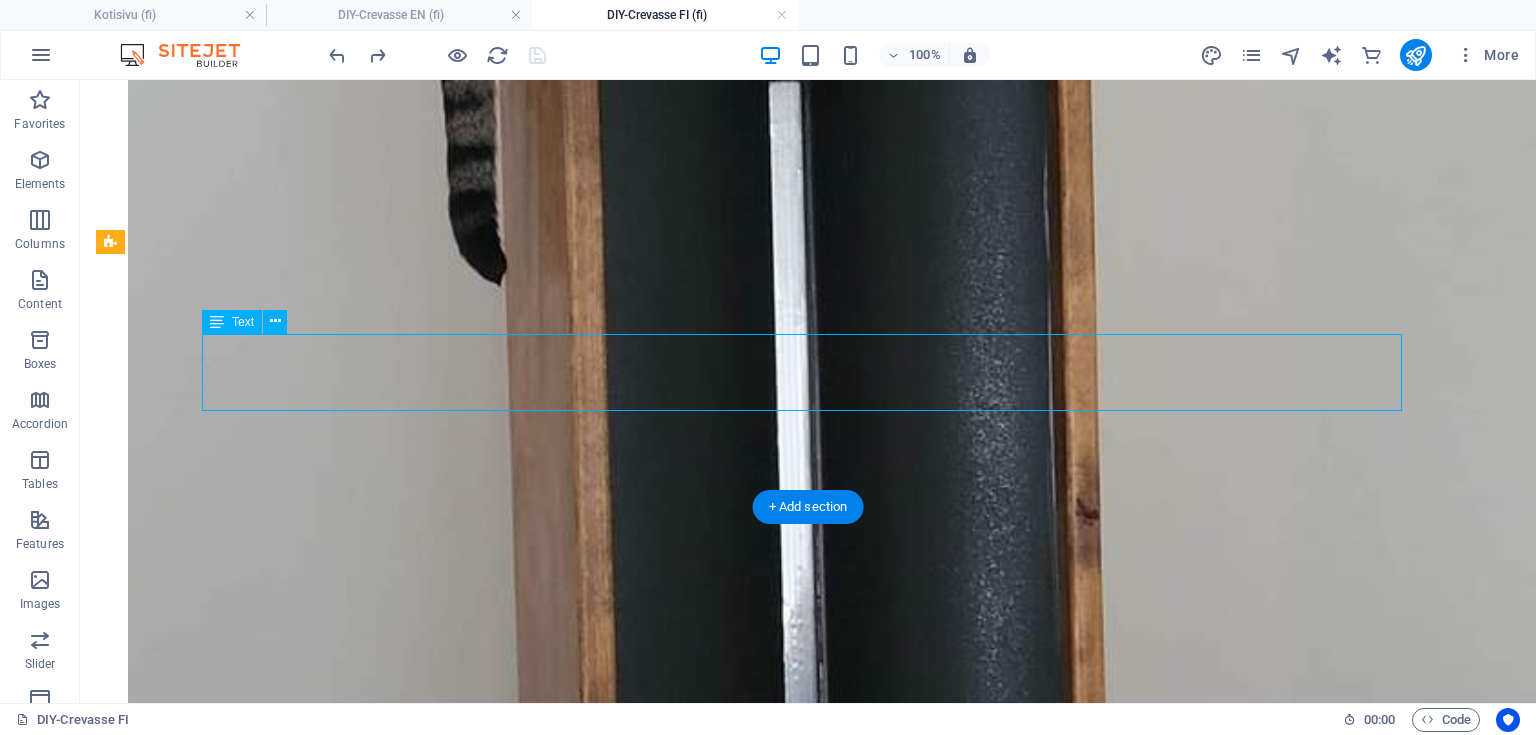 click on "Kaiuttimiin tehtiin lisäksi tyylinsä mukaiset messinkiset terminaalikilvet, kuljetukseen räätälöidyt suojapussit sekä nauhadiskantin nauhalle omat säilytysrasiansa. Nauhadiskantin jakosuodatin puolestaan saatiin maidutettua suuntaimen sisään, jolloin bassokotelo säilyi siistinä ja kompaktina ilman ylimääräisiä ulkopuolisia komponentteja." at bounding box center [808, 29109] 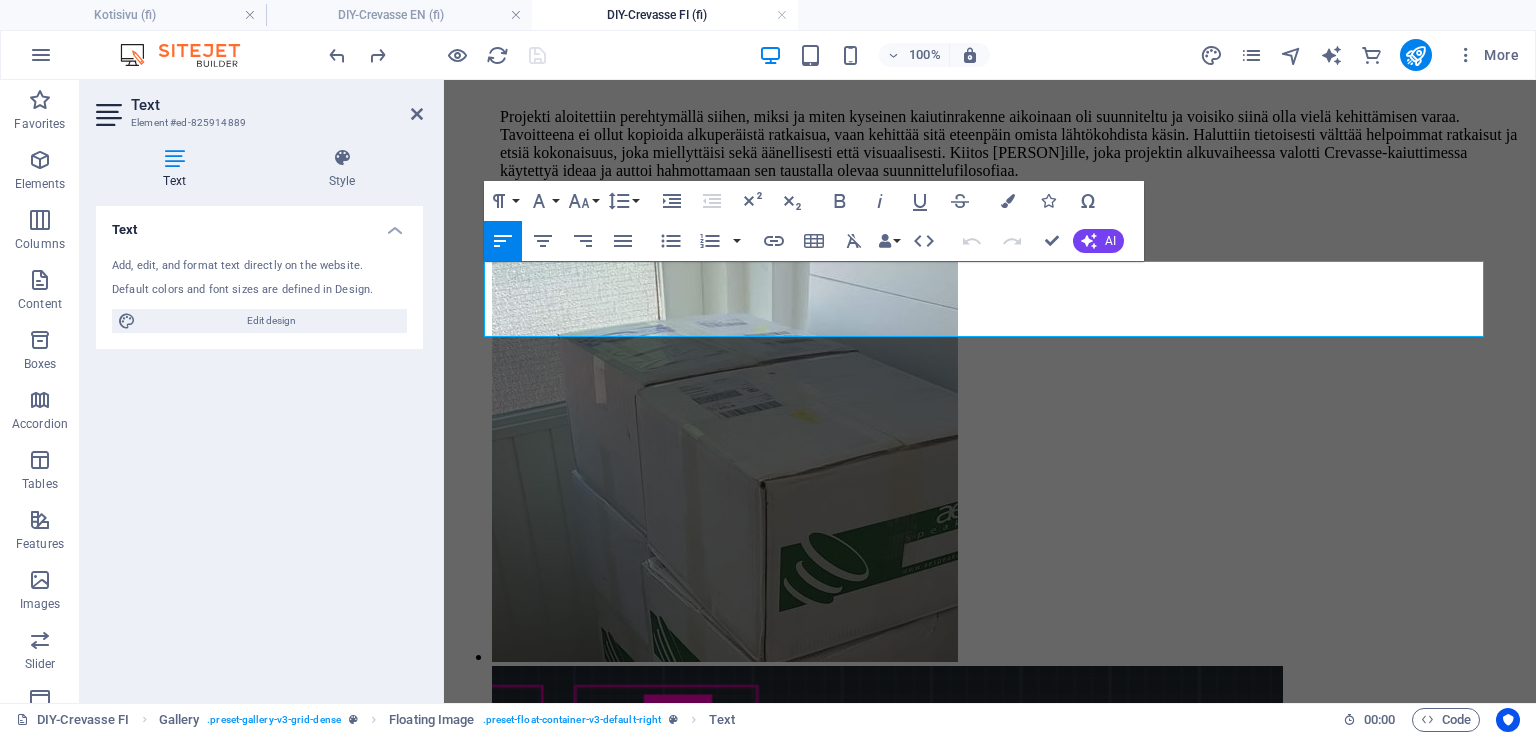scroll, scrollTop: 5714, scrollLeft: 0, axis: vertical 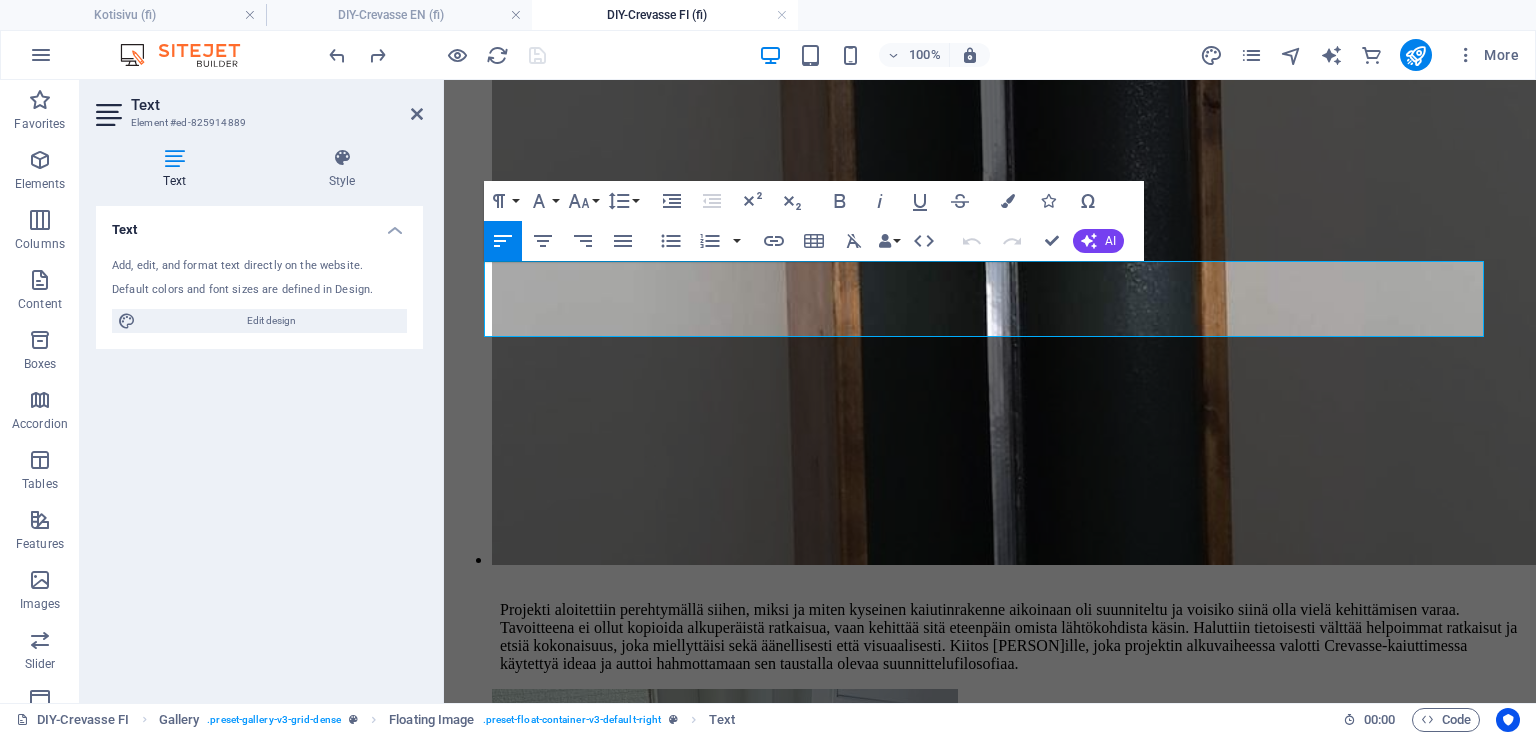 drag, startPoint x: 1044, startPoint y: 330, endPoint x: 433, endPoint y: 280, distance: 613.0424 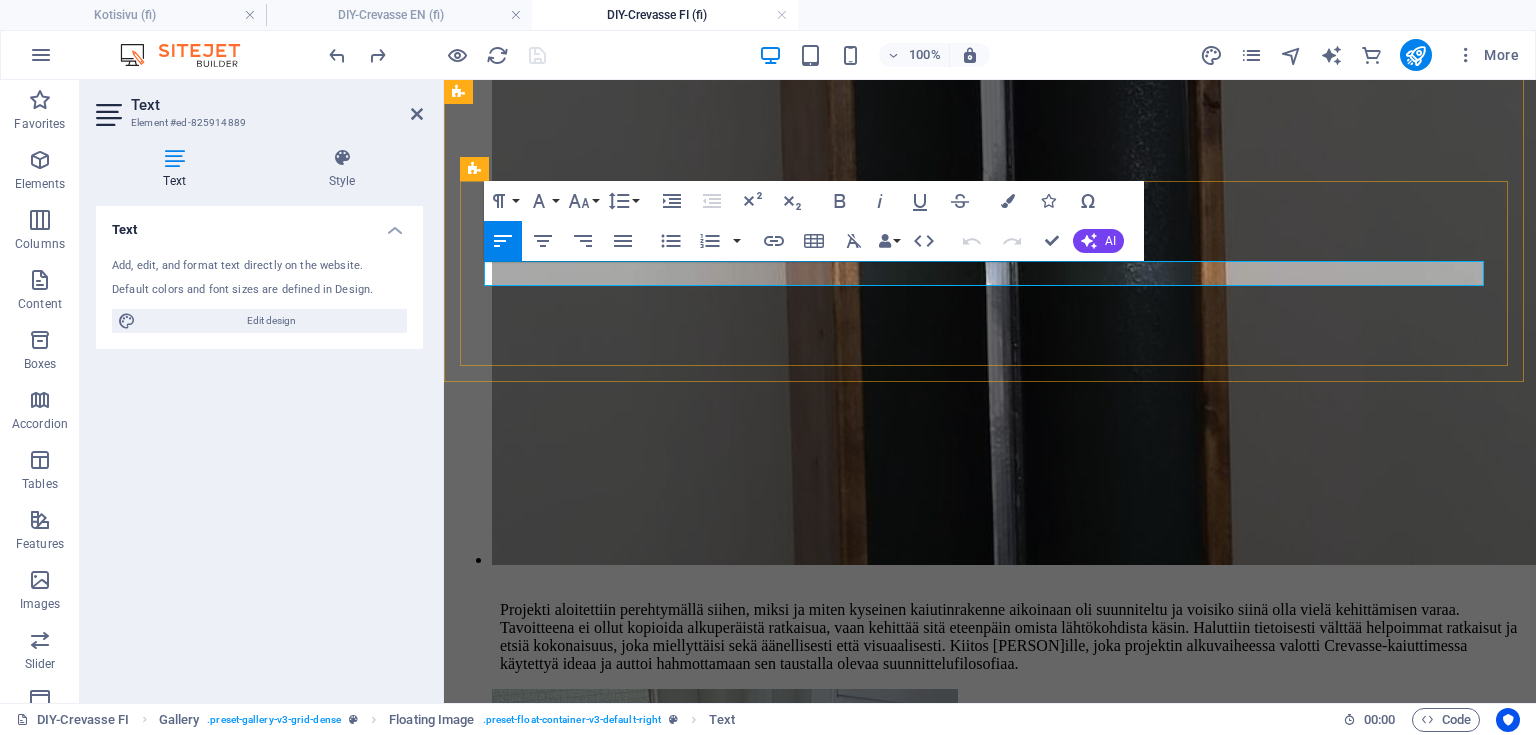 click at bounding box center [990, 26199] 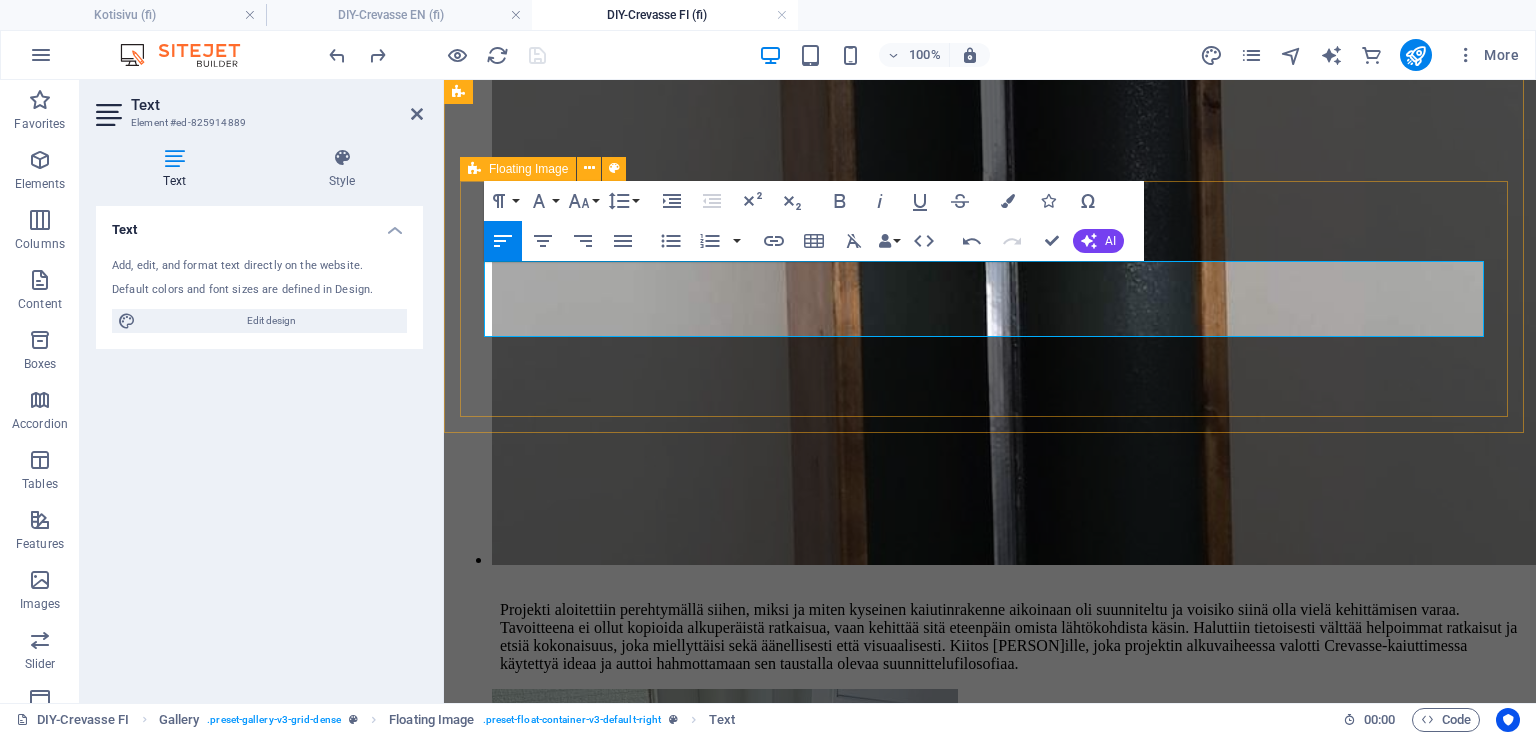 click on "Additionally, the speakers were outfitted with stylish brass terminal plates, transport-tailored protective bags, and dedicated storage cases for the ribbon tweeter’s ribbons. The ribbon tweeter’s crossover was integrated into the waveguide, keeping the bass enclosure clean and compact without any external components." at bounding box center [990, 26208] 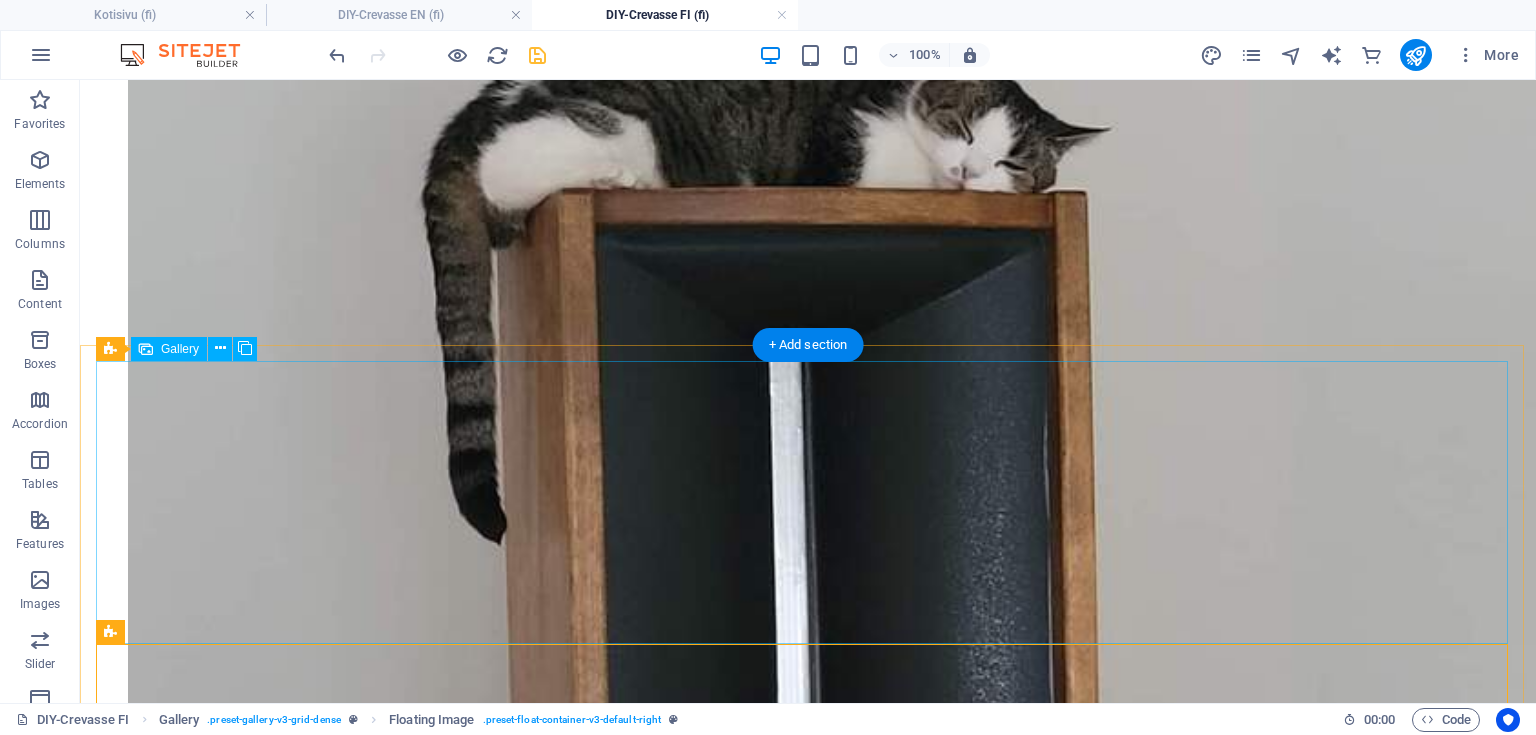 scroll, scrollTop: 5800, scrollLeft: 0, axis: vertical 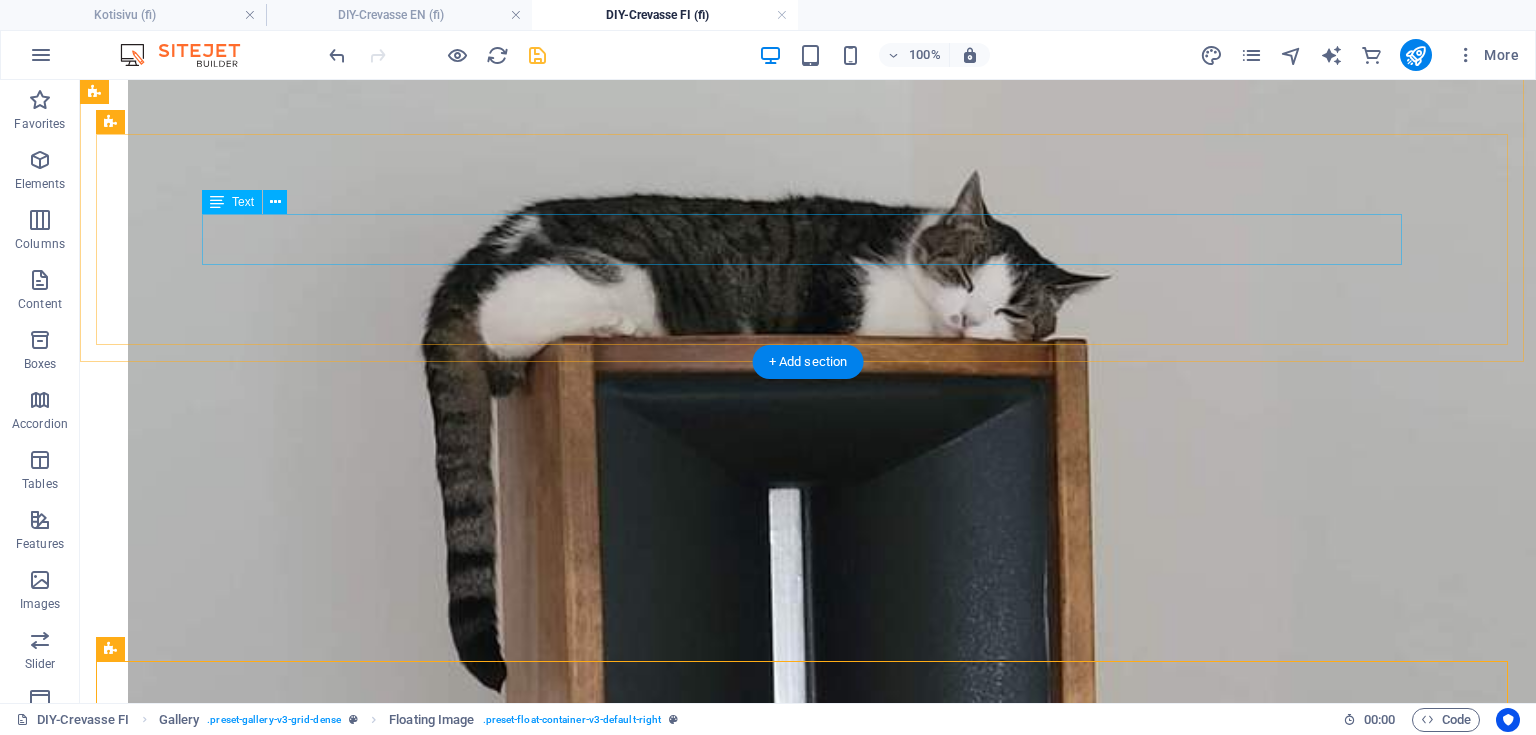 click on "Jakosuodattimet rakennettiin piirilevylle (PCB), ja nauhadiskantin jakosuodattimessa käytettiin Mundorfin ilmasydämisiä keloja sekä Jantzenin 400V muovikondensaattoreita. Basso puollella hyödynnettiin vähäisen tilan vuoksi Mundorfin rautasydänkeloja ja NP-elektrolyyttikondensaattoreita." at bounding box center [808, 25975] 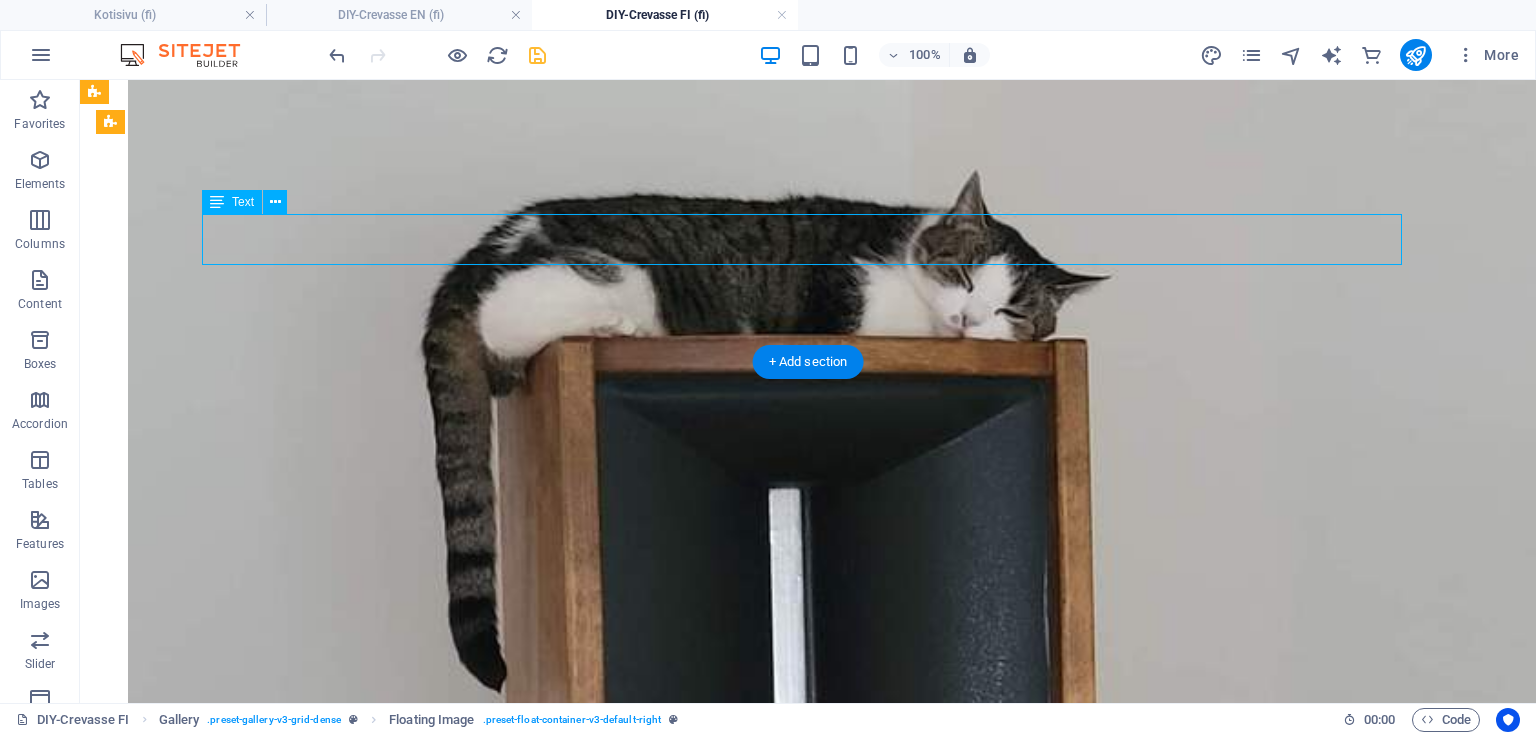 click on "Jakosuodattimet rakennettiin piirilevylle (PCB), ja nauhadiskantin jakosuodattimessa käytettiin Mundorfin ilmasydämisiä keloja sekä Jantzenin 400V muovikondensaattoreita. Basso puollella hyödynnettiin vähäisen tilan vuoksi Mundorfin rautasydänkeloja ja NP-elektrolyyttikondensaattoreita." at bounding box center [808, 25975] 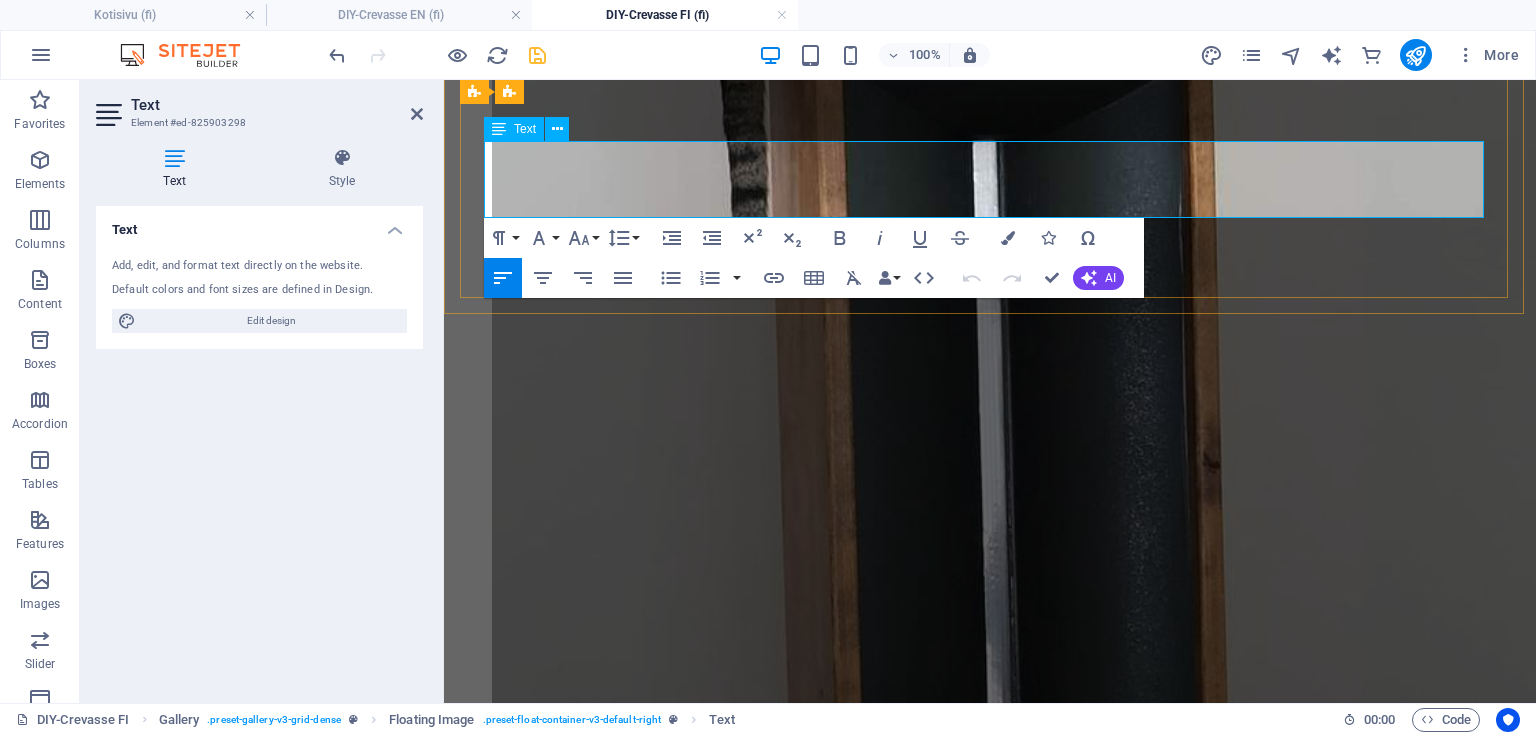 drag, startPoint x: 786, startPoint y: 198, endPoint x: 512, endPoint y: 159, distance: 276.76163 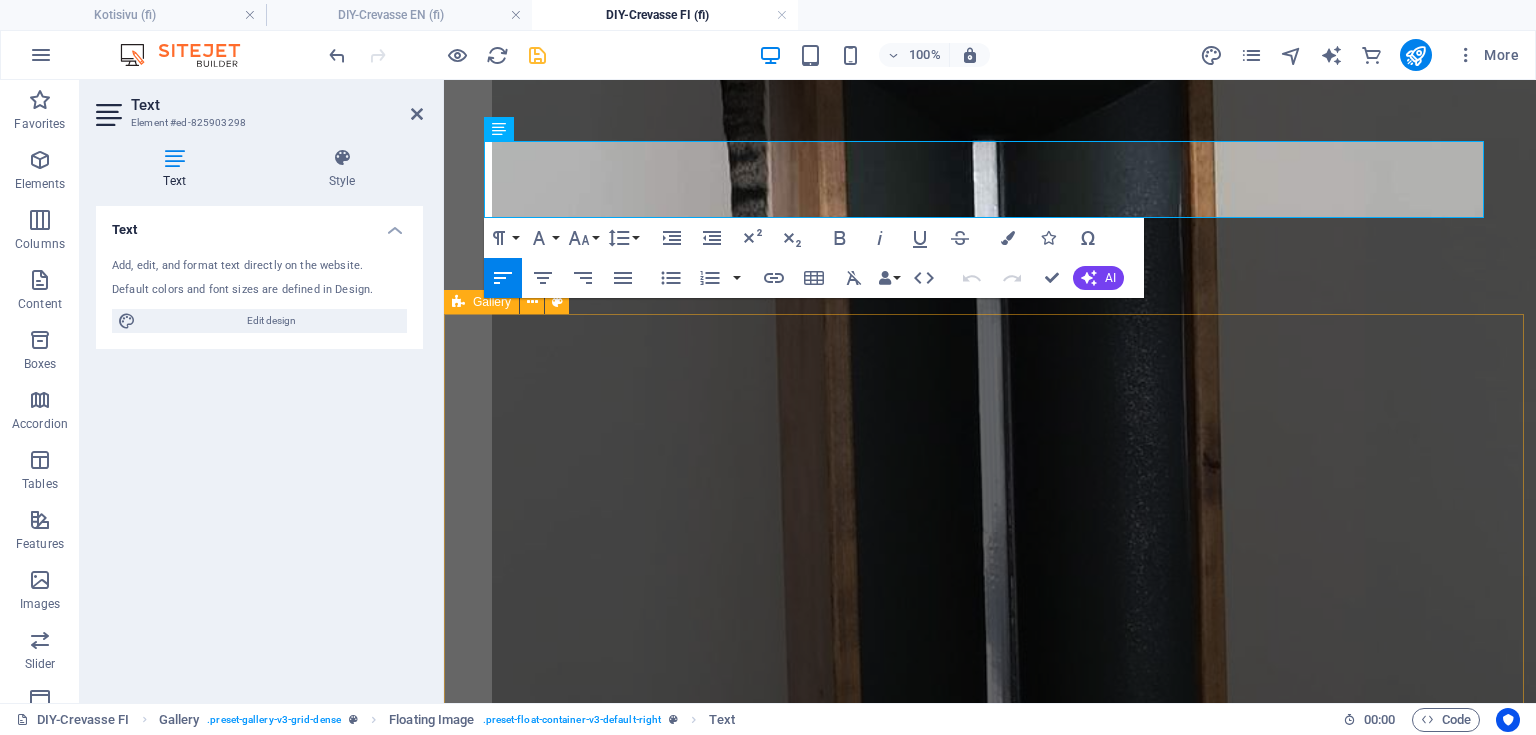 click on "Jakosuodattimet rakennettiin piirilevylle (PCB), ja nauhadiskantin jakosuodattimessa käytettiin Mundorfin ilmasydämisiä keloja sekä Jantzenin 400V muovikondensaattoreita. Basso puollella hyödynnettiin vähäisen tilan vuoksi Mundorfin rautasydänkeloja ja NP-elektrolyyttikondensaattoreita." at bounding box center [990, 21042] 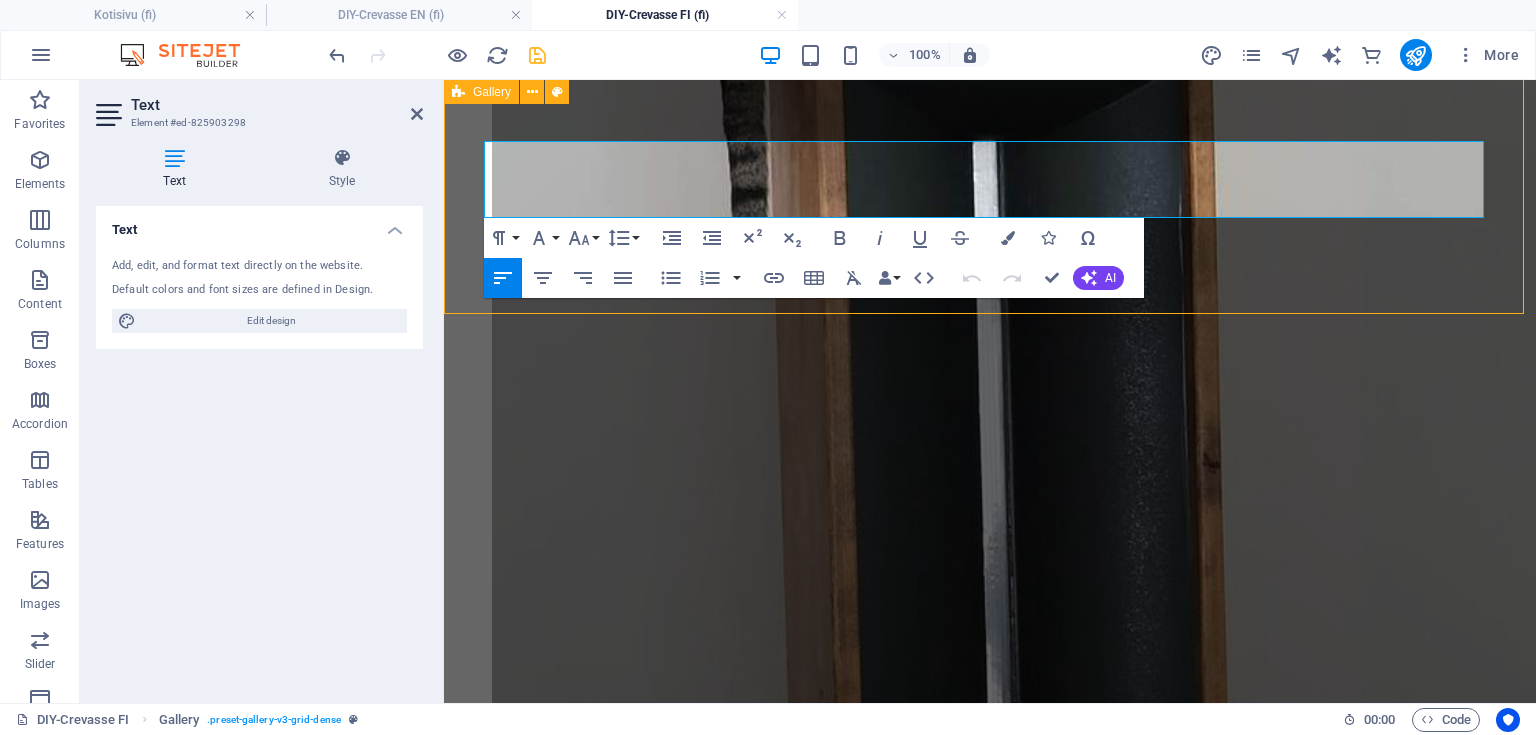 scroll, scrollTop: 5872, scrollLeft: 0, axis: vertical 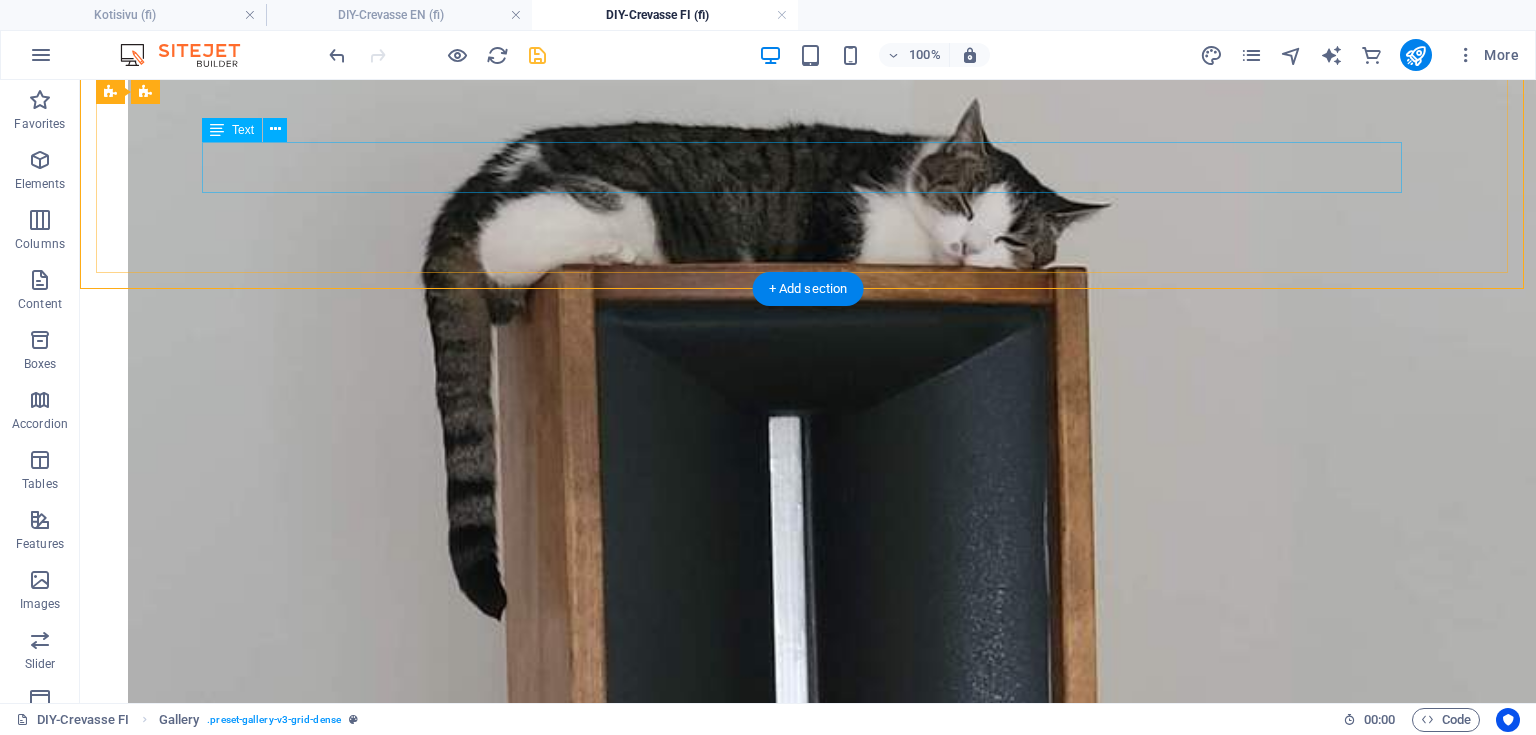 click on "Jakosuodattimet rakennettiin piirilevylle (PCB), ja nauhadiskantin jakosuodattimessa käytettiin Mundorfin ilmasydämisiä keloja sekä Jantzenin 400V muovikondensaattoreita. Basso puollella hyödynnettiin vähäisen tilan vuoksi Mundorfin rautasydänkeloja ja NP-elektrolyyttikondensaattoreita." at bounding box center [808, 25903] 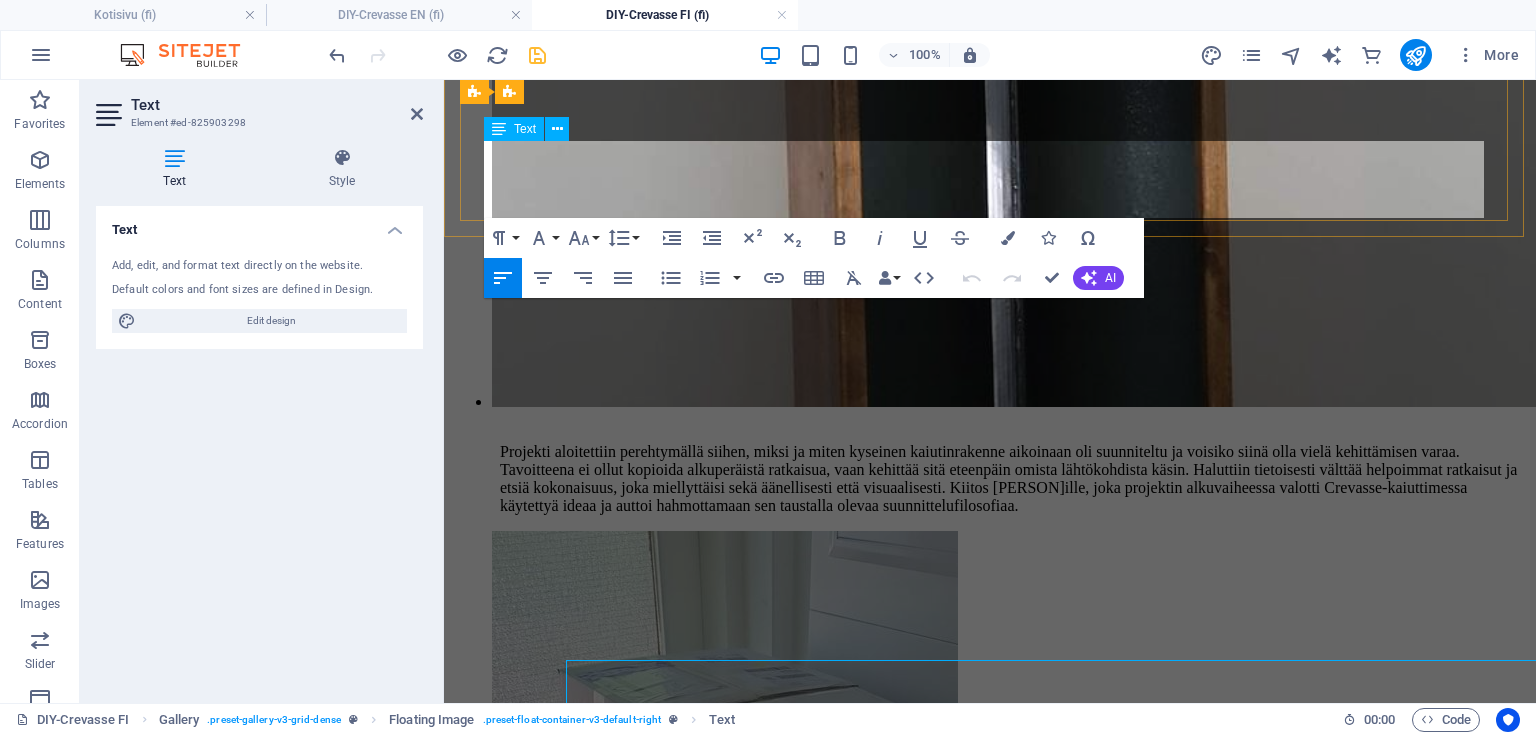 scroll, scrollTop: 5354, scrollLeft: 0, axis: vertical 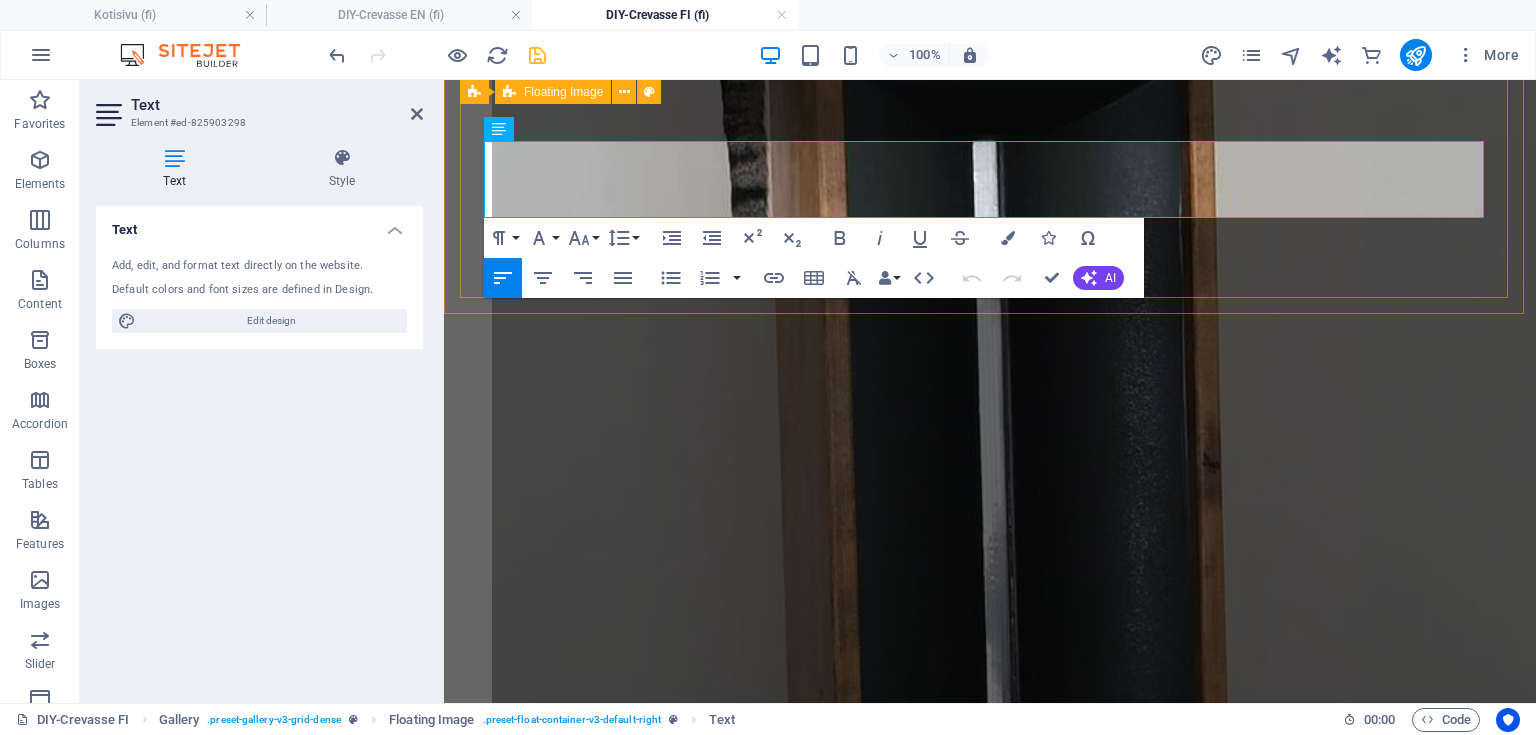 drag, startPoint x: 836, startPoint y: 208, endPoint x: 468, endPoint y: 160, distance: 371.11722 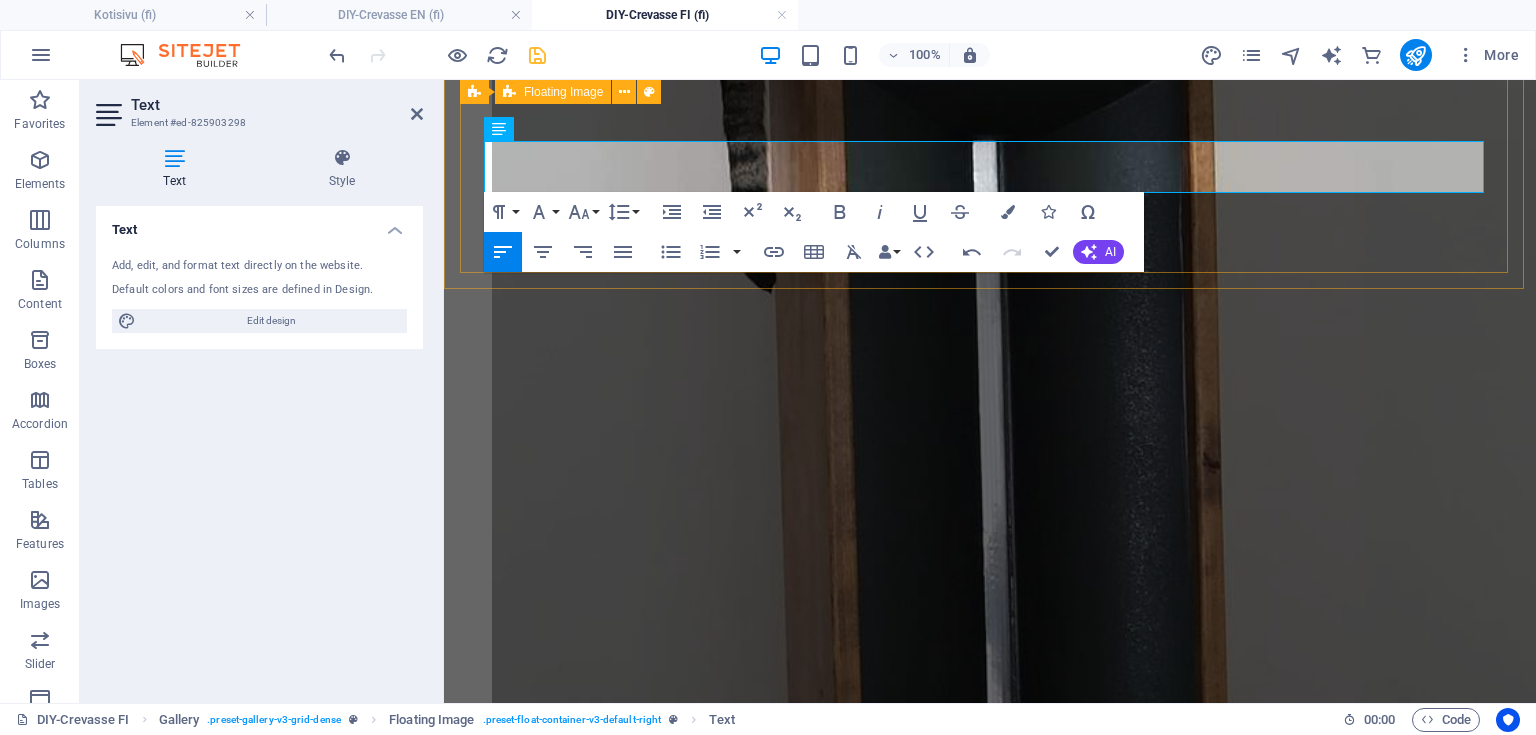 click on "The crossovers were built on a PCB, and the ribbon tweeter crossover used Mundorf air-core inductors and Jantzen 400 V film capacitors. On the bass side, due to limited space, Mundorf iron-core inductors and NP electrolytic capacitors were utilized." at bounding box center [990, 23208] 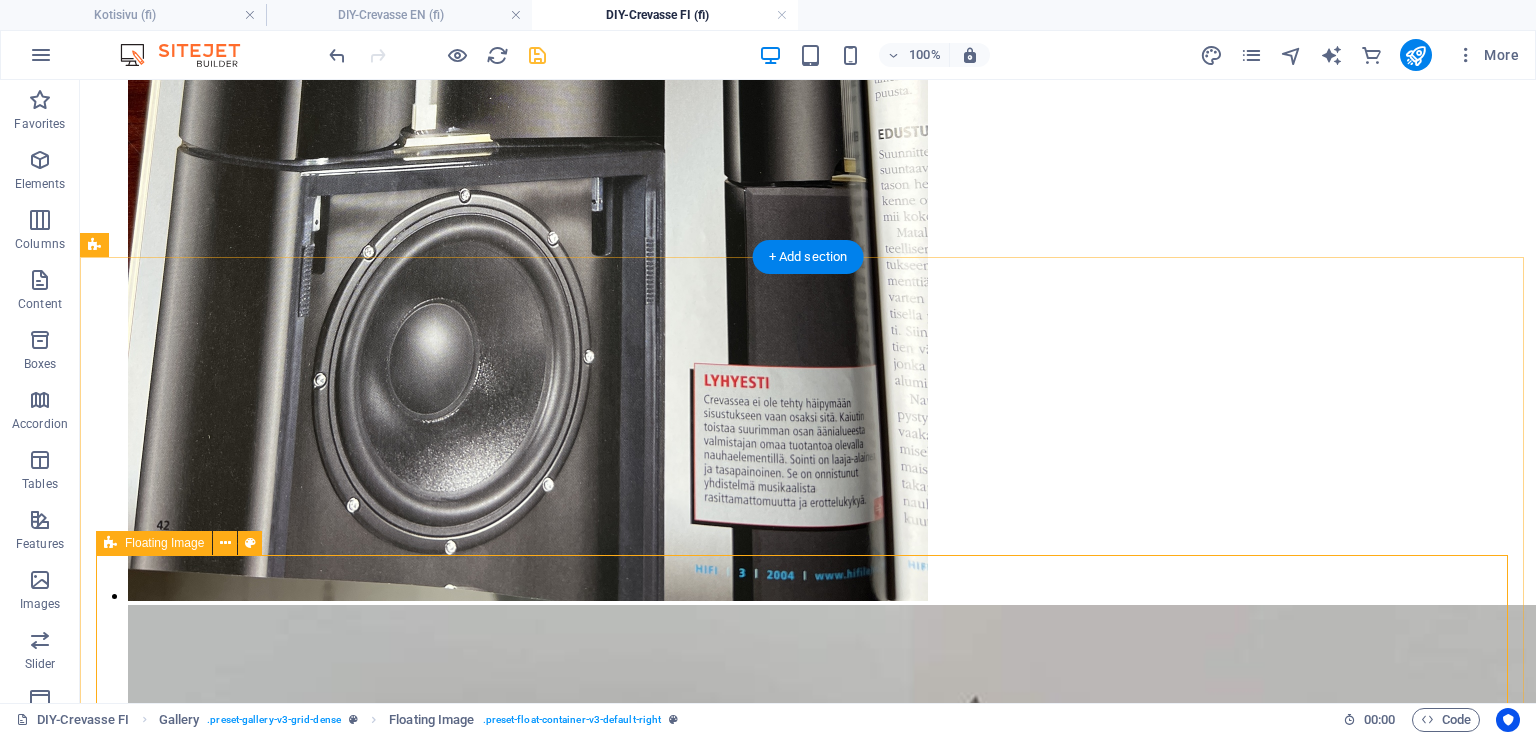 scroll, scrollTop: 5152, scrollLeft: 0, axis: vertical 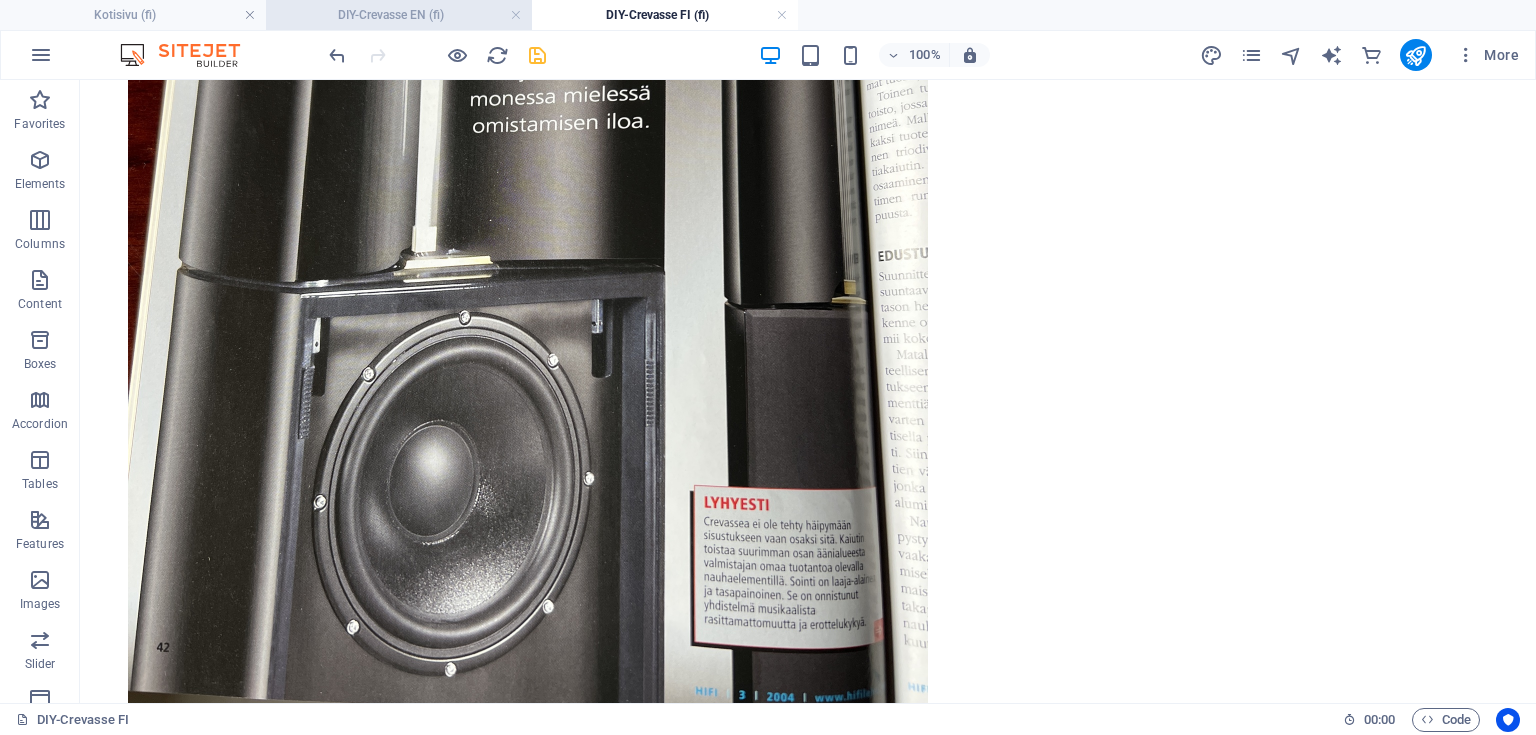click on "DIY-Crevasse EN (fi)" at bounding box center (399, 15) 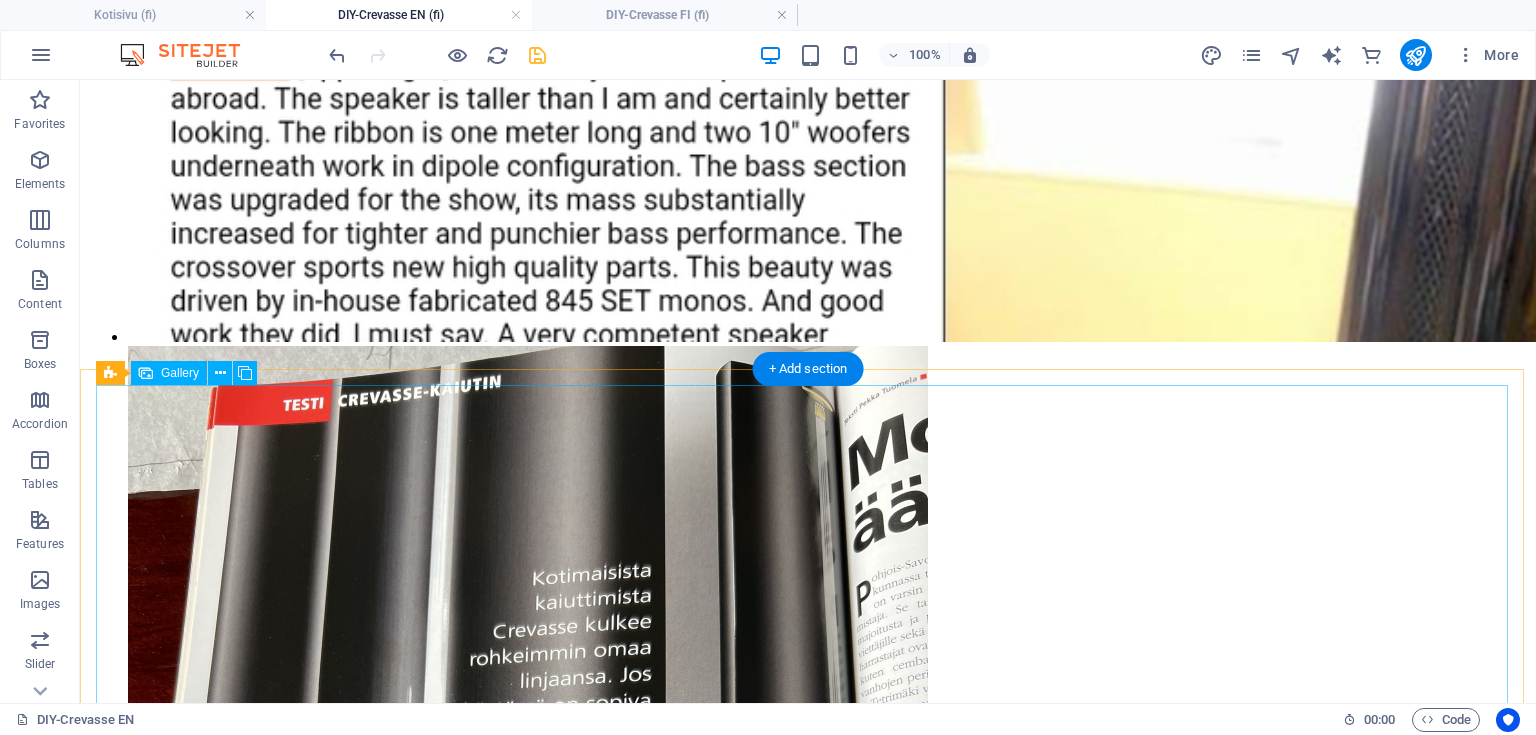 scroll, scrollTop: 4312, scrollLeft: 0, axis: vertical 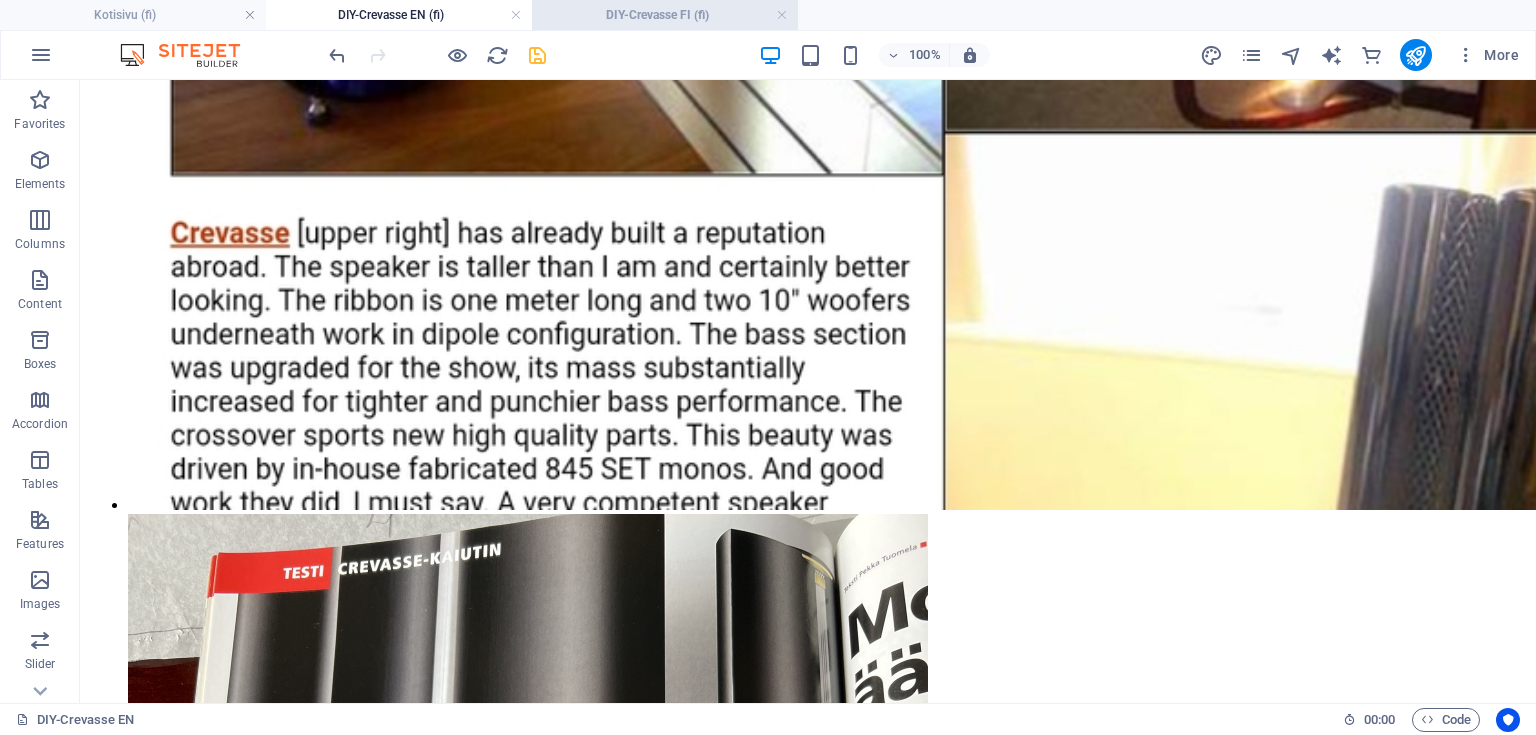 click on "DIY-Crevasse FI (fi)" at bounding box center (665, 15) 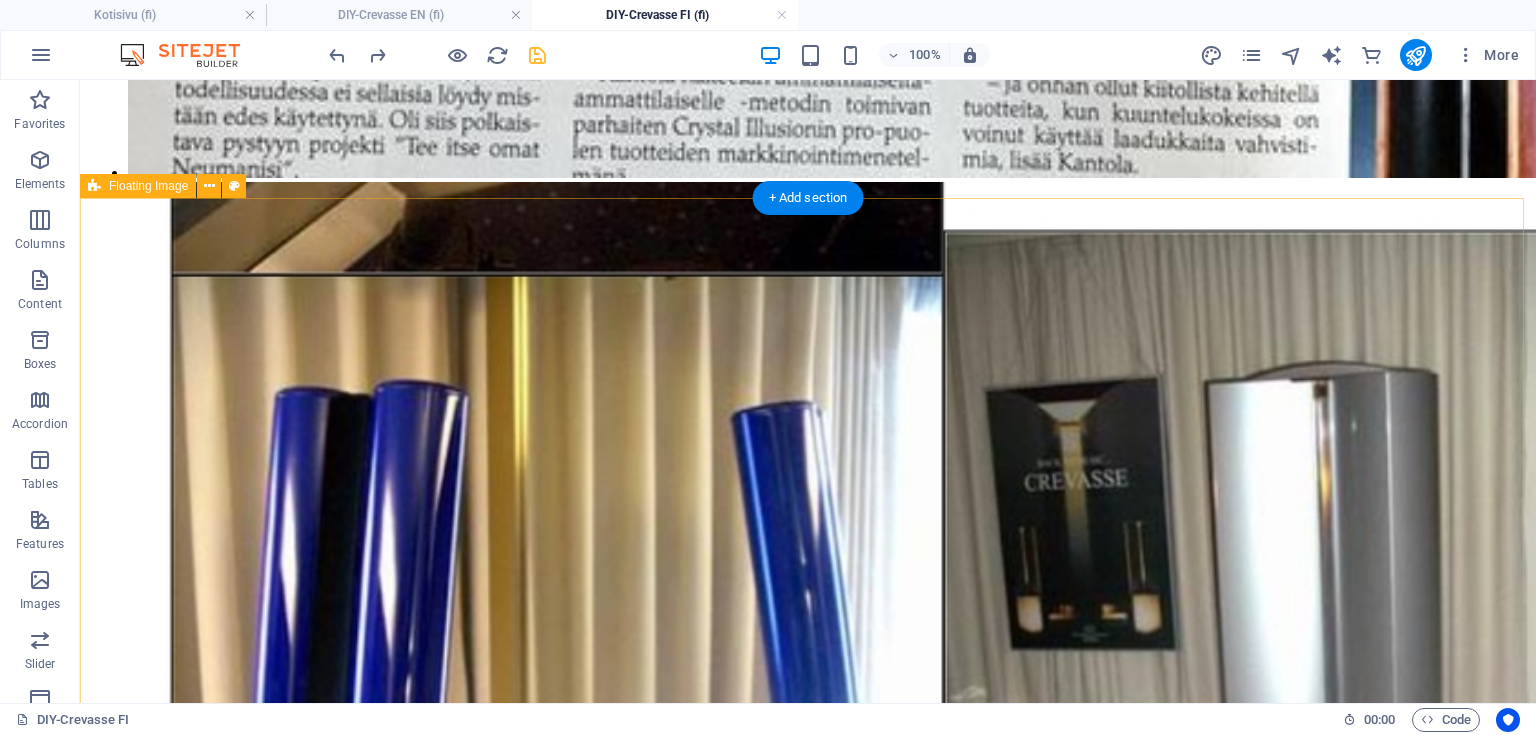 scroll, scrollTop: 3133, scrollLeft: 0, axis: vertical 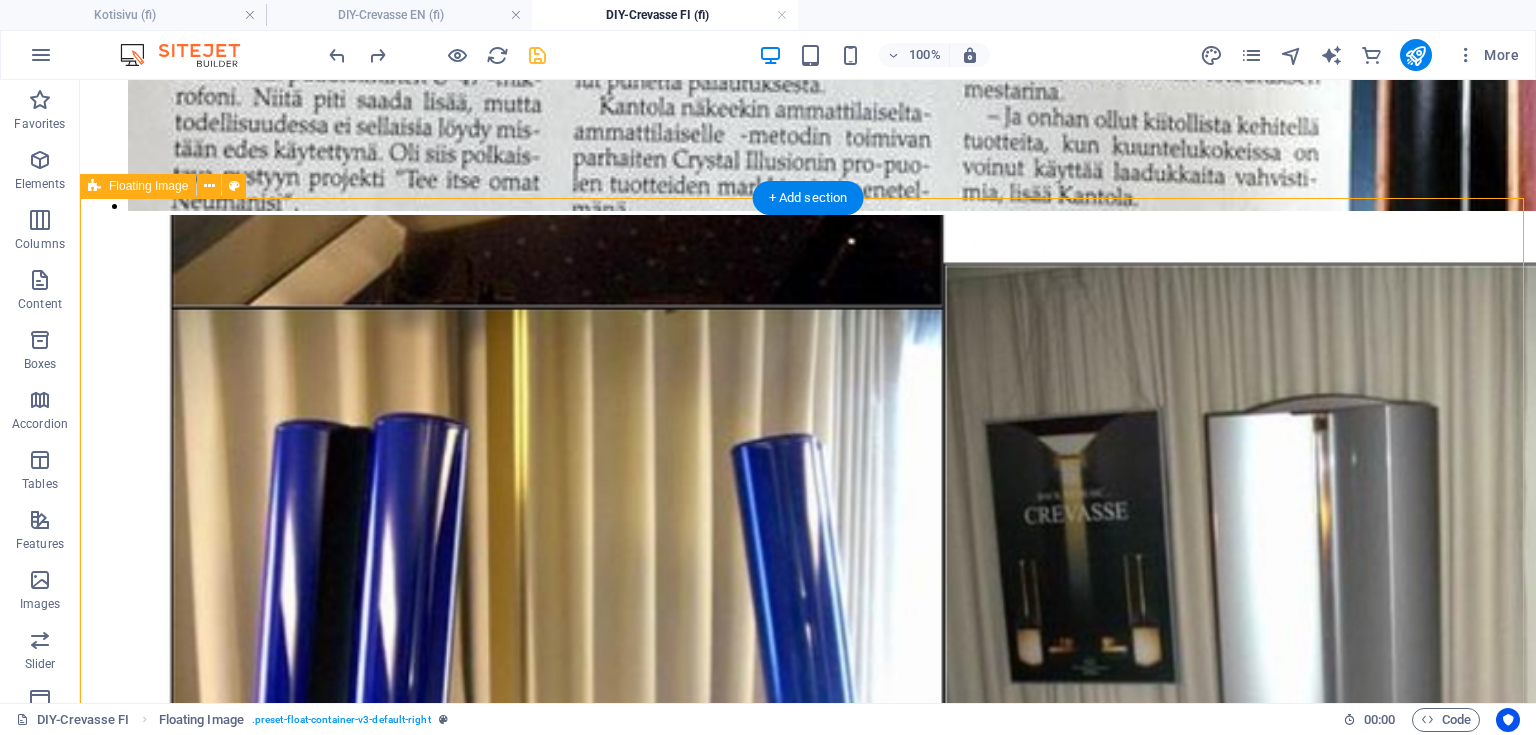 drag, startPoint x: 1514, startPoint y: 353, endPoint x: 1508, endPoint y: 297, distance: 56.32051 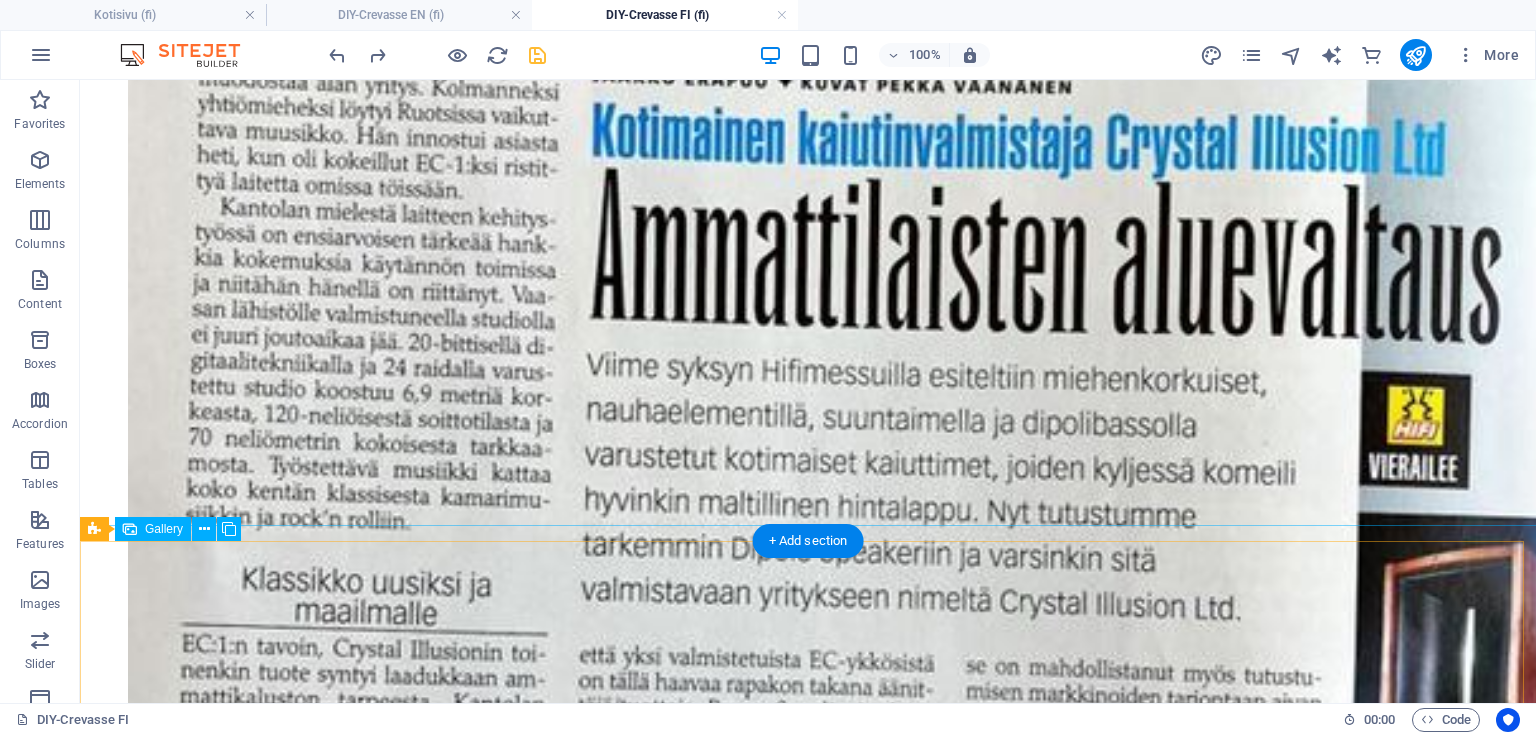 scroll, scrollTop: 2480, scrollLeft: 0, axis: vertical 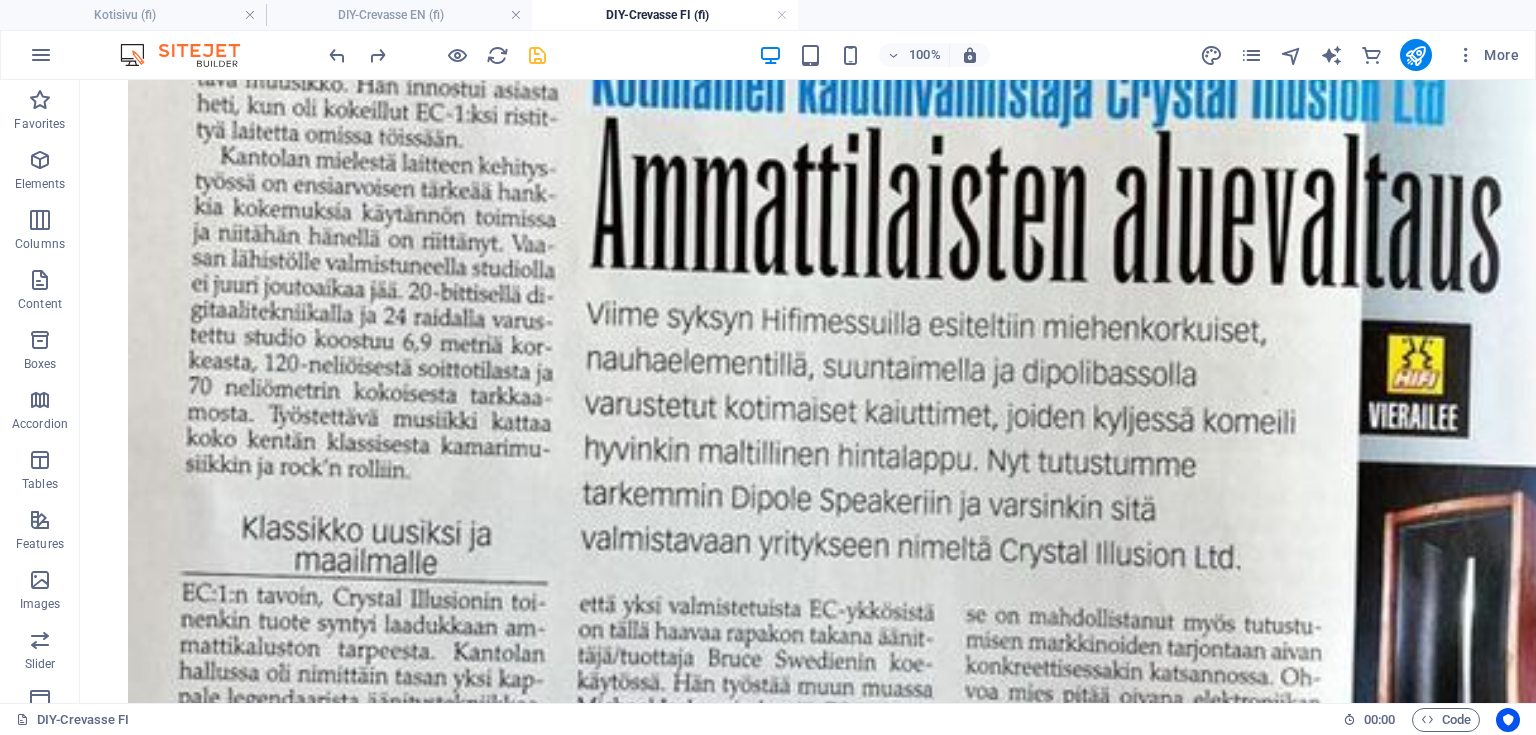 click at bounding box center [537, 55] 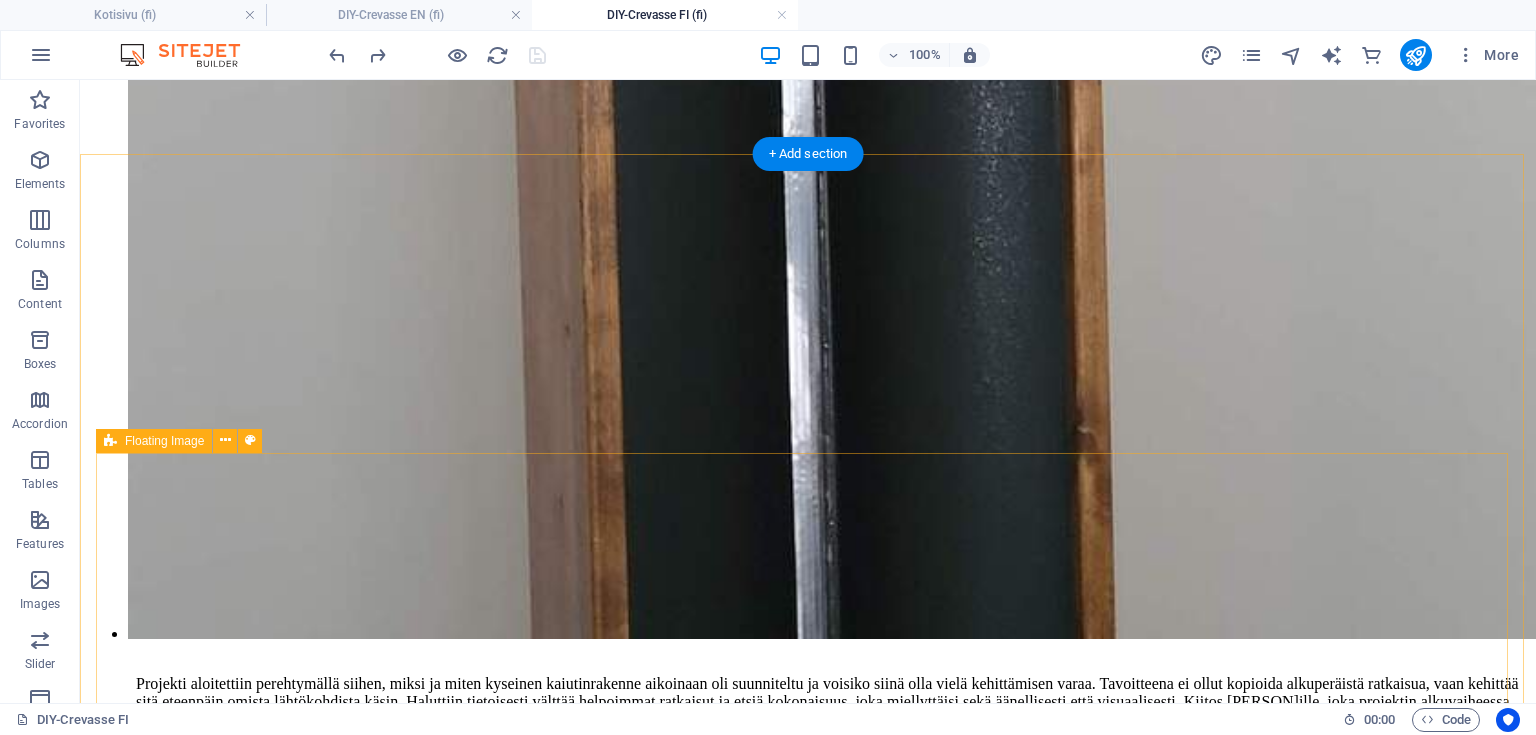 scroll, scrollTop: 6880, scrollLeft: 0, axis: vertical 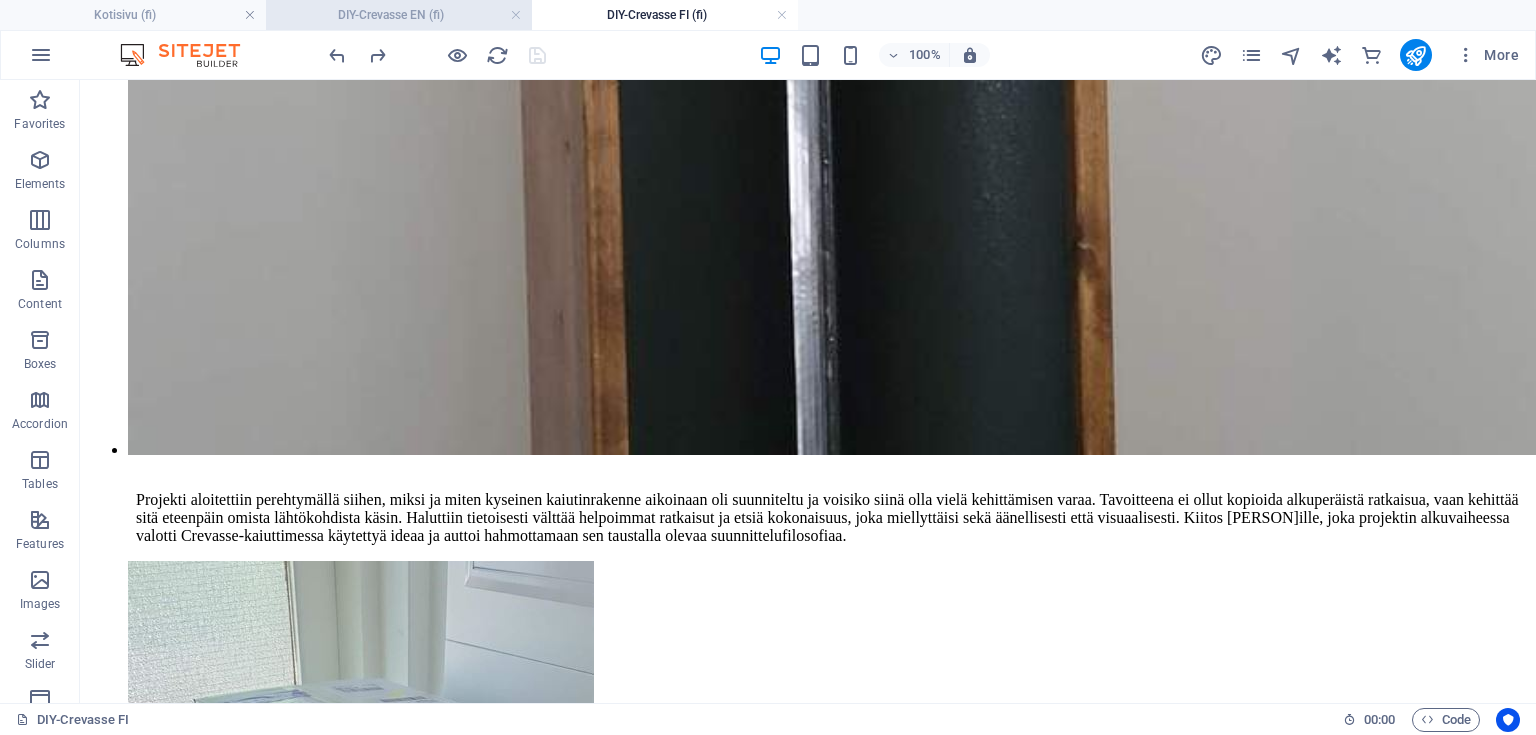 click on "DIY-Crevasse EN (fi)" at bounding box center (399, 15) 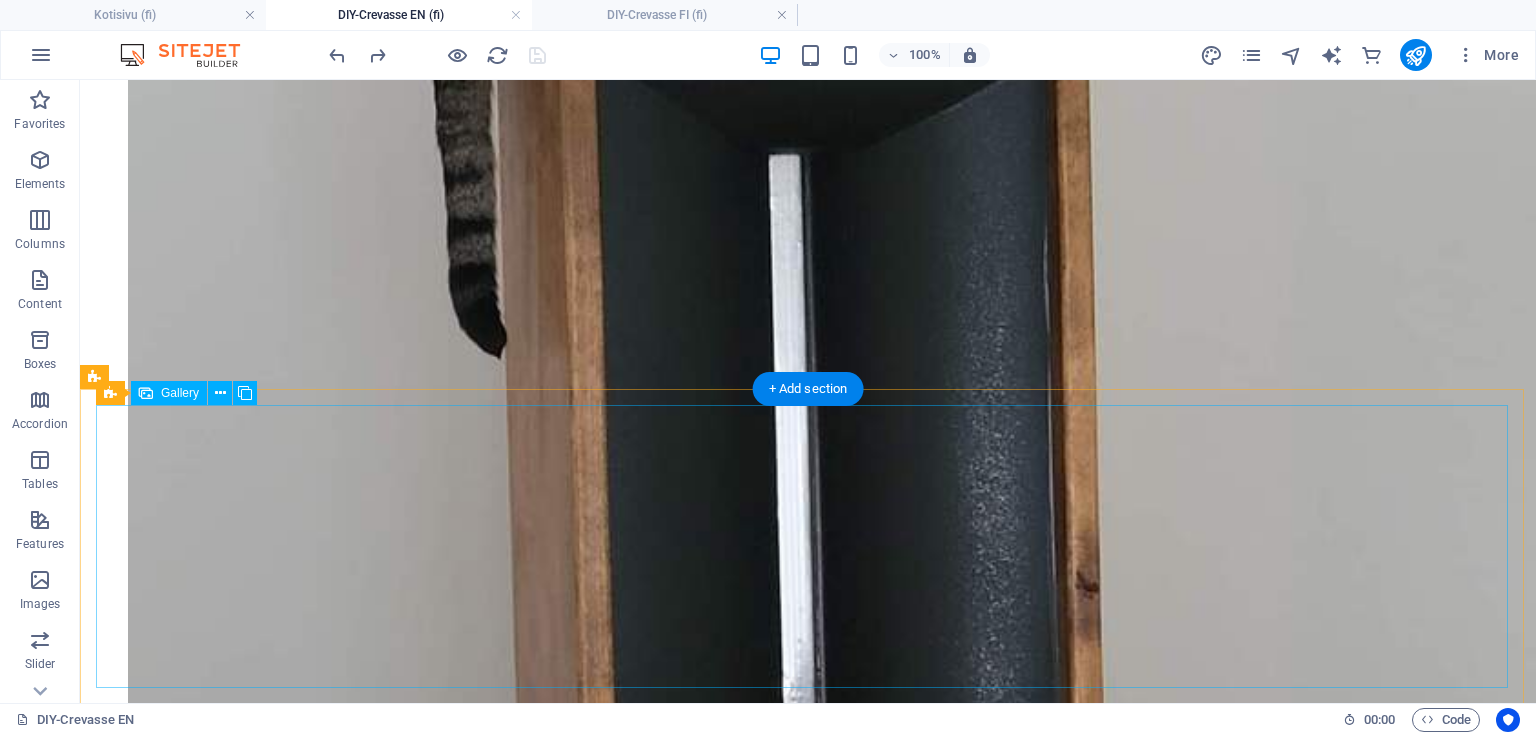 scroll, scrollTop: 6472, scrollLeft: 0, axis: vertical 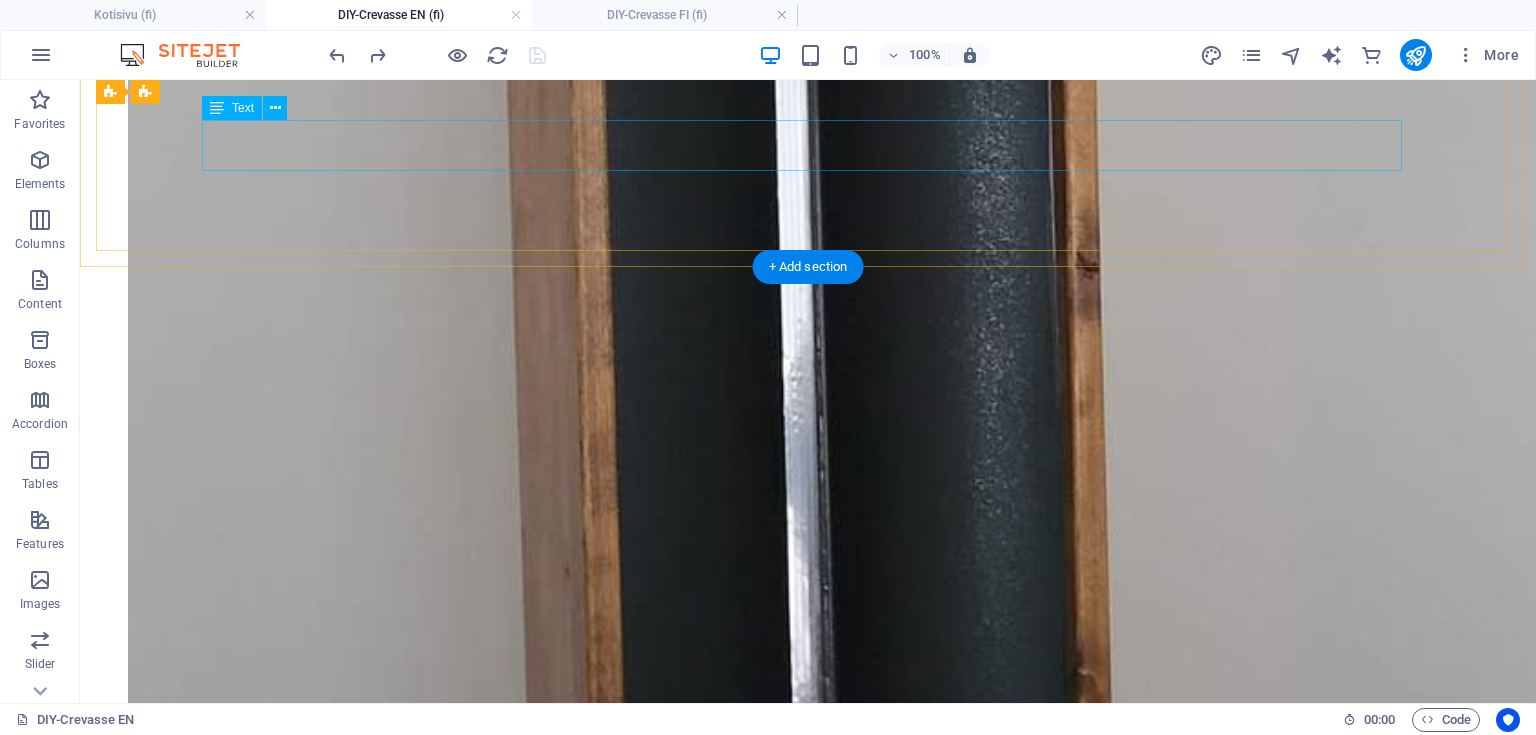 click on "Crossover filters were built on a PCB, and the ribbon tweeter crossover used Mundorf air-core inductors and Jantzen 400 V film capacitors. On the bass side, due to limited space, Mundorf iron-core inductors and NP electrolytic capacitors were utilized." at bounding box center (808, 28878) 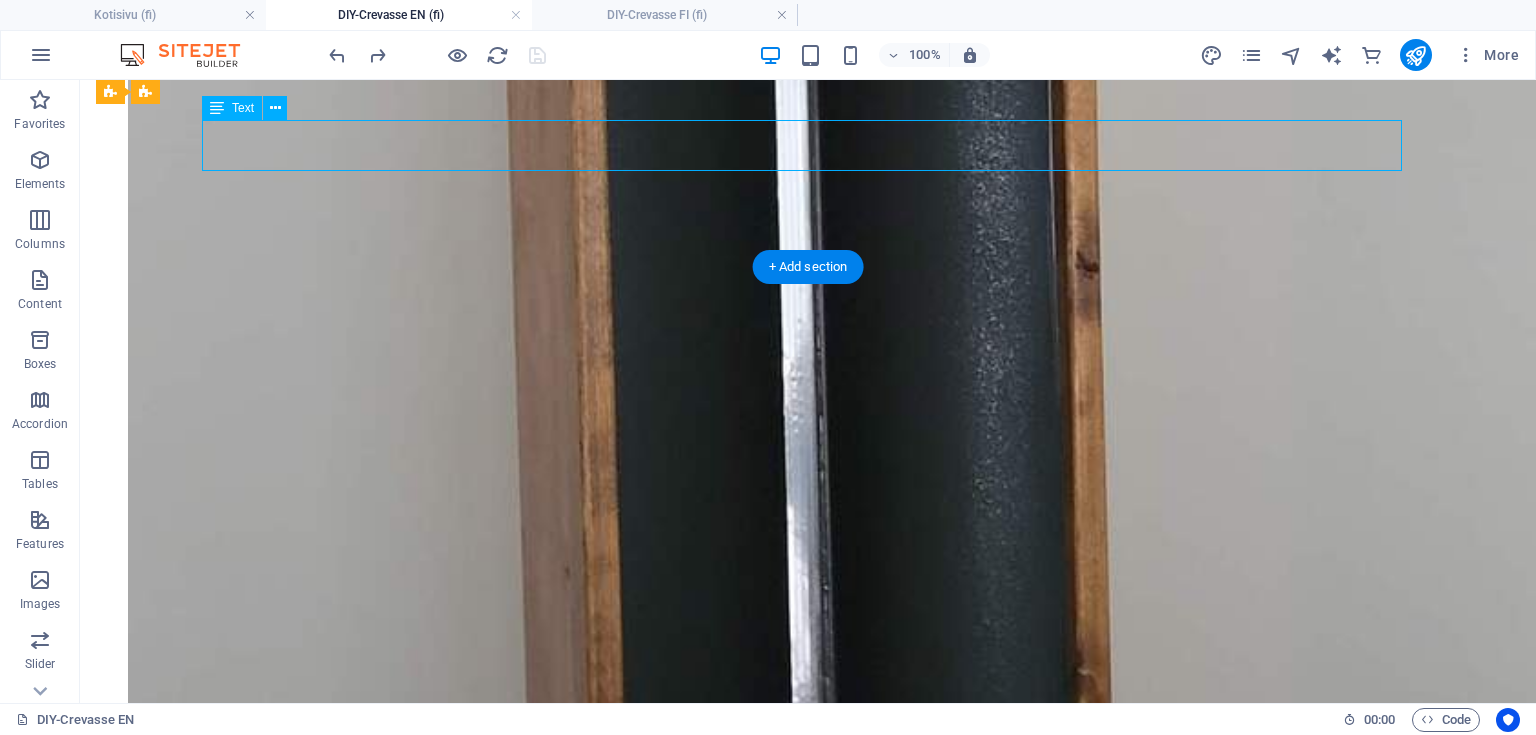 click on "Crossover filters were built on a PCB, and the ribbon tweeter crossover used Mundorf air-core inductors and Jantzen 400 V film capacitors. On the bass side, due to limited space, Mundorf iron-core inductors and NP electrolytic capacitors were utilized." at bounding box center [808, 28878] 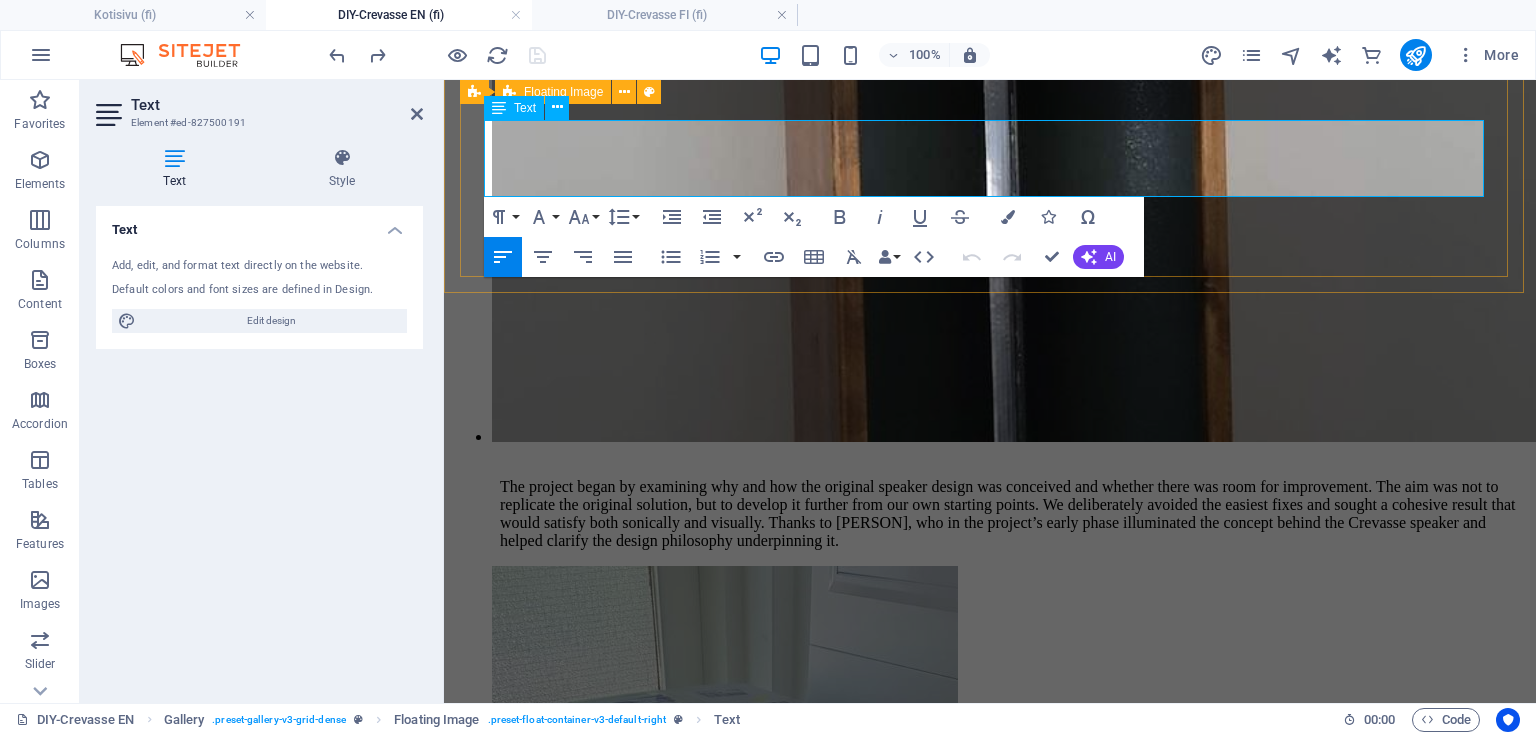 drag, startPoint x: 1367, startPoint y: 184, endPoint x: 492, endPoint y: 134, distance: 876.4274 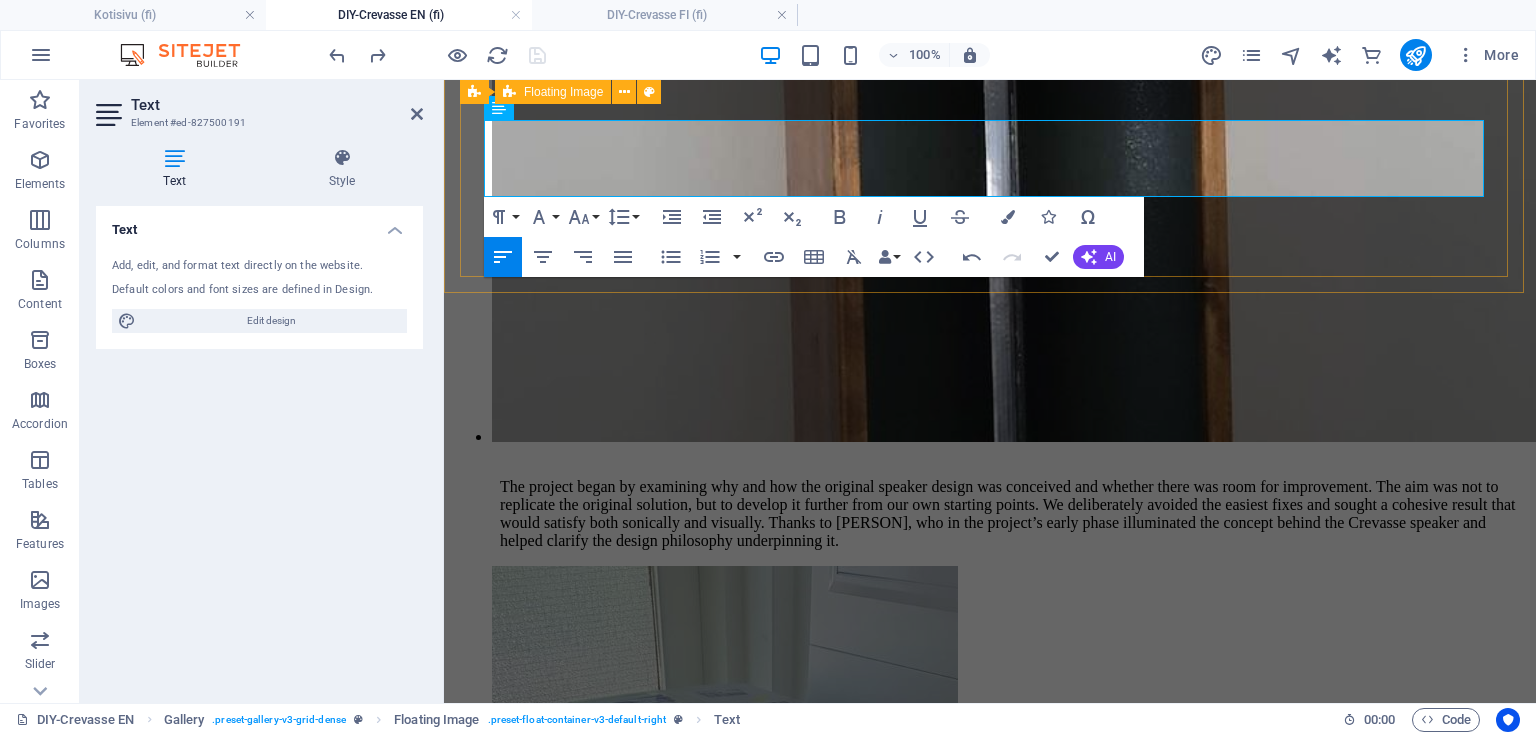 click on "Additionally, the speakers were outfitted with stylish brass terminal plates, transport-tailored protective bags, and dedicated storage cases for the ribbon tweeter’s ribbons. The ribbon tweeter’s crossover was integrated into the waveguide, keeping the bass enclosure clean and compact without any external components." at bounding box center [990, 26110] 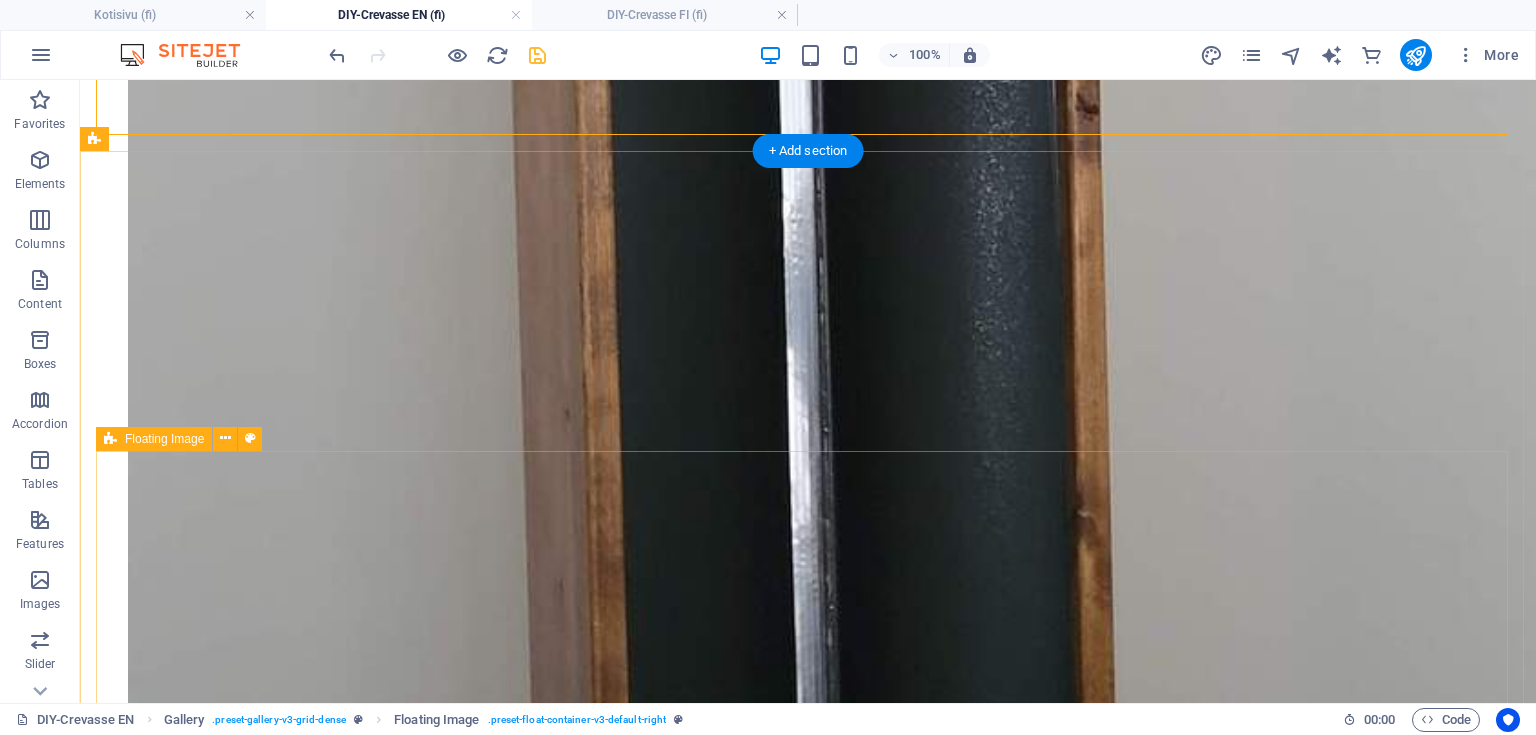scroll, scrollTop: 6632, scrollLeft: 0, axis: vertical 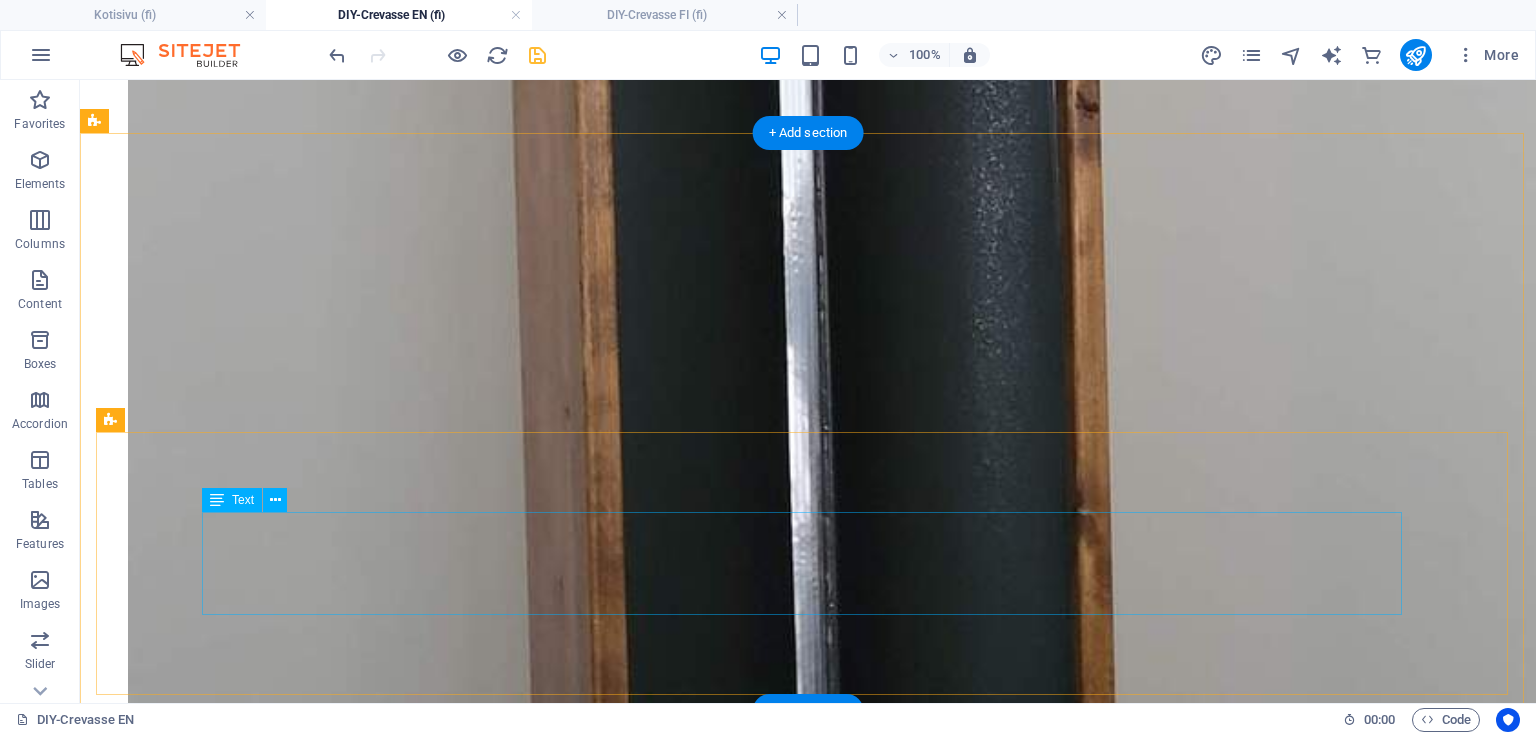 click on "Projekti vei meiltä kokonaisuudessaan noin kaksi vuotta, ja mikä olisikaan ollut parempi tapa päättää se, kuin päästä esittelemään kaiuttimia hifiharrastajien DIY-huoneessa Helsingin Highend 2025 -messuilla – yleisön ja samanhenkisten rakentelijoiden iloksi. Kaksi kaiutinparia valmistui kunnianosoituksena alkuperäiselle Crevasse-suunnittelulle – tarkoituksella kertaluonteisena projektina. Nauhadiskantit ja dipolibassot ovat silti jääneet pysyväksi osaksi kaiutinrakentamisen ydintä – niiden ympärille rakentuu jo uusia ideoita joita voit seurata tältä nettisivulta projektit osiosta." at bounding box center (808, 32738) 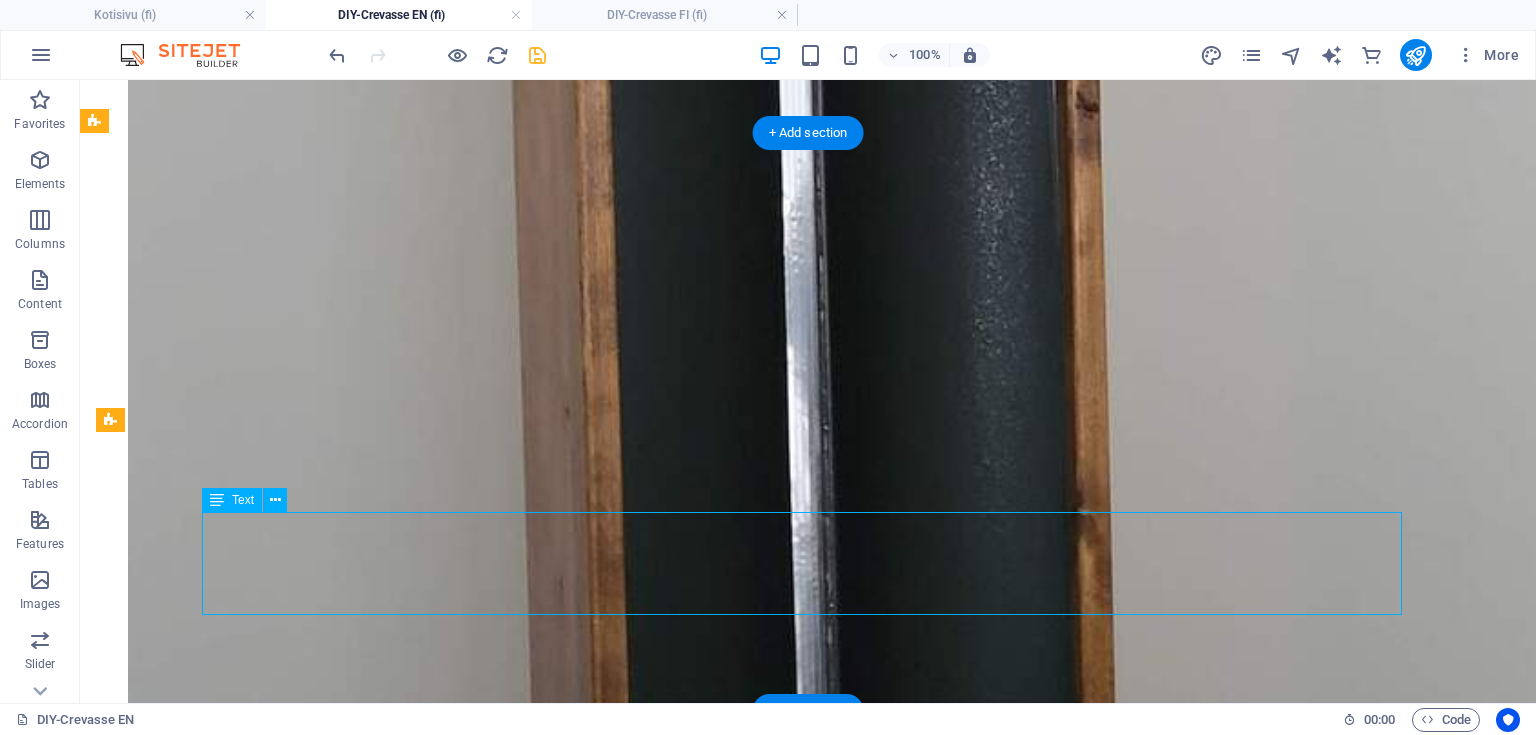 click on "Projekti vei meiltä kokonaisuudessaan noin kaksi vuotta, ja mikä olisikaan ollut parempi tapa päättää se, kuin päästä esittelemään kaiuttimia hifiharrastajien DIY-huoneessa Helsingin Highend 2025 -messuilla – yleisön ja samanhenkisten rakentelijoiden iloksi. Kaksi kaiutinparia valmistui kunnianosoituksena alkuperäiselle Crevasse-suunnittelulle – tarkoituksella kertaluonteisena projektina. Nauhadiskantit ja dipolibassot ovat silti jääneet pysyväksi osaksi kaiutinrakentamisen ydintä – niiden ympärille rakentuu jo uusia ideoita joita voit seurata tältä nettisivulta projektit osiosta." at bounding box center [808, 32738] 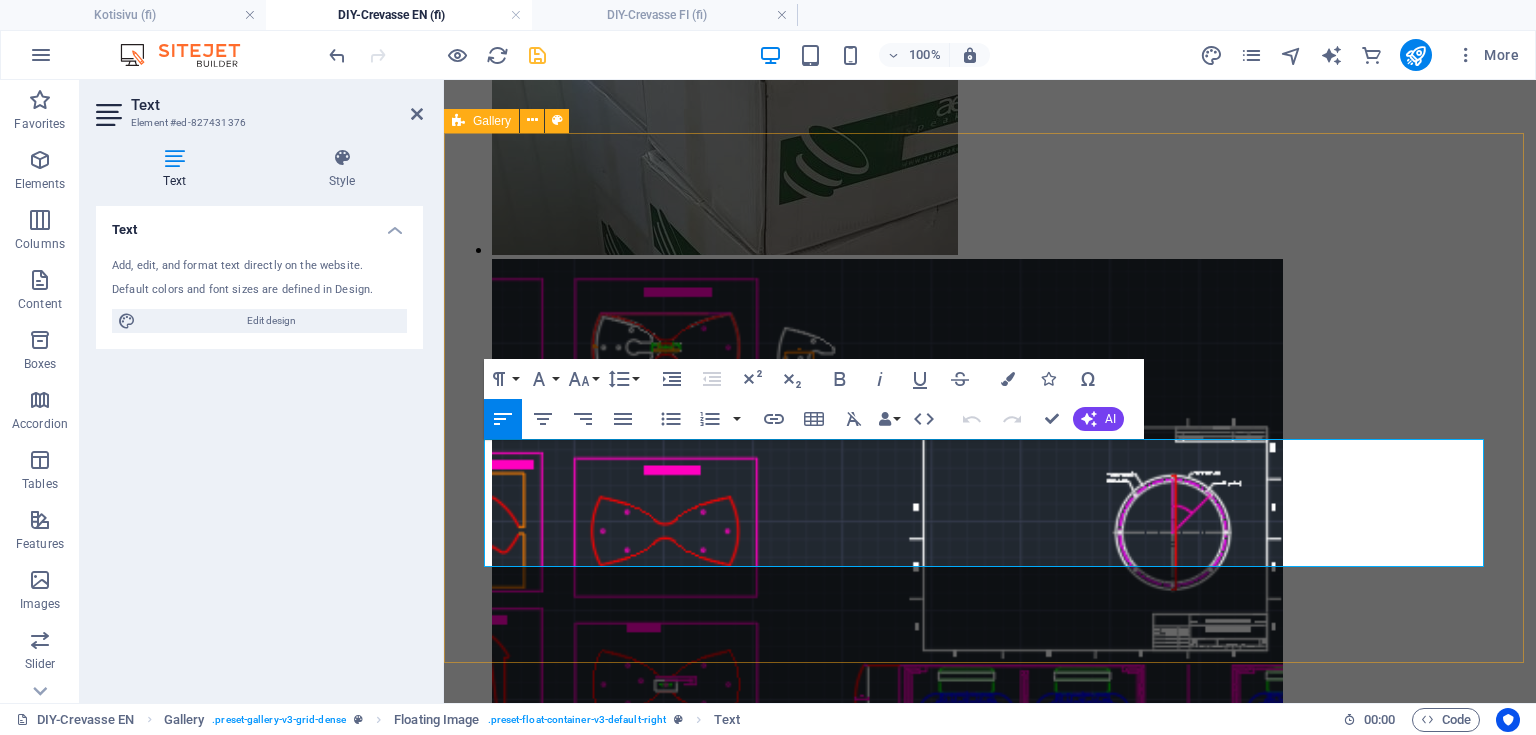 scroll, scrollTop: 6015, scrollLeft: 0, axis: vertical 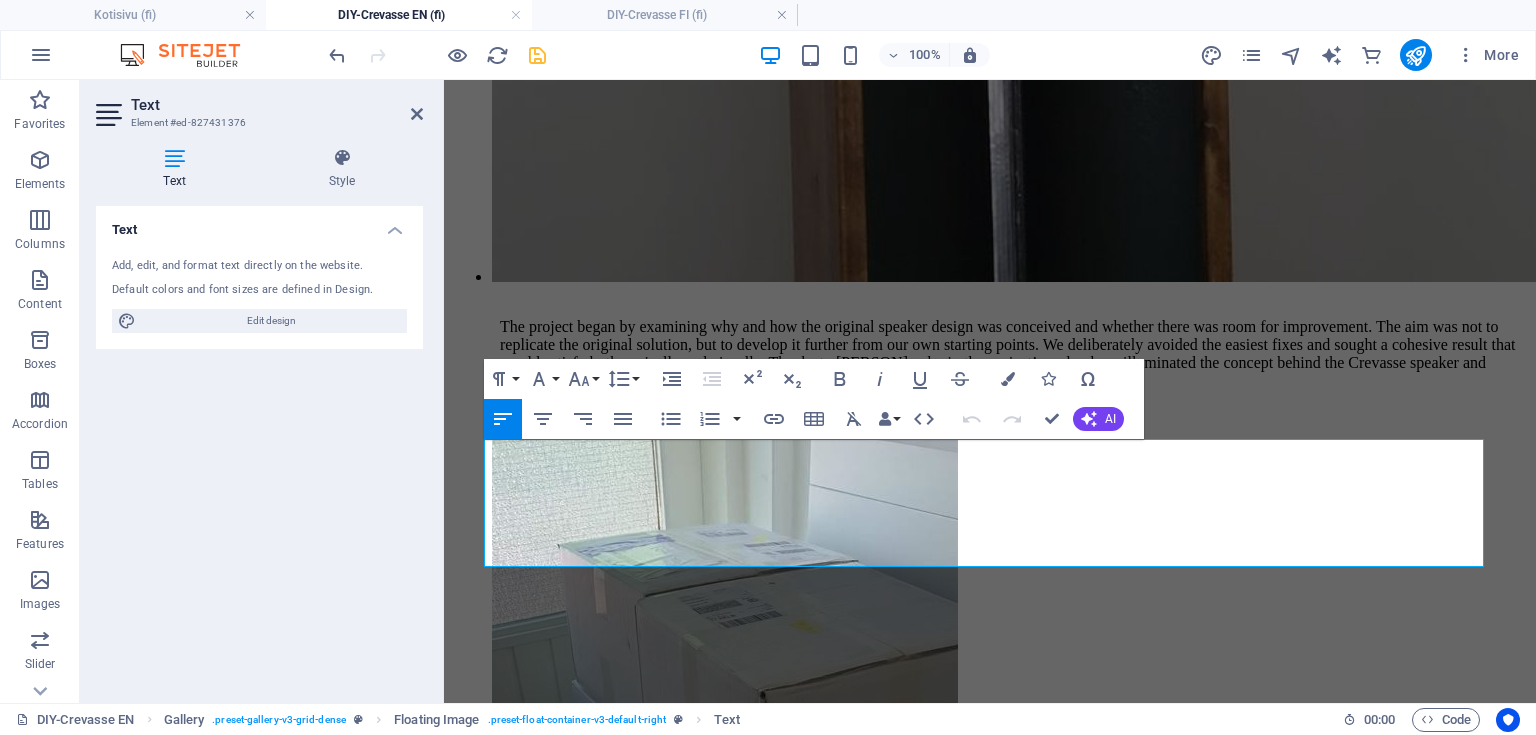 drag, startPoint x: 921, startPoint y: 544, endPoint x: 427, endPoint y: 410, distance: 511.85153 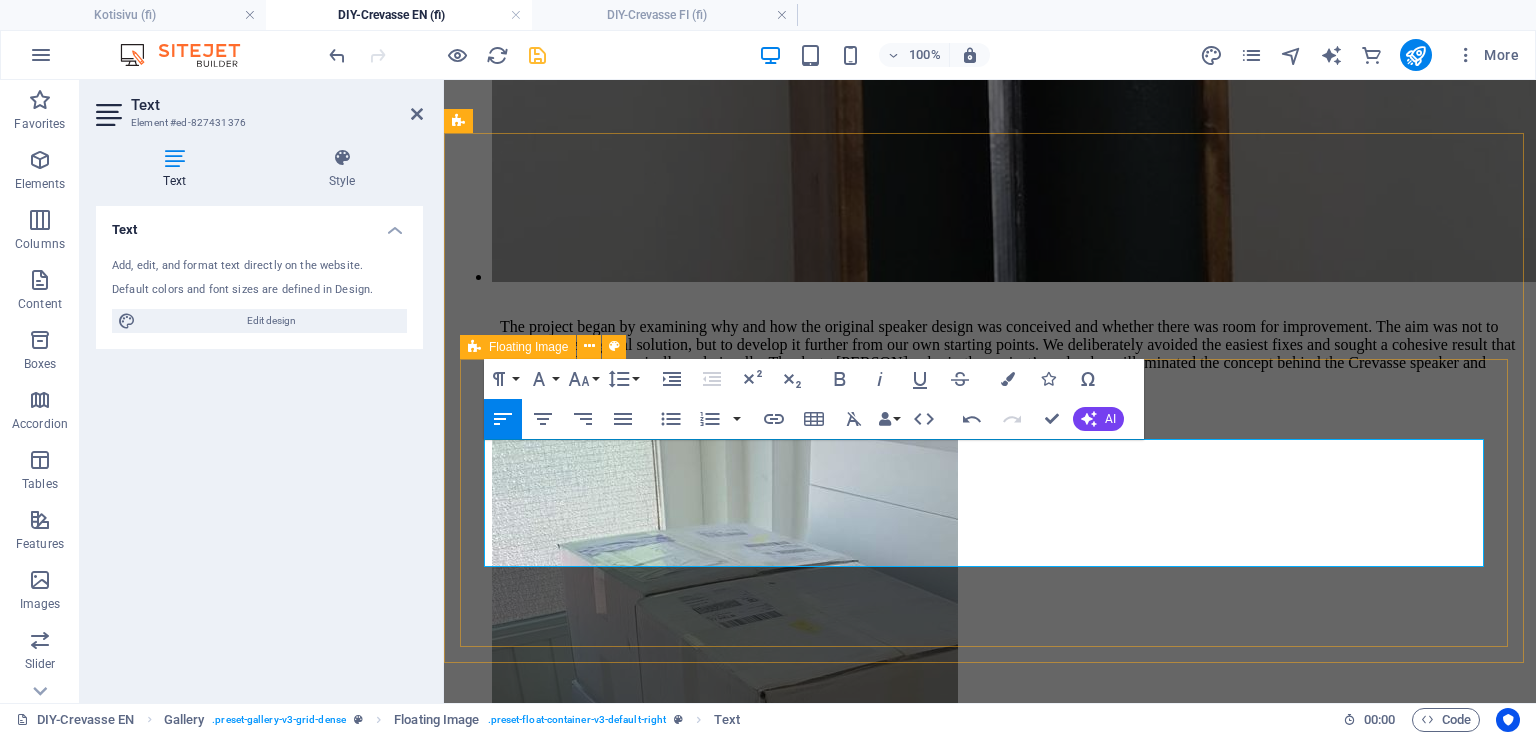 click on "The project took us roughly two years from start to finish, and what better way to cap it off than by showcasing the speakers in the DIY room for hi-fi enthusiasts at Helsinki Highend 2025 – to the delight of the audience and like-minded builders. Two pairs of speakers were completed as a tribute to the original Crevasse design – intentionally a one-off project. Yet the ribbon tweeters and dipole woofers have become a permanent part of the speaker-building core, and new ideas are already taking shape around them, which you can follow on this website’s Projects section." at bounding box center (990, 29326) 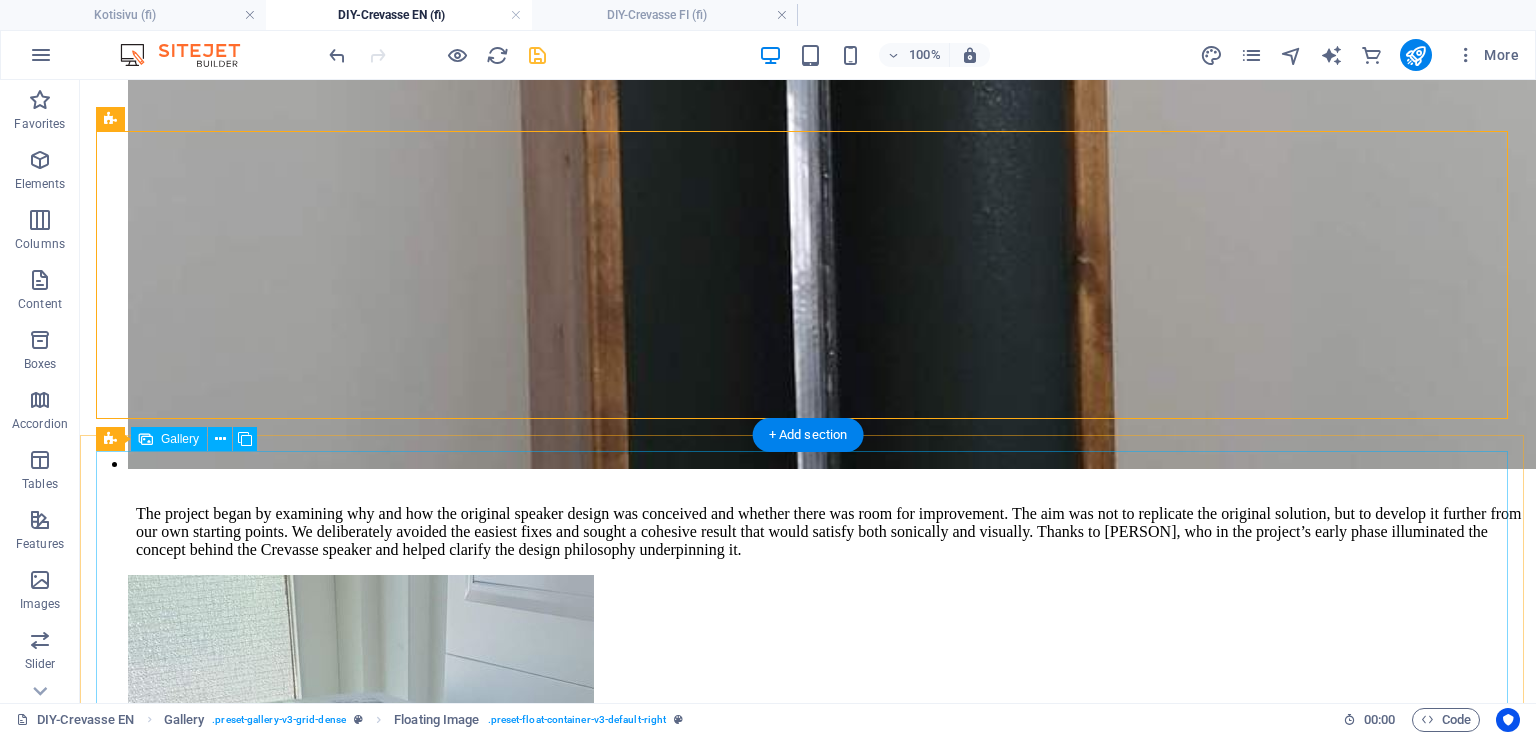 scroll, scrollTop: 7025, scrollLeft: 0, axis: vertical 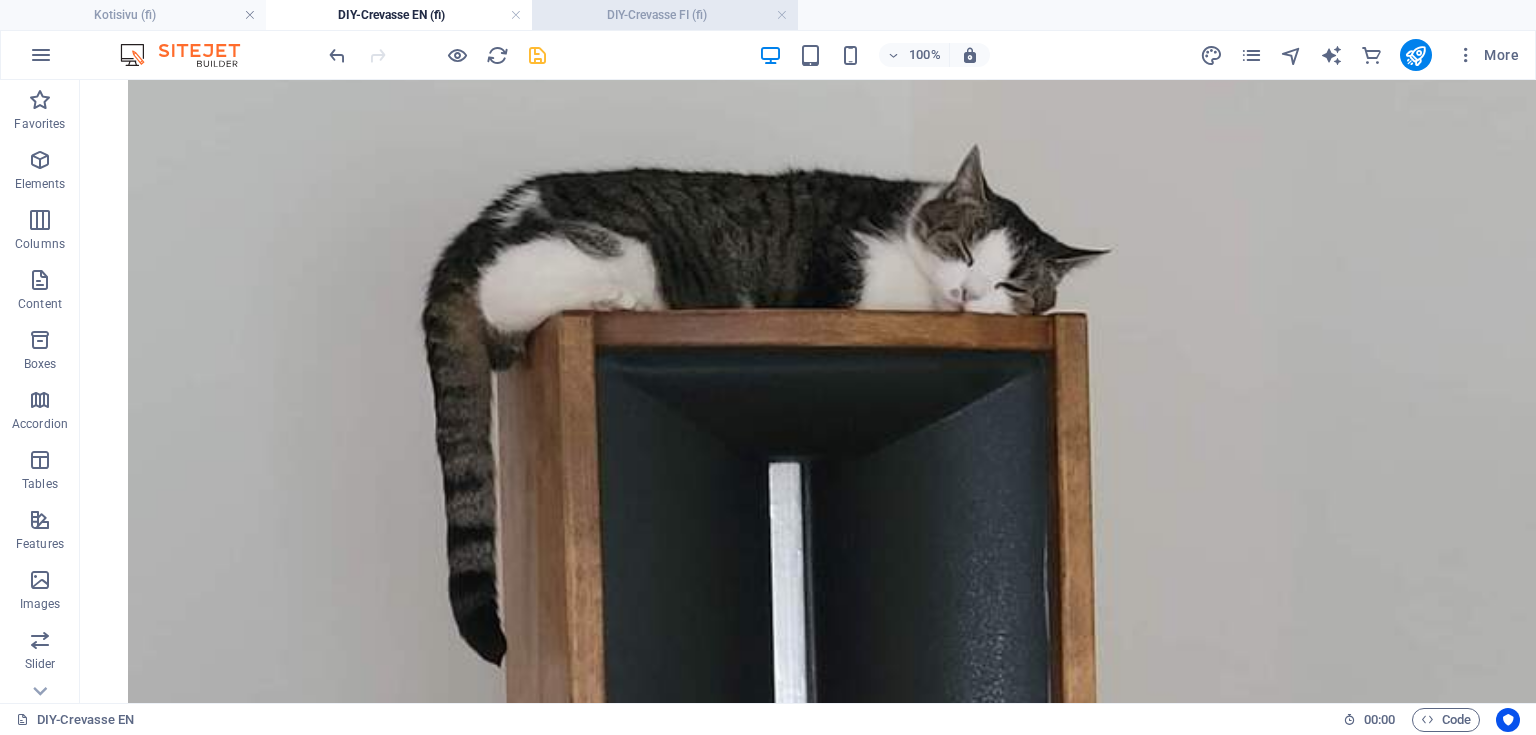 click on "DIY-Crevasse FI (fi)" at bounding box center [665, 15] 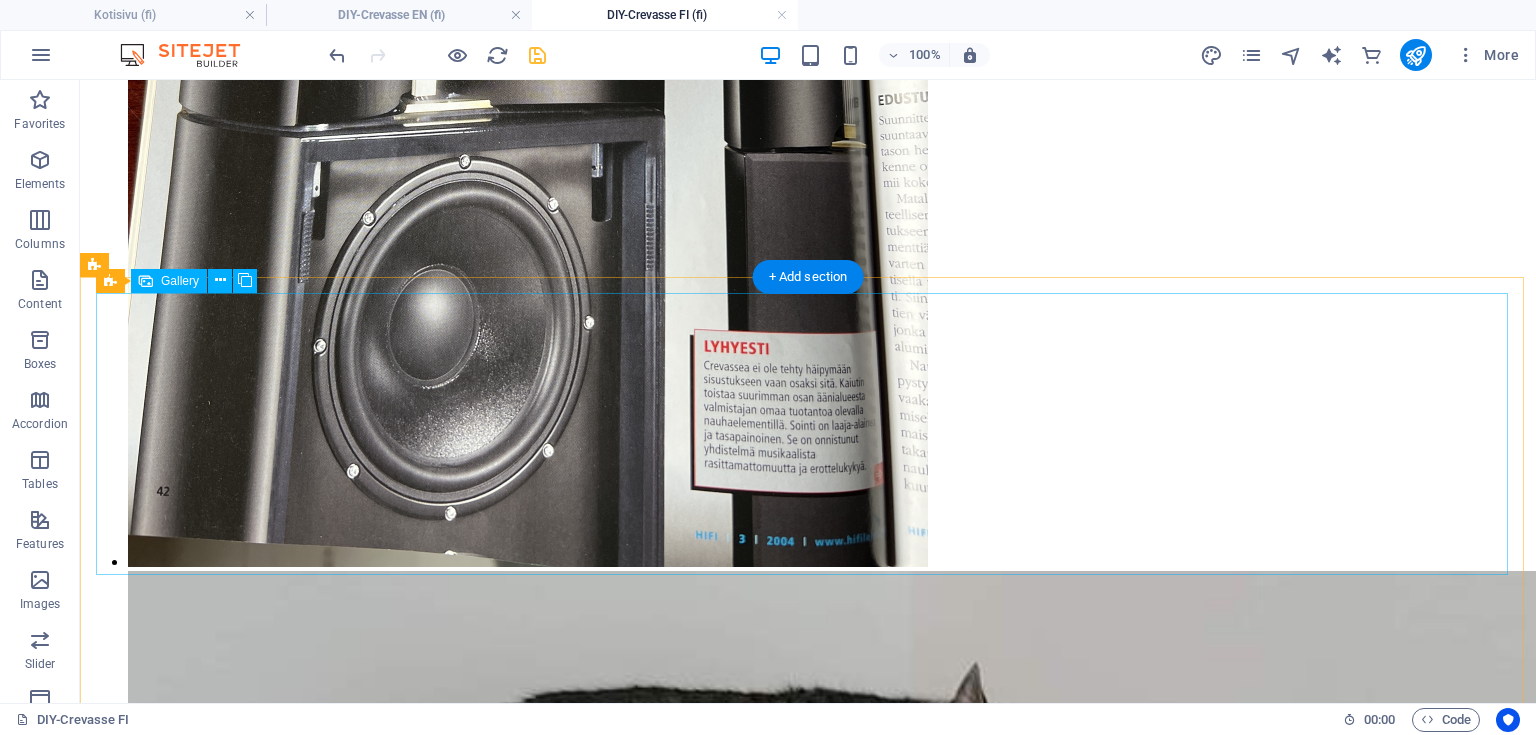 scroll, scrollTop: 5280, scrollLeft: 0, axis: vertical 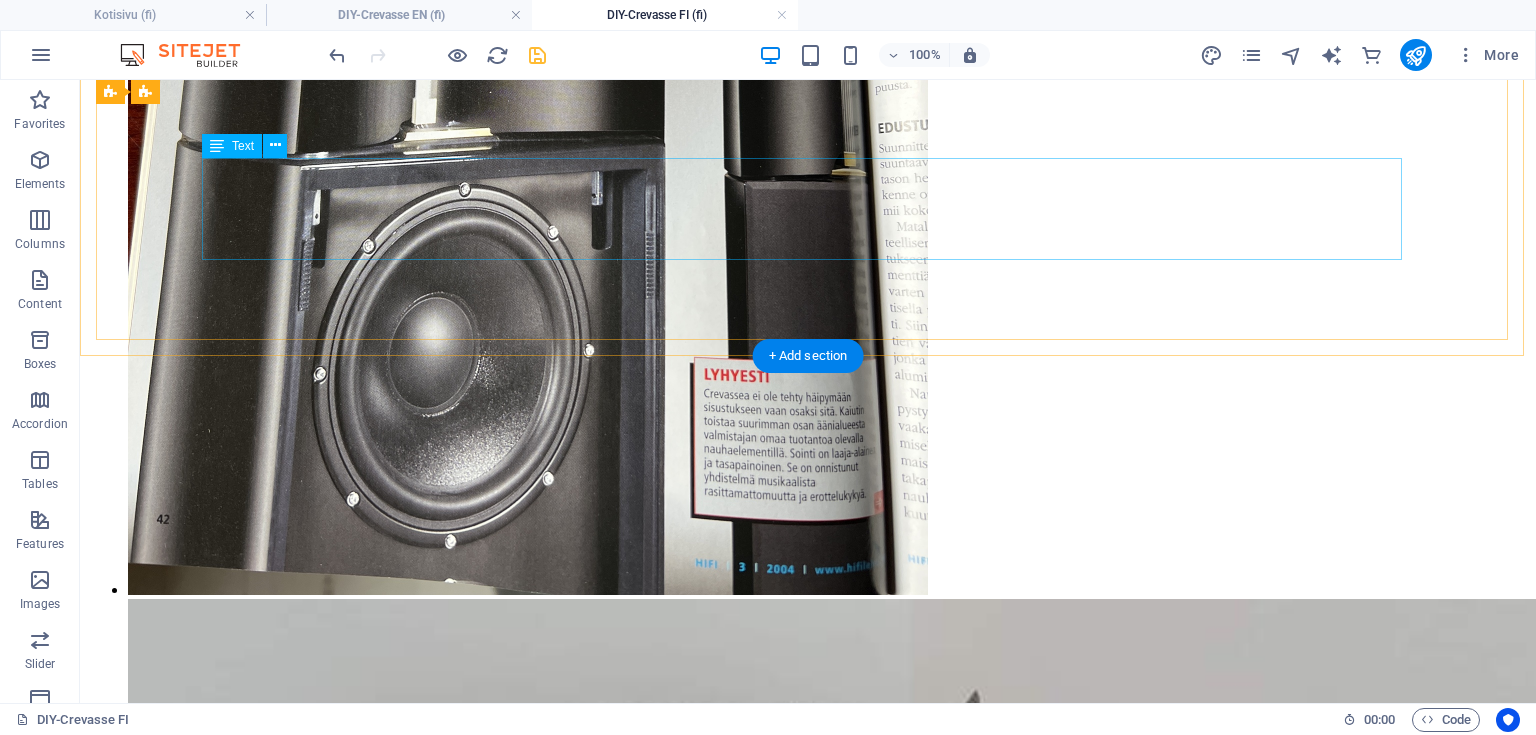 click on "Kun suuntaimet oli saatu liimattua rakennettiin niille kuljetus ja maalaustuet. Suuntaimien päihin ajettiin vanerista väliaikaiset laipat jotka kiinnitettiin kuusiokolopulteilla liimattuihin tappimuttereihin. Päätylaippojen läpi pujotettiin mäntyrima joka lukittiin puutapeilla molemmista päistä. Maalaustuki toimi kannakkeena pukeilla välihionnassa ja myös piti kappaleet pystyssä kuivatustelineessään suuntaimien kasaukseen asti." at bounding box center (808, 21477) 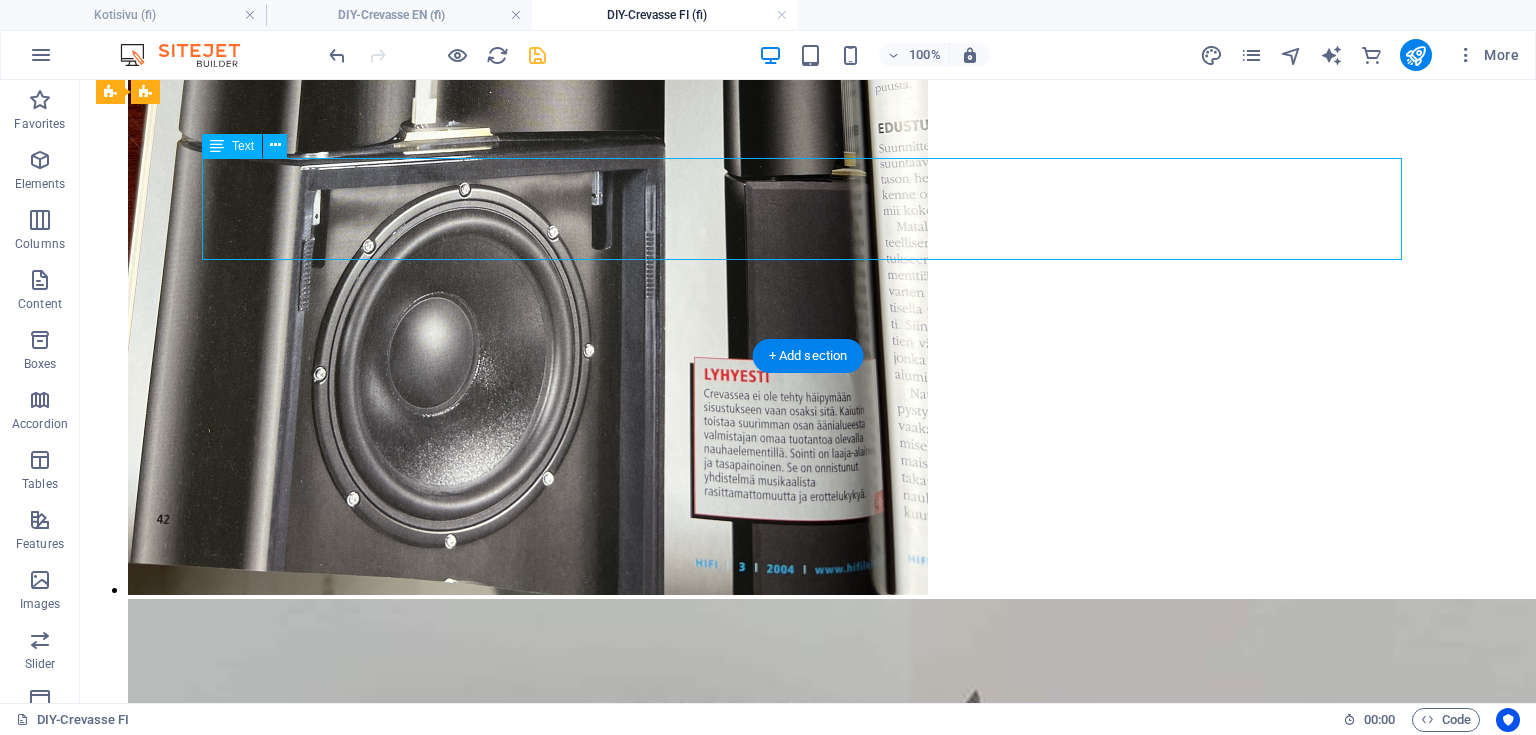 click on "Kun suuntaimet oli saatu liimattua rakennettiin niille kuljetus ja maalaustuet. Suuntaimien päihin ajettiin vanerista väliaikaiset laipat jotka kiinnitettiin kuusiokolopulteilla liimattuihin tappimuttereihin. Päätylaippojen läpi pujotettiin mäntyrima joka lukittiin puutapeilla molemmista päistä. Maalaustuki toimi kannakkeena pukeilla välihionnassa ja myös piti kappaleet pystyssä kuivatustelineessään suuntaimien kasaukseen asti." at bounding box center (808, 21477) 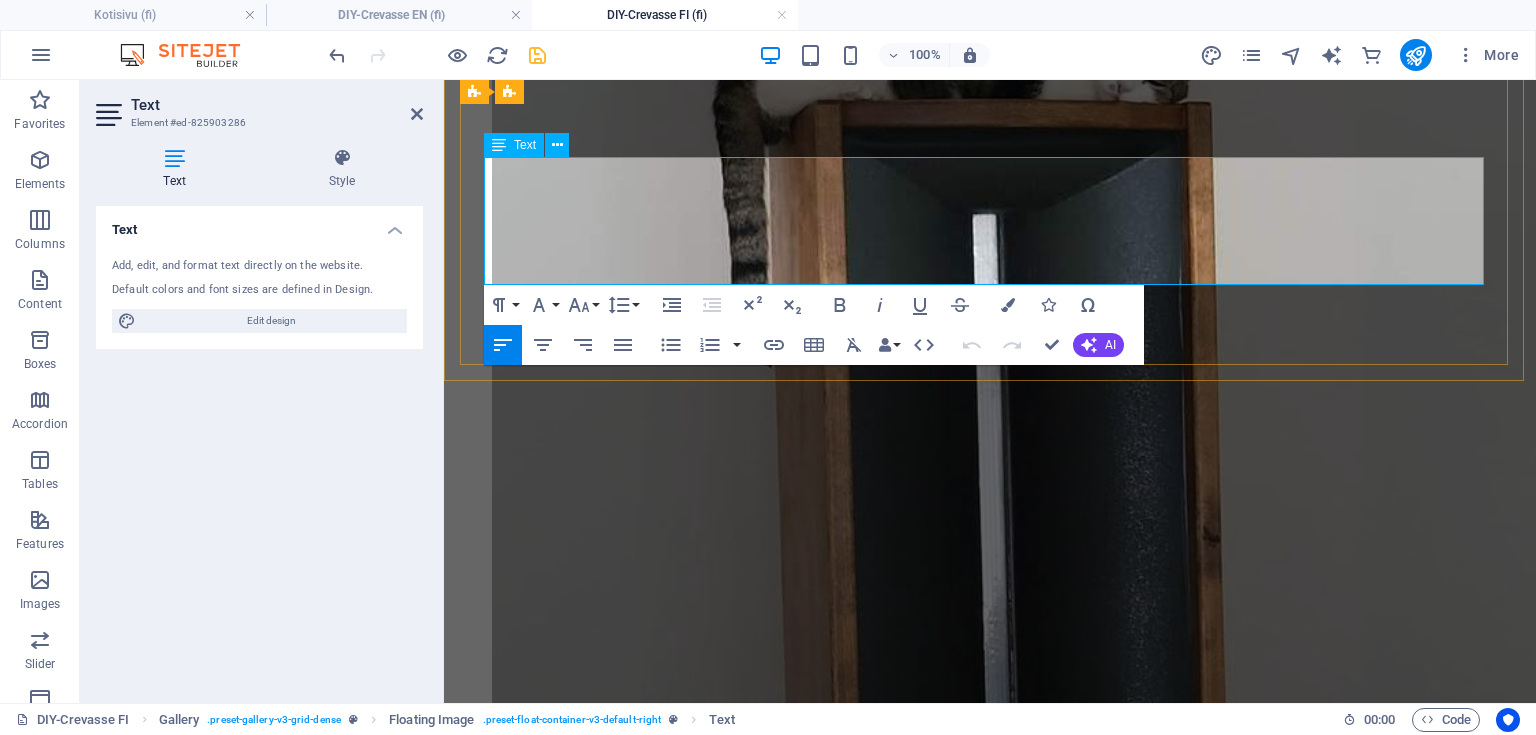scroll, scrollTop: 4808, scrollLeft: 0, axis: vertical 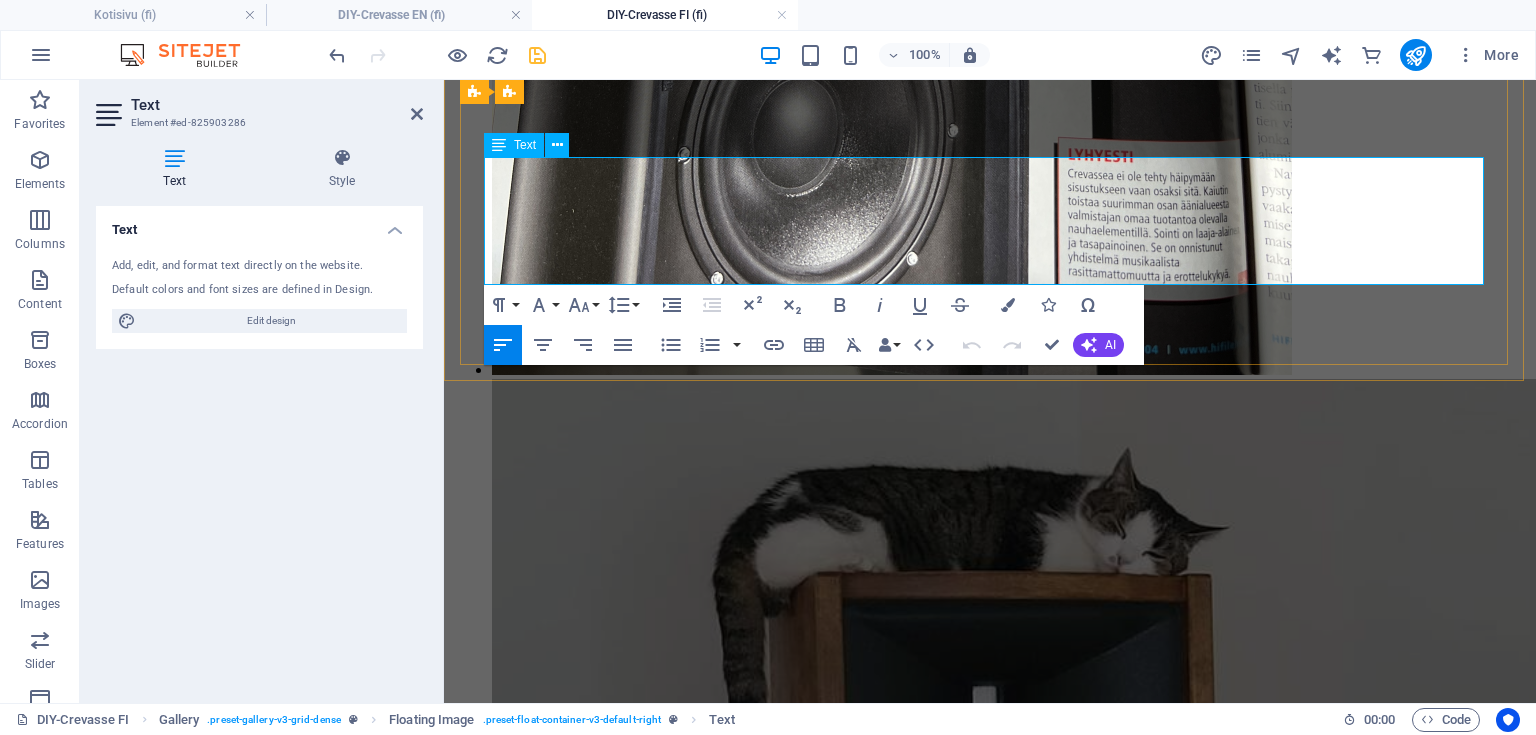 drag, startPoint x: 504, startPoint y: 227, endPoint x: 485, endPoint y: 177, distance: 53.488316 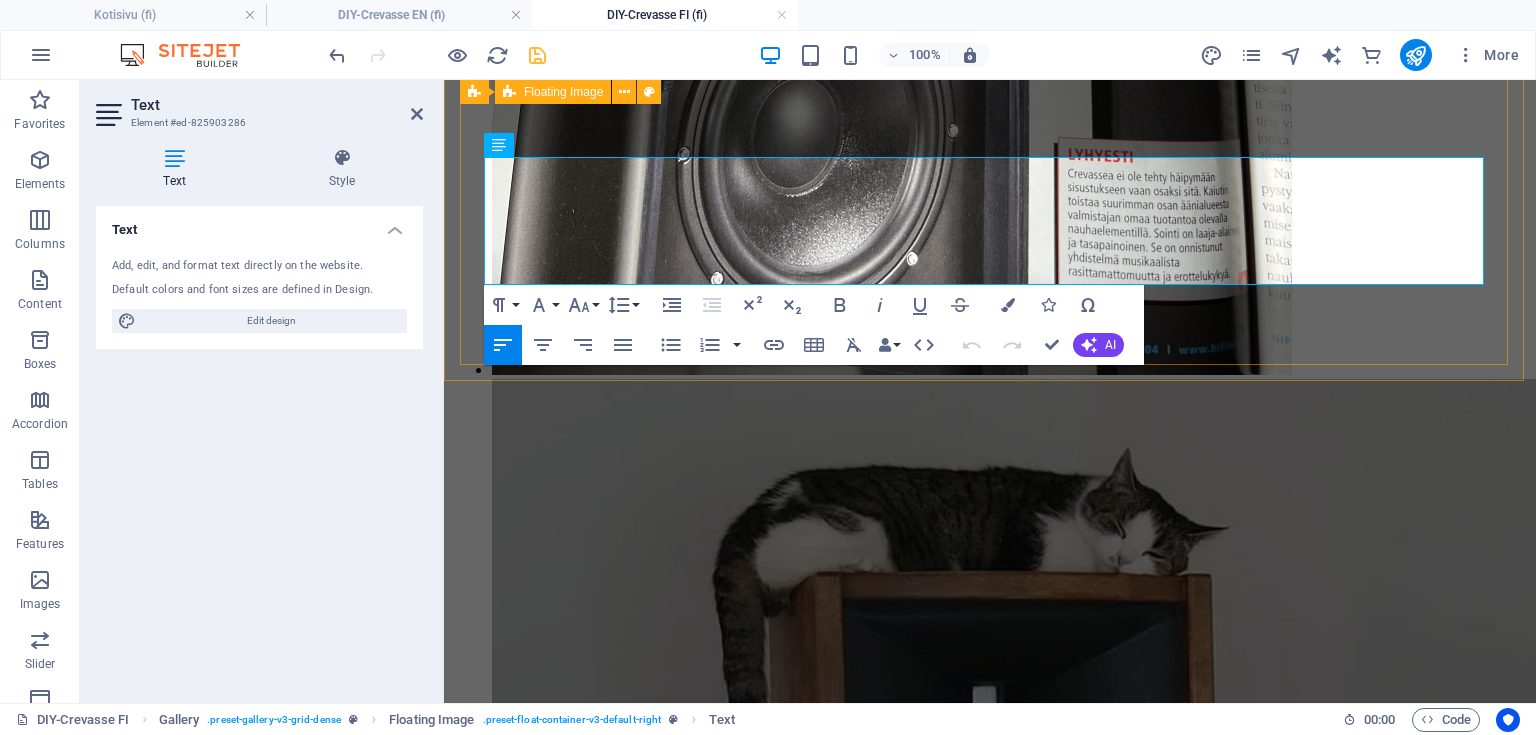 click on "Kun suuntaimet oli saatu liimattua rakennettiin niille kuljetus ja maalaustuet. Suuntaimien päihin ajettiin vanerista väliaikaiset laipat jotka kiinnitettiin kuusiokolopulteilla liimattuihin tappimuttereihin. Päätylaippojen läpi pujotettiin mäntyrima joka lukittiin puutapeilla molemmista päistä. Maalaustuki toimi kannakkeena pukeilla välihionnassa ja myös piti kappaleet pystyssä kuivatustelineessään suuntaimien kasaukseen asti." at bounding box center [990, 19368] 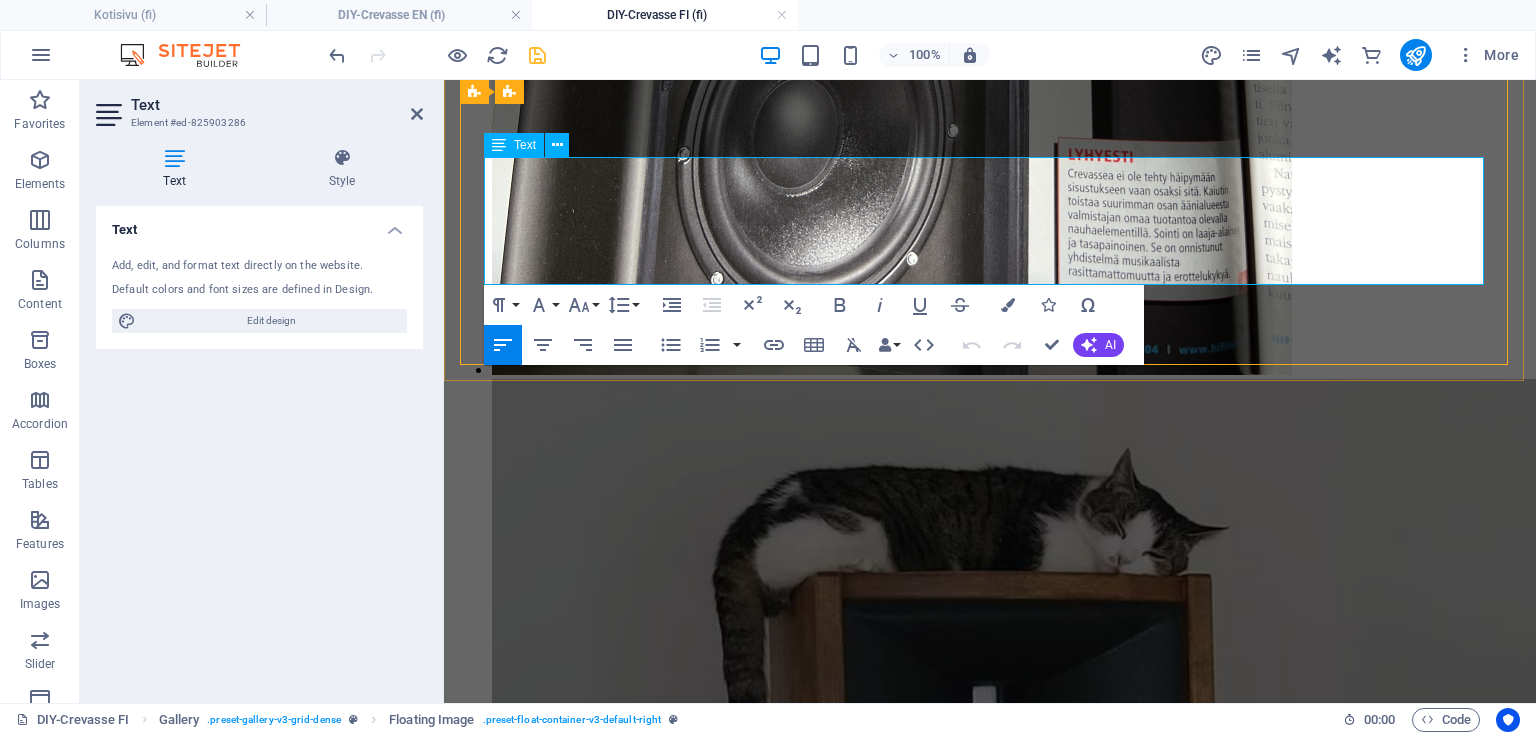 scroll, scrollTop: 5280, scrollLeft: 0, axis: vertical 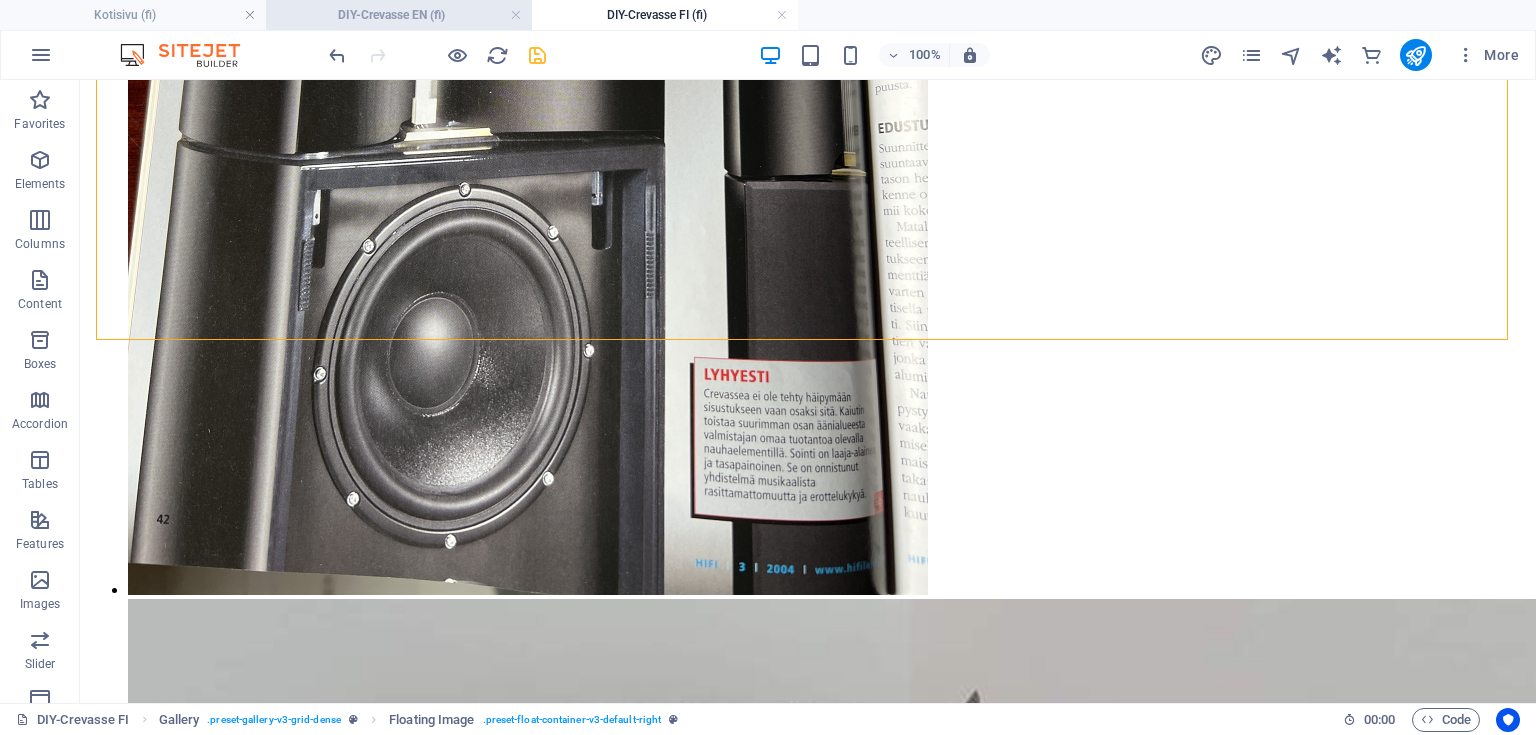 click on "DIY-Crevasse EN (fi)" at bounding box center (399, 15) 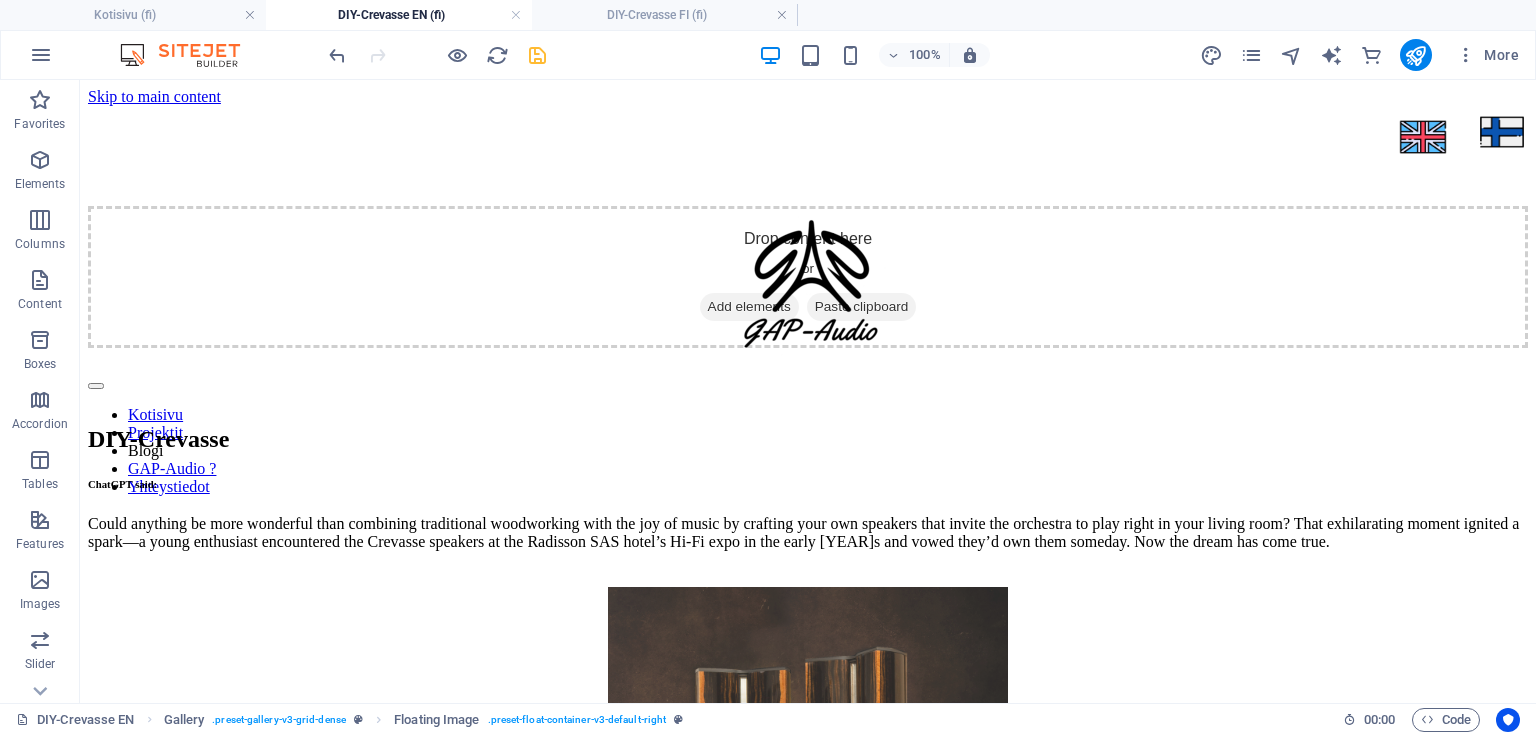 scroll, scrollTop: 0, scrollLeft: 0, axis: both 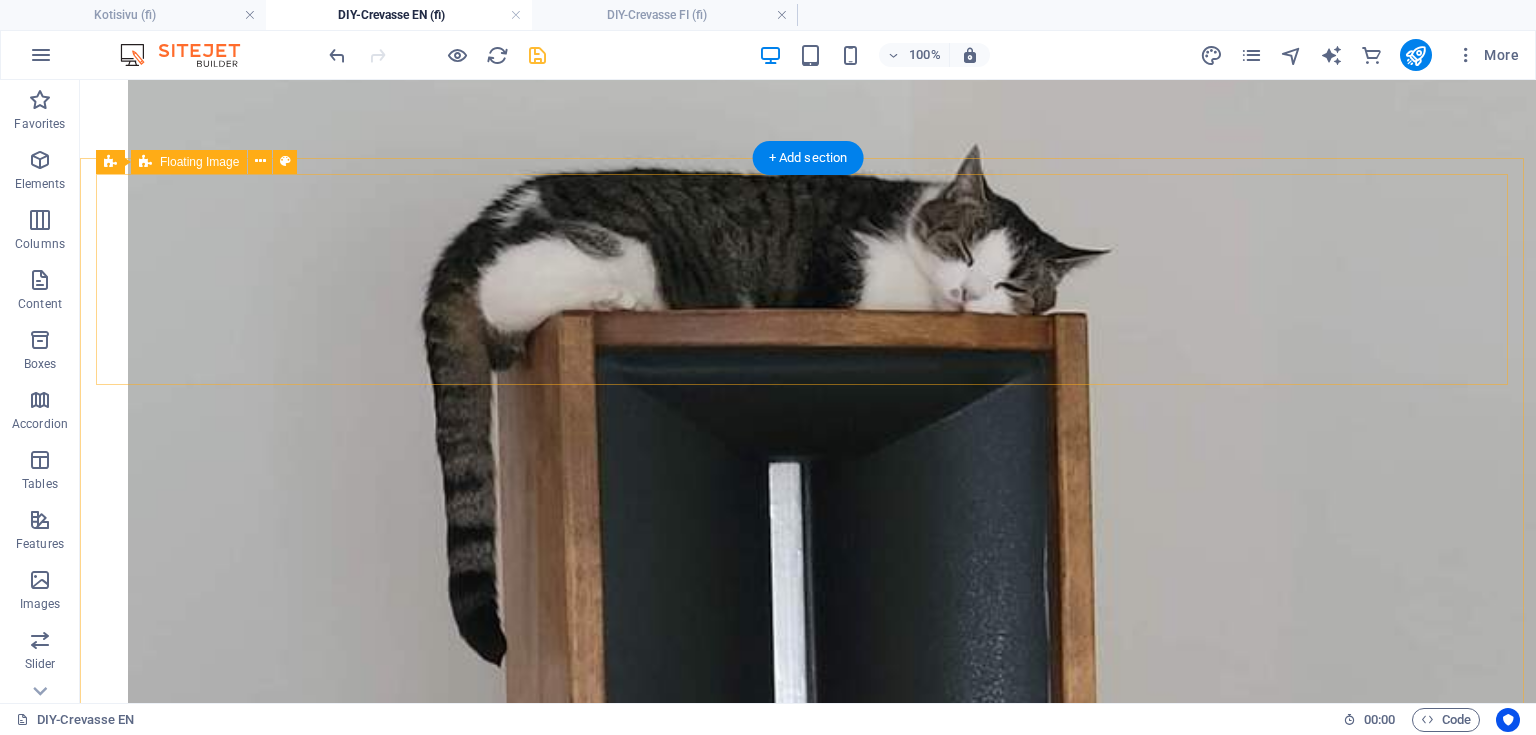 click on "Crossover filters were built on a PCB, and the ribbon tweeter crossover used Mundorf air-core inductors and Jantzen 400 V film capacitors. On the bass side, due to limited space, Mundorf iron-core inductors and NP electrolytic capacitors were utilized." at bounding box center (808, 24490) 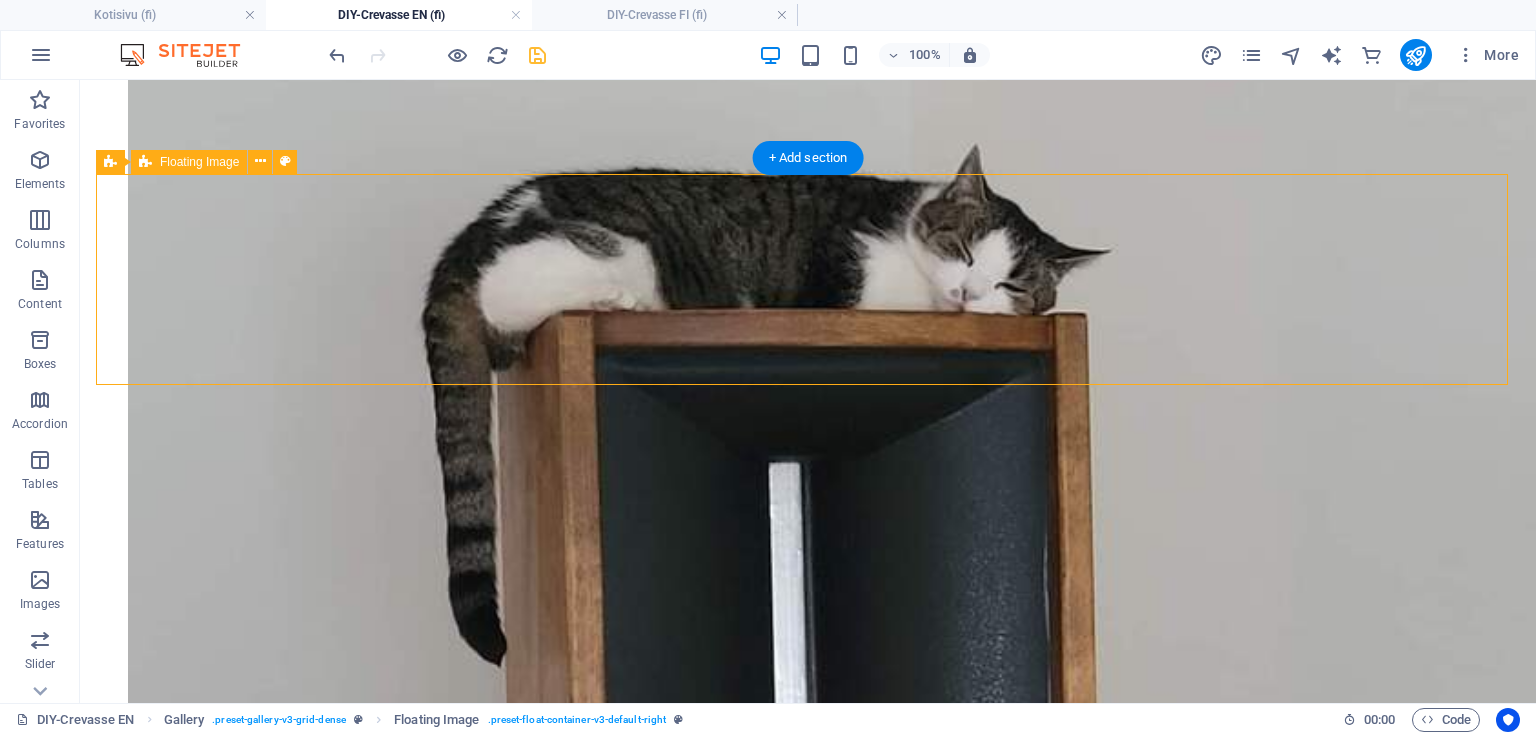 click on "Crossover filters were built on a PCB, and the ribbon tweeter crossover used Mundorf air-core inductors and Jantzen 400 V film capacitors. On the bass side, due to limited space, Mundorf iron-core inductors and NP electrolytic capacitors were utilized." at bounding box center [808, 24490] 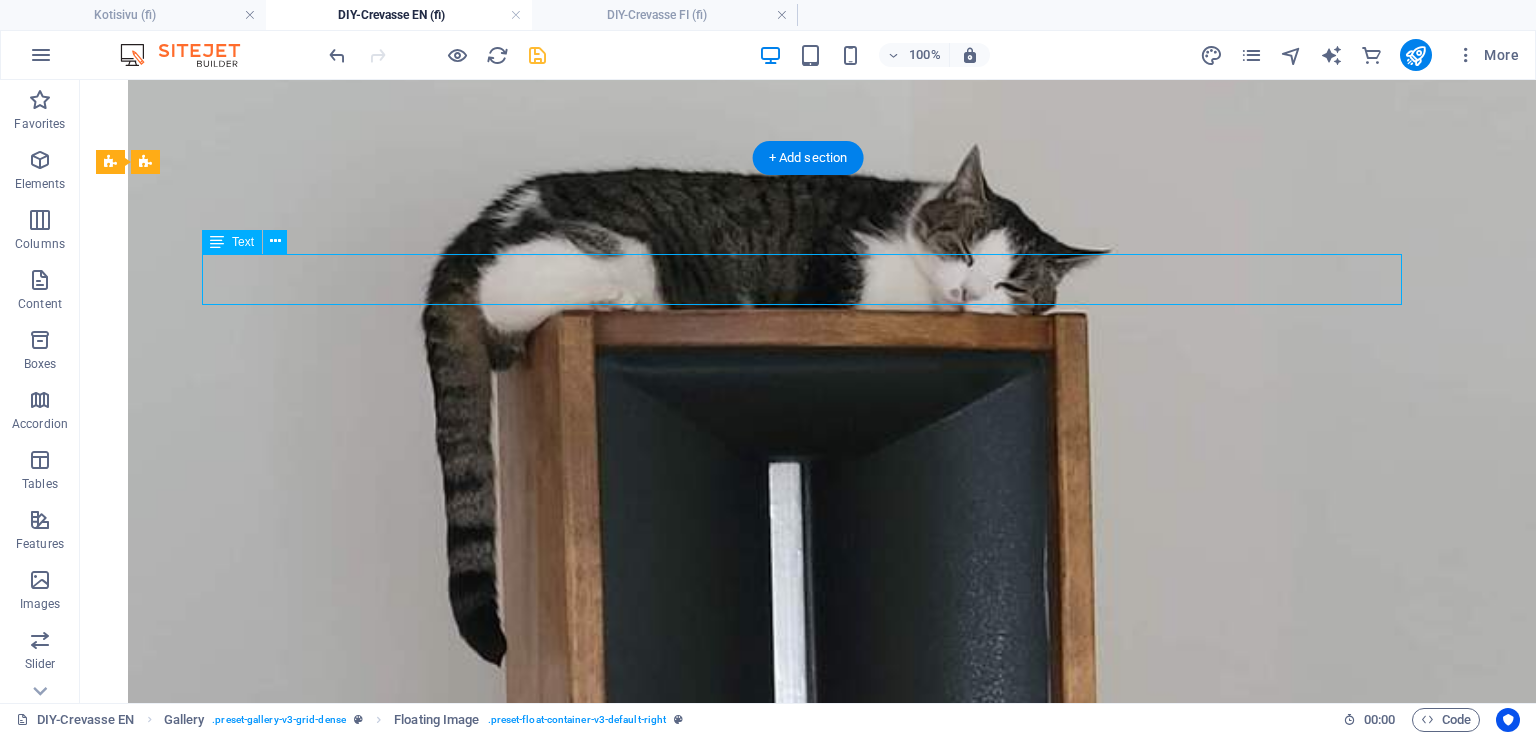 click on "Crossover filters were built on a PCB, and the ribbon tweeter crossover used Mundorf air-core inductors and Jantzen 400 V film capacitors. On the bass side, due to limited space, Mundorf iron-core inductors and NP electrolytic capacitors were utilized." at bounding box center [808, 24490] 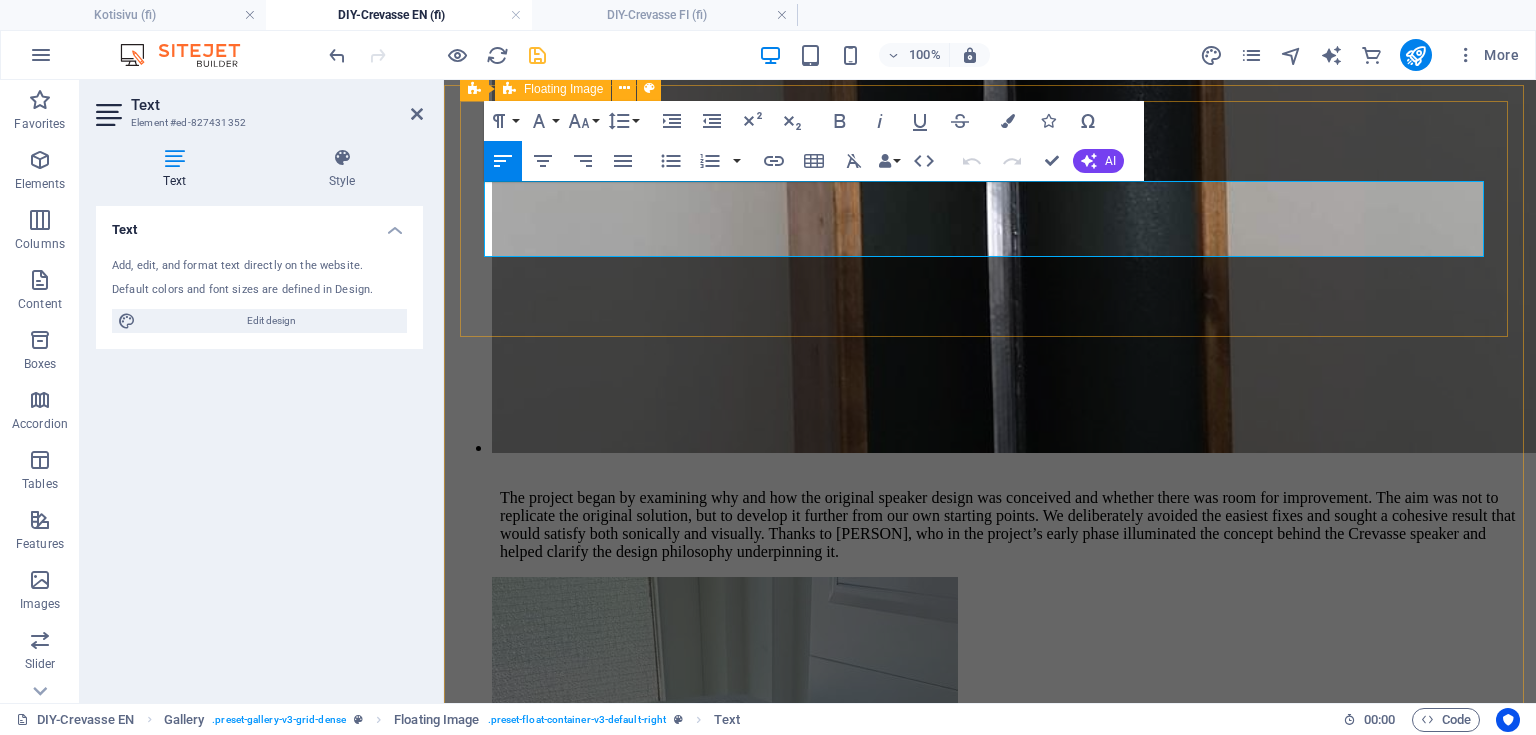 scroll, scrollTop: 5348, scrollLeft: 0, axis: vertical 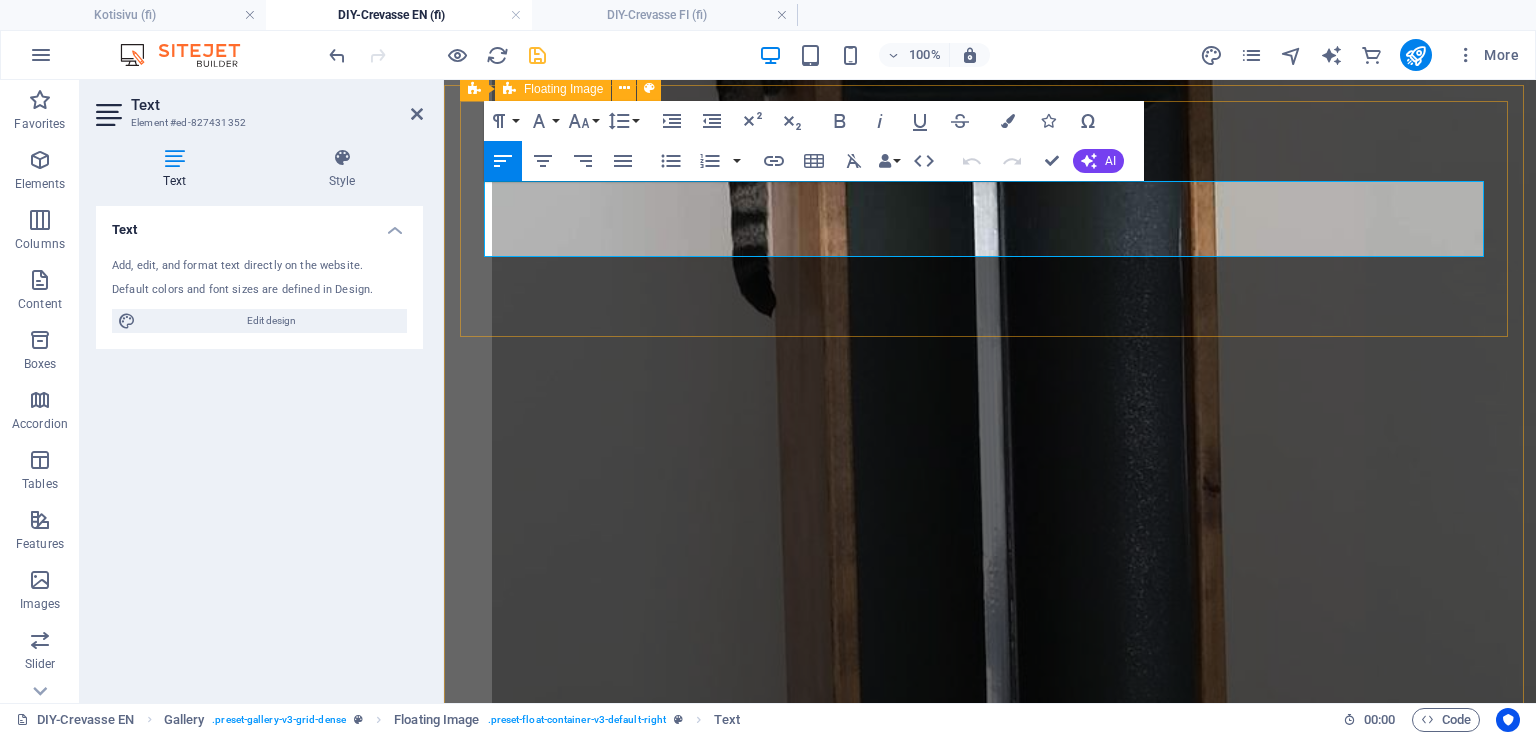 drag, startPoint x: 1367, startPoint y: 248, endPoint x: 460, endPoint y: 192, distance: 908.7271 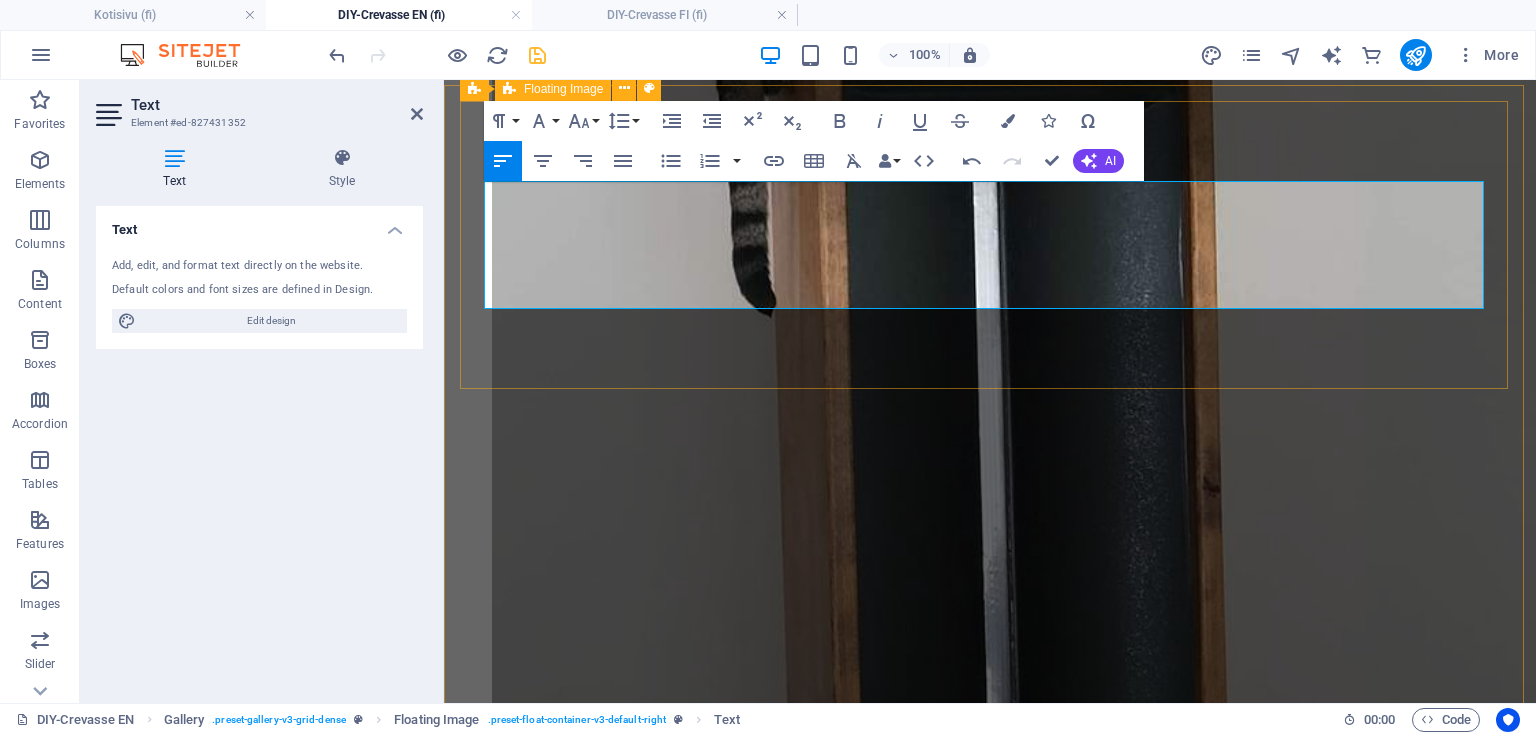 click on "When the waveguides had been glued, transport and painting supports were built for them. Temporary flanges were machined from plywood and secured to the ends of the waveguides with hex bolts into glued-in threaded inserts. A pine batten was passed through the end flanges and locked in place with wooden dowels at both ends. The painting support served as a frame on trestles for intermediate sanding and also kept the pieces upright in their drying rack until the waveguides were fully assembled." at bounding box center (990, 22242) 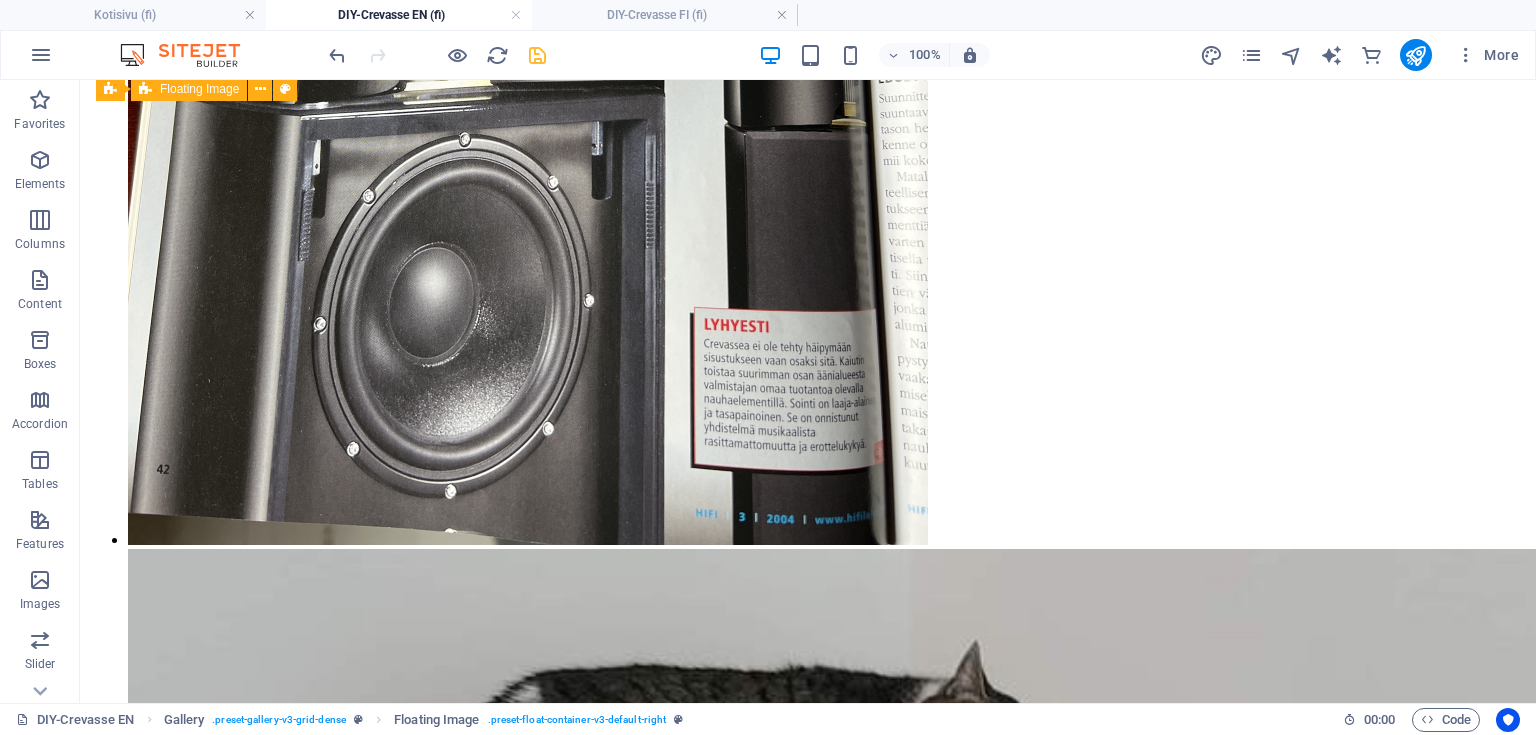 scroll, scrollTop: 5917, scrollLeft: 0, axis: vertical 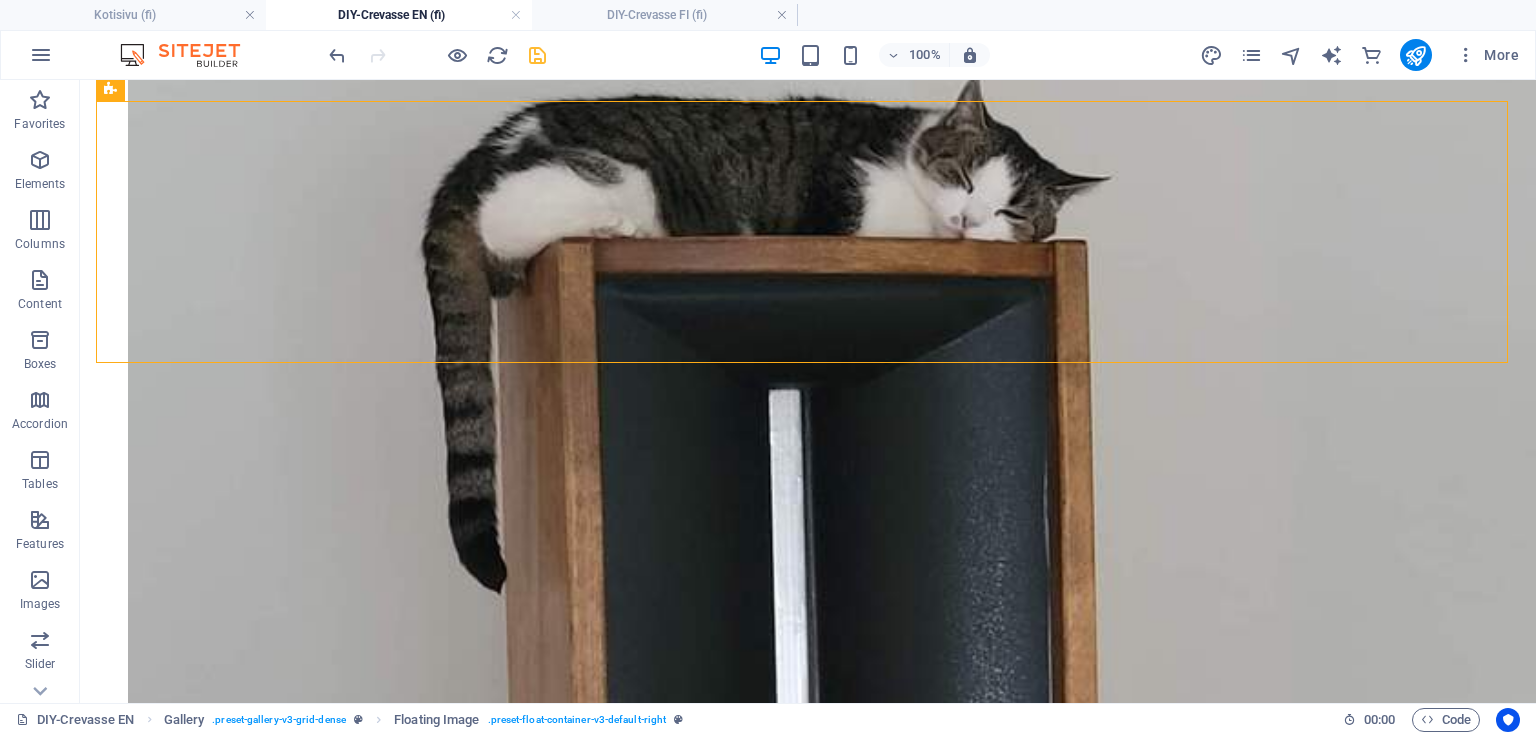 click on "100% More" at bounding box center (926, 55) 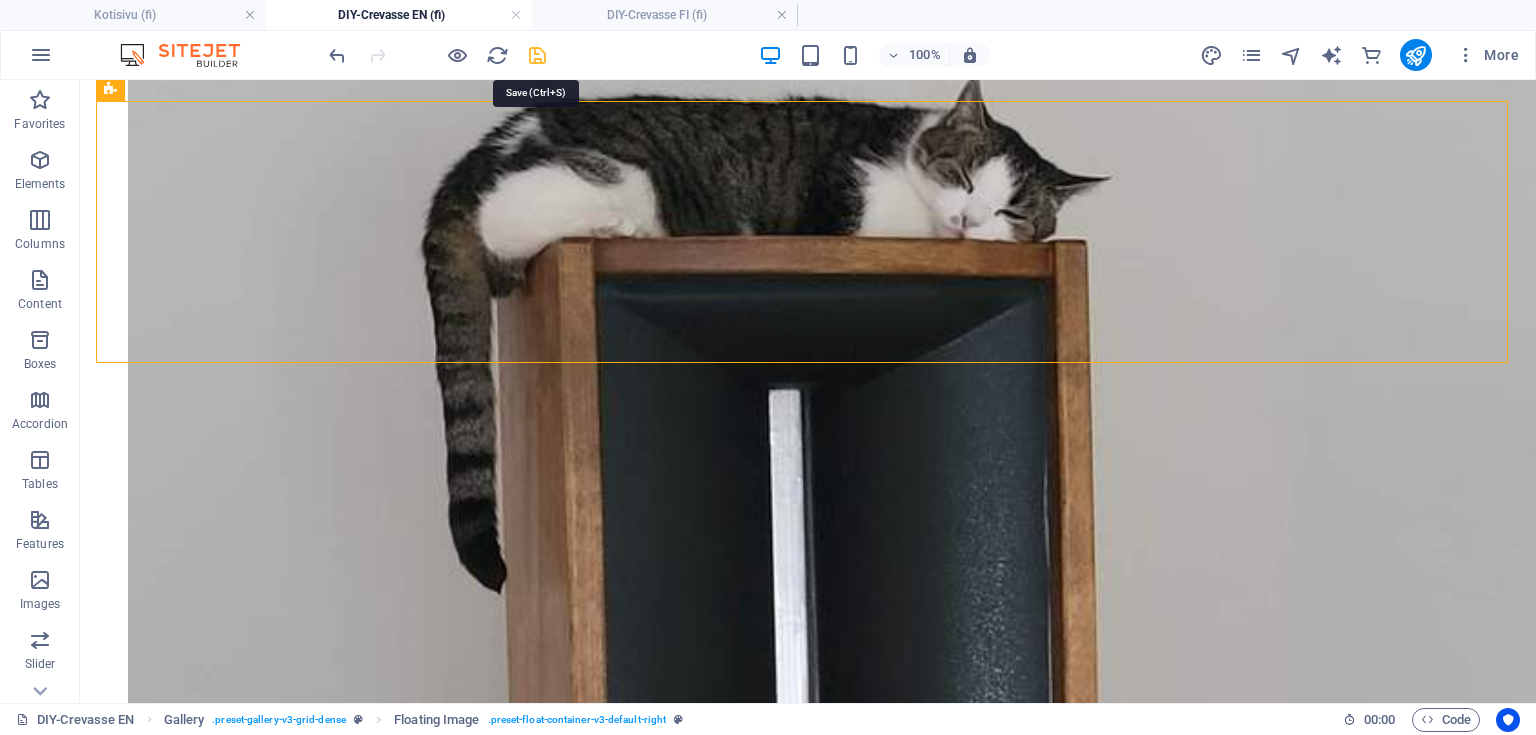 drag, startPoint x: 544, startPoint y: 53, endPoint x: 470, endPoint y: 8, distance: 86.608315 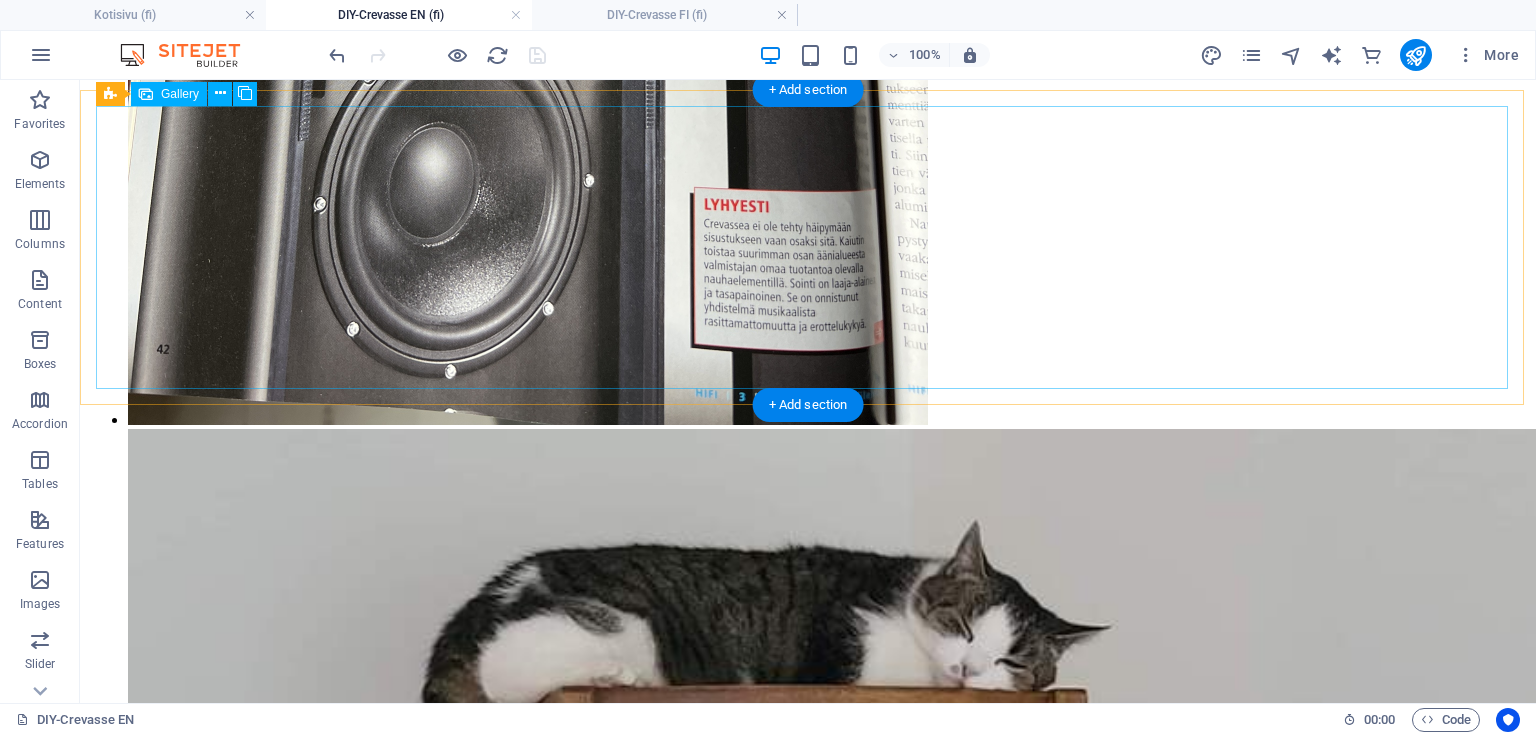 scroll, scrollTop: 5277, scrollLeft: 0, axis: vertical 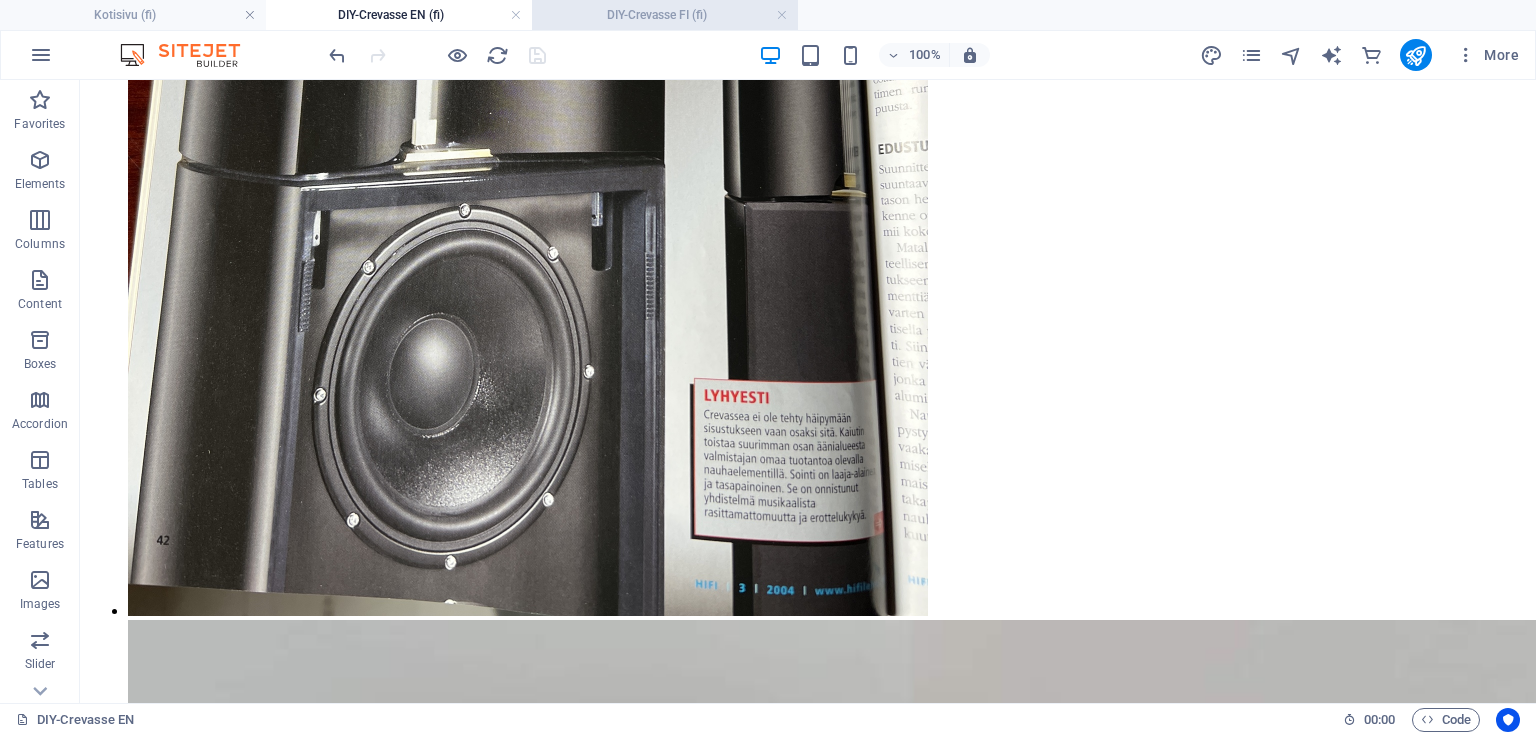 click on "DIY-Crevasse FI (fi)" at bounding box center [665, 15] 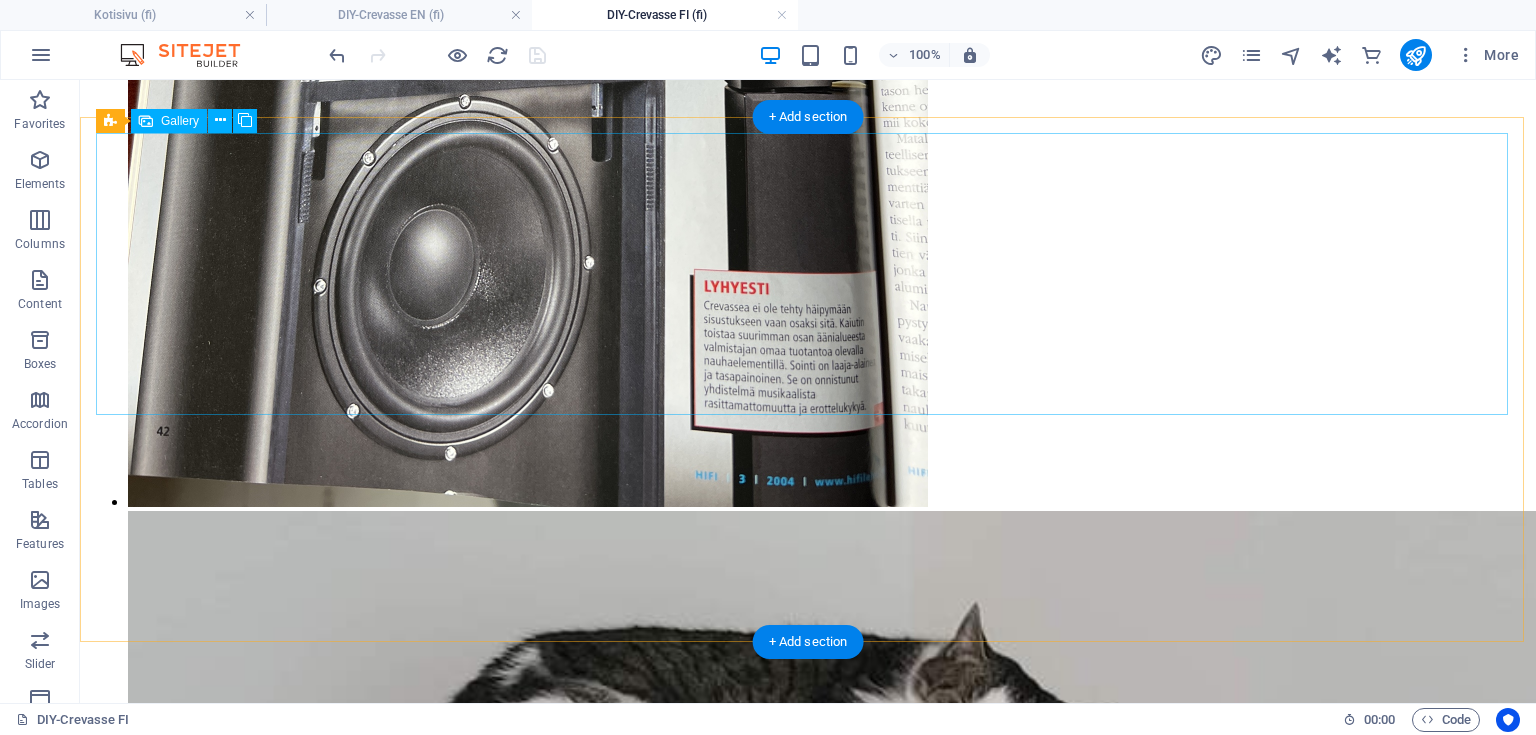 scroll, scrollTop: 5200, scrollLeft: 0, axis: vertical 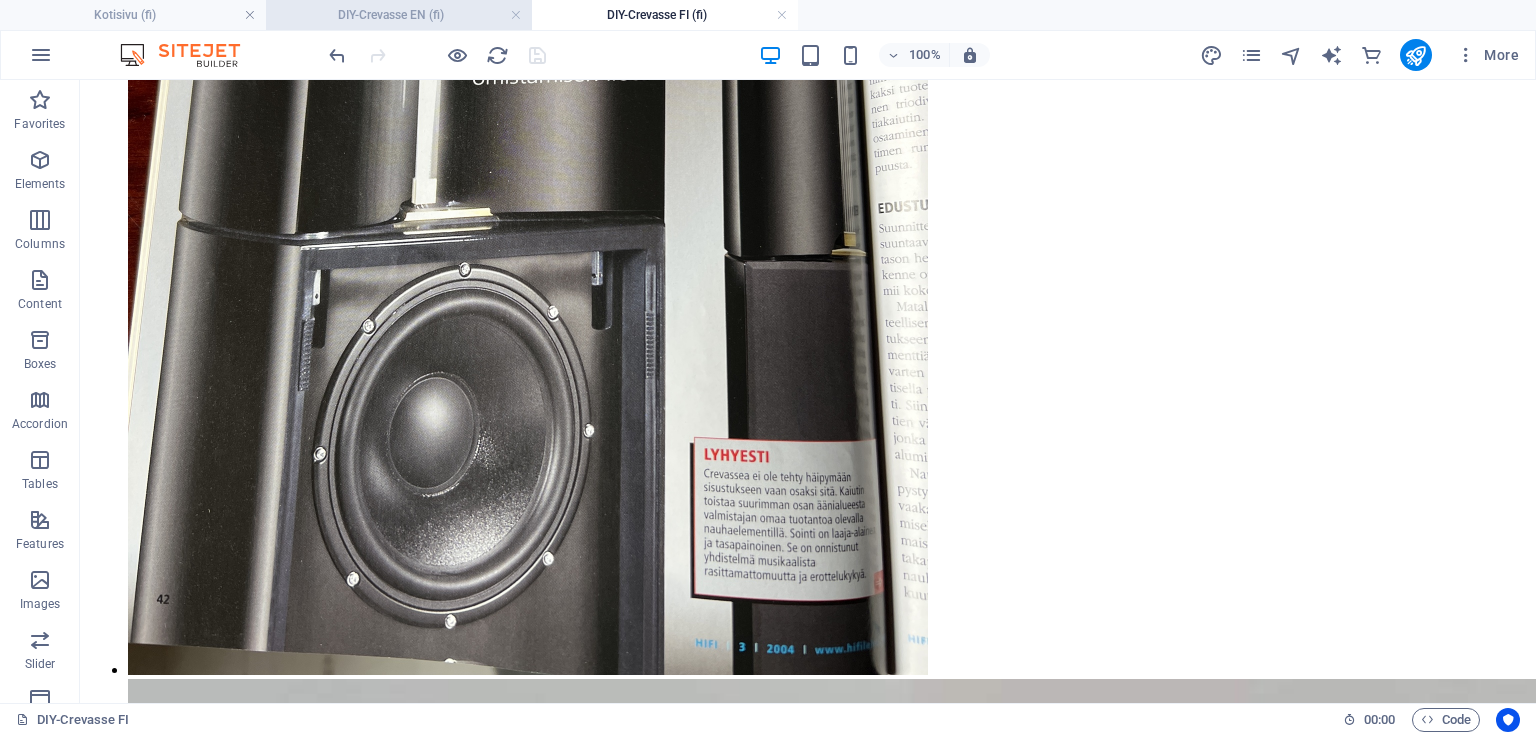 drag, startPoint x: 332, startPoint y: 8, endPoint x: 362, endPoint y: 24, distance: 34 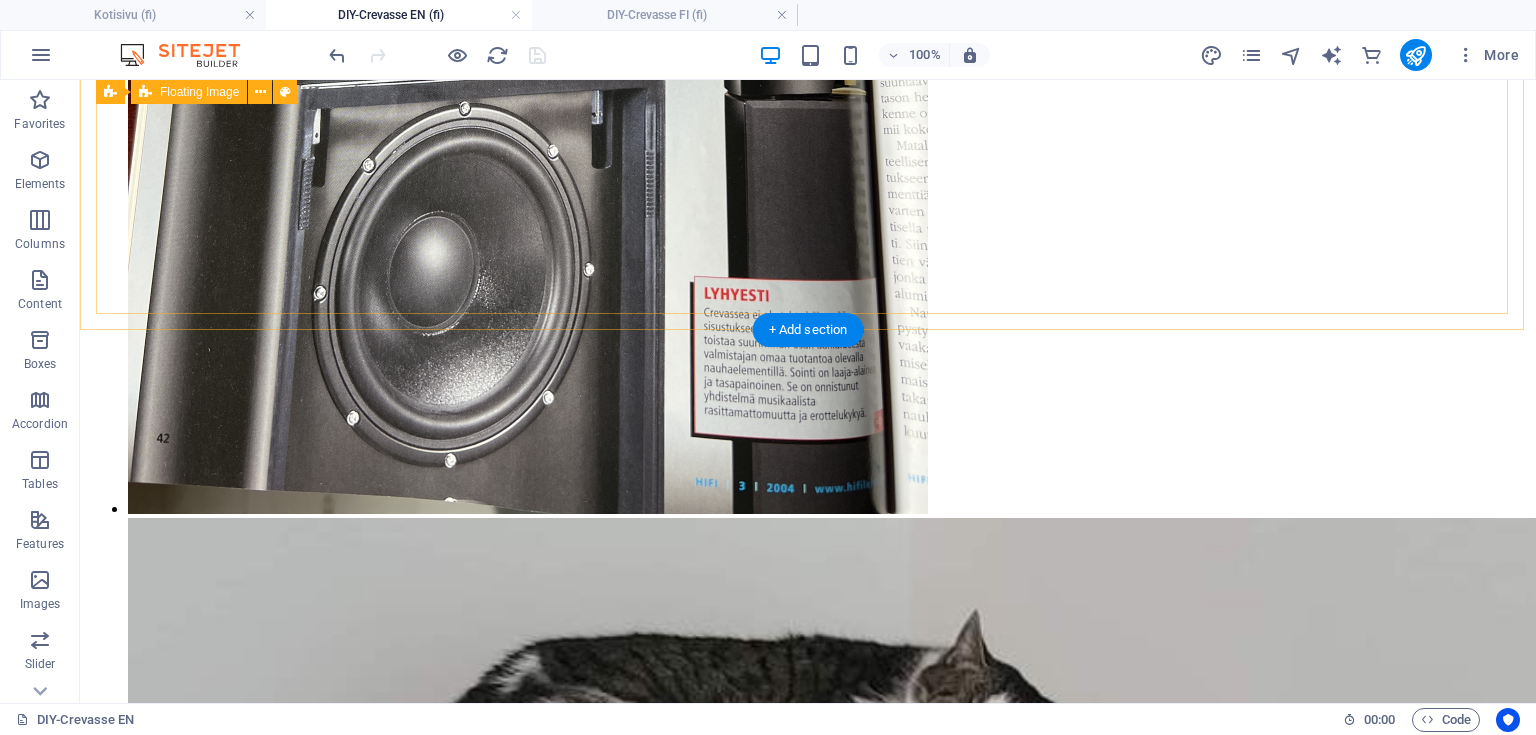 scroll, scrollTop: 5357, scrollLeft: 0, axis: vertical 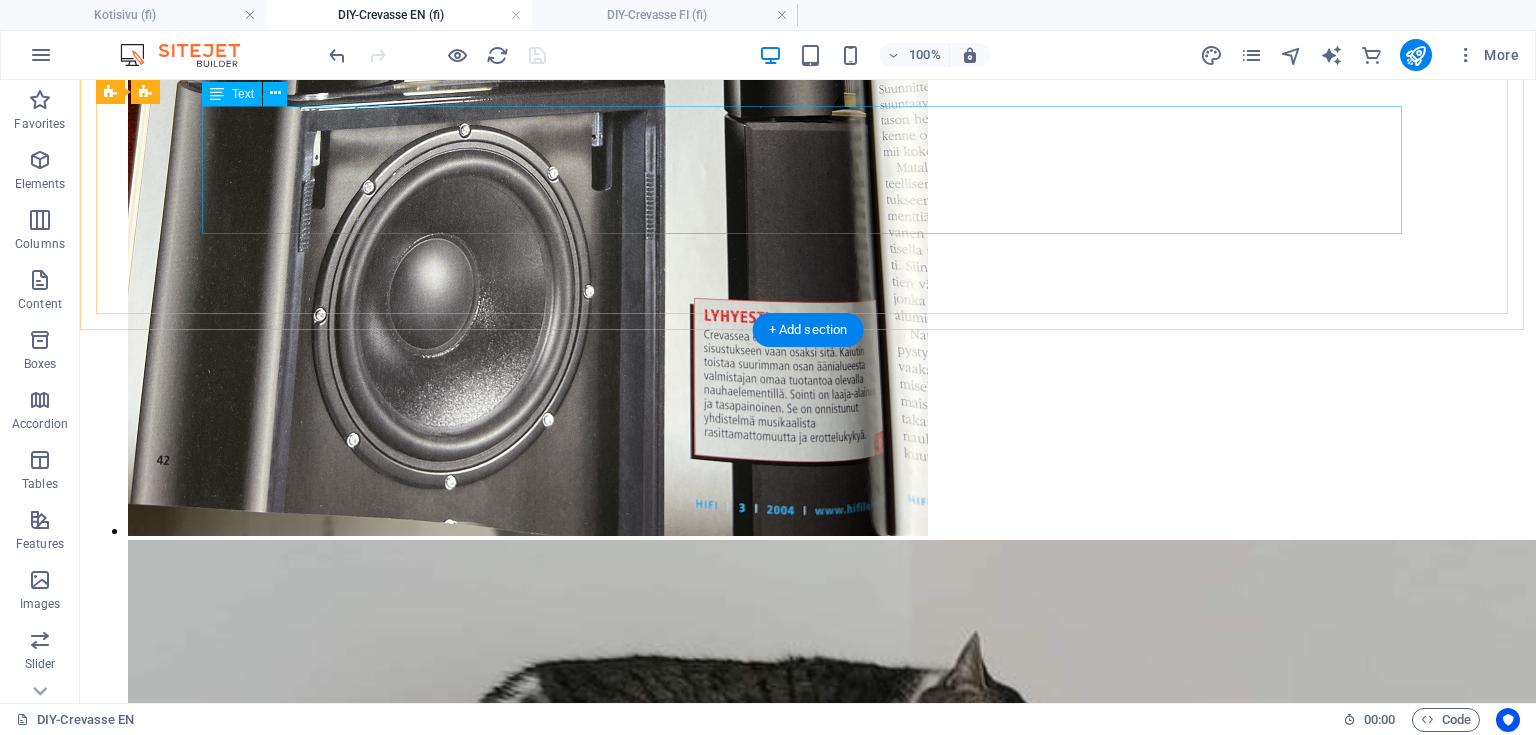 click on "When the waveguides had been glued, transport and painting supports were built for them. Temporary flanges were machined from plywood and secured to the ends of the waveguides with hex bolts into glued-in threaded inserts. A pine batten was passed through the end flanges and locked in place with wooden dowels at both ends. The painting support served as a frame on trestles for intermediate sanding and also kept the pieces upright in their drying rack until the waveguides were fully assembled." at bounding box center [808, 21434] 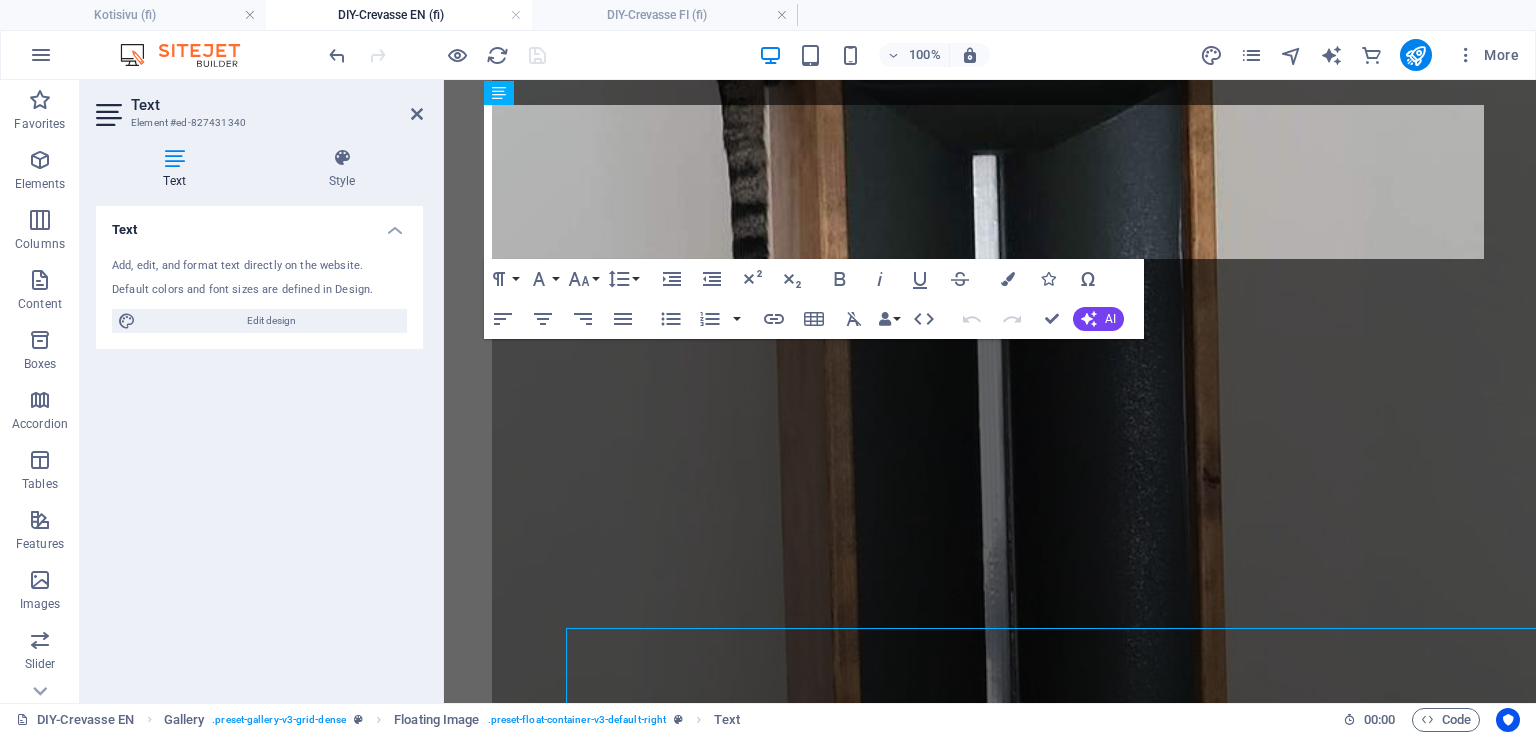 scroll, scrollTop: 4835, scrollLeft: 0, axis: vertical 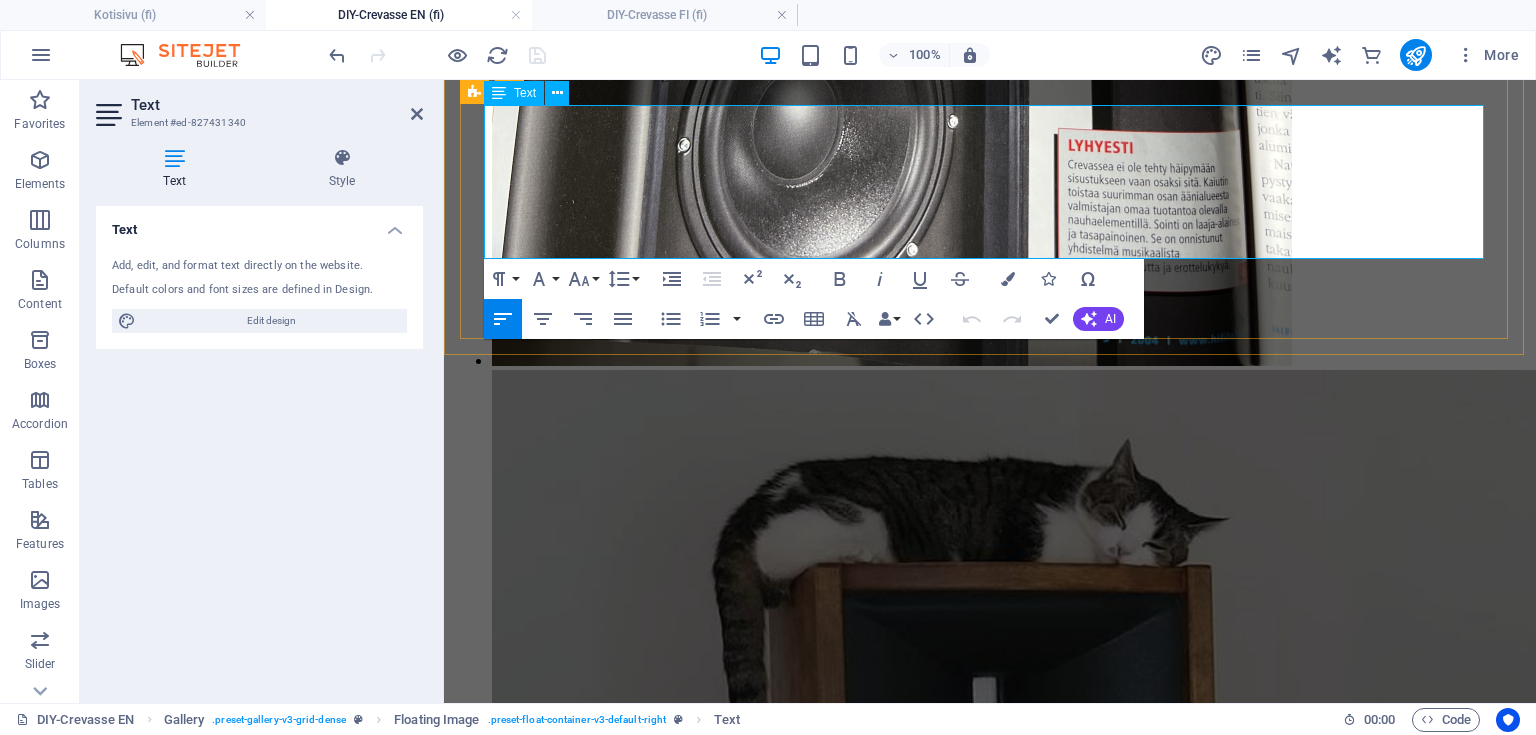 drag, startPoint x: 768, startPoint y: 244, endPoint x: 486, endPoint y: 122, distance: 307.25885 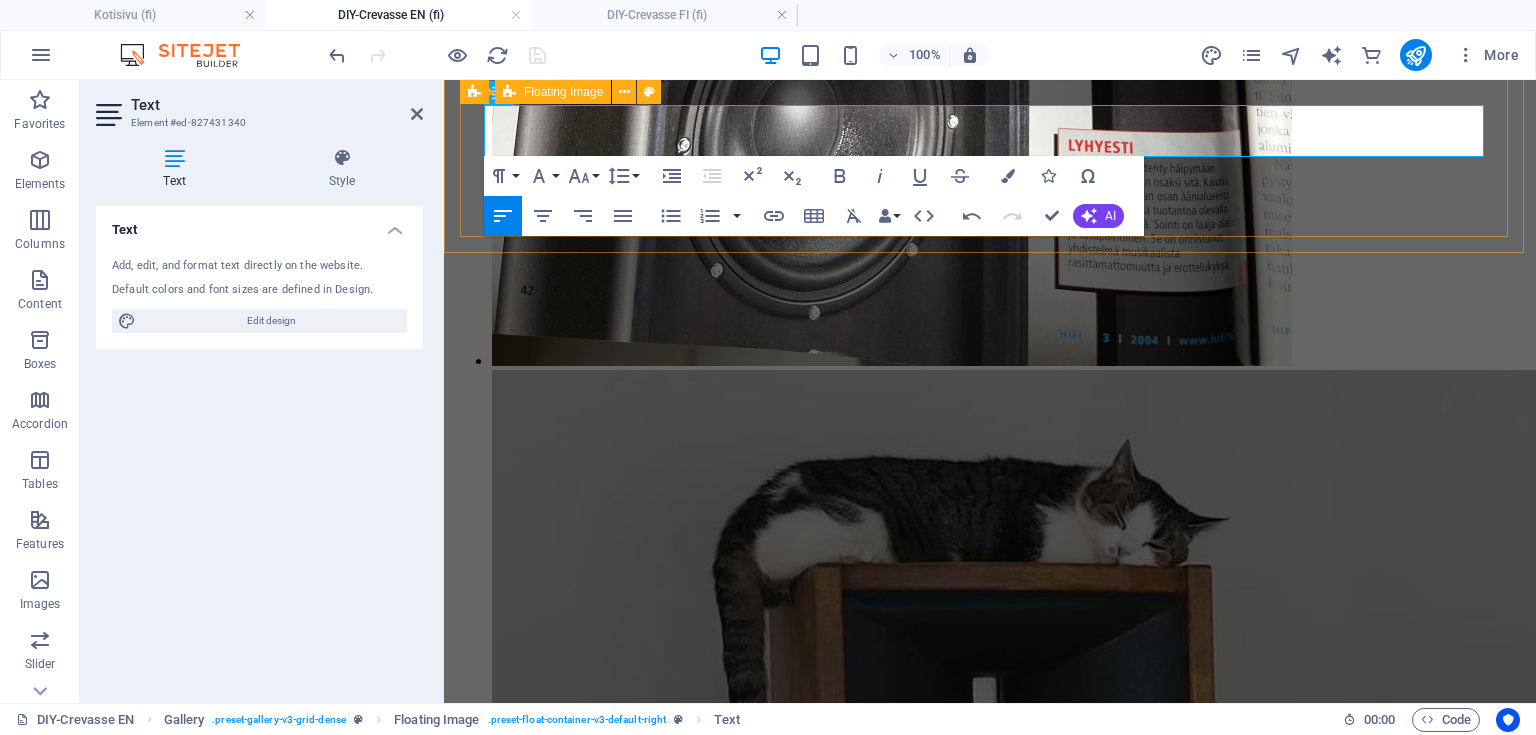 click on "The crossovers were built on a PCB, and the ribbon tweeter crossover used Mundorf air-core inductors and Jantzen 400 V film capacitors. On the bass side, due to limited space, Mundorf iron-core inductors and NP electrolytic capacitors were utilized." at bounding box center (990, 19339) 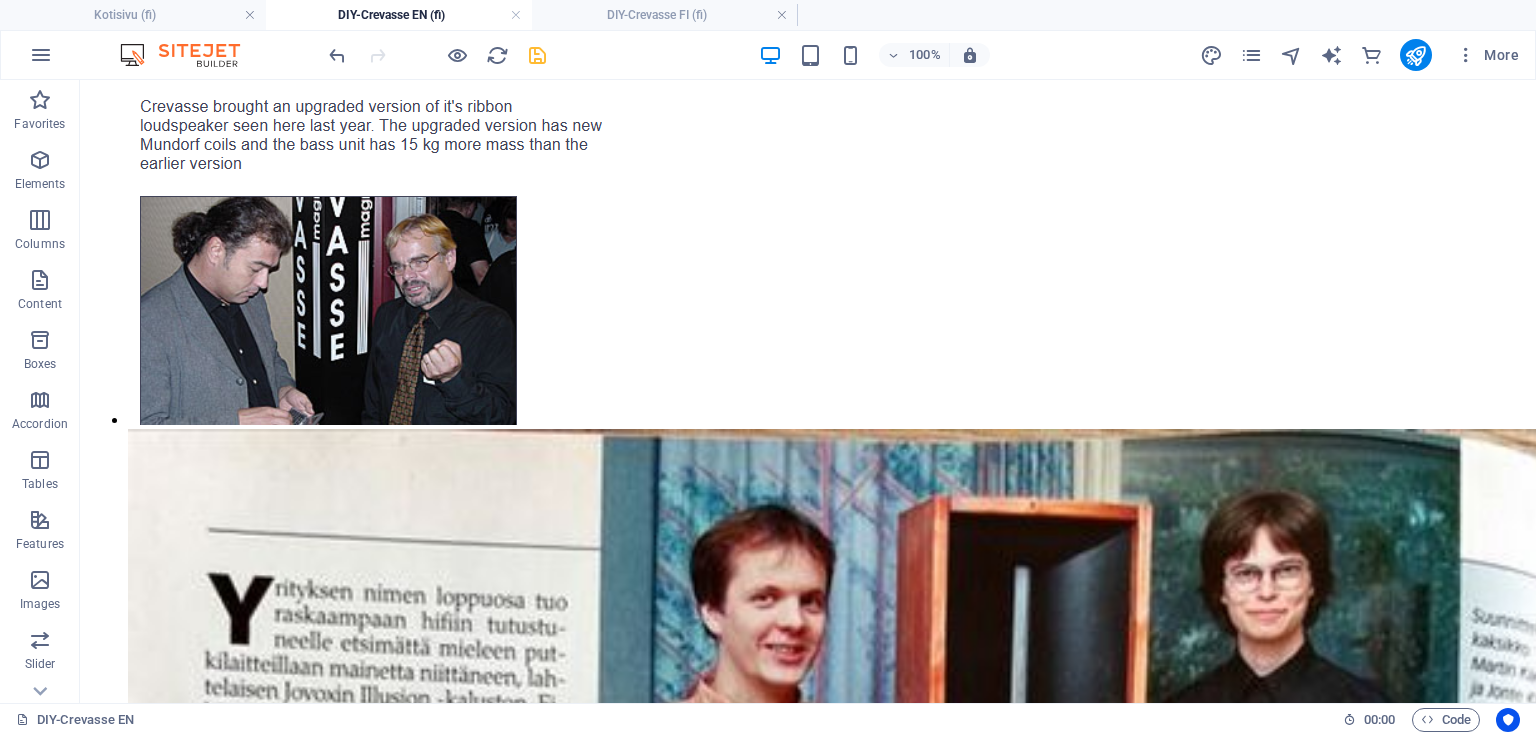 scroll, scrollTop: 1653, scrollLeft: 0, axis: vertical 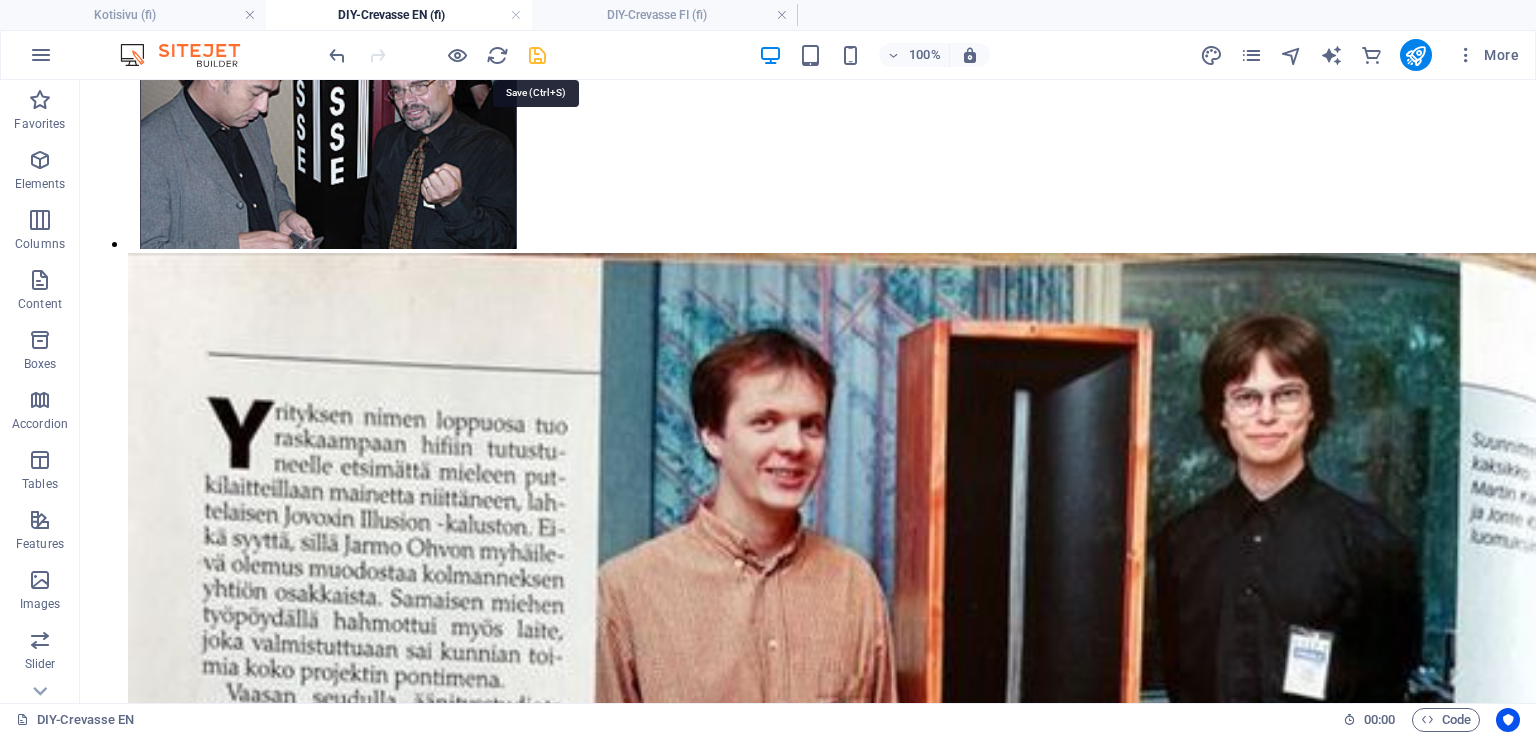 drag, startPoint x: 529, startPoint y: 50, endPoint x: 824, endPoint y: 45, distance: 295.04236 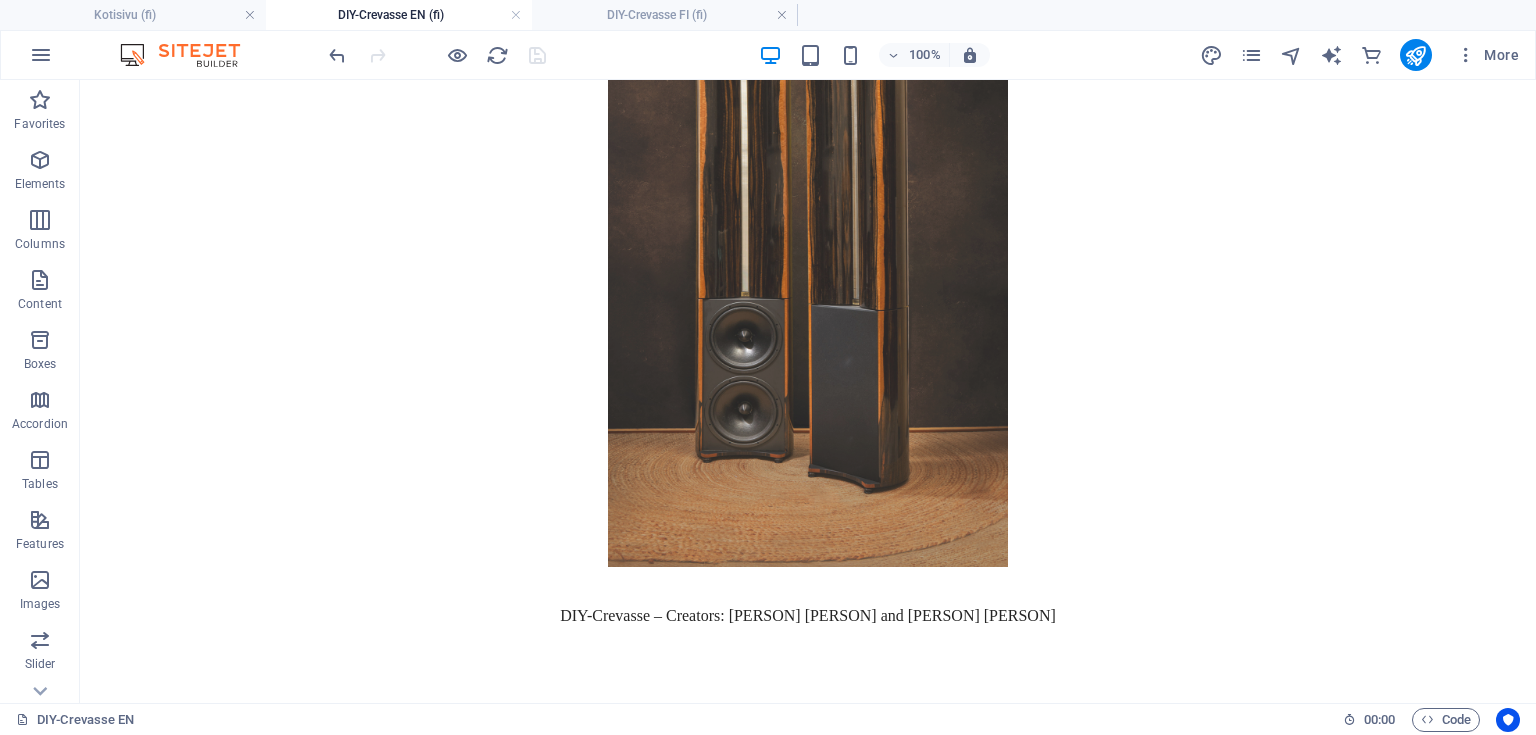 scroll, scrollTop: 0, scrollLeft: 0, axis: both 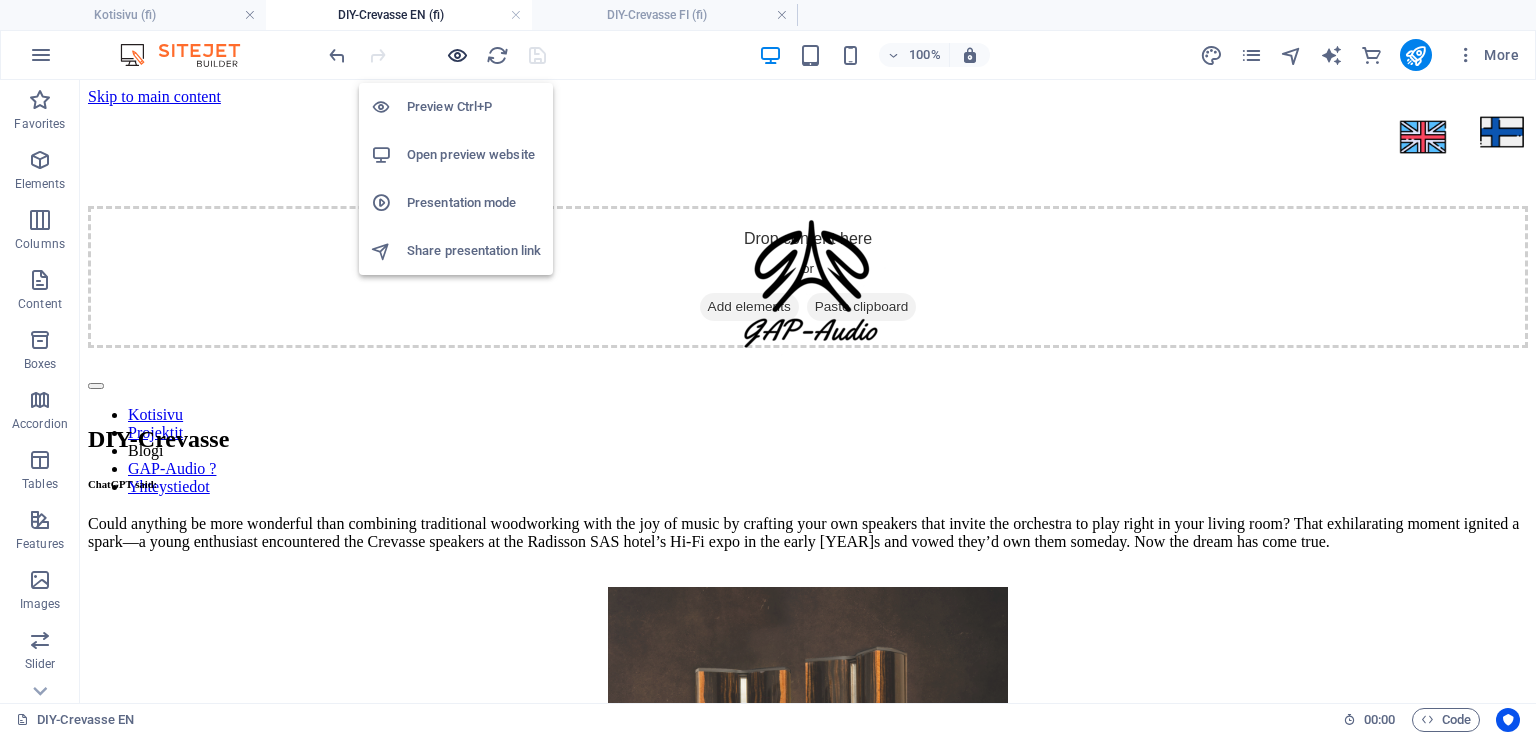 click at bounding box center (457, 55) 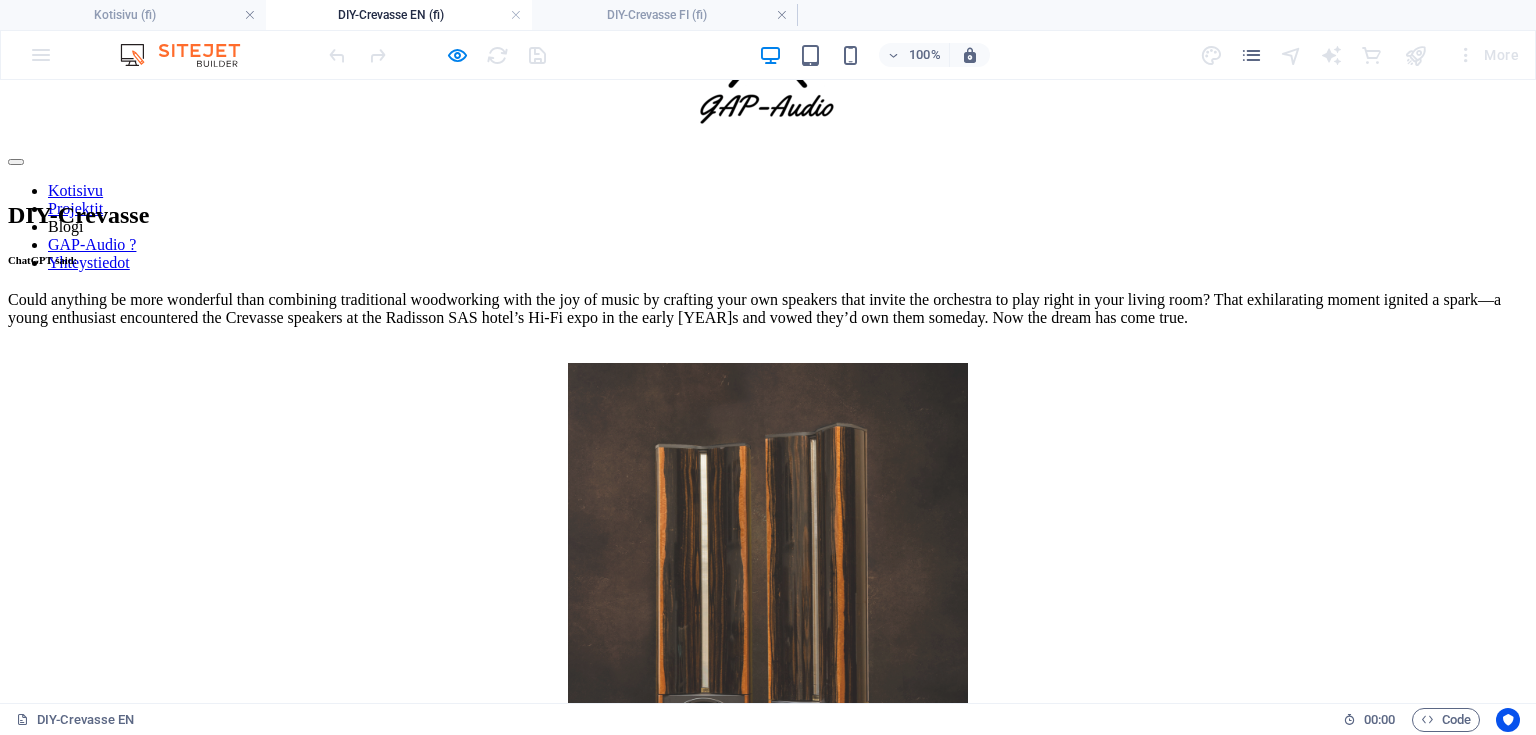 scroll, scrollTop: 0, scrollLeft: 0, axis: both 